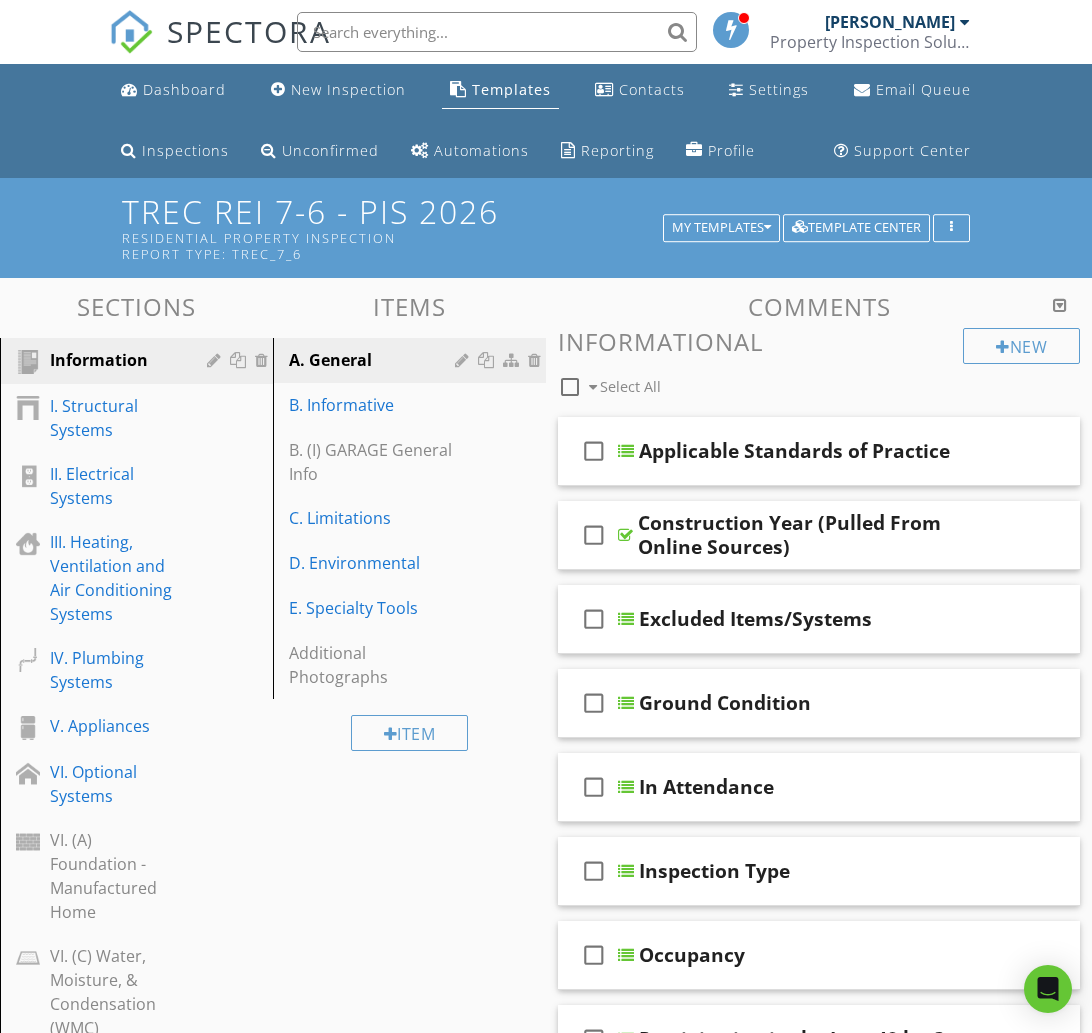 scroll, scrollTop: 0, scrollLeft: 0, axis: both 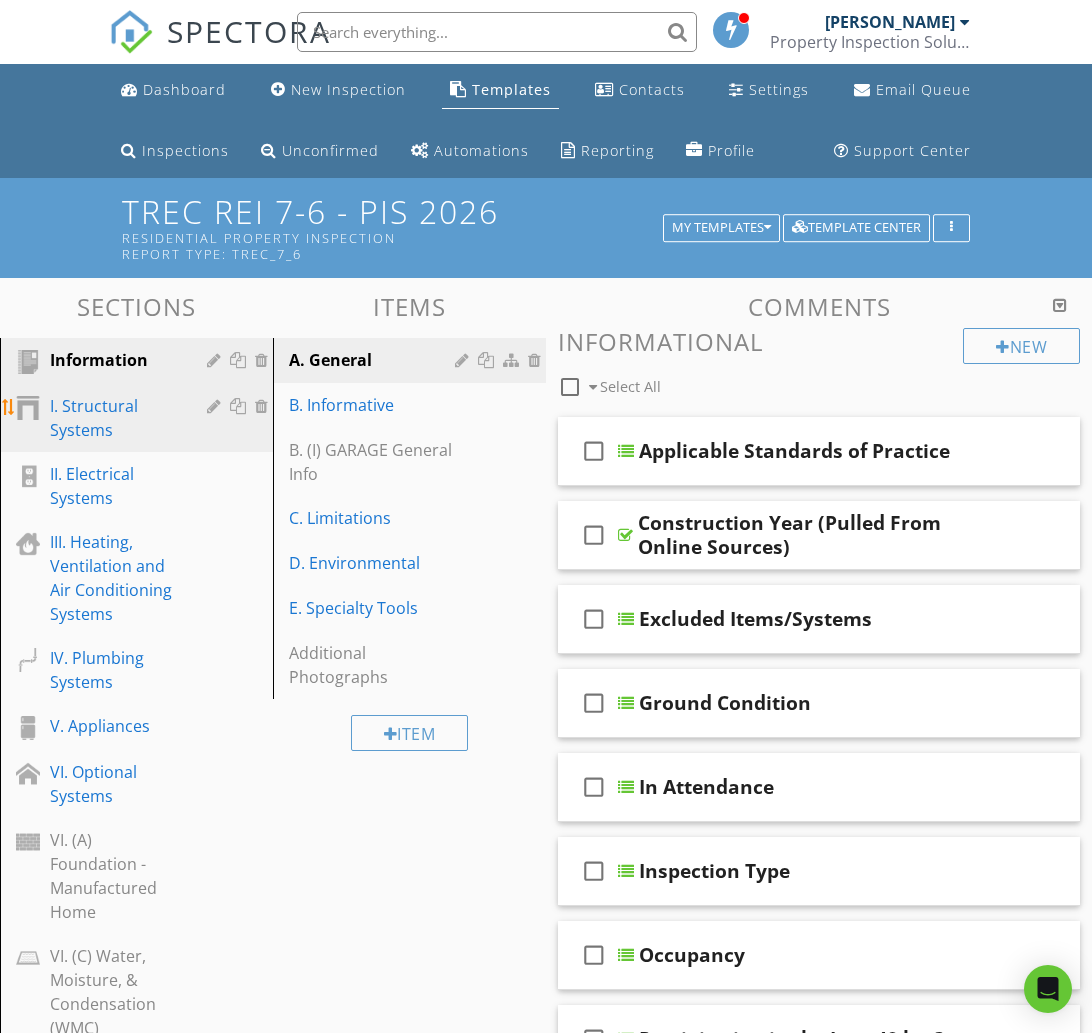 click on "I. Structural Systems" at bounding box center [114, 418] 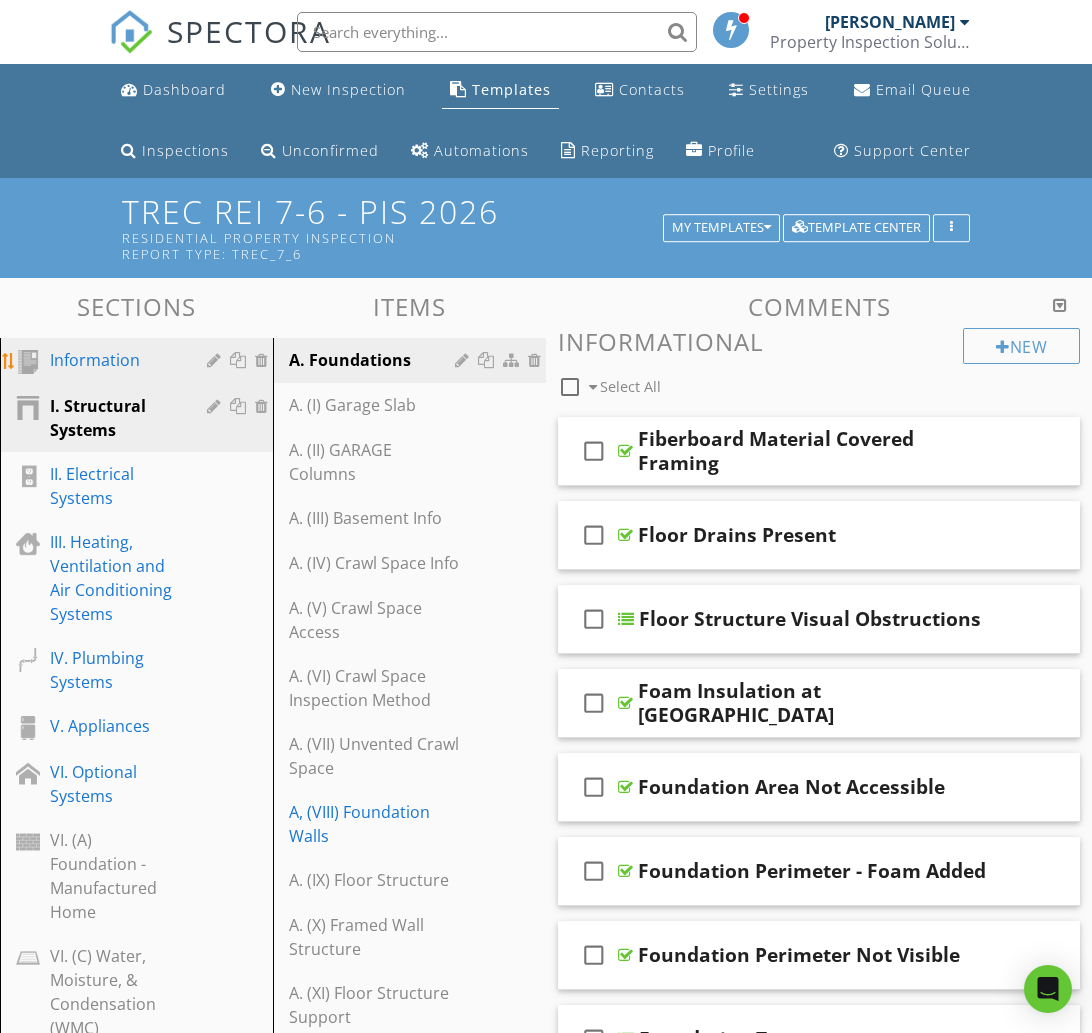 click on "Information" at bounding box center [114, 360] 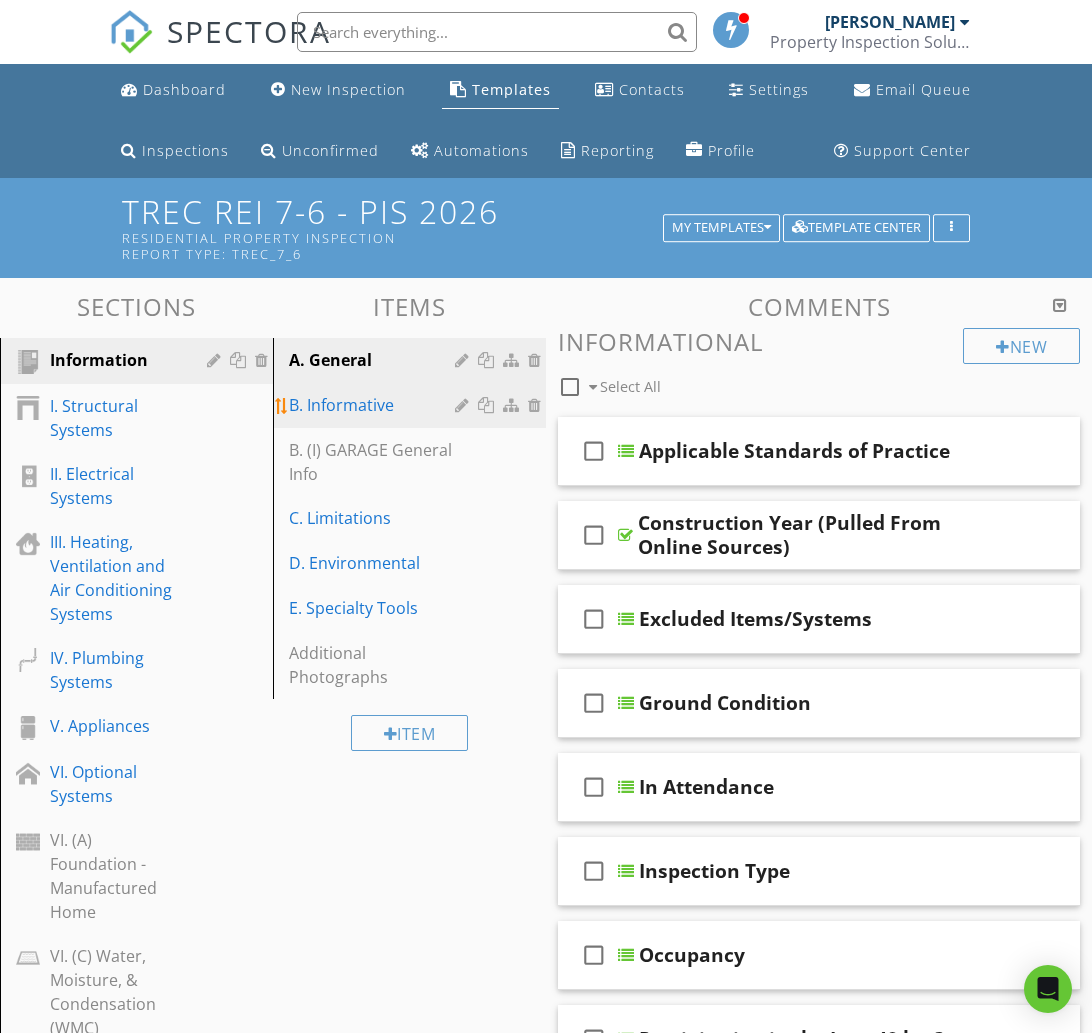 click on "B. Informative" at bounding box center (375, 405) 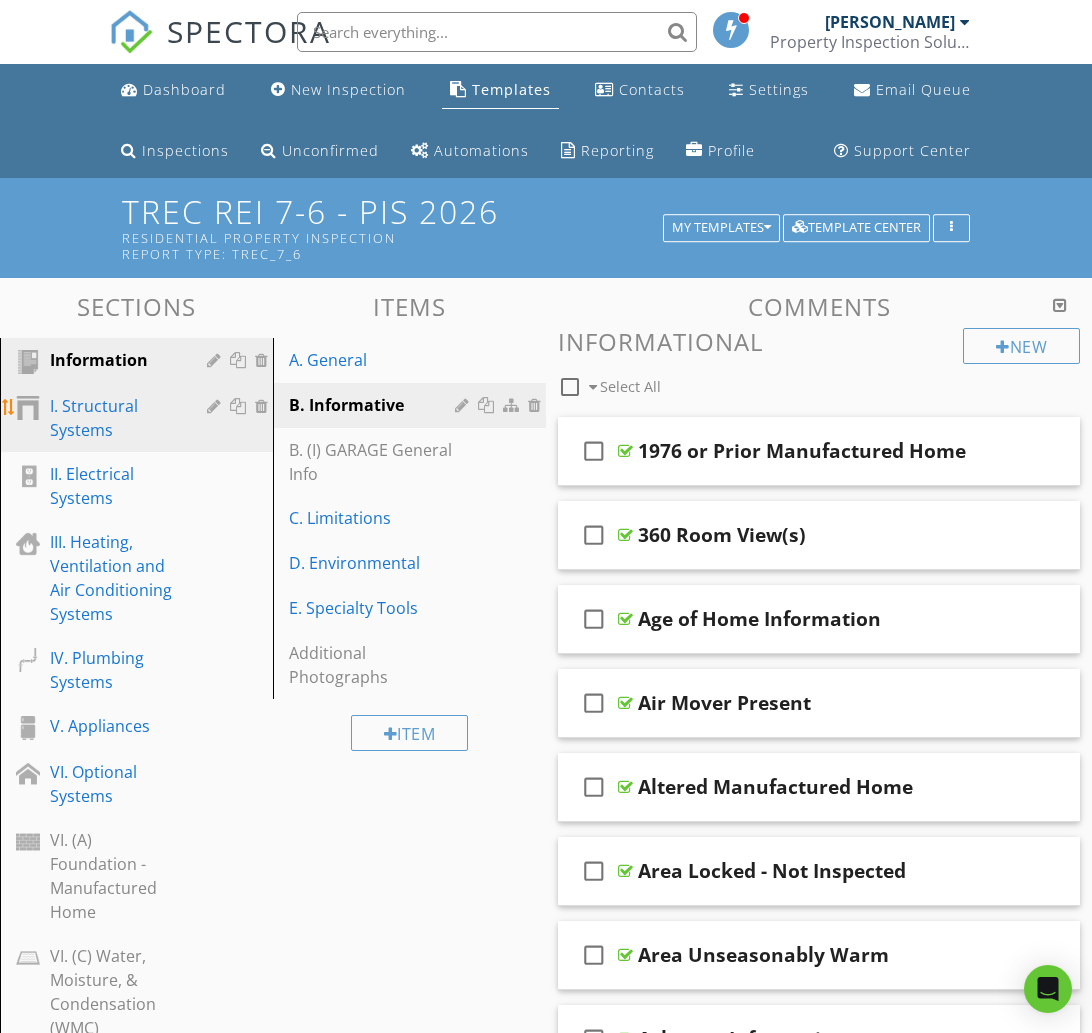 click on "I. Structural Systems" at bounding box center [114, 418] 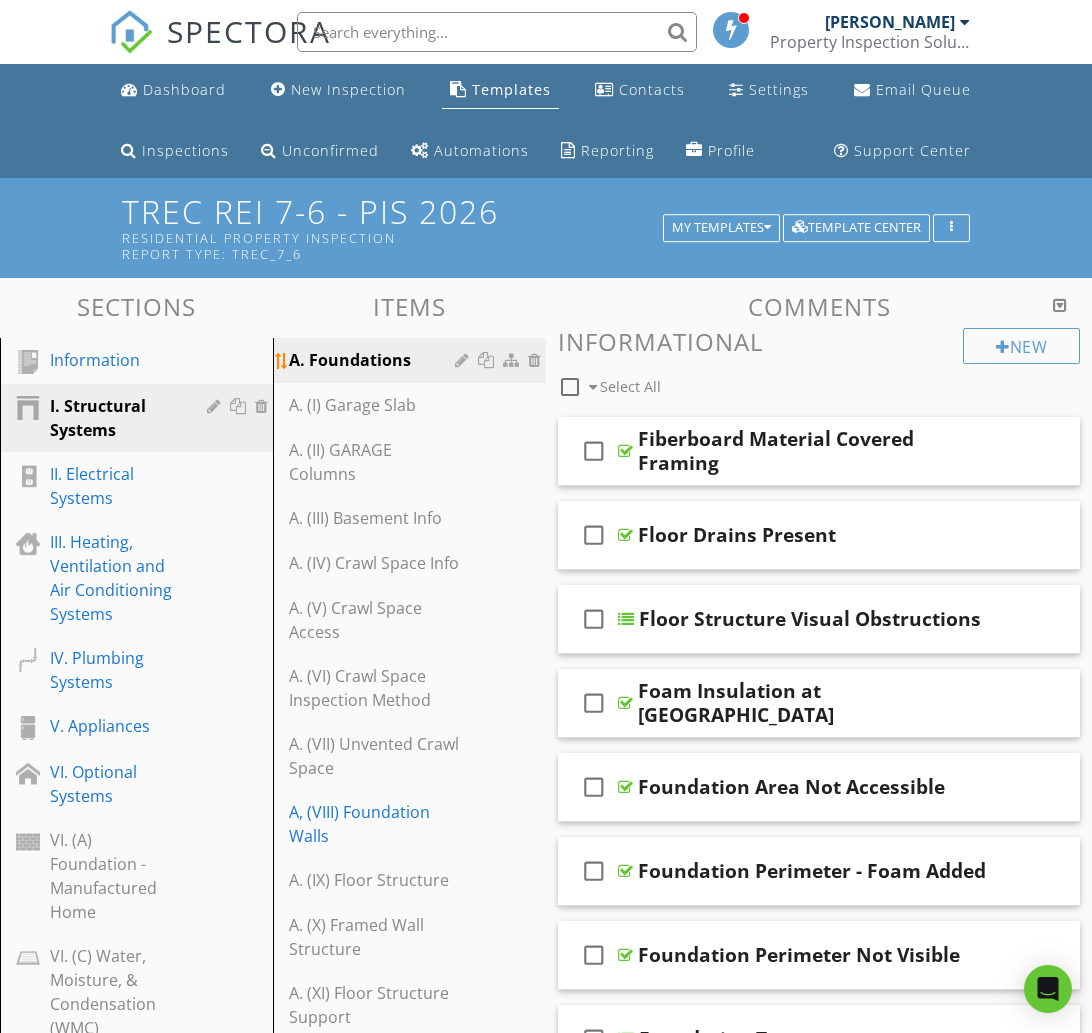 click on "A. Foundations" at bounding box center [375, 360] 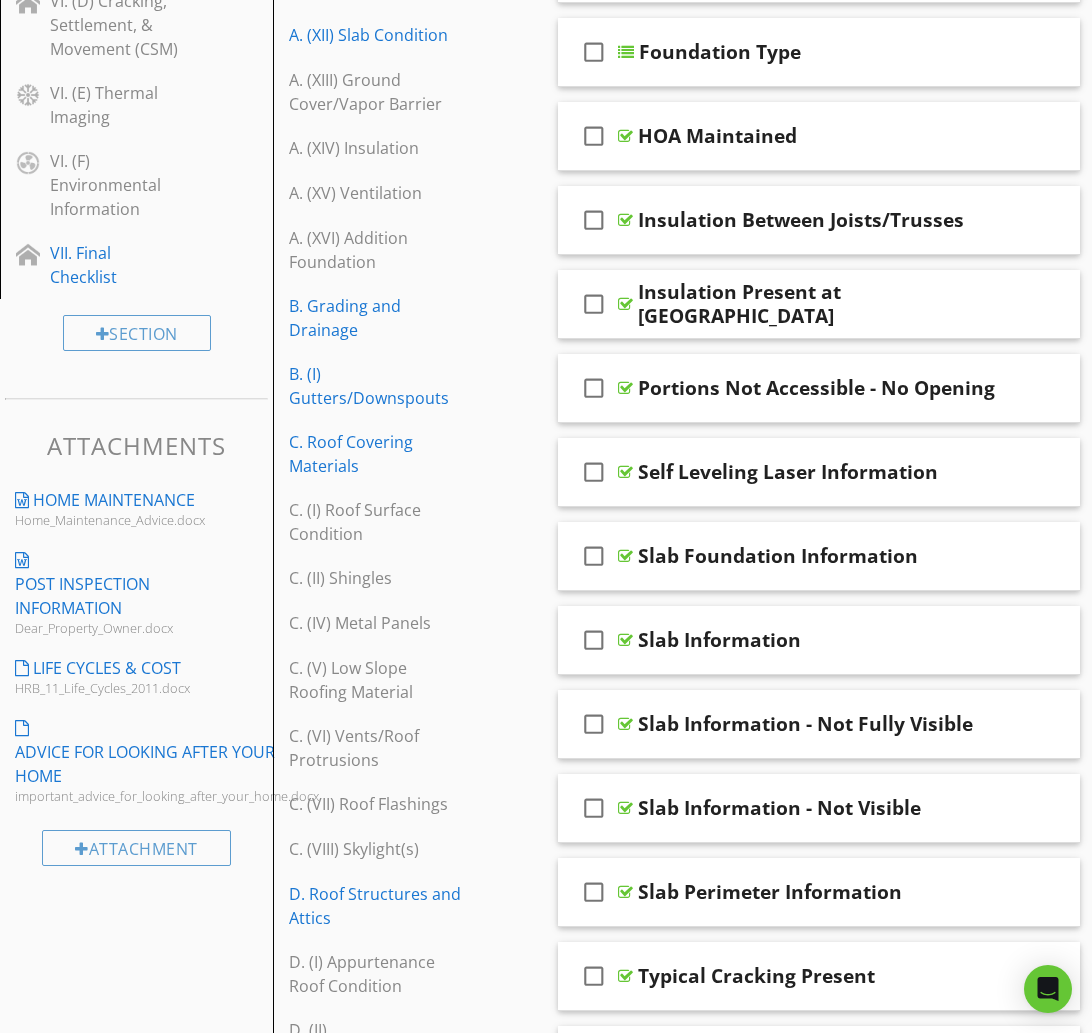 scroll, scrollTop: 1074, scrollLeft: 0, axis: vertical 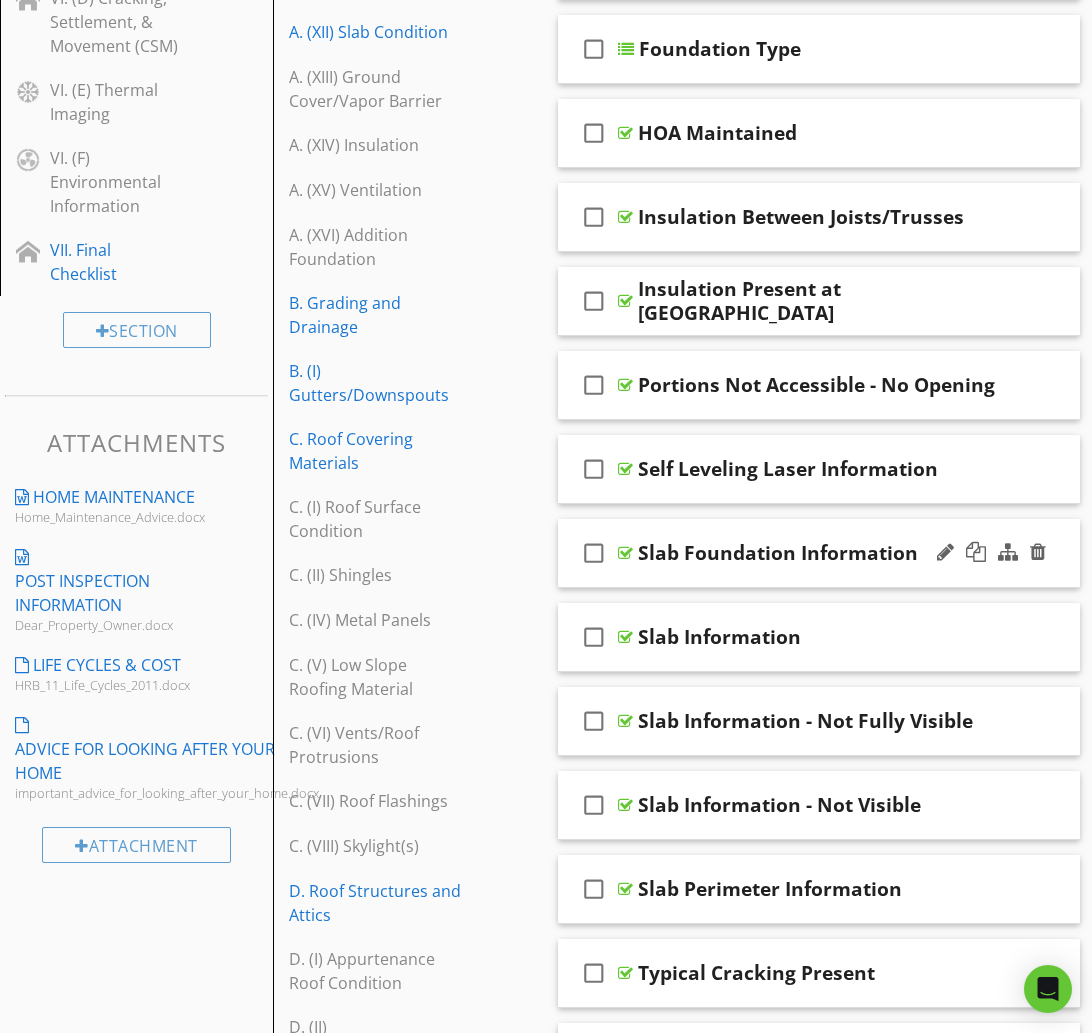 click on "check_box_outline_blank
Slab Foundation Information" at bounding box center [819, 553] 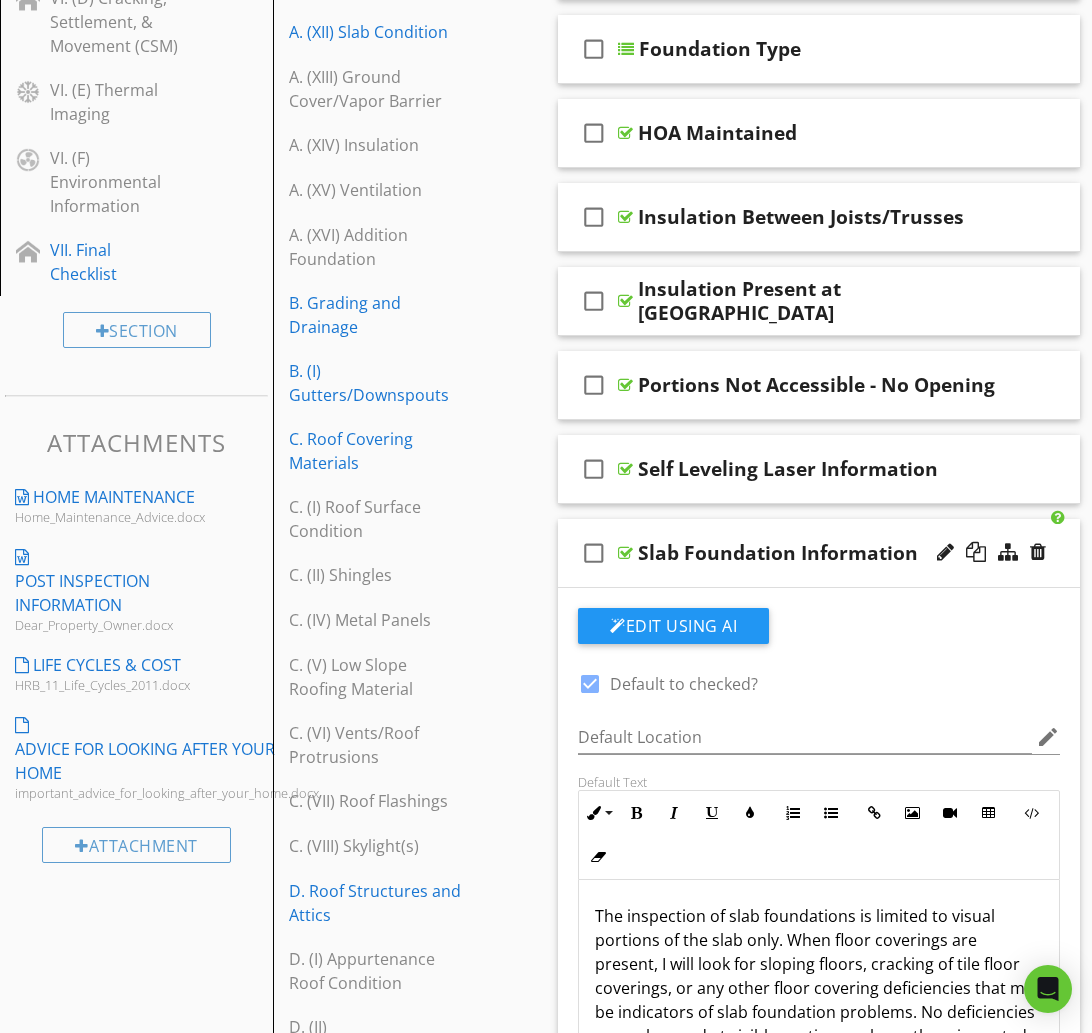 click at bounding box center [590, 684] 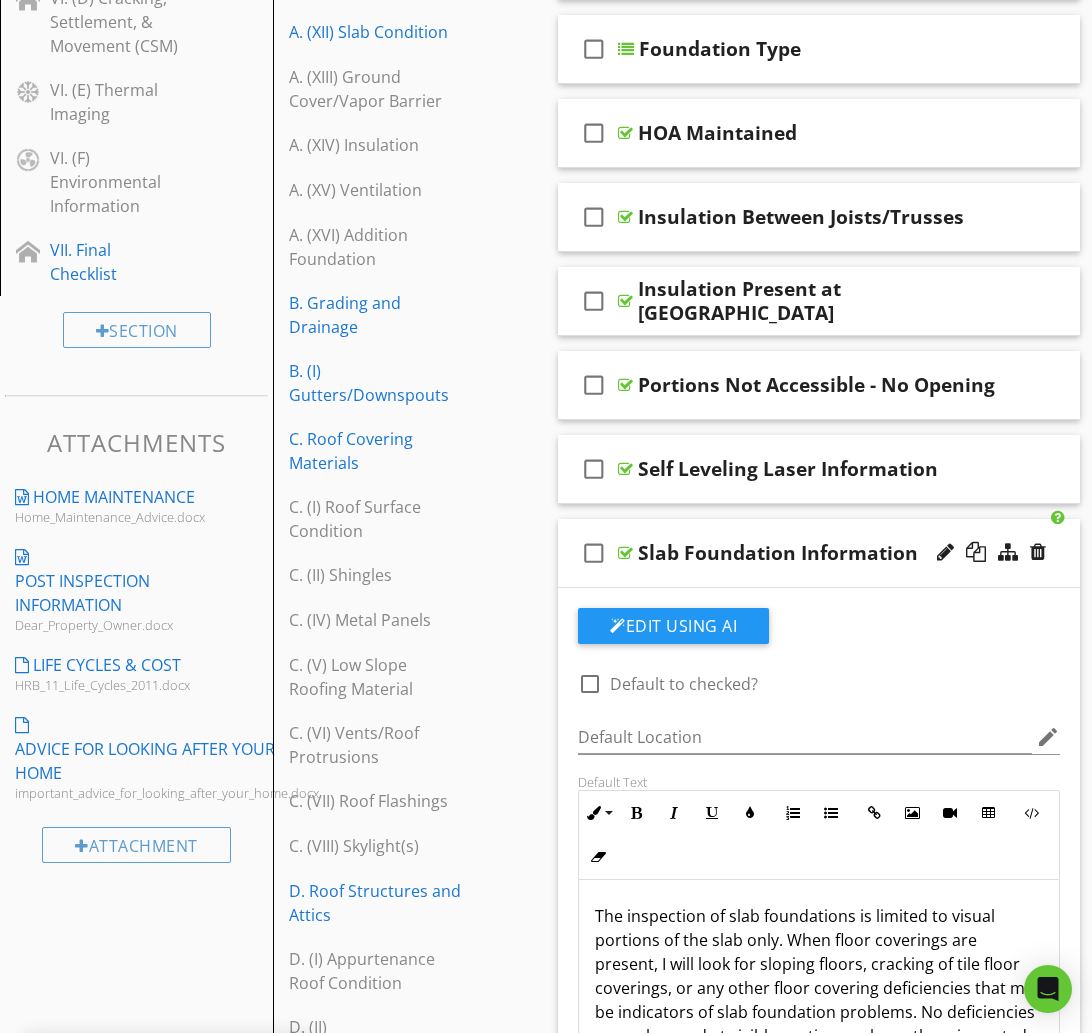 click on "check_box_outline_blank
Slab Foundation Information" at bounding box center (819, 553) 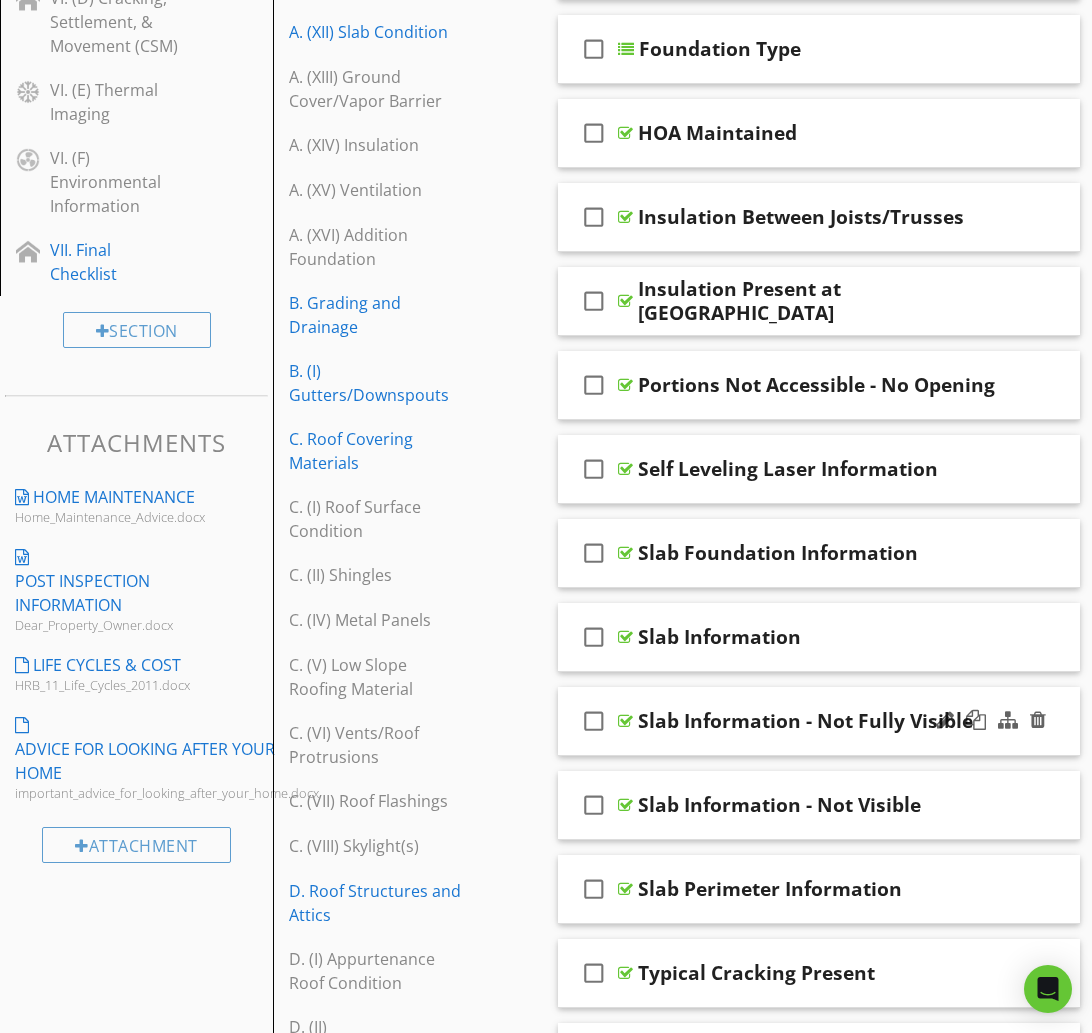 click on "check_box_outline_blank
Slab Information - Not Fully Visible" at bounding box center [819, 721] 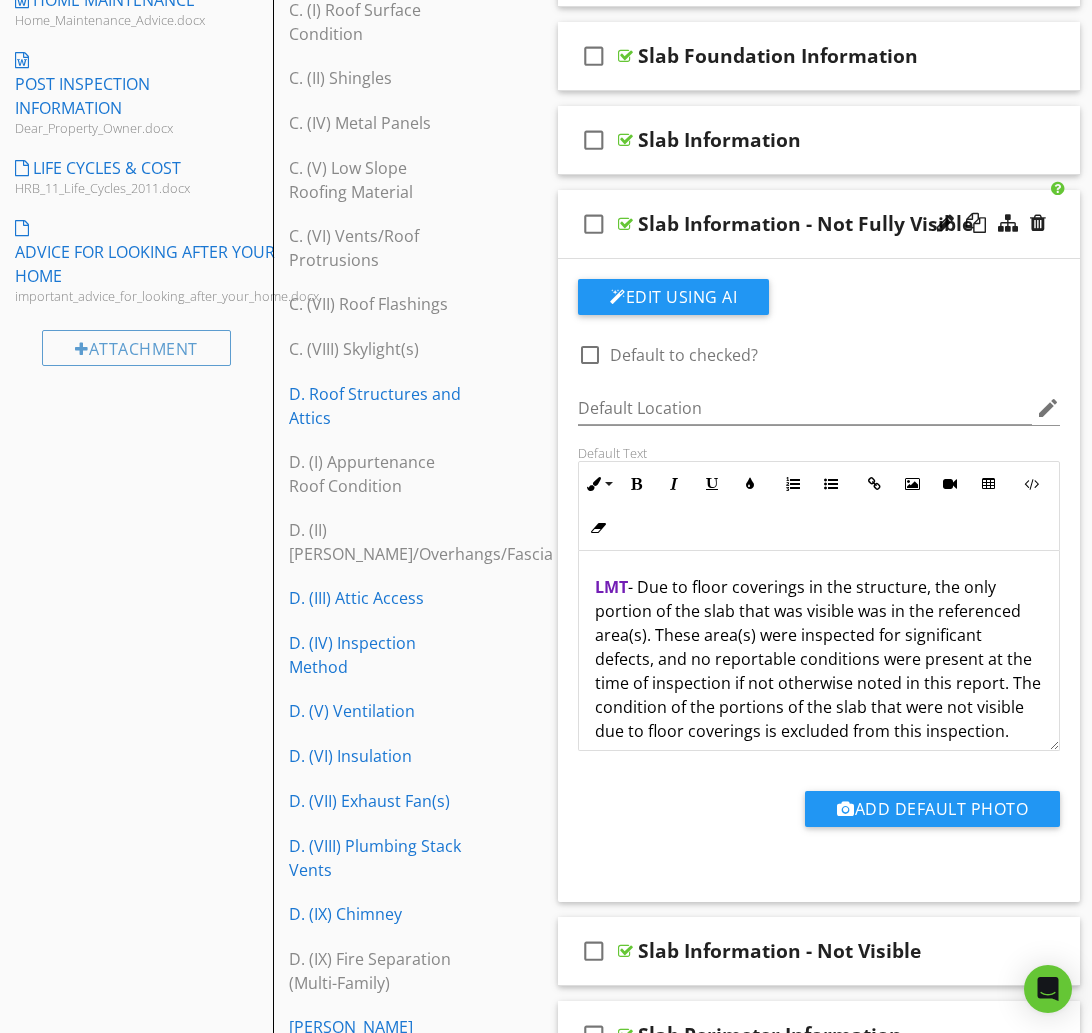 scroll, scrollTop: 1575, scrollLeft: 0, axis: vertical 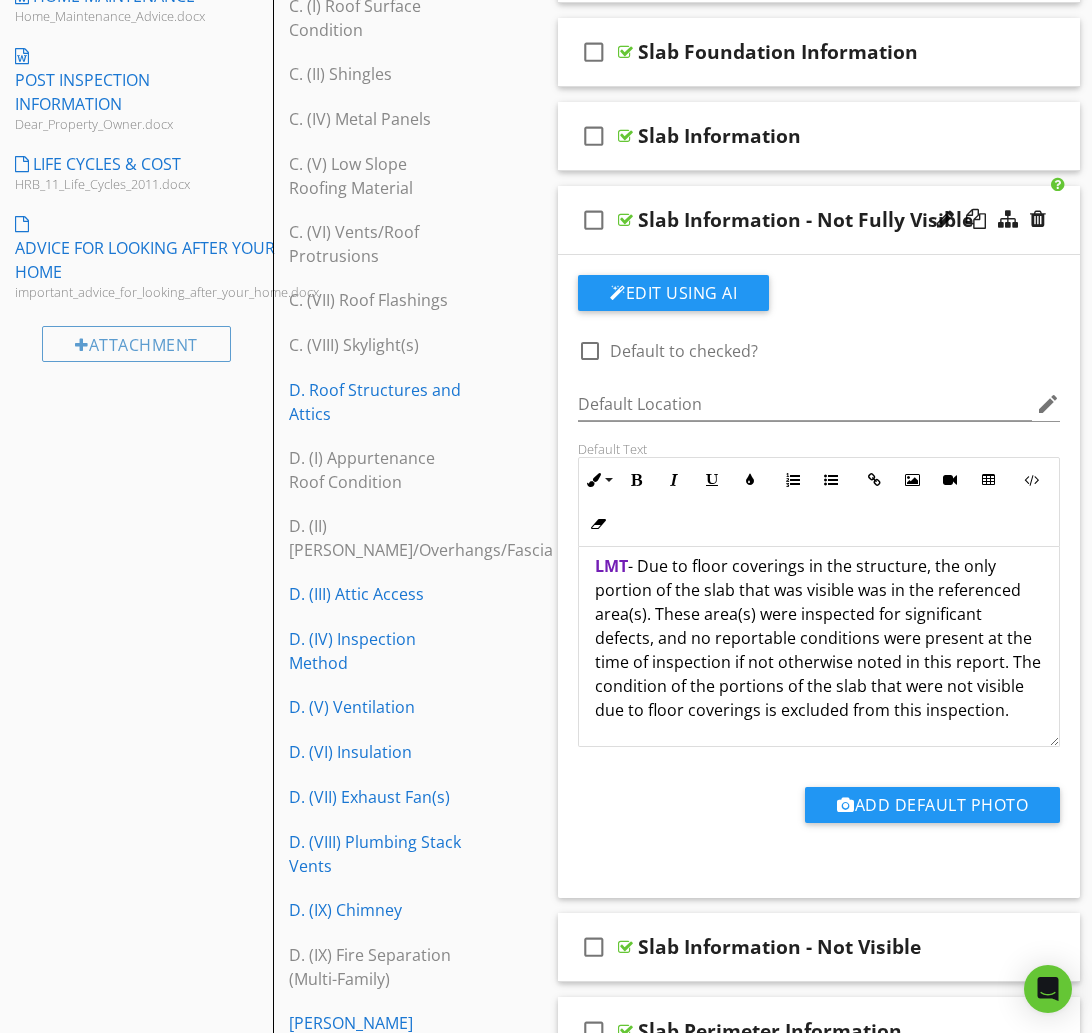 click on "check_box_outline_blank
Slab Information - Not Fully Visible" at bounding box center [819, 220] 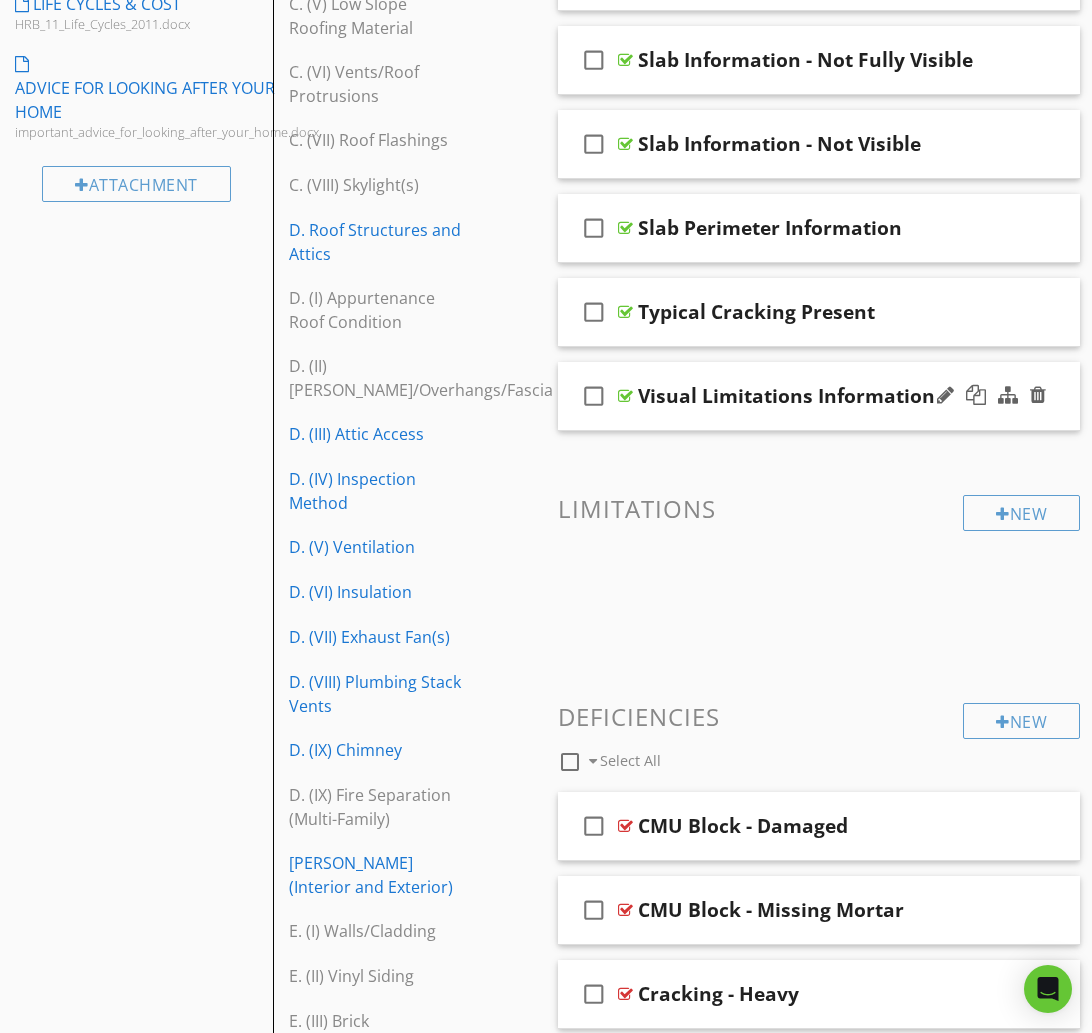 scroll, scrollTop: 1736, scrollLeft: 0, axis: vertical 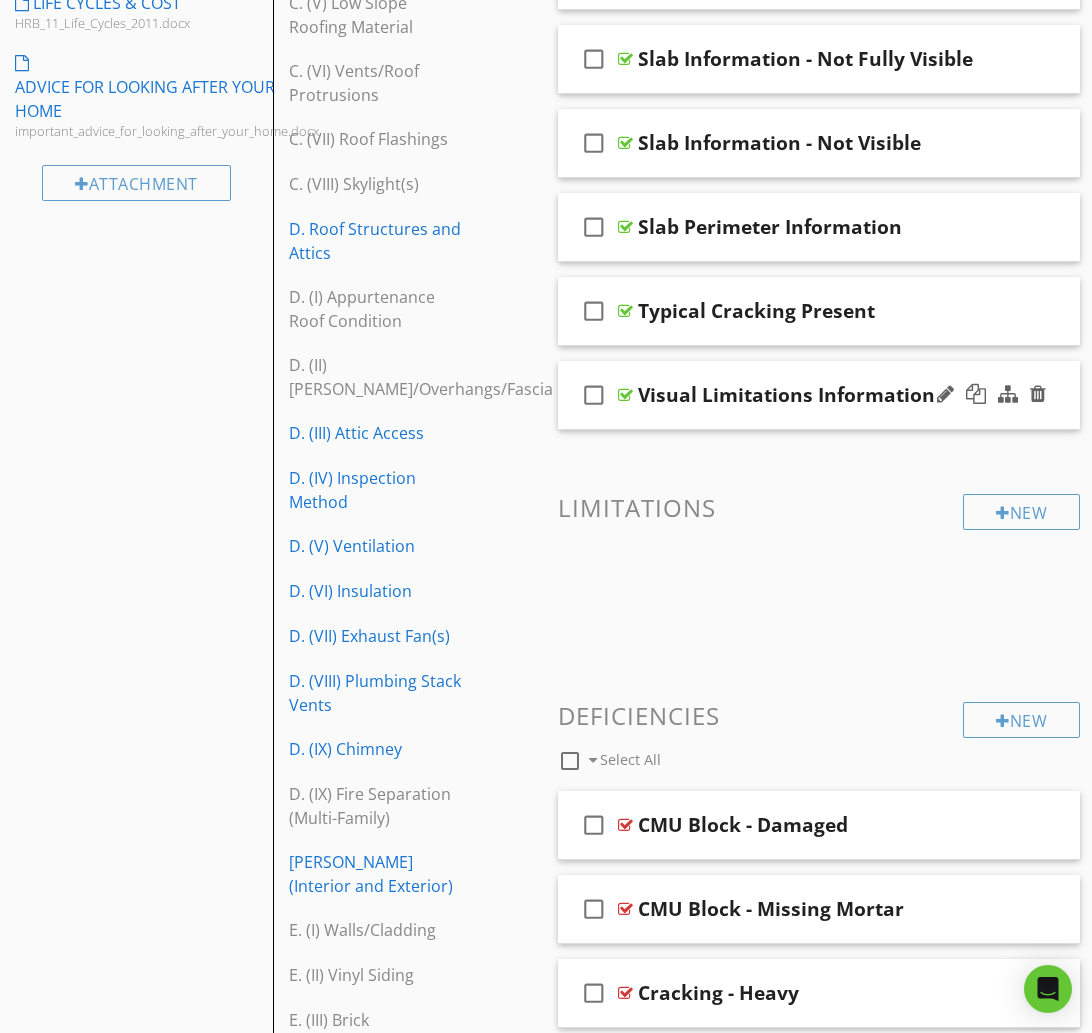 click on "check_box_outline_blank
Visual Limitations Information" at bounding box center [819, 395] 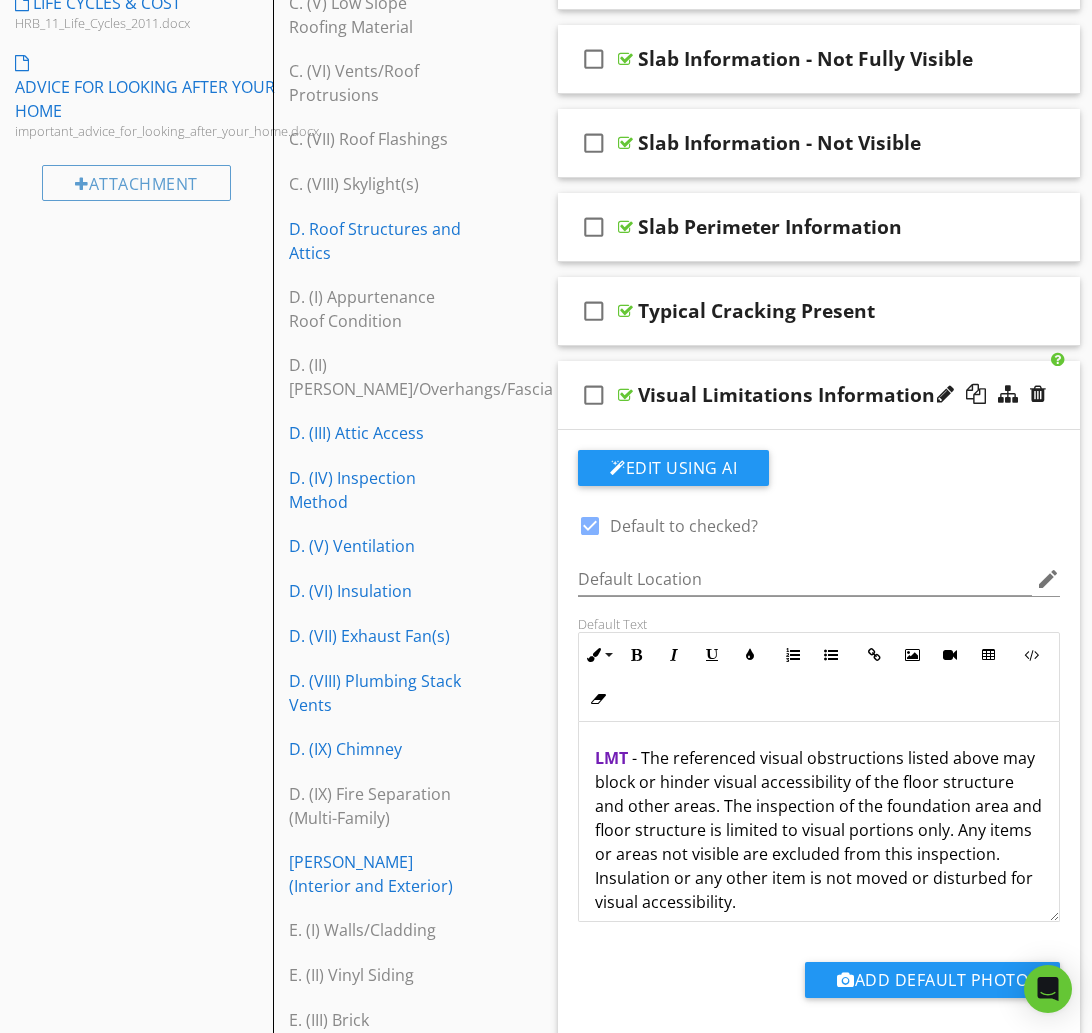 click at bounding box center [590, 526] 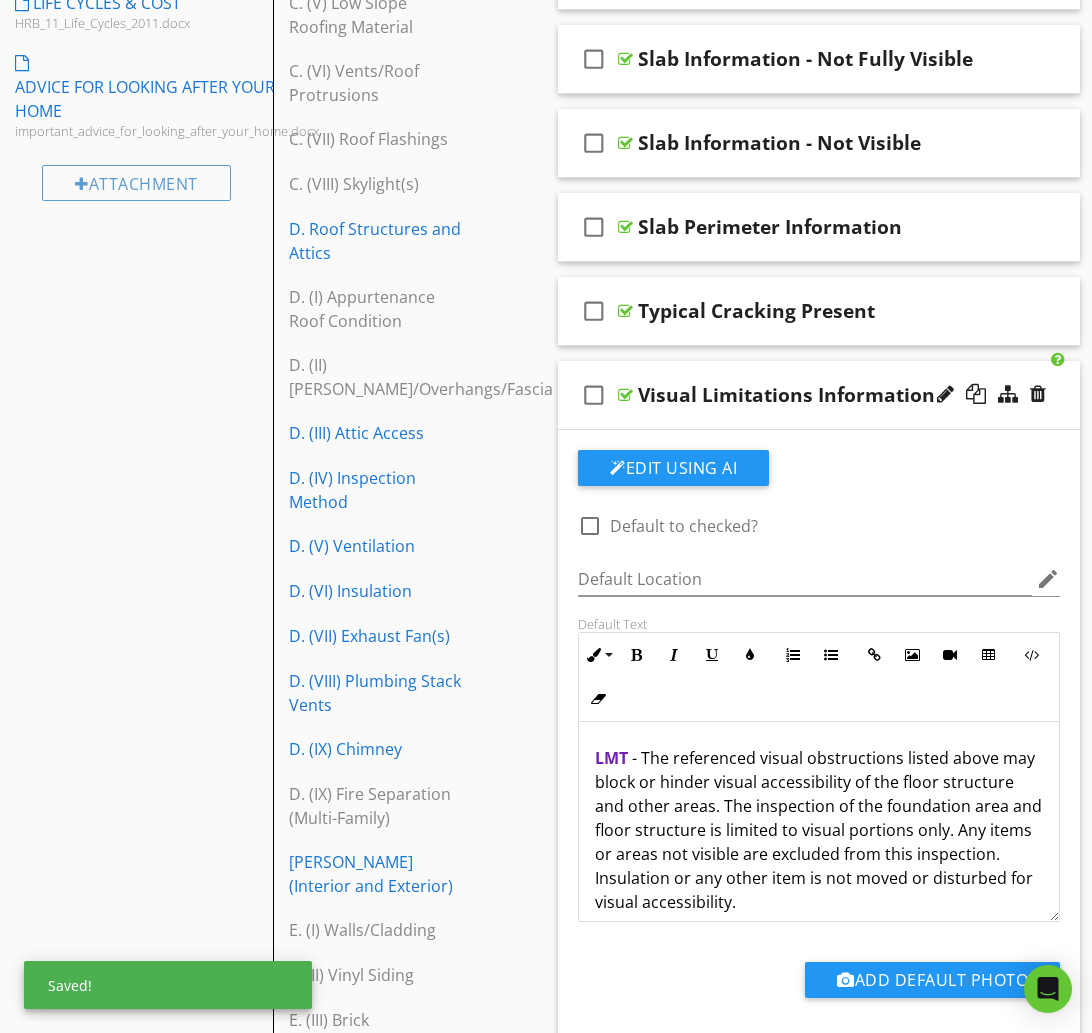 click on "check_box_outline_blank
Visual Limitations Information" at bounding box center [819, 395] 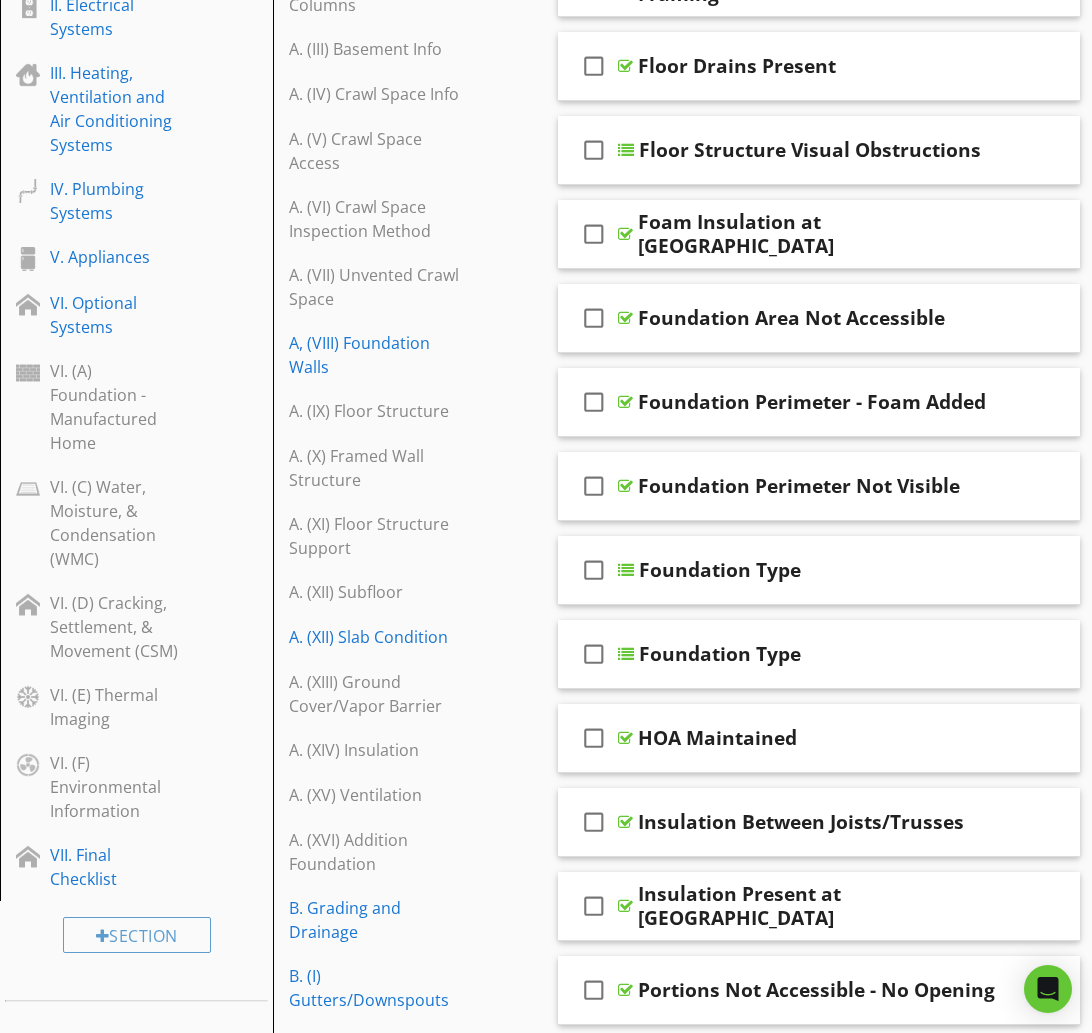 scroll, scrollTop: 0, scrollLeft: 0, axis: both 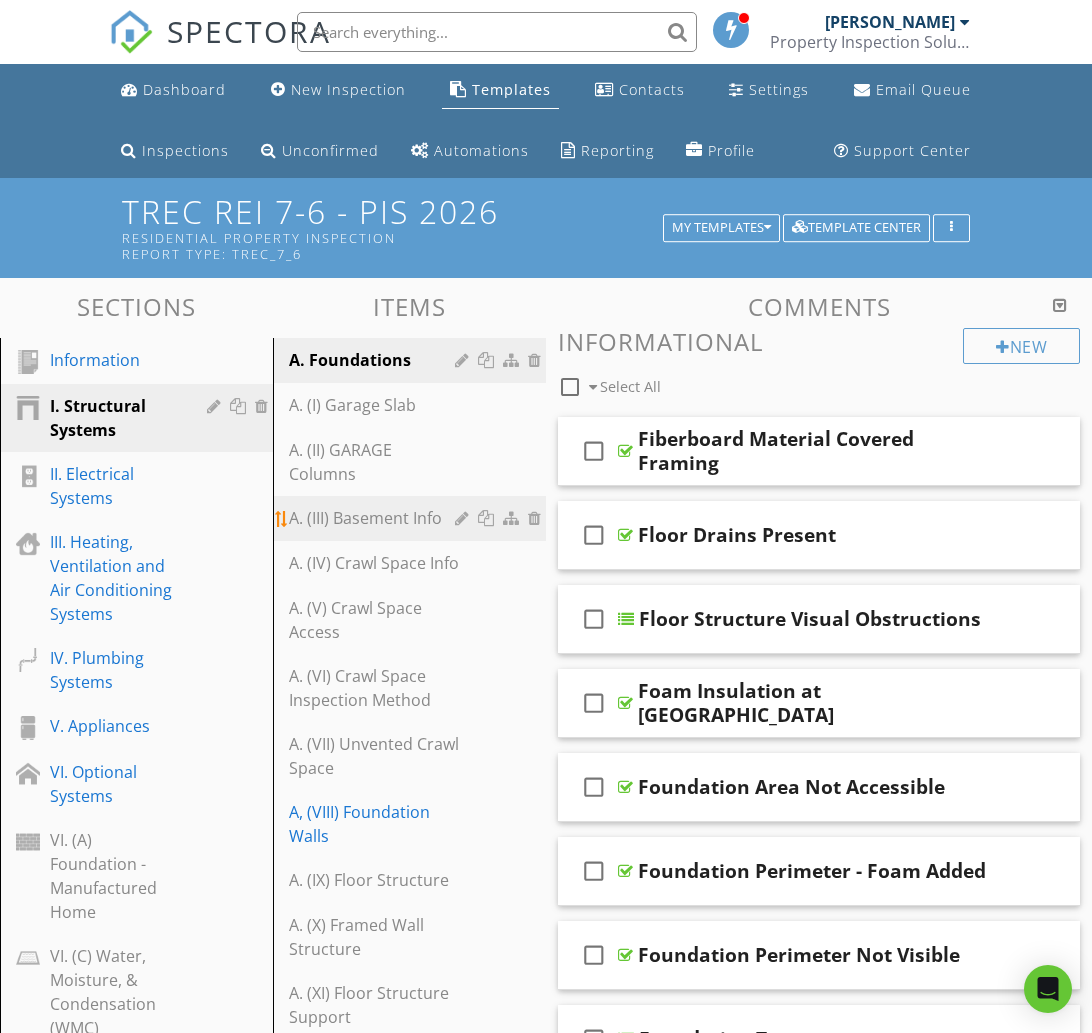 click on "A. (III) Basement Info" at bounding box center [375, 518] 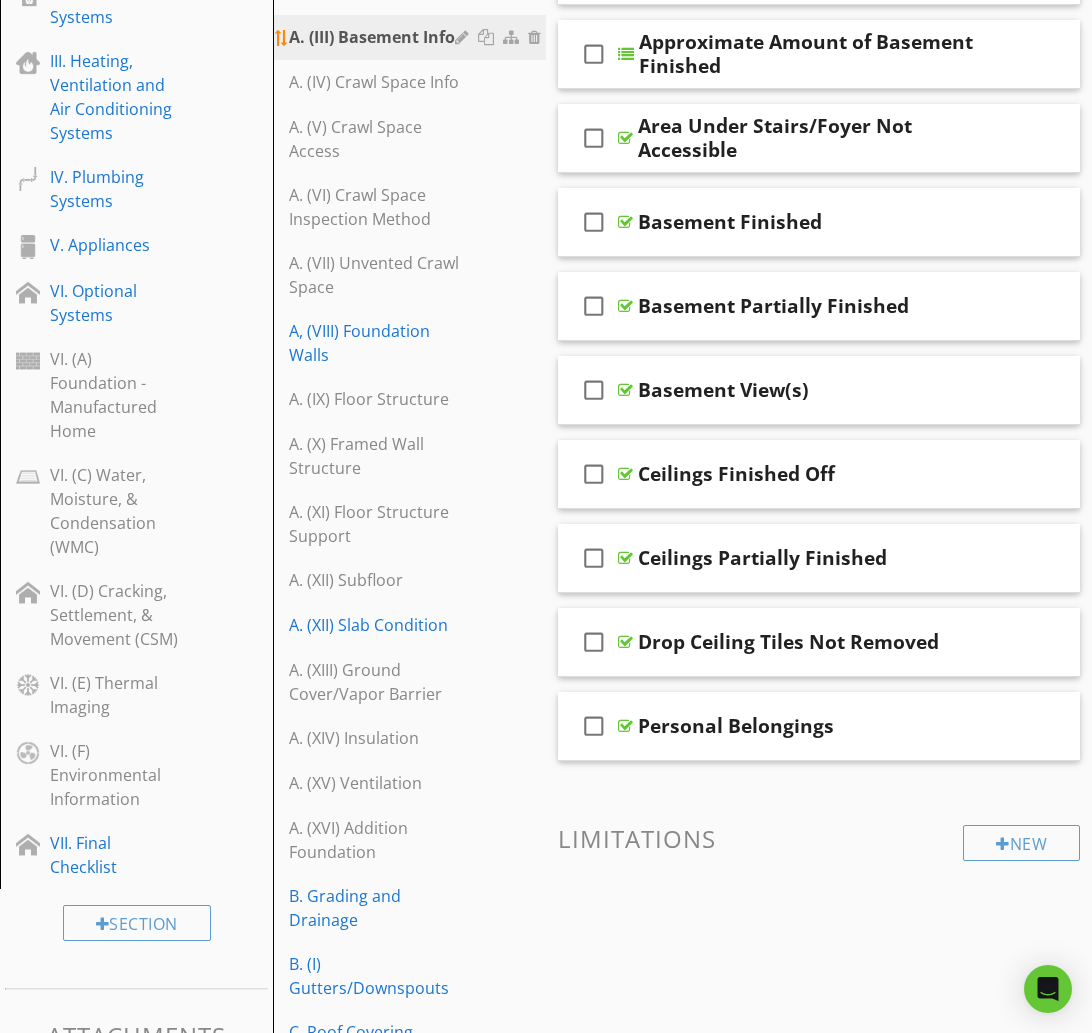 scroll, scrollTop: 482, scrollLeft: 0, axis: vertical 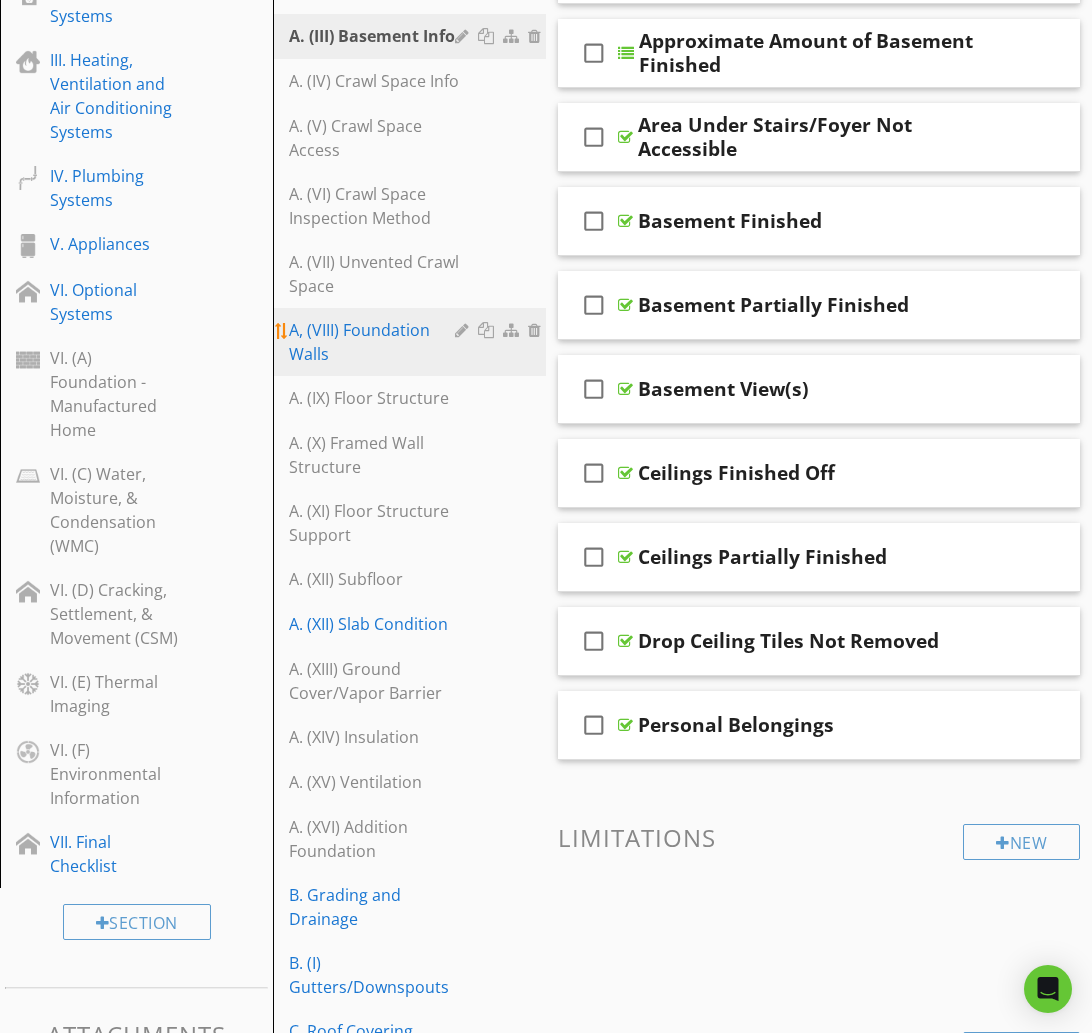 click on "A, (VIII) Foundation Walls" at bounding box center (375, 342) 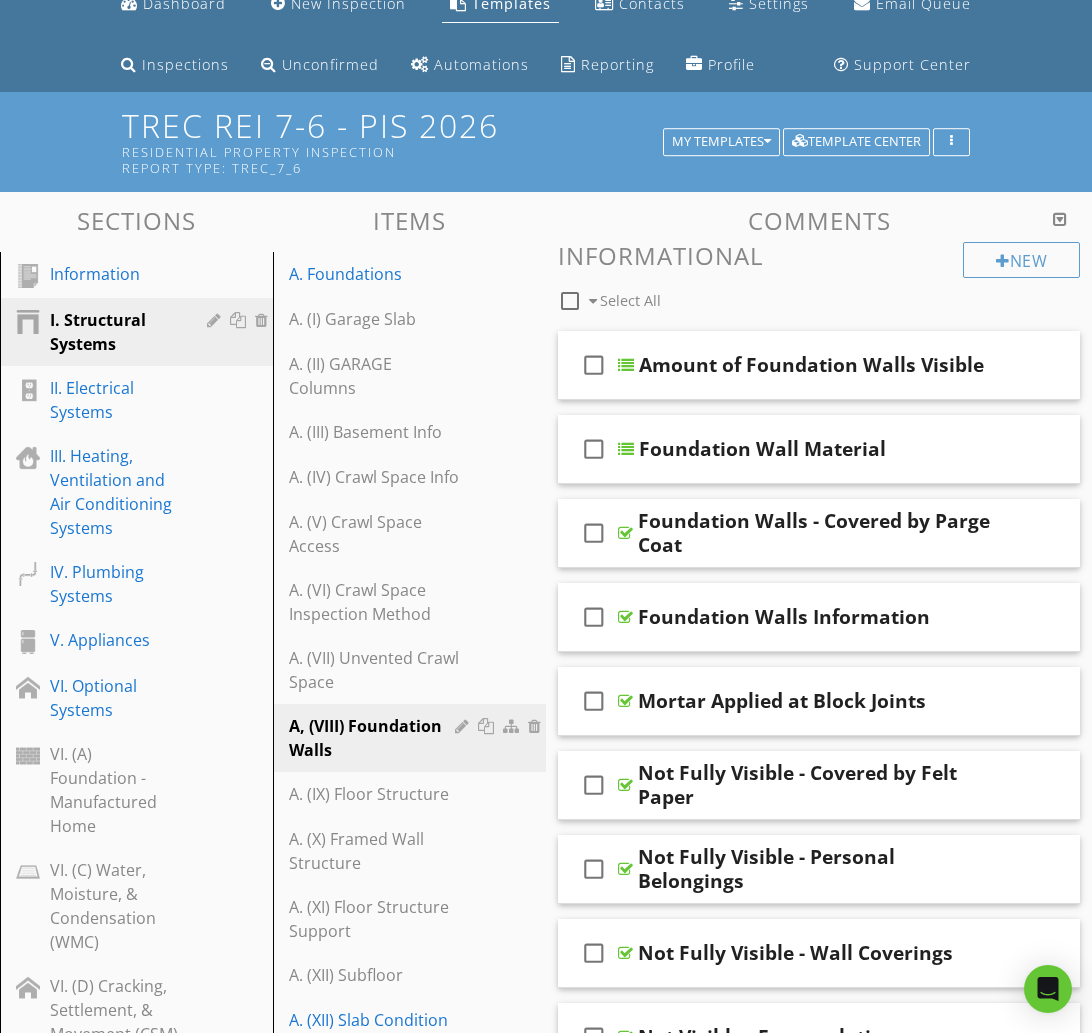 scroll, scrollTop: 0, scrollLeft: 0, axis: both 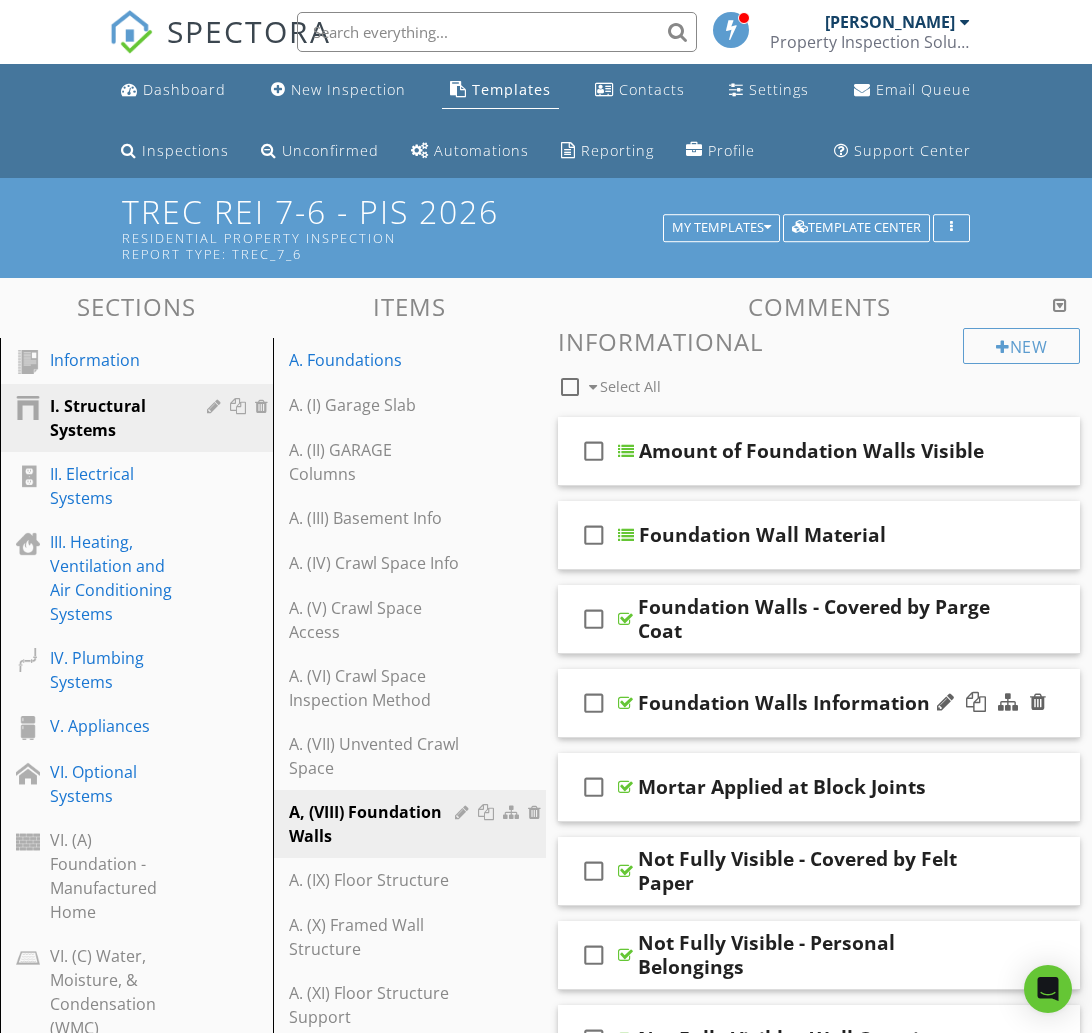 click on "check_box_outline_blank
Foundation Walls Information" at bounding box center (819, 703) 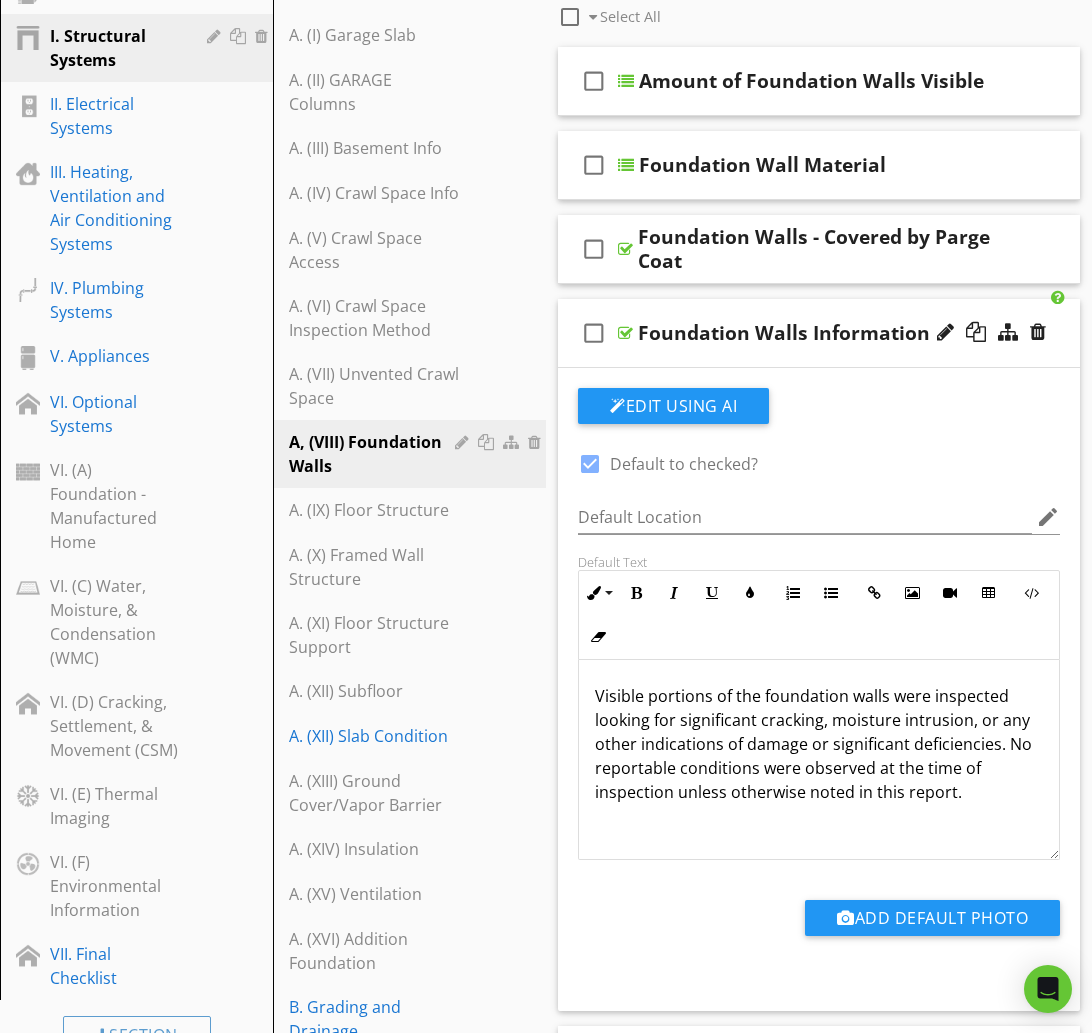 scroll, scrollTop: 373, scrollLeft: 0, axis: vertical 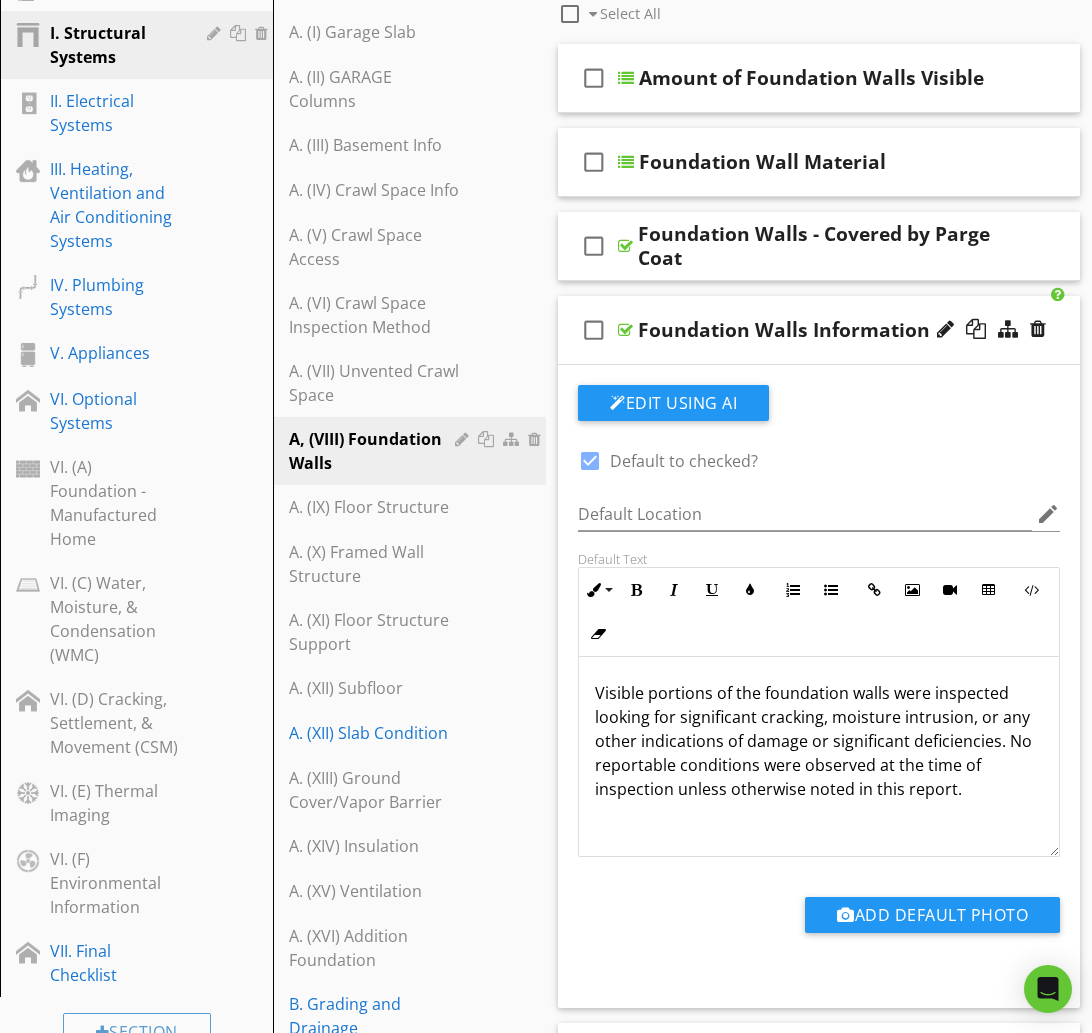 click at bounding box center (590, 461) 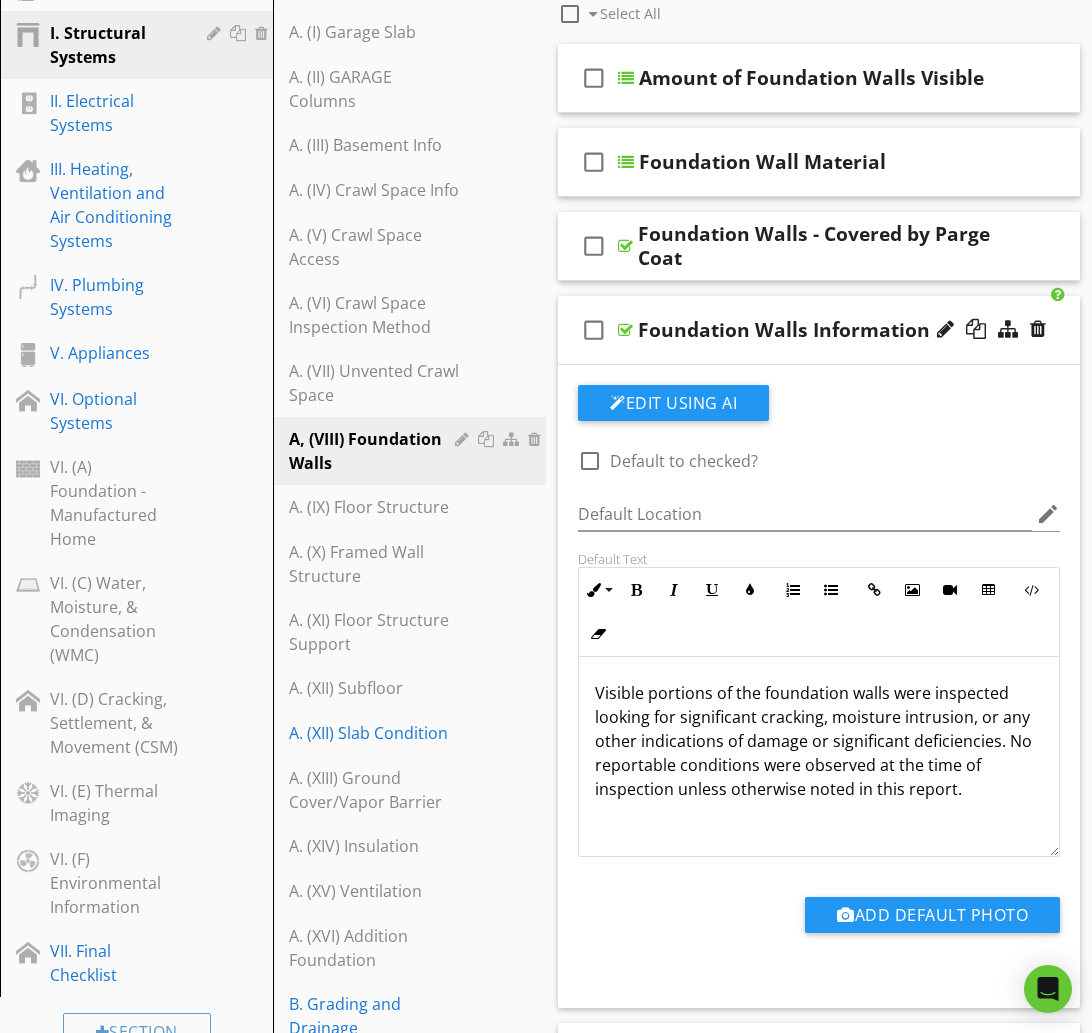 click on "check_box_outline_blank
Foundation Walls Information" at bounding box center (819, 330) 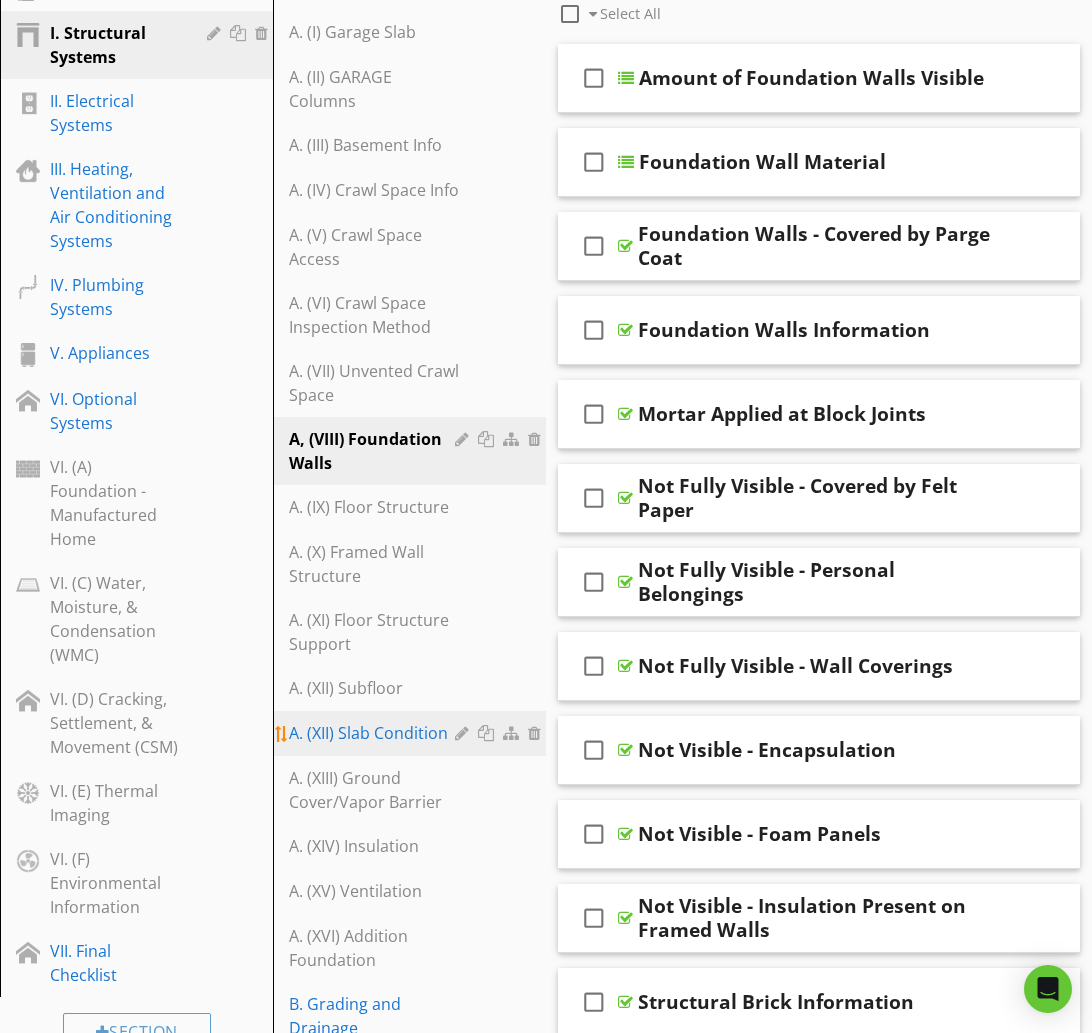 click on "A. (XII) Slab Condition" at bounding box center [412, 733] 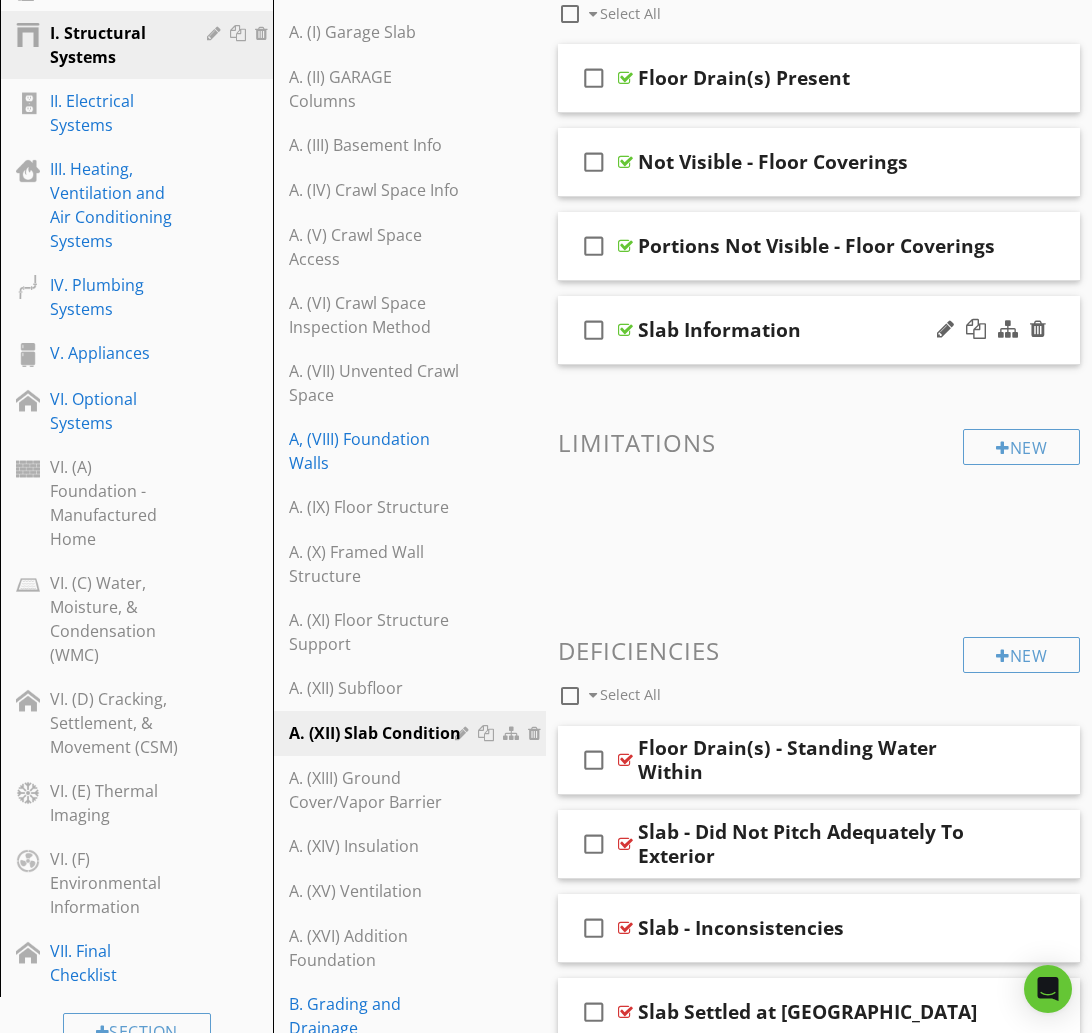 click on "check_box_outline_blank
Slab Information" at bounding box center [819, 330] 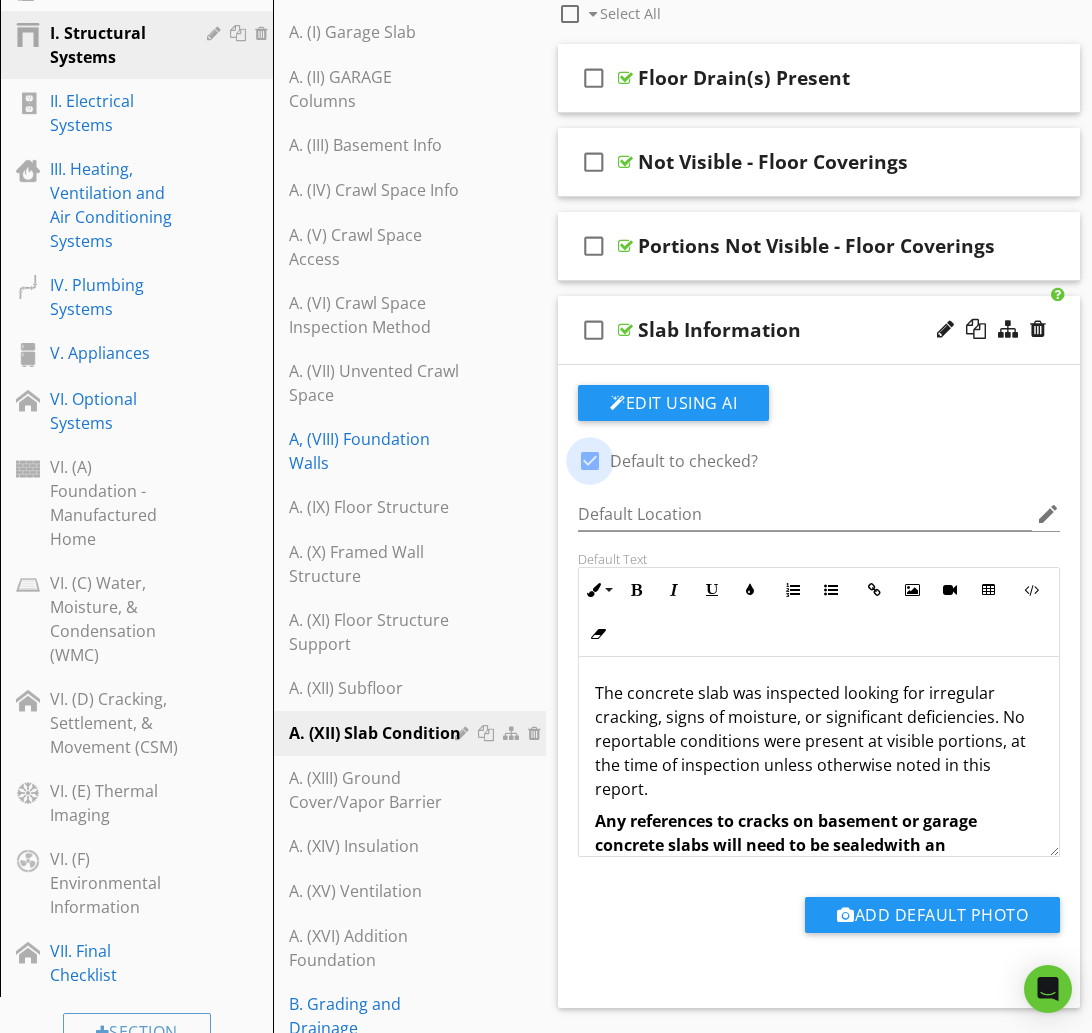 click at bounding box center (590, 461) 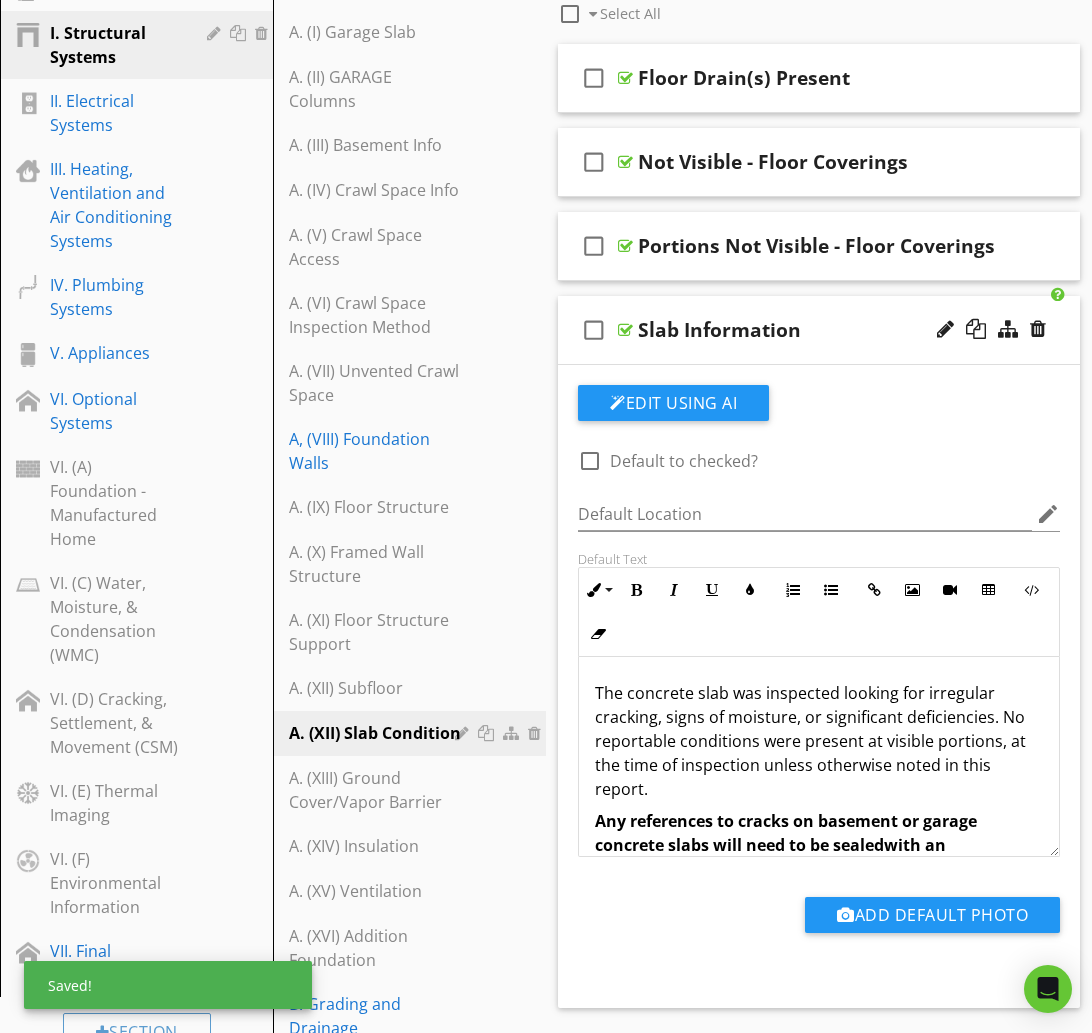 click on "check_box_outline_blank
Slab Information" at bounding box center [819, 330] 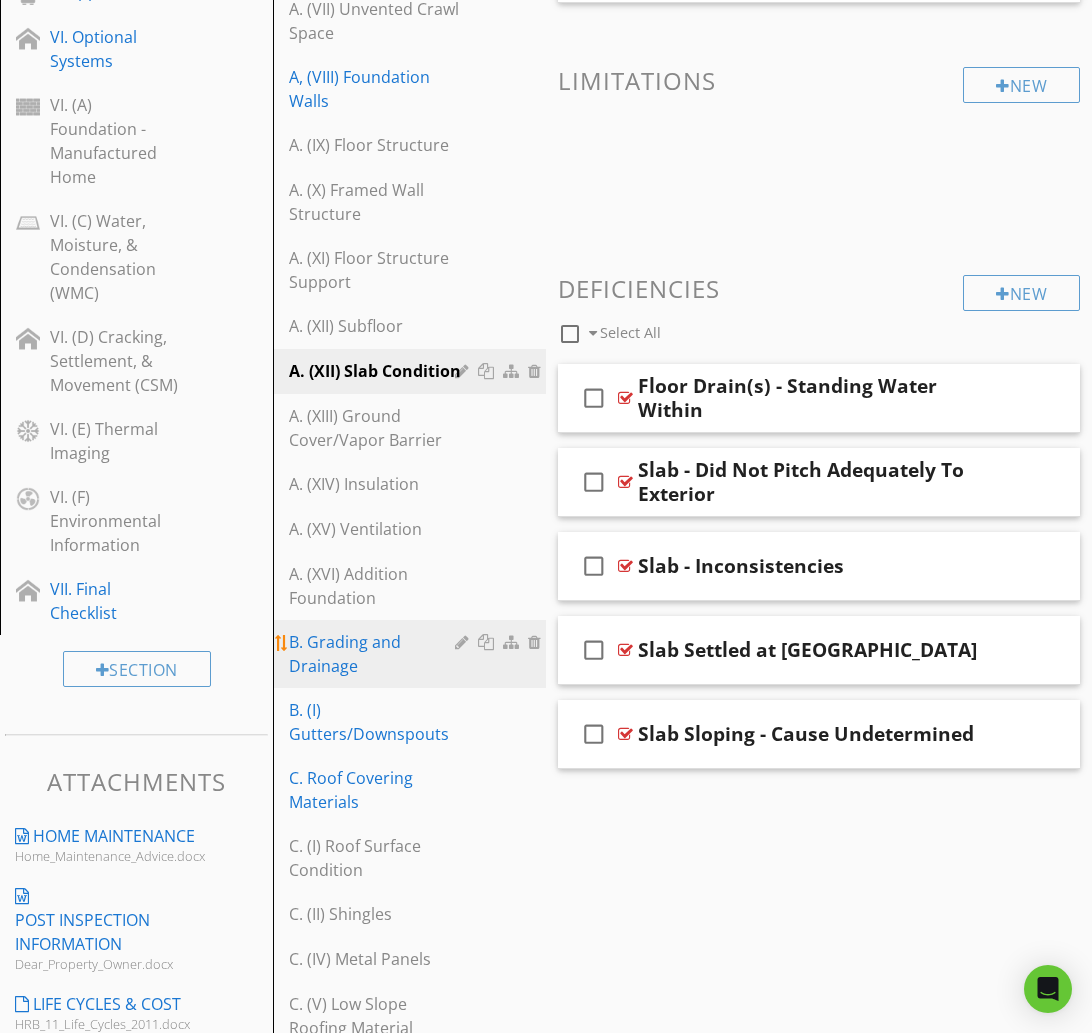 scroll, scrollTop: 743, scrollLeft: 0, axis: vertical 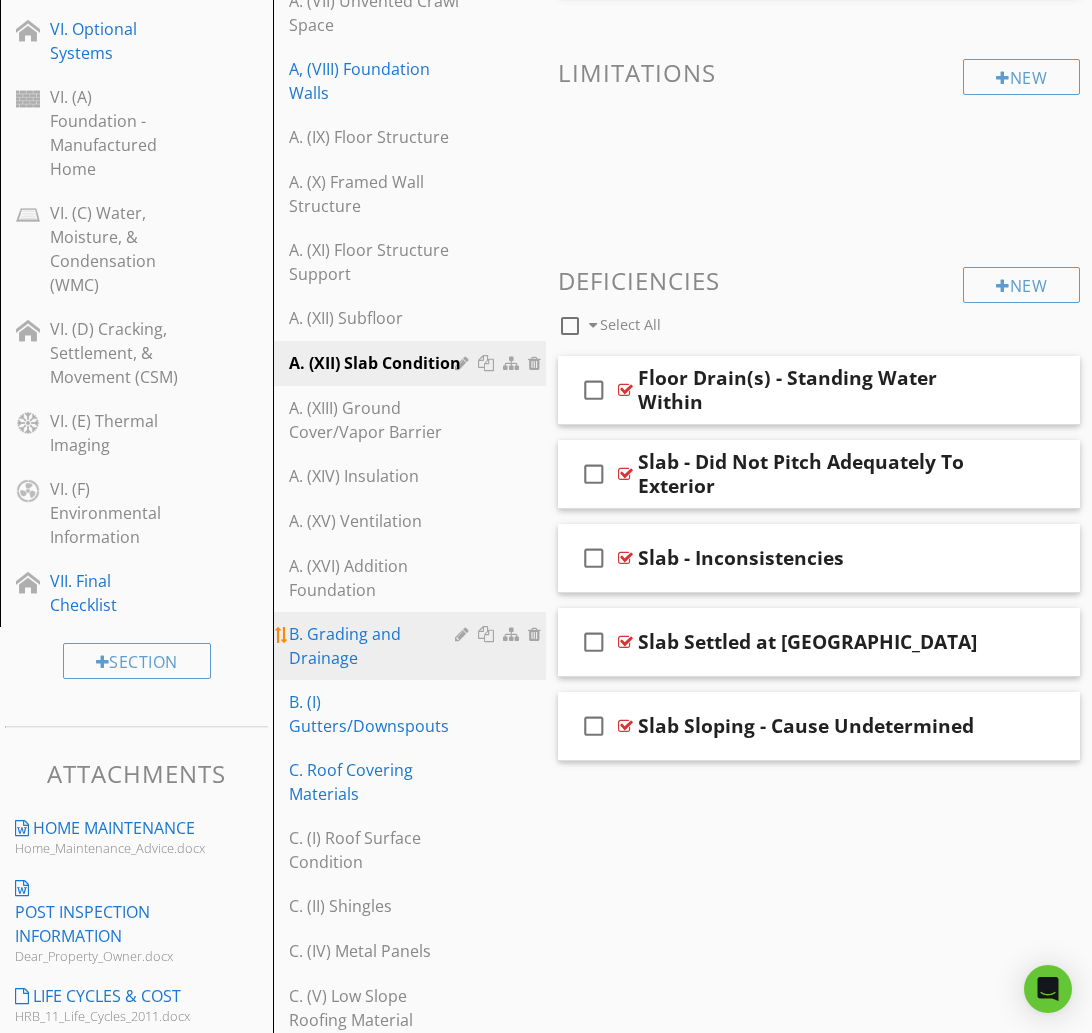click on "B. Grading and Drainage" at bounding box center (375, 646) 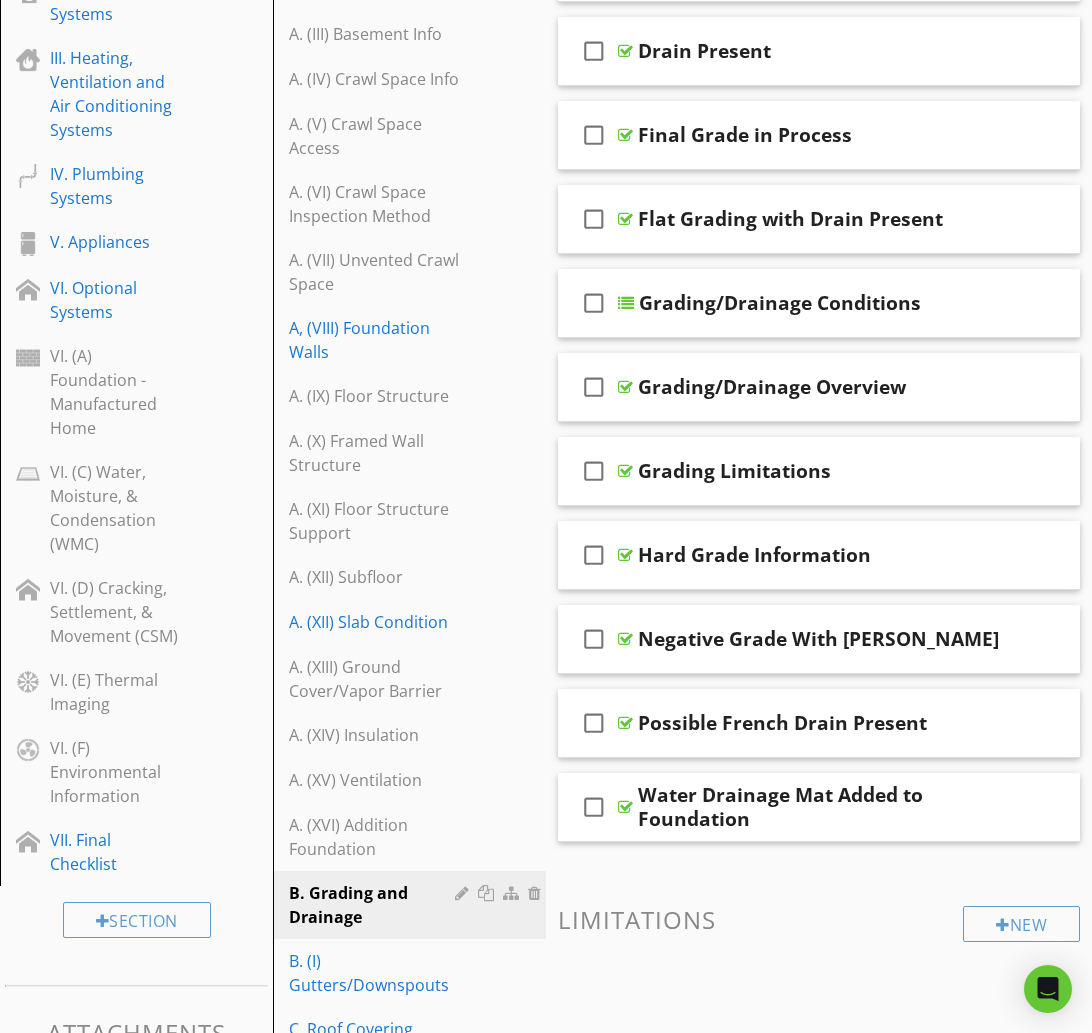 scroll, scrollTop: 464, scrollLeft: 0, axis: vertical 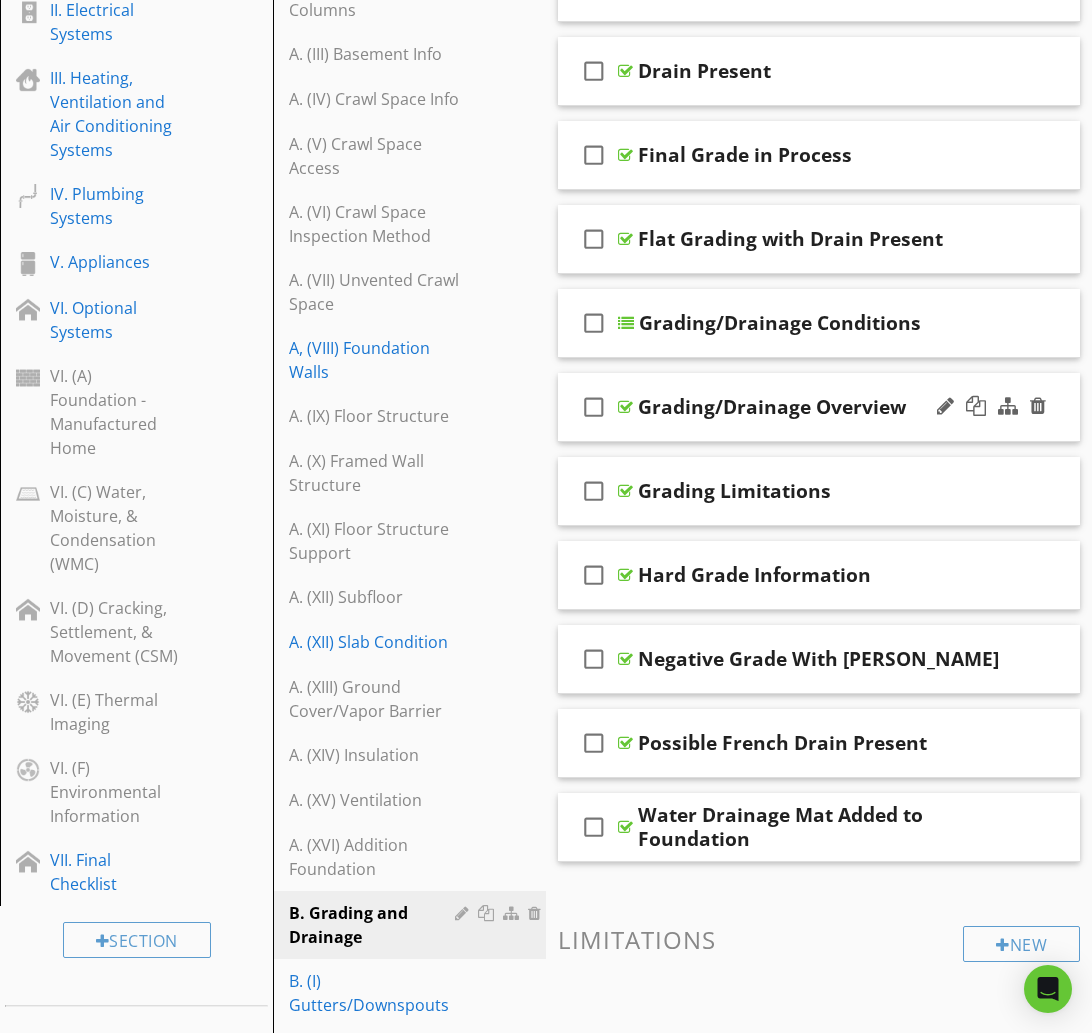 click on "check_box_outline_blank
Grading/Drainage Overview" at bounding box center (819, 407) 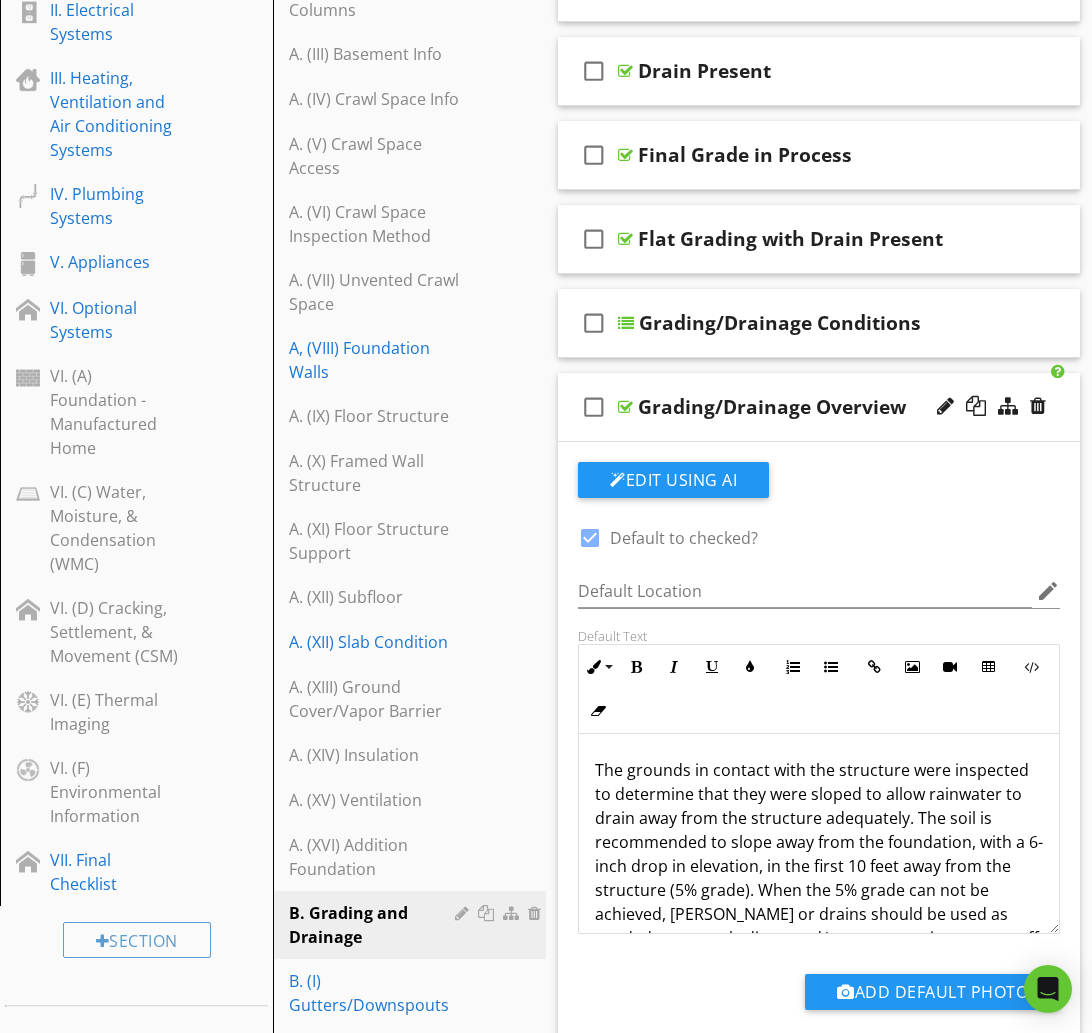 click at bounding box center [590, 538] 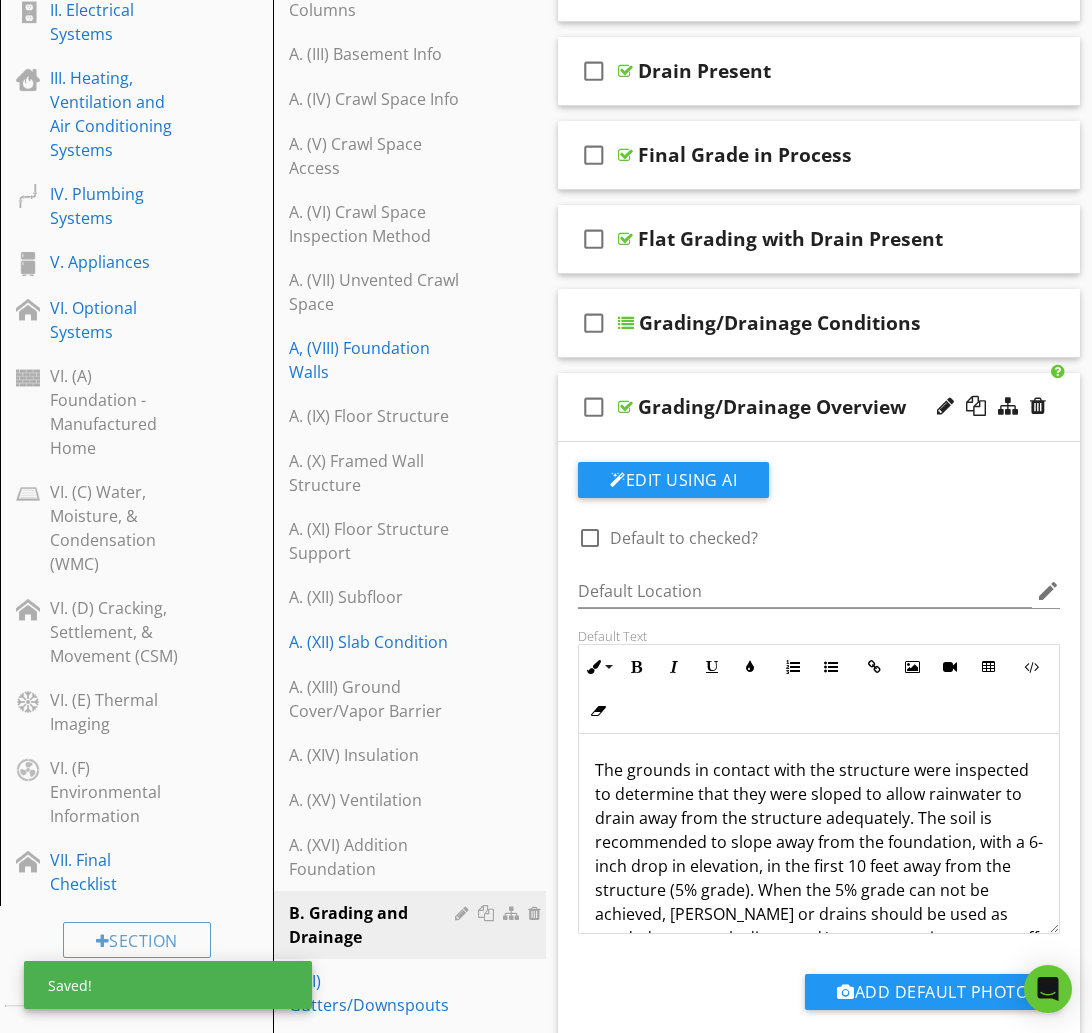 click on "check_box_outline_blank
Grading/Drainage Overview" at bounding box center [819, 407] 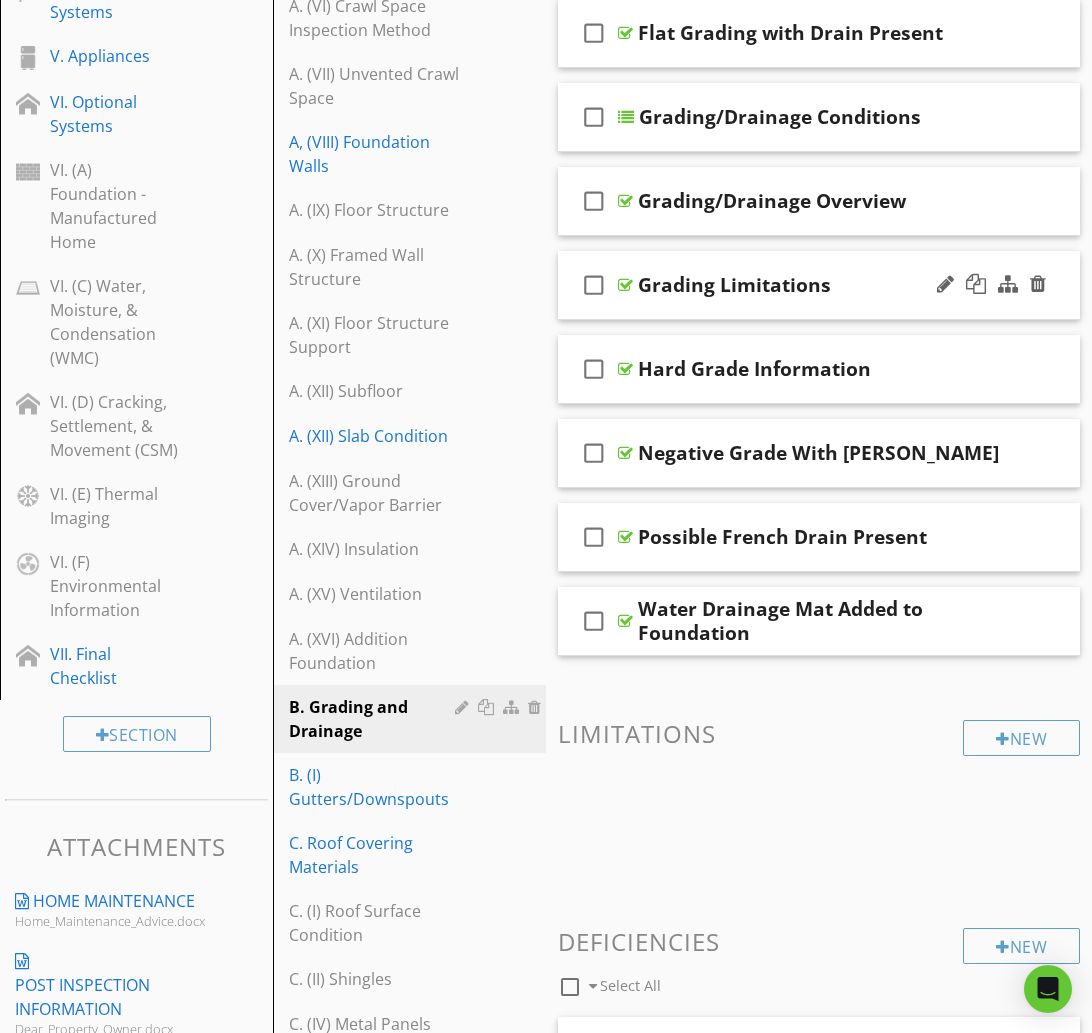 scroll, scrollTop: 643, scrollLeft: 0, axis: vertical 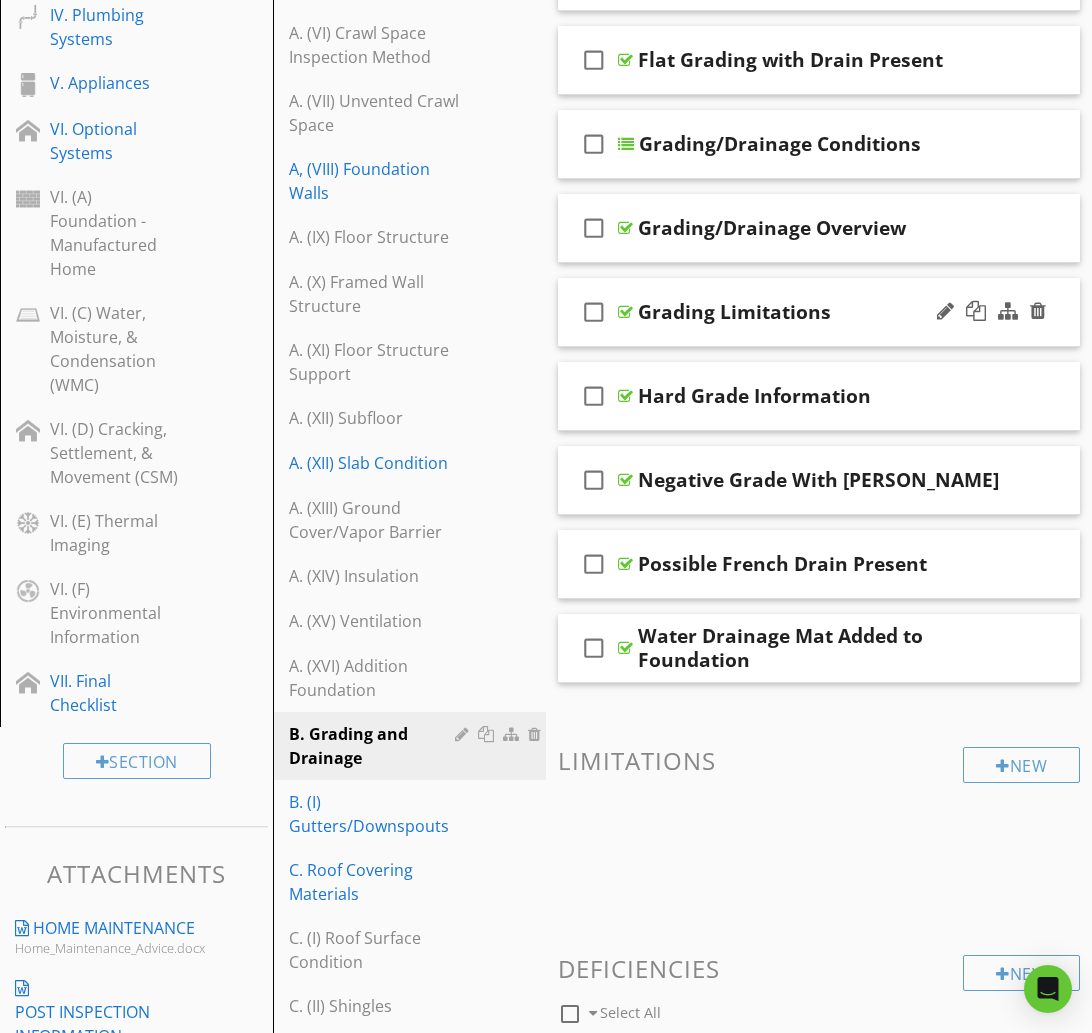 click on "check_box_outline_blank
Grading Limitations" at bounding box center [819, 312] 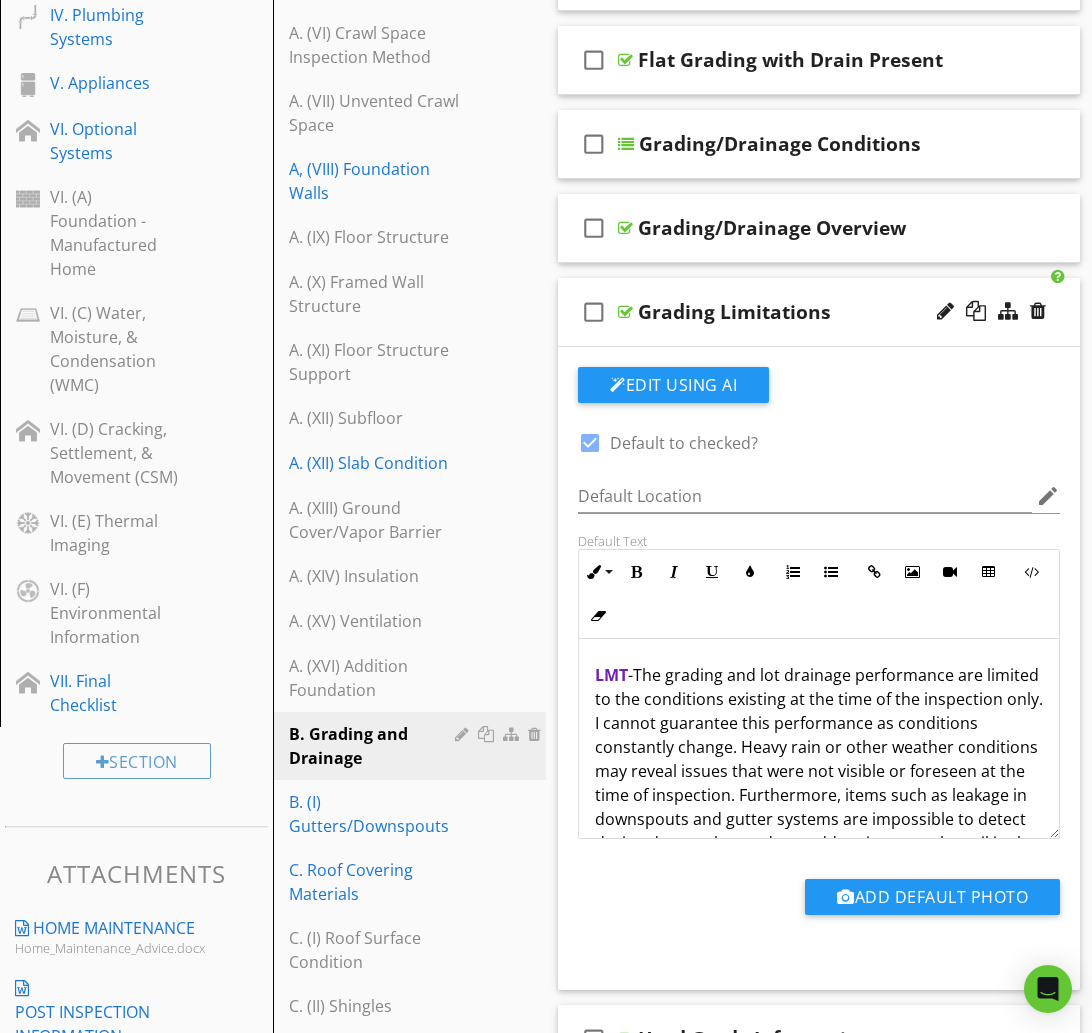 click at bounding box center (590, 443) 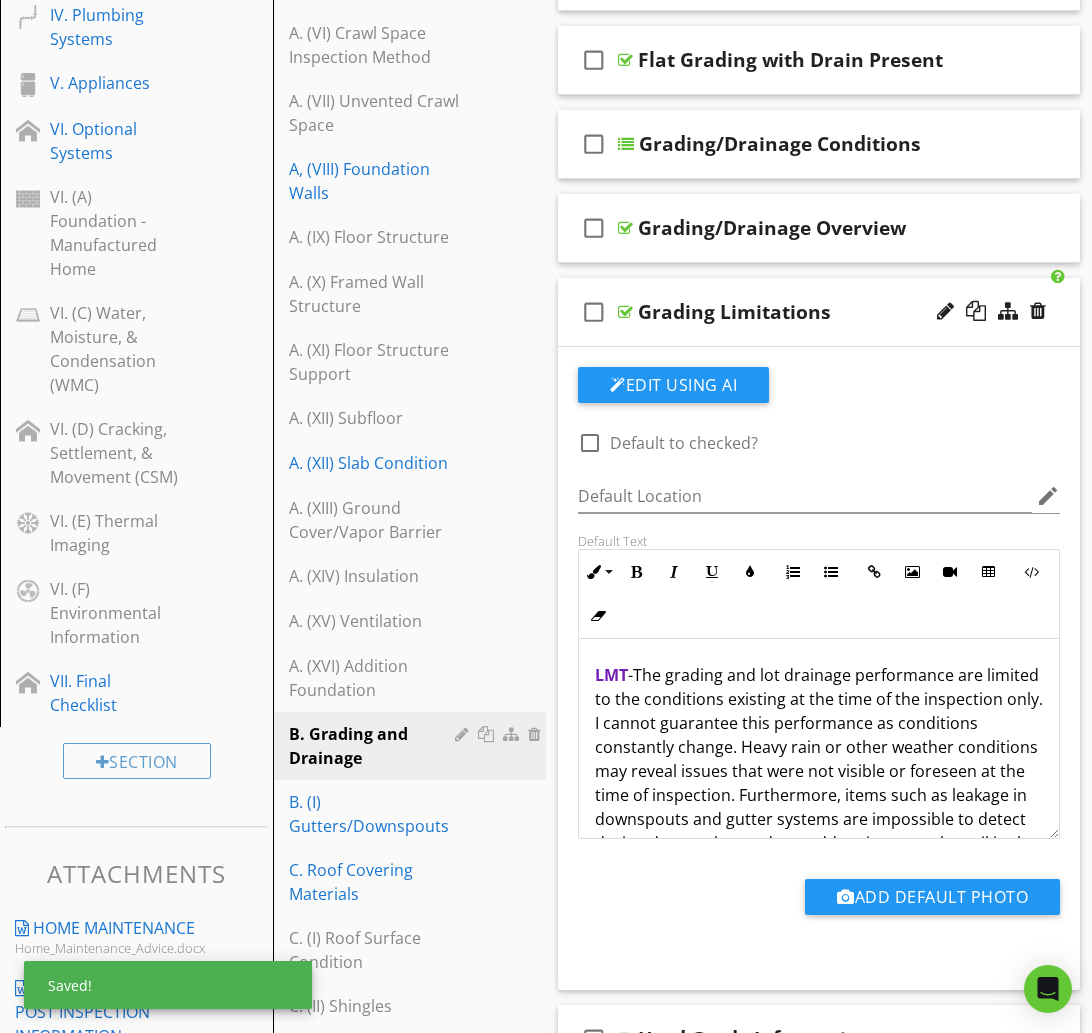 click on "check_box_outline_blank
Grading Limitations" at bounding box center (819, 312) 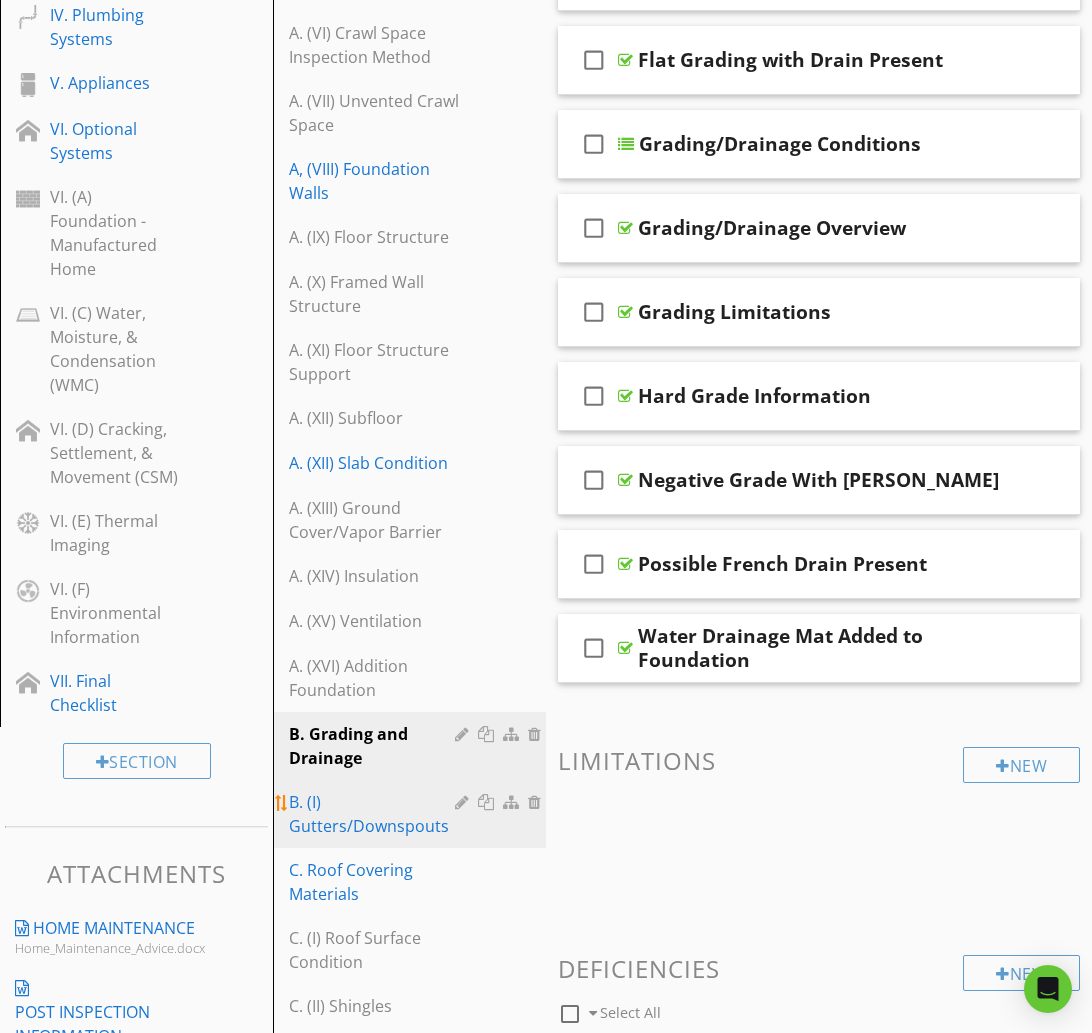 click on "B. (I) Gutters/Downspouts" at bounding box center (375, 814) 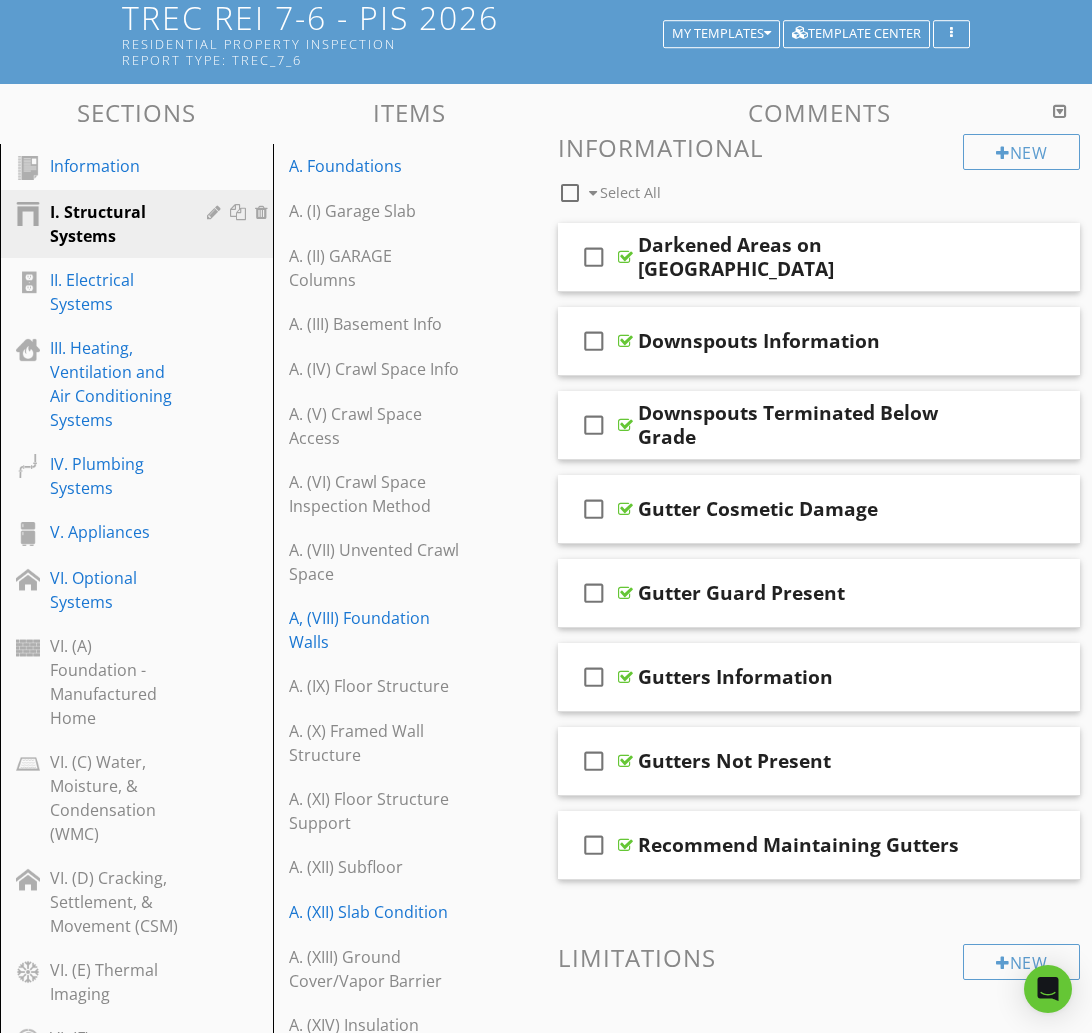 scroll, scrollTop: 191, scrollLeft: 0, axis: vertical 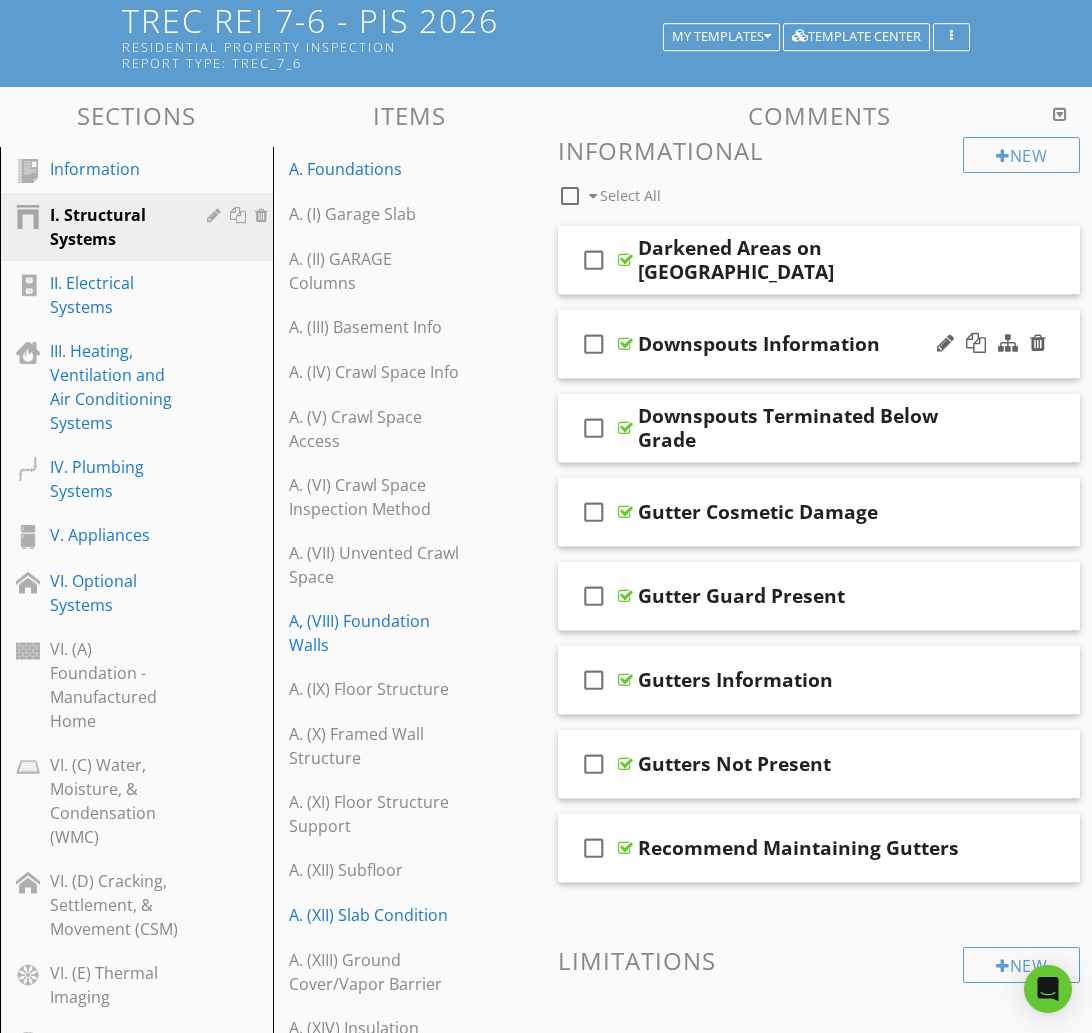 click on "check_box_outline_blank
Downspouts Information" at bounding box center (819, 344) 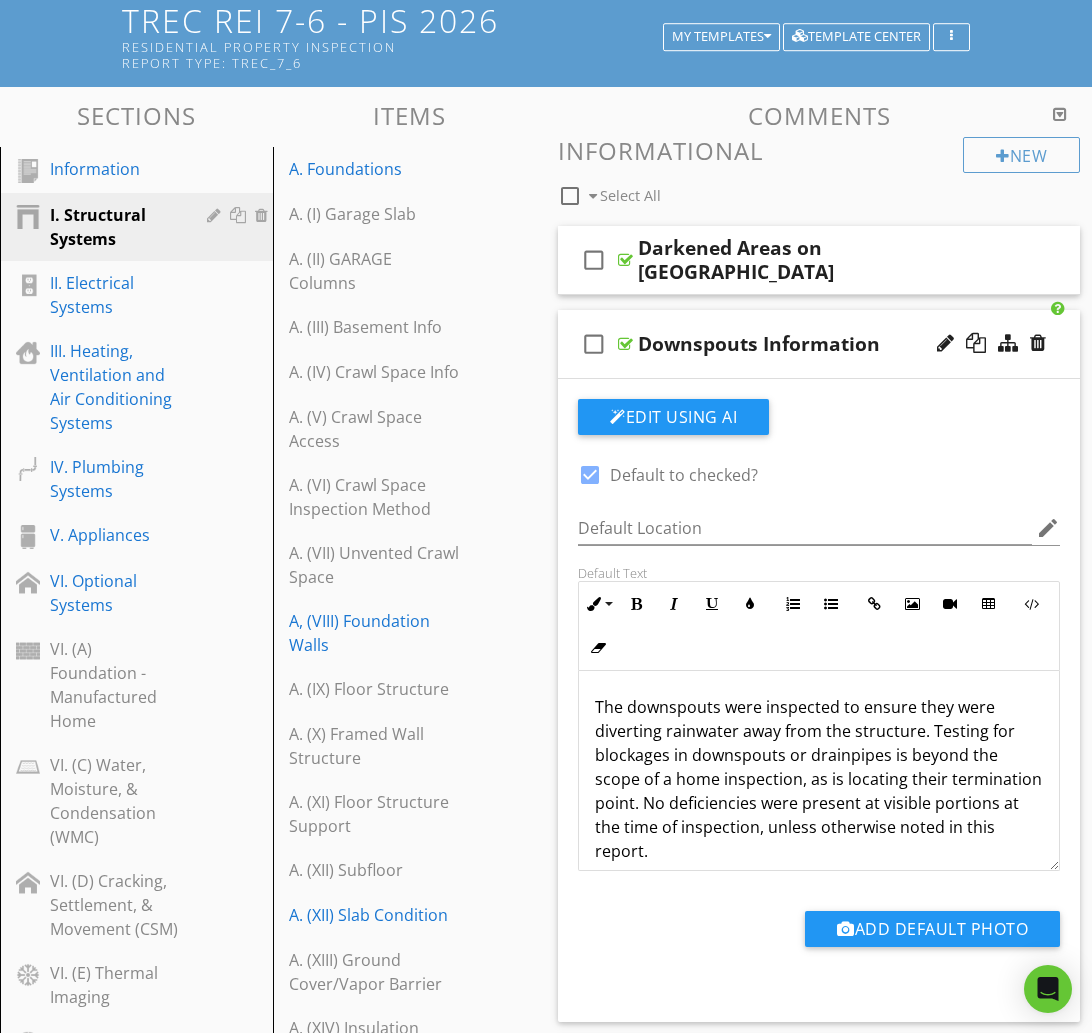 click at bounding box center [590, 475] 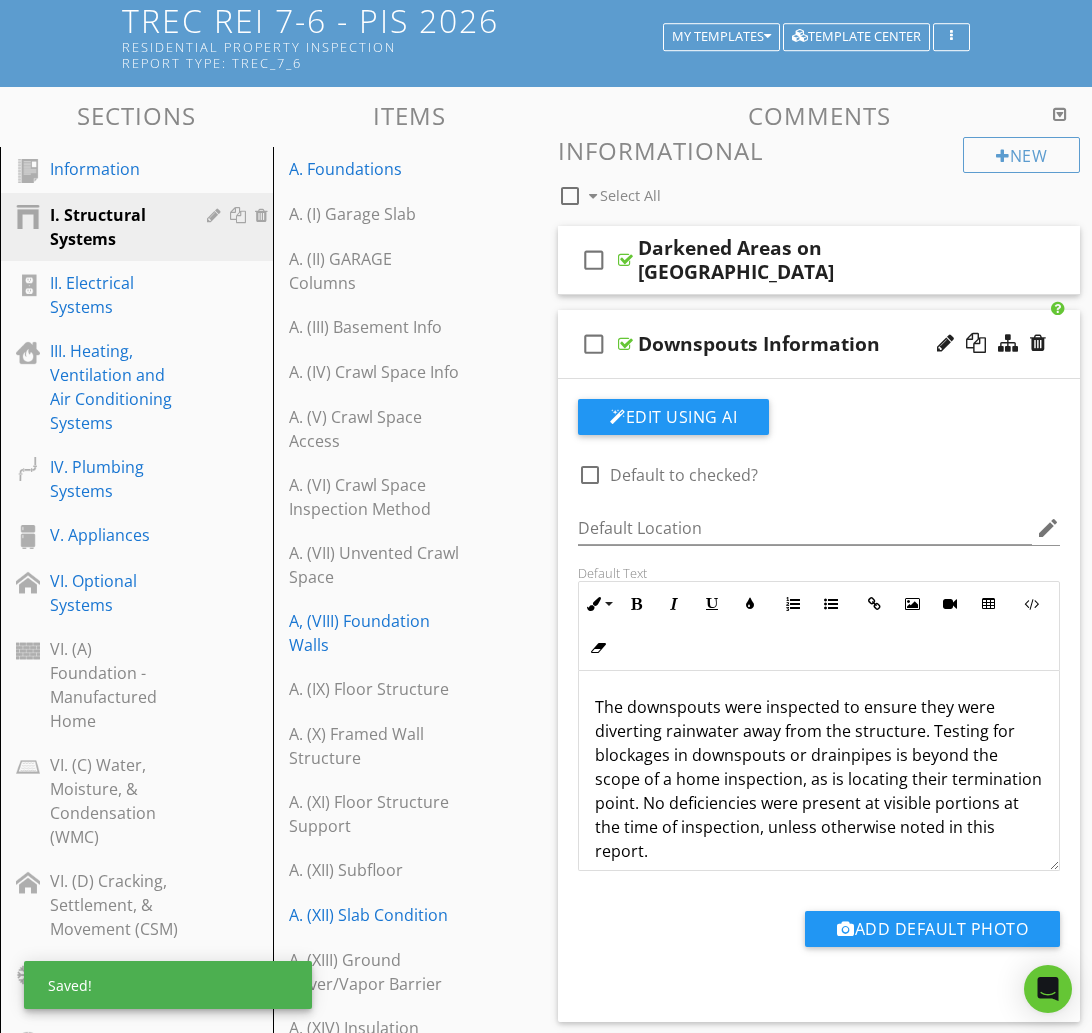 click on "check_box_outline_blank
Downspouts Information" at bounding box center [819, 344] 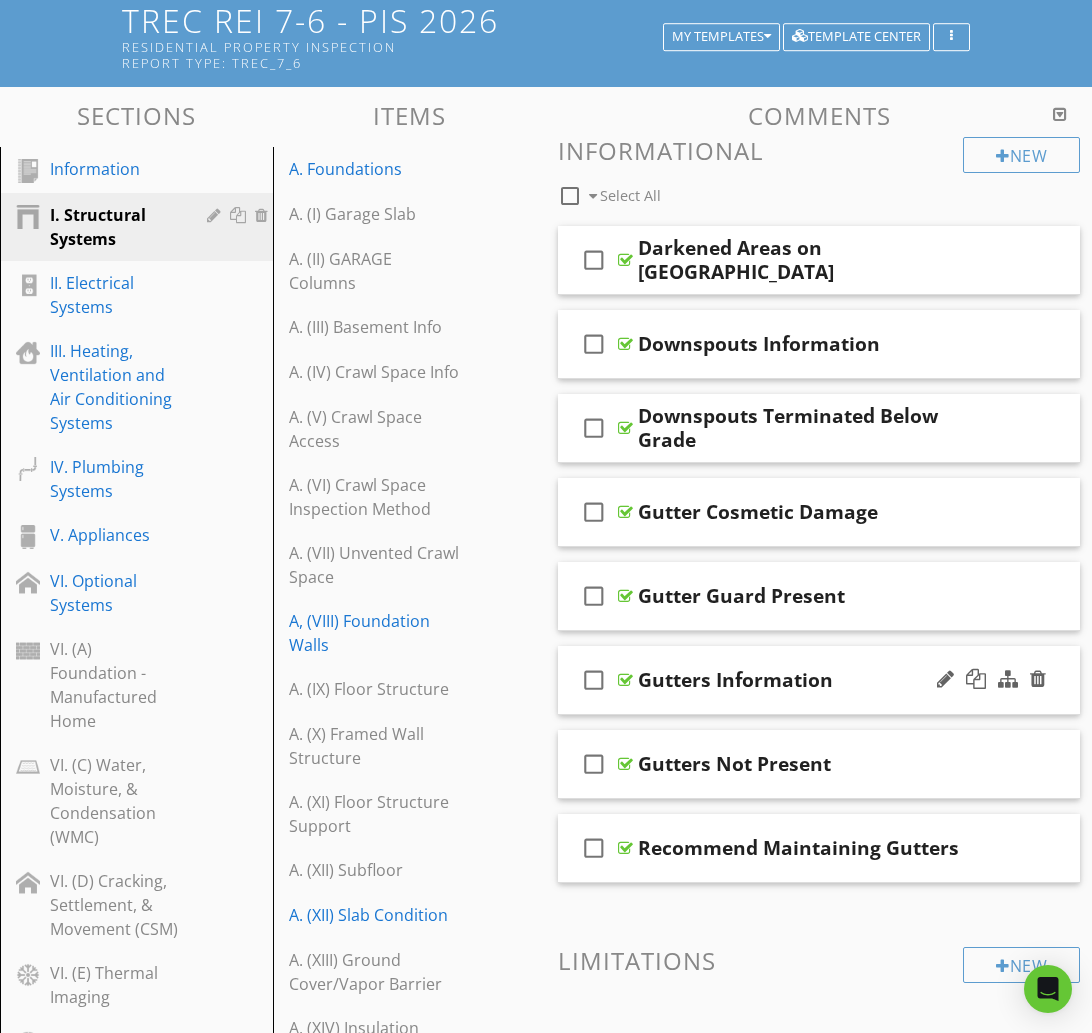 click on "Gutters Information" at bounding box center [819, 680] 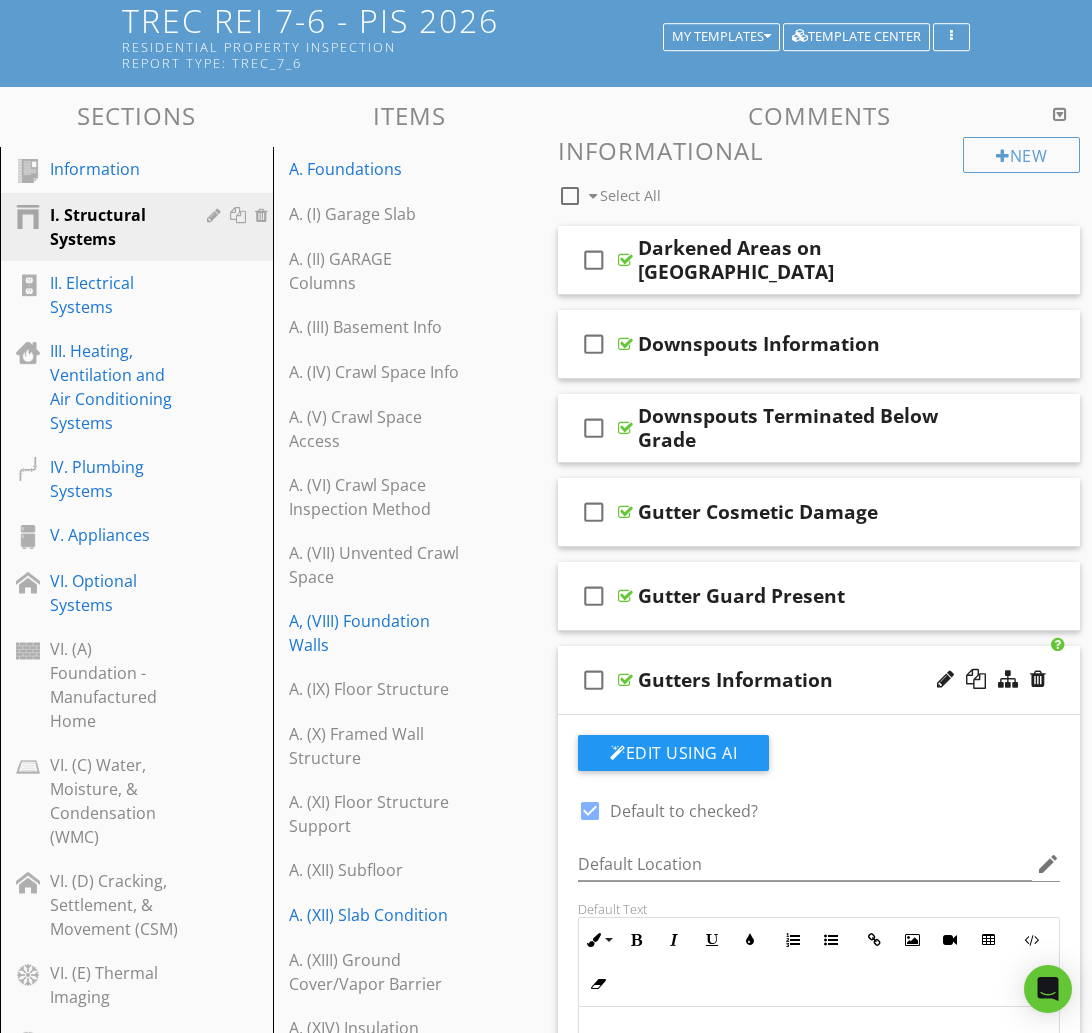 click at bounding box center [590, 811] 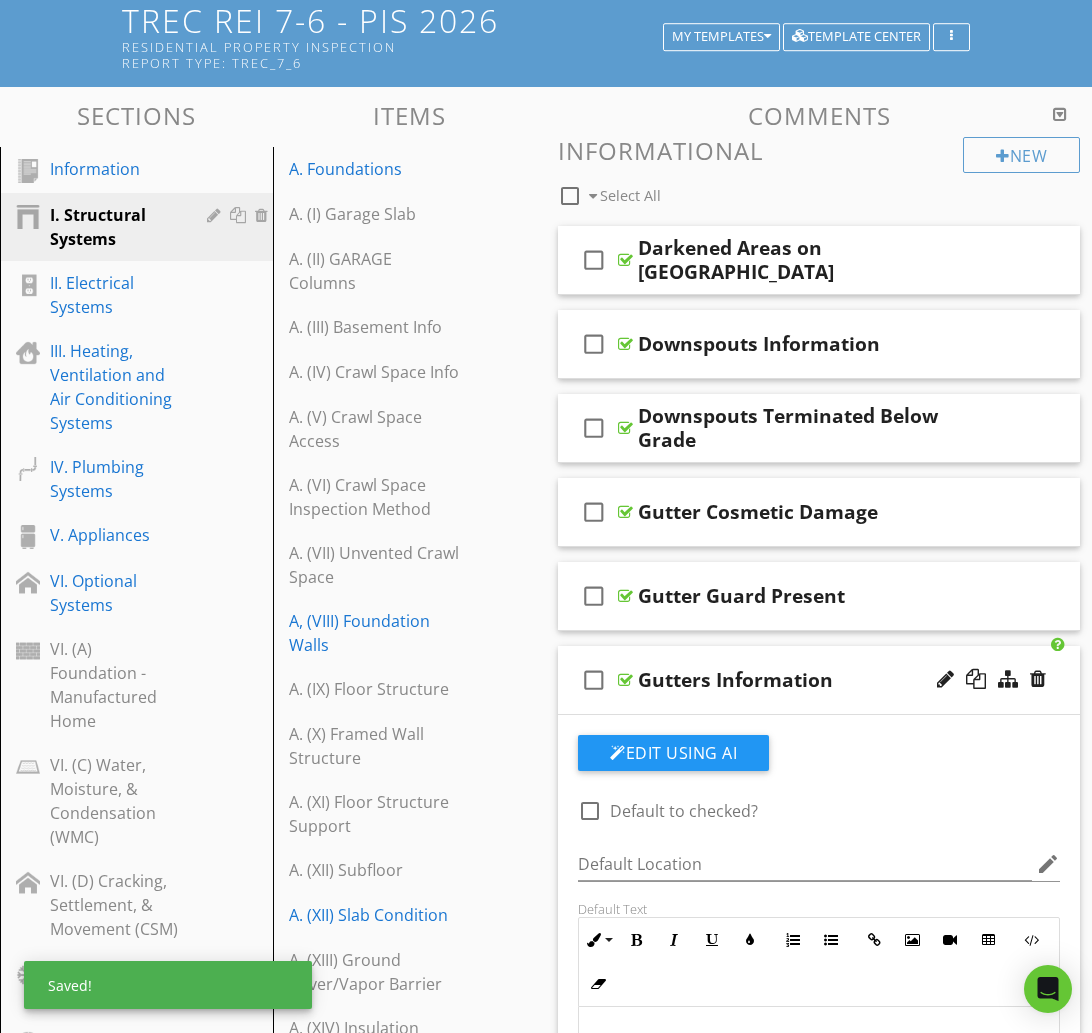 click on "check_box_outline_blank
Gutters Information" at bounding box center [819, 680] 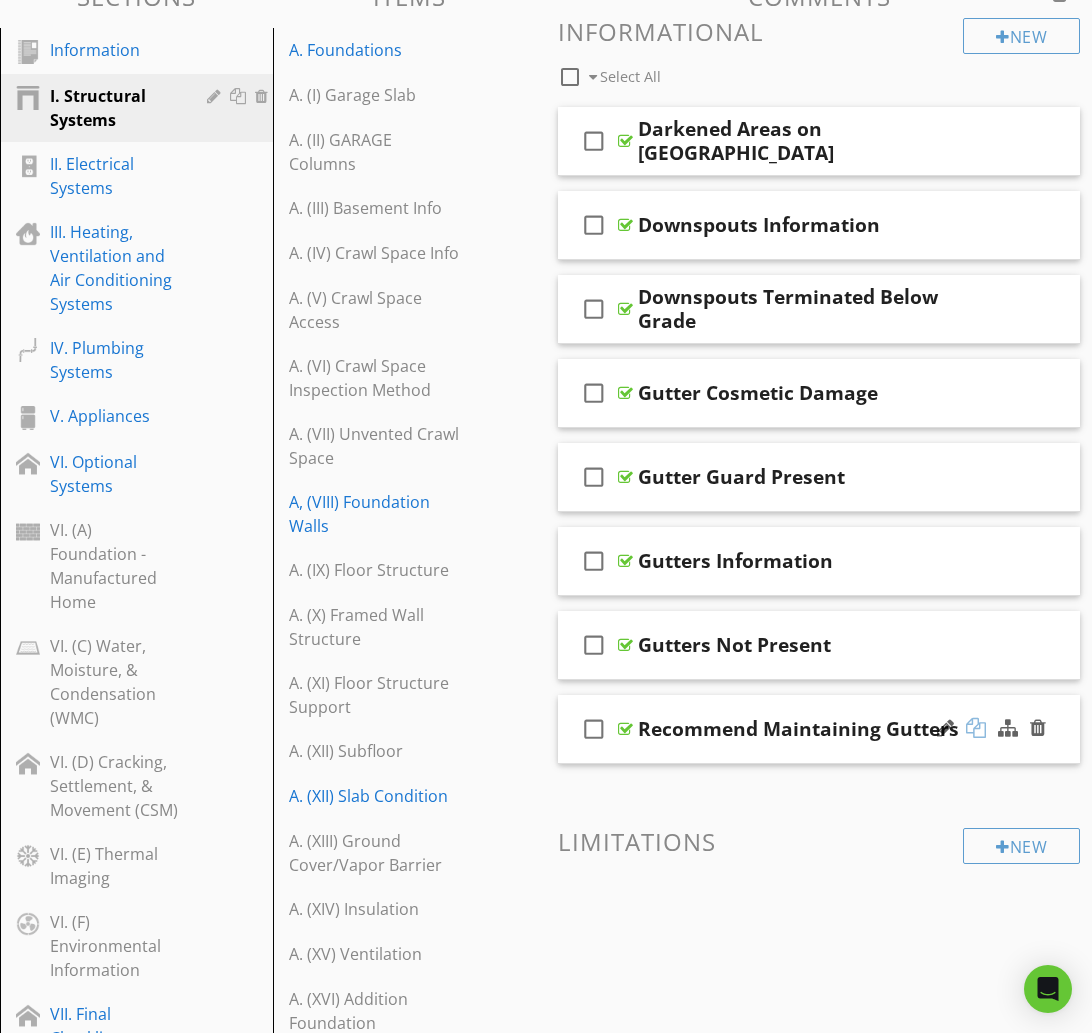 scroll, scrollTop: 312, scrollLeft: 0, axis: vertical 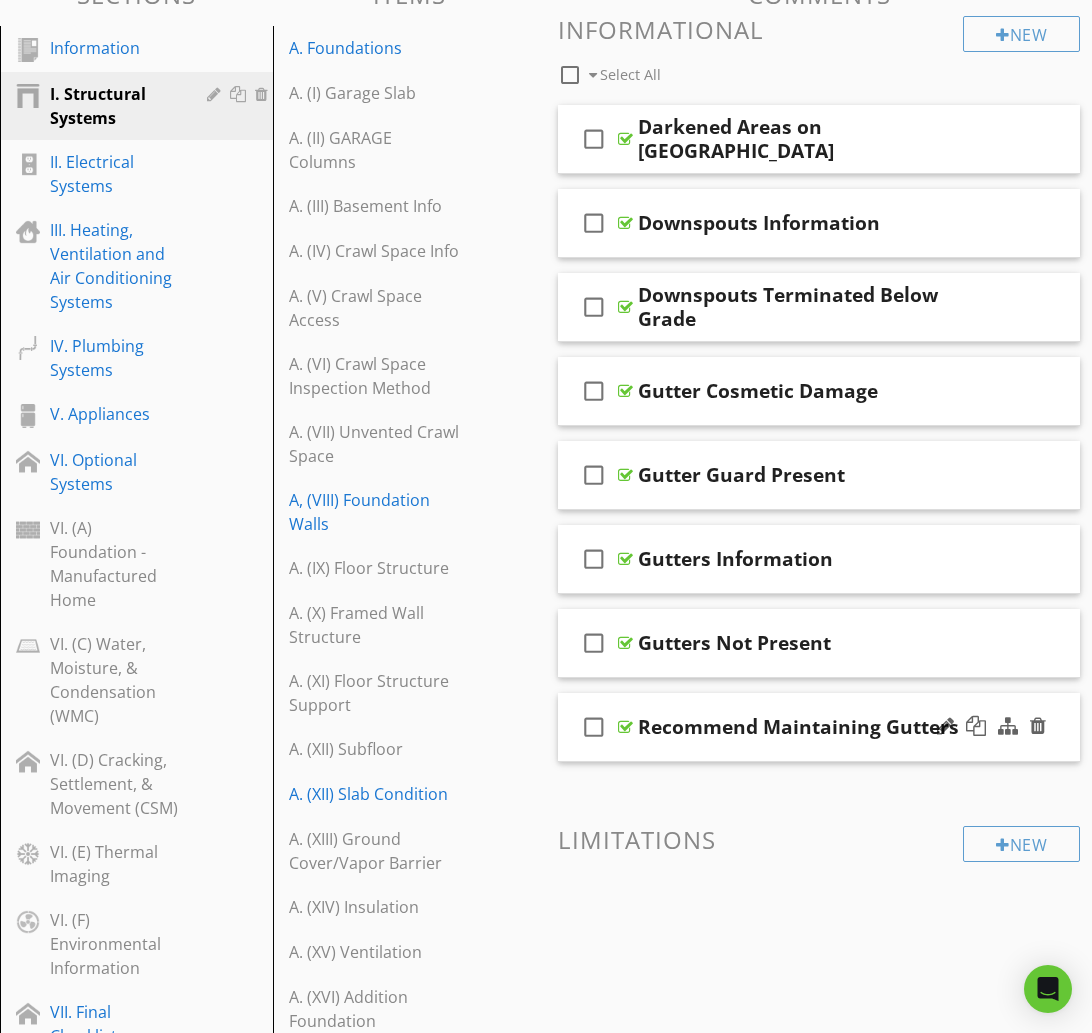 click on "check_box_outline_blank
Recommend Maintaining Gutters" at bounding box center [819, 727] 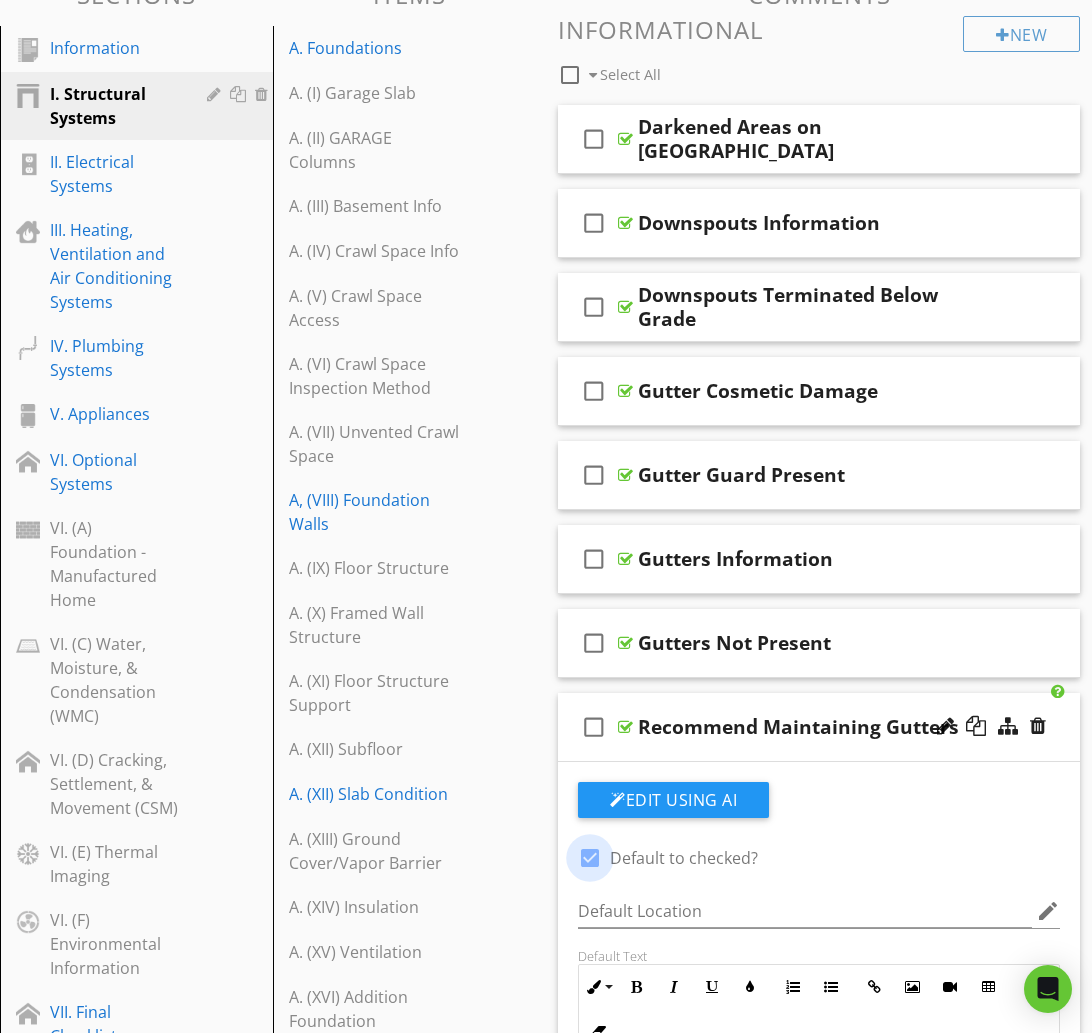 click at bounding box center (590, 858) 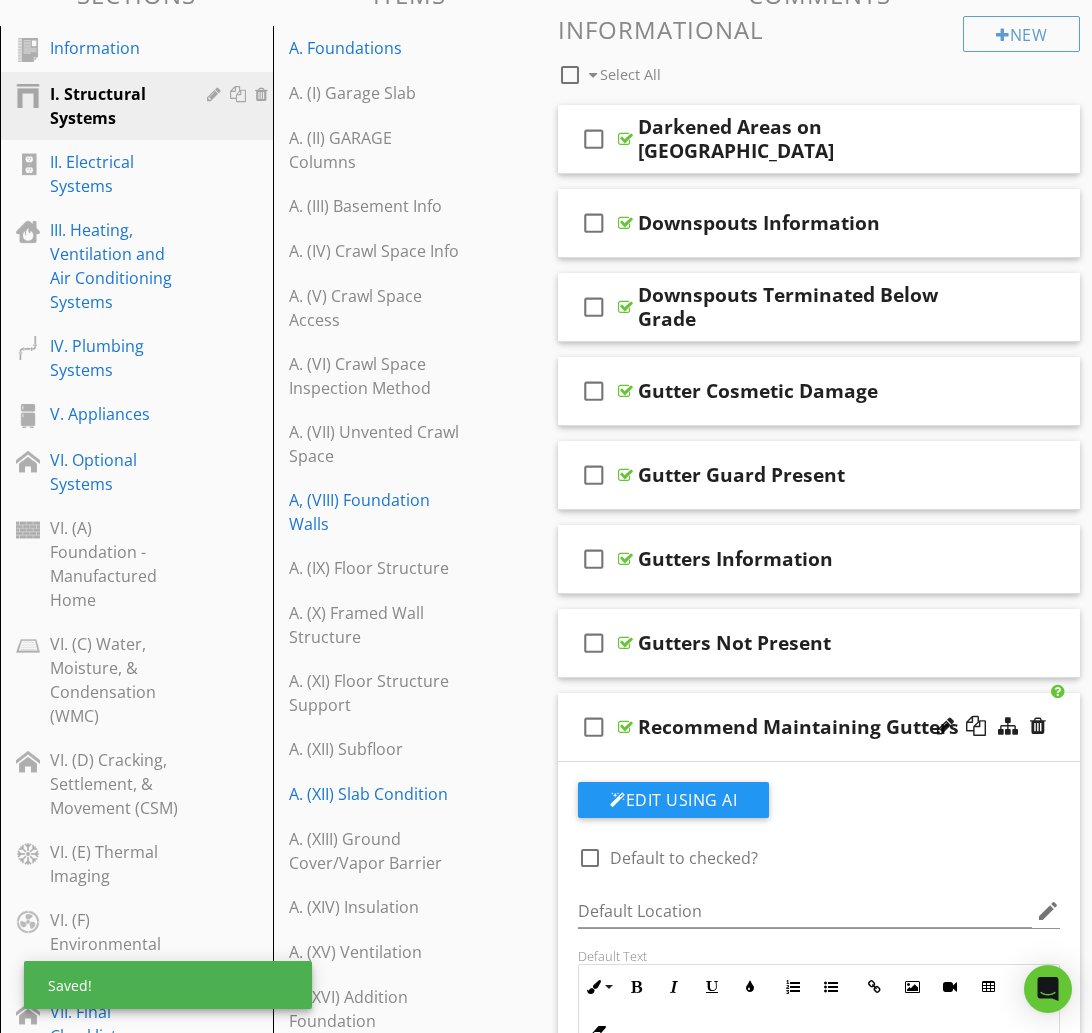click on "check_box_outline_blank
Recommend Maintaining Gutters" at bounding box center (819, 727) 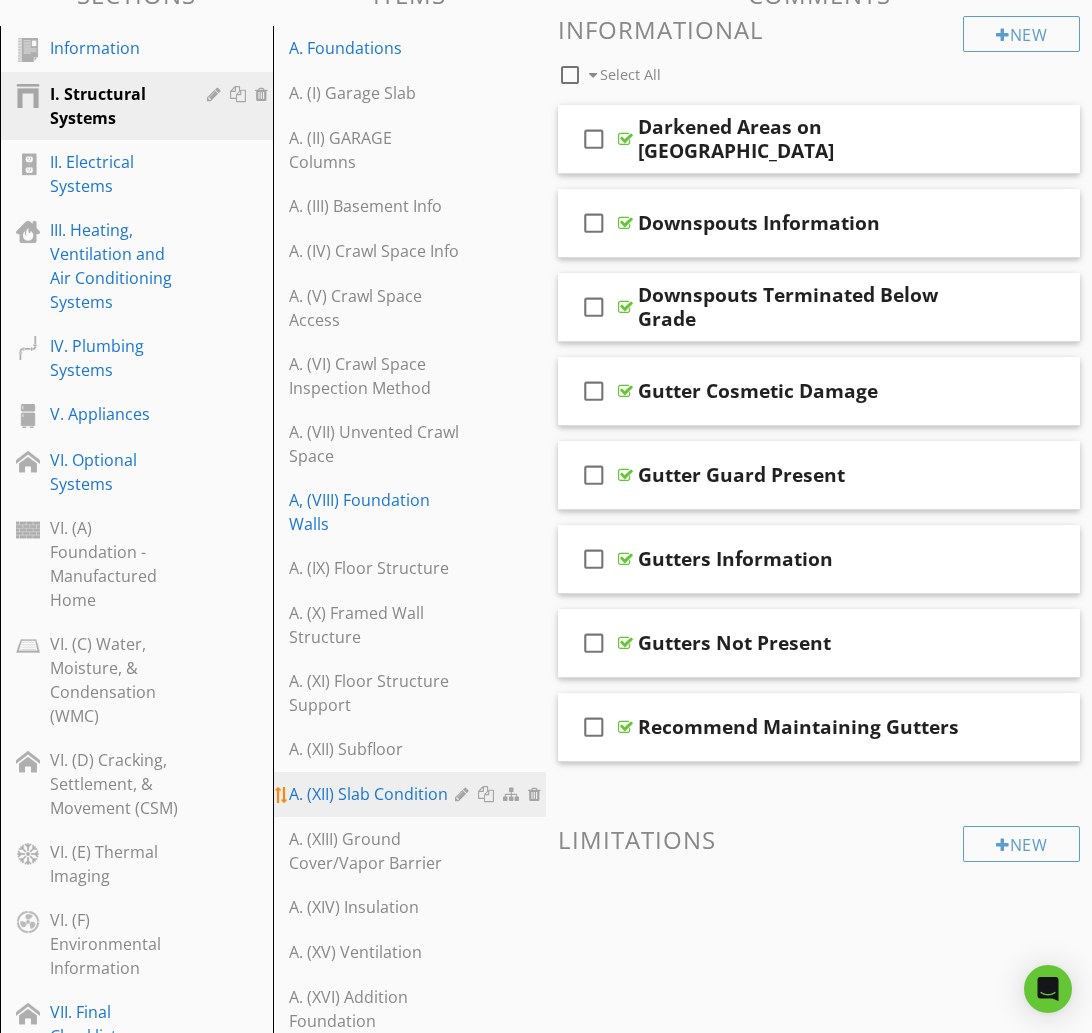 click on "A. (XII) Slab Condition" at bounding box center [375, 794] 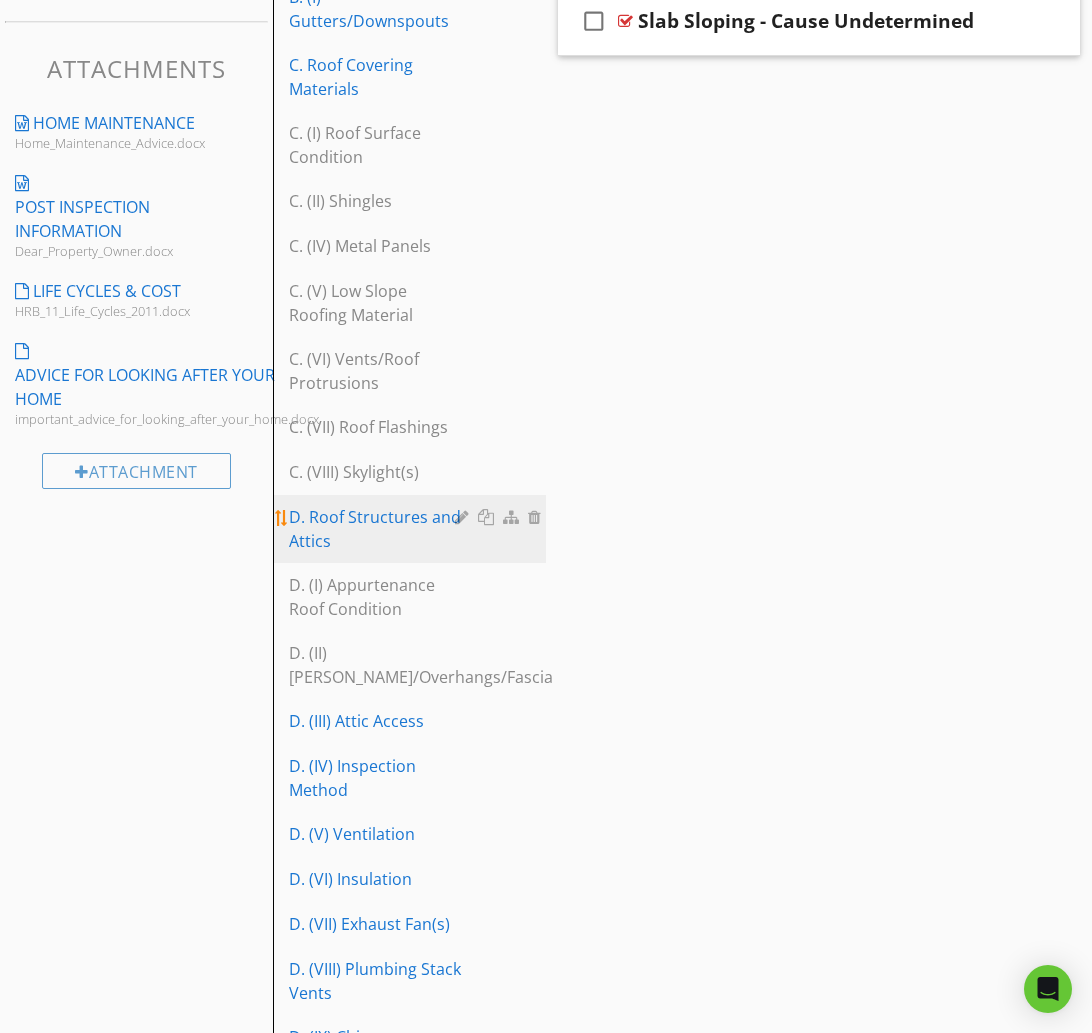 scroll, scrollTop: 1454, scrollLeft: 0, axis: vertical 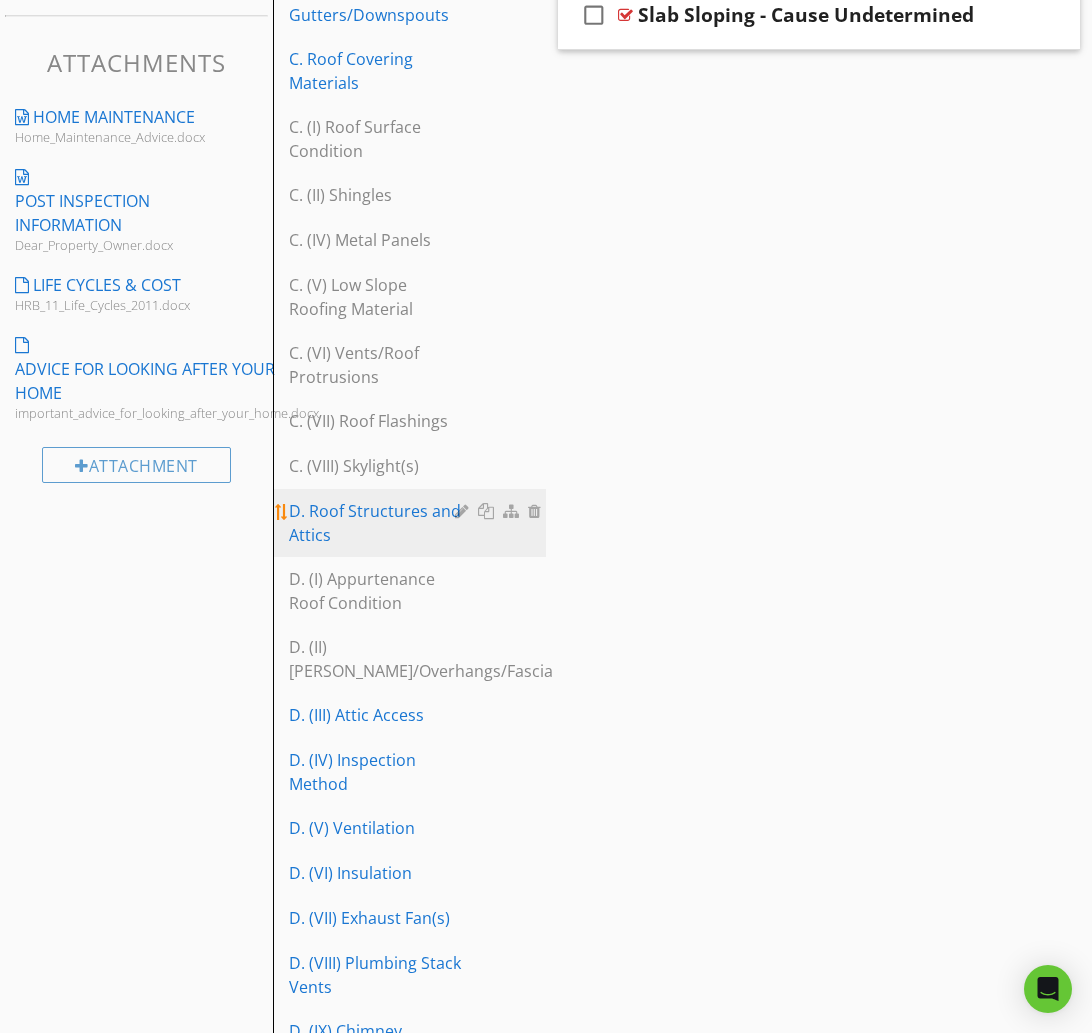 click on "D. Roof Structures and Attics" at bounding box center [375, 523] 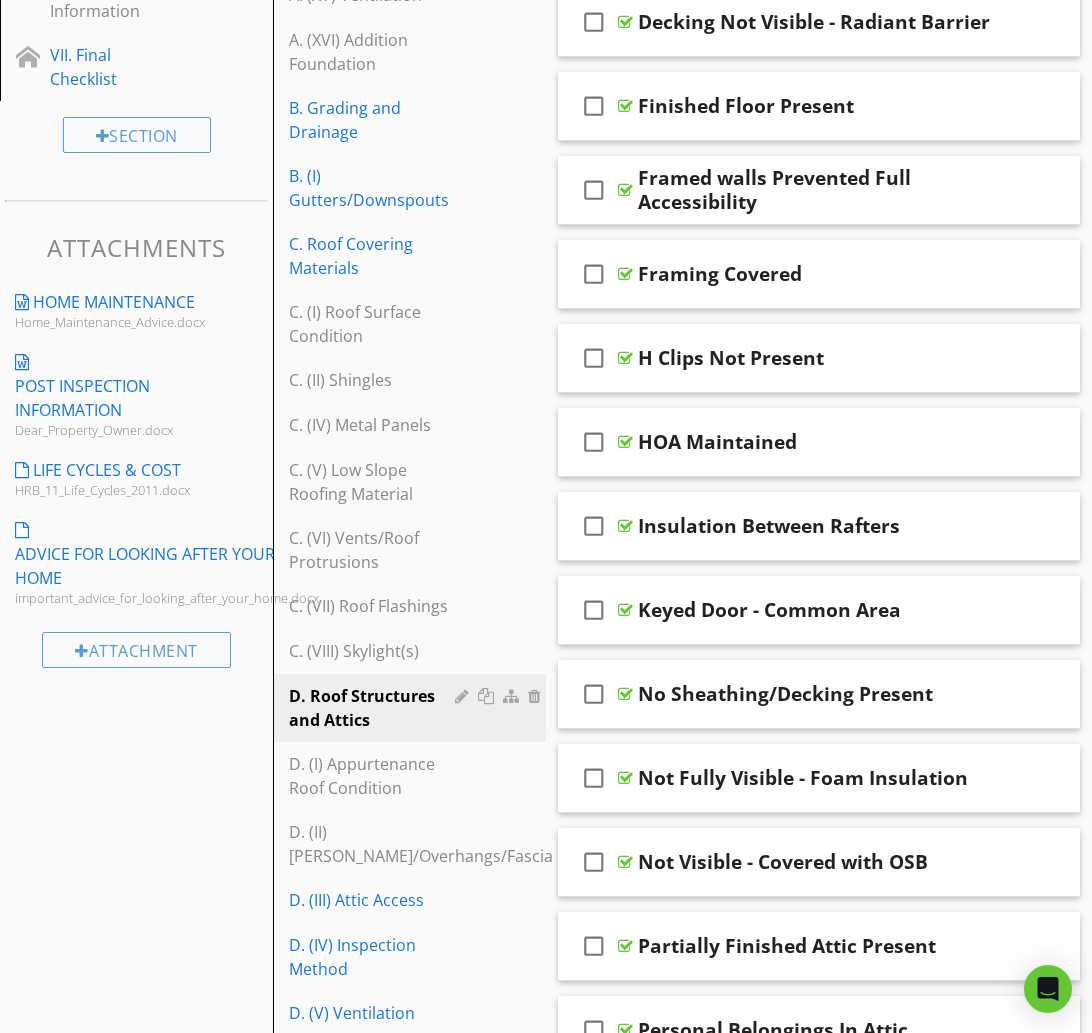 scroll, scrollTop: 1272, scrollLeft: 0, axis: vertical 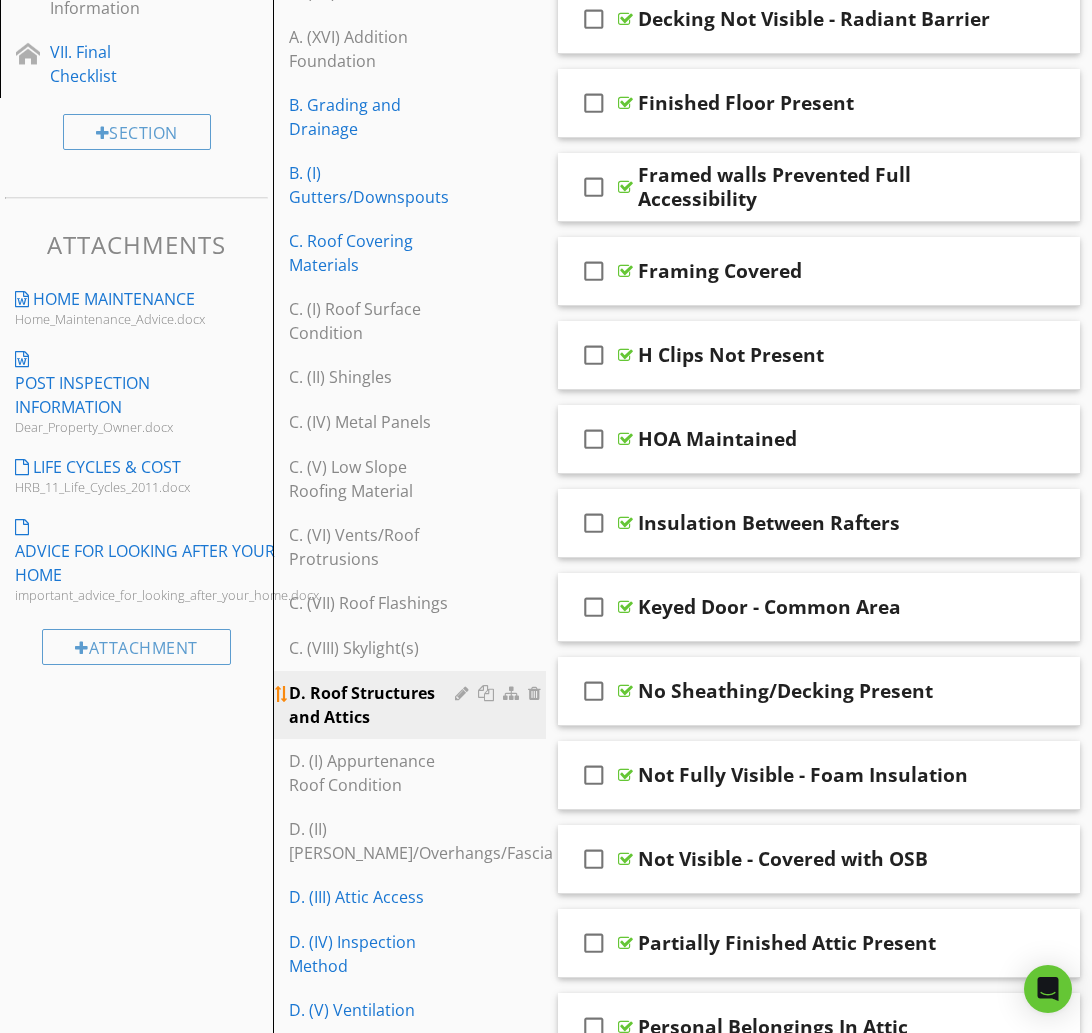 click on "D. Roof Structures and Attics" at bounding box center (375, 705) 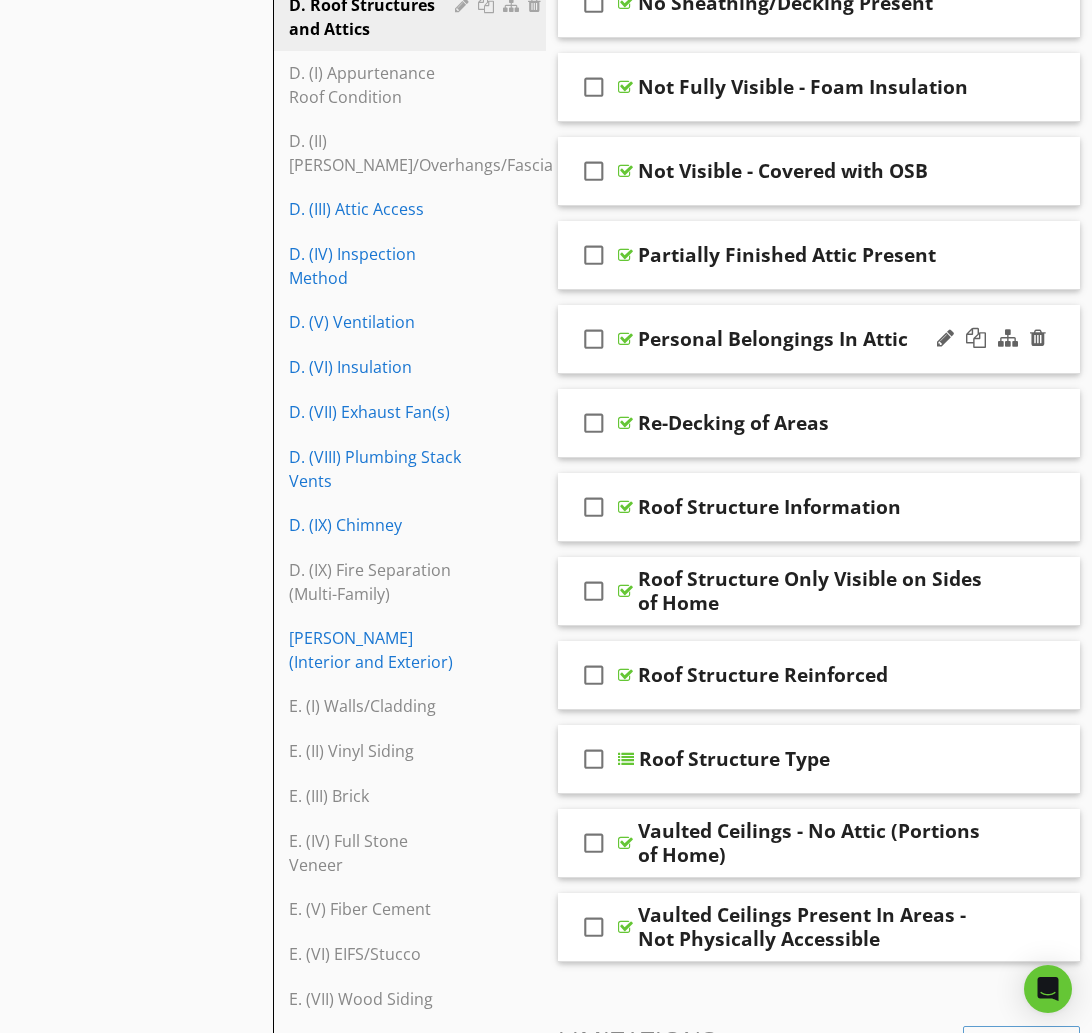 scroll, scrollTop: 2021, scrollLeft: 0, axis: vertical 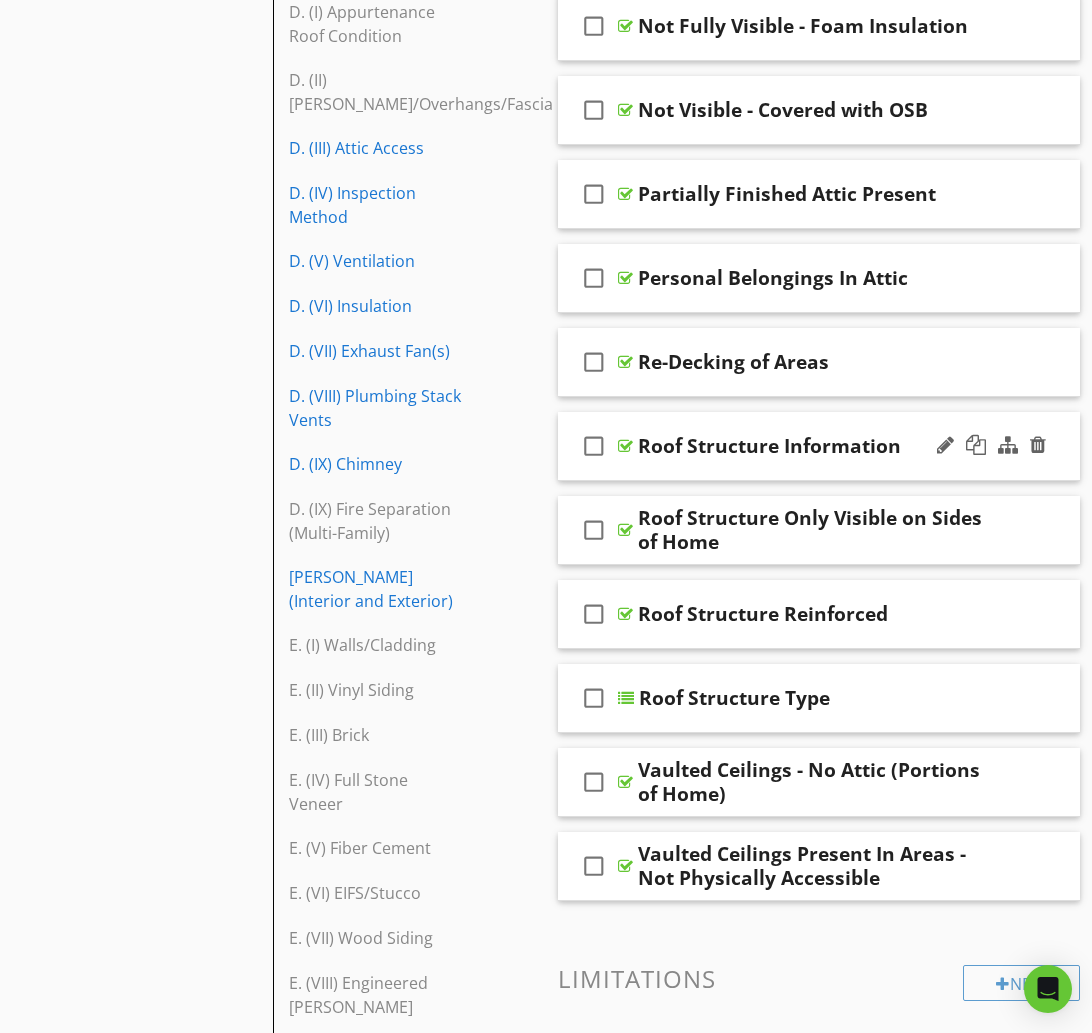 click on "check_box_outline_blank
Roof Structure Information" at bounding box center (819, 446) 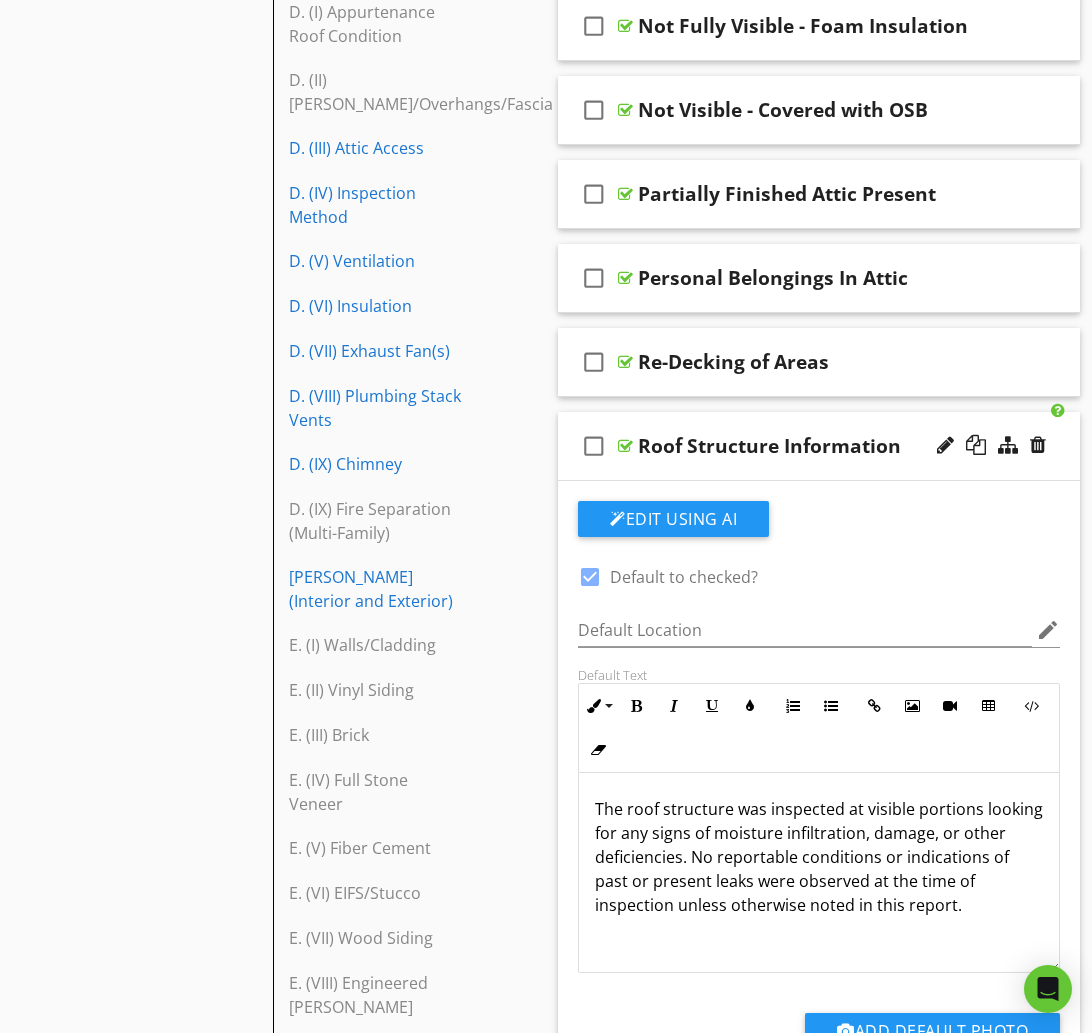 click at bounding box center (590, 577) 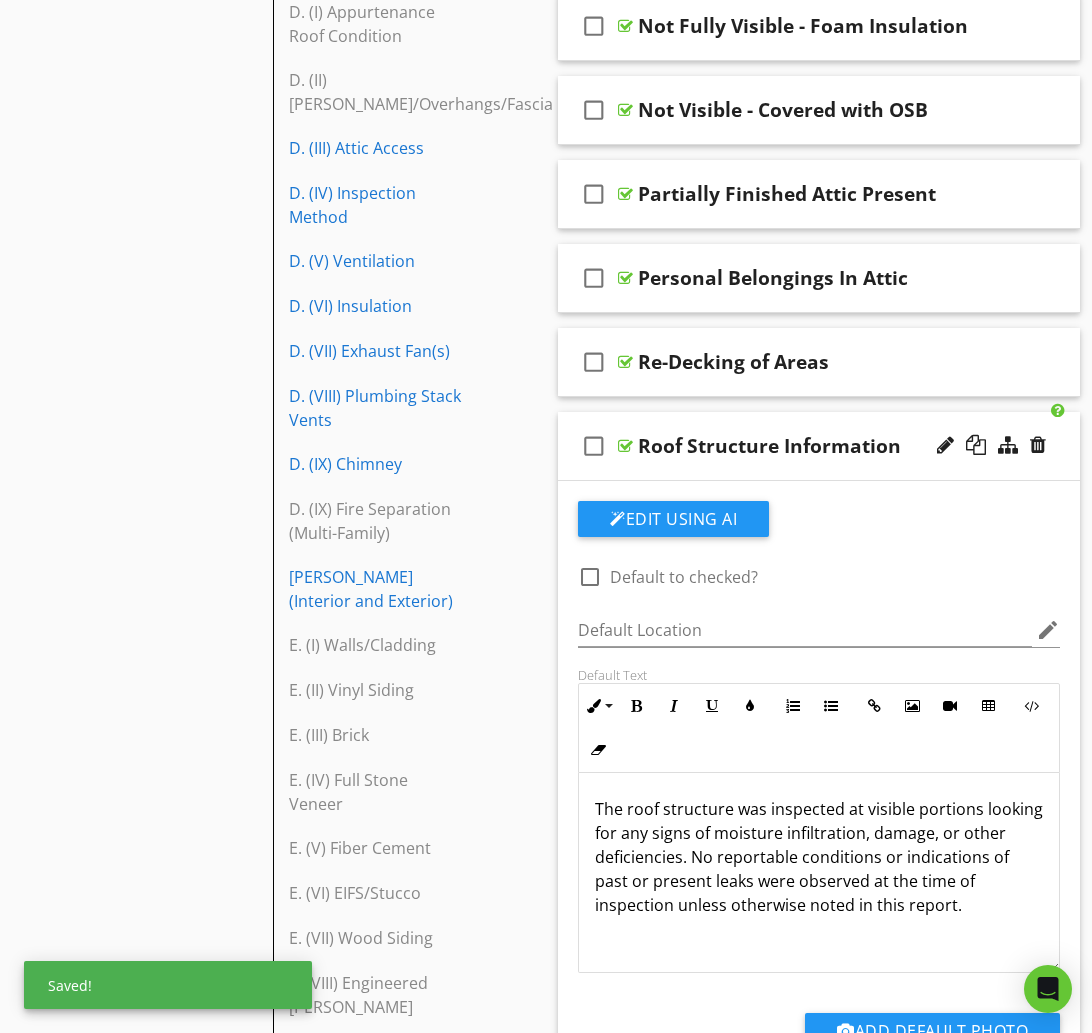 click on "check_box_outline_blank
Roof Structure Information" at bounding box center [819, 446] 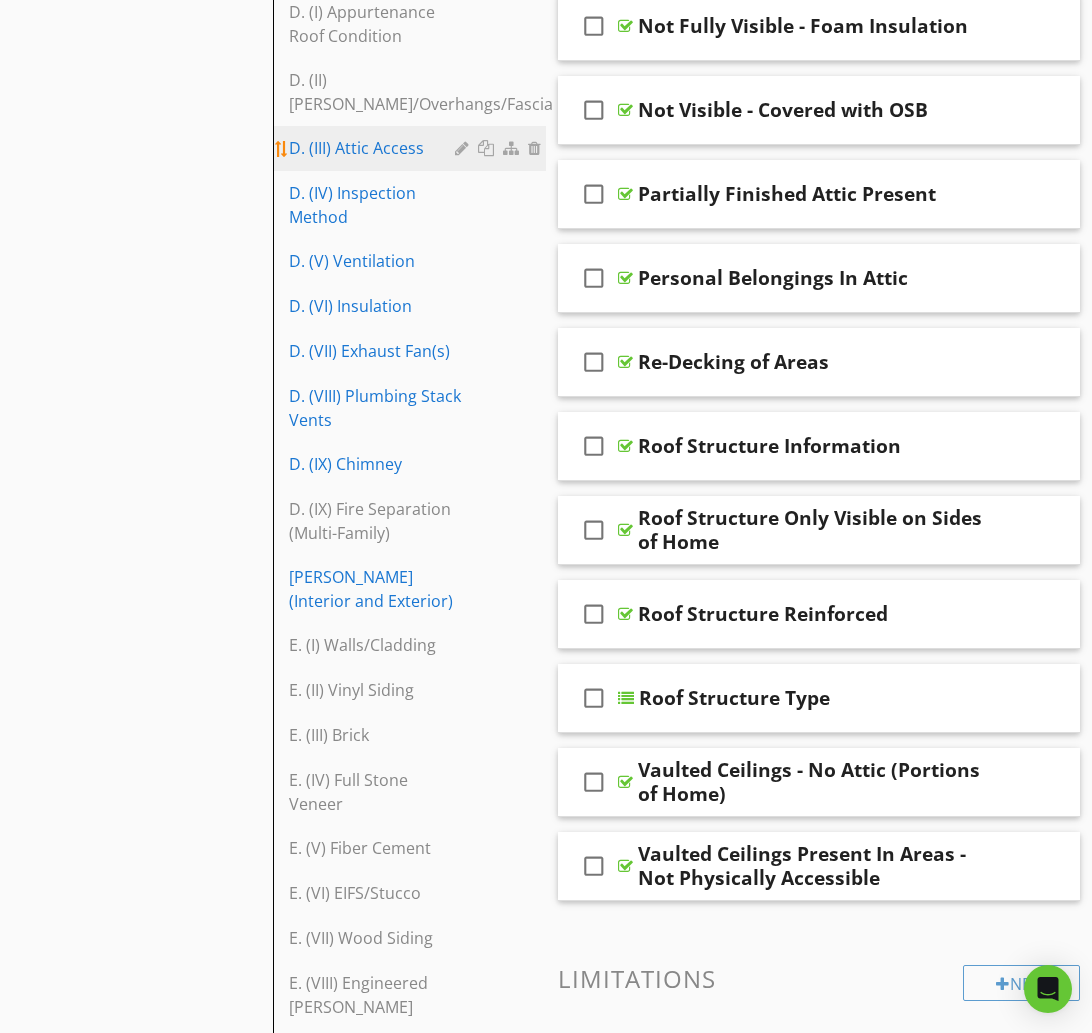 click on "D. (III) Attic Access" at bounding box center [375, 148] 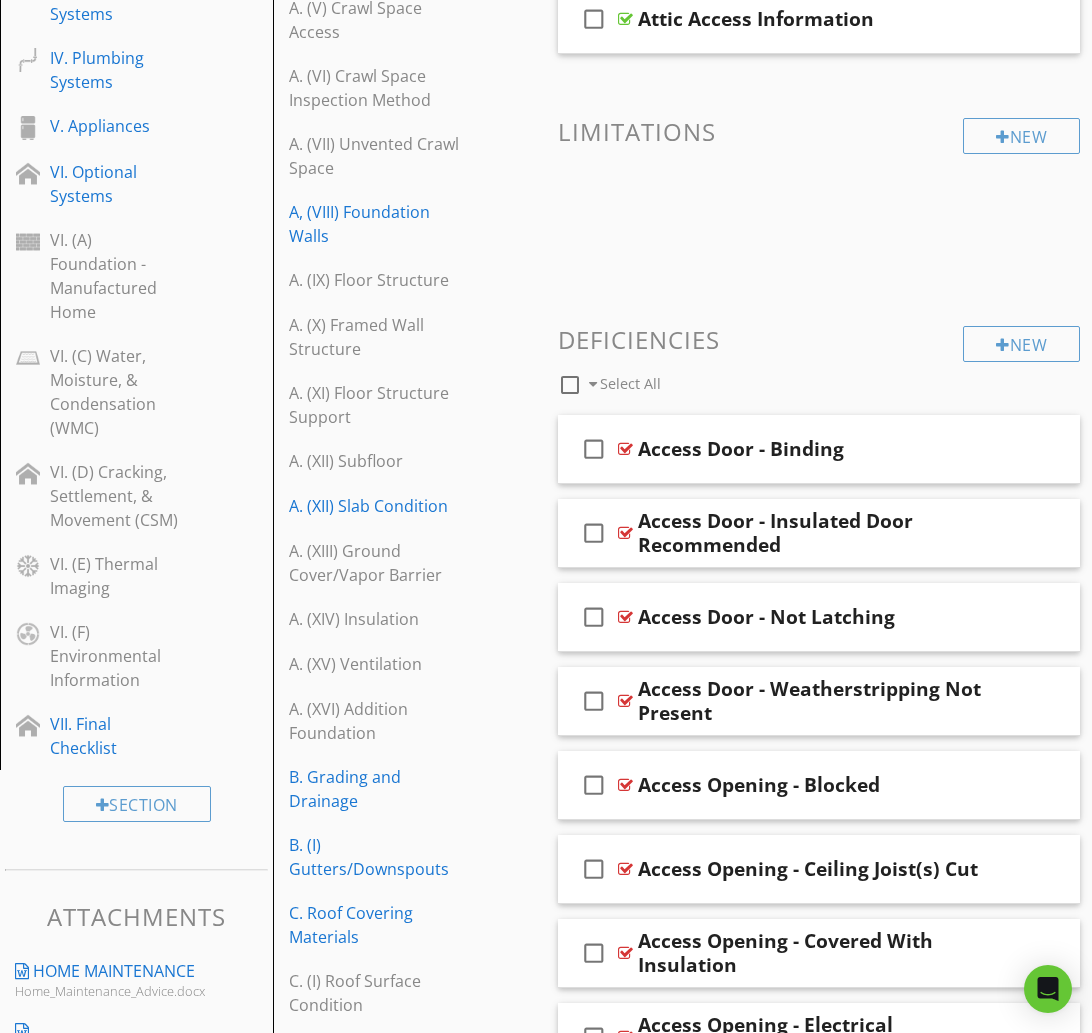 scroll, scrollTop: 0, scrollLeft: 0, axis: both 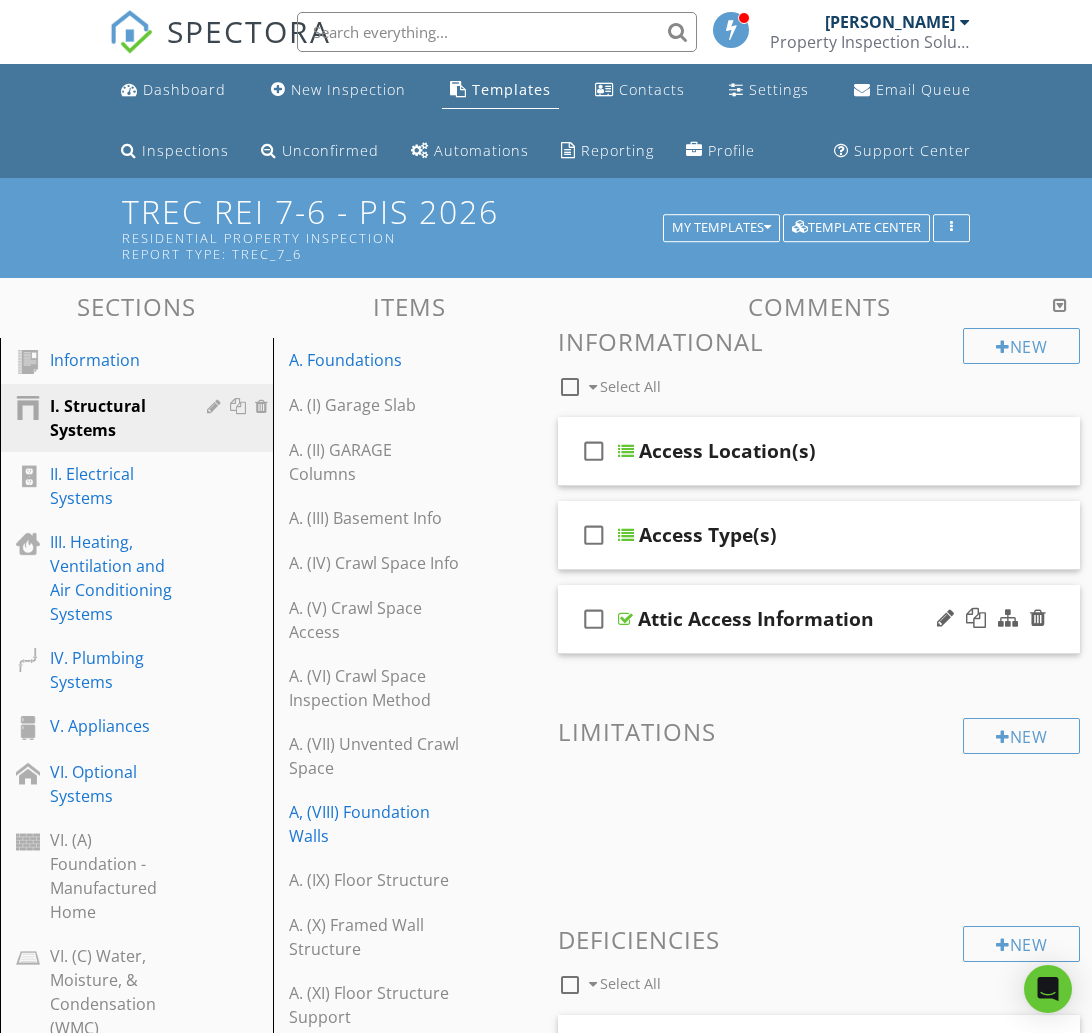 click on "check_box_outline_blank
Attic Access Information" at bounding box center [819, 619] 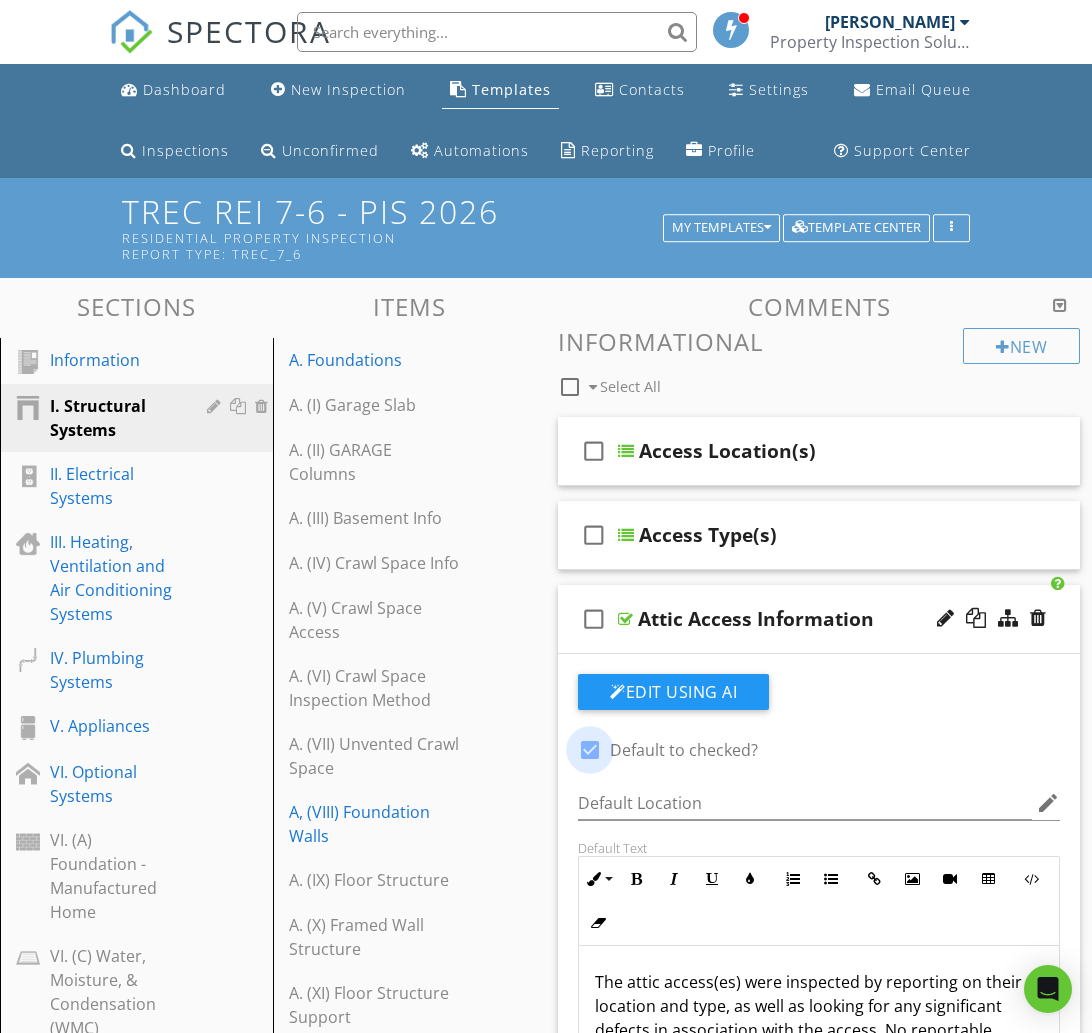 click at bounding box center [590, 750] 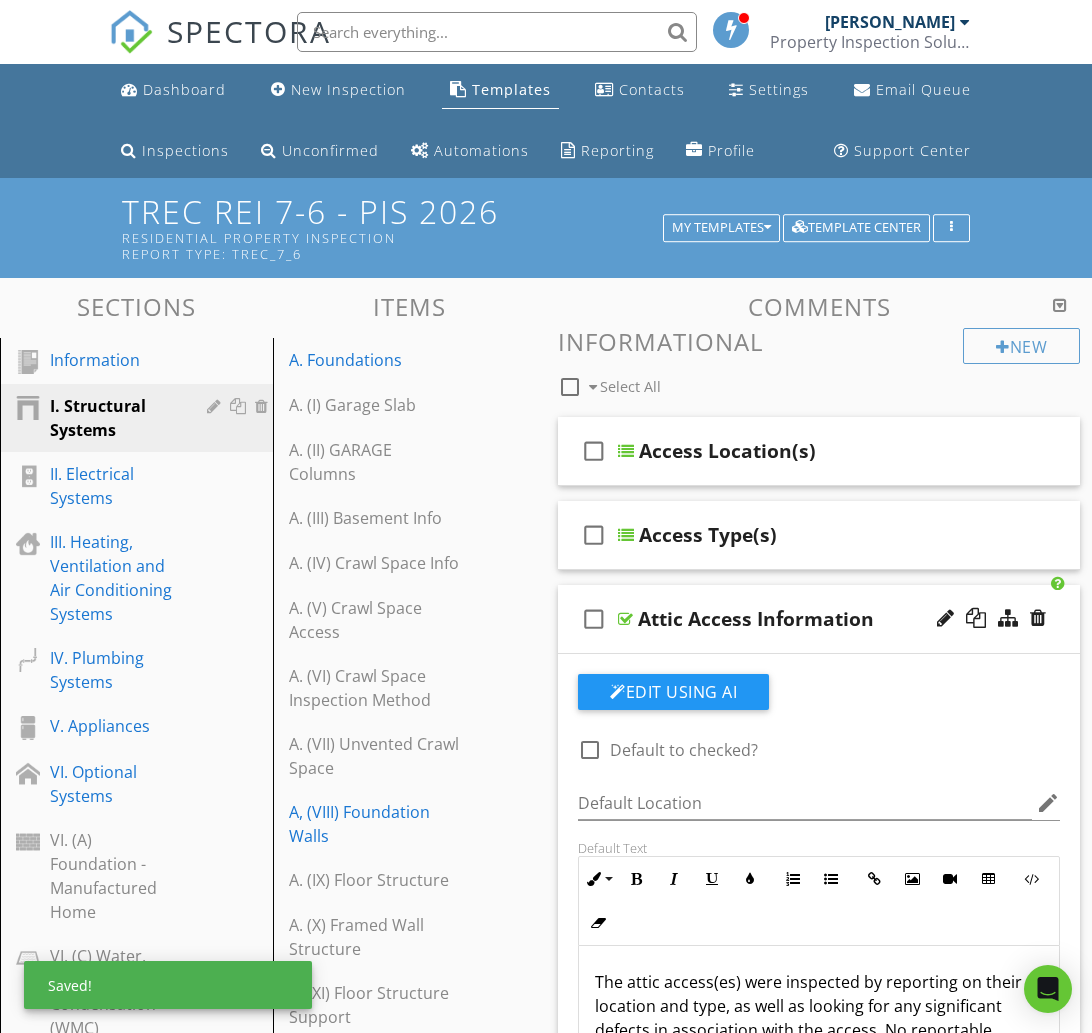click on "check_box_outline_blank
Attic Access Information" at bounding box center (819, 619) 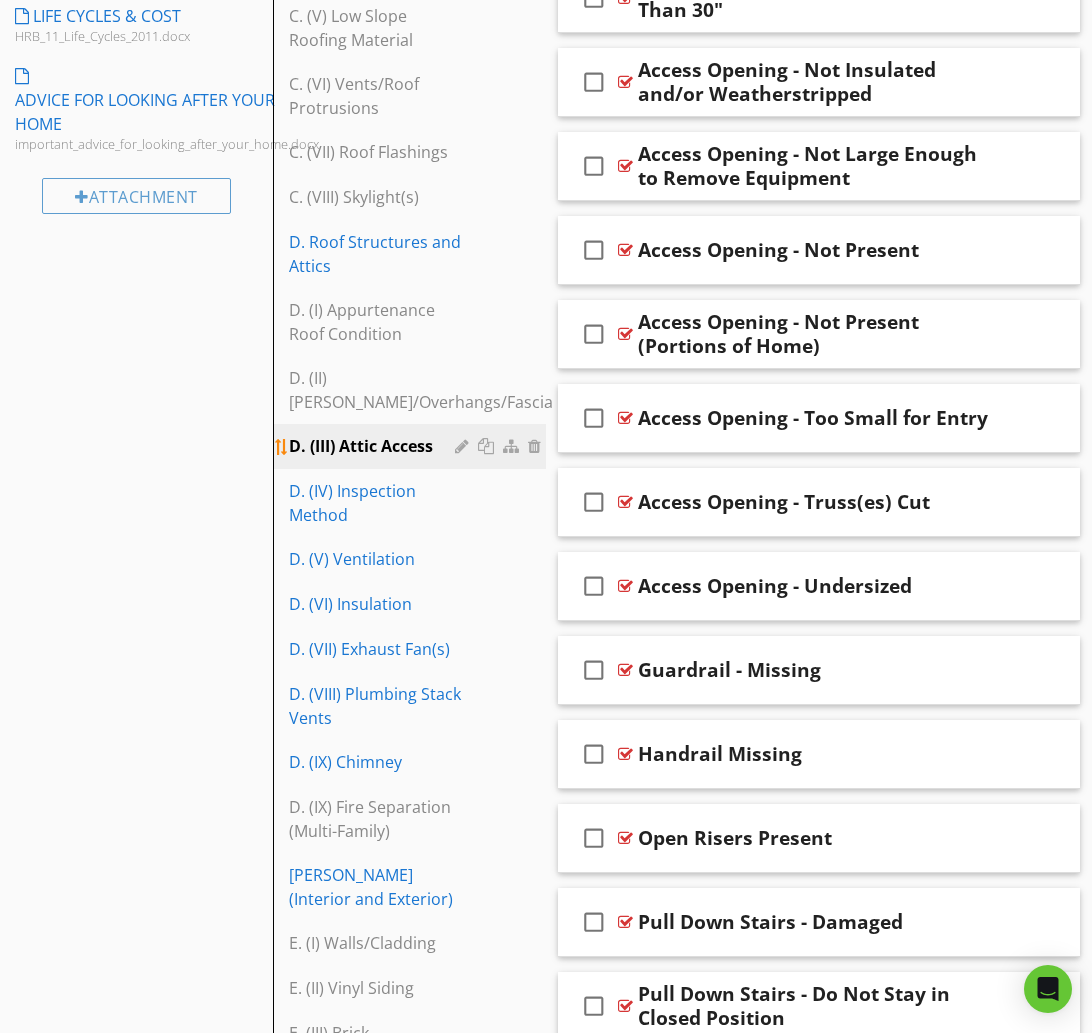 scroll, scrollTop: 1726, scrollLeft: 0, axis: vertical 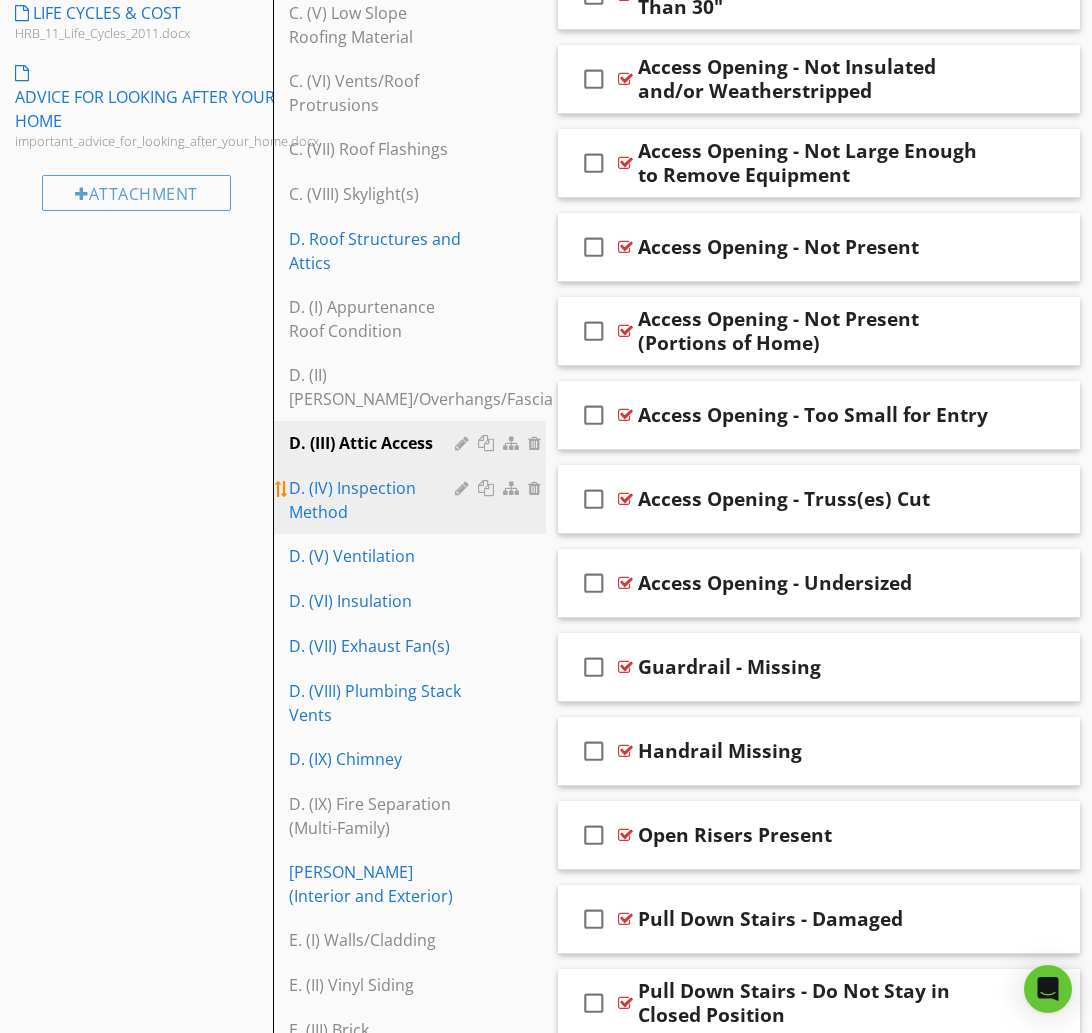 click on "D. (IV) Inspection Method" at bounding box center (375, 500) 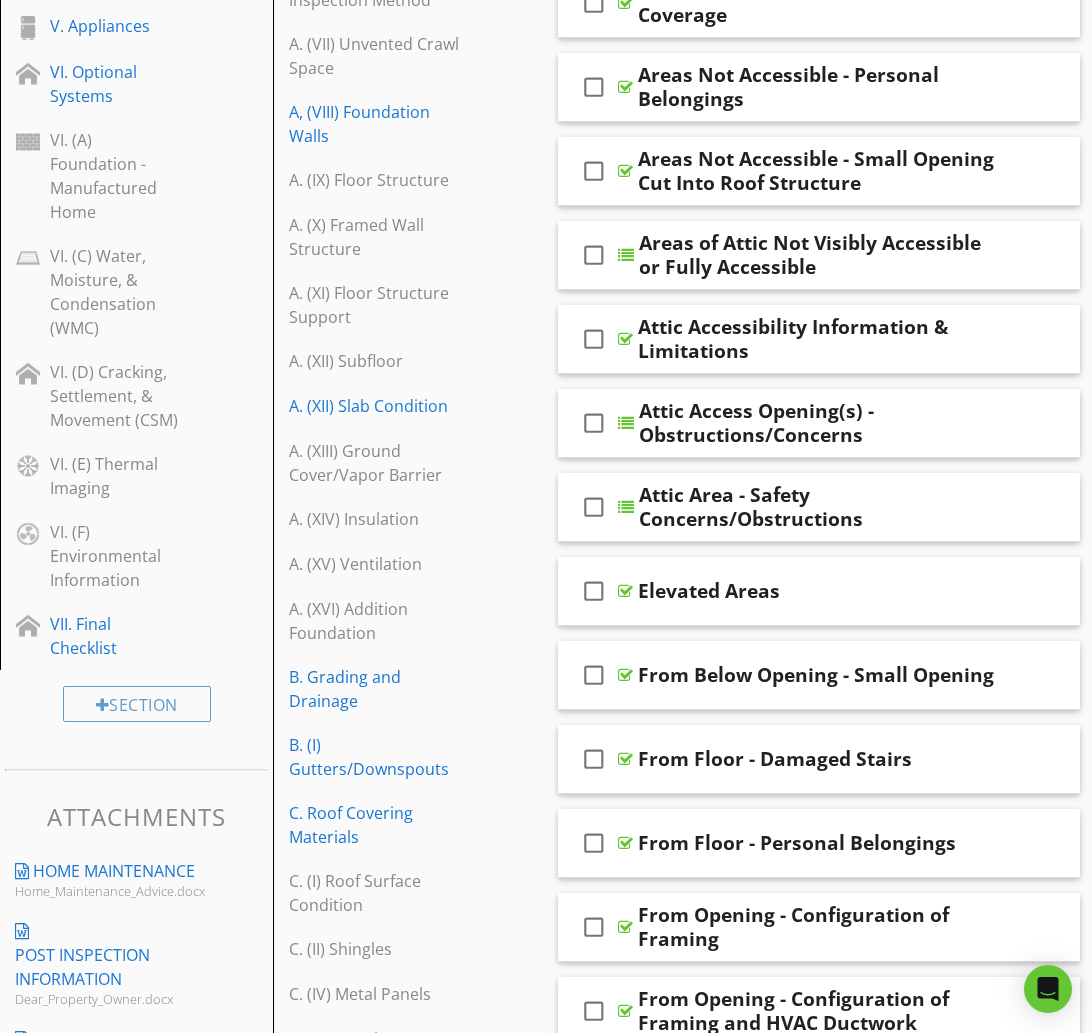 scroll, scrollTop: 705, scrollLeft: 0, axis: vertical 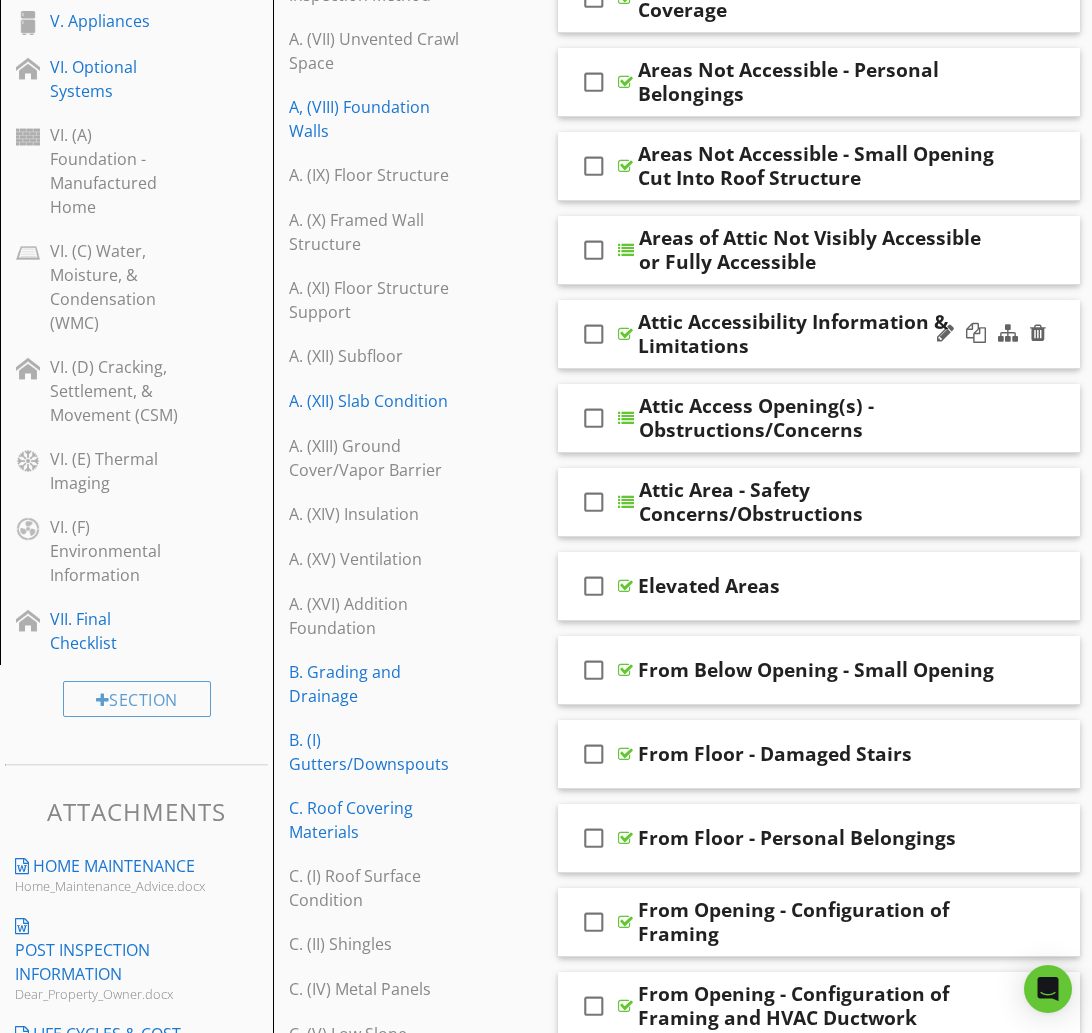 click on "Attic Accessibility Information & Limitations" at bounding box center (819, 334) 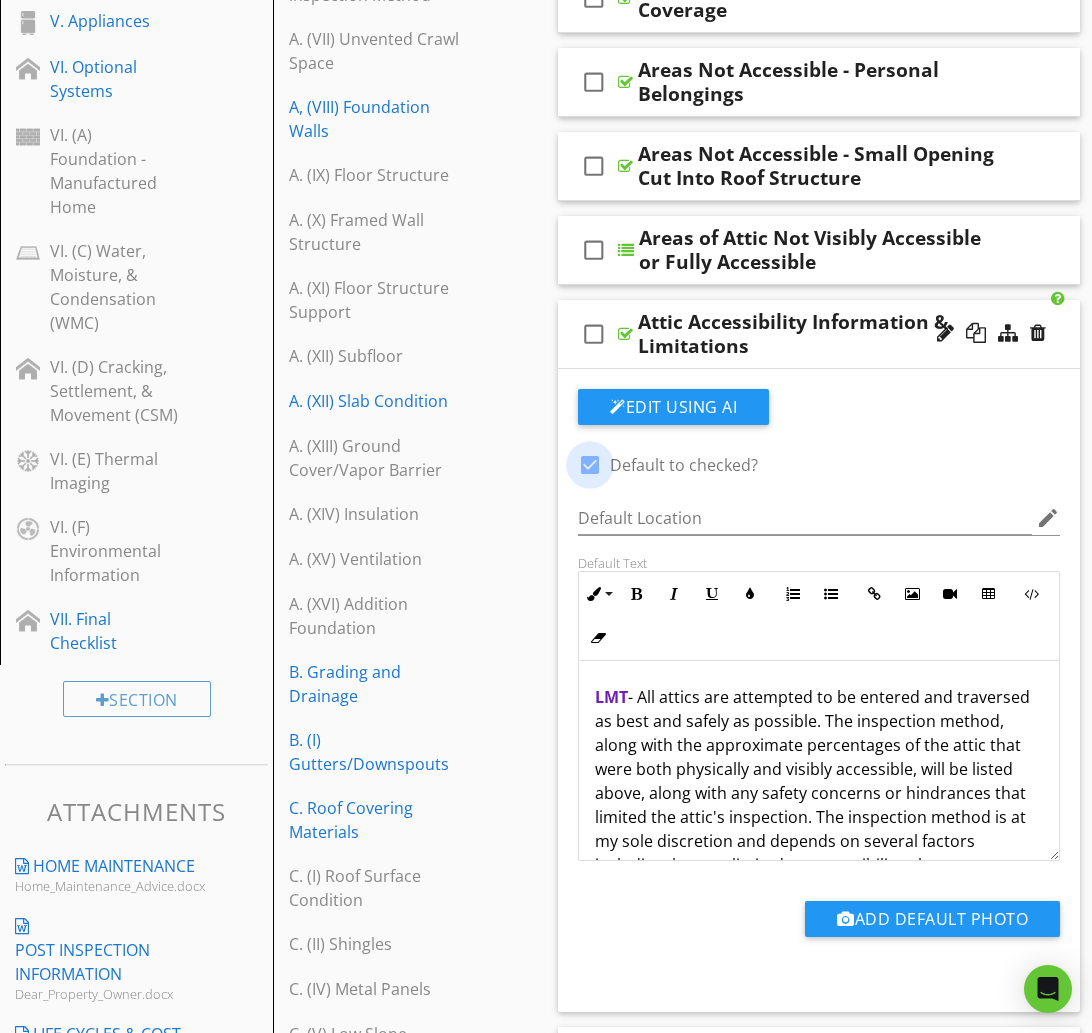 click at bounding box center [590, 465] 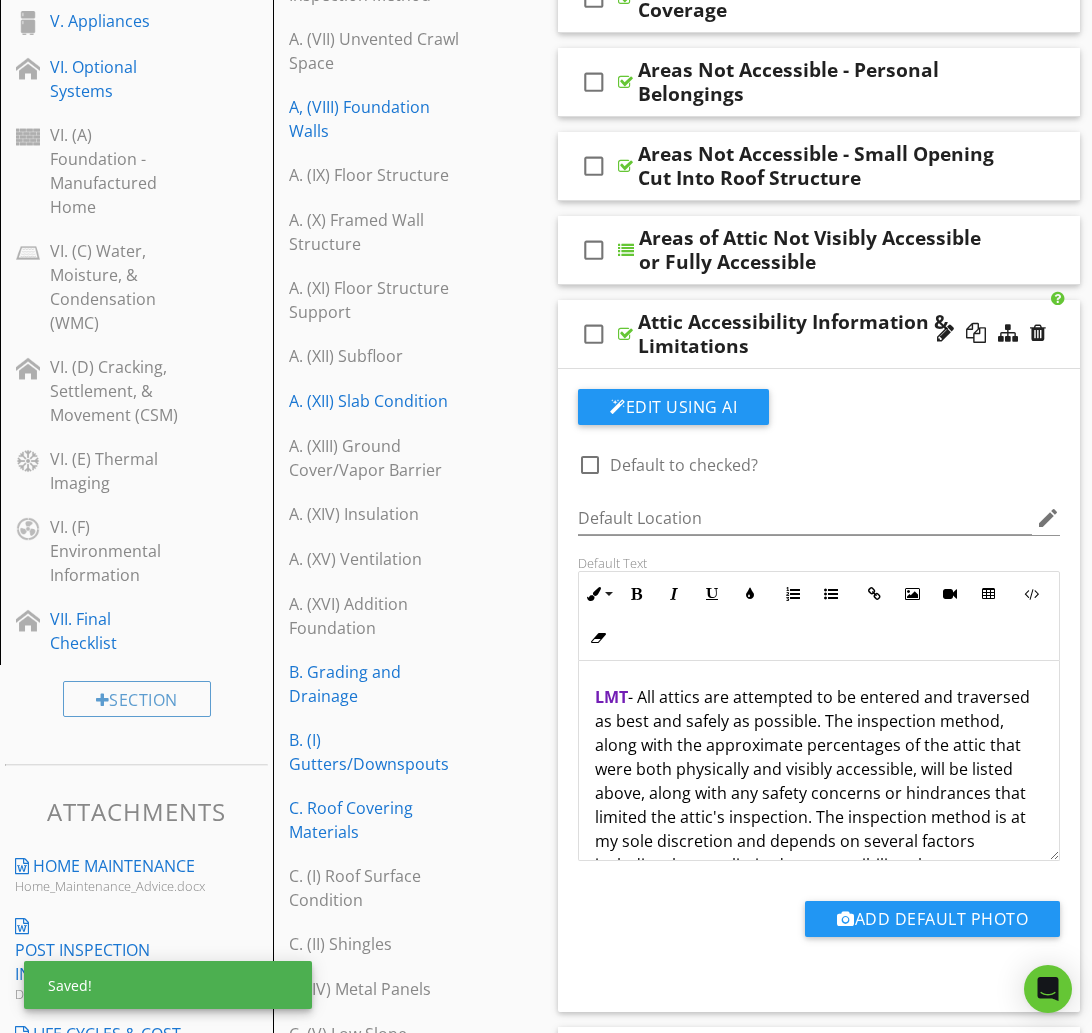 click on "check_box_outline_blank
Attic Accessibility Information & Limitations" at bounding box center [819, 334] 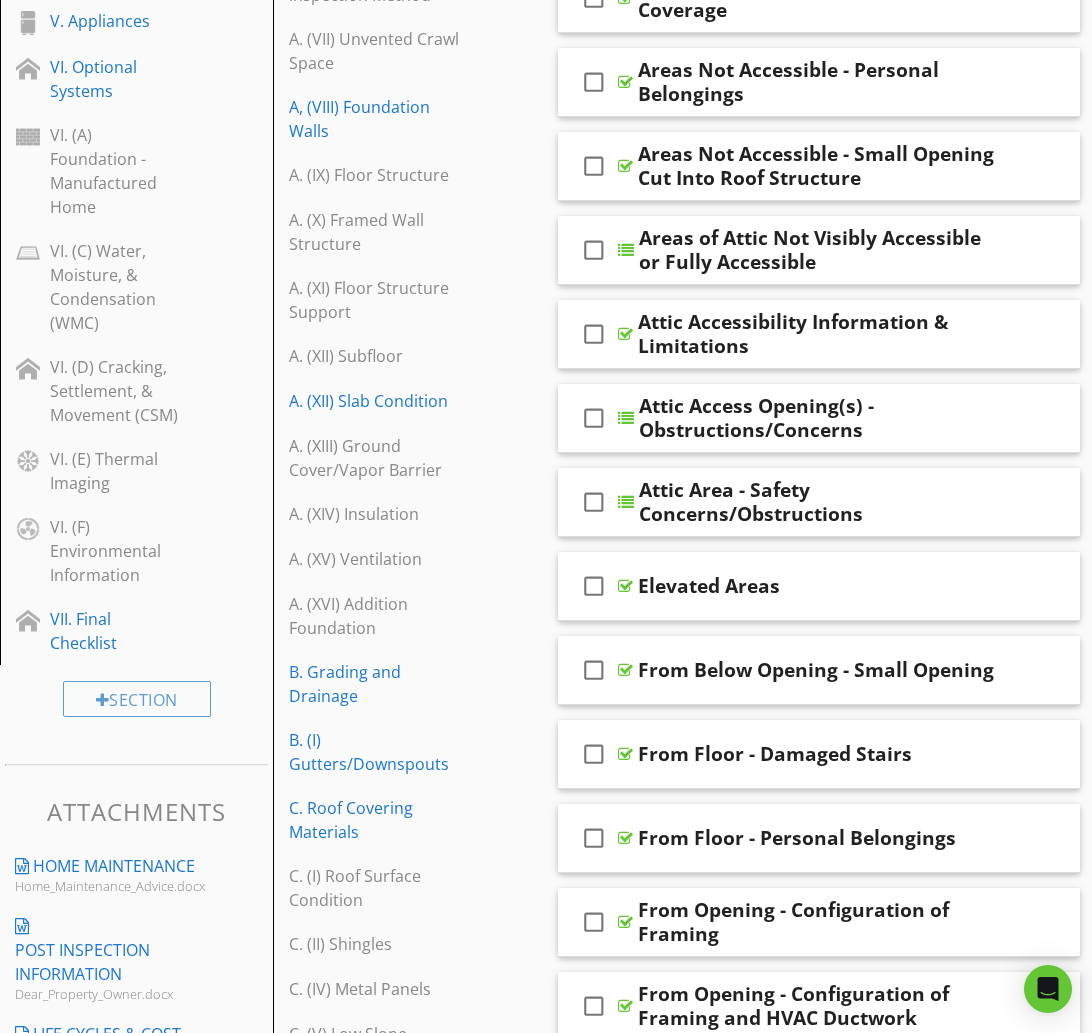 click on "Attic Accessibility Information & Limitations" at bounding box center [819, 334] 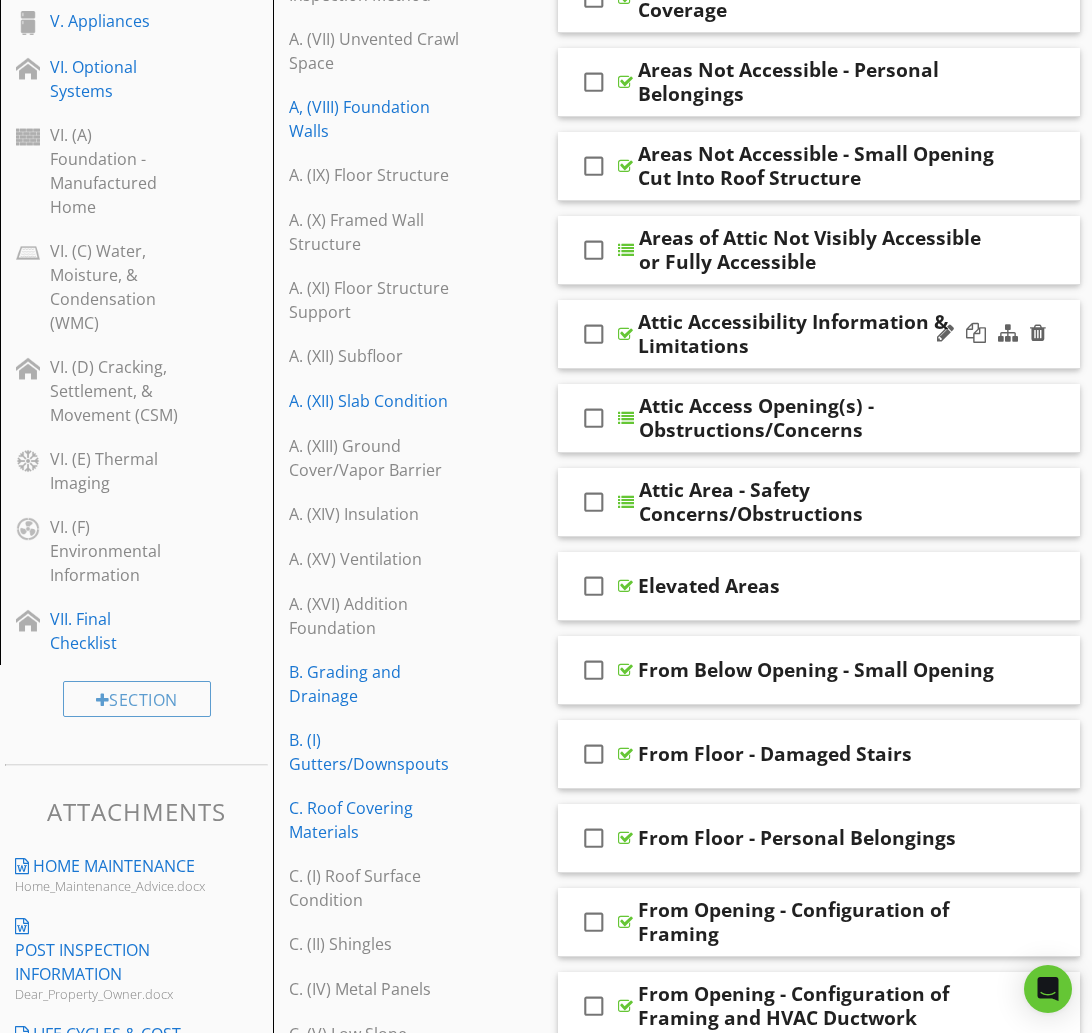 click on "check_box_outline_blank
Attic Accessibility Information & Limitations" at bounding box center [819, 334] 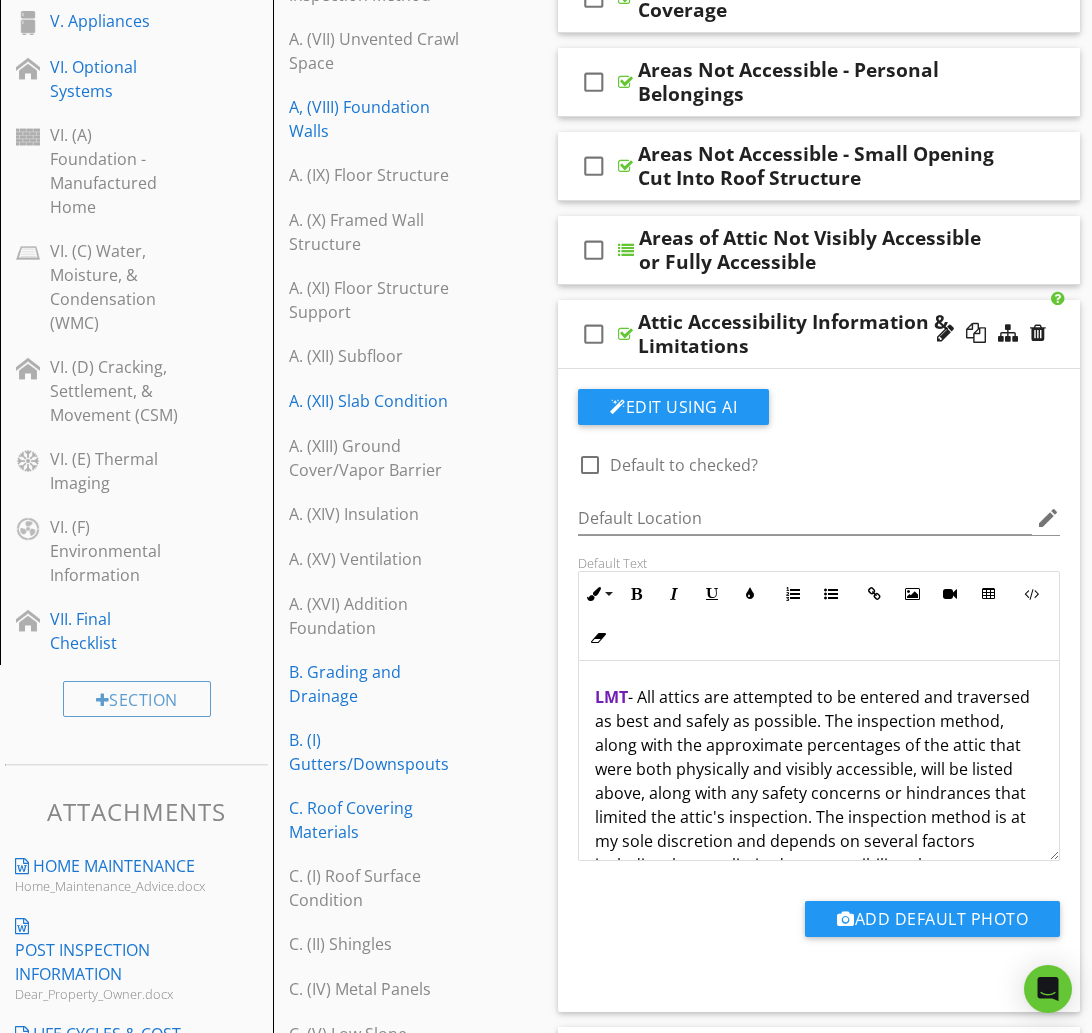 click on "Edit Using AI
check_box_outline_blank Default to checked?             Default Location edit       Default Text   Inline Style XLarge Large Normal Small Light Small/Light Bold Italic Underline Colors Ordered List Unordered List Insert Link Insert Image Insert Video Insert Table Code View Clear Formatting LMT Enter text here
Add Default Photo" at bounding box center [819, 690] 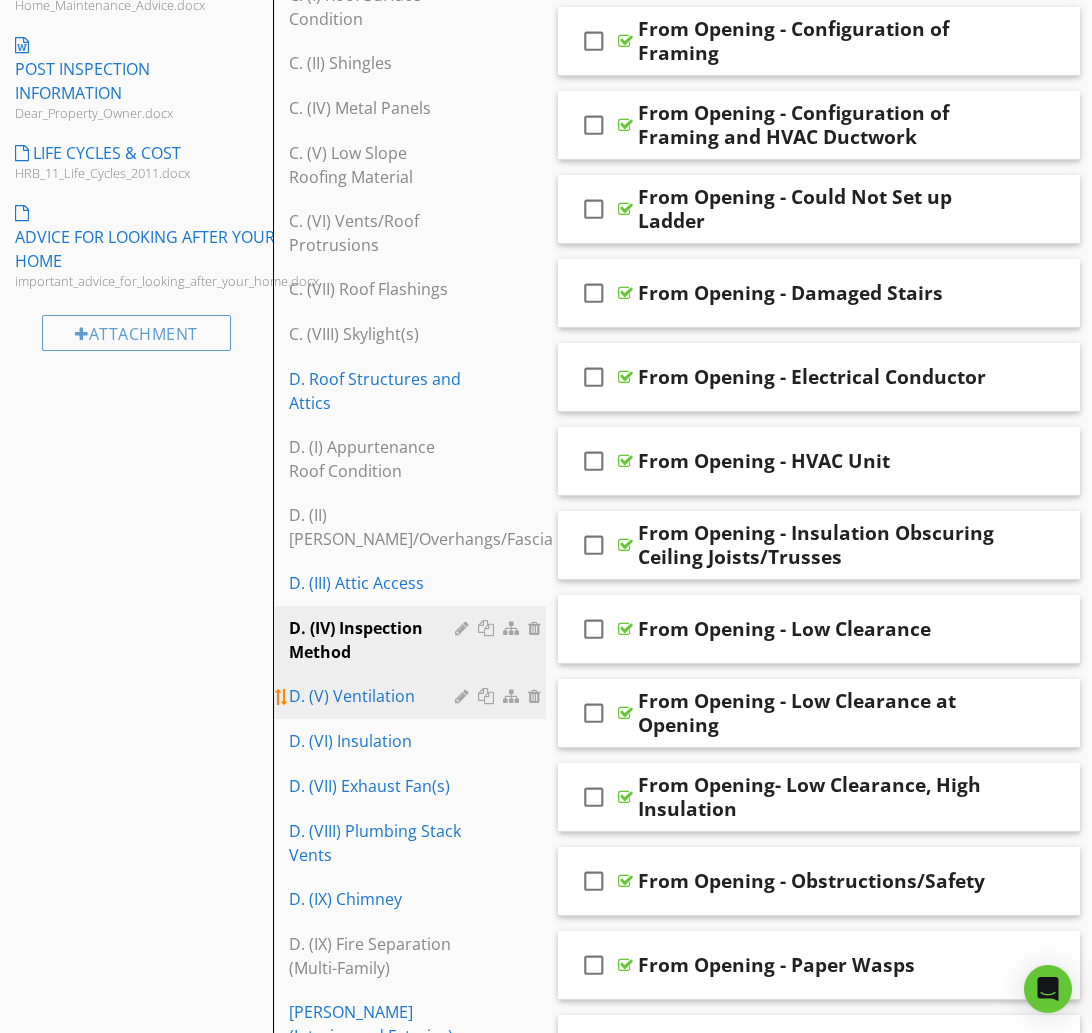 scroll, scrollTop: 1589, scrollLeft: 0, axis: vertical 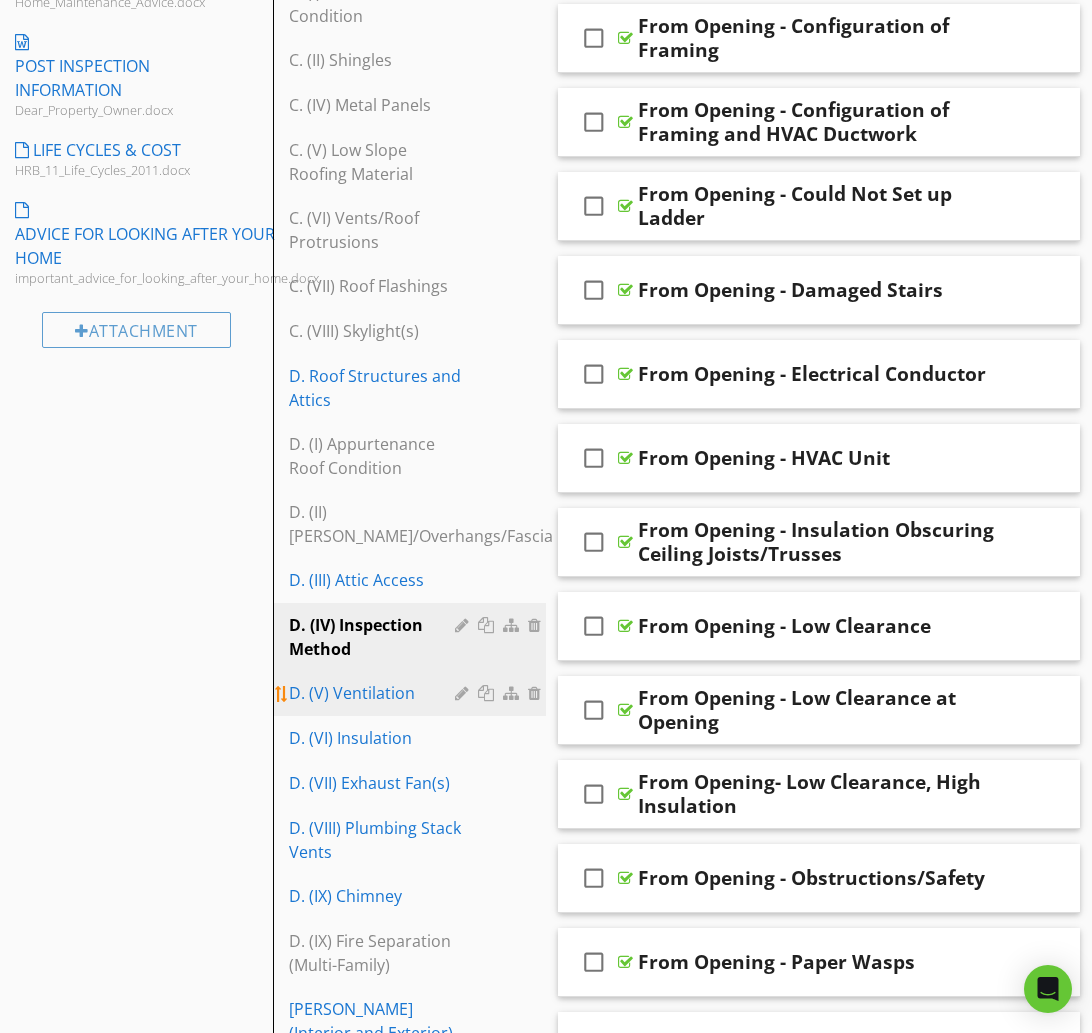 click on "D. (V) Ventilation" at bounding box center (375, 693) 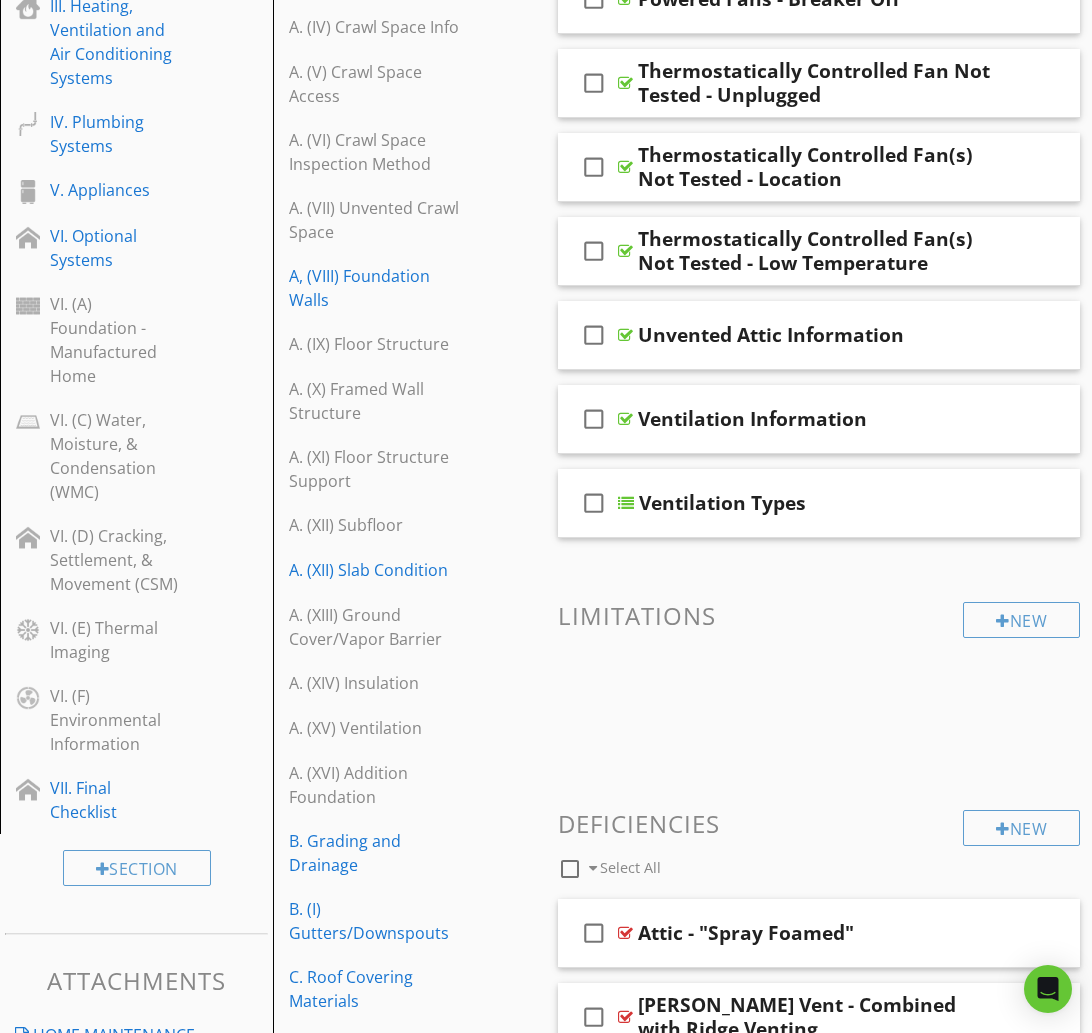 scroll, scrollTop: 533, scrollLeft: 0, axis: vertical 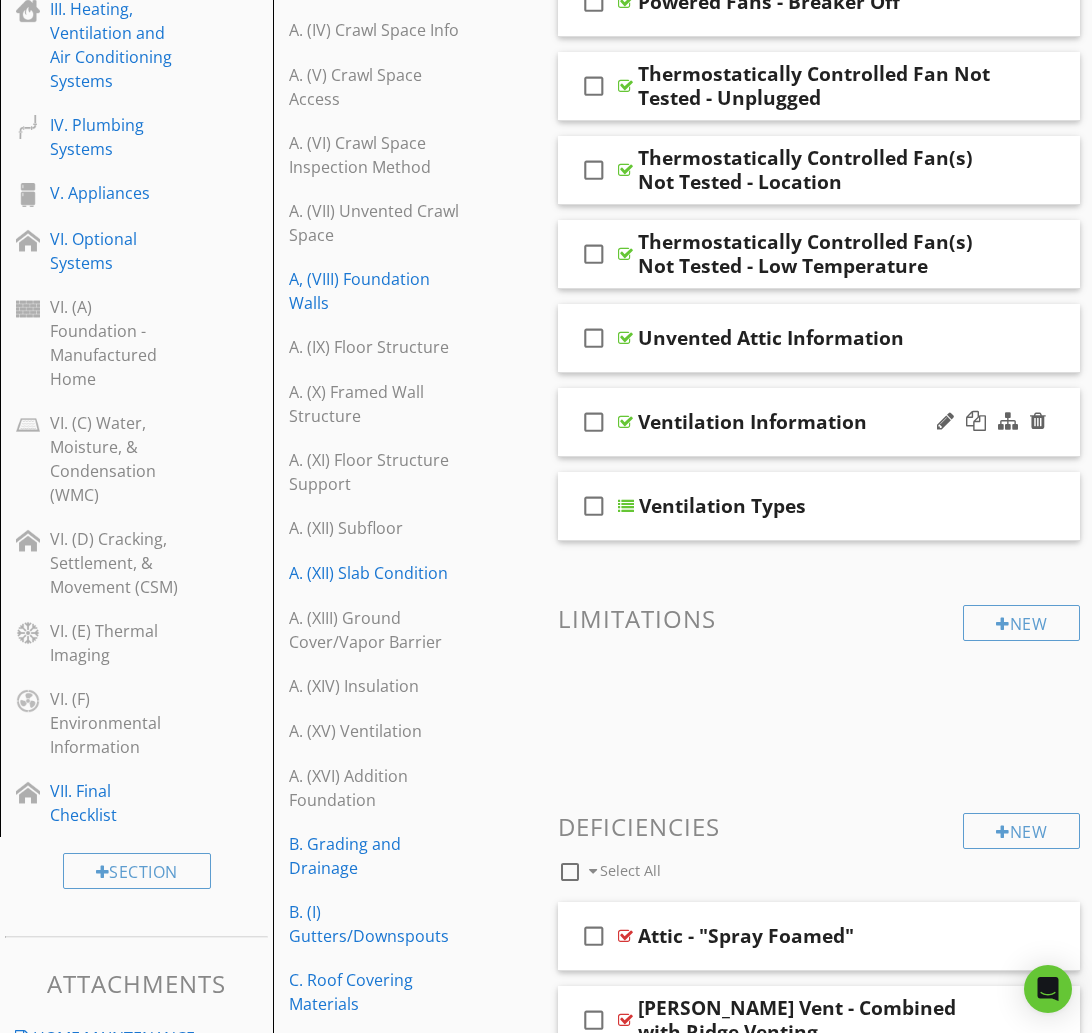 click on "check_box_outline_blank
Ventilation Information" at bounding box center [819, 422] 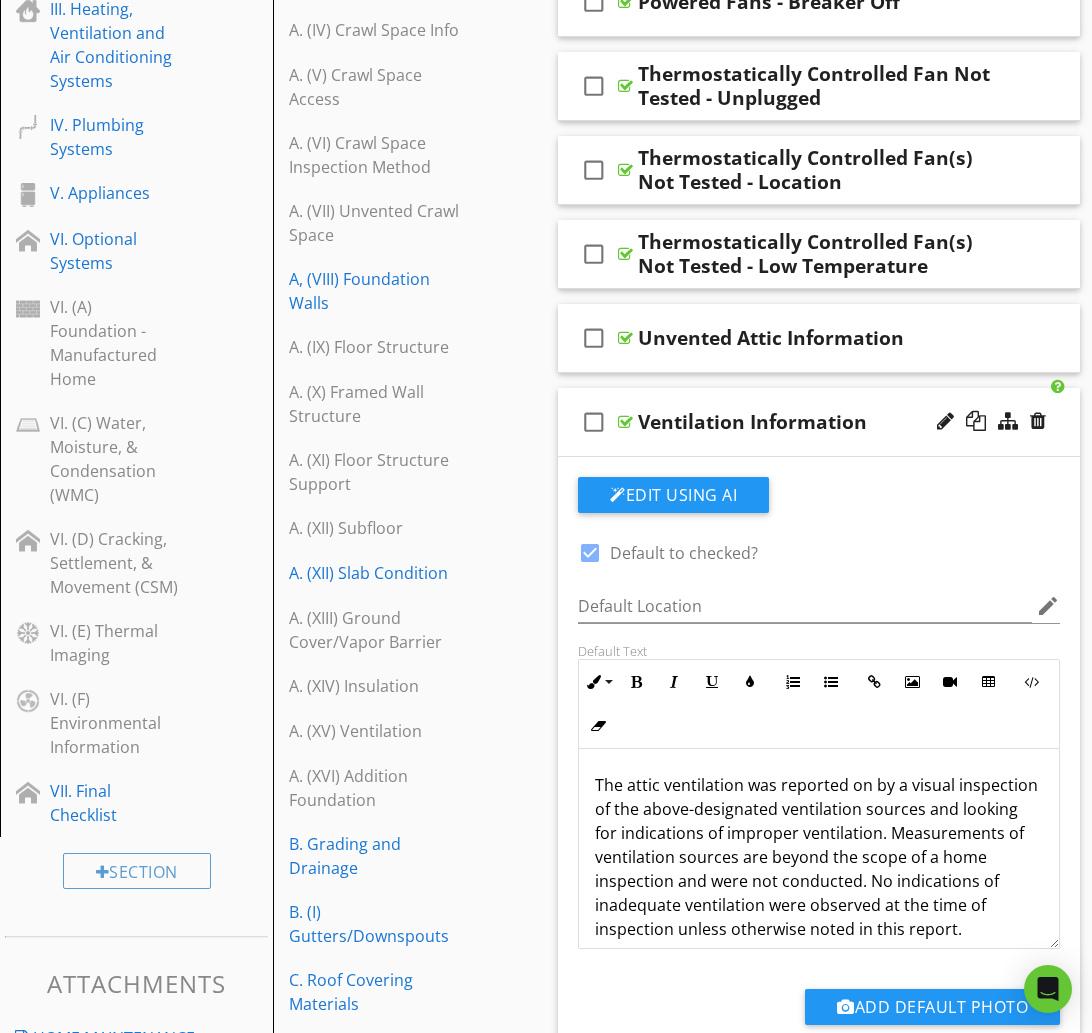 click at bounding box center [590, 553] 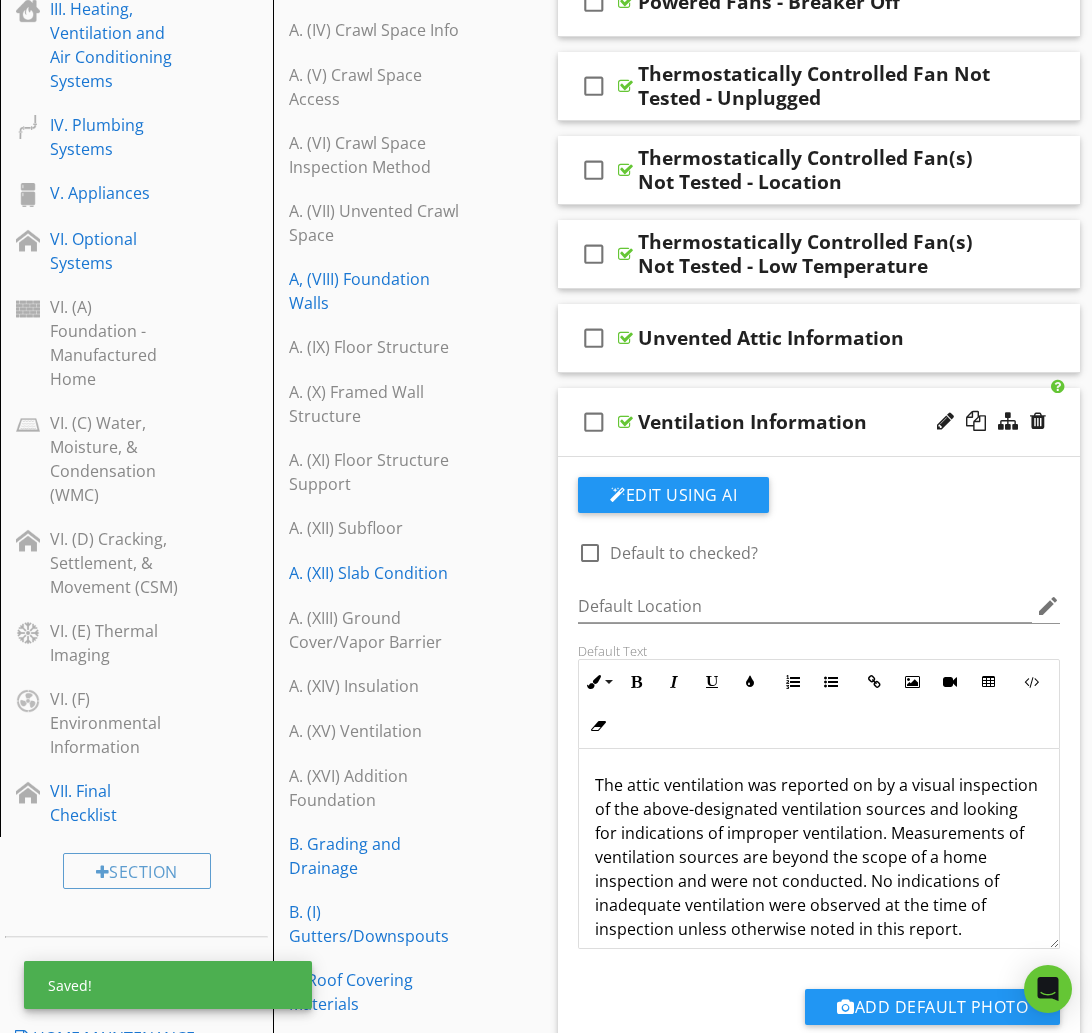 click on "check_box_outline_blank
Ventilation Information" at bounding box center (819, 422) 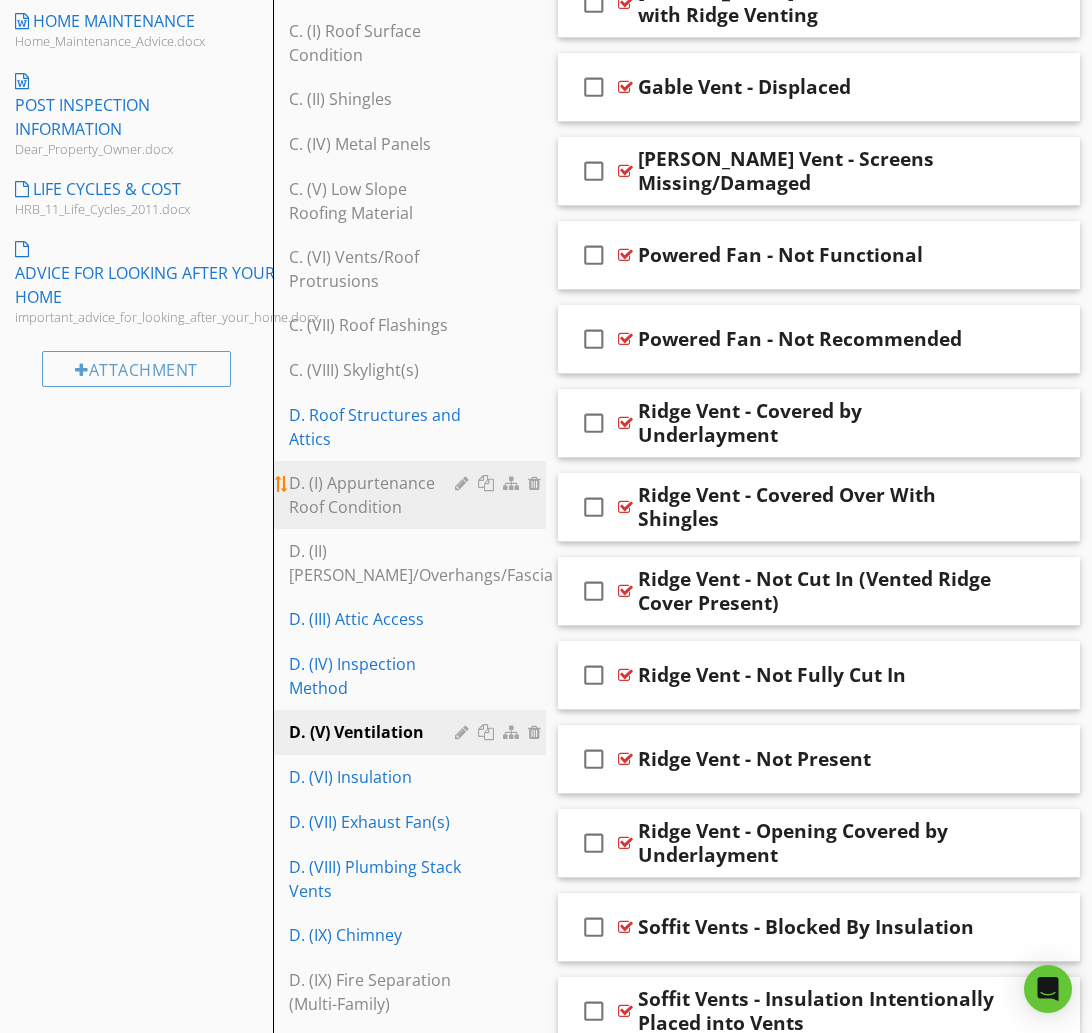 scroll, scrollTop: 1557, scrollLeft: 0, axis: vertical 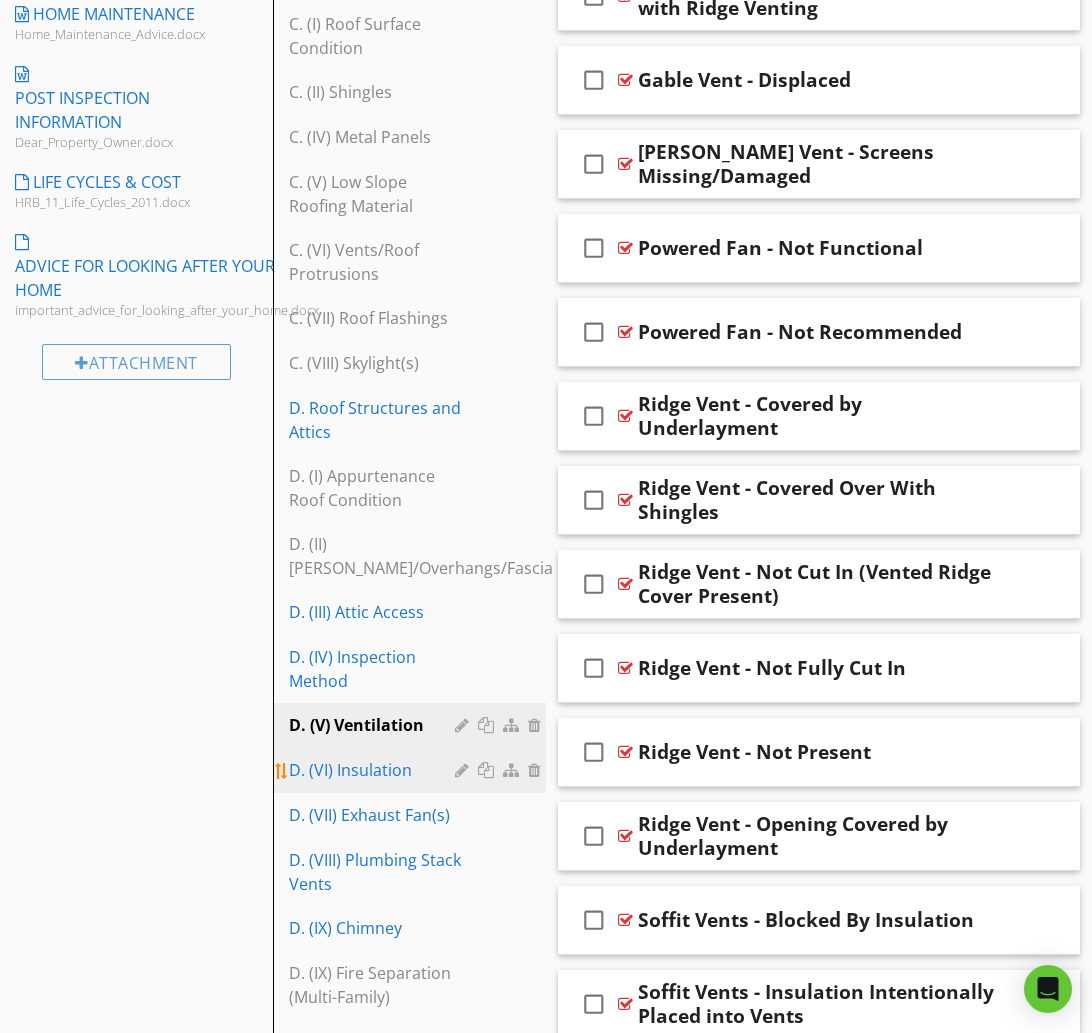 click on "D. (VI) Insulation" at bounding box center (375, 770) 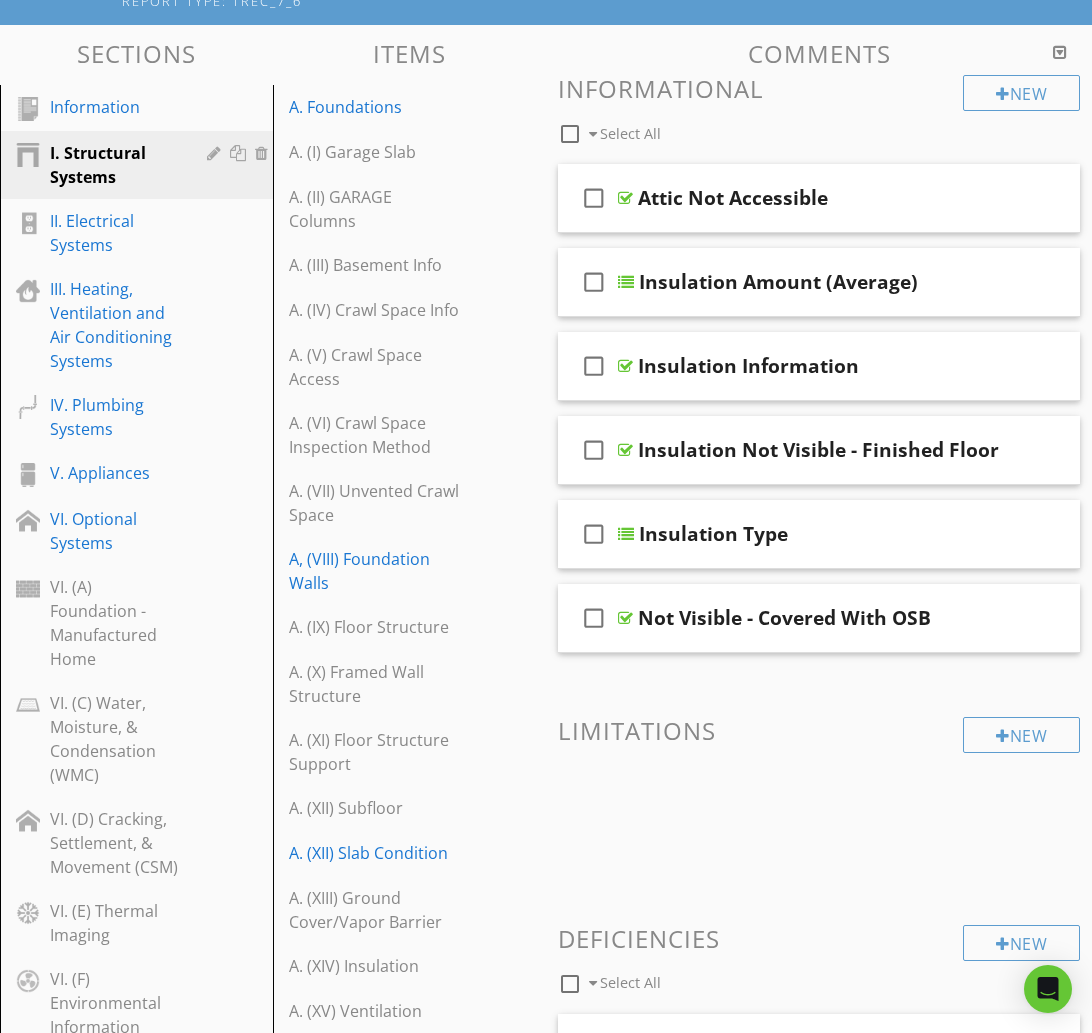scroll, scrollTop: 252, scrollLeft: 0, axis: vertical 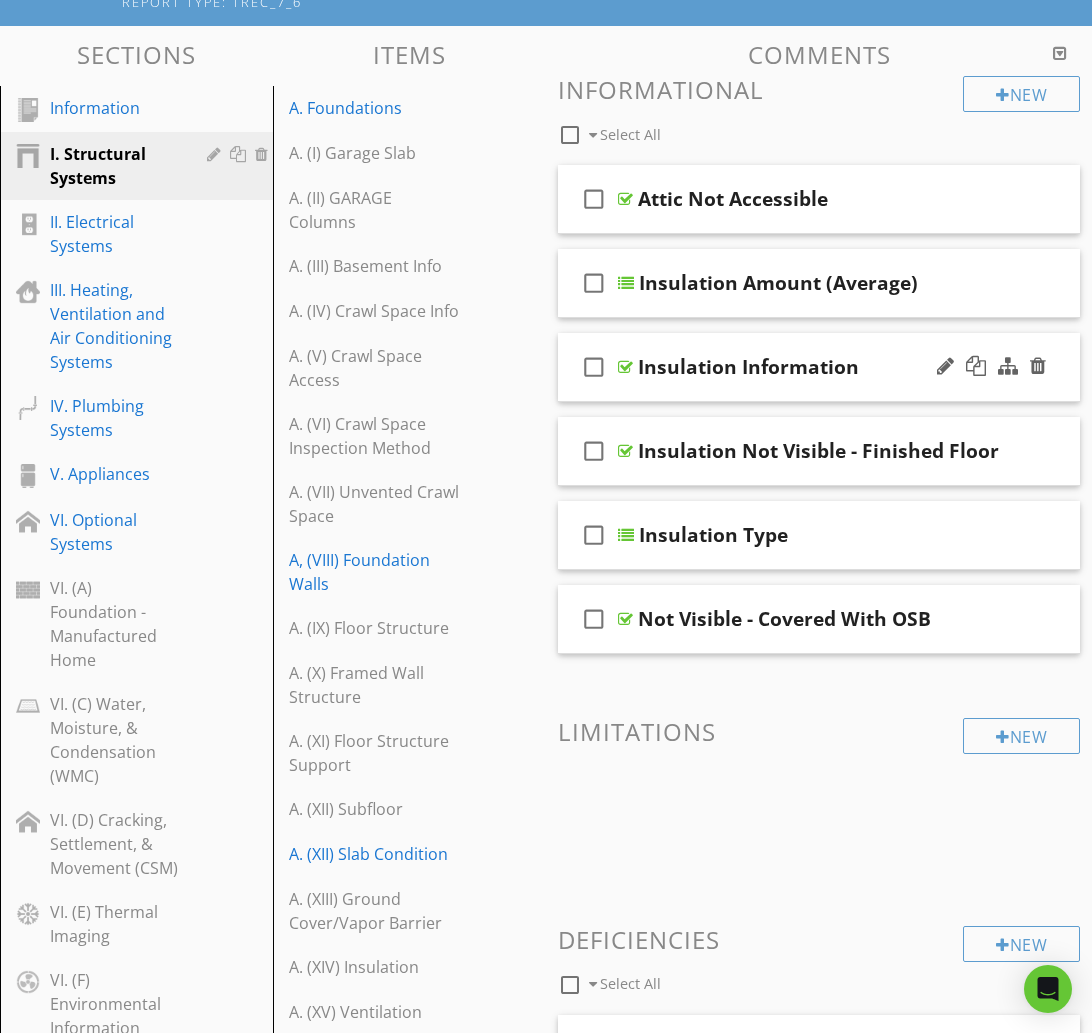 click on "Insulation Information" at bounding box center [819, 367] 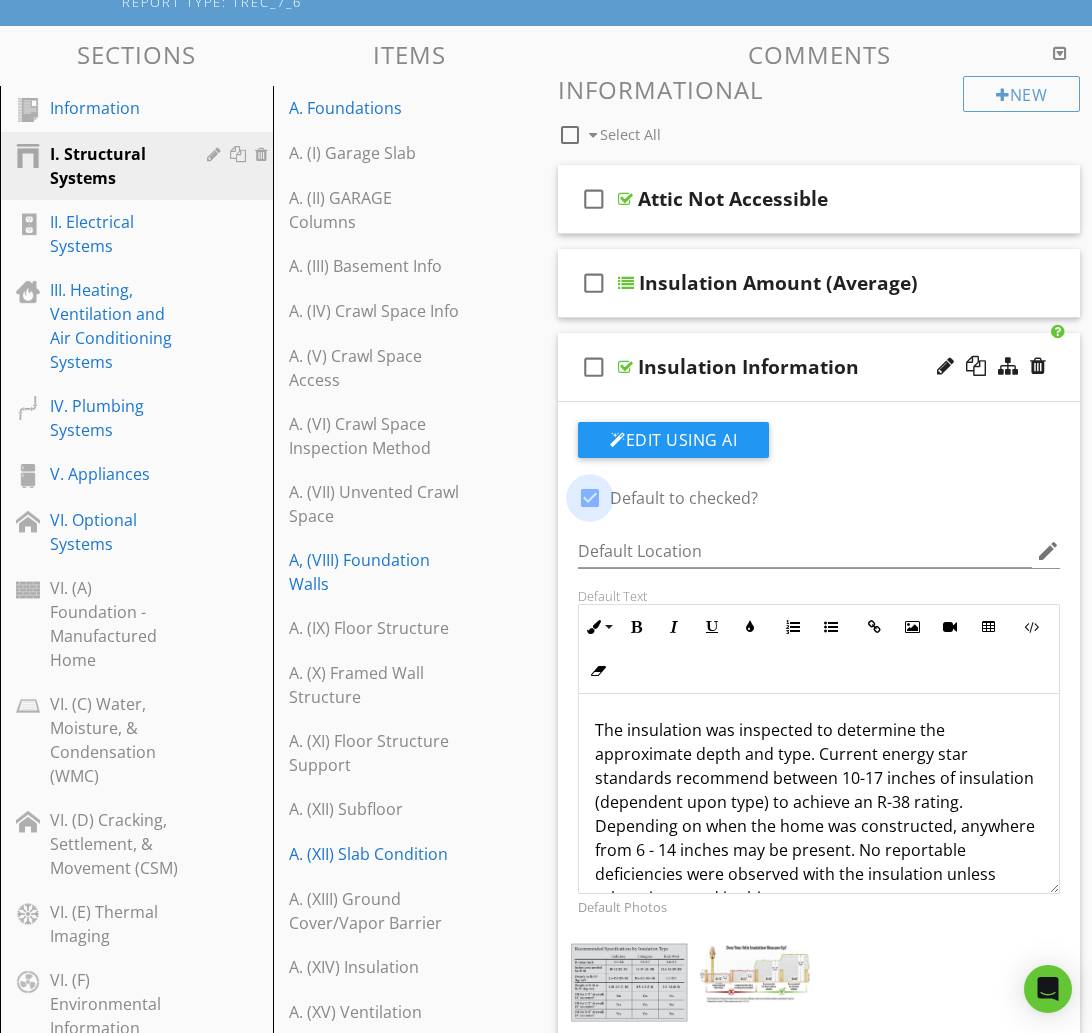 click at bounding box center (590, 498) 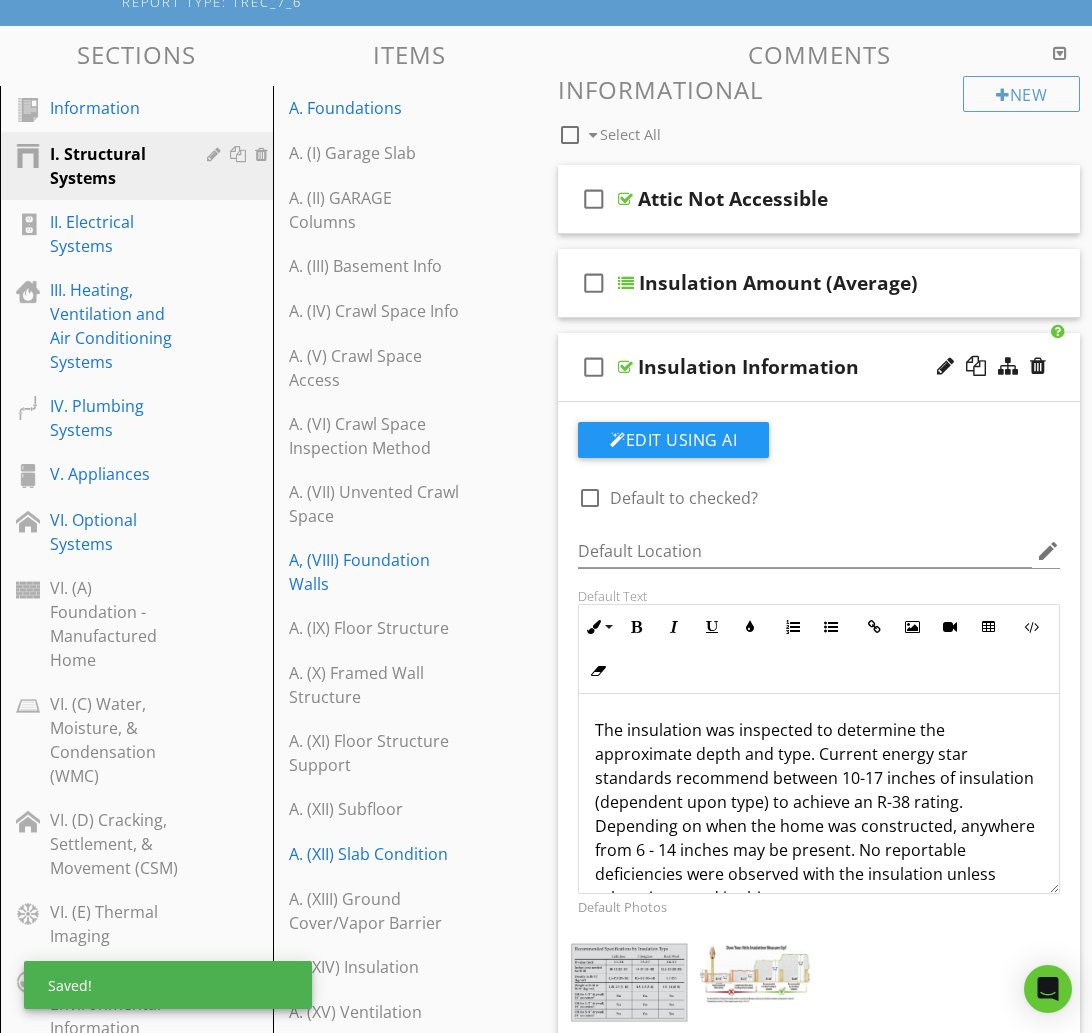 click on "check_box_outline_blank
Insulation Information" at bounding box center [819, 367] 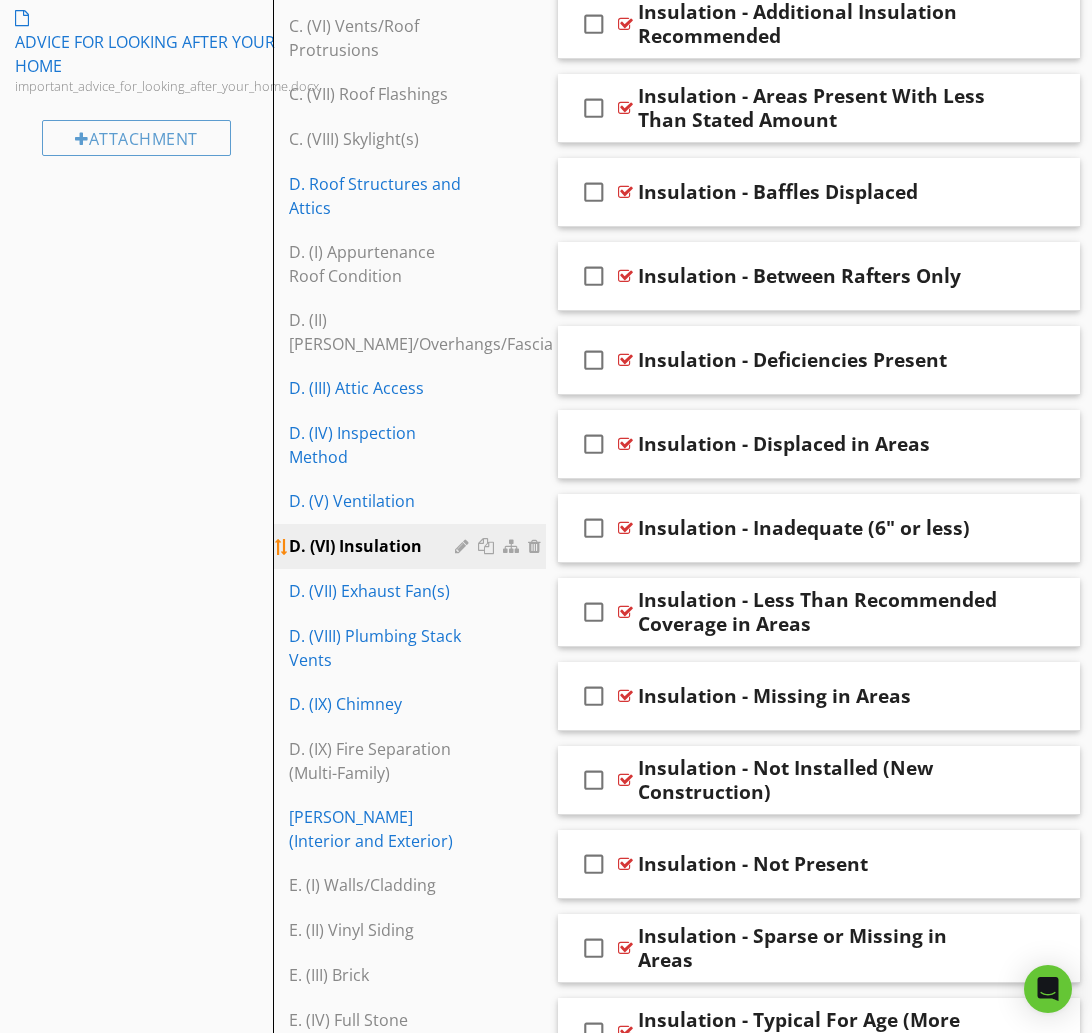scroll, scrollTop: 1786, scrollLeft: 0, axis: vertical 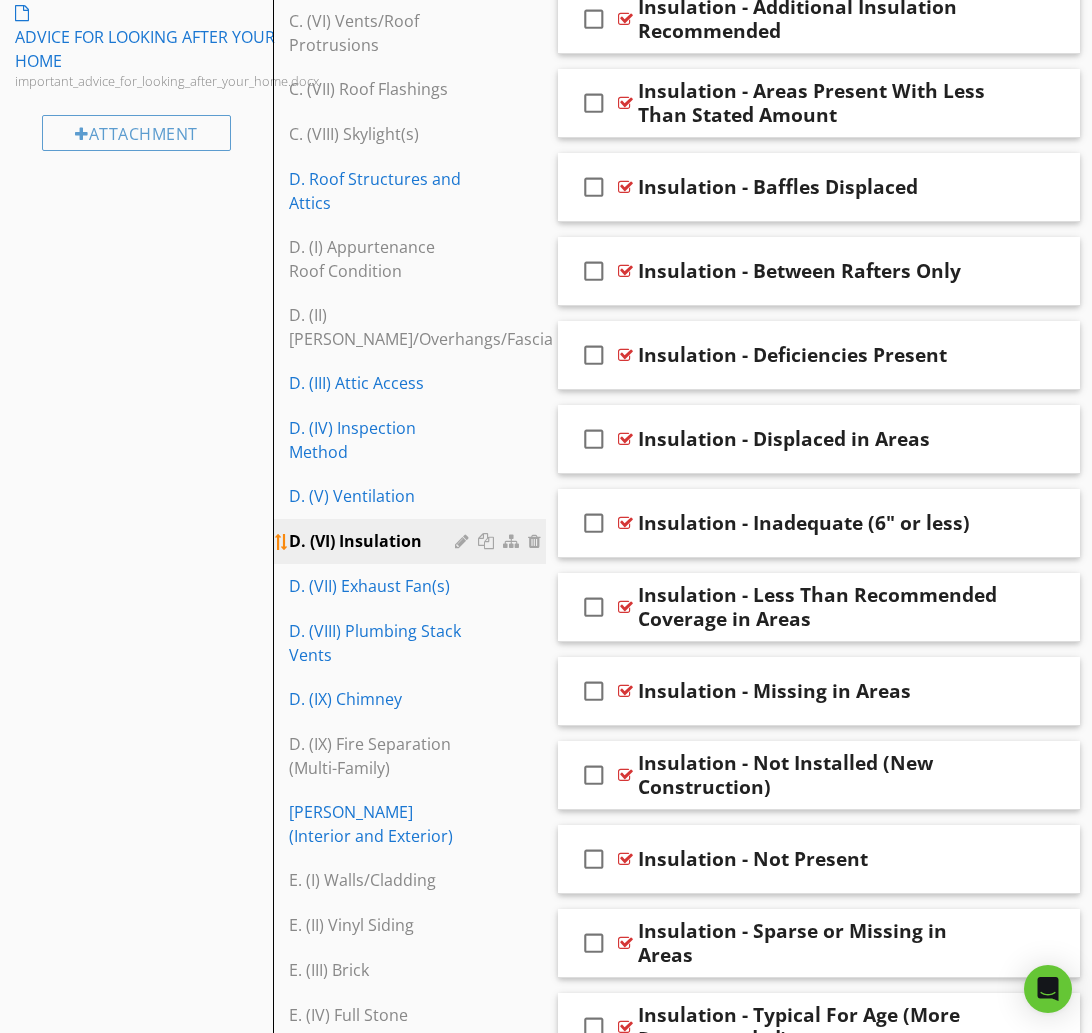 click on "D. (VI) Insulation" at bounding box center (375, 541) 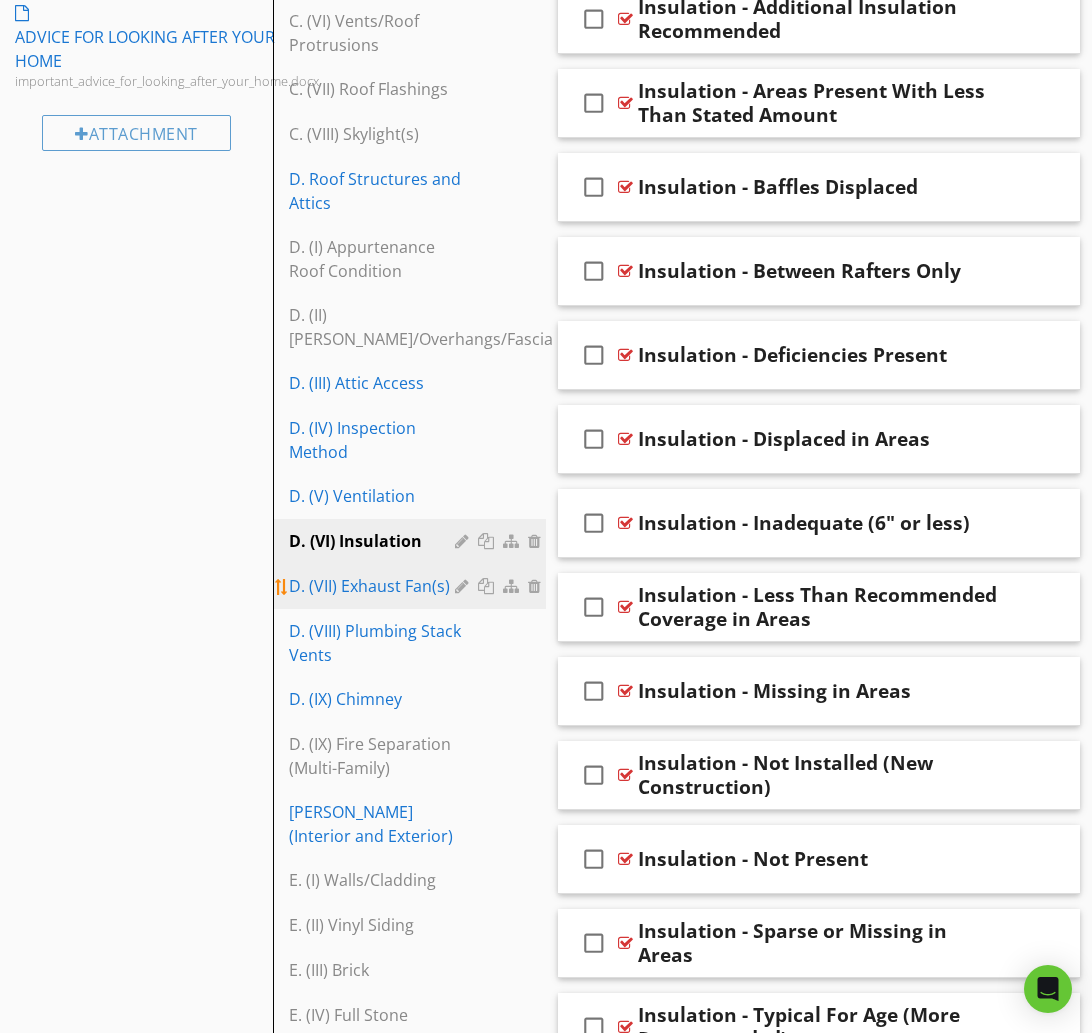 click on "D. (VII) Exhaust Fan(s)" at bounding box center [375, 586] 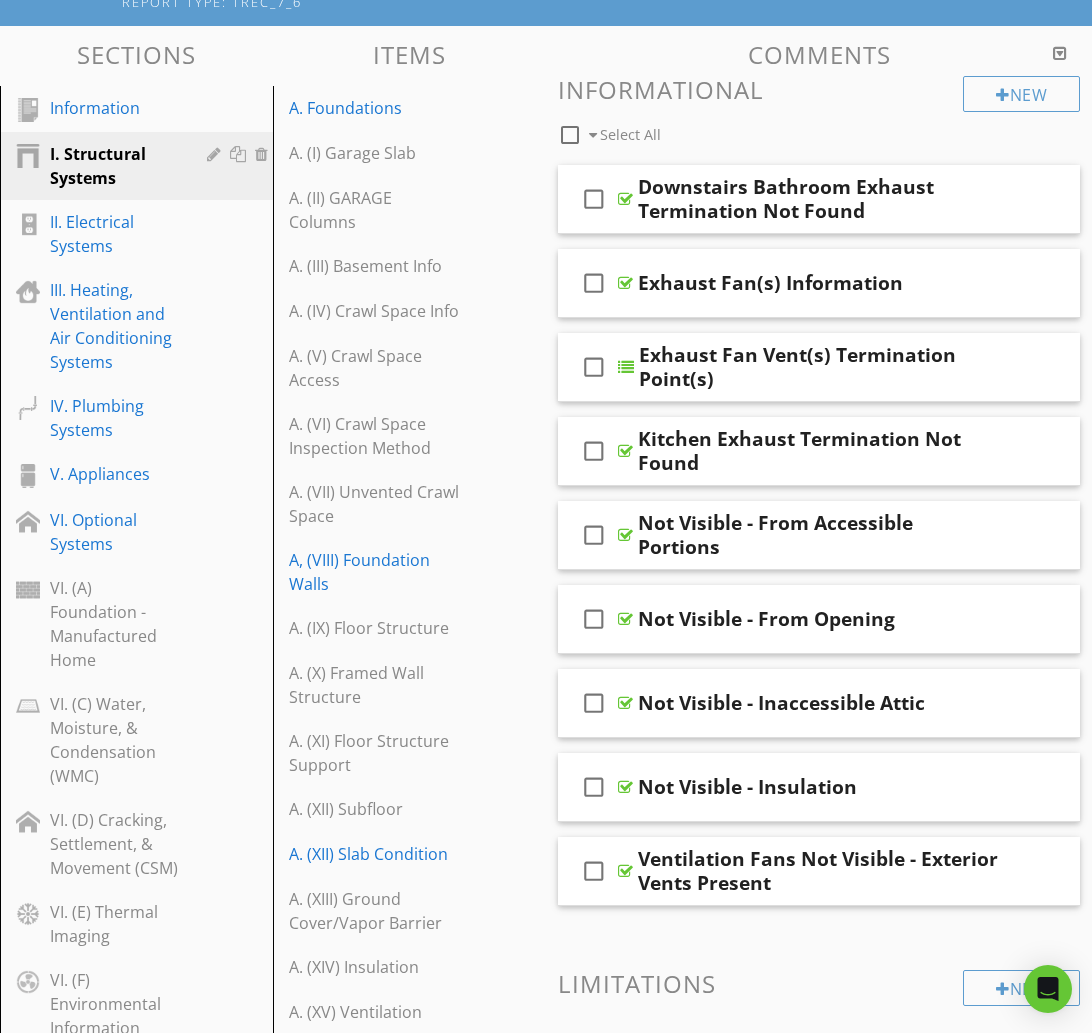 scroll, scrollTop: 243, scrollLeft: 0, axis: vertical 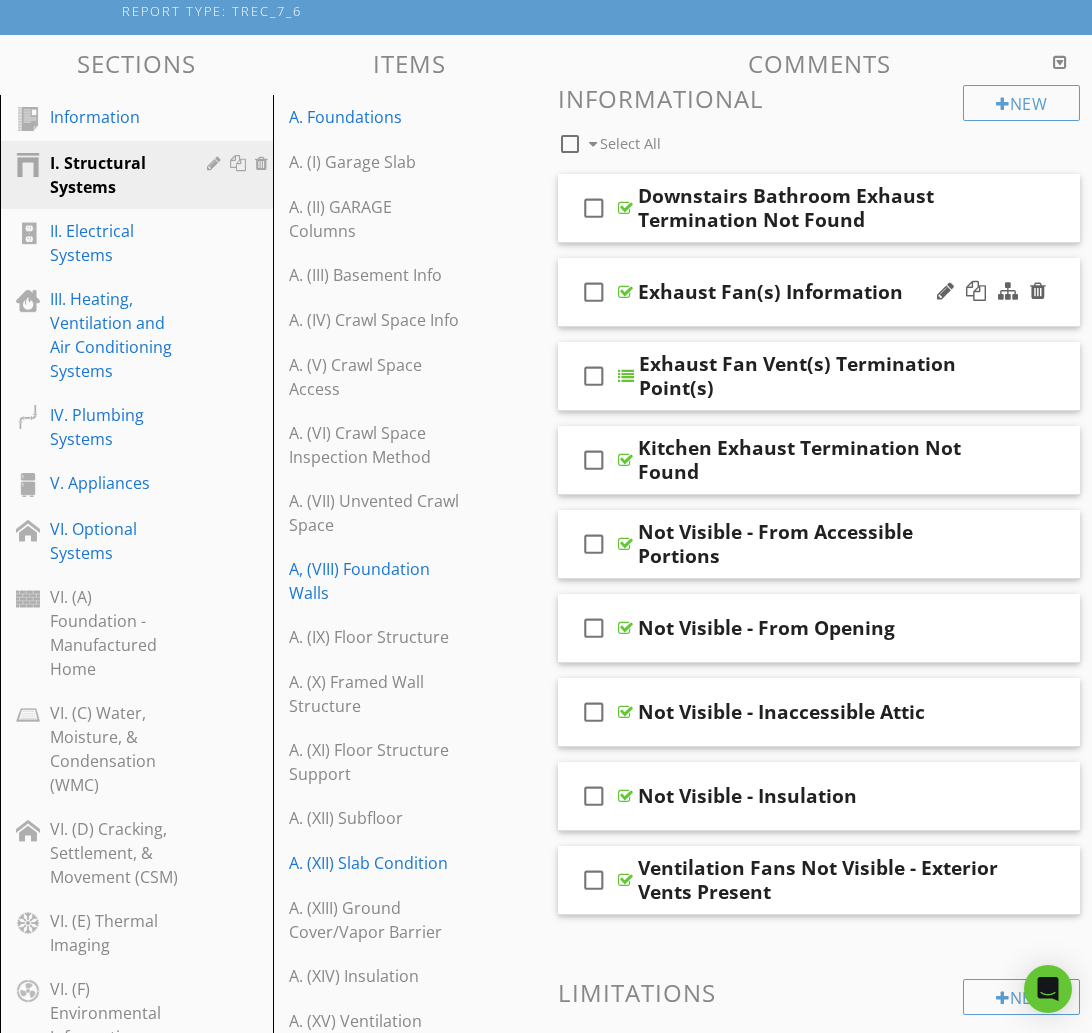 click at bounding box center (991, 292) 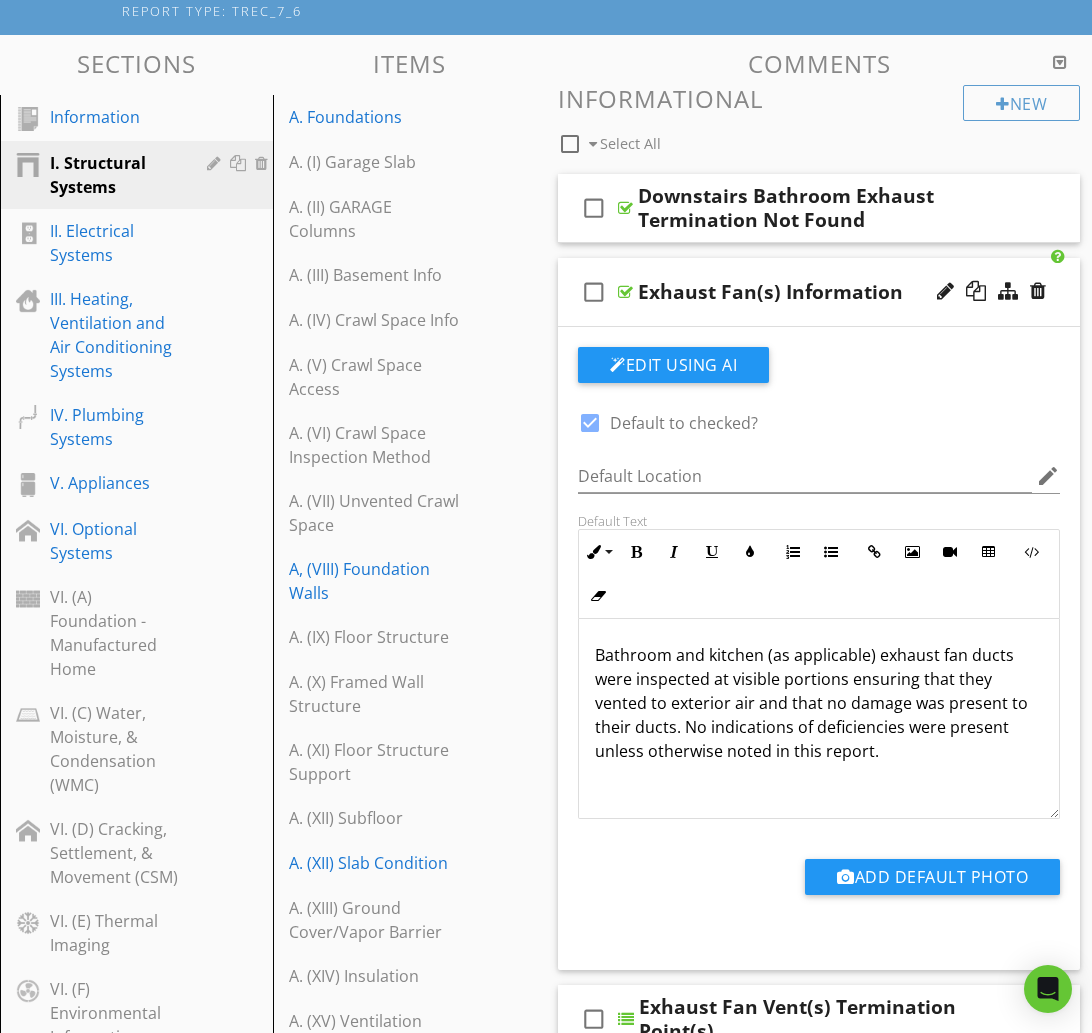 click at bounding box center [590, 423] 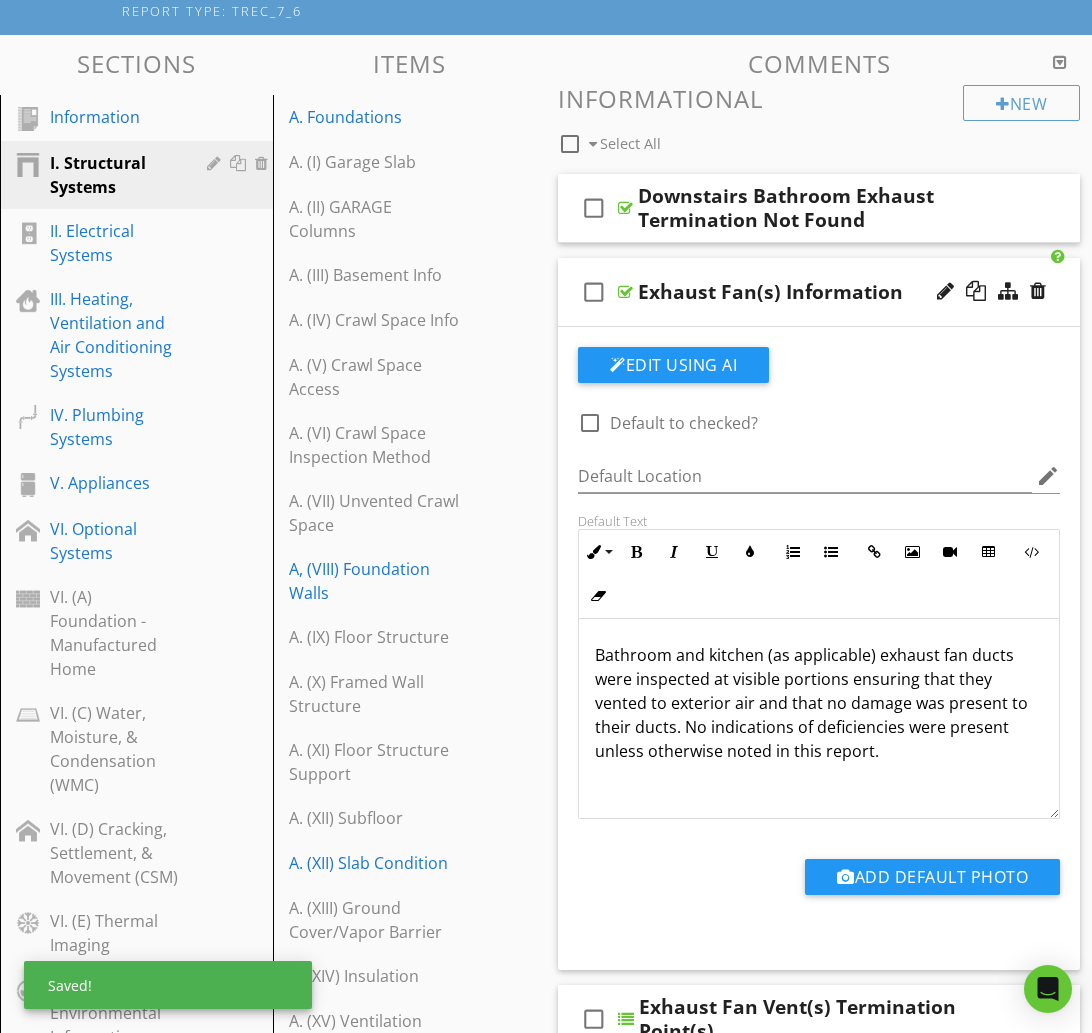 click on "check_box_outline_blank
Exhaust Fan(s) Information" at bounding box center (819, 292) 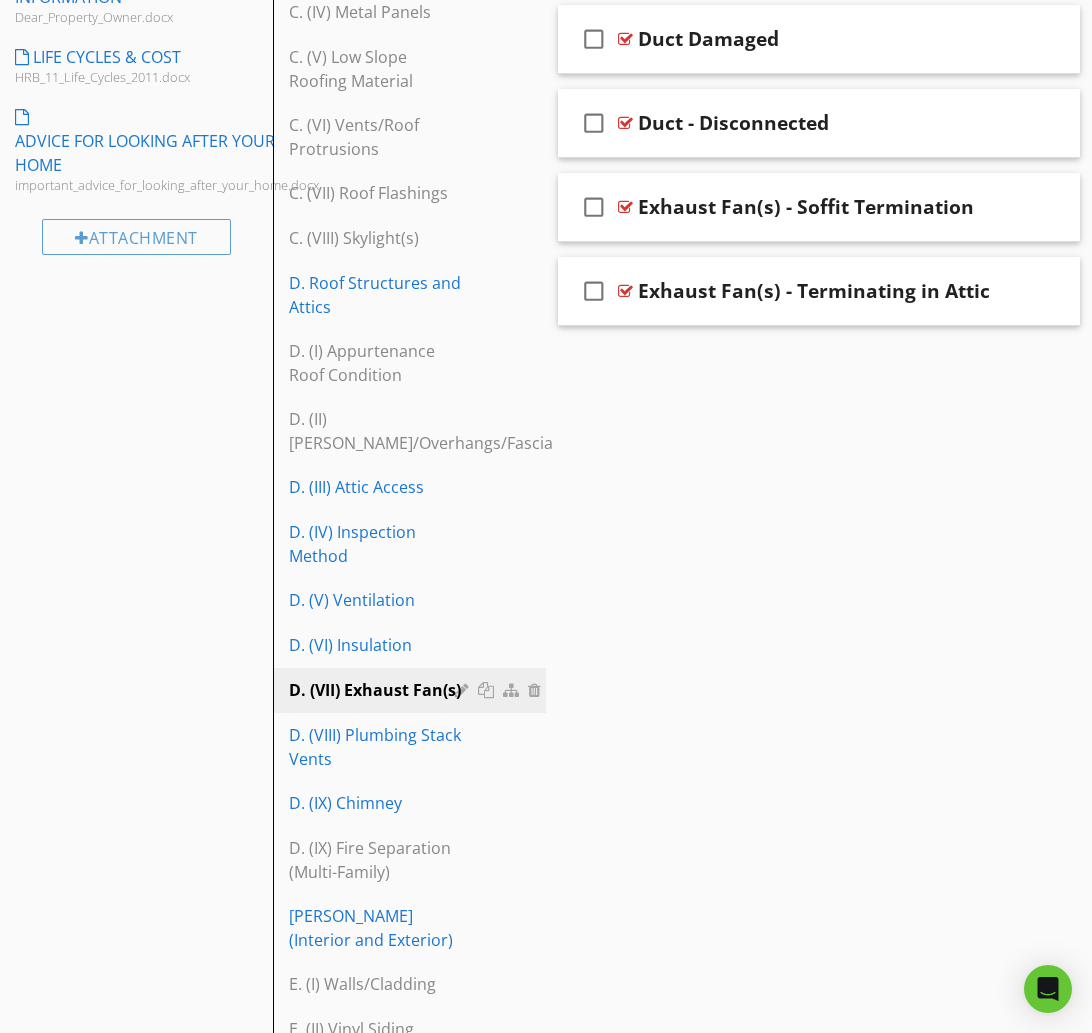 scroll, scrollTop: 1695, scrollLeft: 0, axis: vertical 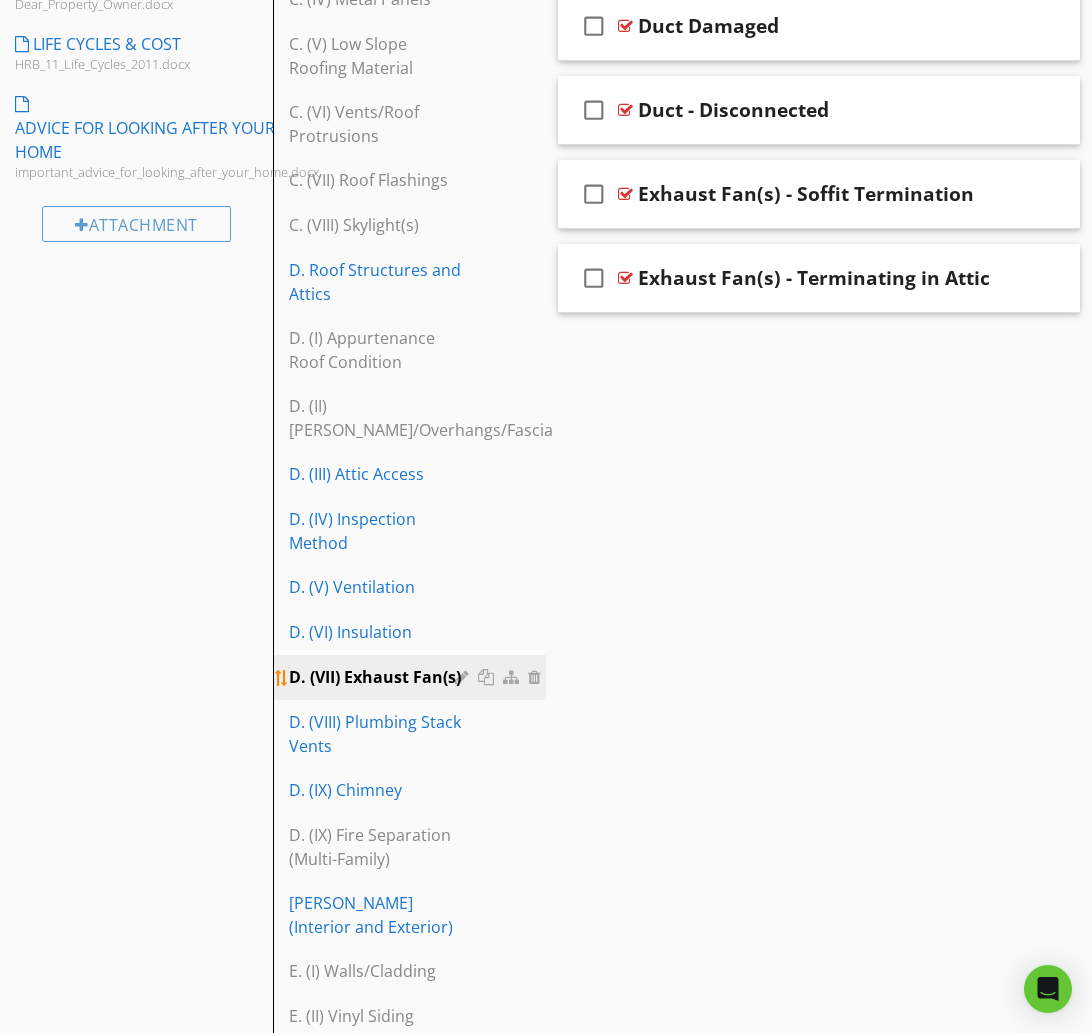 click on "D. (VII) Exhaust Fan(s)" at bounding box center (375, 677) 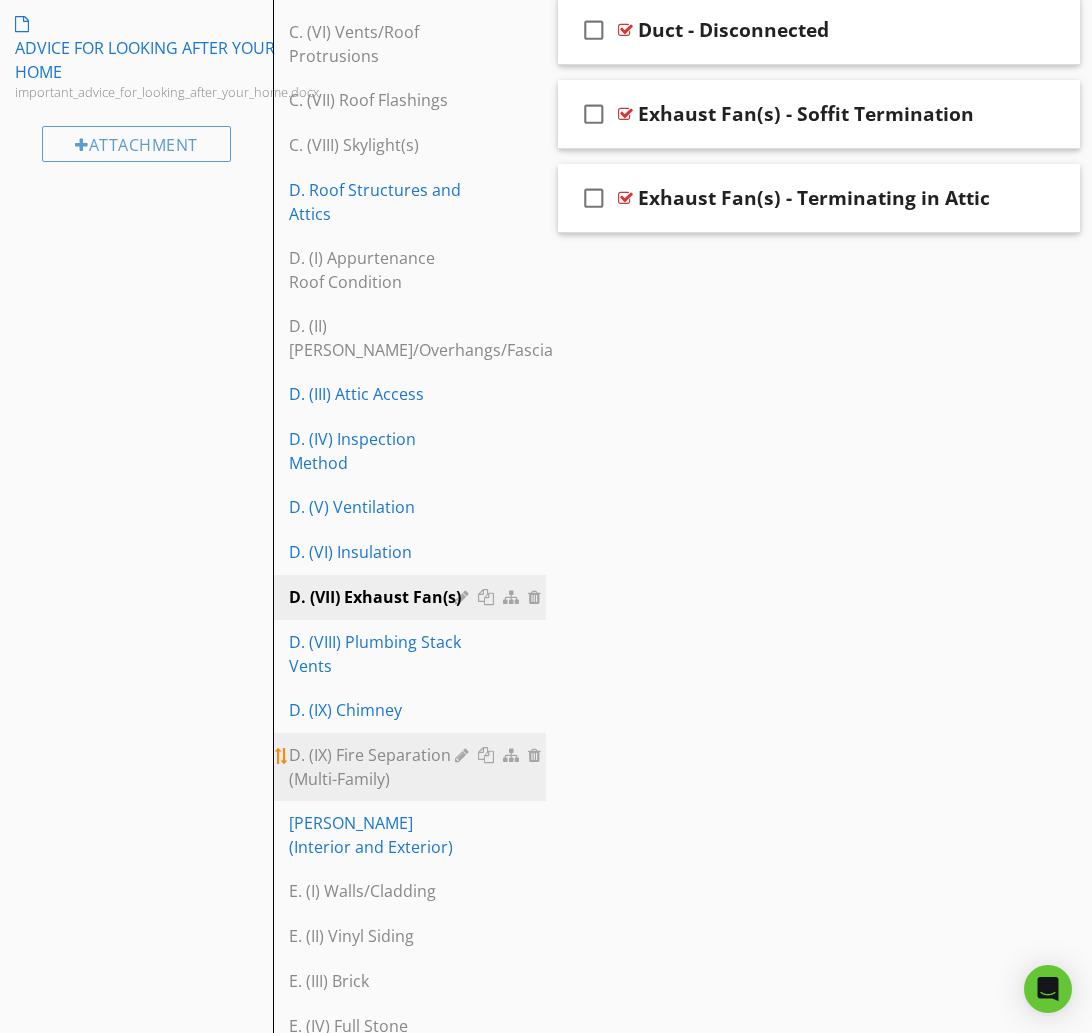 scroll, scrollTop: 1784, scrollLeft: 0, axis: vertical 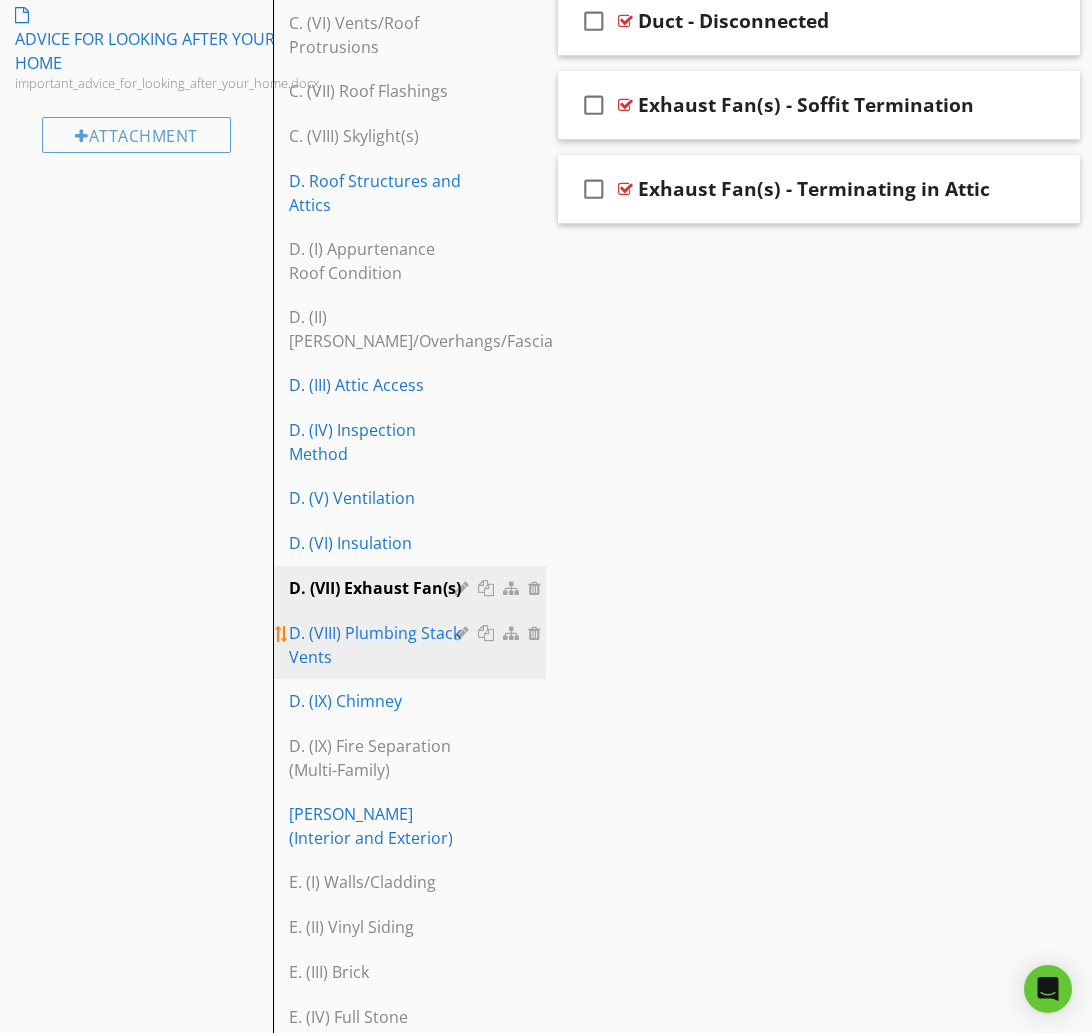click on "D. (VIII) Plumbing Stack Vents" at bounding box center (375, 645) 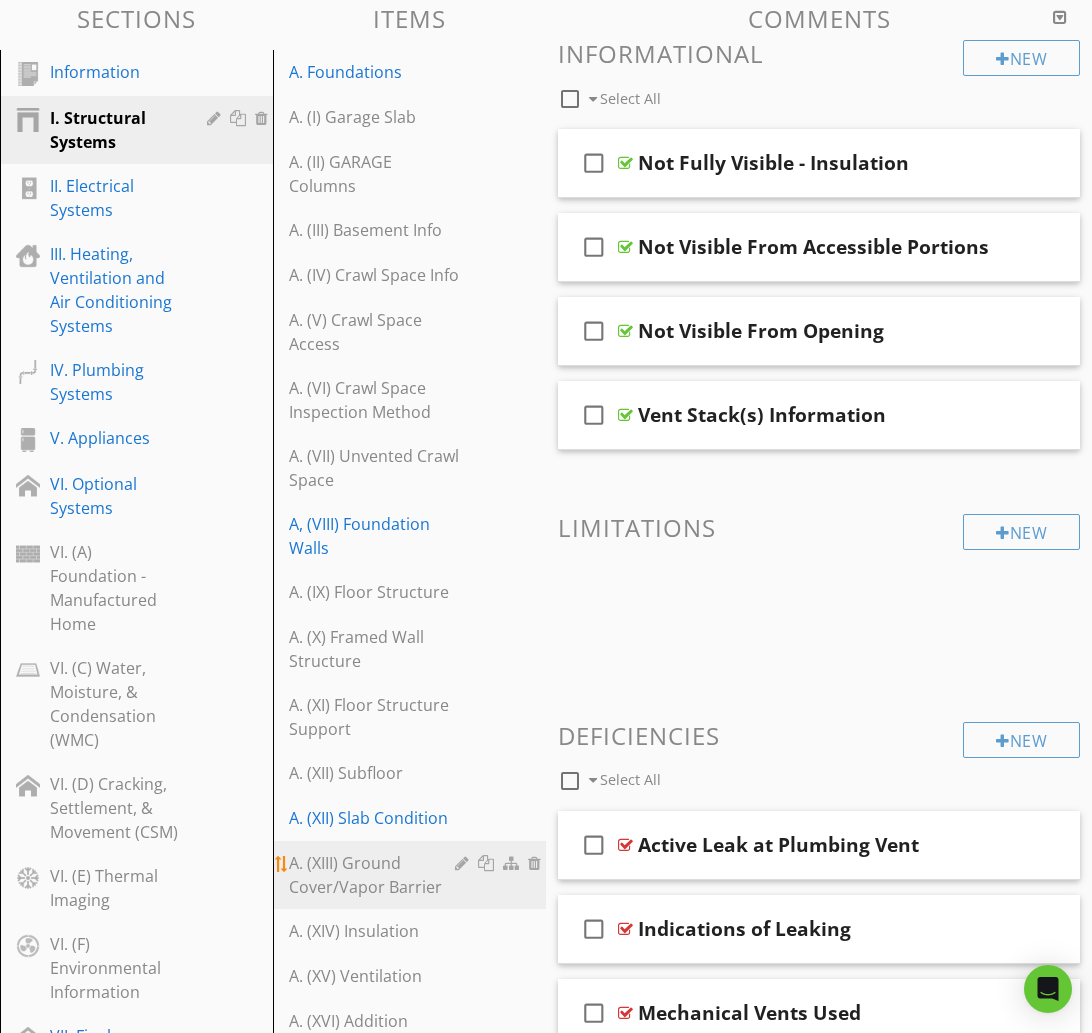 scroll, scrollTop: 0, scrollLeft: 0, axis: both 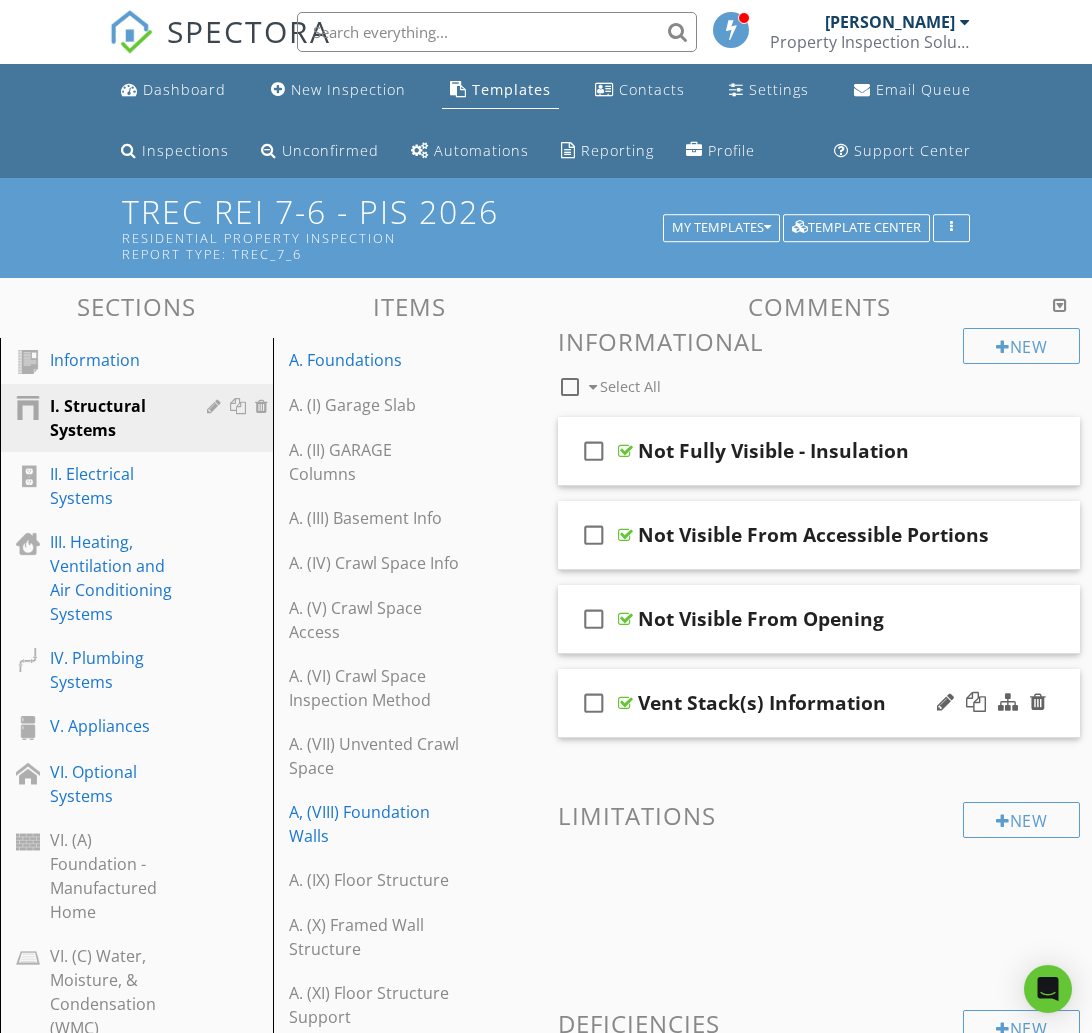 click on "Vent Stack(s) Information" at bounding box center (819, 703) 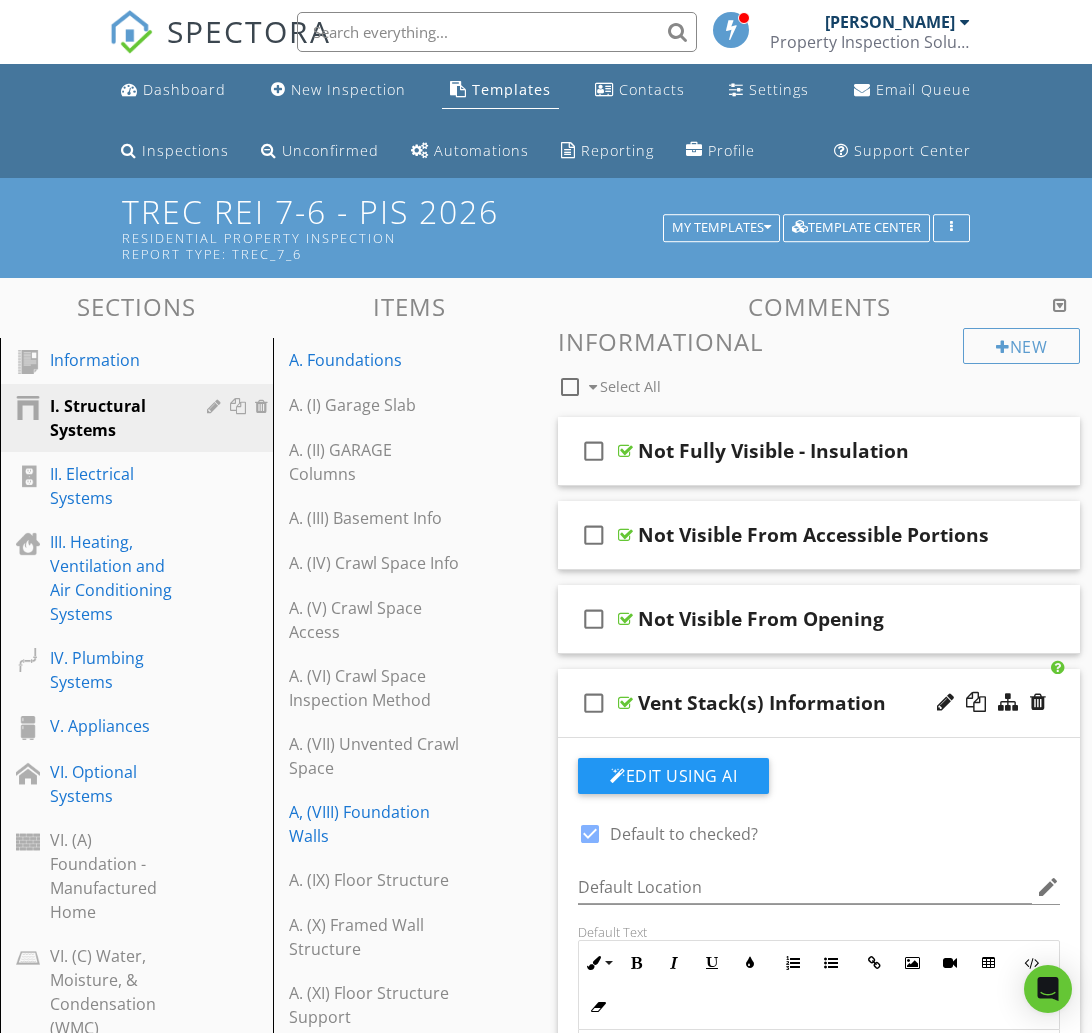click at bounding box center (590, 834) 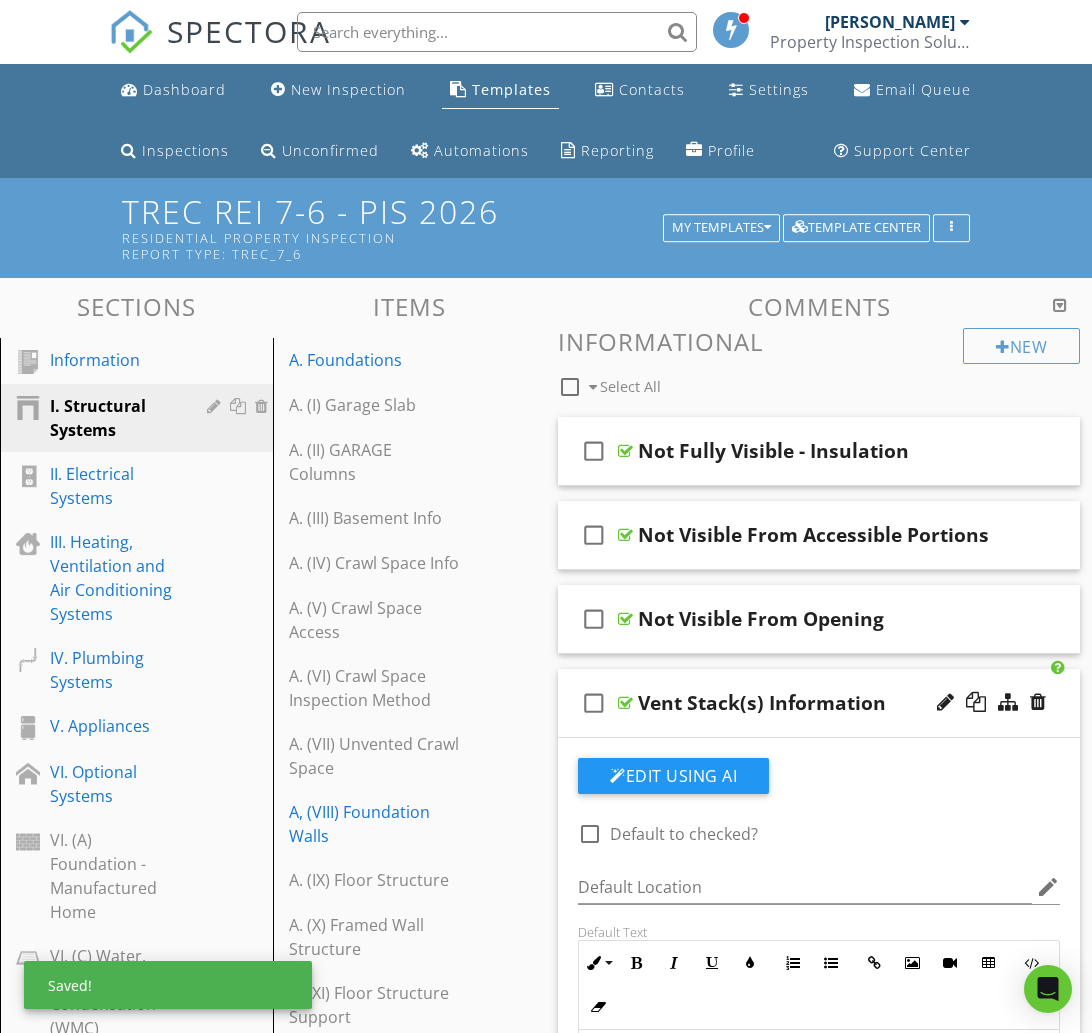click on "check_box_outline_blank
Vent Stack(s) Information" at bounding box center (819, 703) 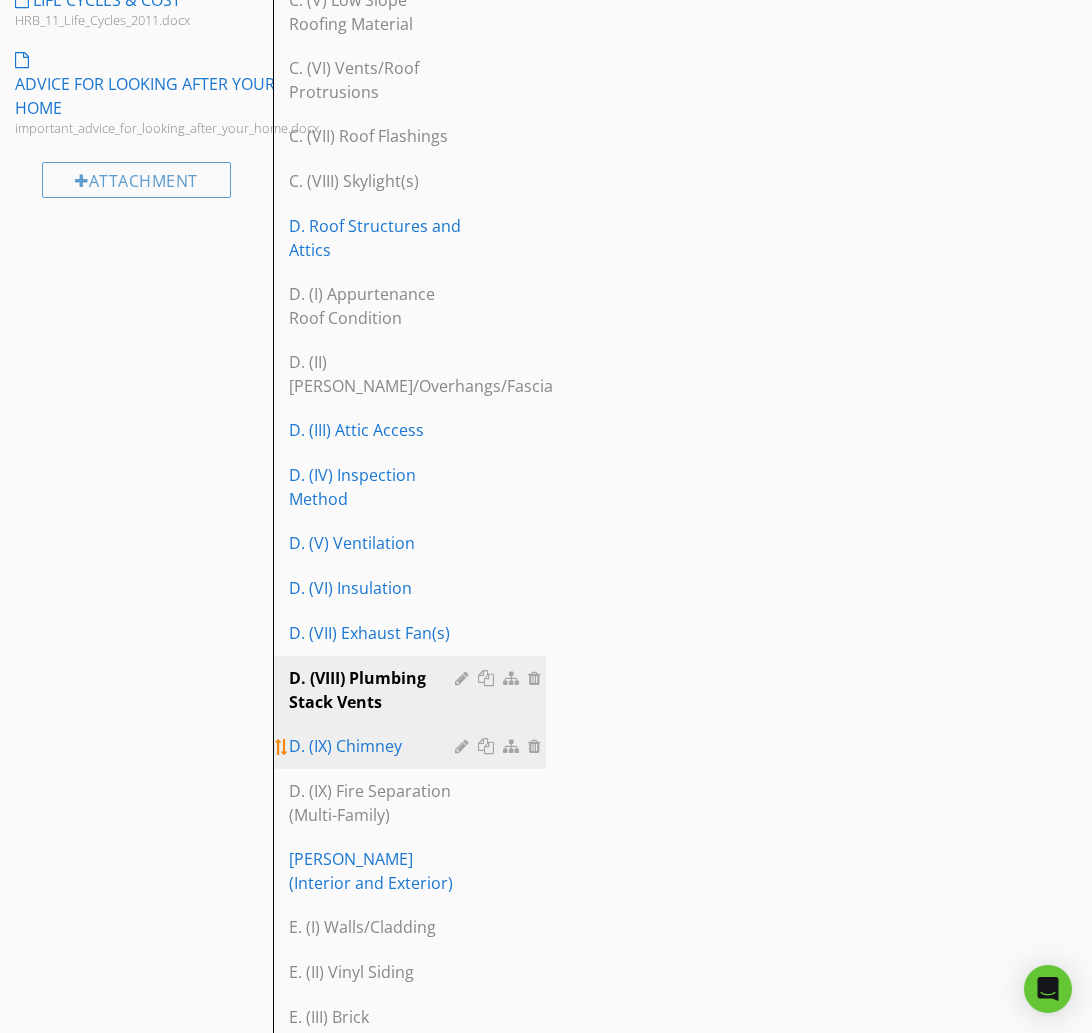 scroll, scrollTop: 1753, scrollLeft: 0, axis: vertical 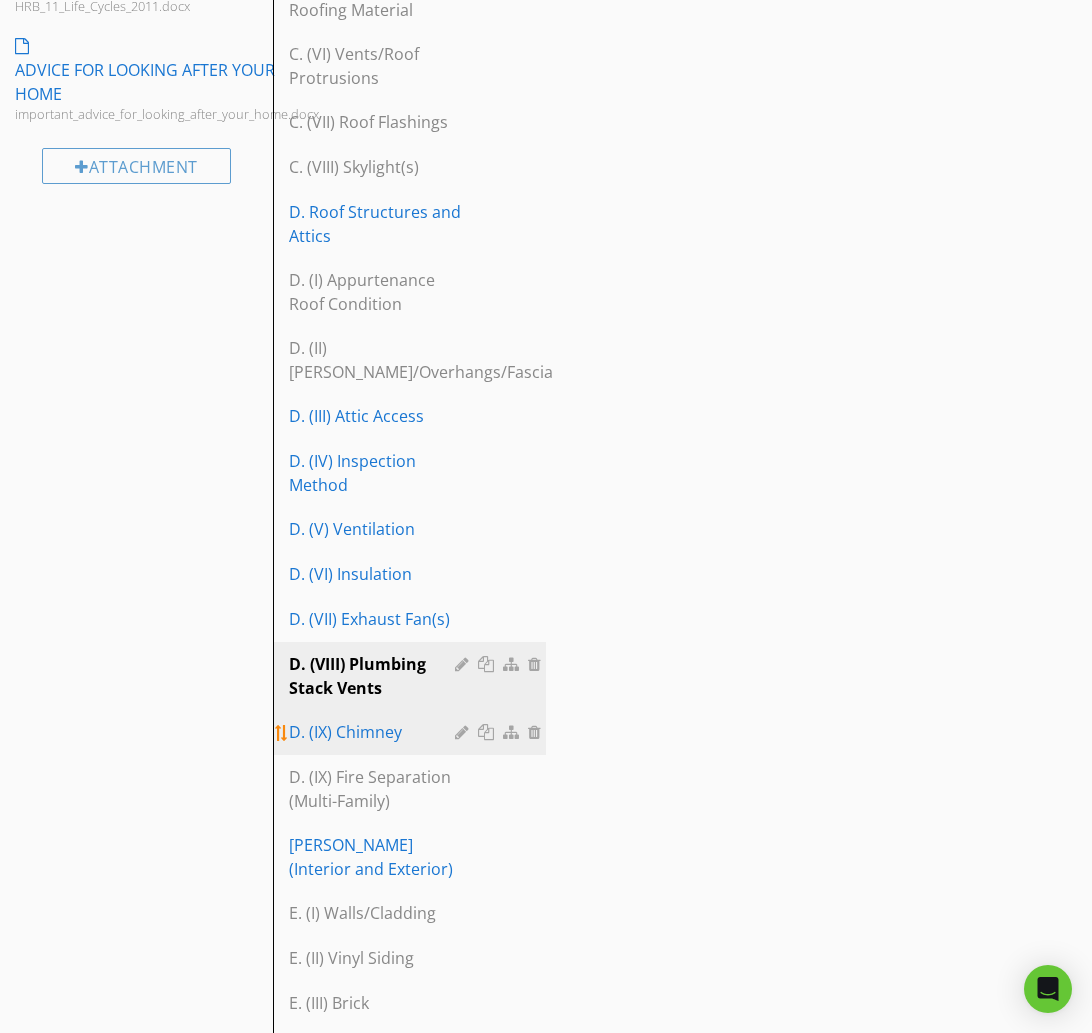 click on "D. (IX) Chimney" at bounding box center (375, 732) 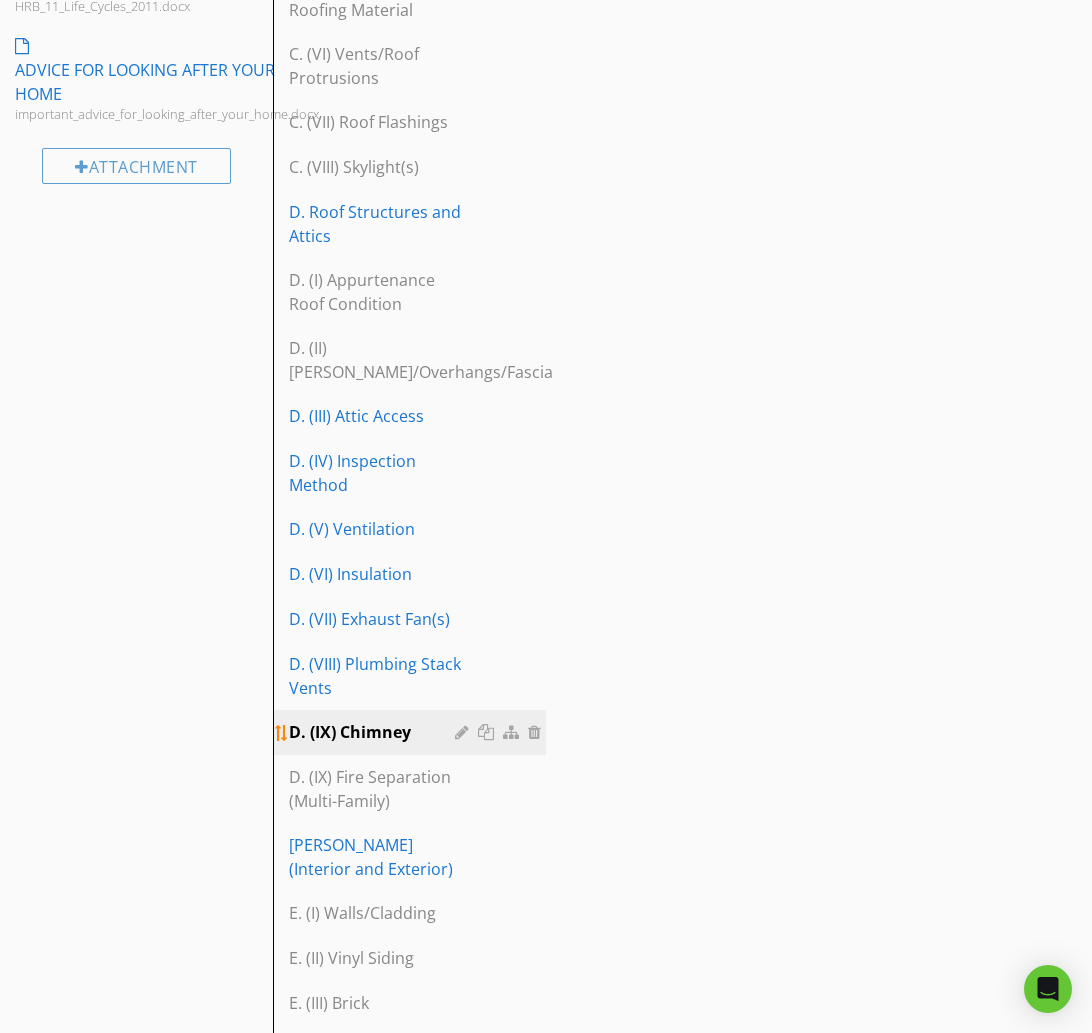 click on "D. (IX) Chimney" at bounding box center (375, 732) 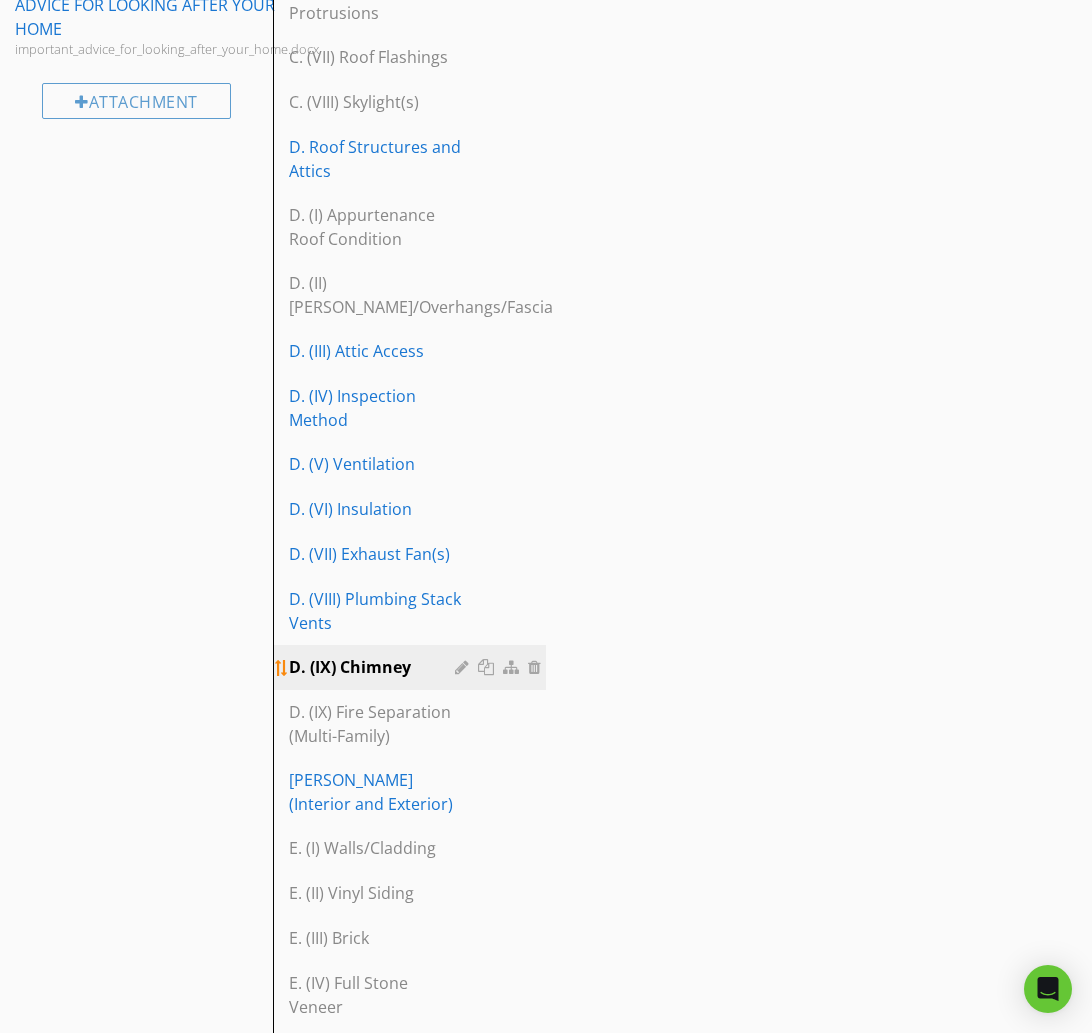 scroll, scrollTop: 1826, scrollLeft: 0, axis: vertical 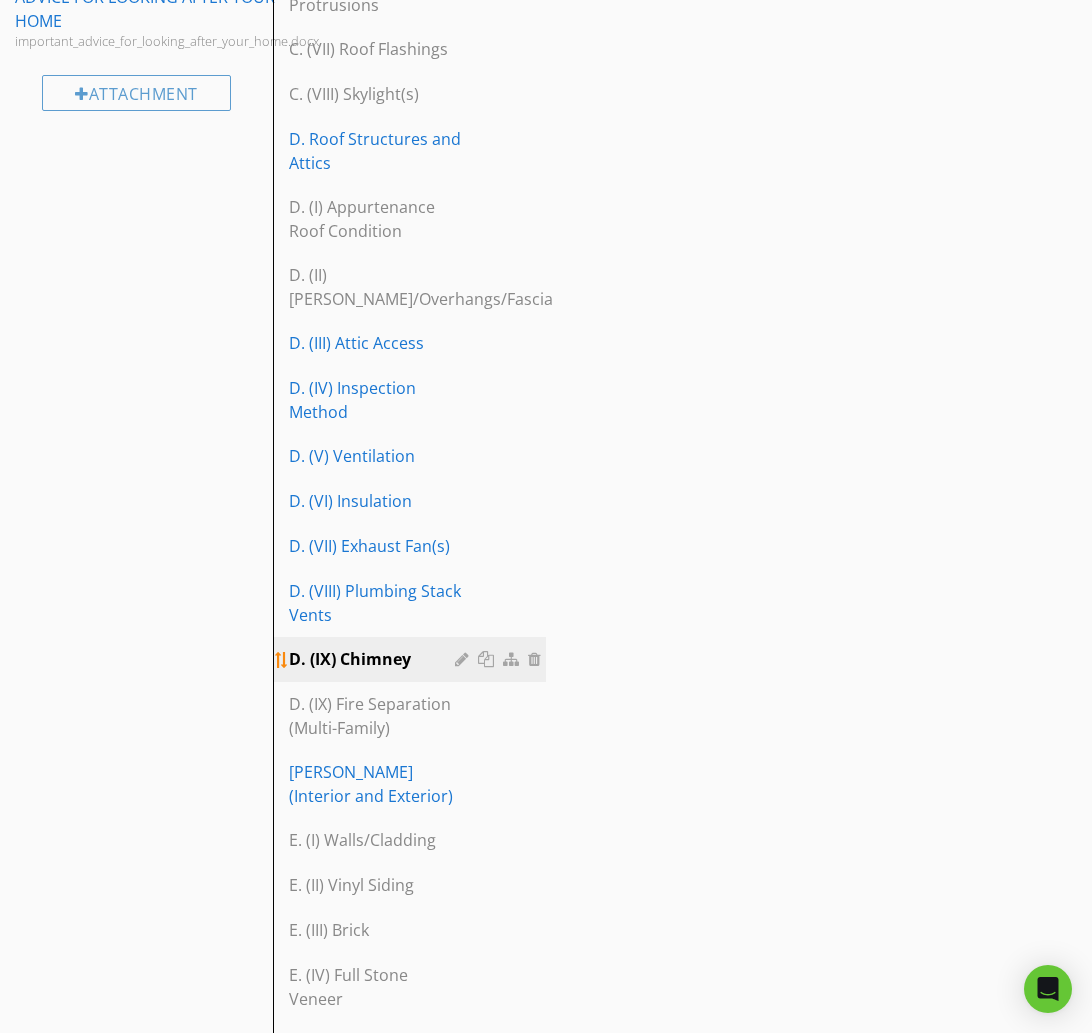 click at bounding box center (464, 659) 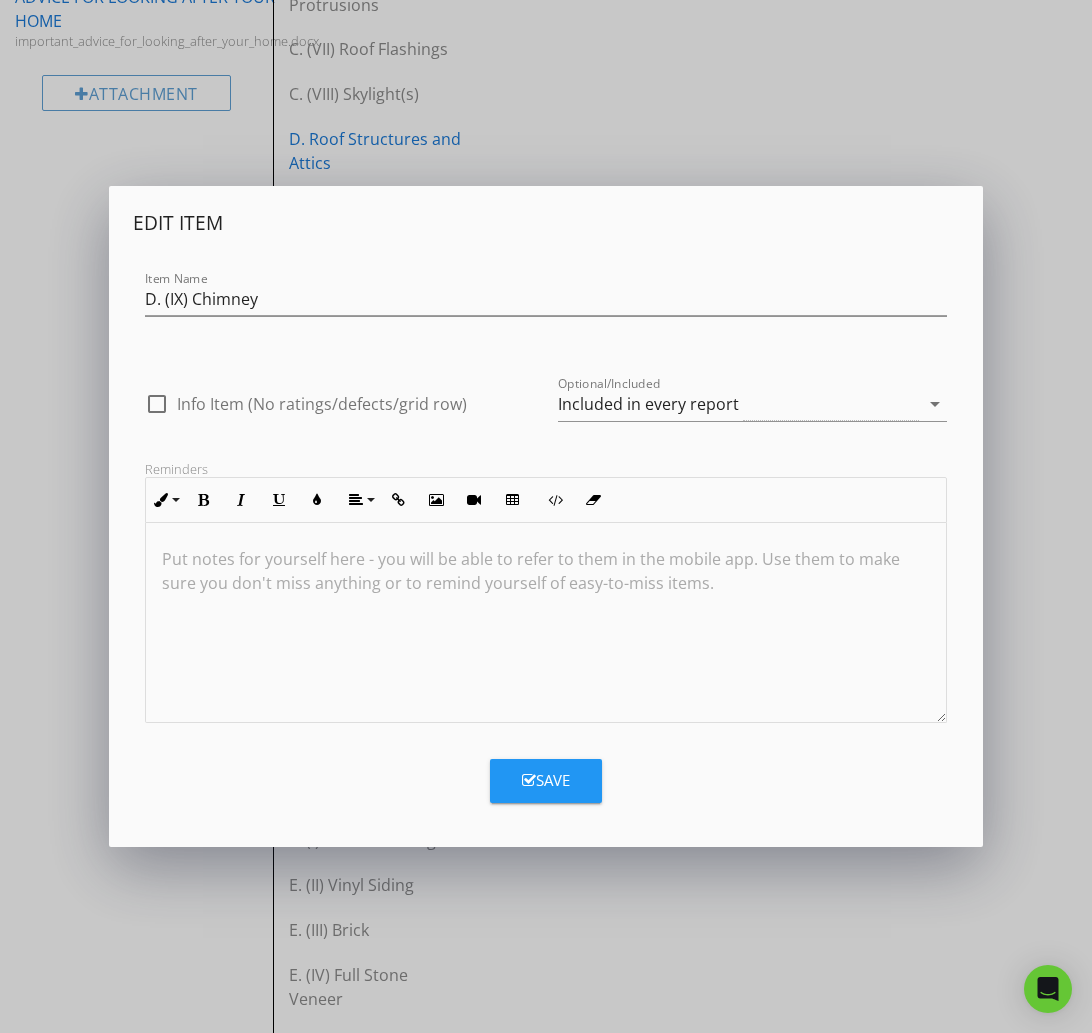 click on "Reminders   Inline Style XLarge Large Normal Small Light Small/Light Bold Italic Underline Colors Align Align Left Align Center Align Right Align Justify Insert Link Insert Image Insert Video Insert Table Code View Clear Formatting Ordered List Unordered List Put notes for yourself here - you will be able to refer to them in the mobile app. Use them to make sure you don't miss anything or to remind yourself of easy-to-miss items." at bounding box center (546, 592) 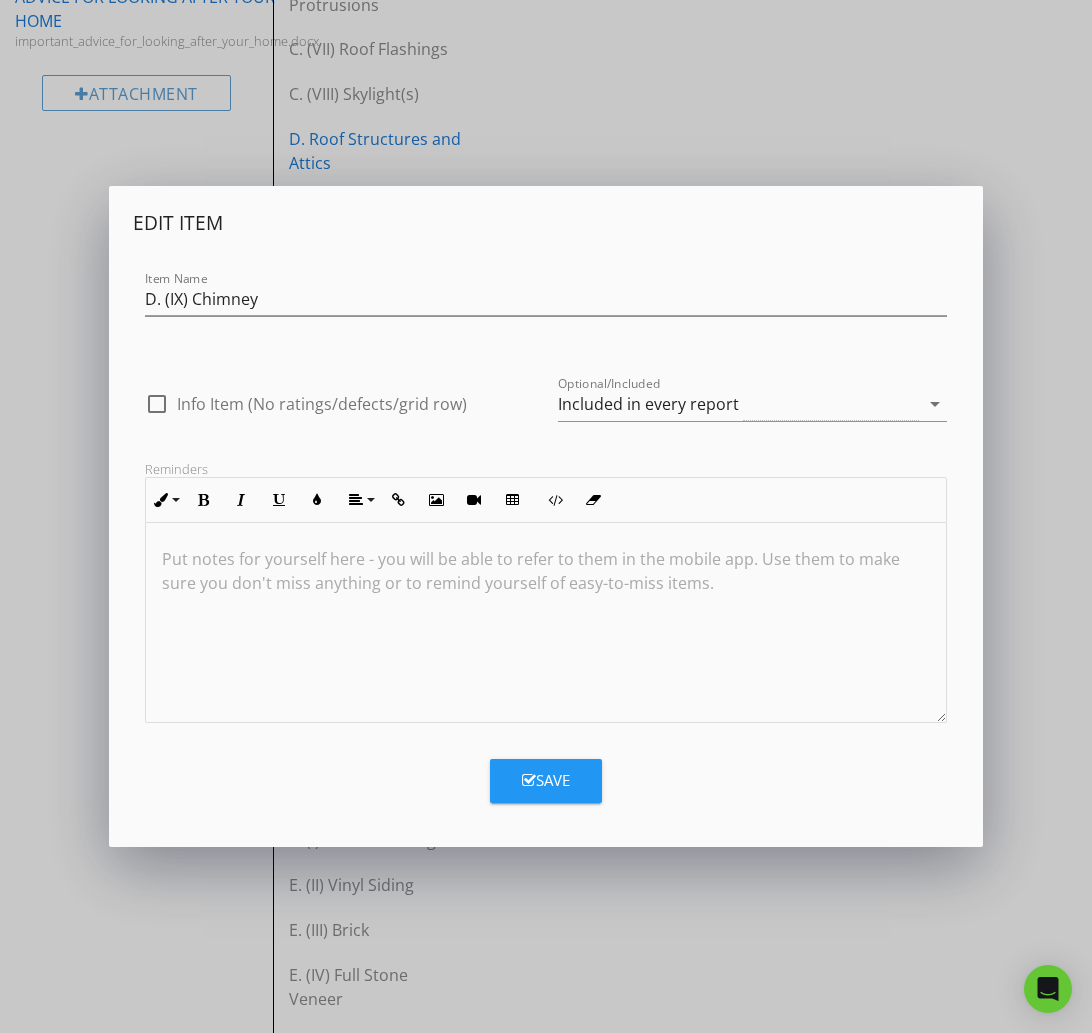 click on "Edit Item   Item Name D. (IX) Chimney     check_box_outline_blank Info Item (No ratings/defects/grid row)   Optional/Included Included in every report arrow_drop_down     Reminders   Inline Style XLarge Large Normal Small Light Small/Light Bold Italic Underline Colors Align Align Left Align Center Align Right Align Justify Insert Link Insert Image Insert Video Insert Table Code View Clear Formatting Ordered List Unordered List Put notes for yourself here - you will be able to refer to them in the mobile app. Use them to make sure you don't miss anything or to remind yourself of easy-to-miss items.
Save" at bounding box center (546, 516) 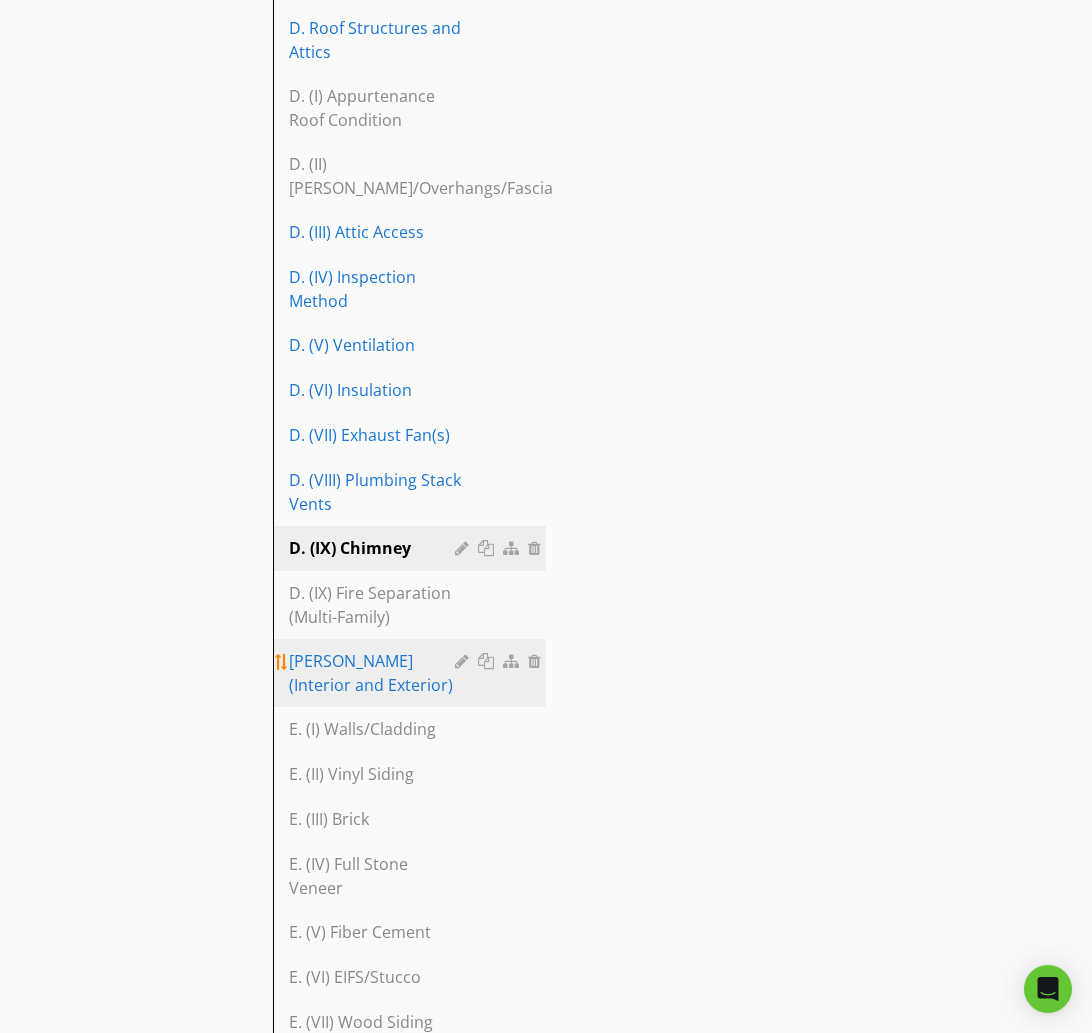 scroll, scrollTop: 1938, scrollLeft: 0, axis: vertical 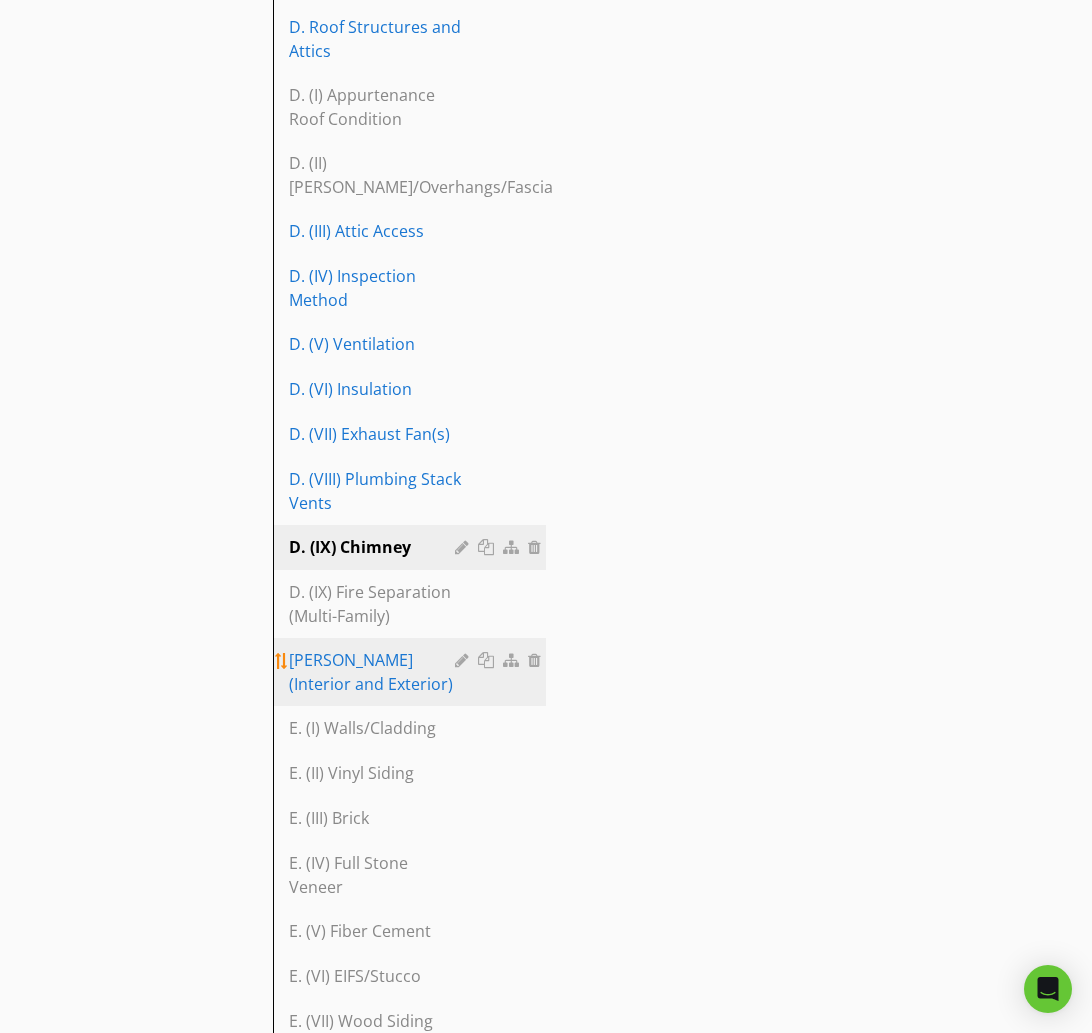 click on "E. Walls (Interior and Exterior)" at bounding box center (375, 672) 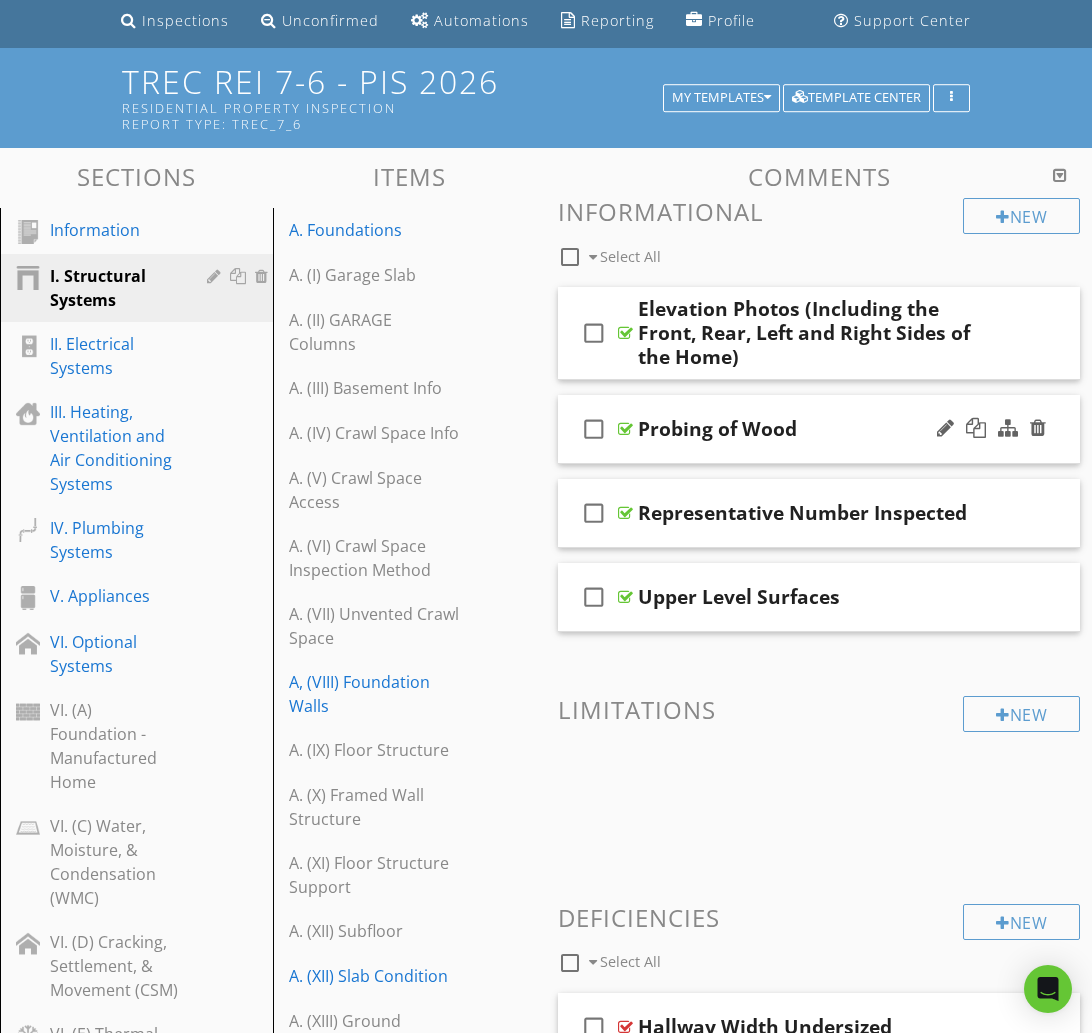 scroll, scrollTop: 129, scrollLeft: 0, axis: vertical 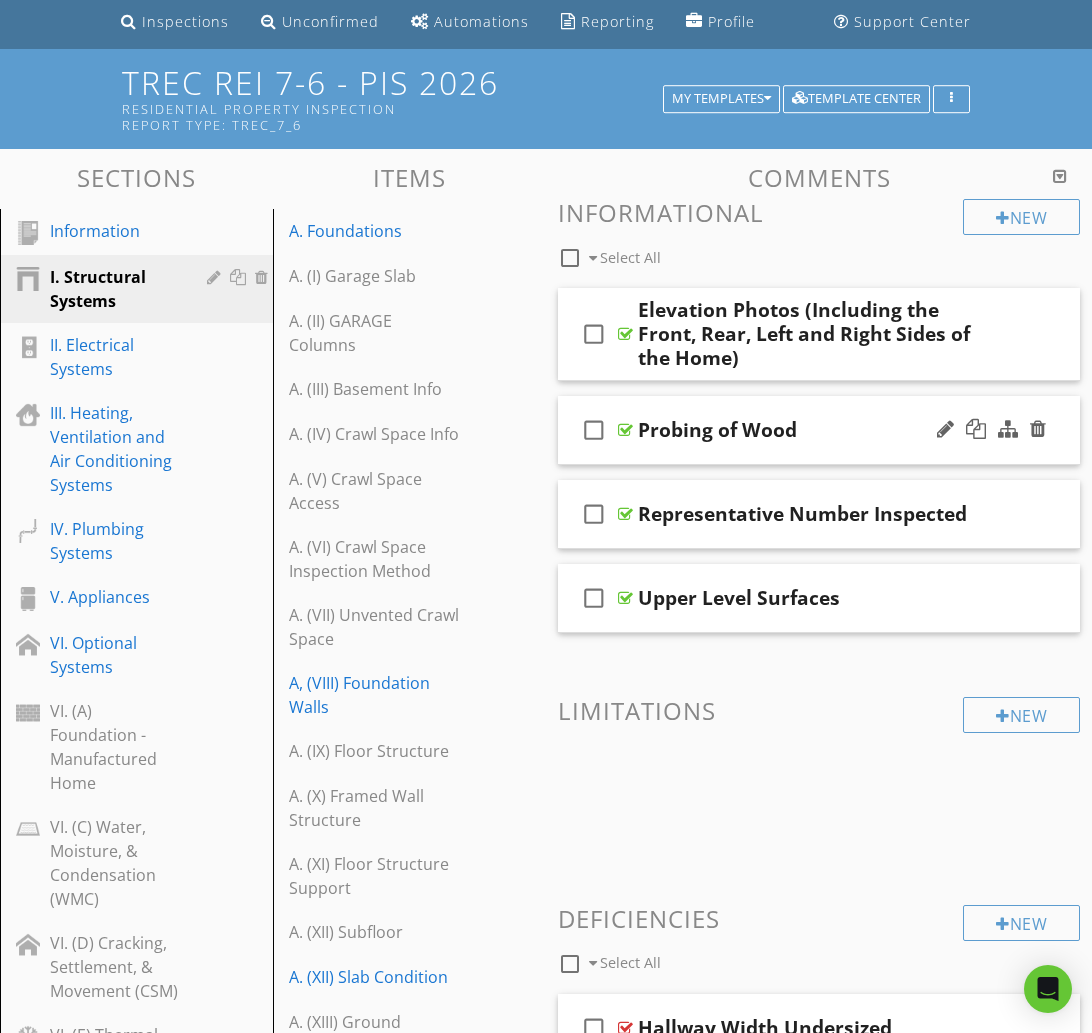 click on "Probing of Wood" at bounding box center [819, 430] 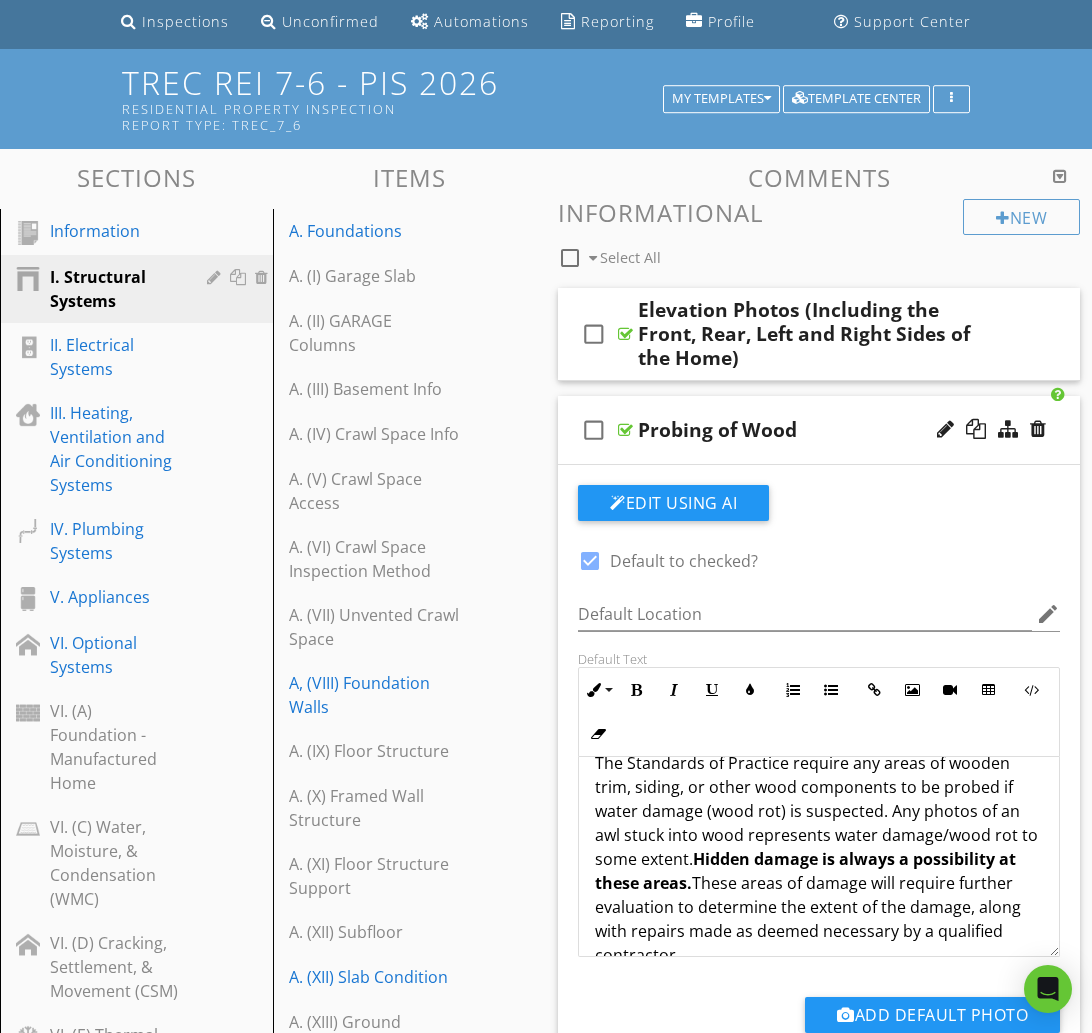scroll, scrollTop: 65, scrollLeft: 0, axis: vertical 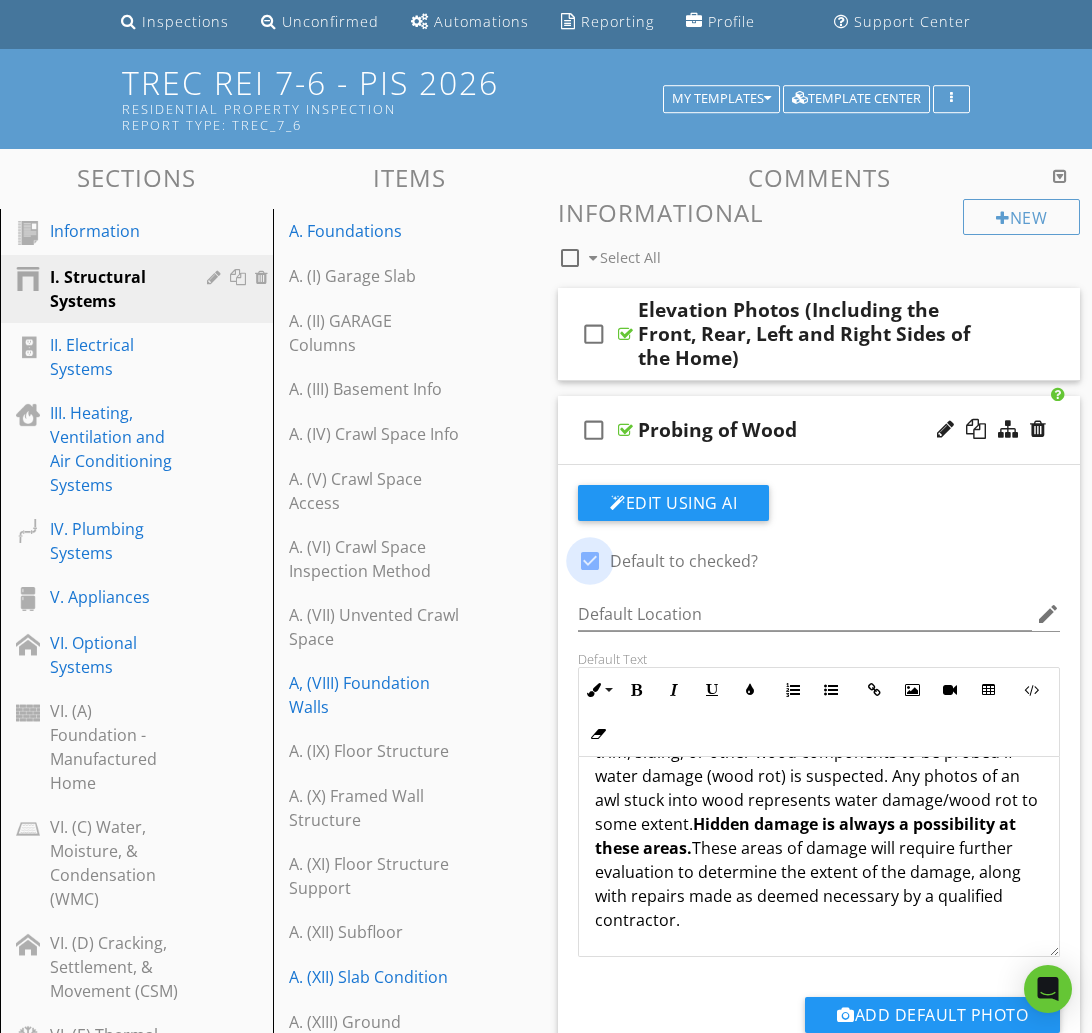 click at bounding box center (590, 561) 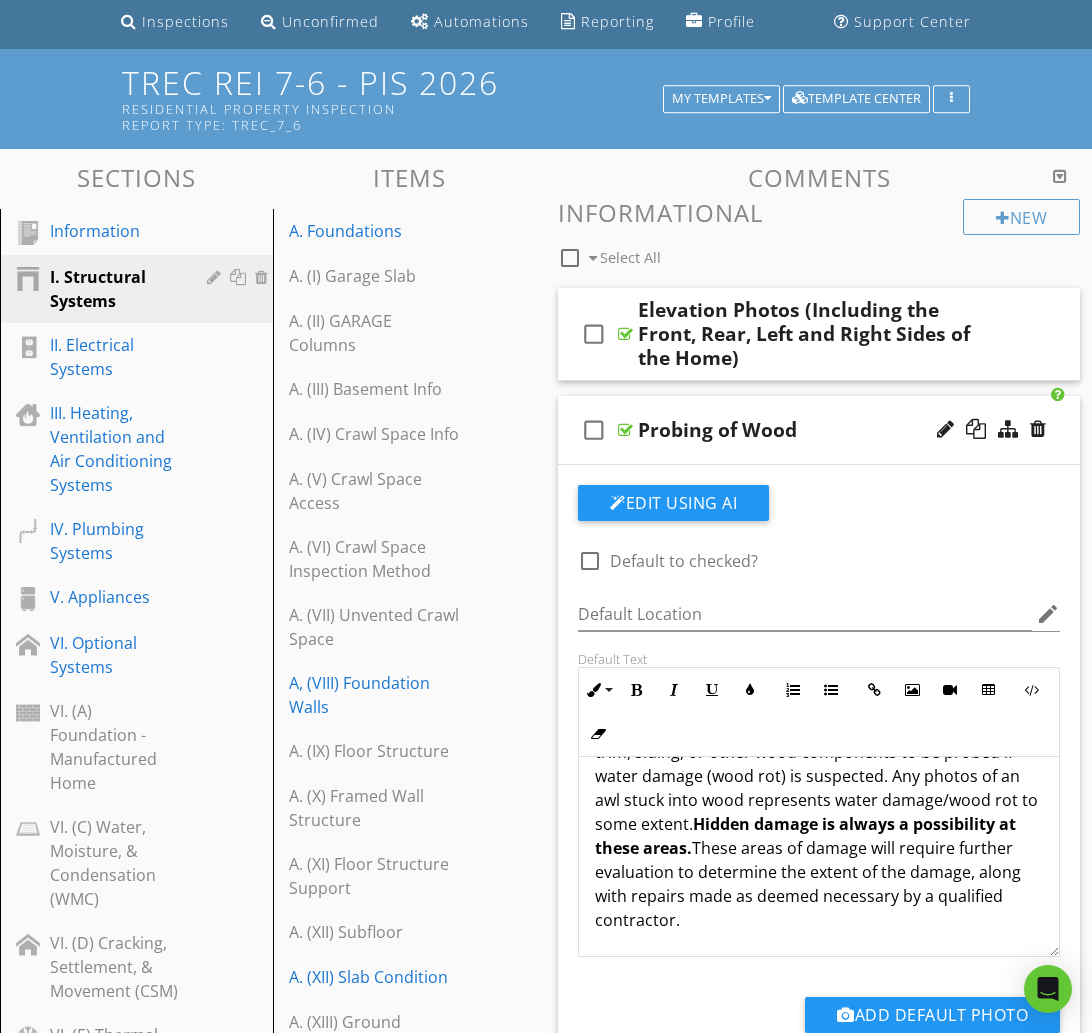 click on "Probing of Wood" at bounding box center [819, 430] 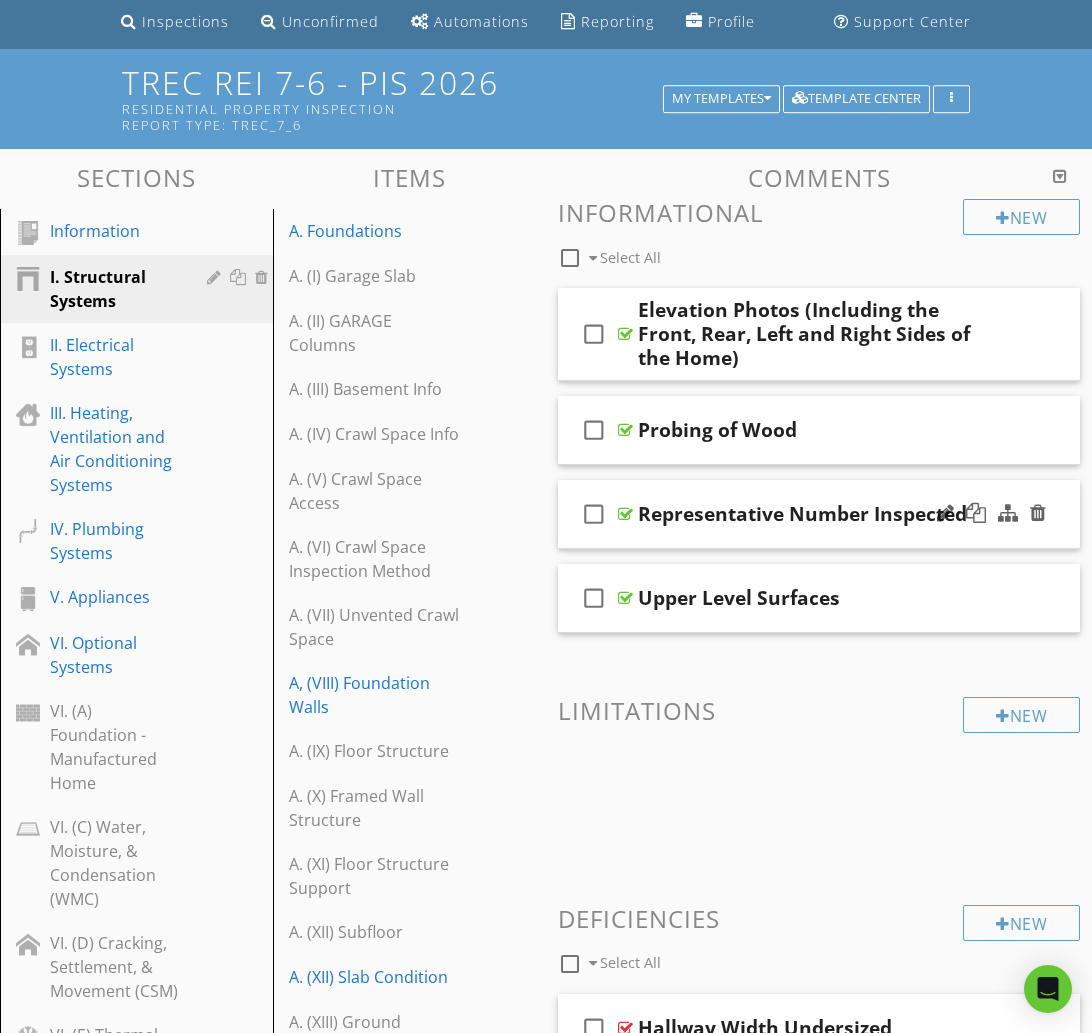 click on "check_box_outline_blank
Representative Number Inspected" at bounding box center (819, 514) 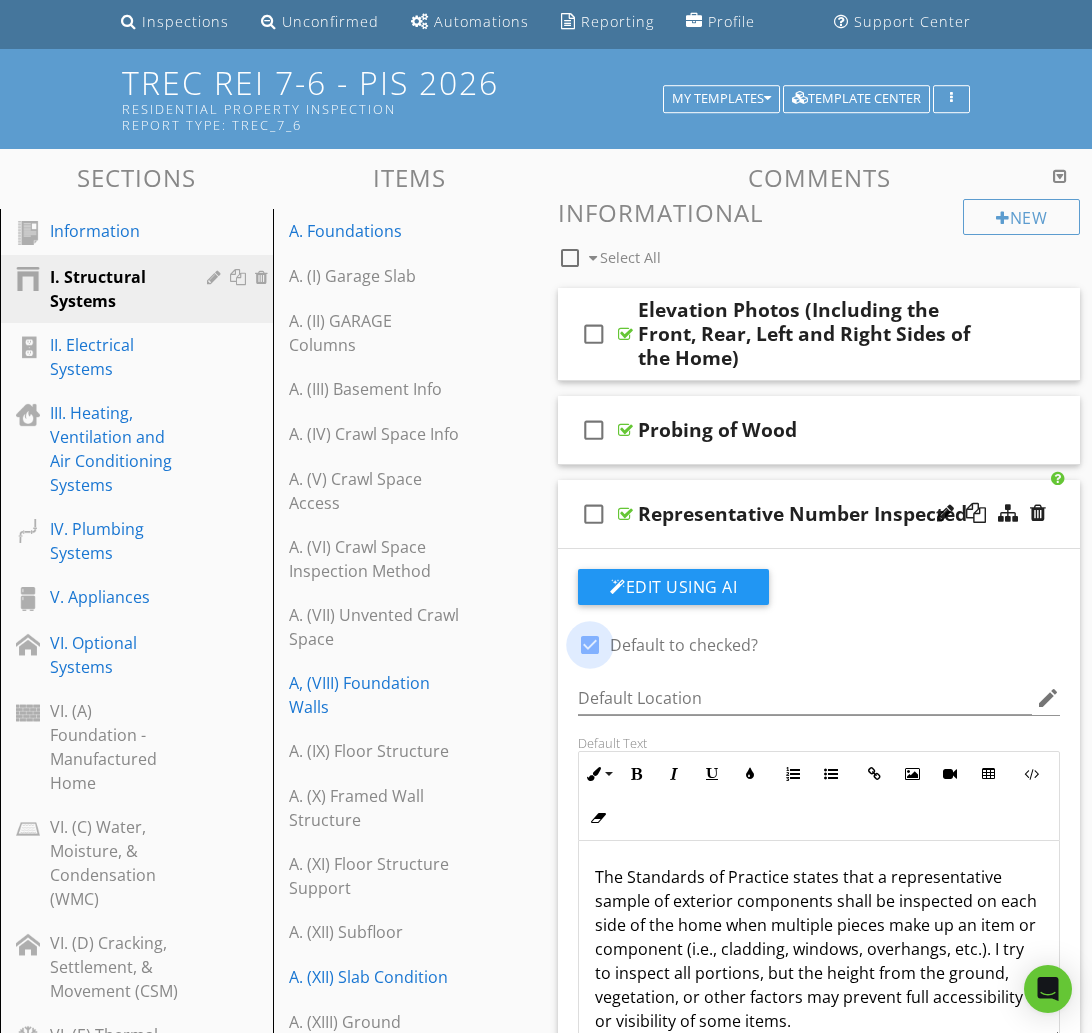 click at bounding box center (590, 645) 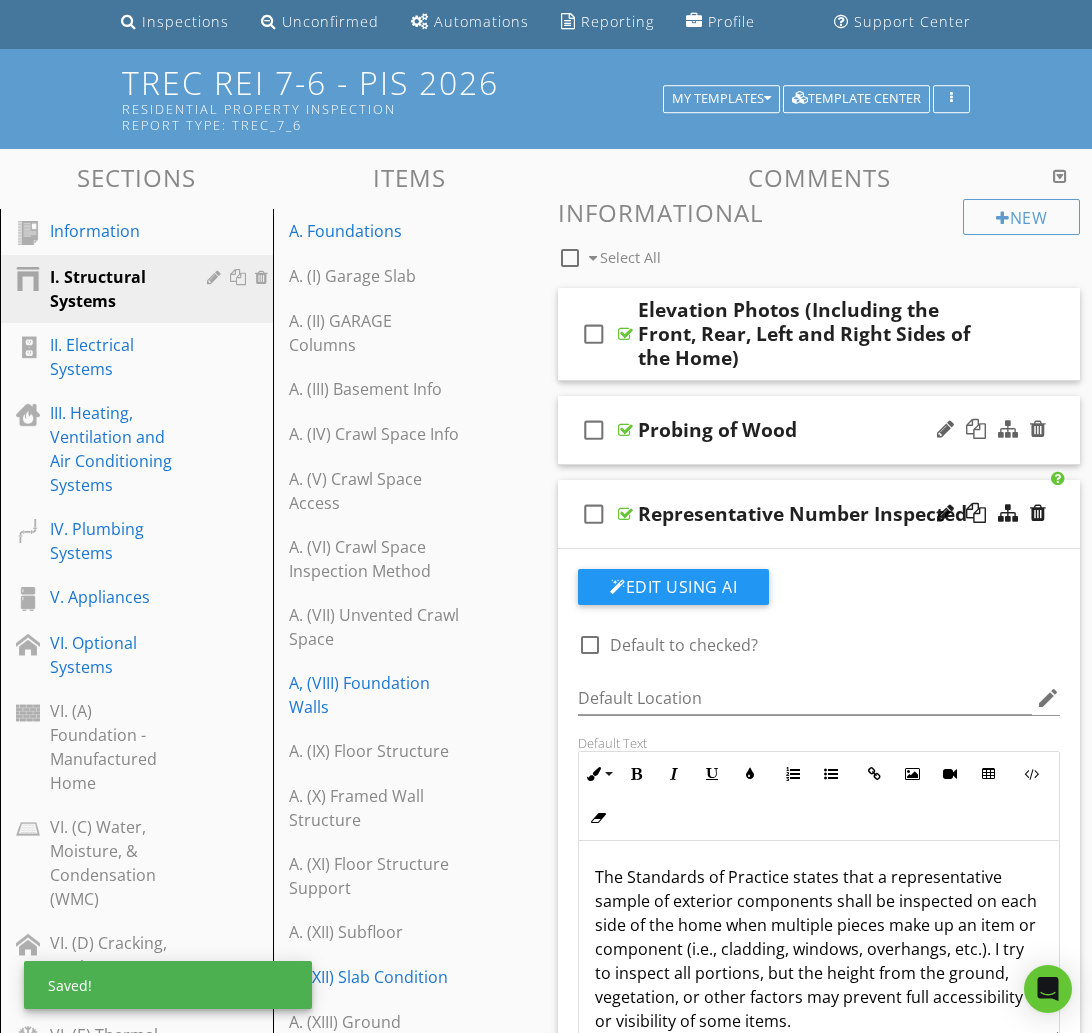 click on "Probing of Wood" at bounding box center (819, 430) 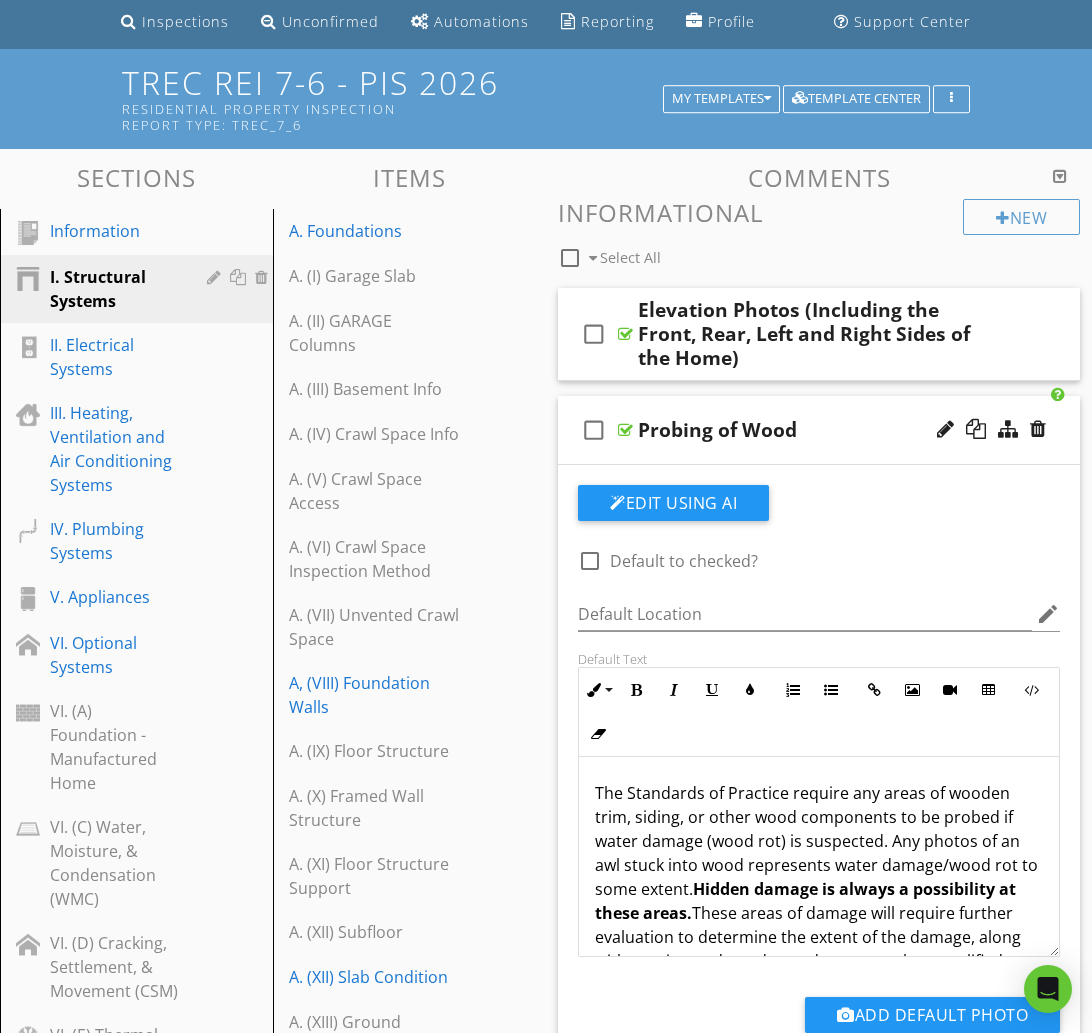 click on "Probing of Wood" at bounding box center (819, 430) 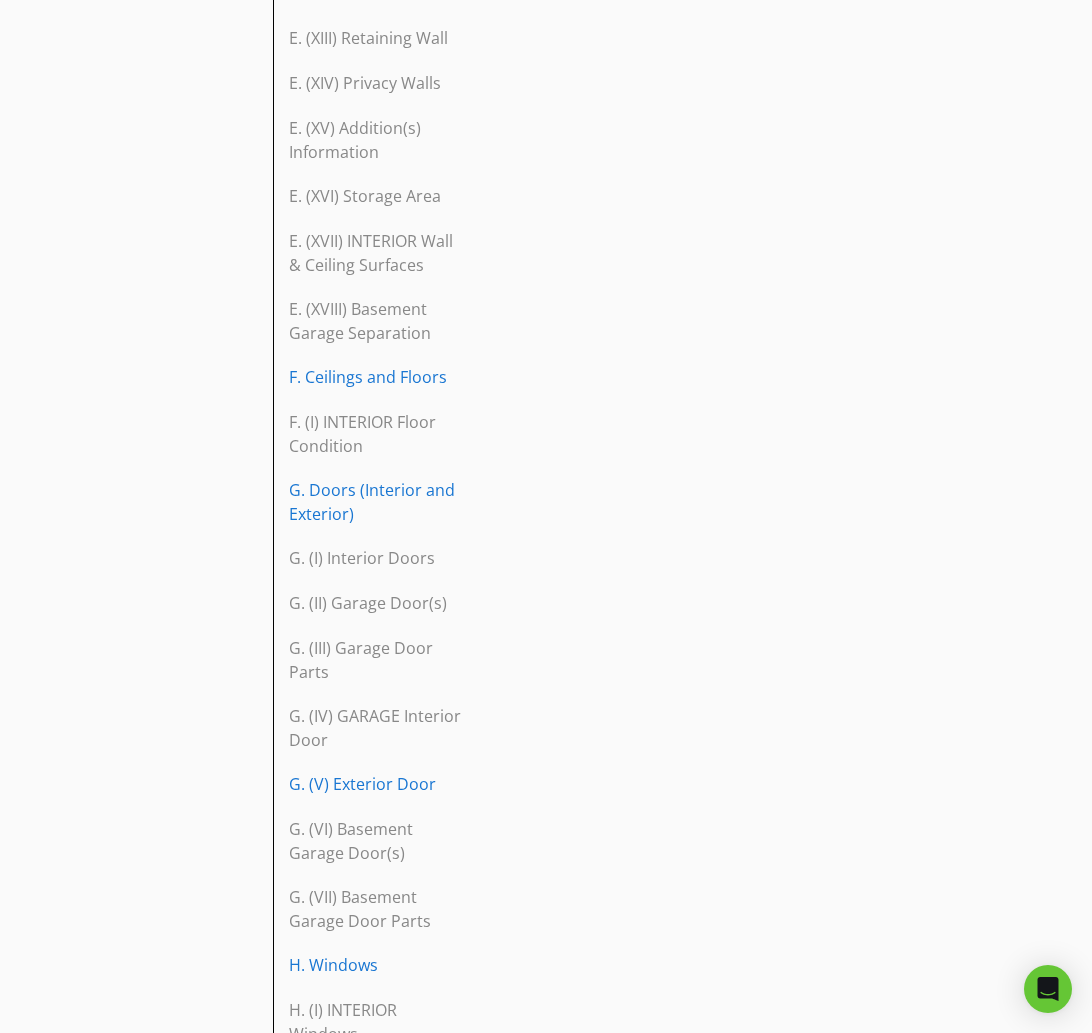 scroll, scrollTop: 3315, scrollLeft: 0, axis: vertical 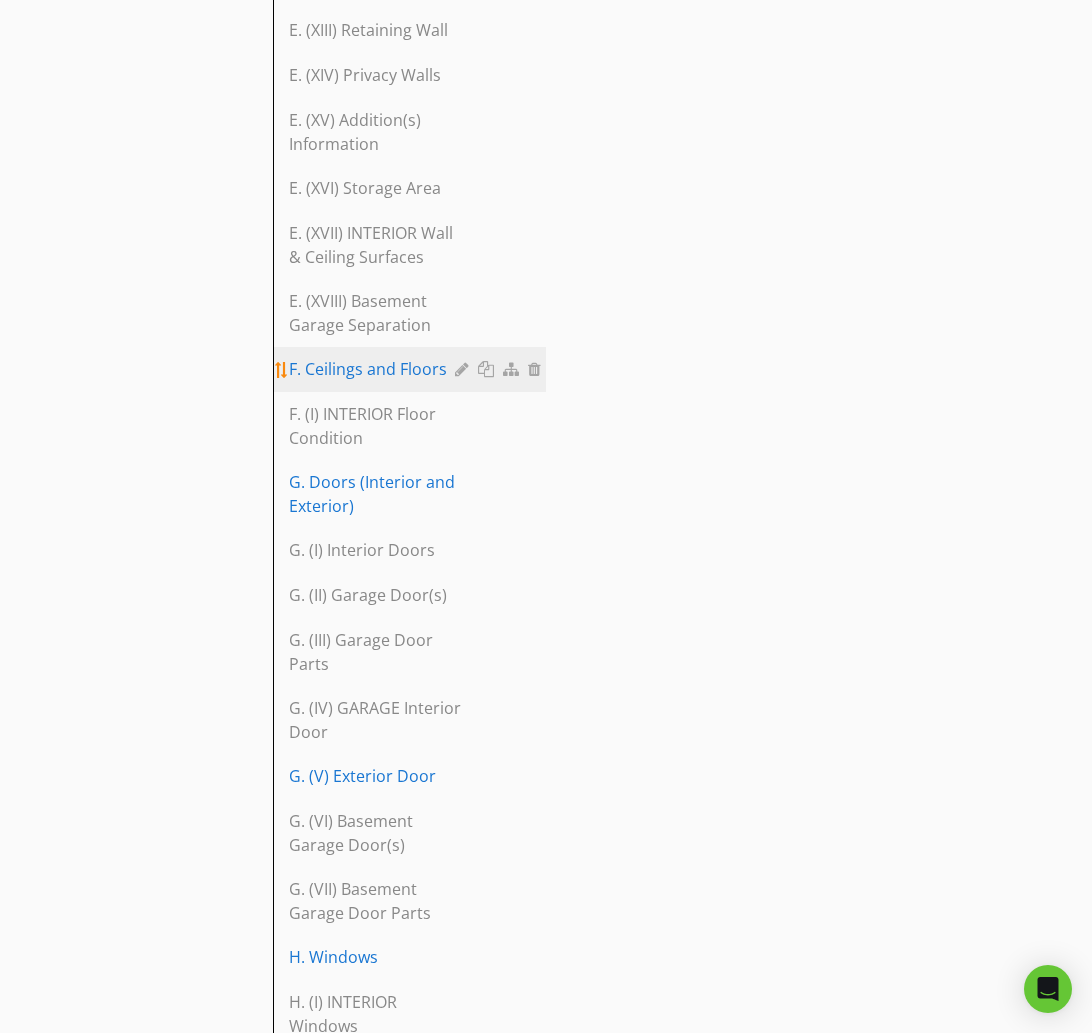 click on "F. Ceilings and Floors" at bounding box center (412, 369) 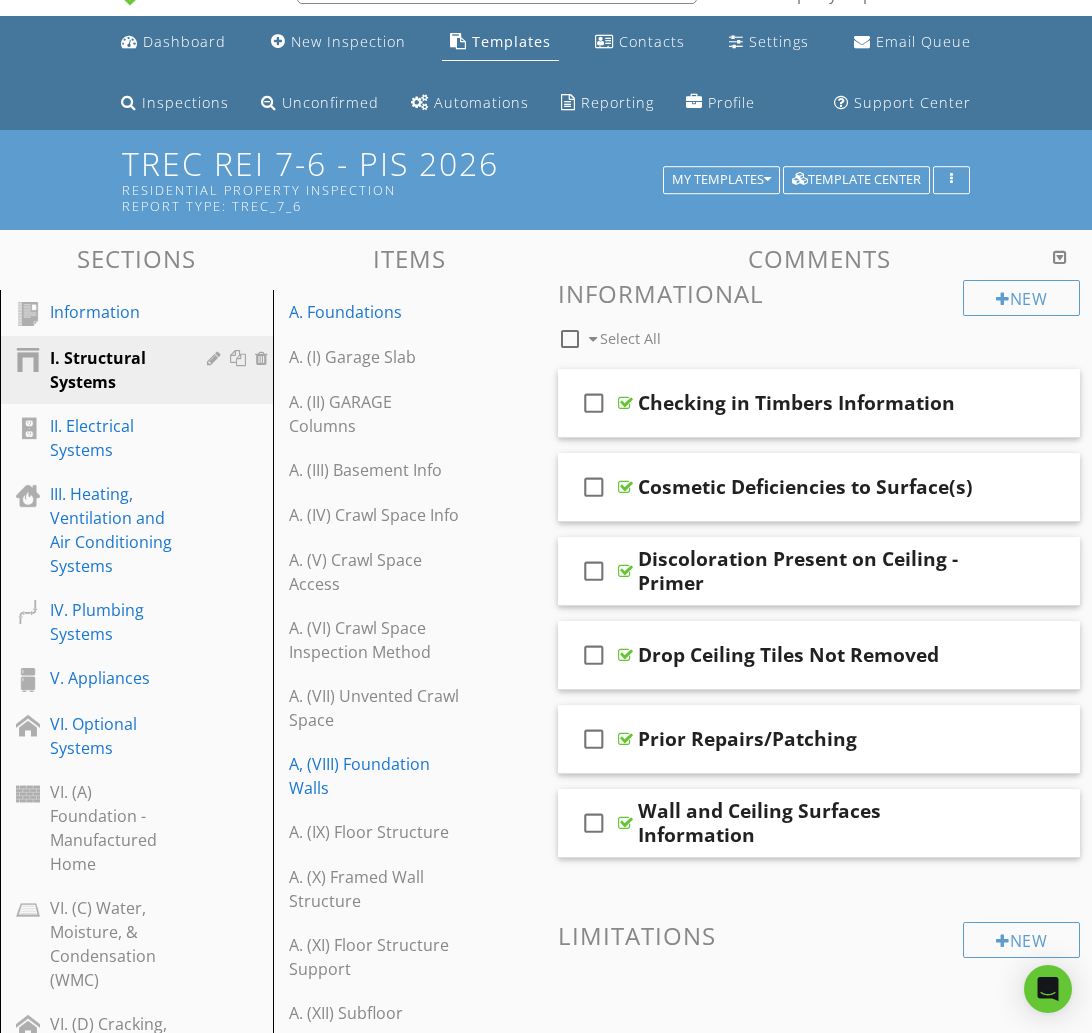 scroll, scrollTop: 0, scrollLeft: 0, axis: both 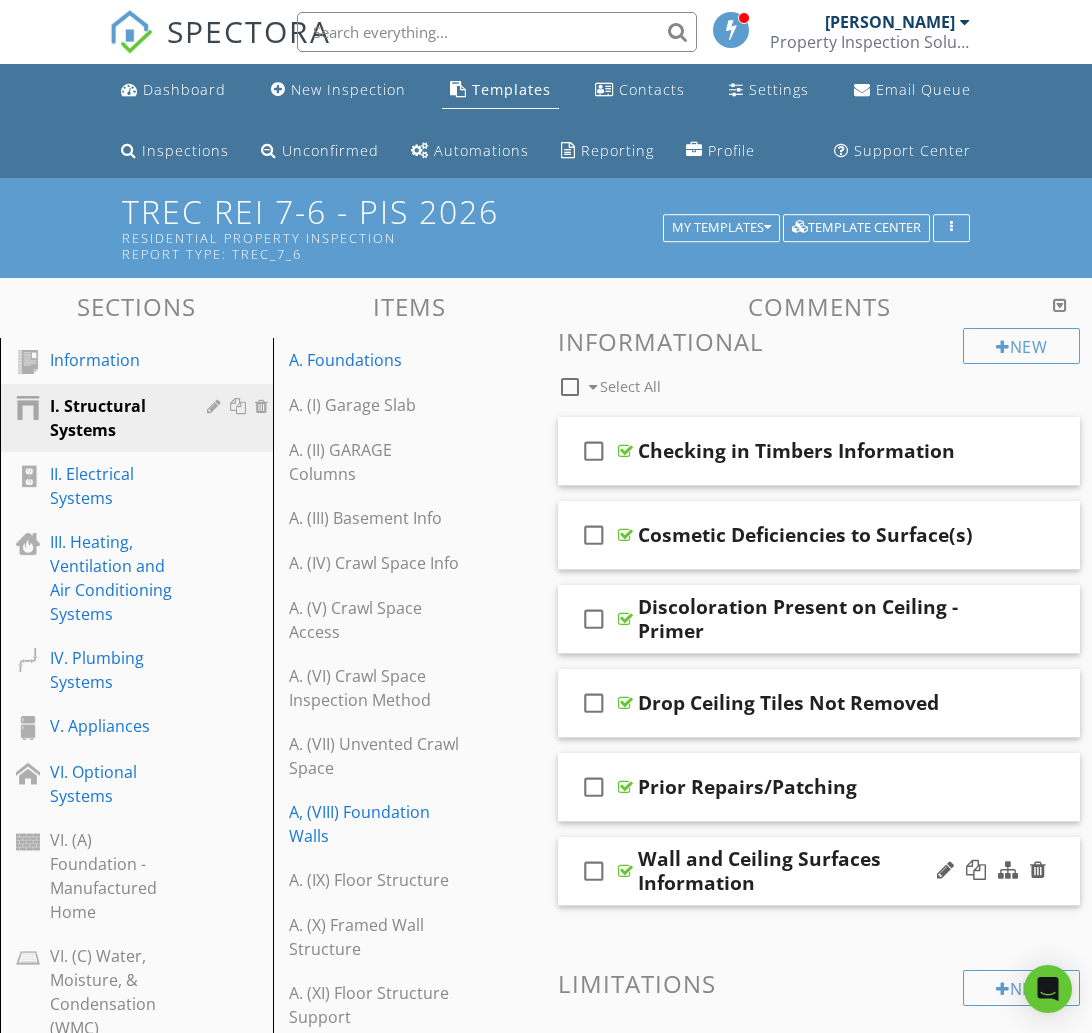 click on "check_box_outline_blank
Wall and Ceiling Surfaces Information" at bounding box center [819, 871] 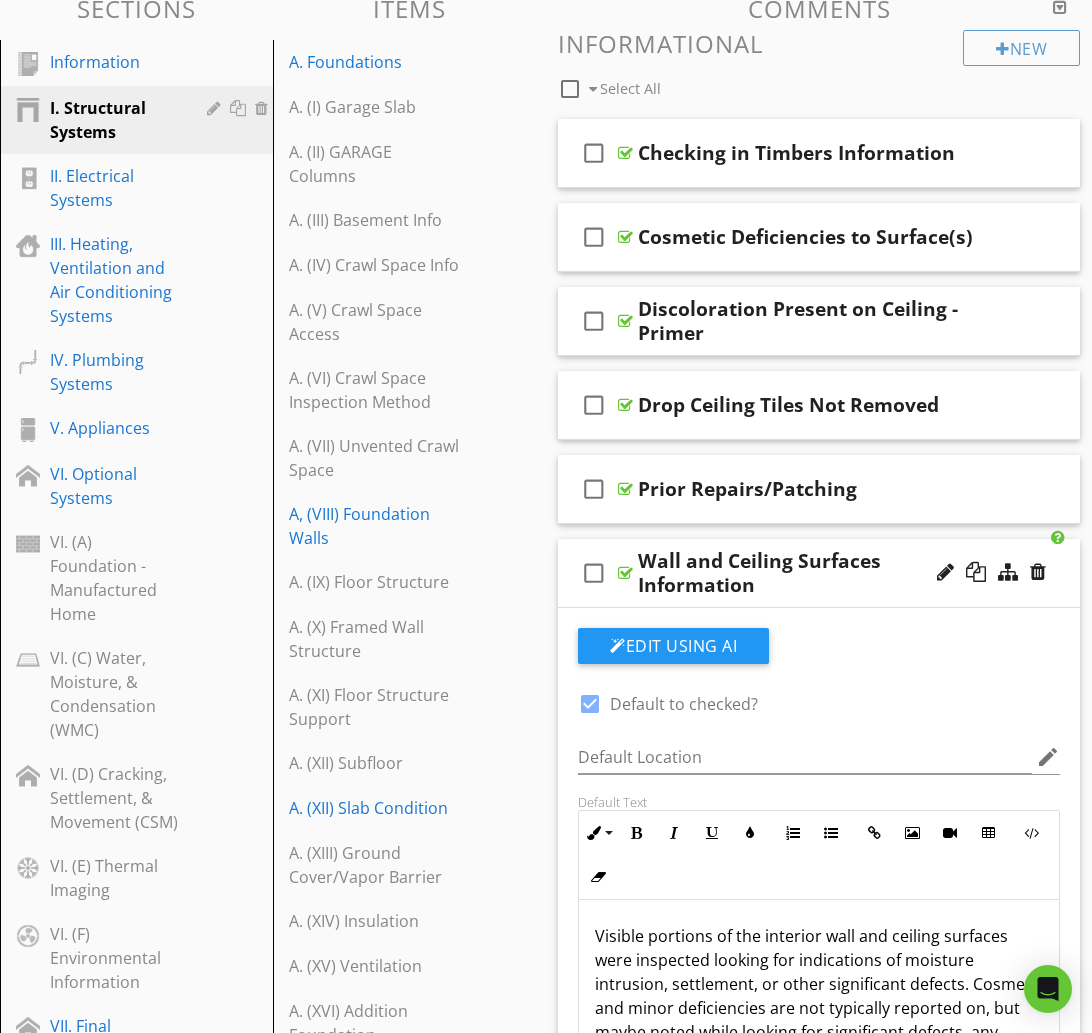 scroll, scrollTop: 363, scrollLeft: 0, axis: vertical 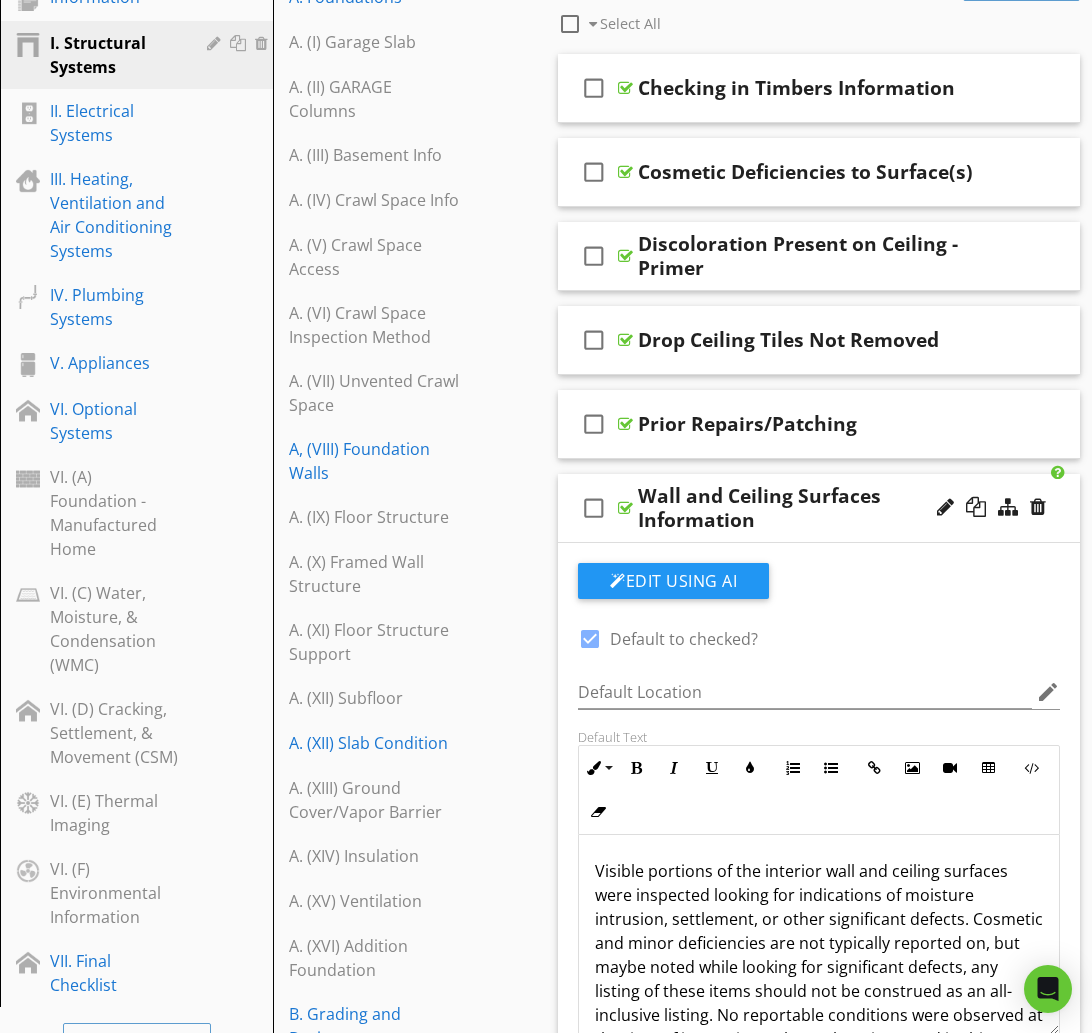 click at bounding box center [590, 639] 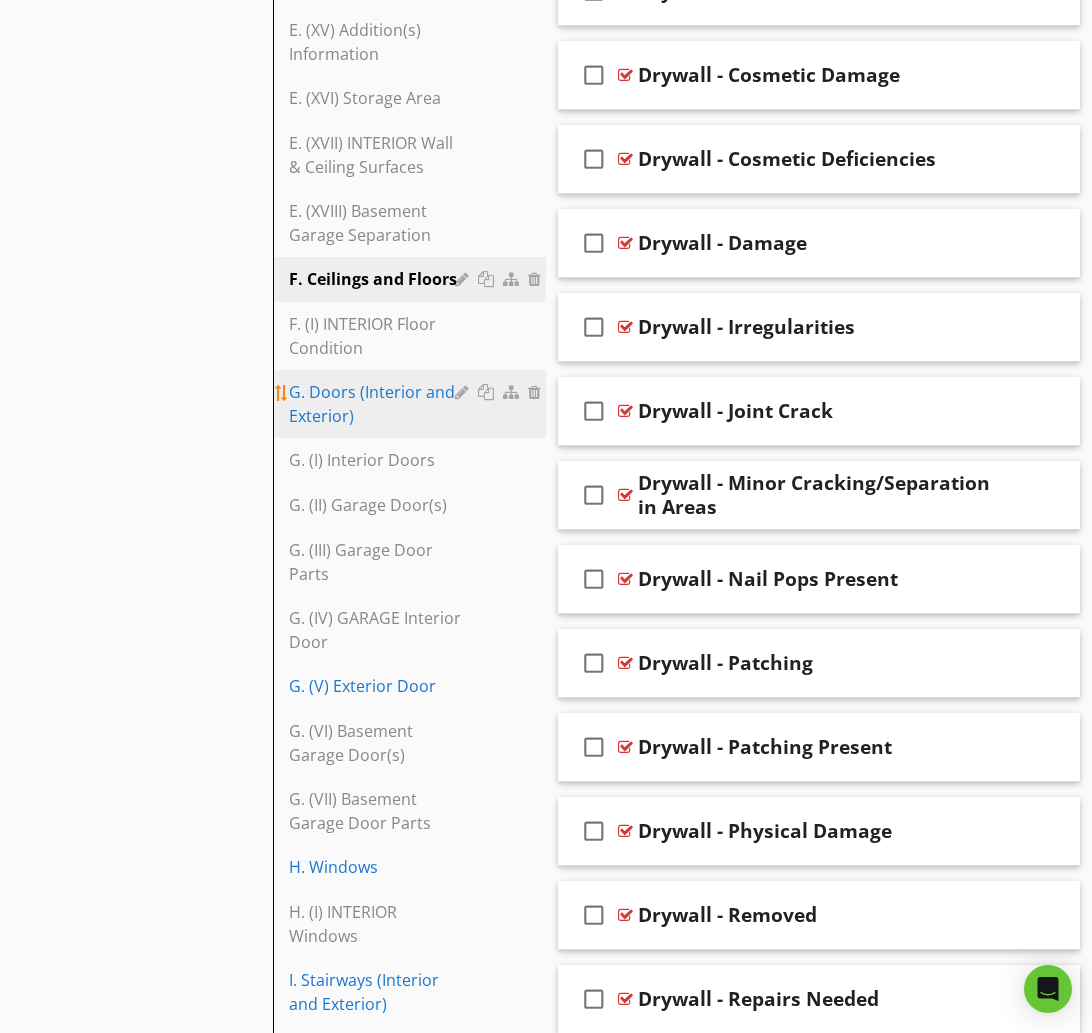 scroll, scrollTop: 3386, scrollLeft: 0, axis: vertical 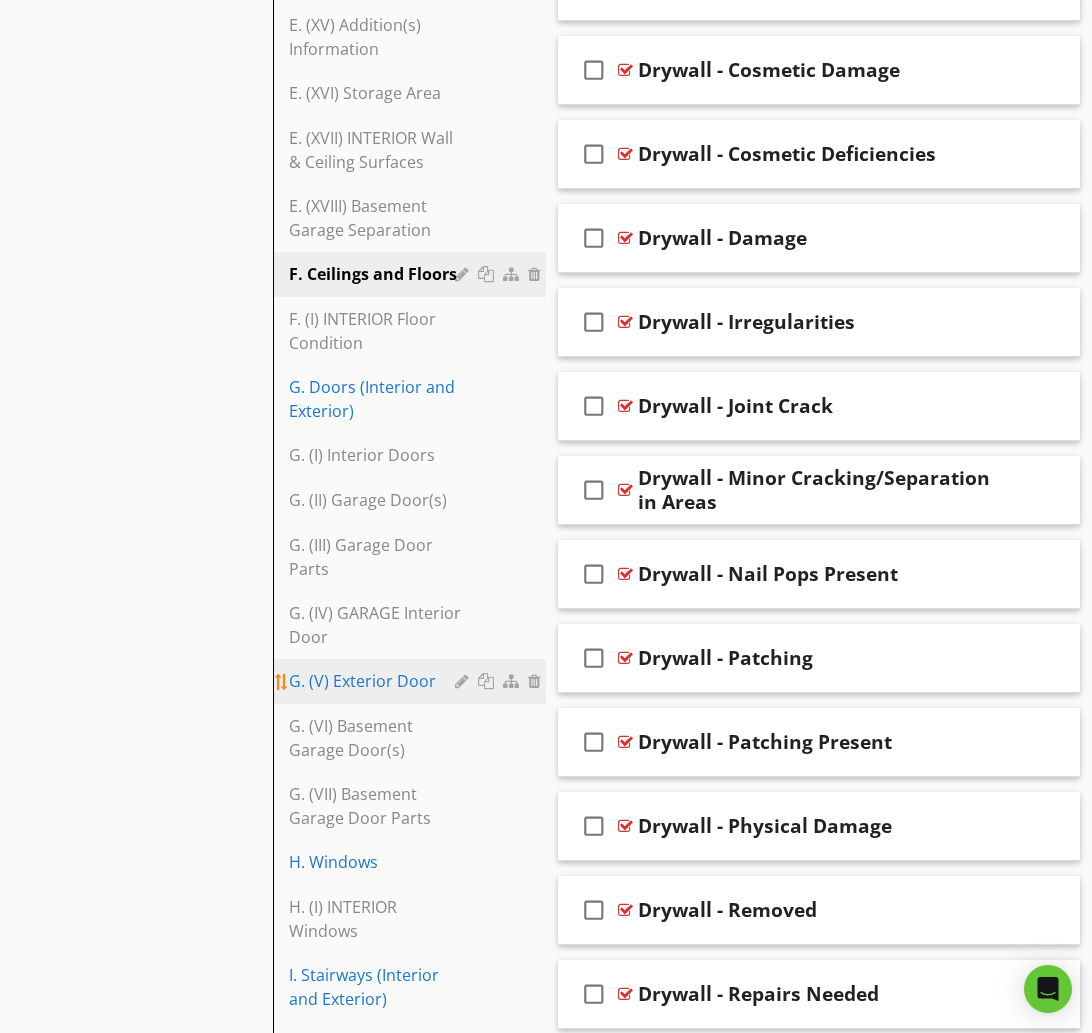 click on "G. (V) Exterior Door" at bounding box center (375, 681) 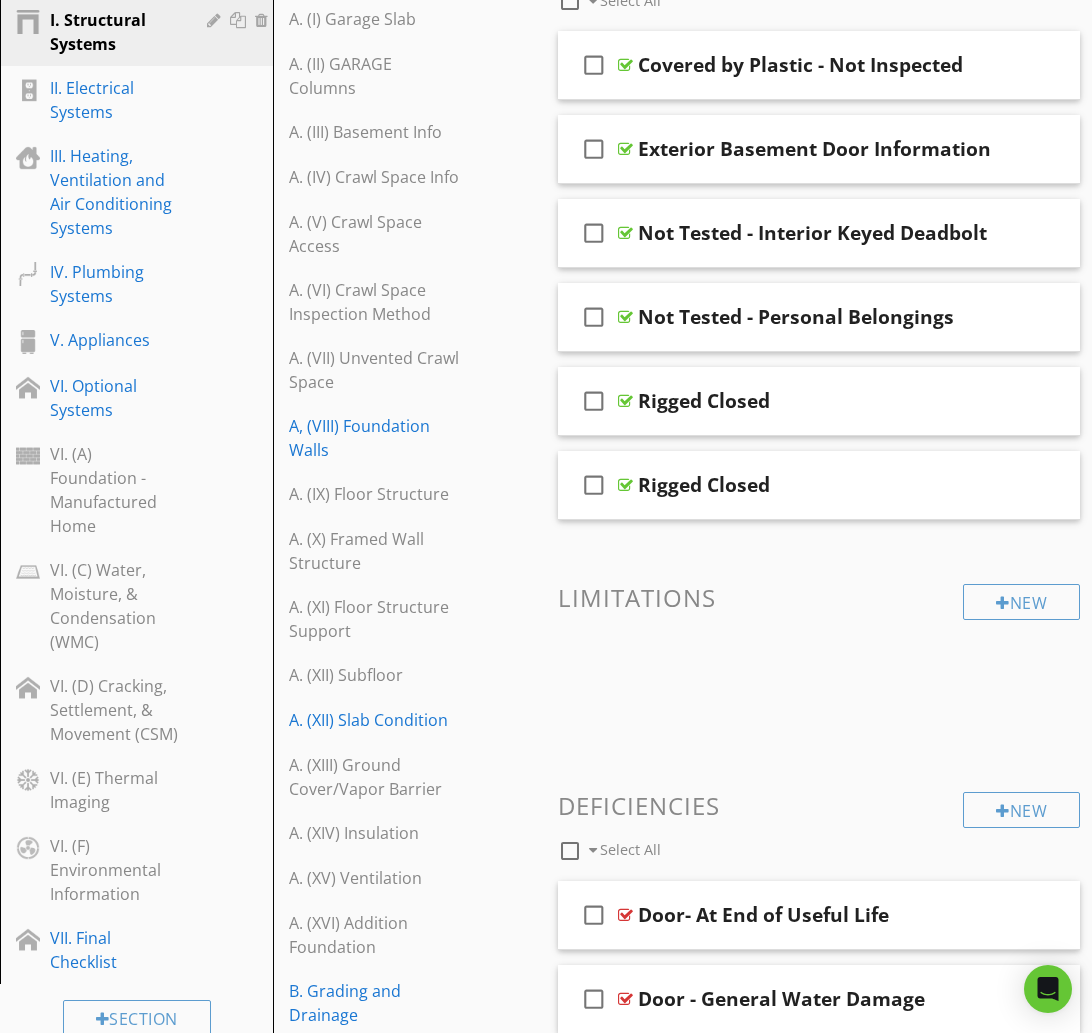 scroll, scrollTop: 0, scrollLeft: 0, axis: both 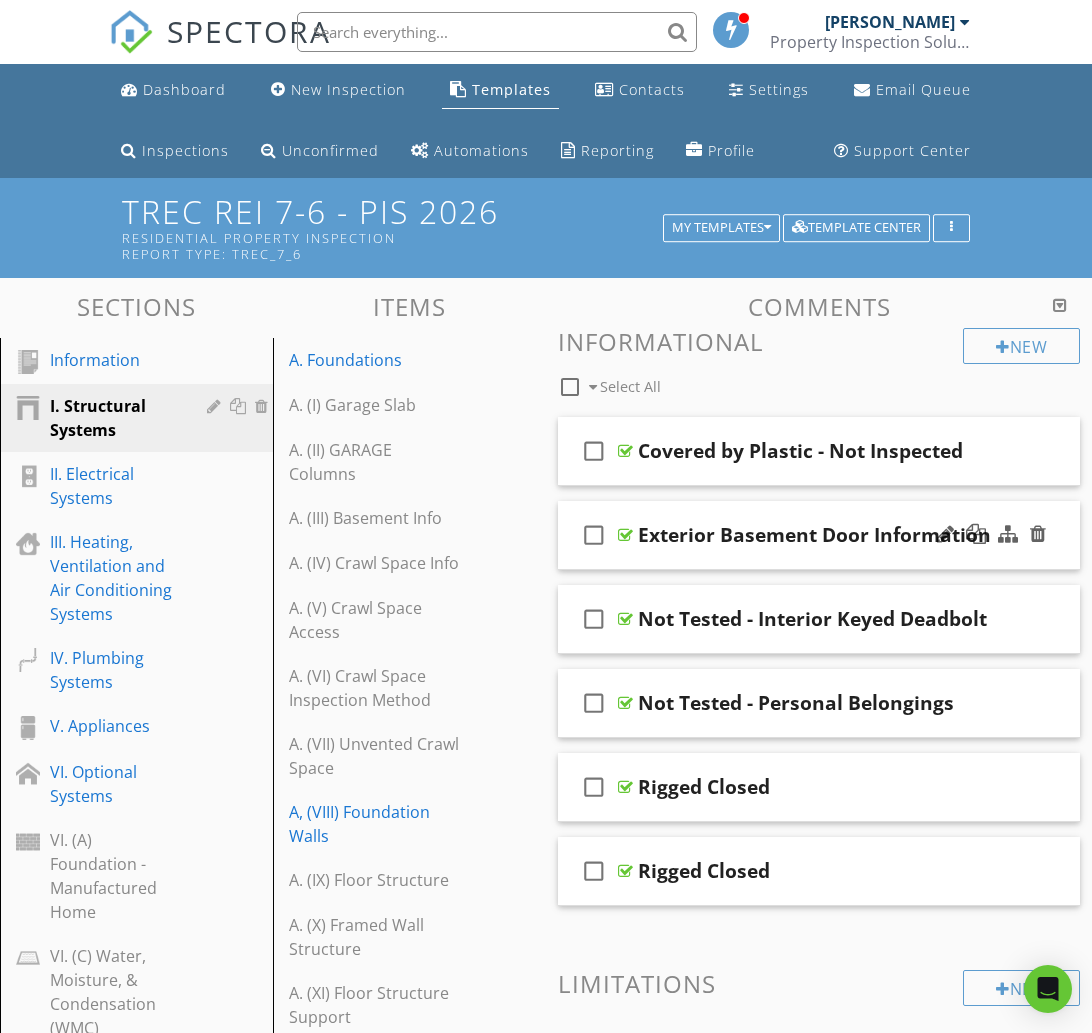 click on "check_box_outline_blank
Exterior Basement Door Information" at bounding box center [819, 535] 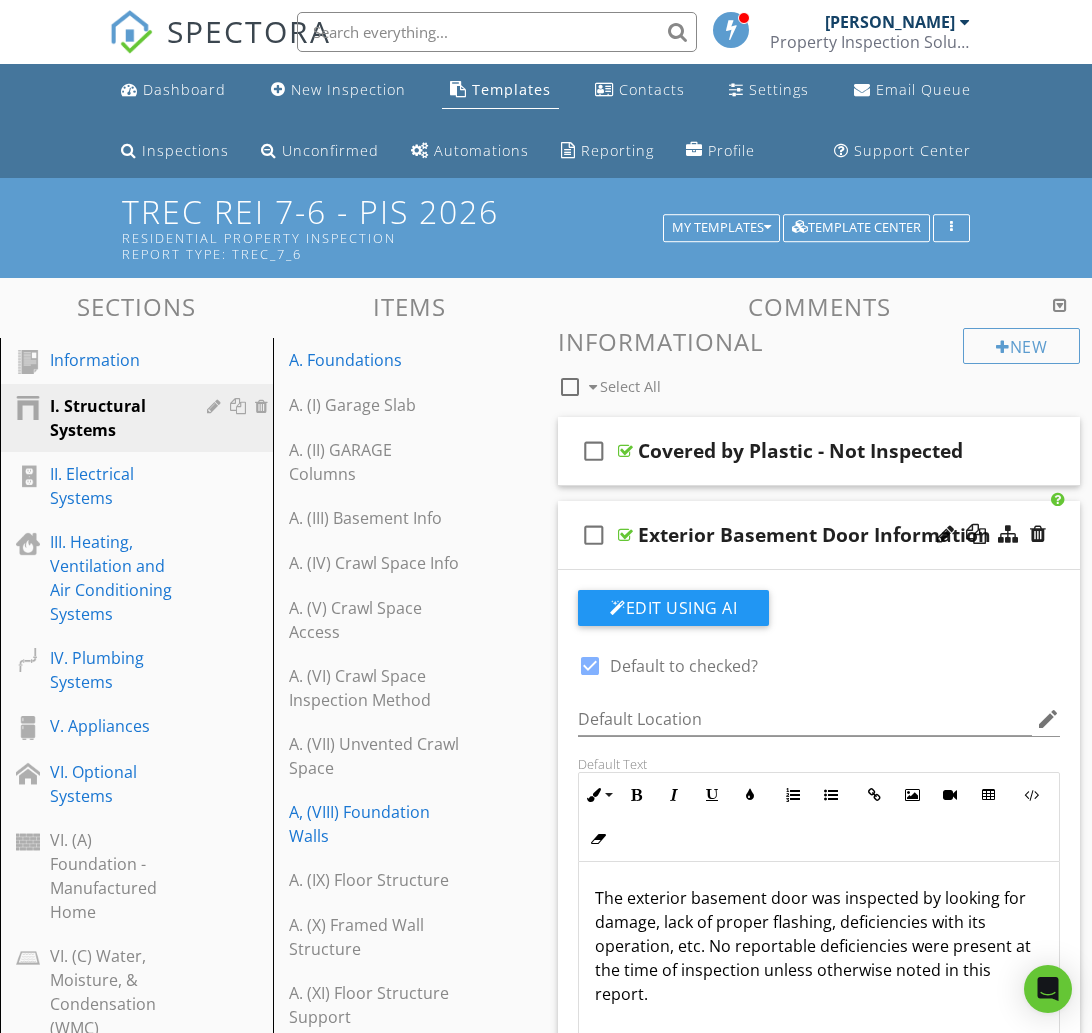 click at bounding box center [590, 666] 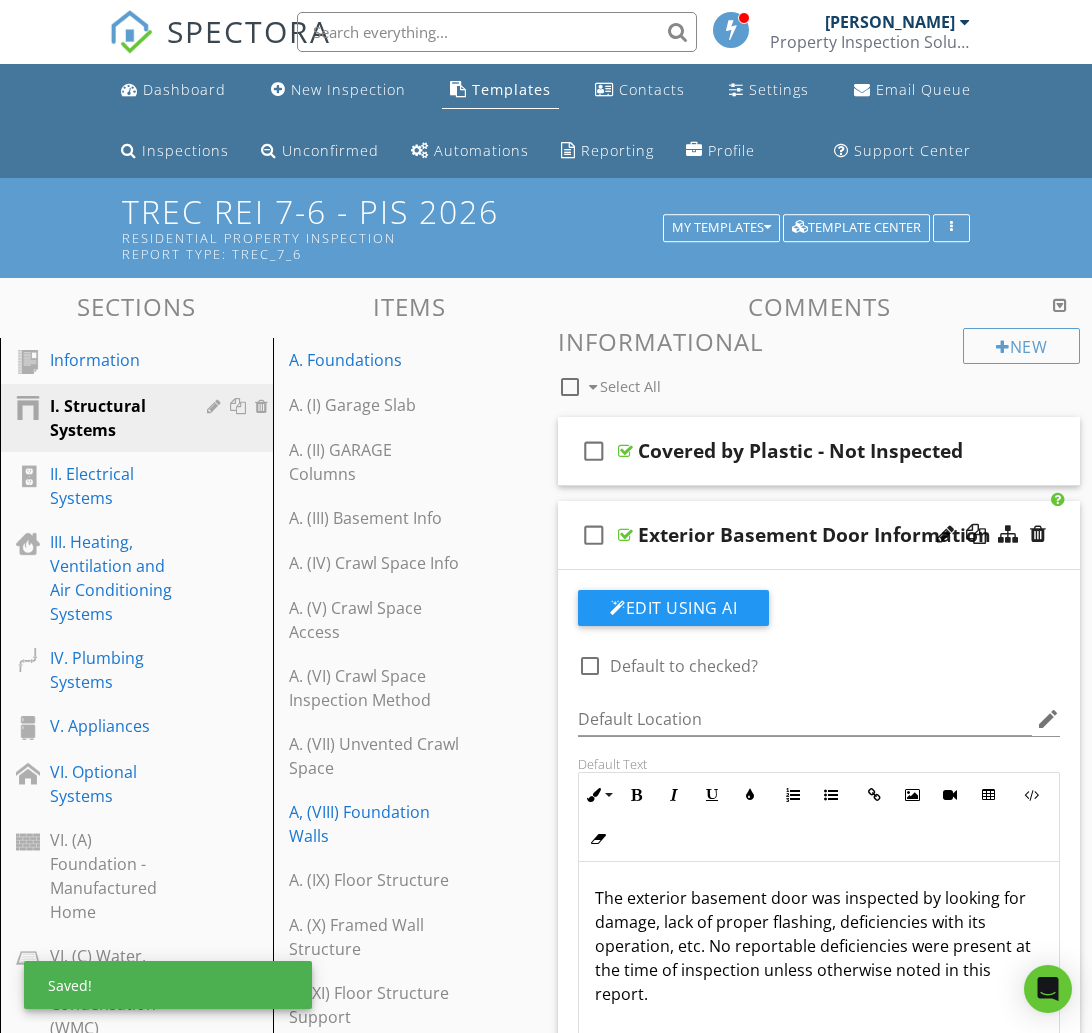 click on "check_box_outline_blank" at bounding box center (594, 535) 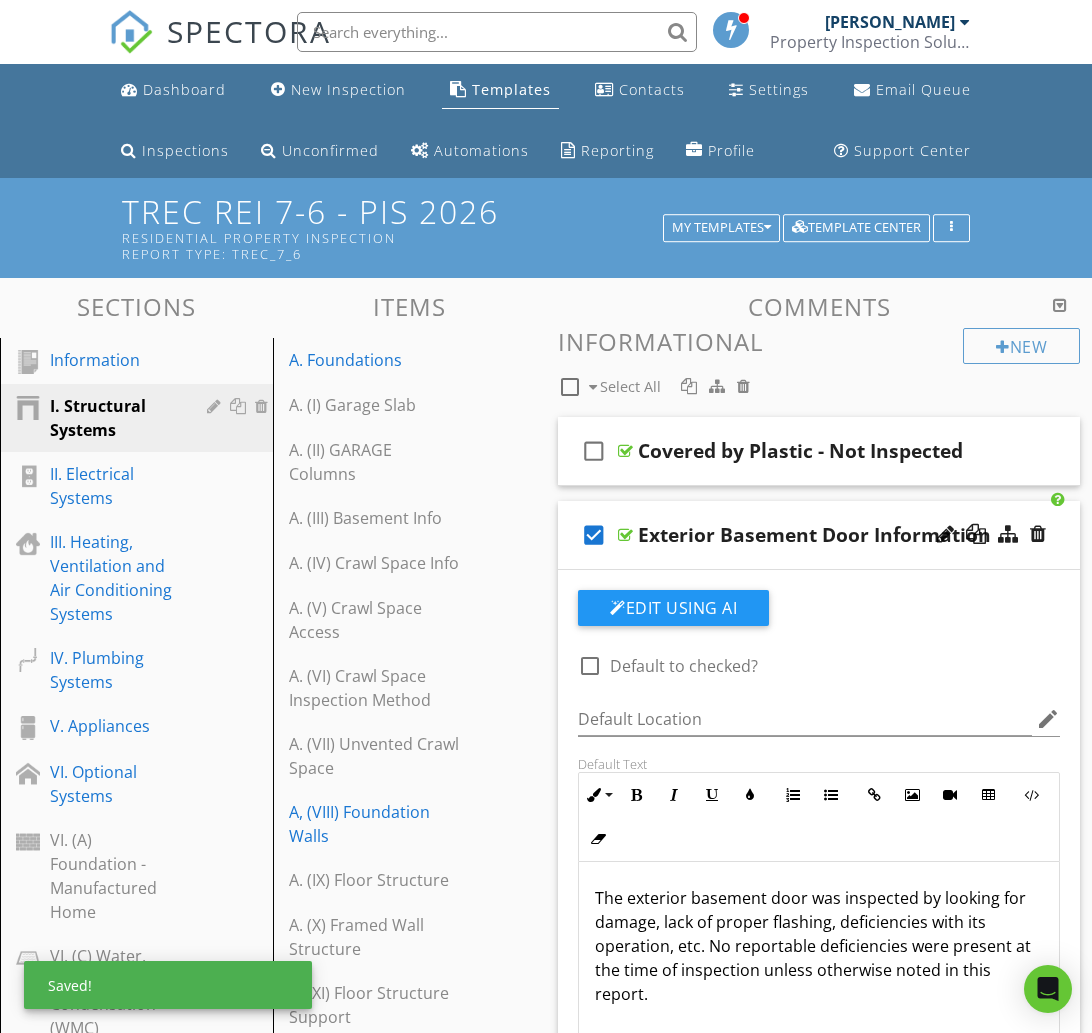click on "check_box" at bounding box center (594, 535) 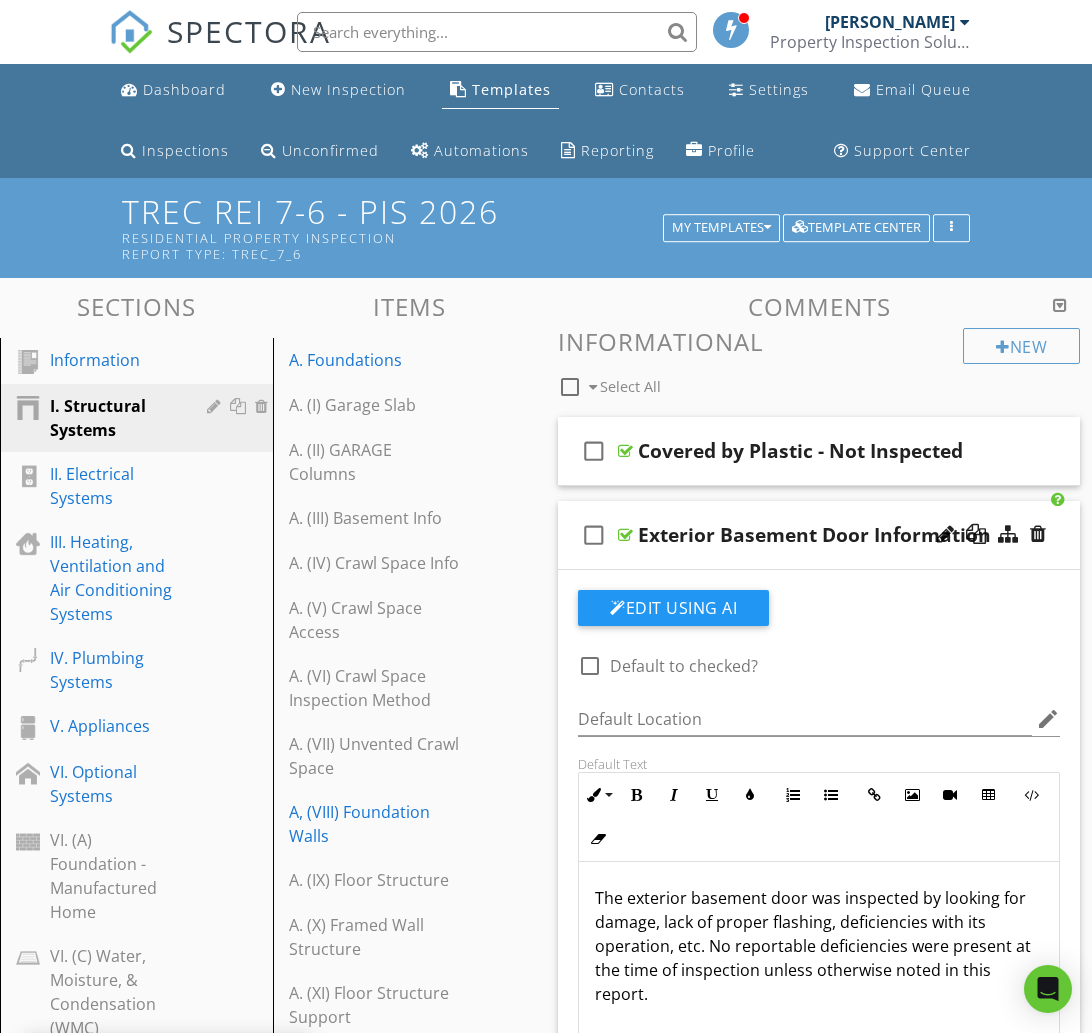 click on "check_box_outline_blank
Exterior Basement Door Information" at bounding box center (819, 535) 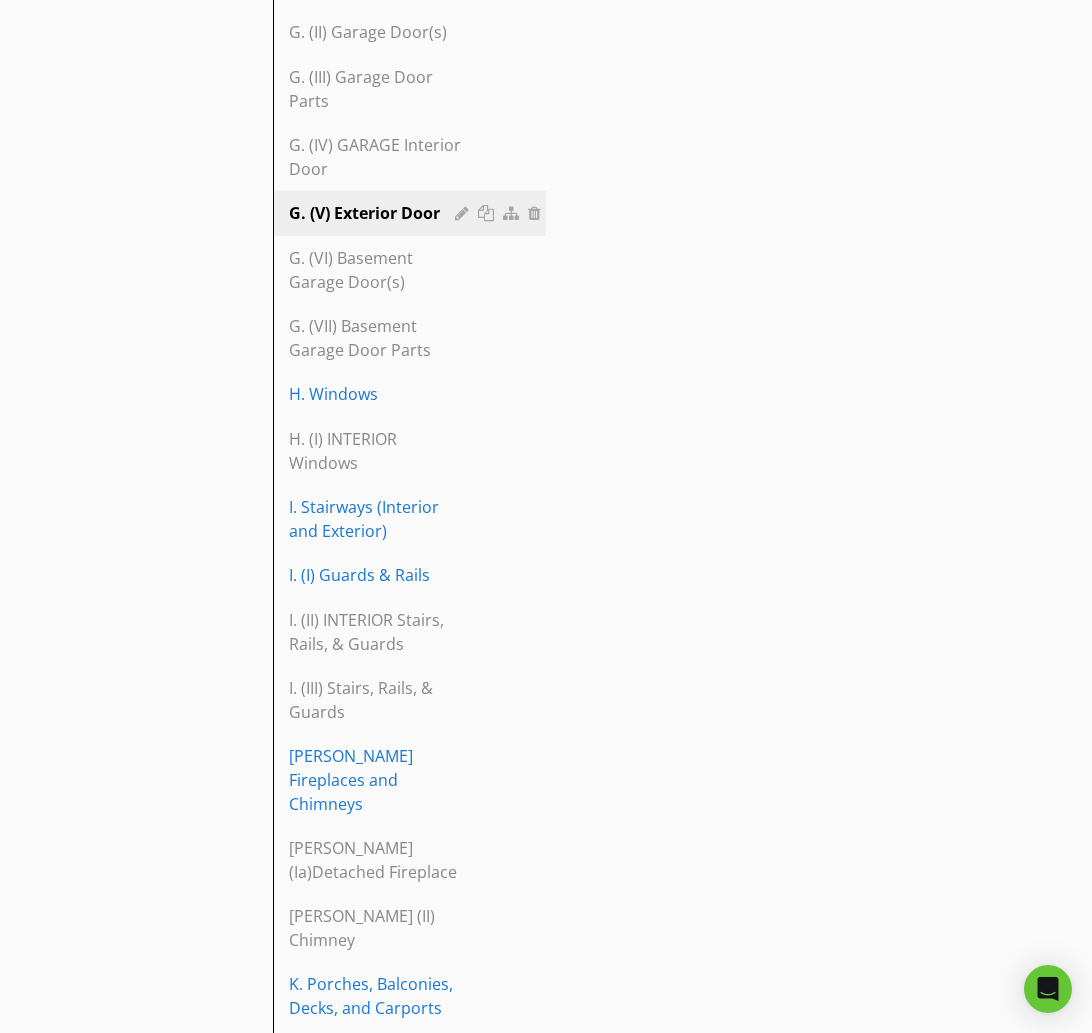 scroll, scrollTop: 3830, scrollLeft: 0, axis: vertical 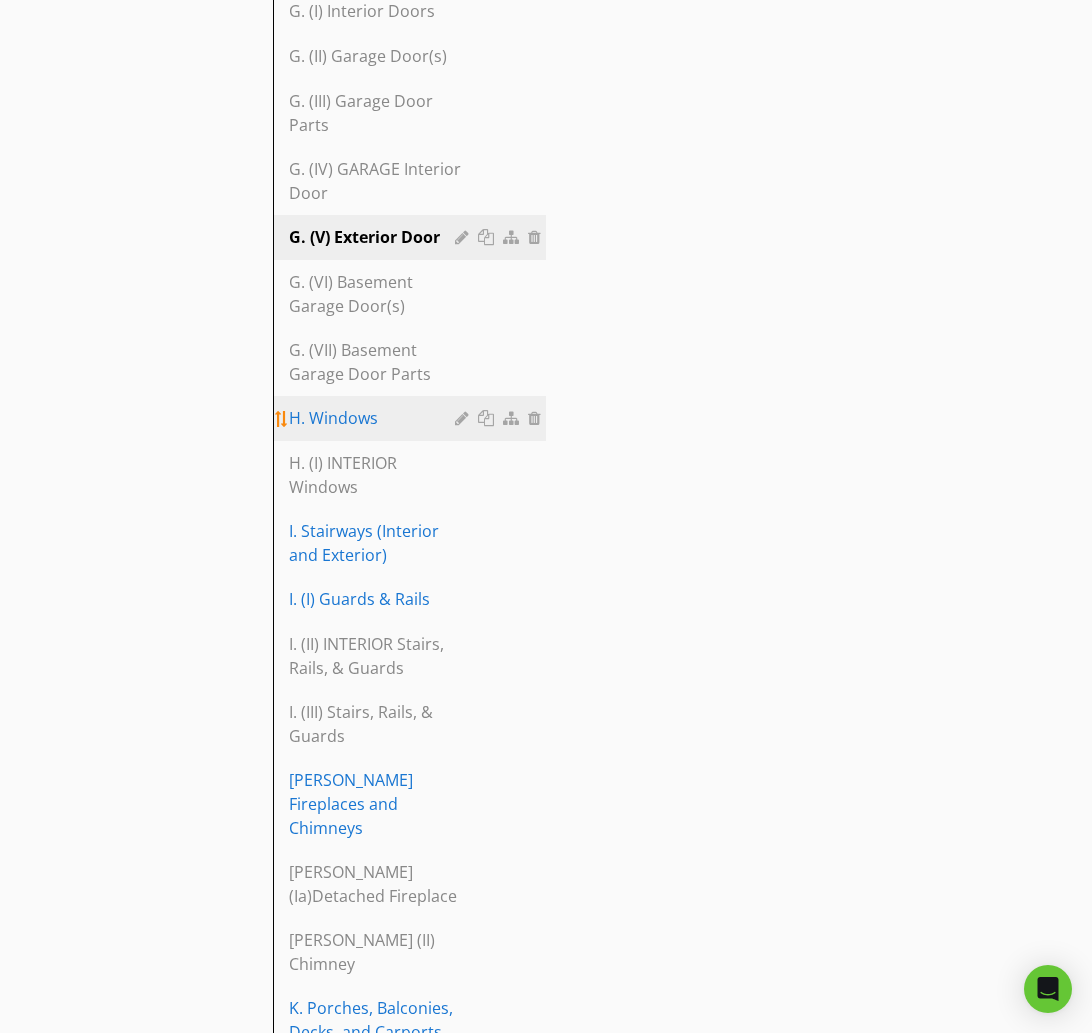 click on "H. Windows" at bounding box center (375, 418) 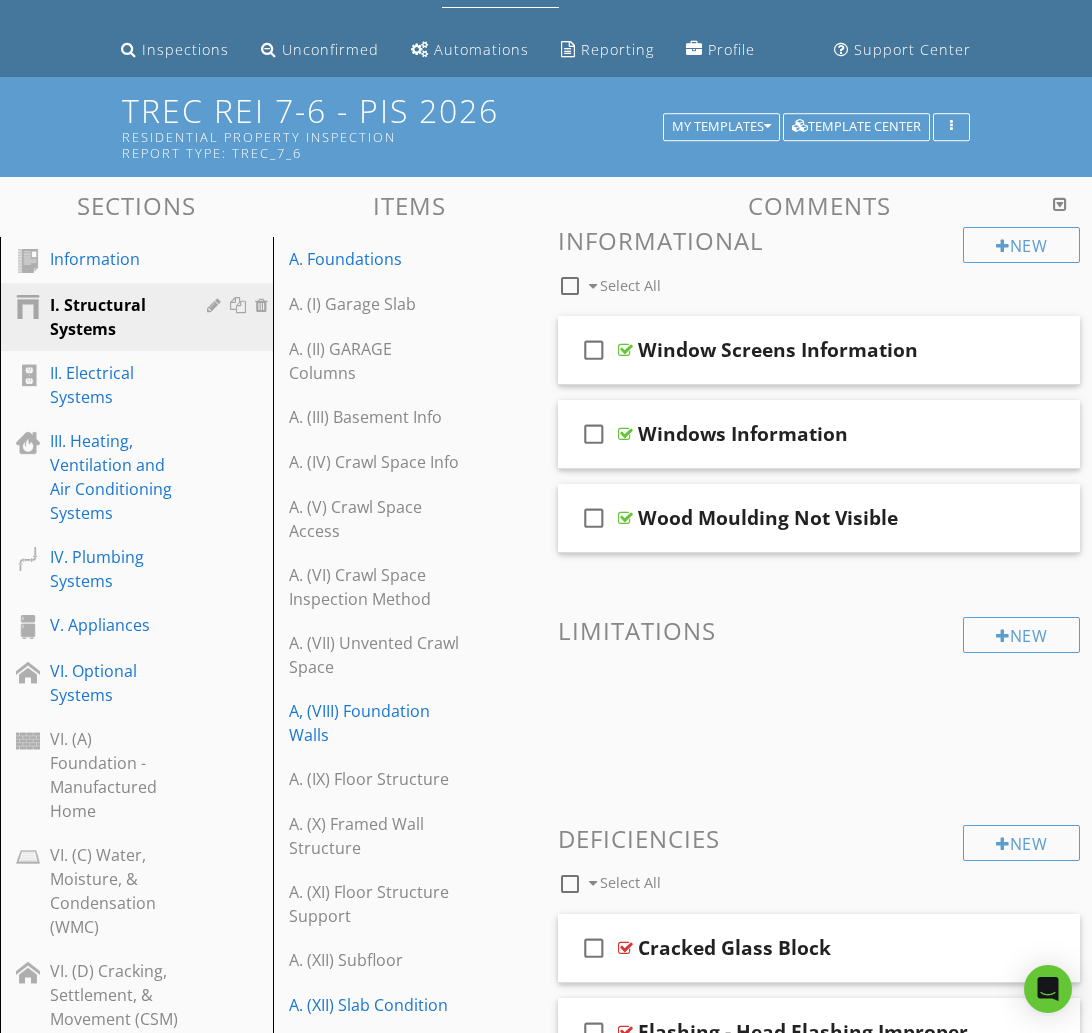 scroll, scrollTop: 0, scrollLeft: 0, axis: both 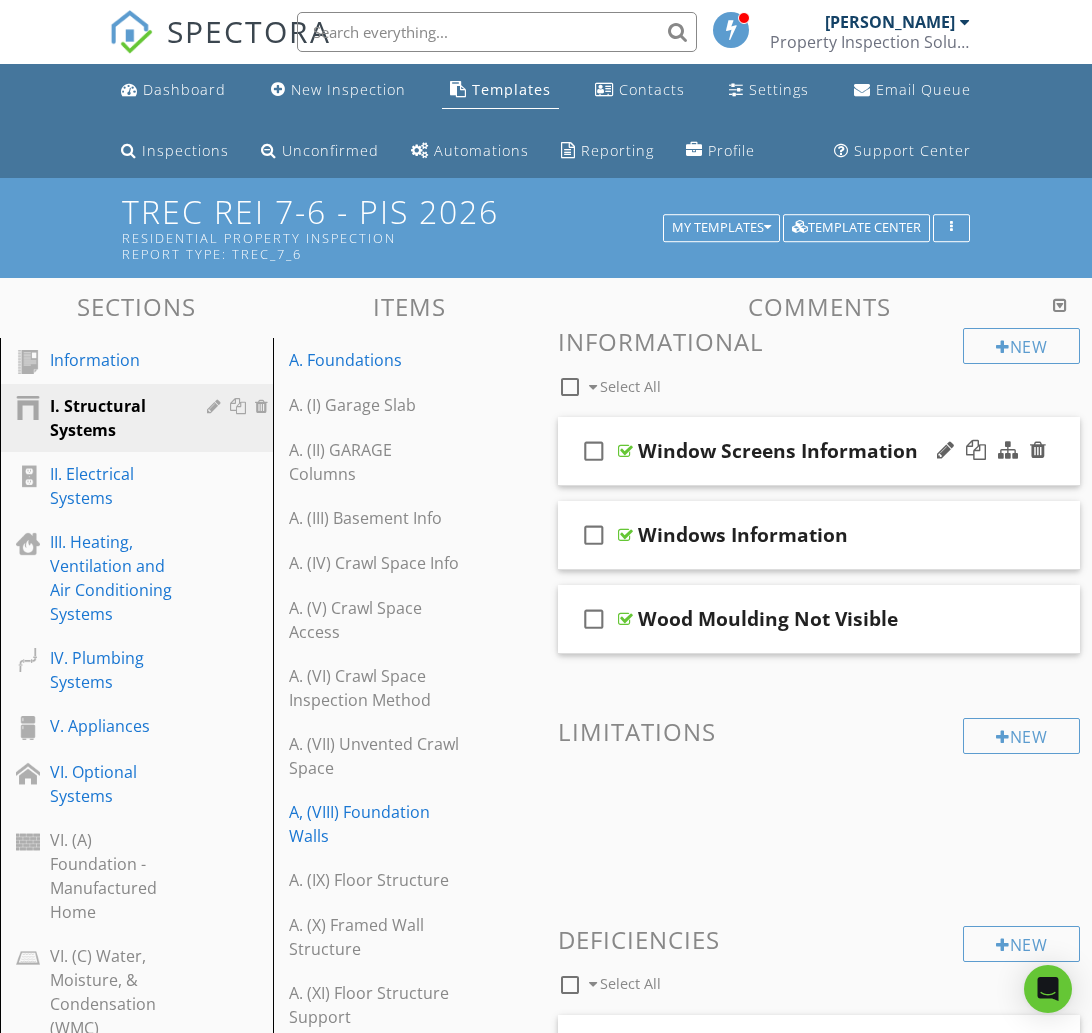 click on "check_box_outline_blank
Window Screens Information" at bounding box center [819, 451] 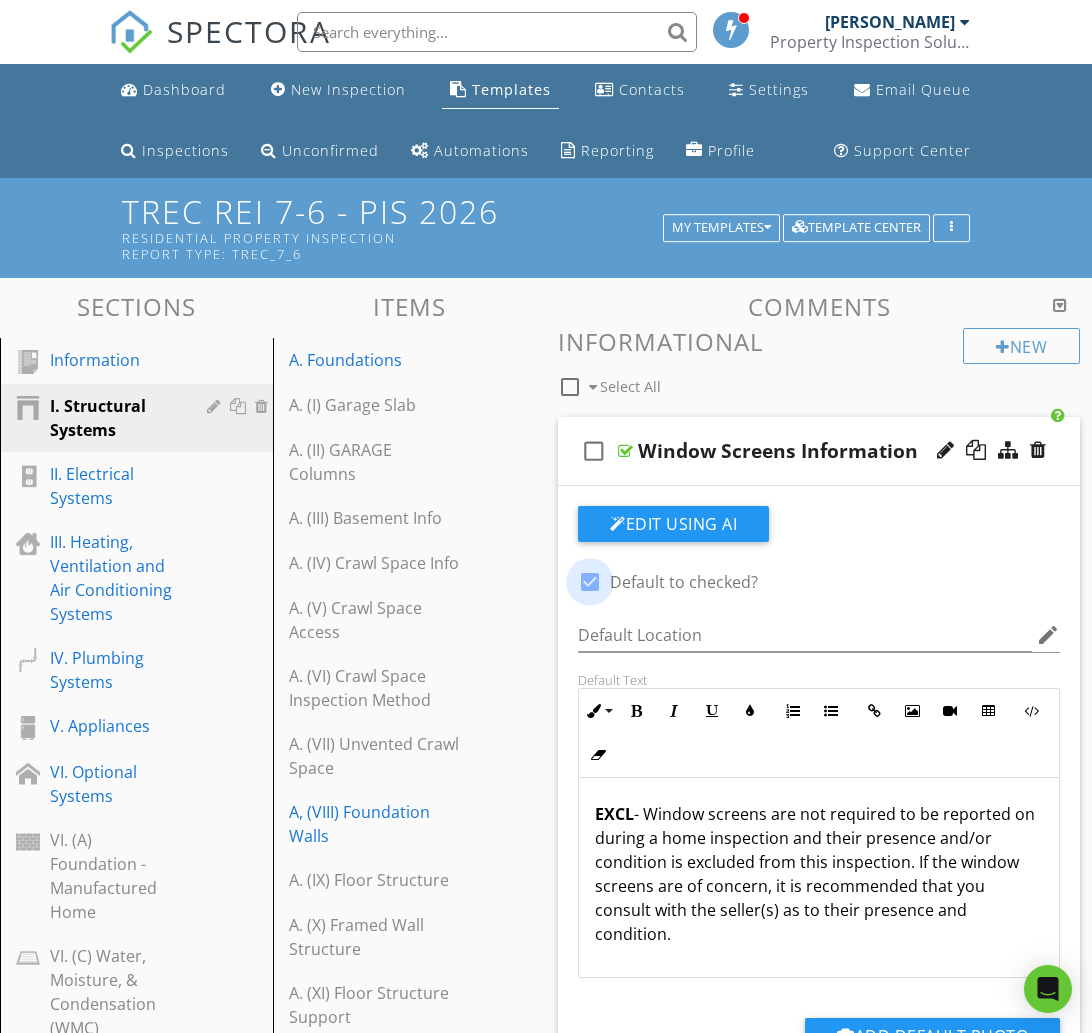 click at bounding box center (590, 582) 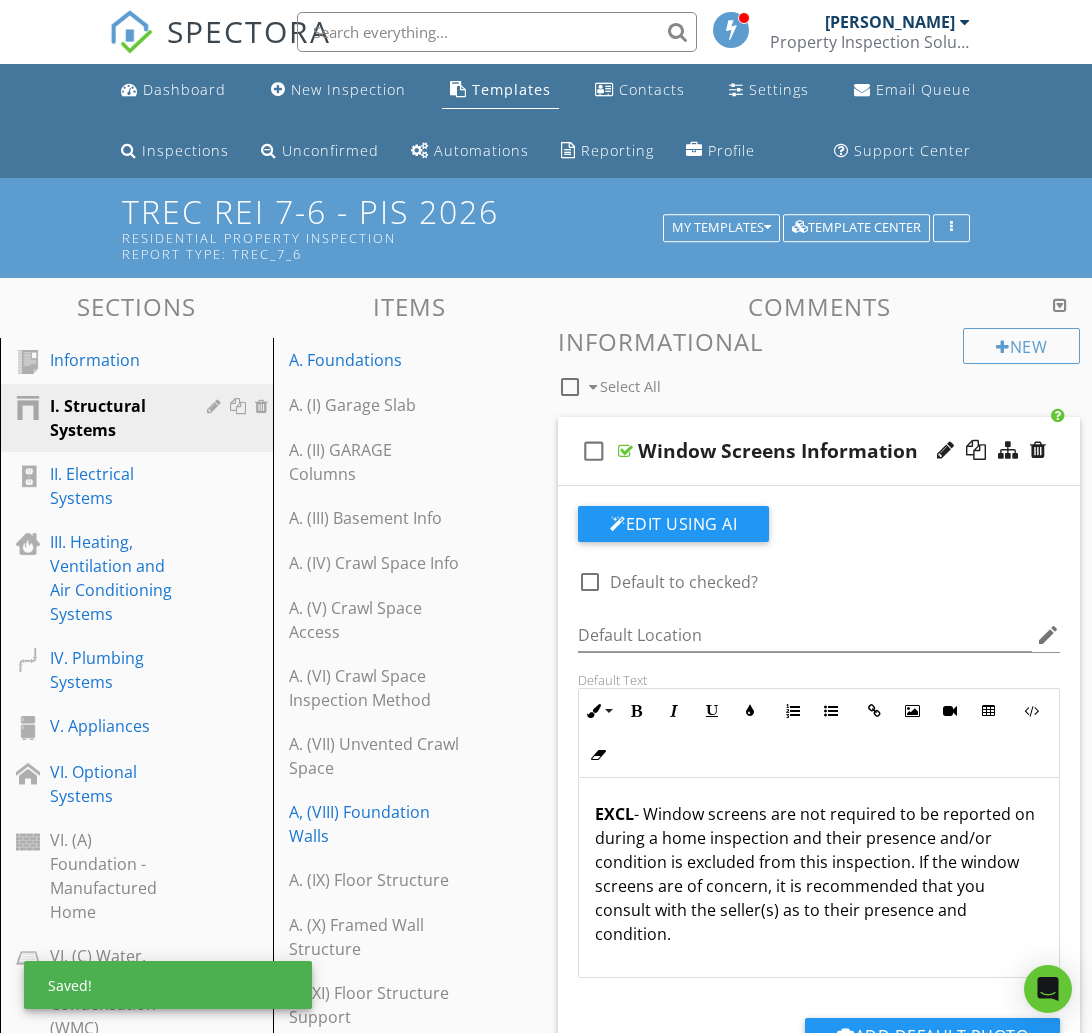 click on "check_box_outline_blank
Window Screens Information" at bounding box center (819, 451) 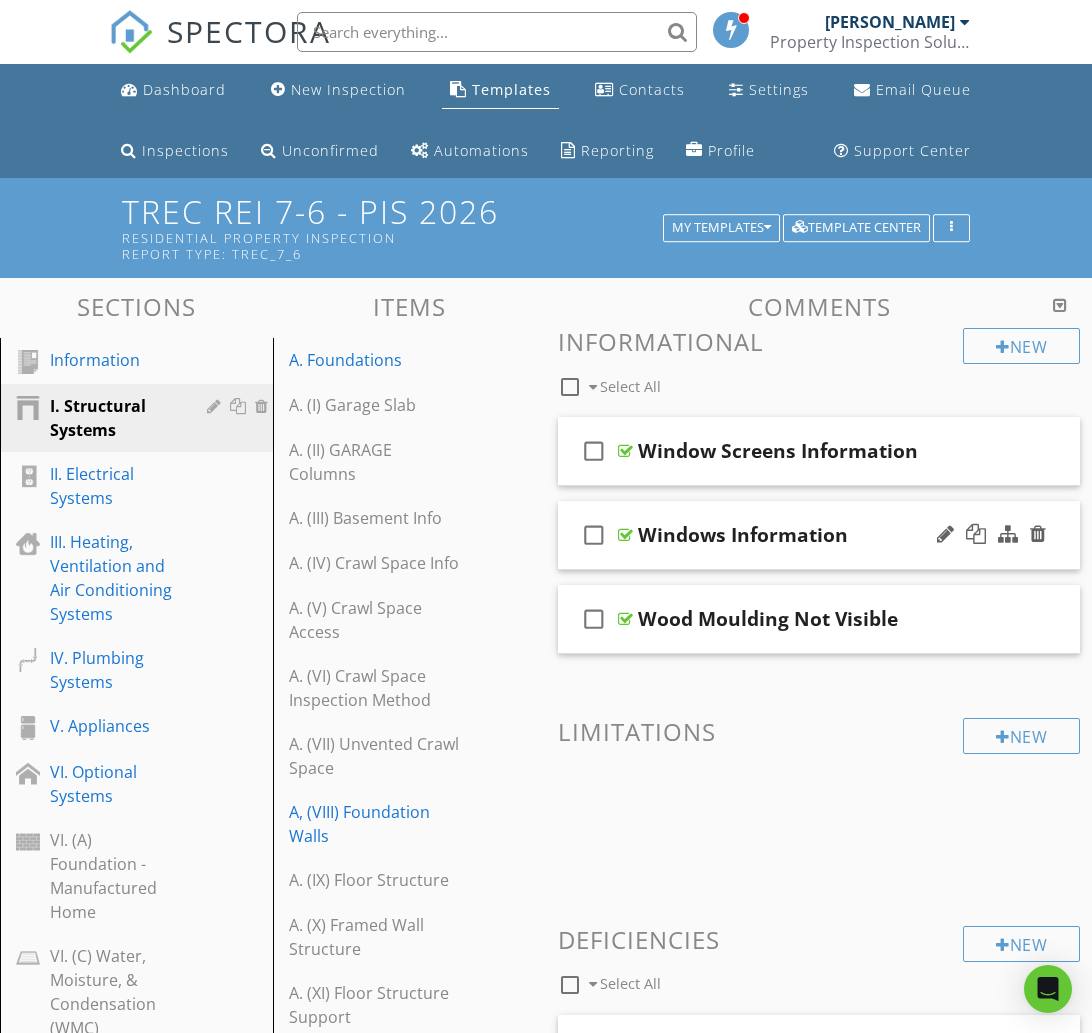 click on "check_box_outline_blank
Windows Information" at bounding box center (819, 535) 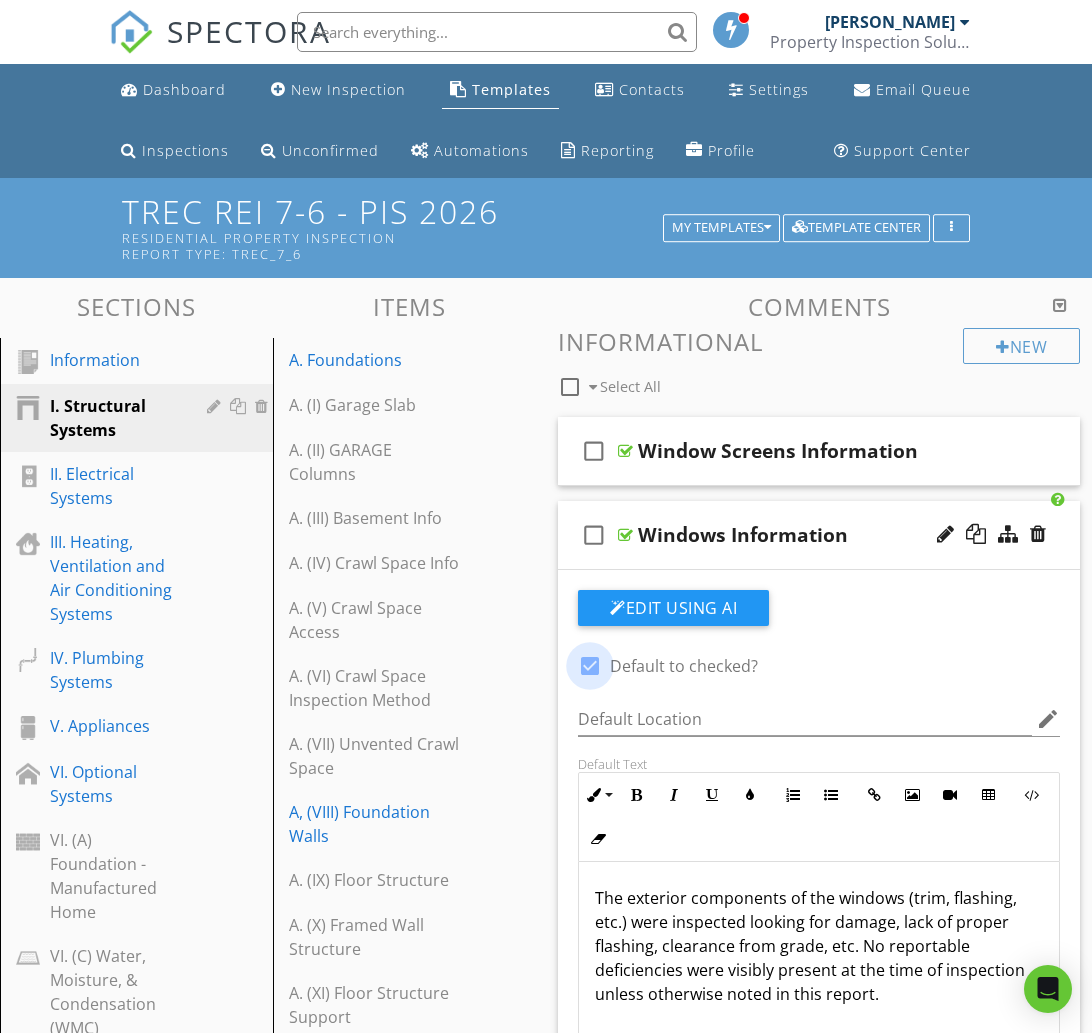 click at bounding box center [590, 666] 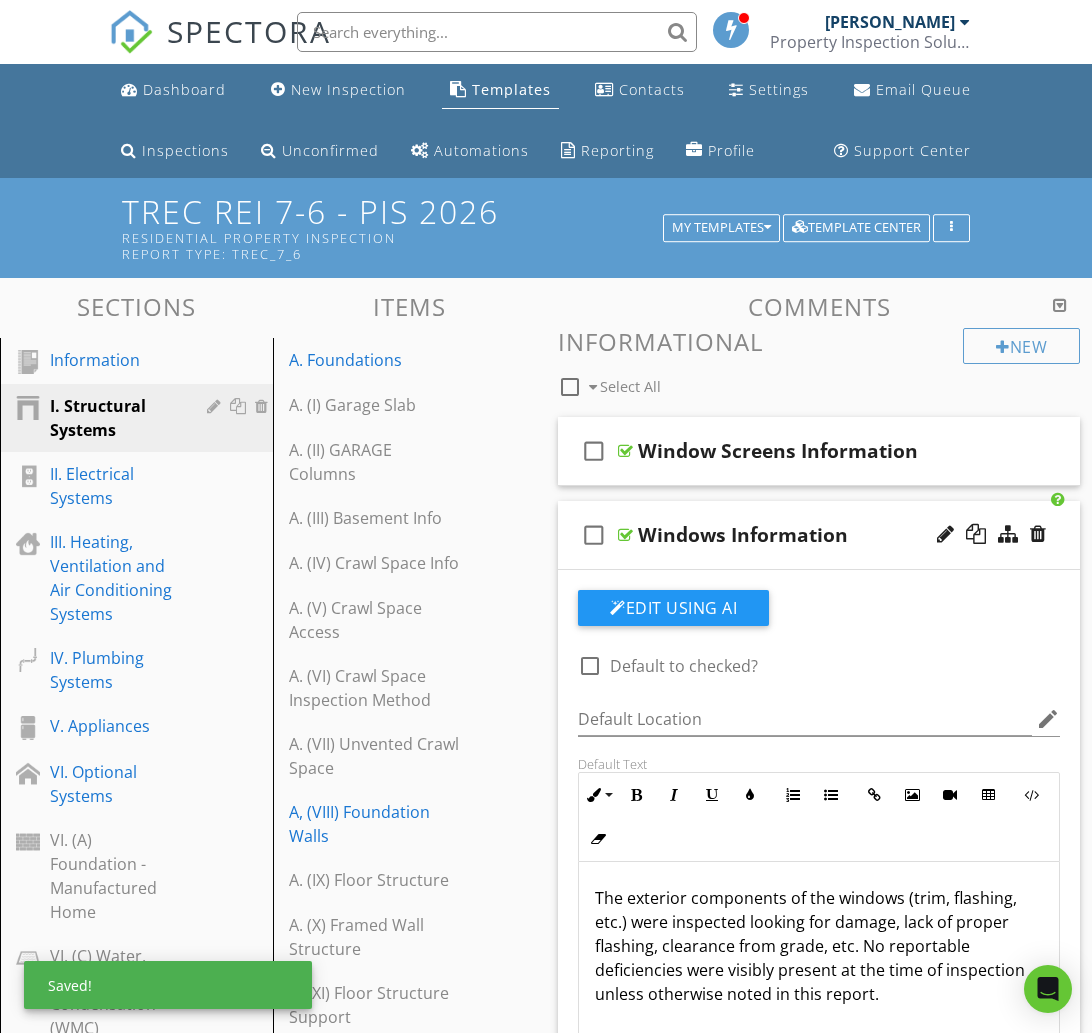 click on "check_box_outline_blank
Windows Information" at bounding box center (819, 535) 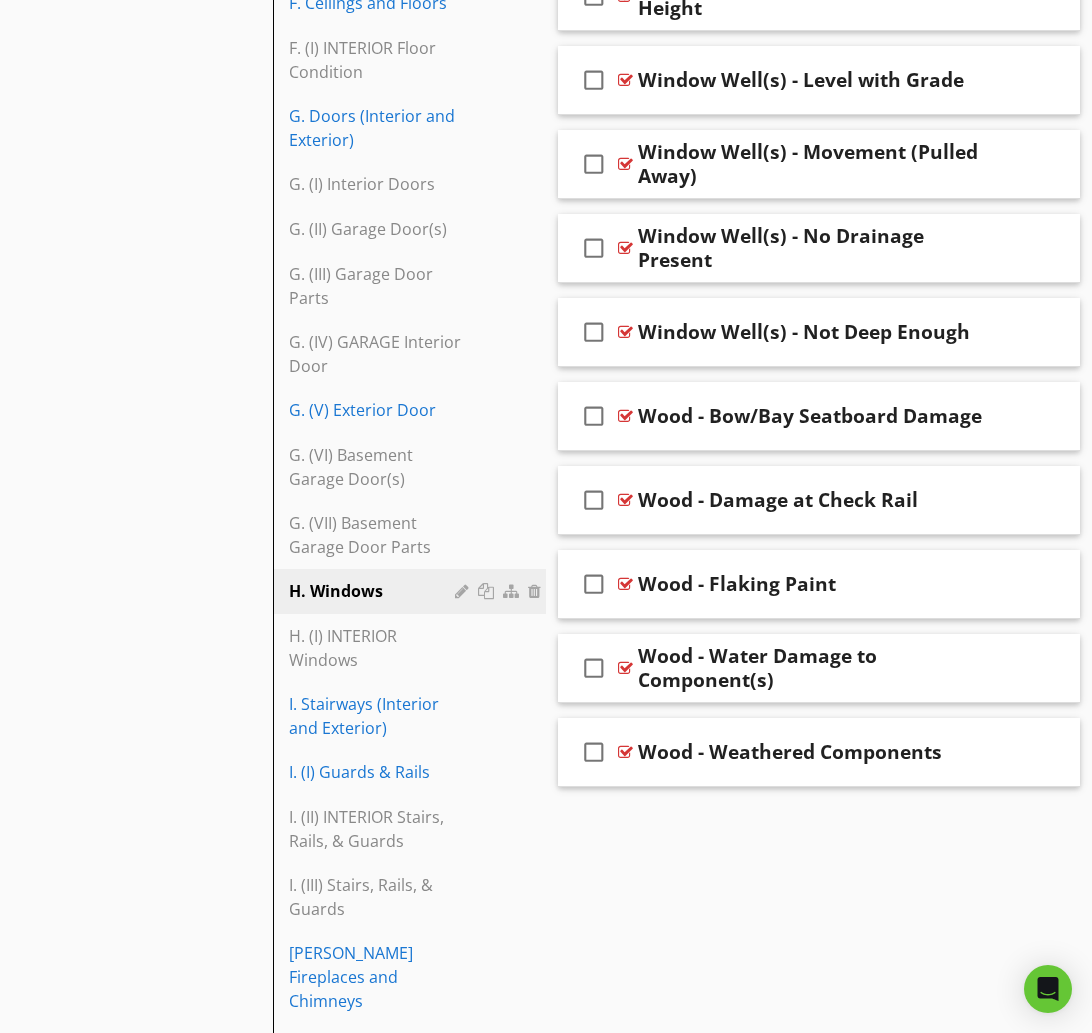 scroll, scrollTop: 3661, scrollLeft: 0, axis: vertical 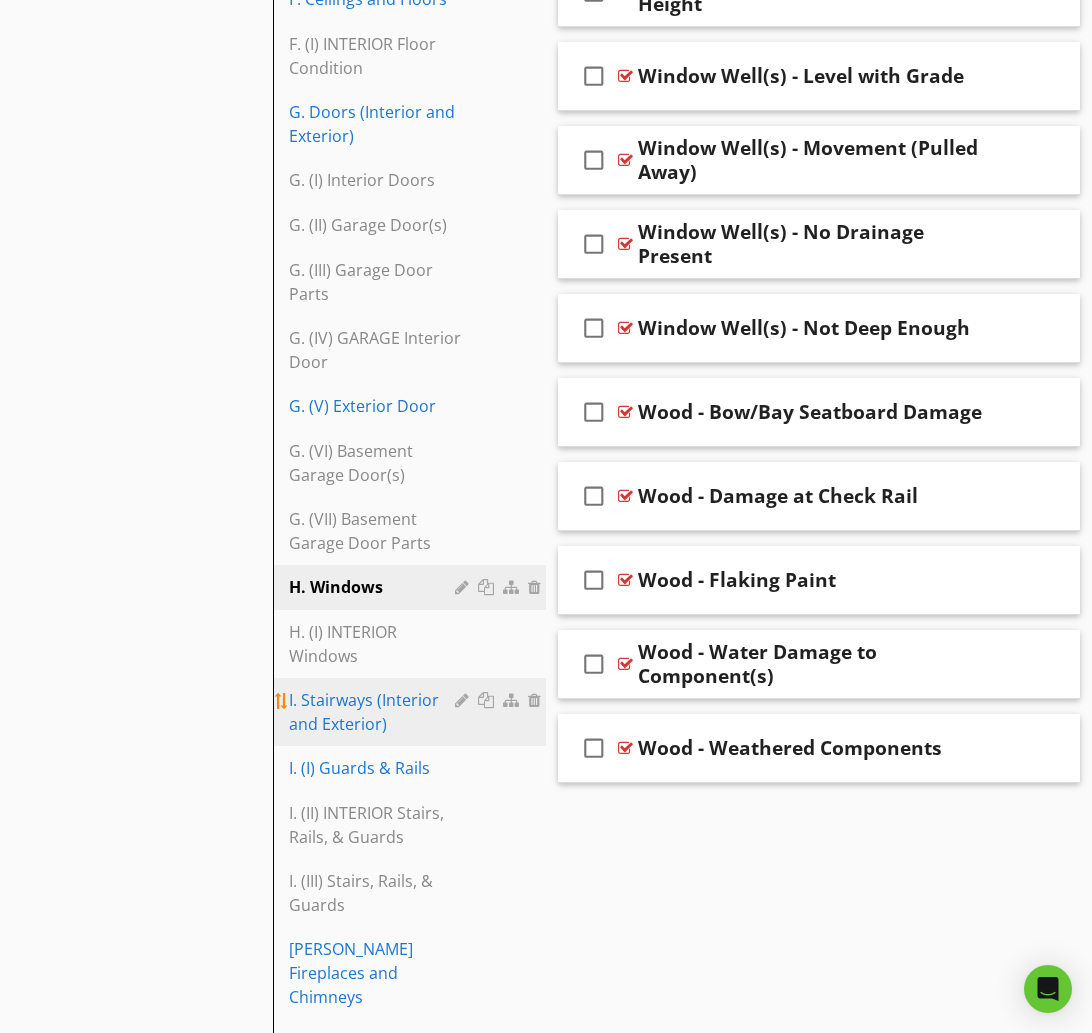 click on "I. Stairways (Interior and Exterior)" at bounding box center [375, 712] 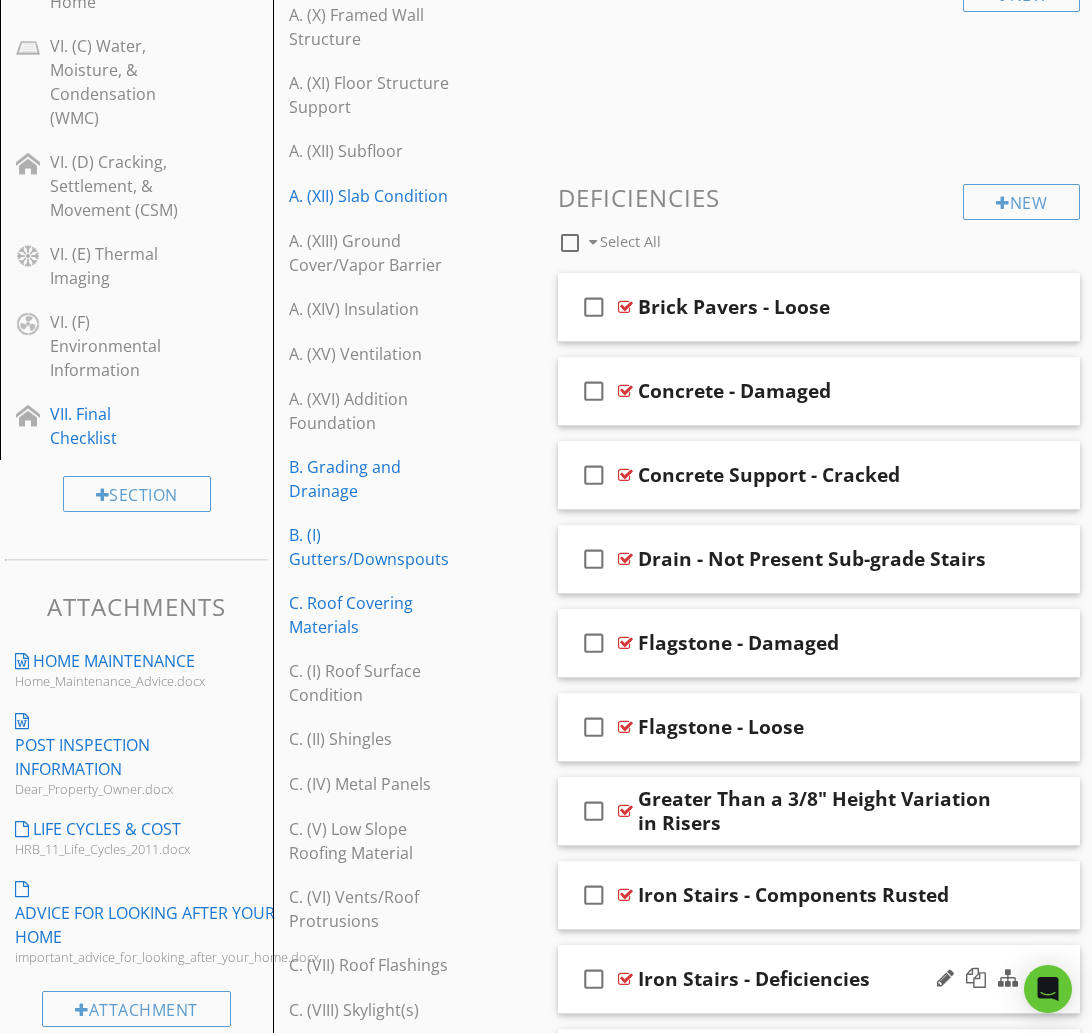 scroll, scrollTop: 0, scrollLeft: 0, axis: both 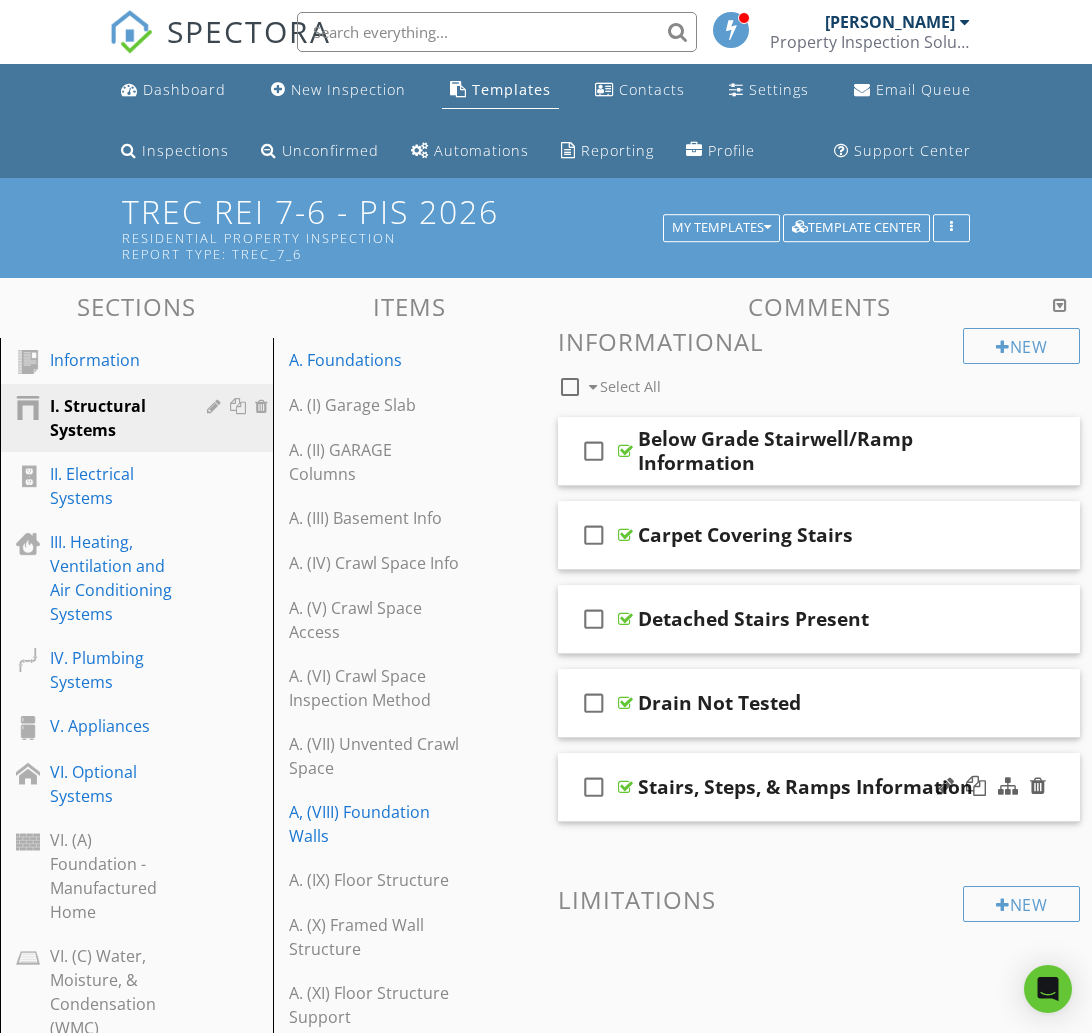 click on "check_box_outline_blank
Stairs, Steps, & Ramps Information" at bounding box center [819, 787] 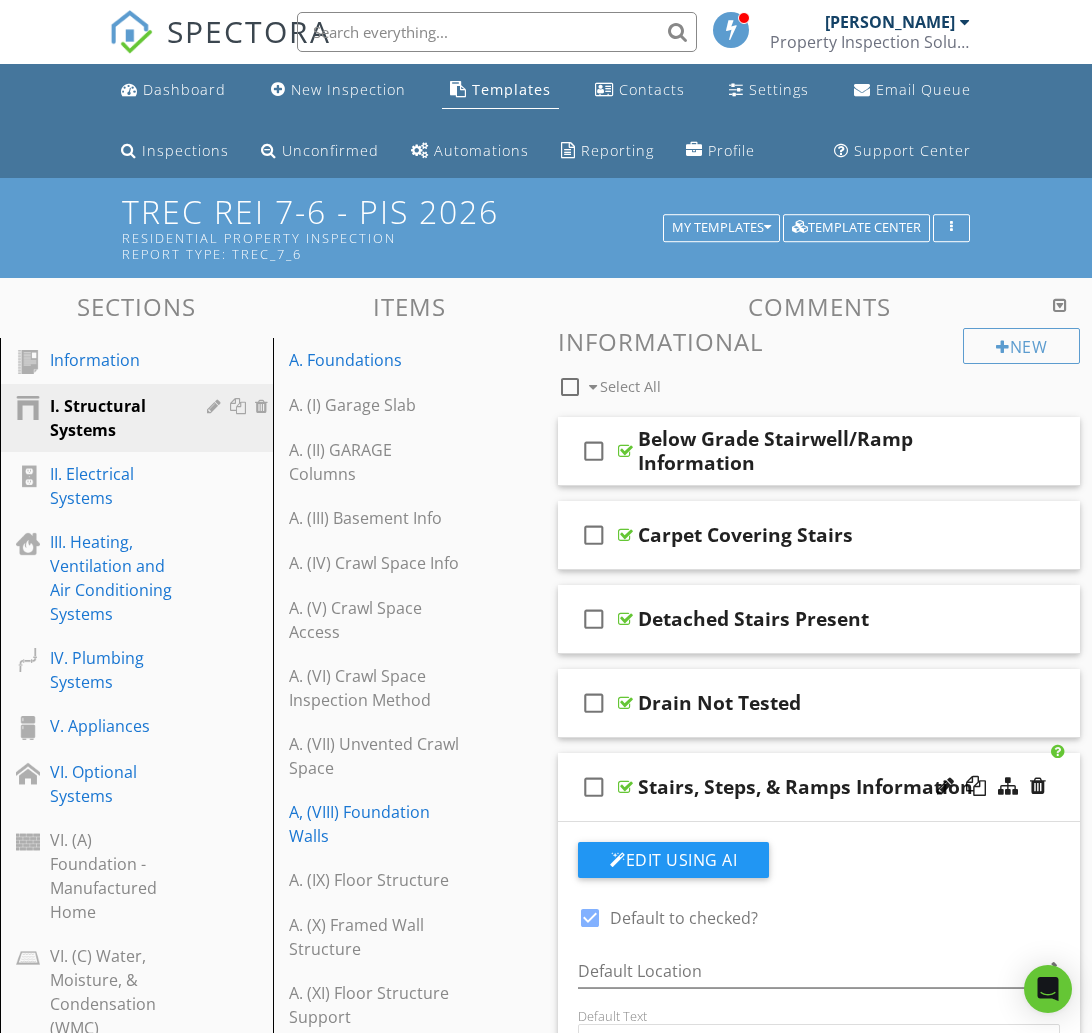 click at bounding box center [590, 918] 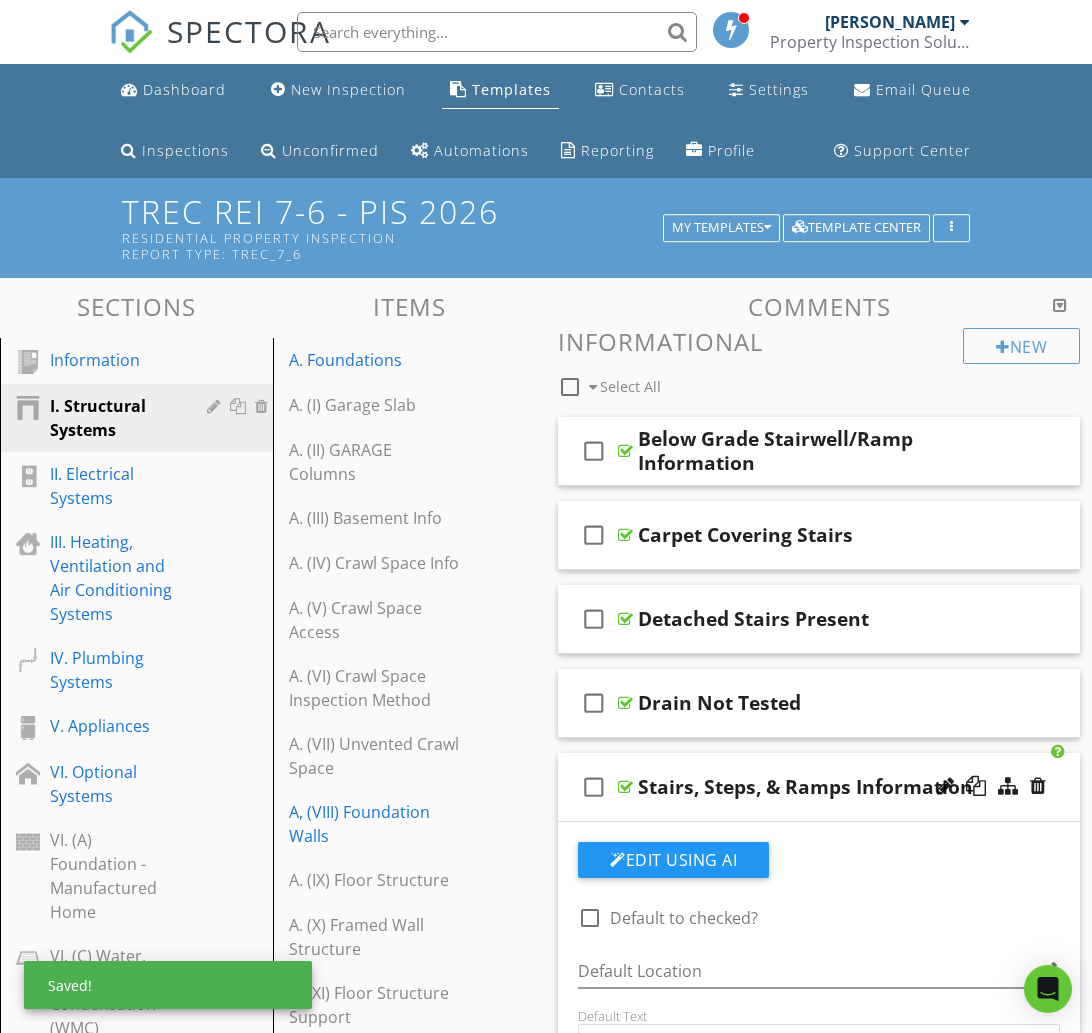 click on "check_box_outline_blank
Stairs, Steps, & Ramps Information" at bounding box center (819, 787) 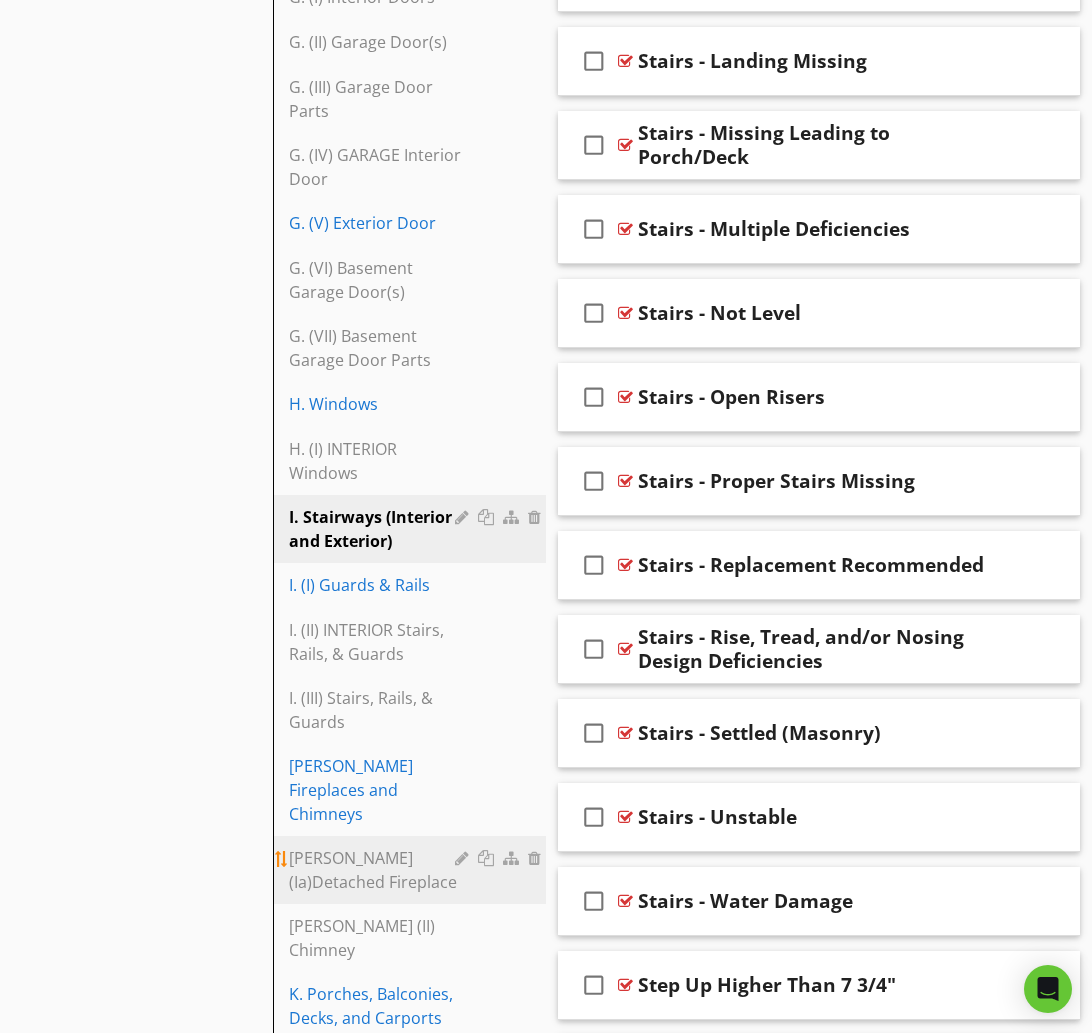 scroll, scrollTop: 3848, scrollLeft: 0, axis: vertical 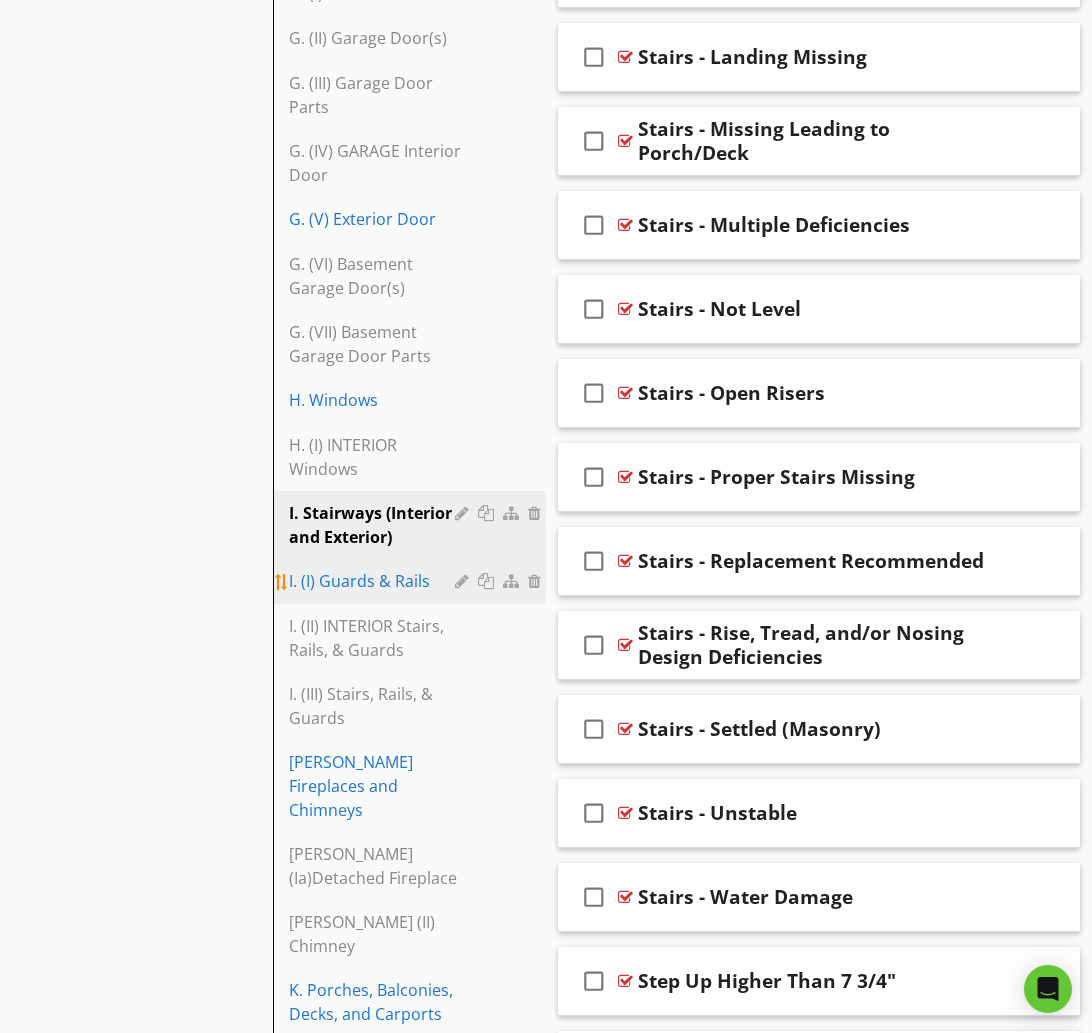 click on "I. (I) Guards & Rails" at bounding box center [375, 581] 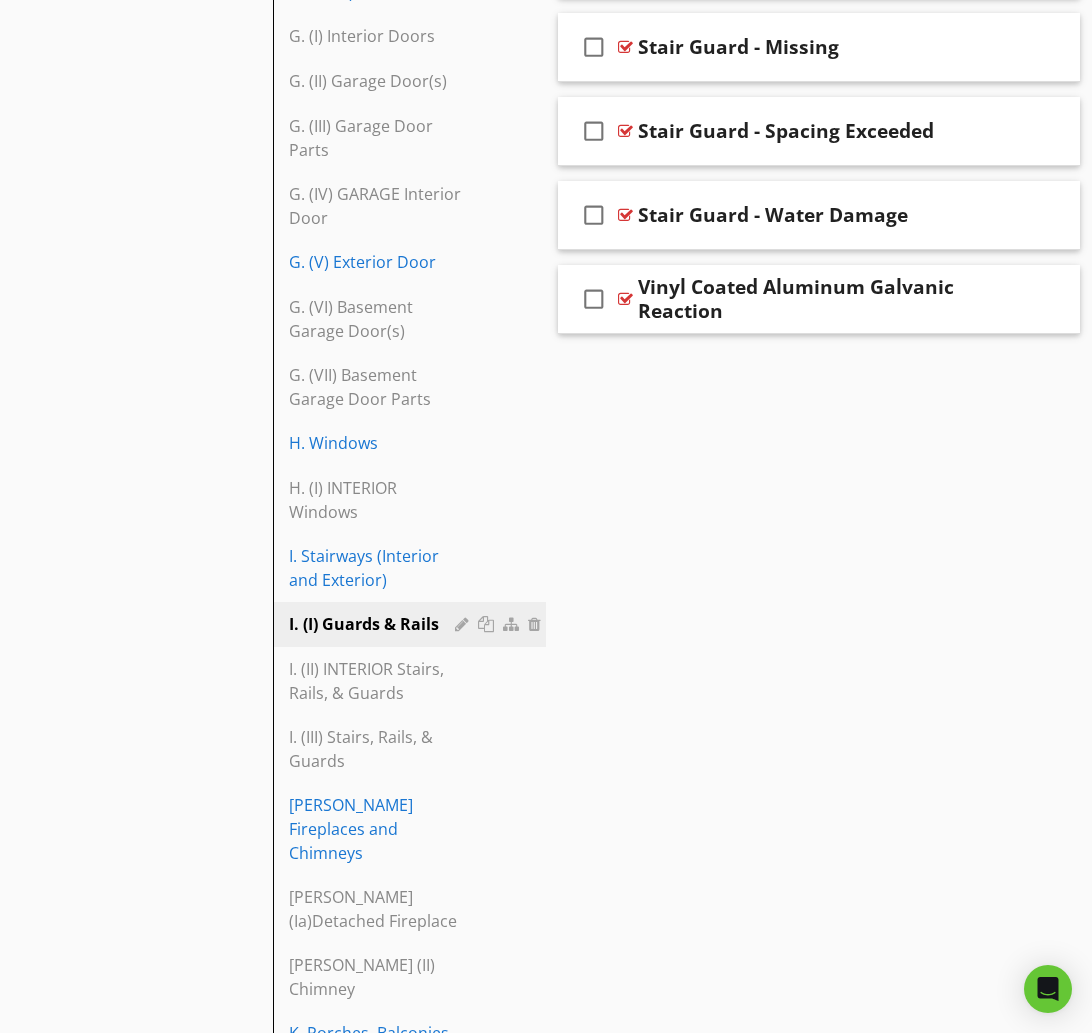 scroll, scrollTop: 3737, scrollLeft: 0, axis: vertical 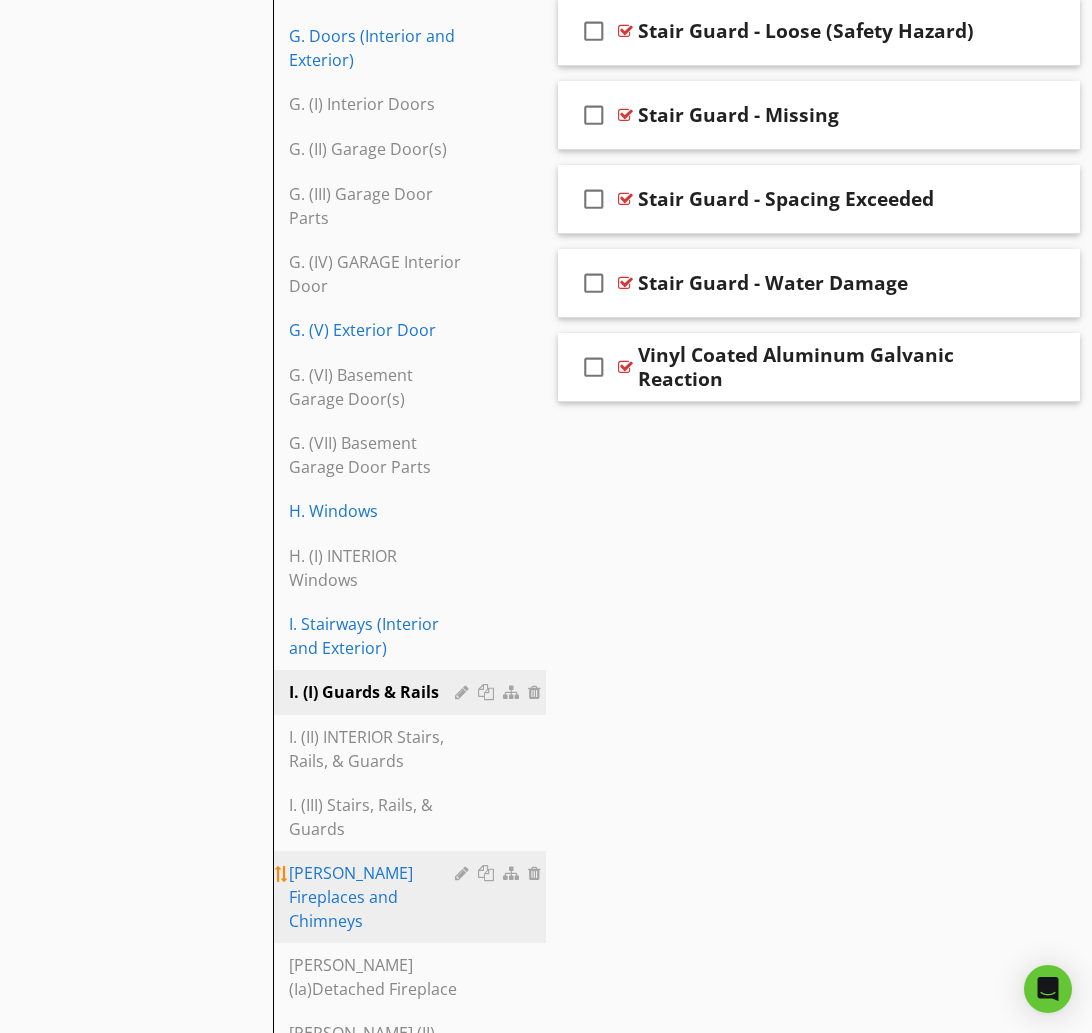 click on "J. Fireplaces and Chimneys" at bounding box center [375, 897] 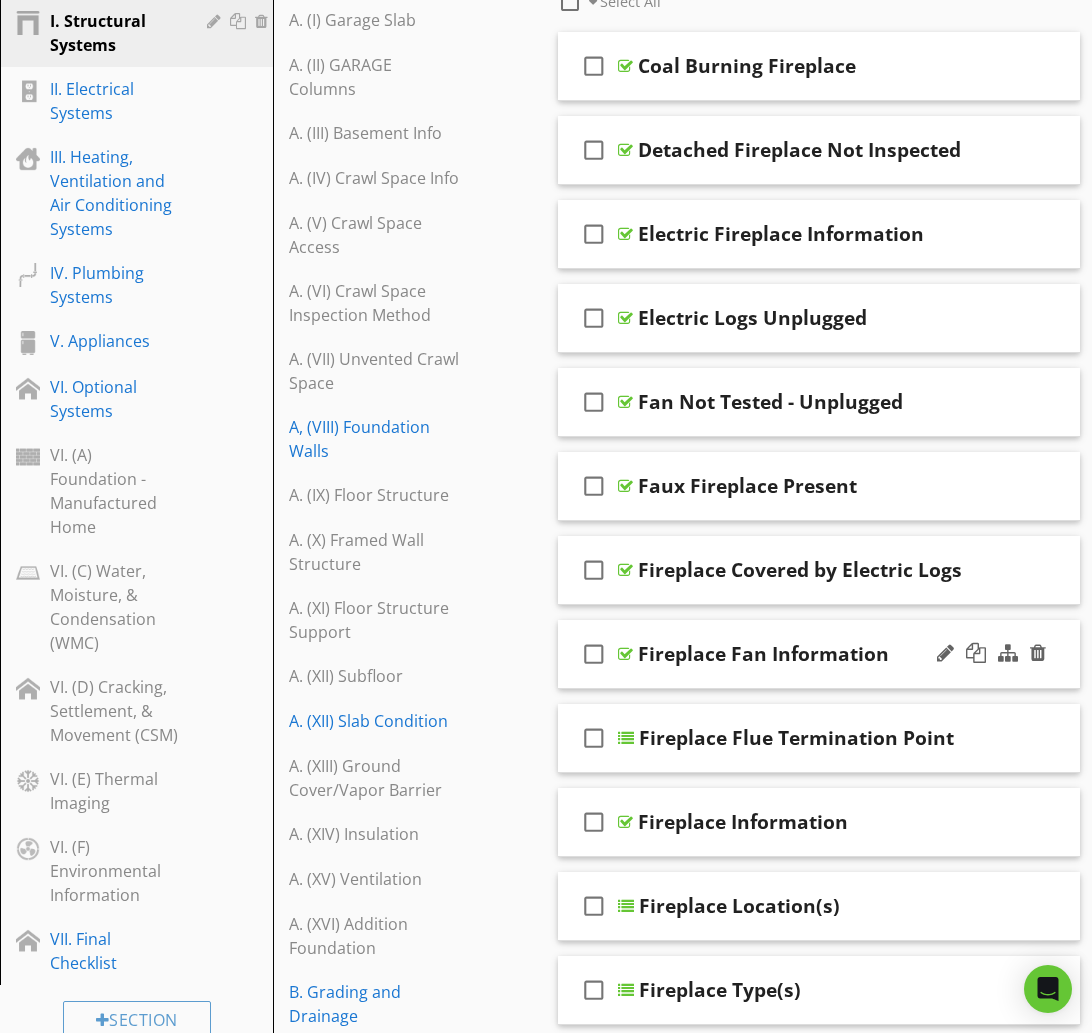 scroll, scrollTop: 388, scrollLeft: 0, axis: vertical 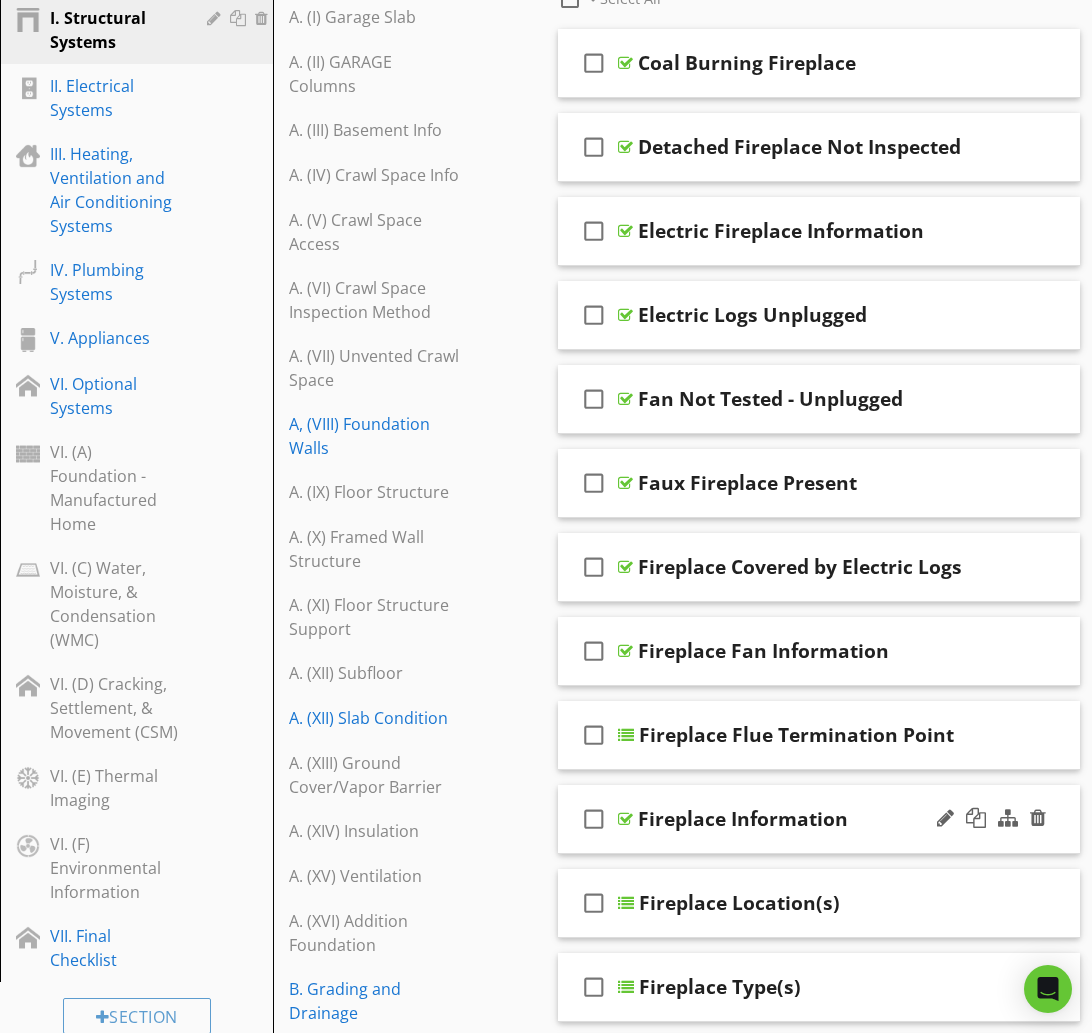click on "Fireplace Information" at bounding box center [819, 819] 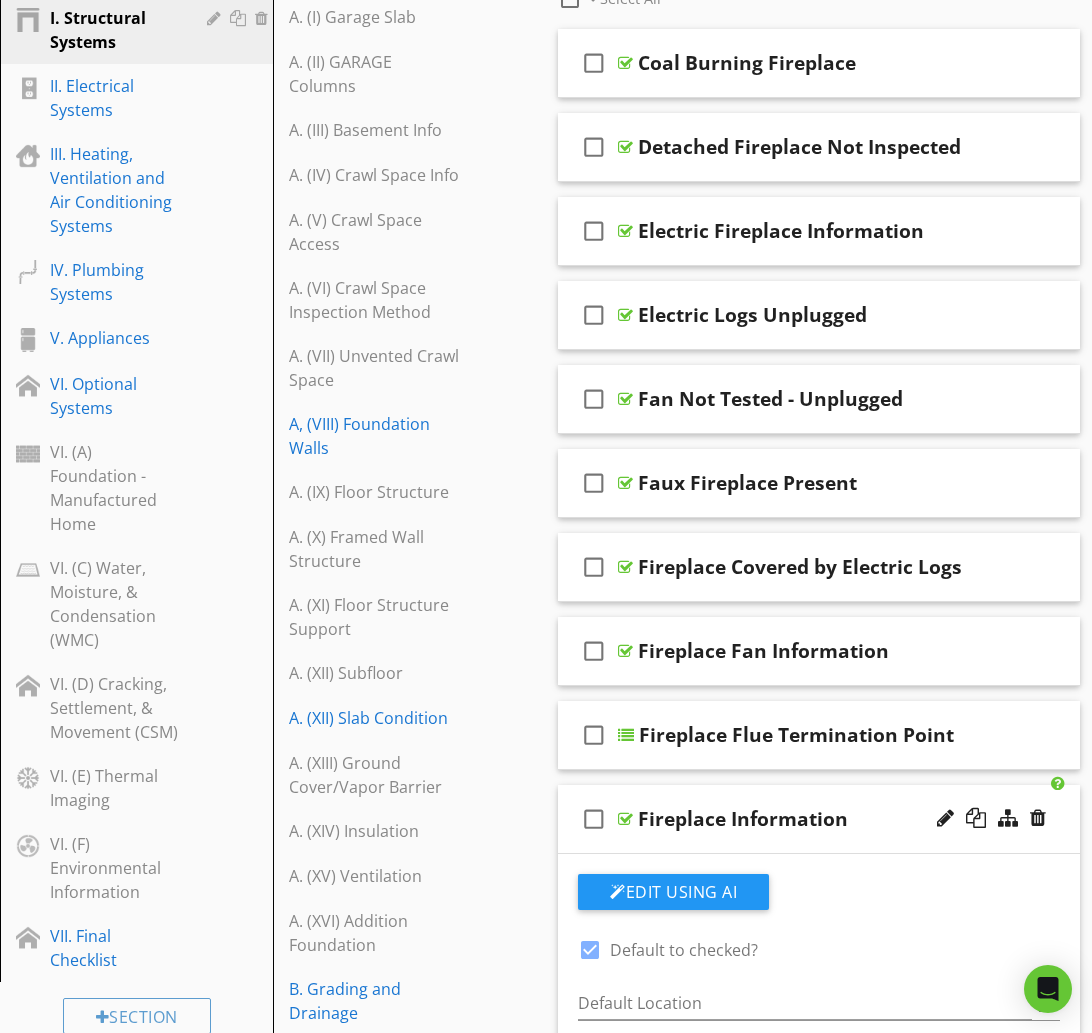 click at bounding box center (590, 950) 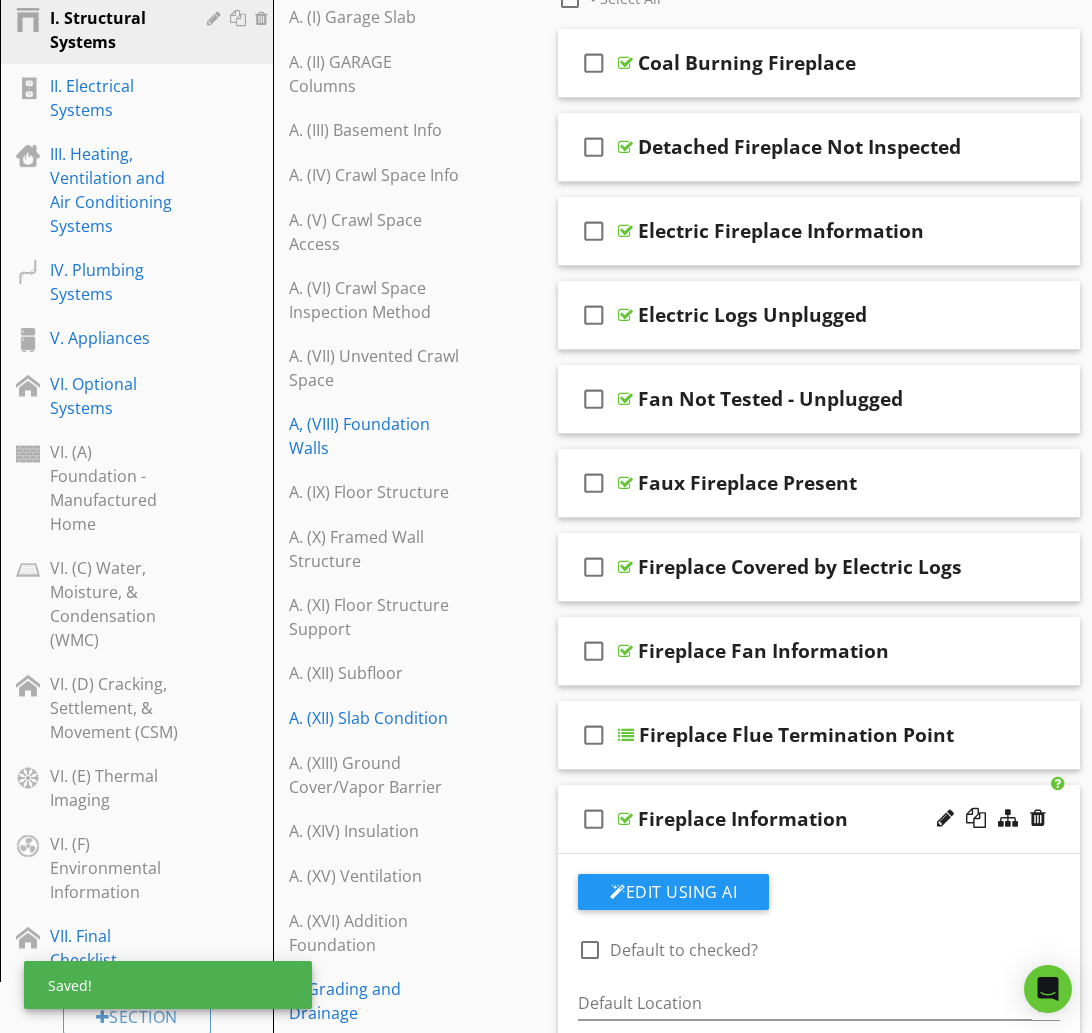 click on "Fireplace Information" at bounding box center [819, 819] 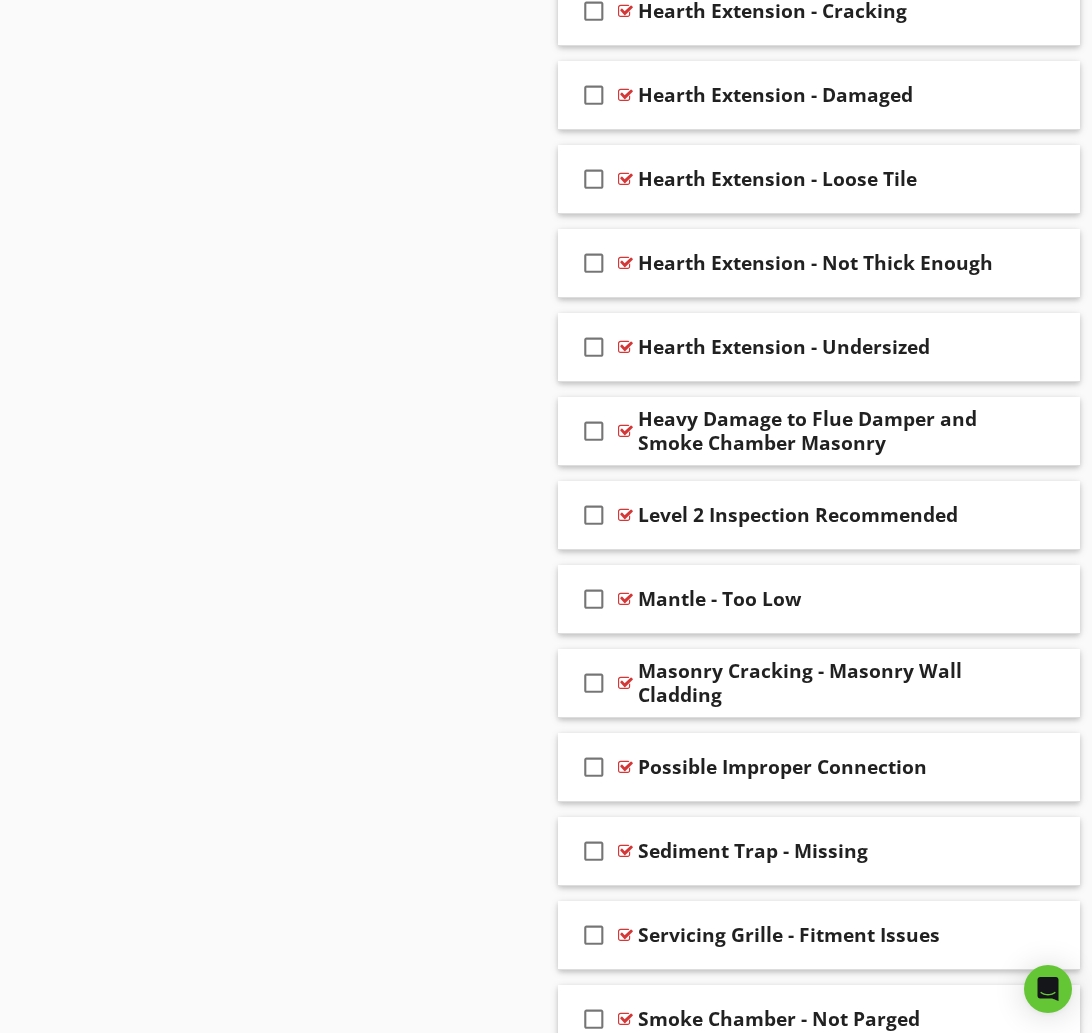 scroll, scrollTop: 9220, scrollLeft: 0, axis: vertical 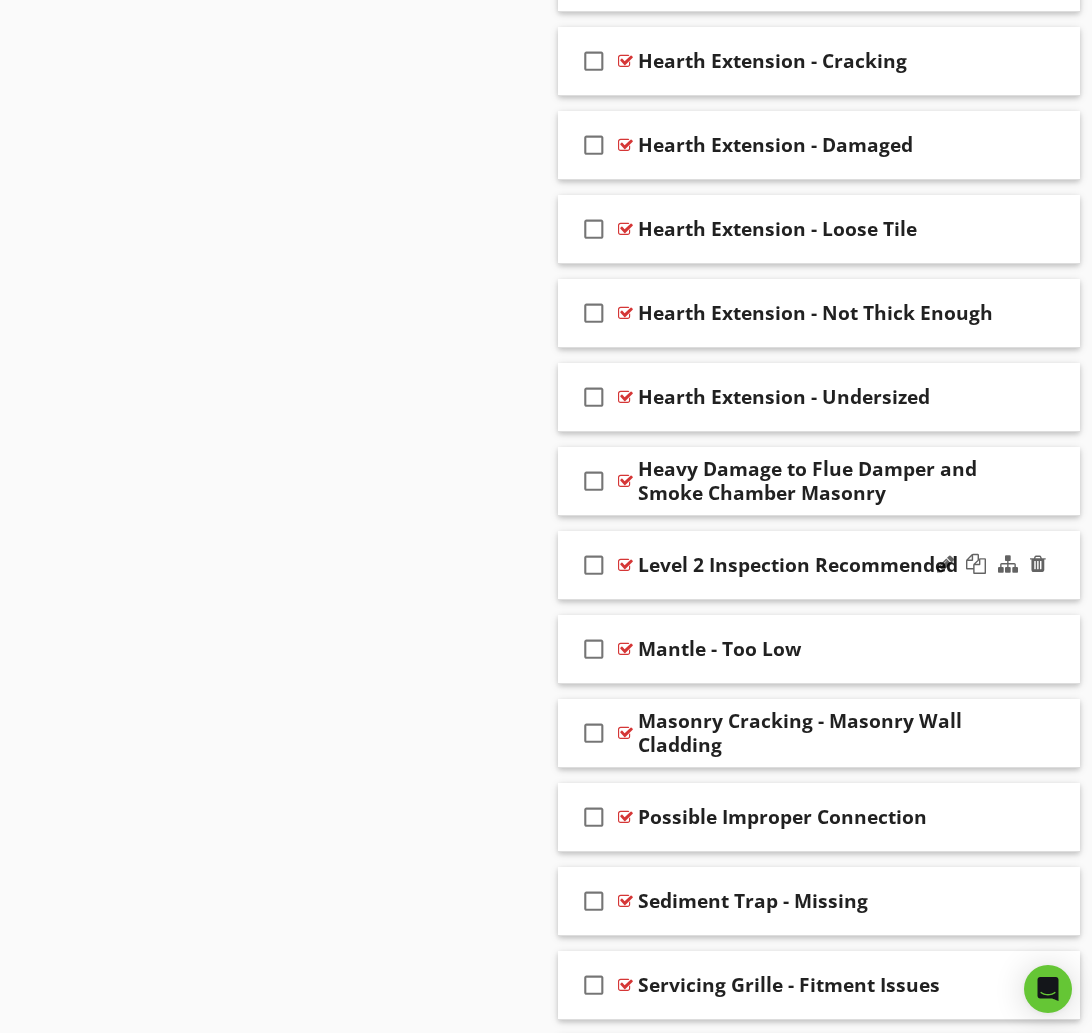 click on "check_box_outline_blank
Level 2 Inspection Recommended" at bounding box center (819, 565) 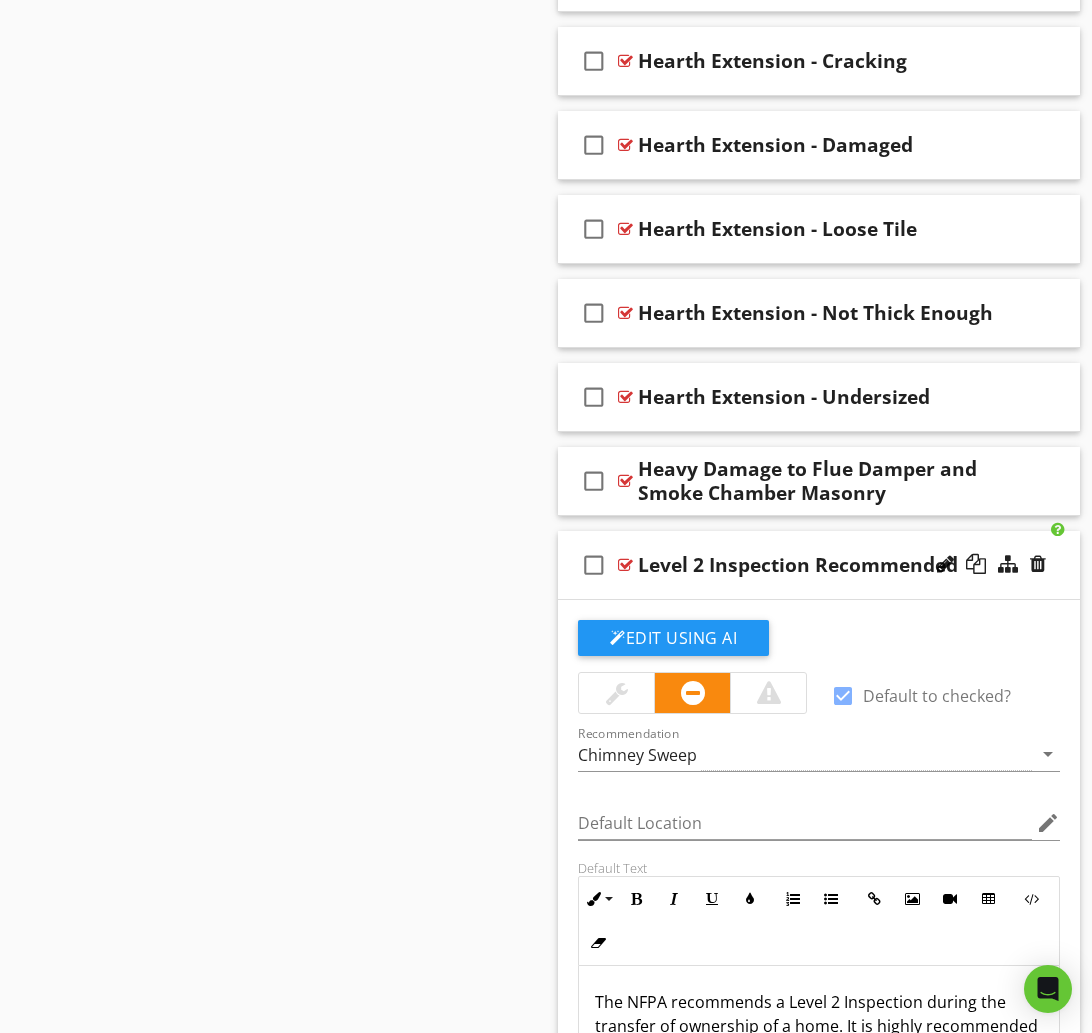 click at bounding box center (843, 696) 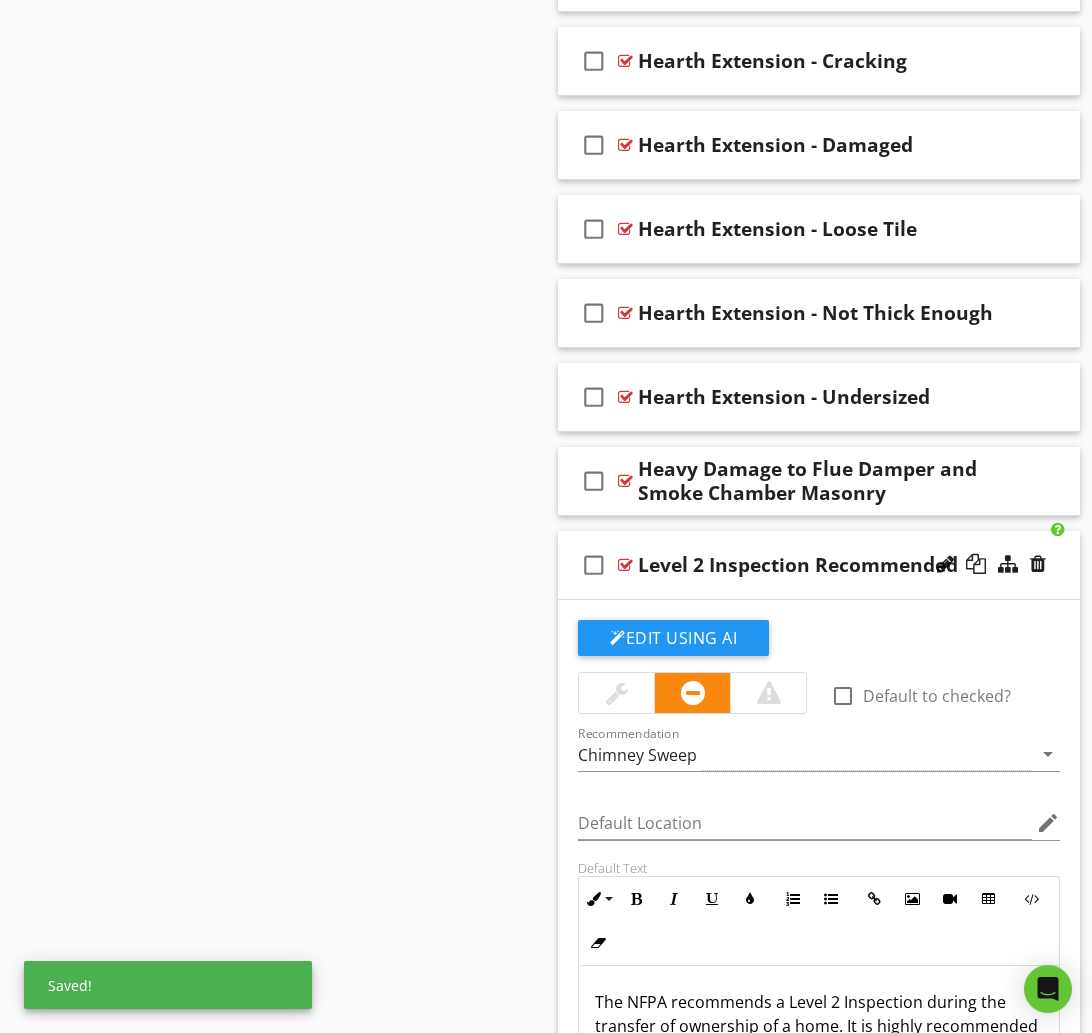 click on "check_box_outline_blank
Level 2 Inspection Recommended" at bounding box center (819, 565) 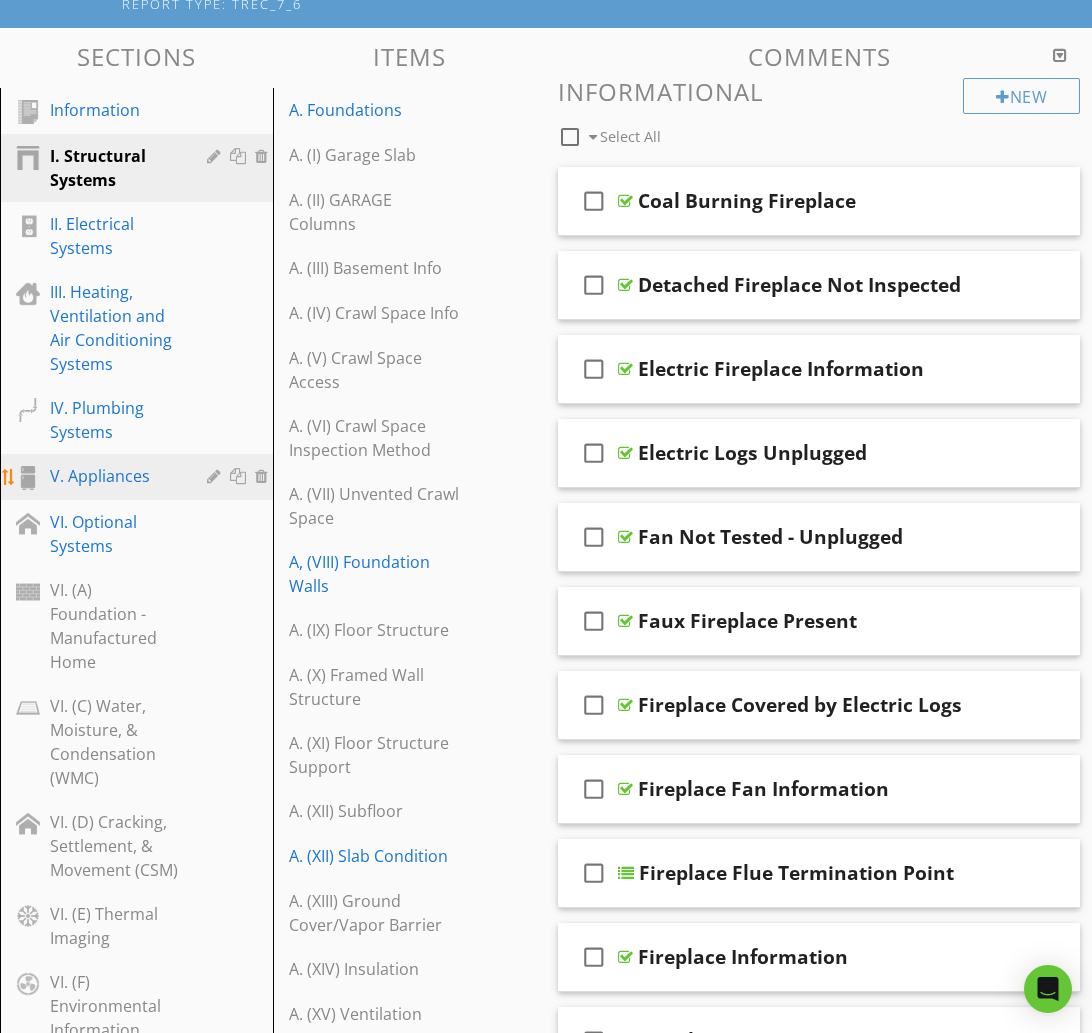 scroll, scrollTop: 223, scrollLeft: 0, axis: vertical 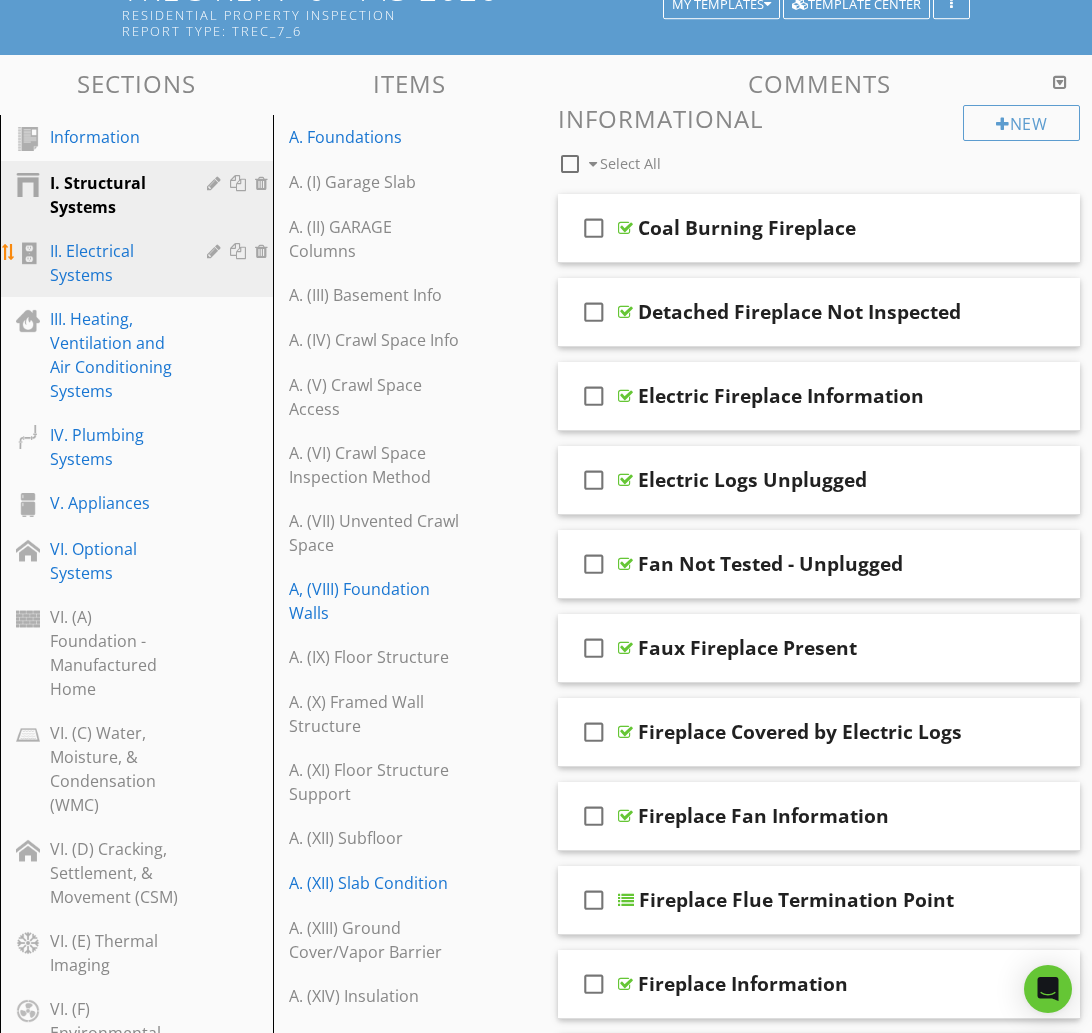 click on "II. Electrical Systems" at bounding box center (114, 263) 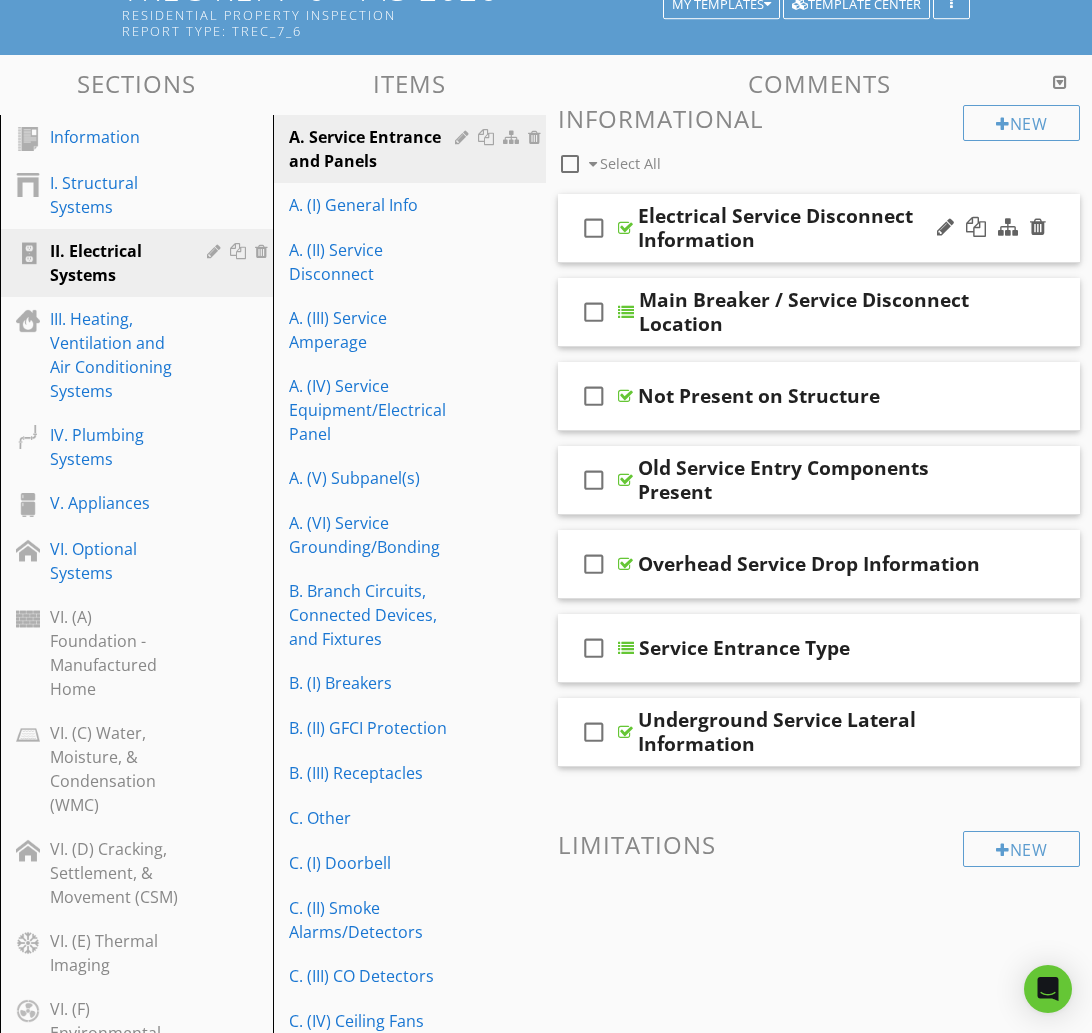 click on "Electrical Service Disconnect Information" at bounding box center (819, 228) 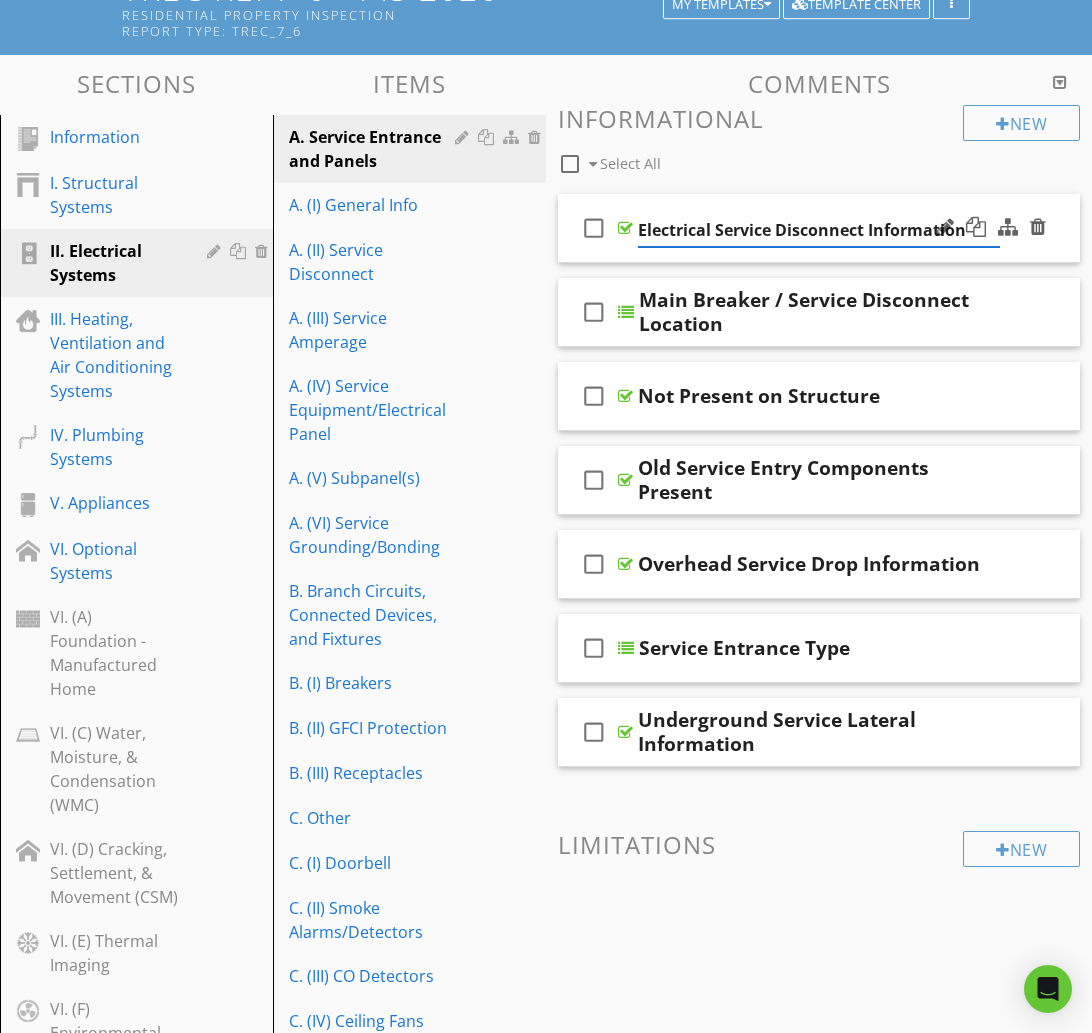 click on "check_box_outline_blank         Electrical Service Disconnect Information" at bounding box center [819, 228] 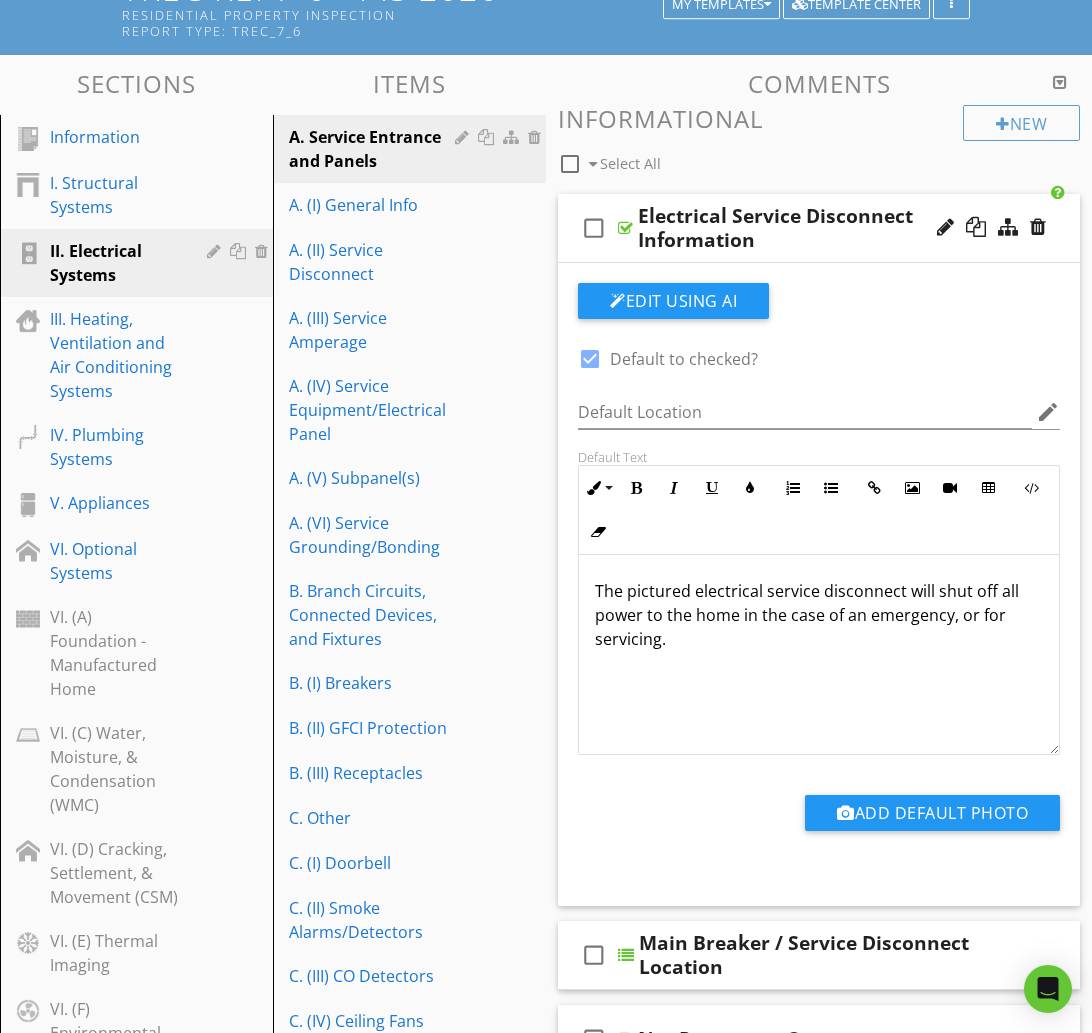 click at bounding box center [590, 359] 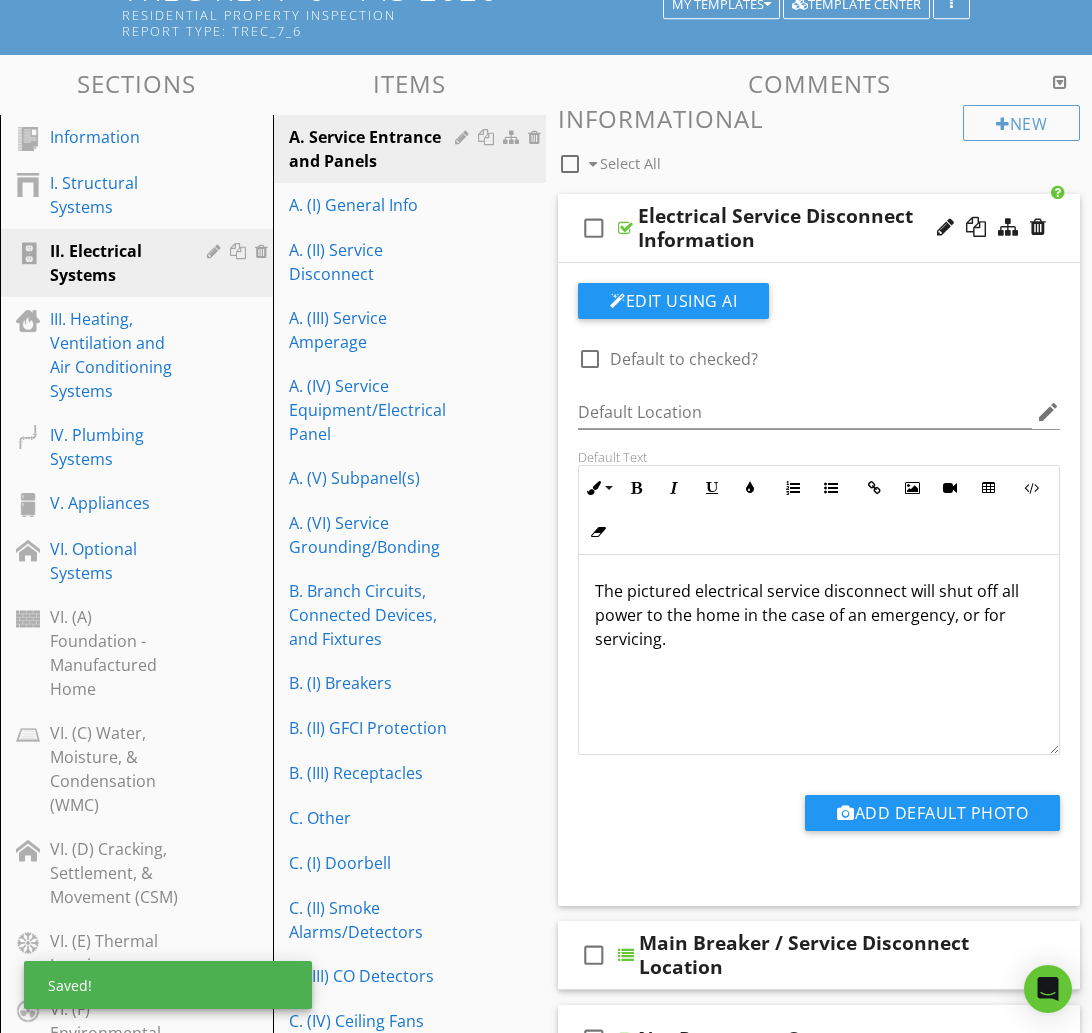click on "check_box_outline_blank
Electrical Service Disconnect Information" at bounding box center [819, 228] 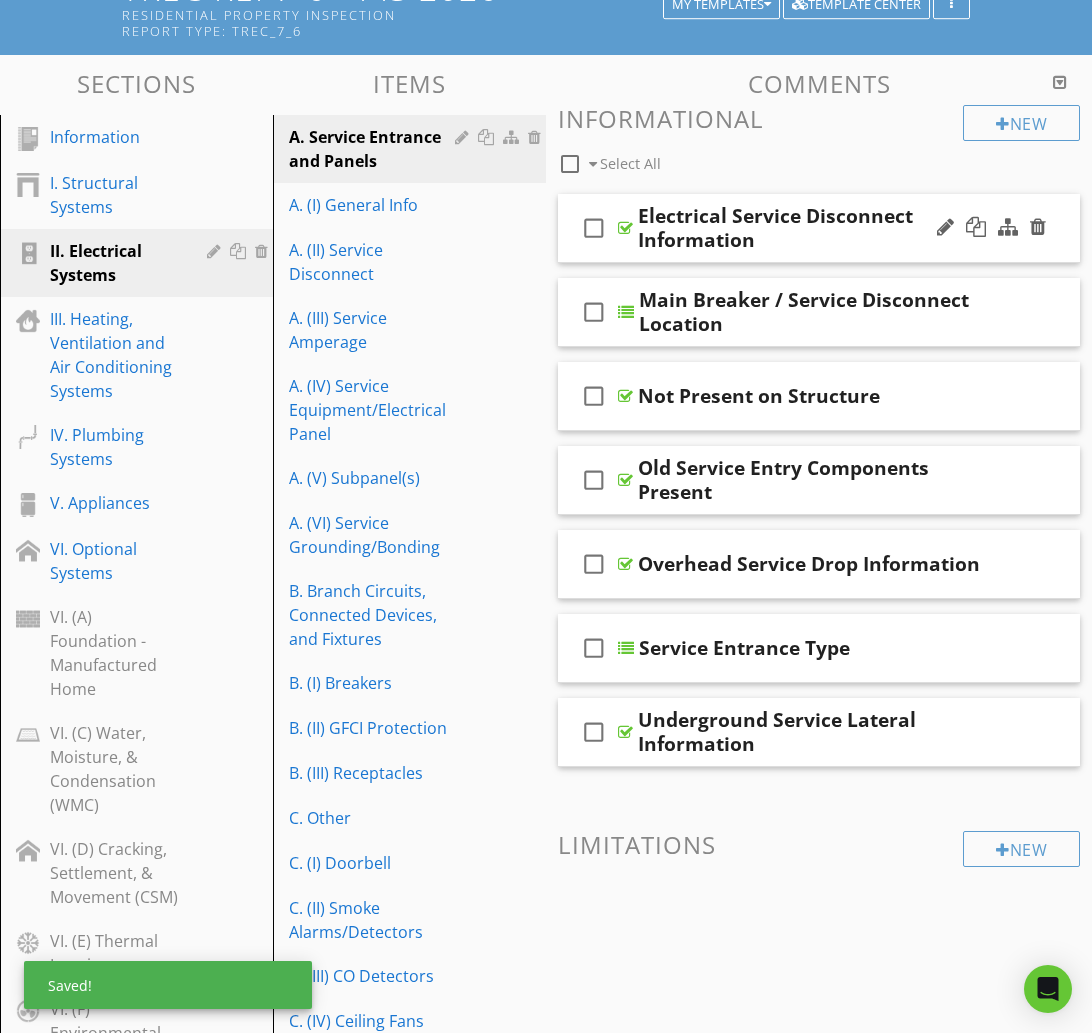 scroll, scrollTop: 219, scrollLeft: 0, axis: vertical 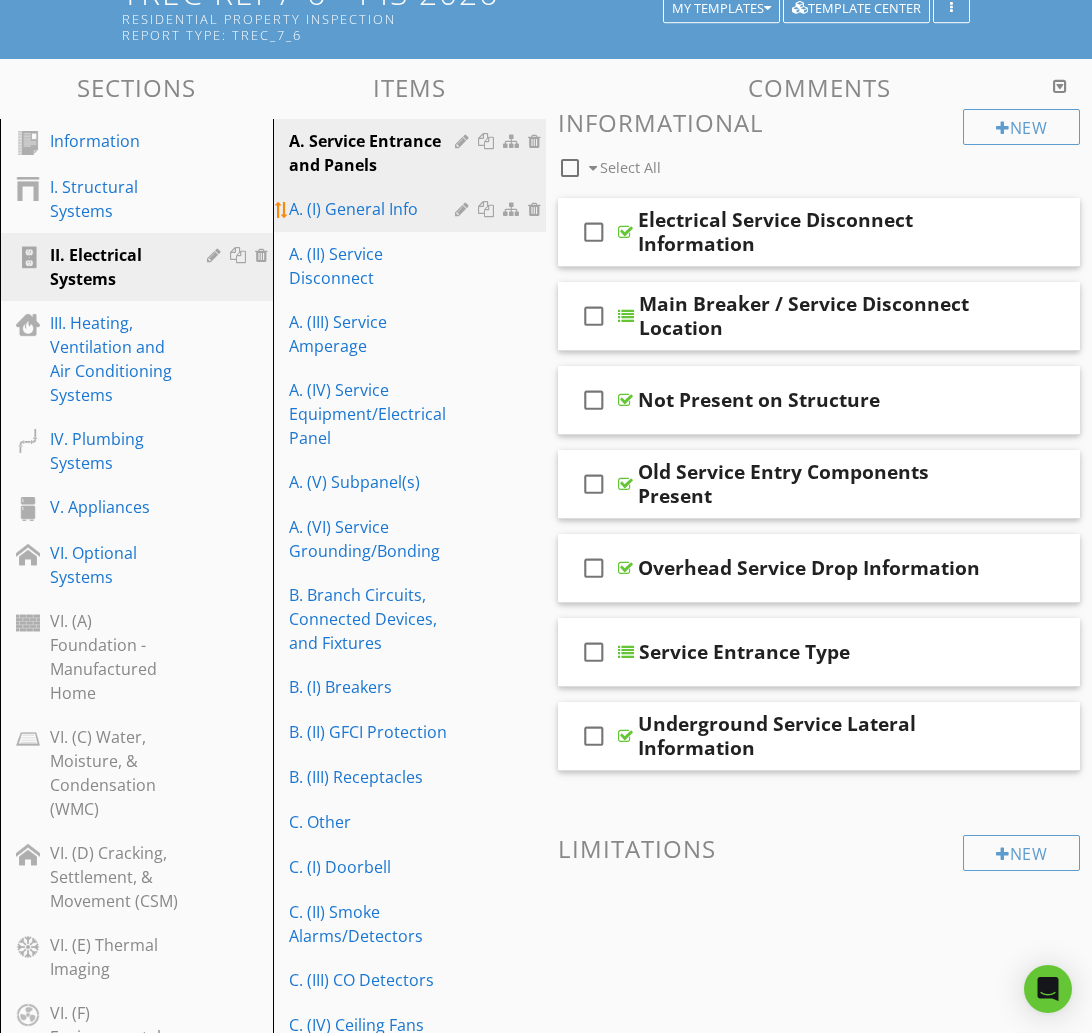 click on "A. (I) General Info" at bounding box center (375, 209) 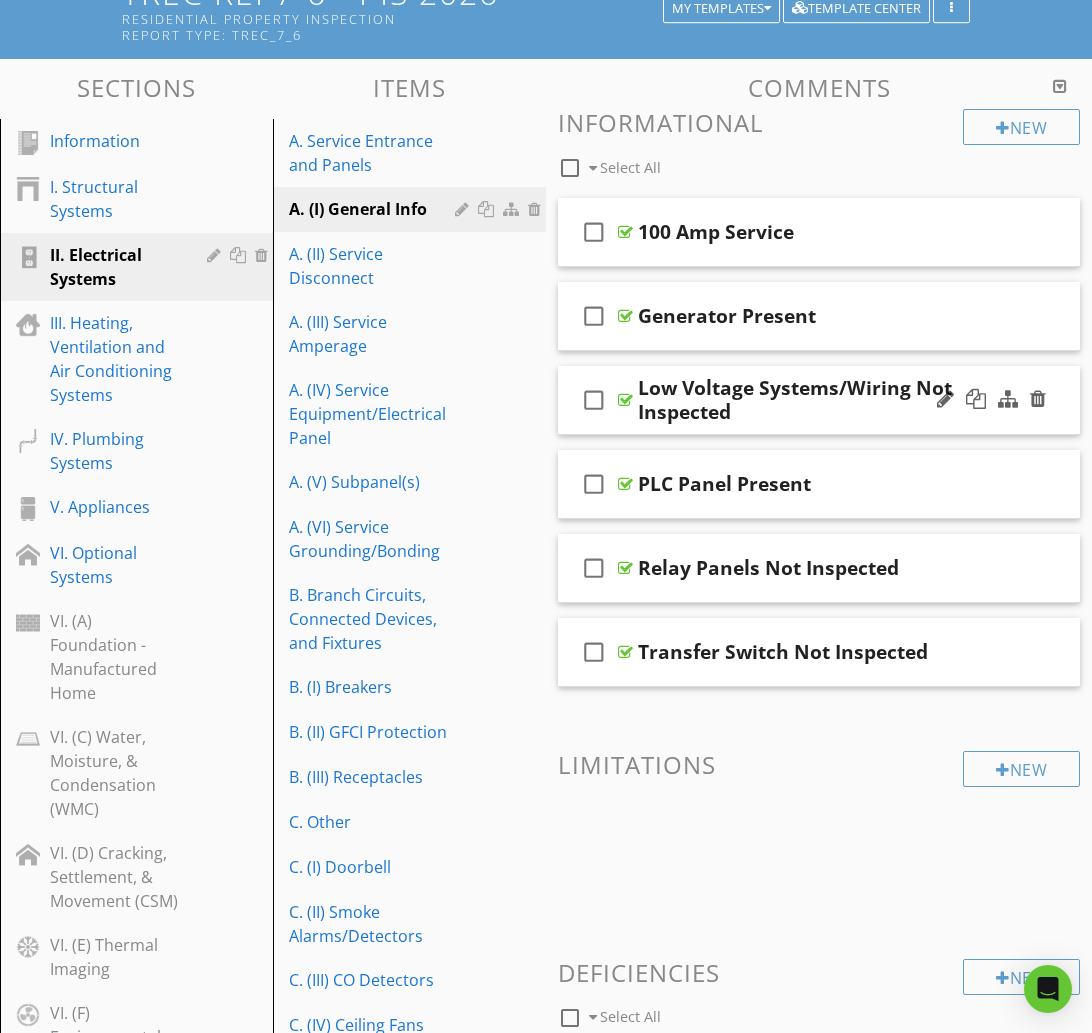 click on "Low Voltage Systems/Wiring Not Inspected" at bounding box center (819, 400) 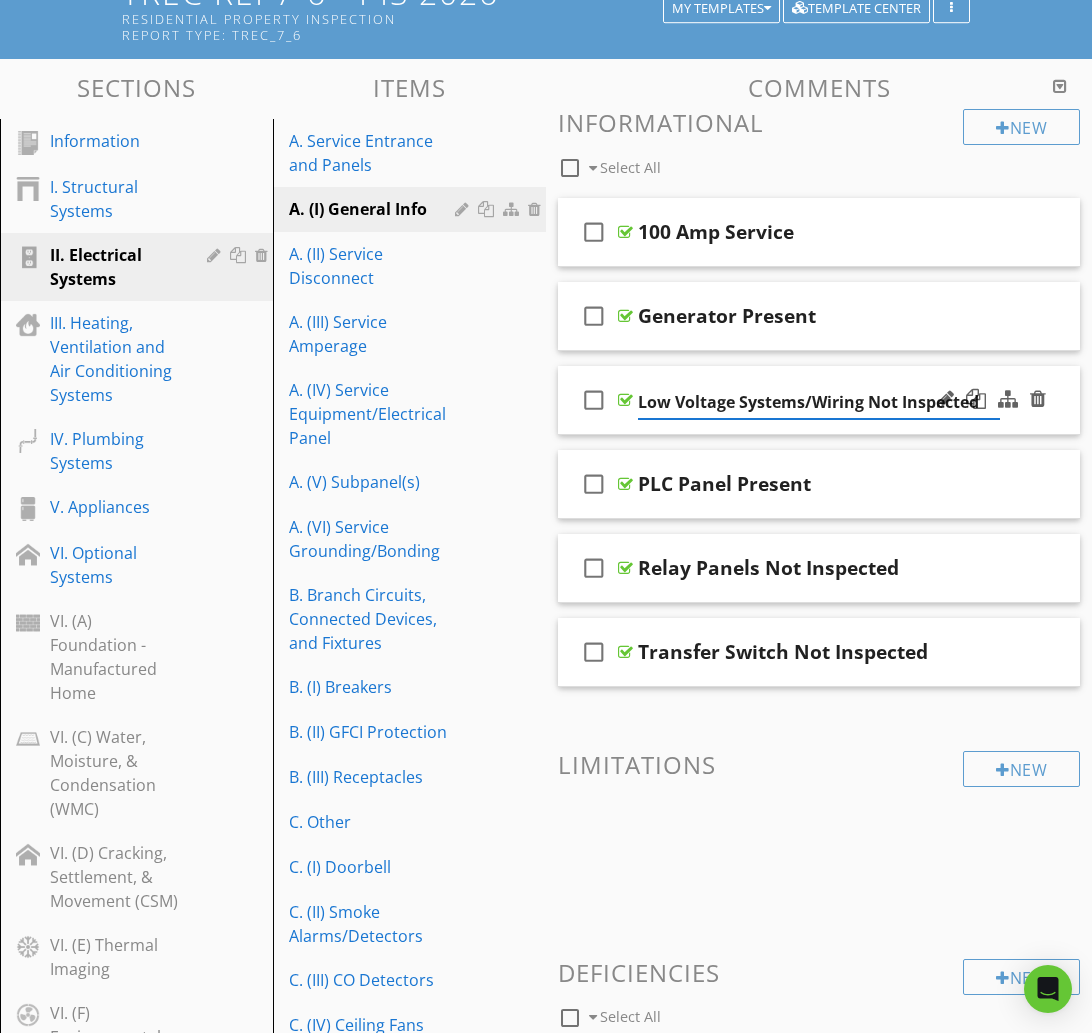 click on "check_box_outline_blank         Low Voltage Systems/Wiring Not Inspected" at bounding box center (819, 400) 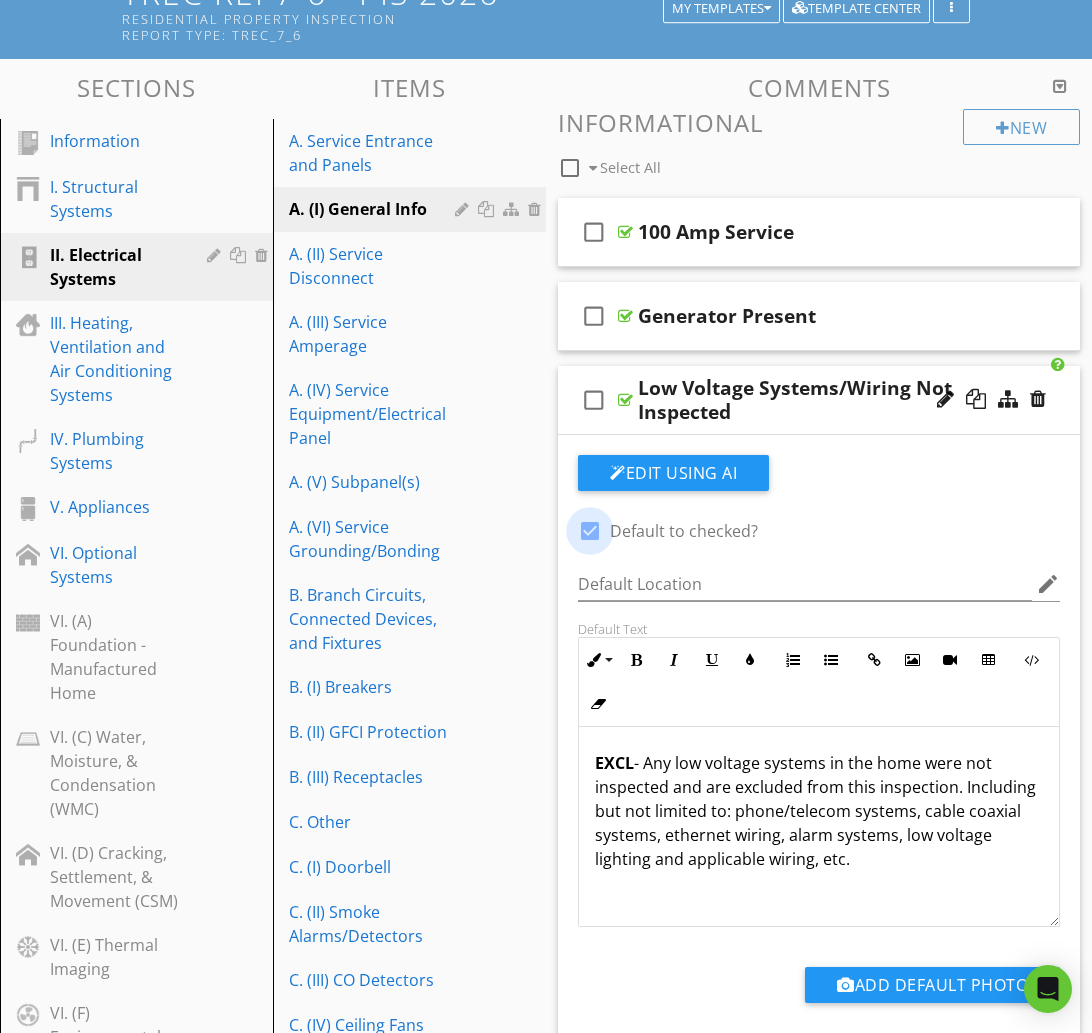 click at bounding box center (590, 531) 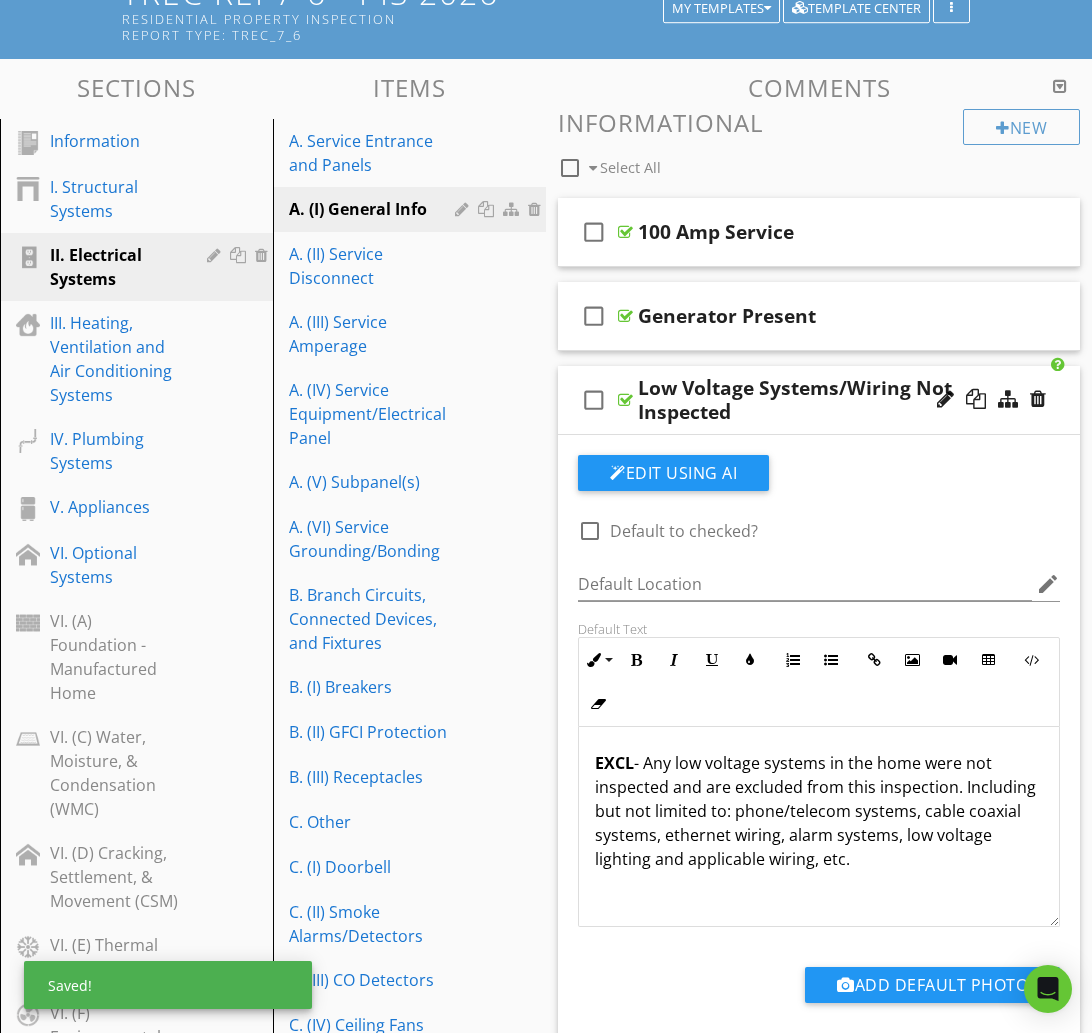 click on "check_box_outline_blank
Low Voltage Systems/Wiring Not Inspected" at bounding box center [819, 400] 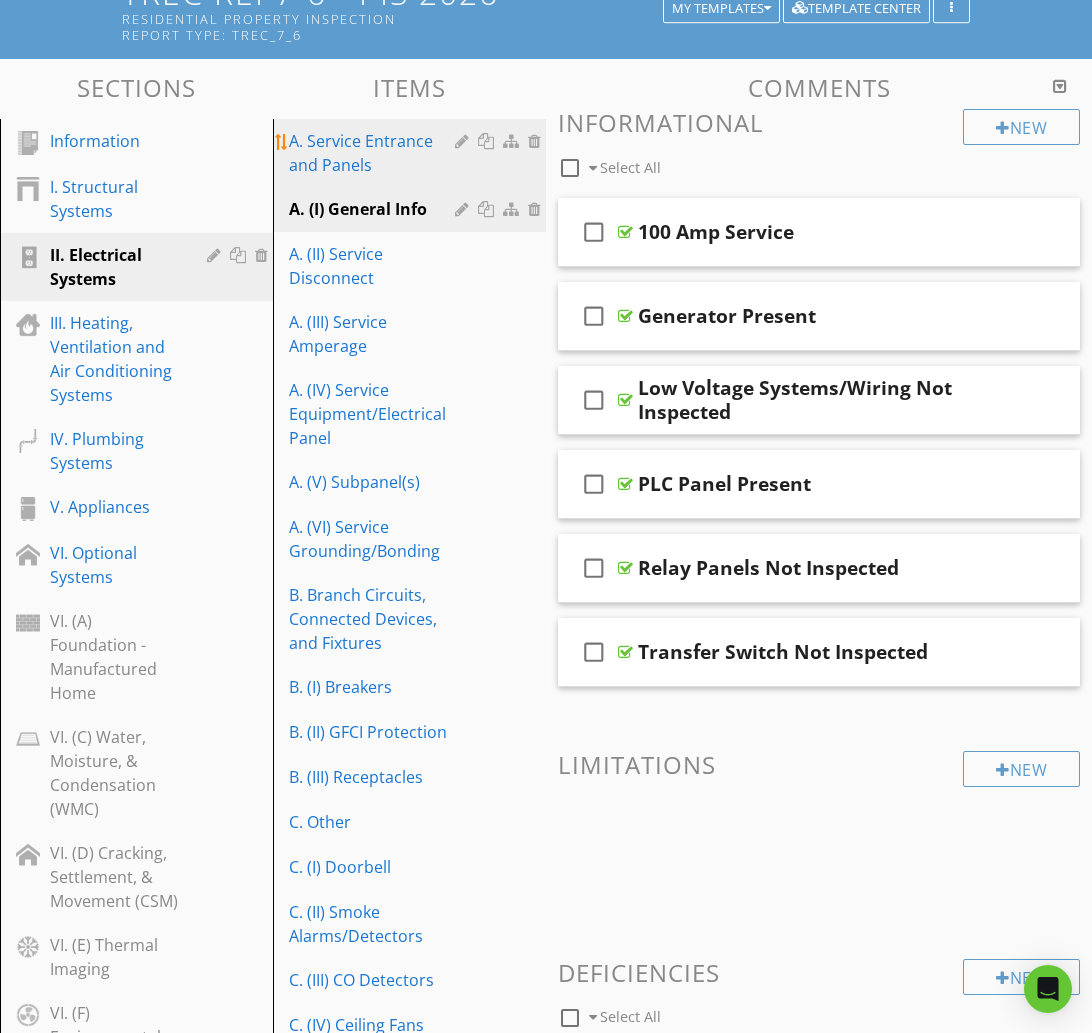 click on "A. Service Entrance and Panels" at bounding box center (375, 153) 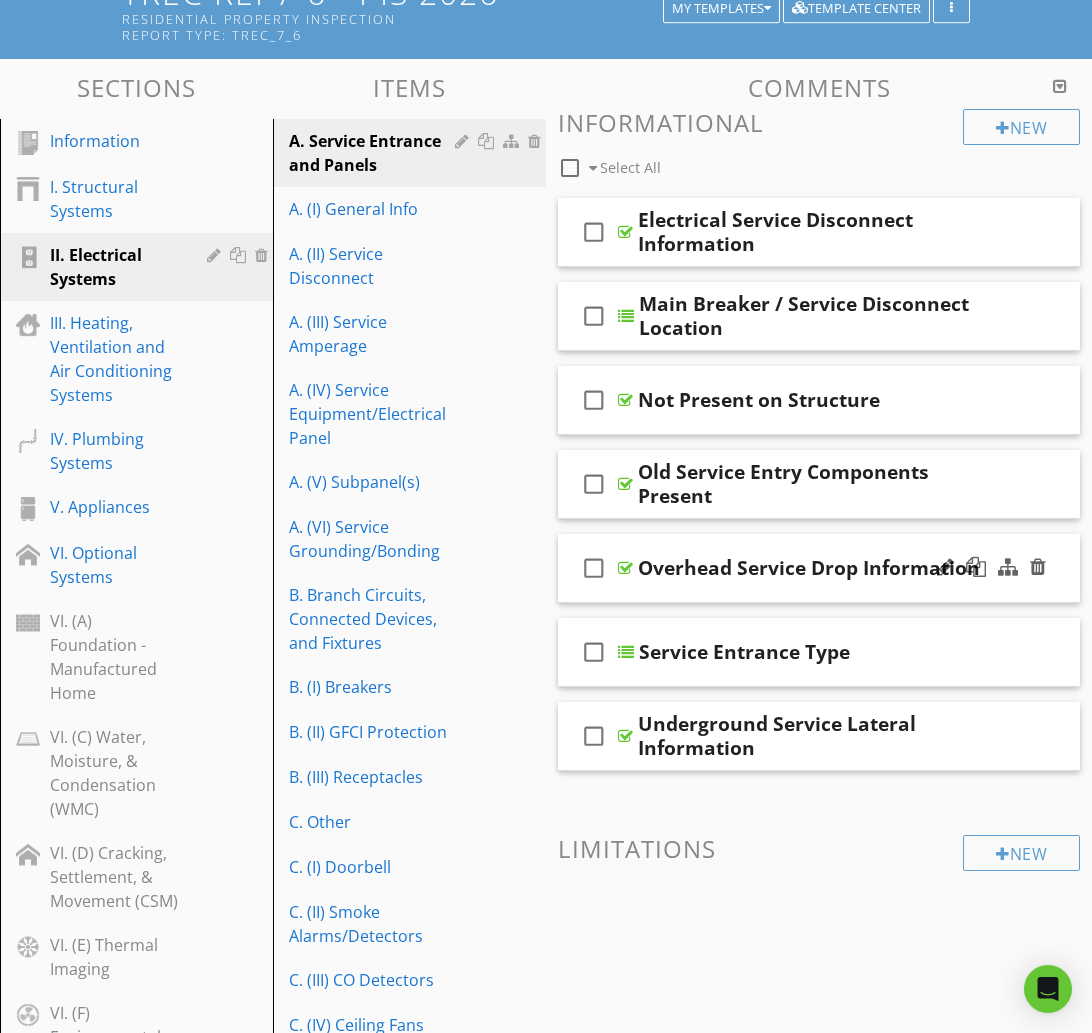 scroll, scrollTop: 169, scrollLeft: 0, axis: vertical 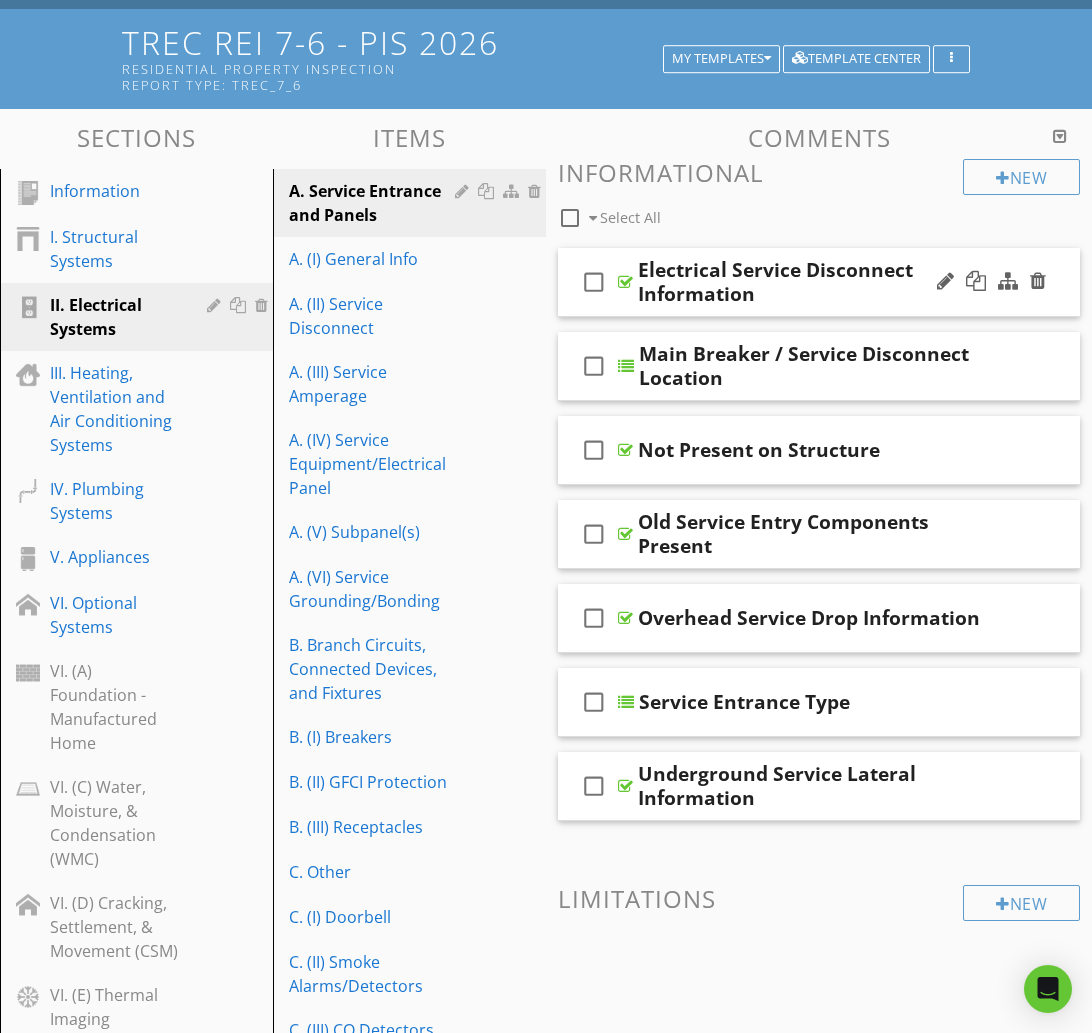 click on "Electrical Service Disconnect Information" at bounding box center (819, 282) 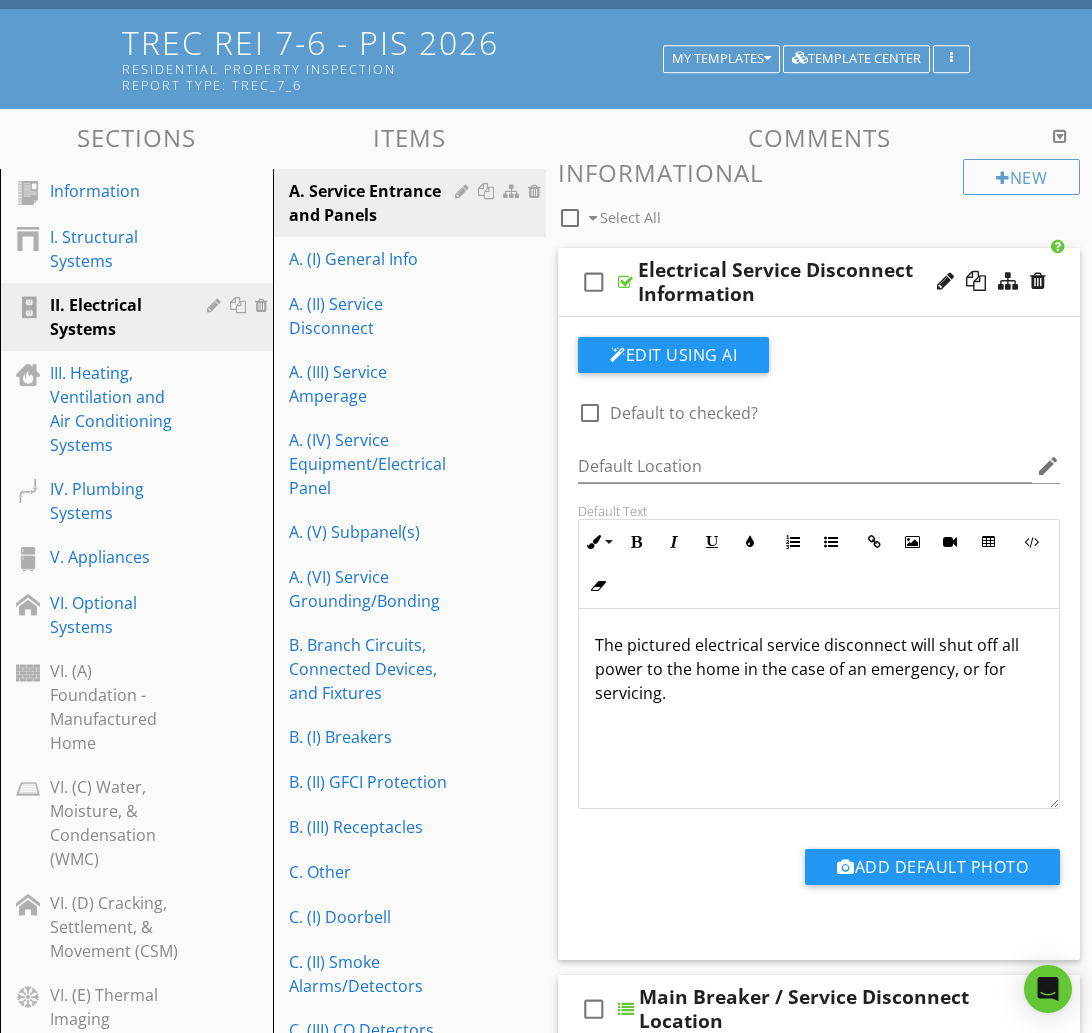 click on "Electrical Service Disconnect Information" at bounding box center [819, 282] 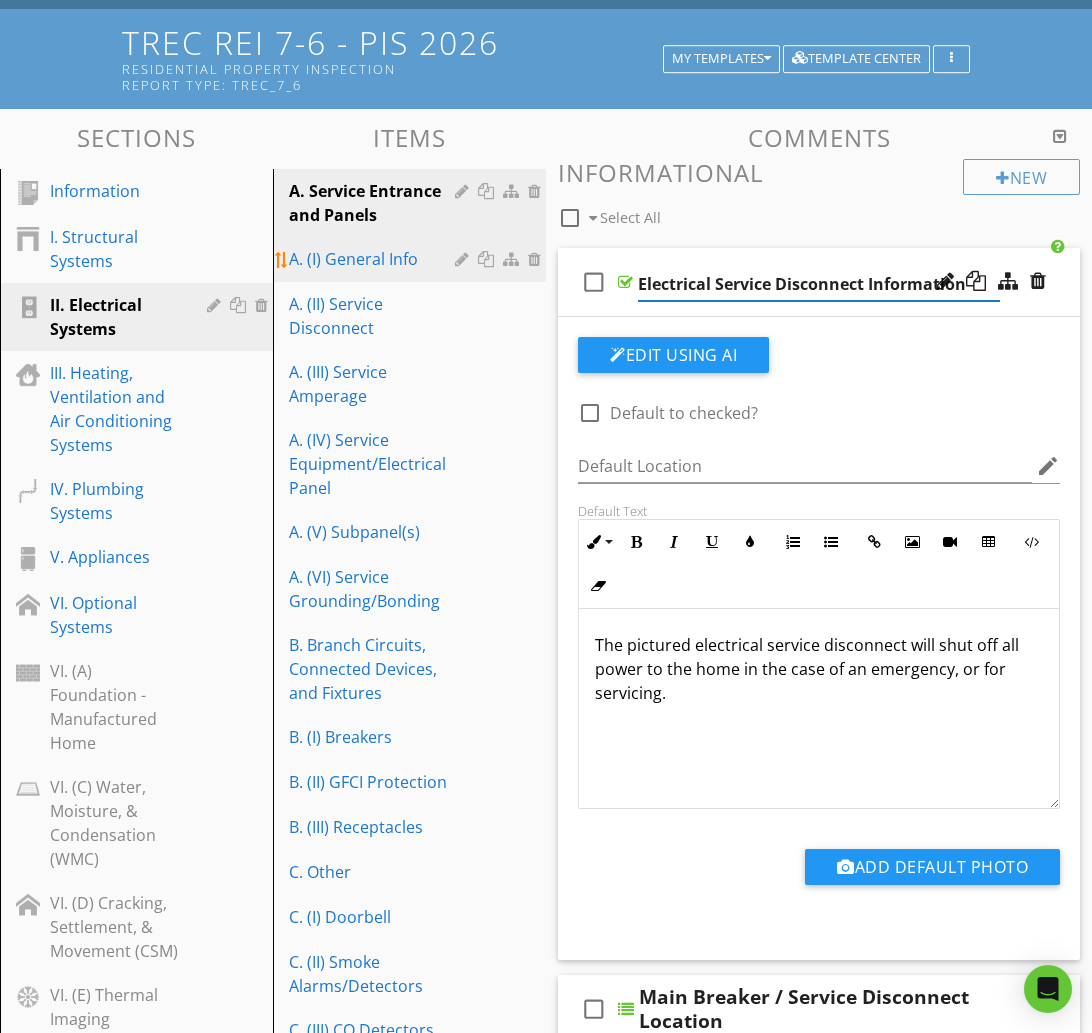 click on "A. (I) General Info" at bounding box center [375, 259] 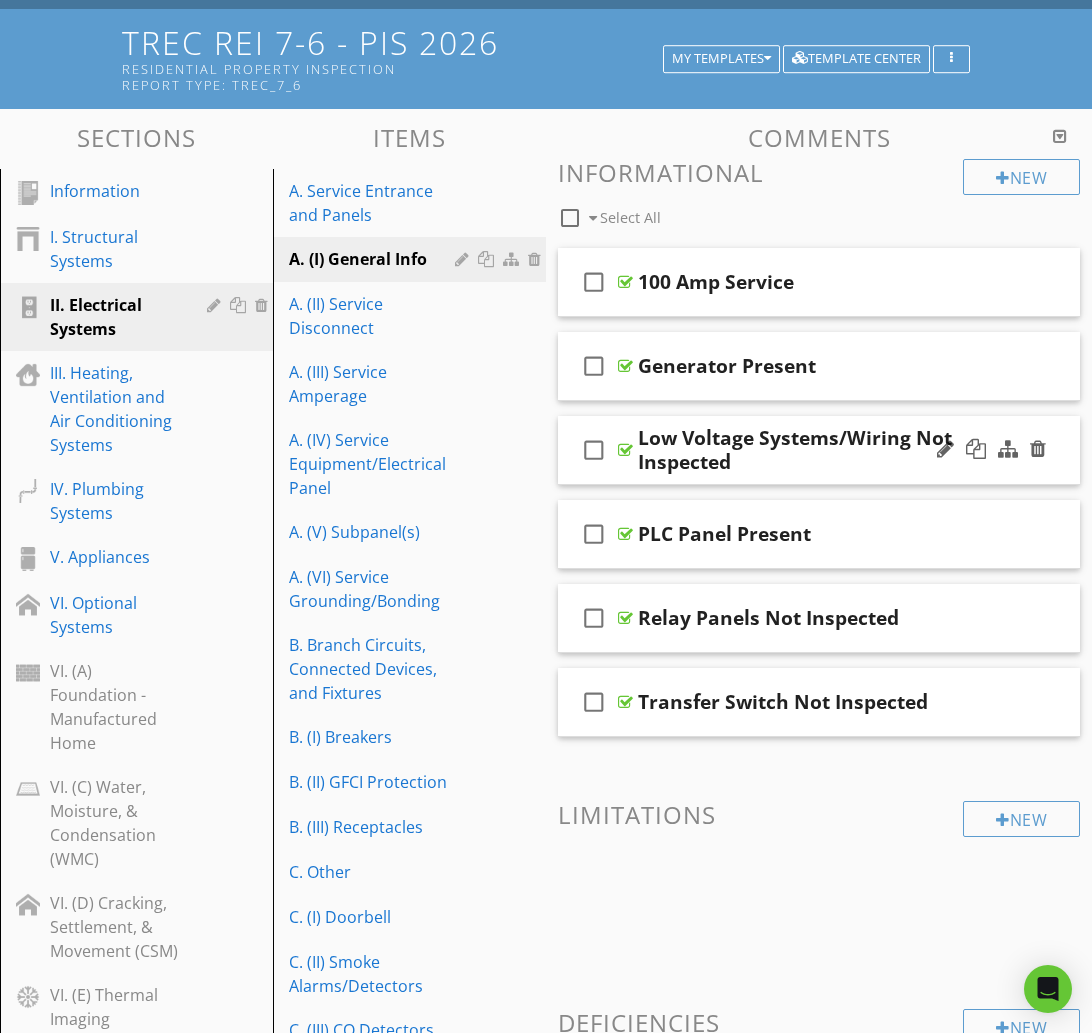 click on "Low Voltage Systems/Wiring Not Inspected" at bounding box center [819, 450] 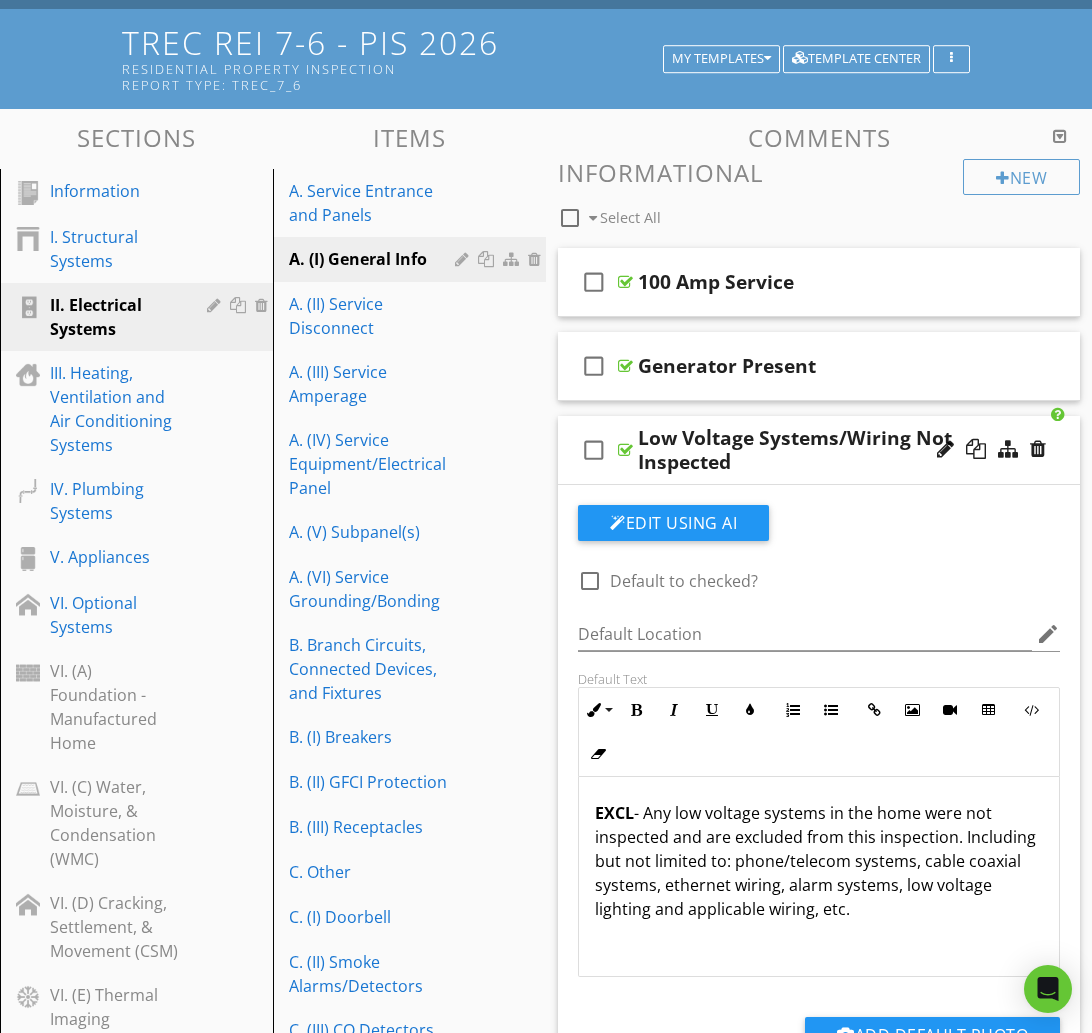 click on "check_box_outline_blank" at bounding box center (598, 450) 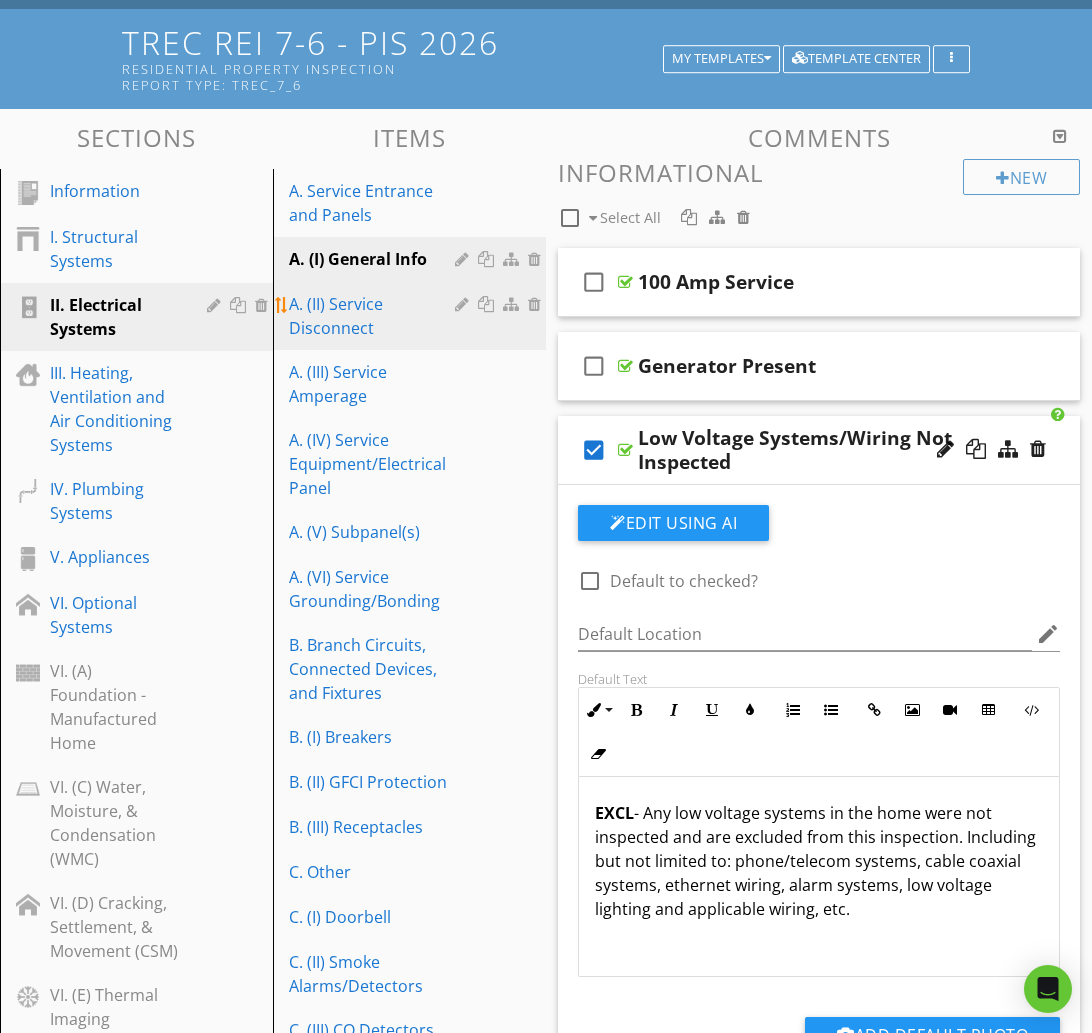 click on "A. (II) Service Disconnect" at bounding box center (375, 316) 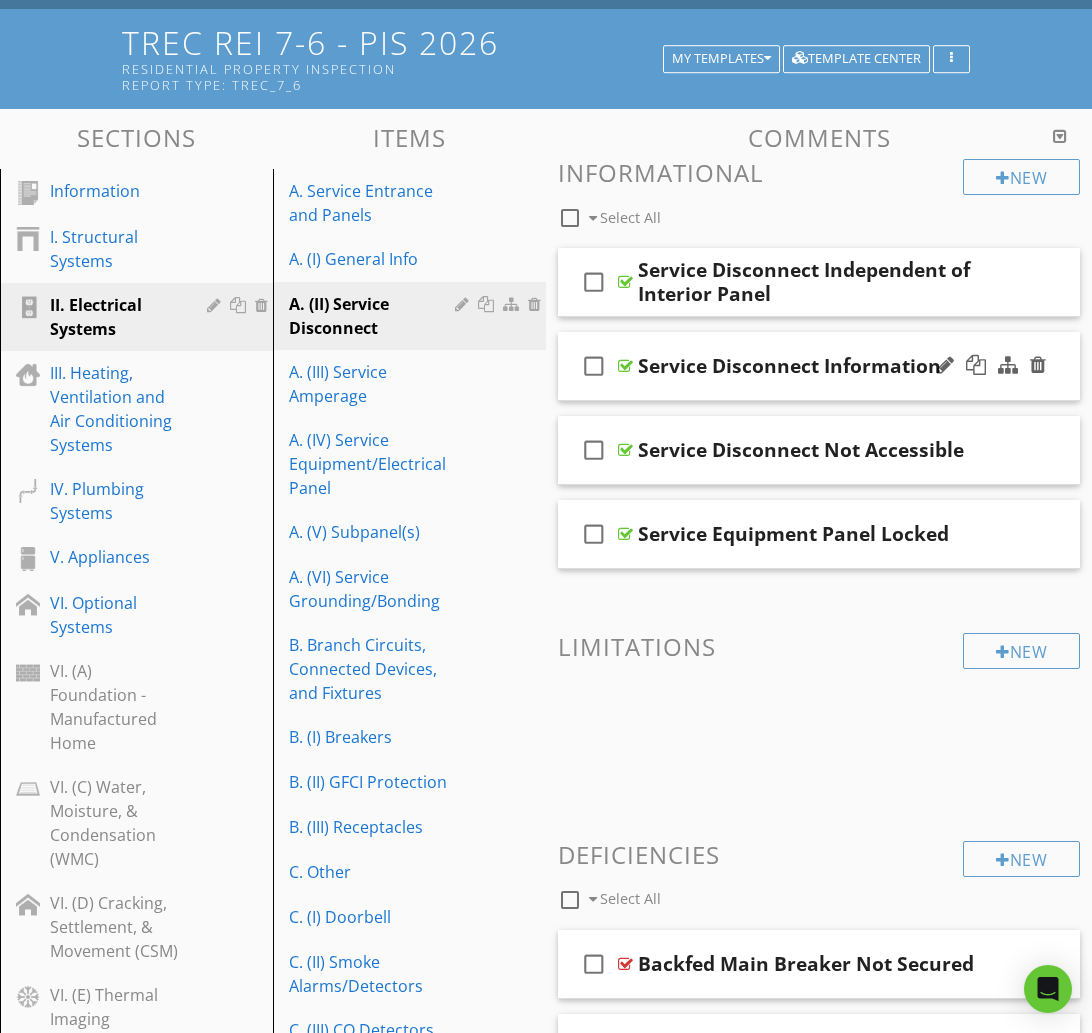 click on "check_box_outline_blank
Service Disconnect Information" at bounding box center [819, 366] 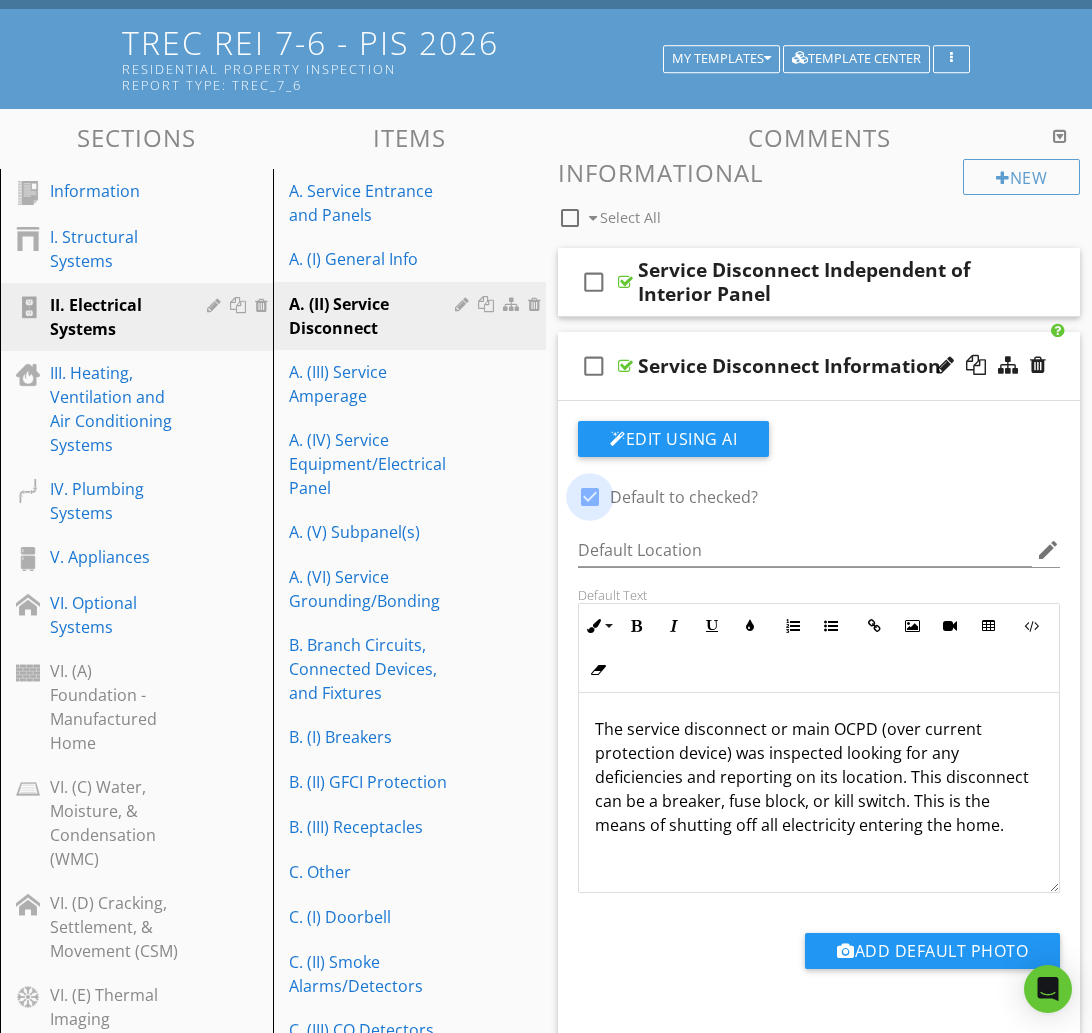 click at bounding box center (590, 497) 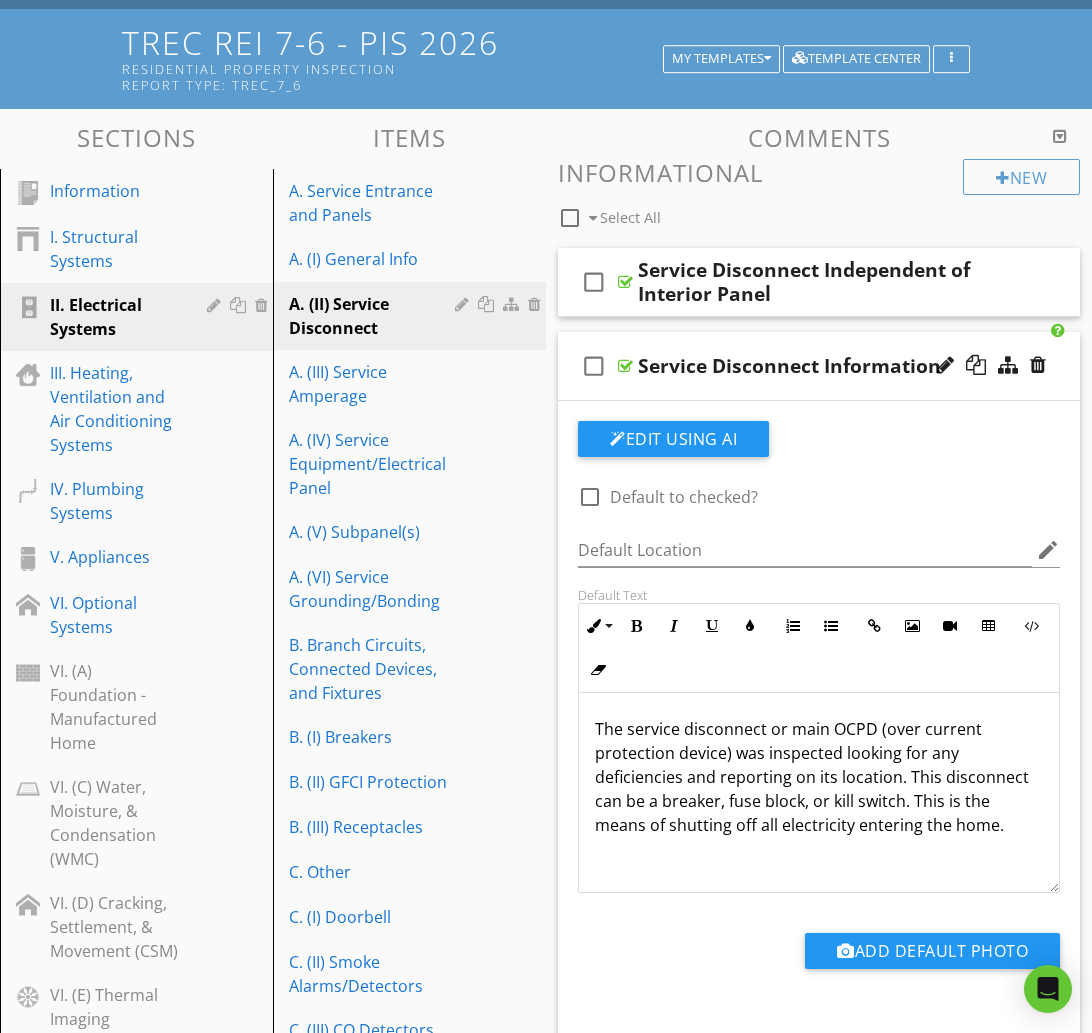 click on "check_box_outline_blank
Service Disconnect Information" at bounding box center (819, 366) 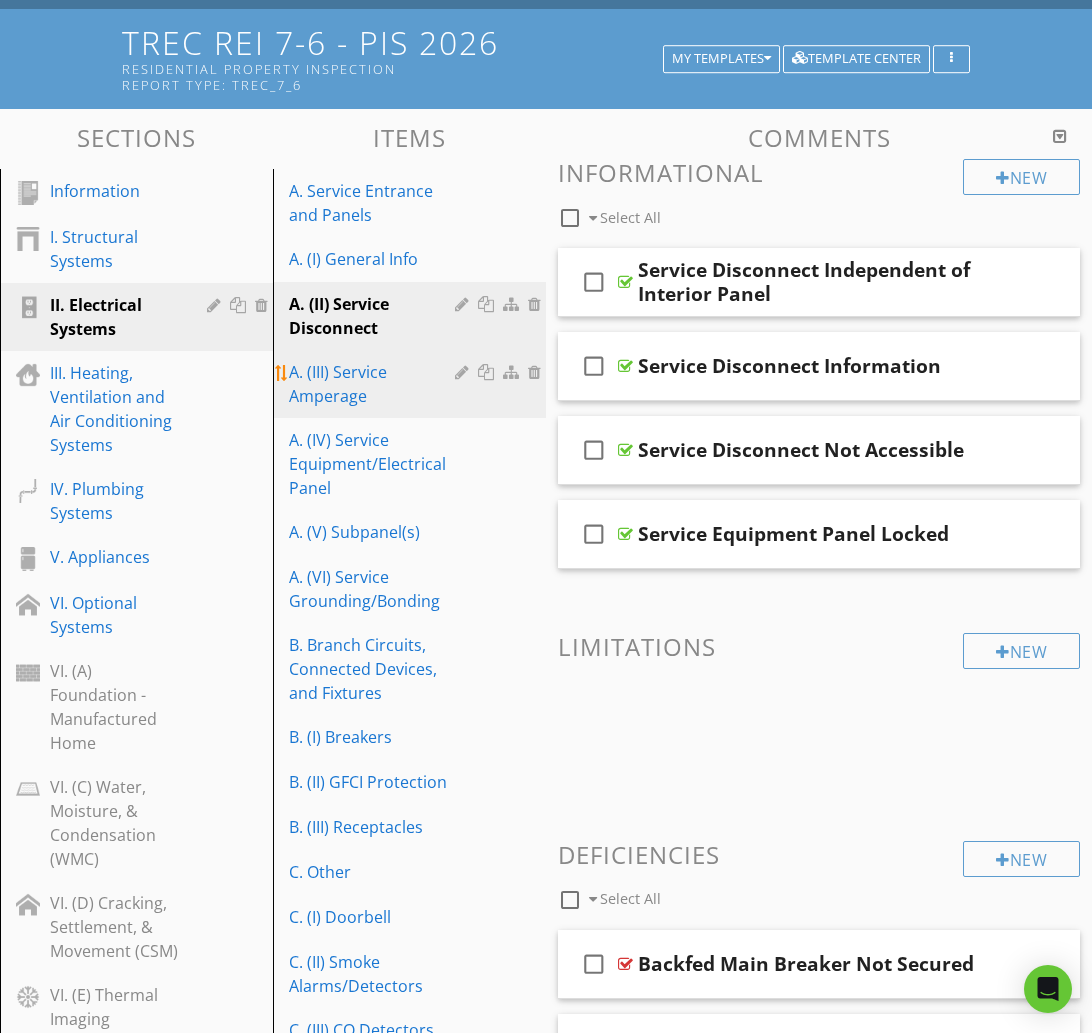 click on "A. (III) Service Amperage" at bounding box center (375, 384) 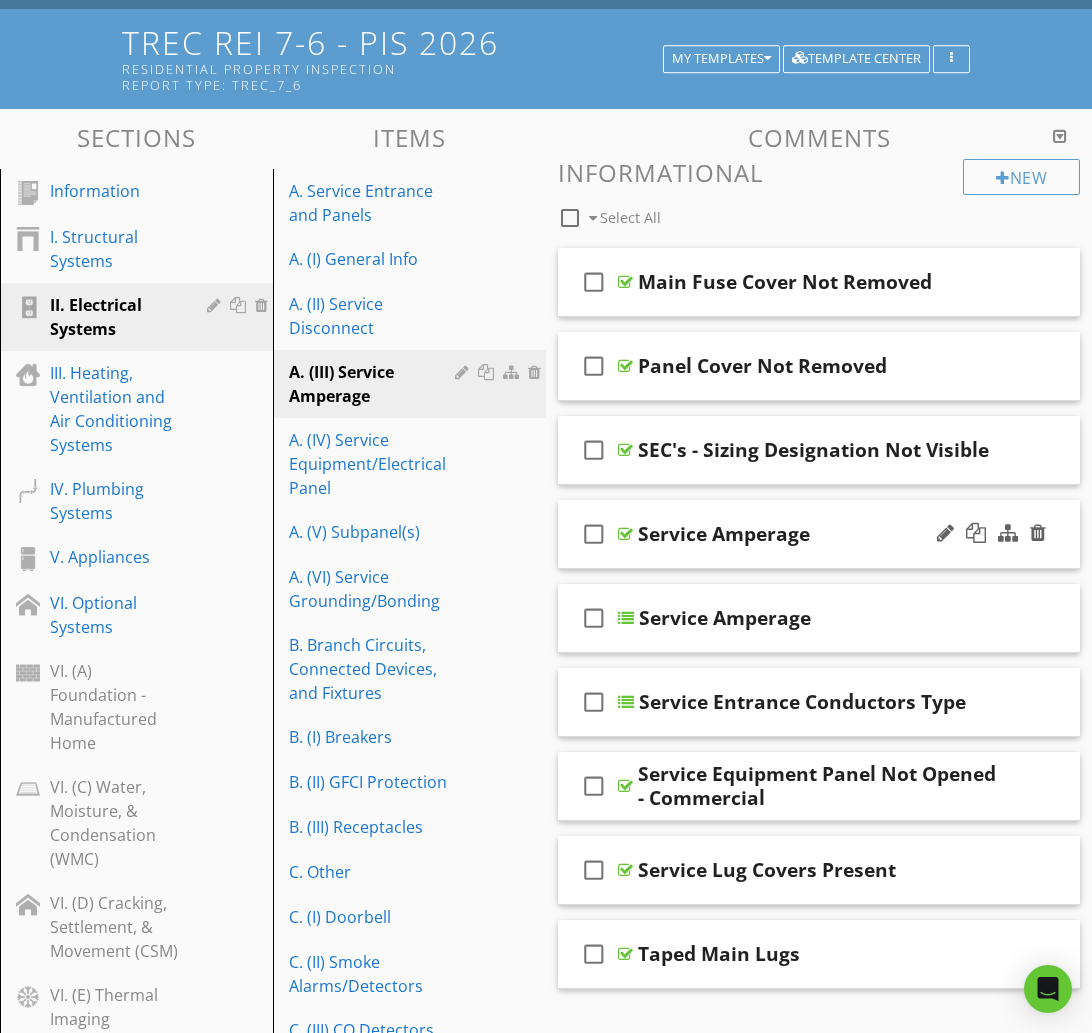 click on "check_box_outline_blank
Service Amperage" at bounding box center [819, 534] 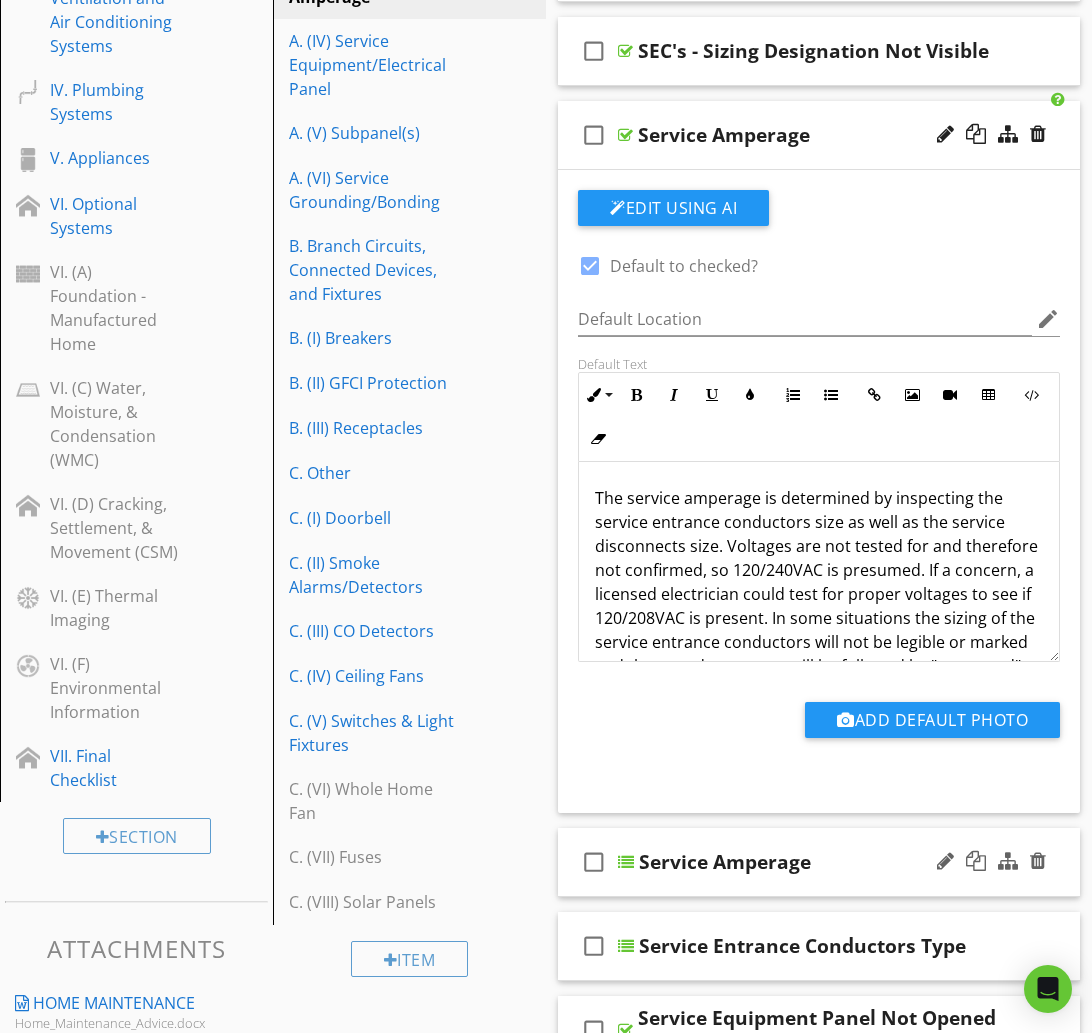 scroll, scrollTop: 569, scrollLeft: 0, axis: vertical 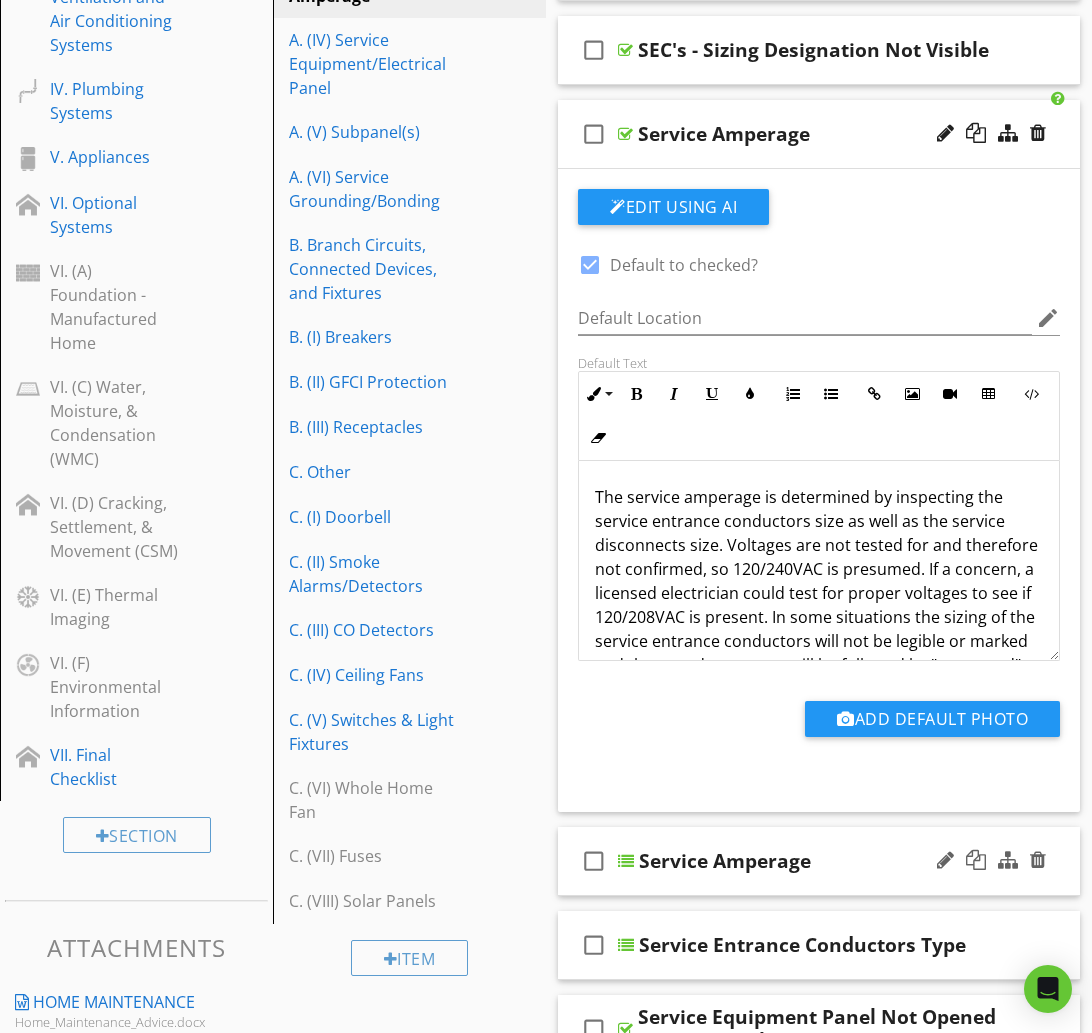click on "Service Amperage" at bounding box center (820, 861) 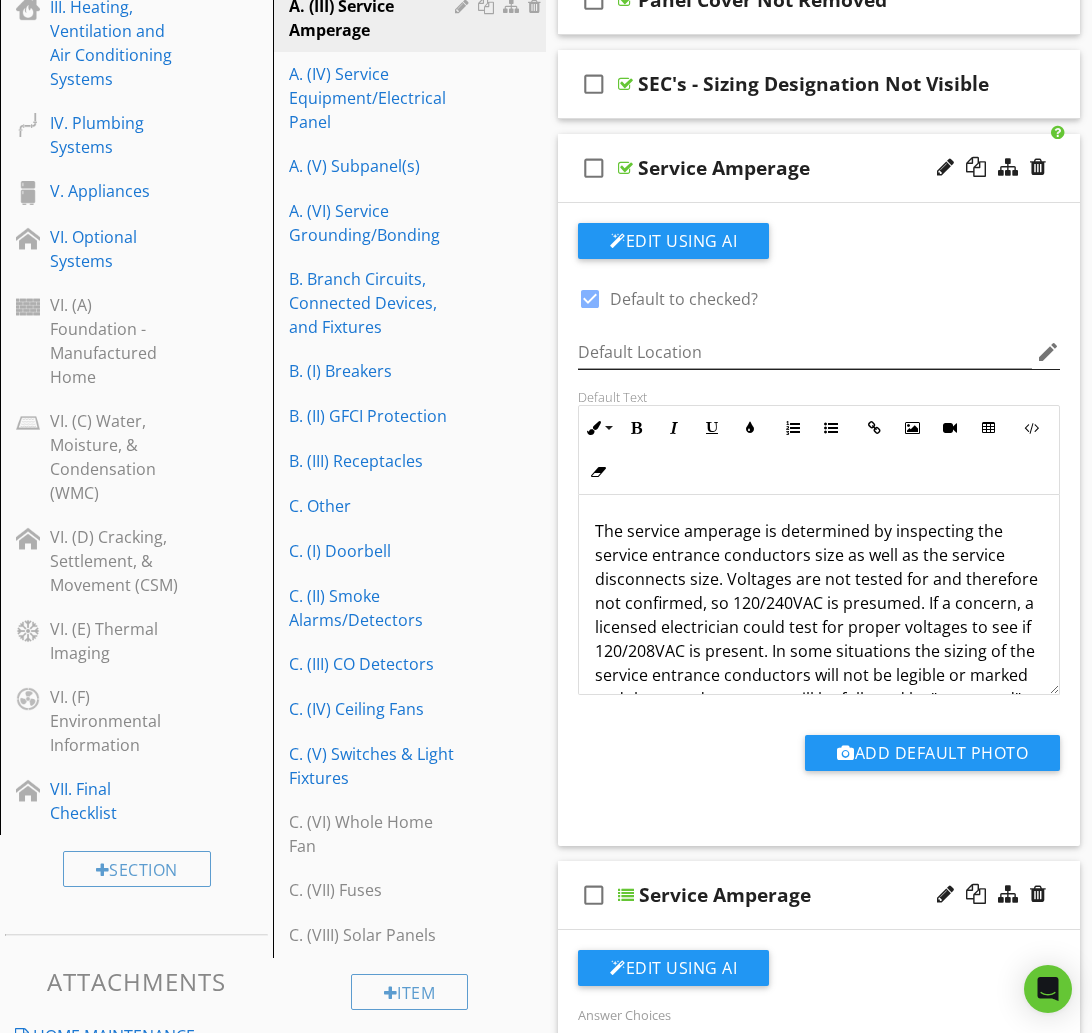 scroll, scrollTop: 534, scrollLeft: 0, axis: vertical 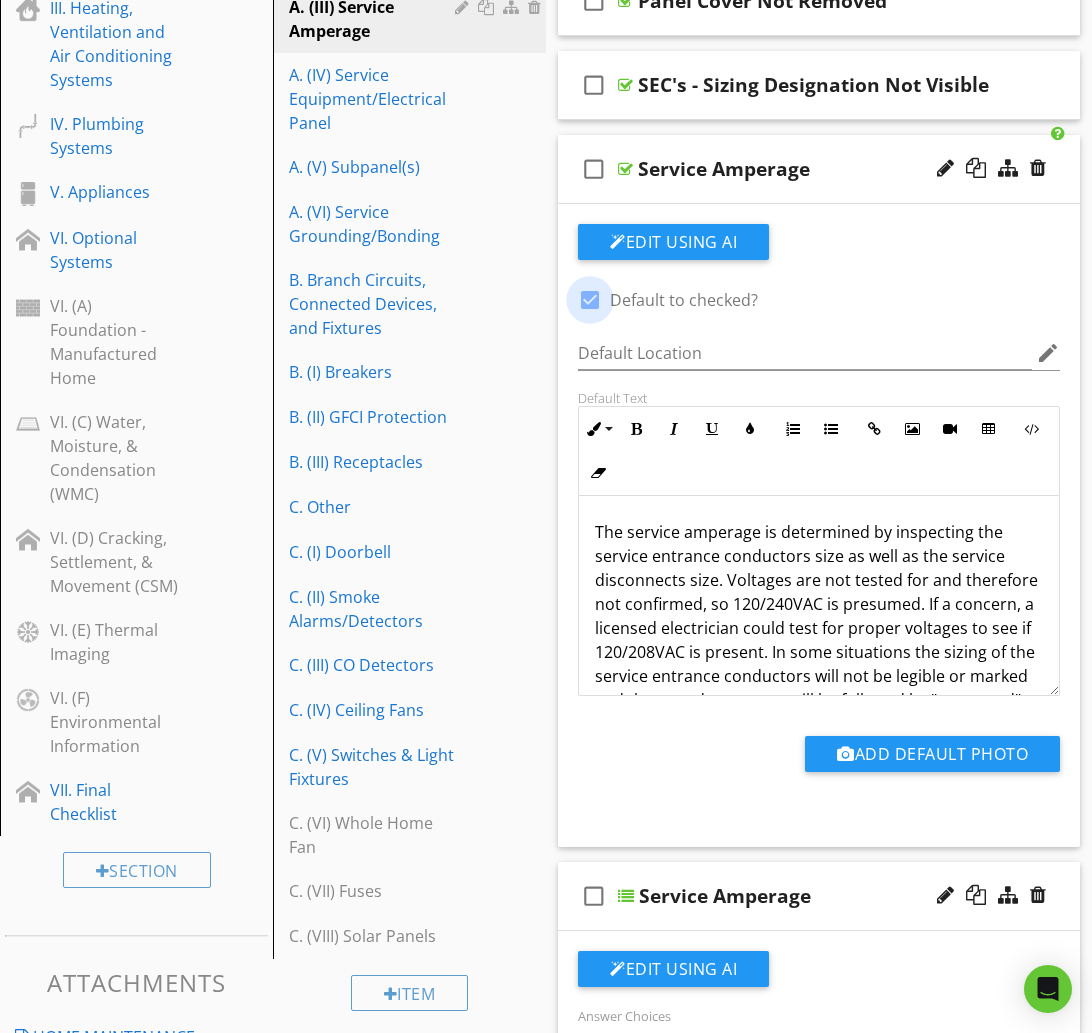click at bounding box center [590, 300] 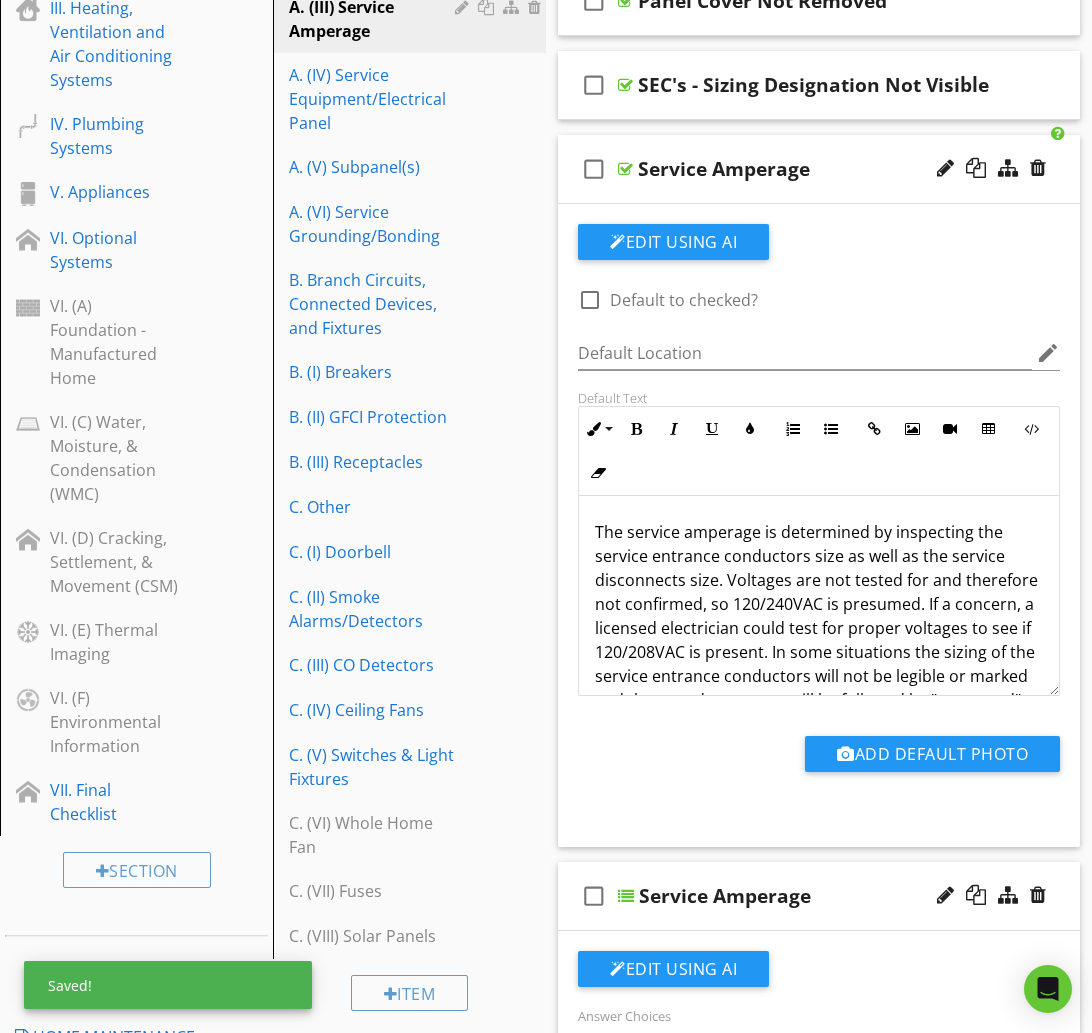 click on "check_box_outline_blank
Service Amperage" at bounding box center (819, 169) 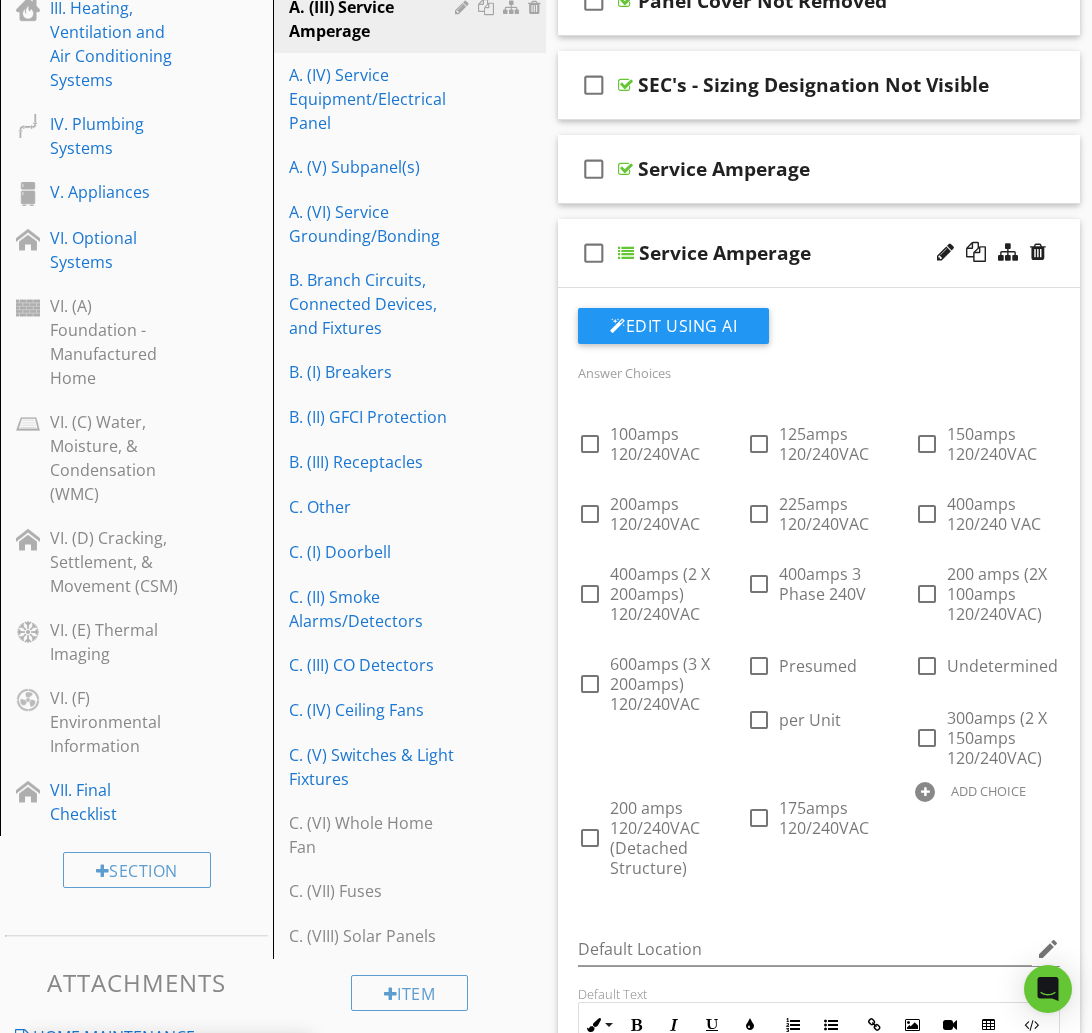 click on "check_box_outline_blank
Service Amperage" at bounding box center [819, 253] 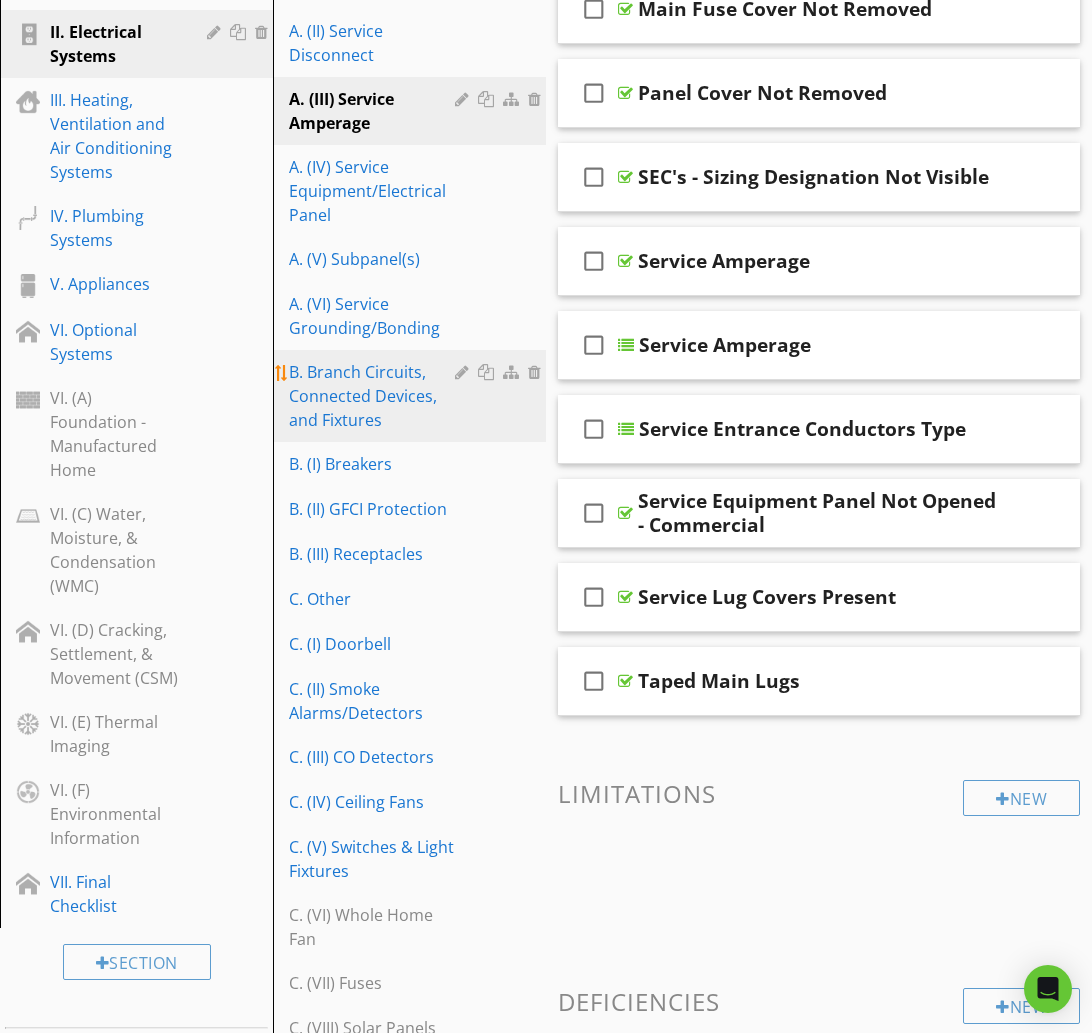 scroll, scrollTop: 398, scrollLeft: 0, axis: vertical 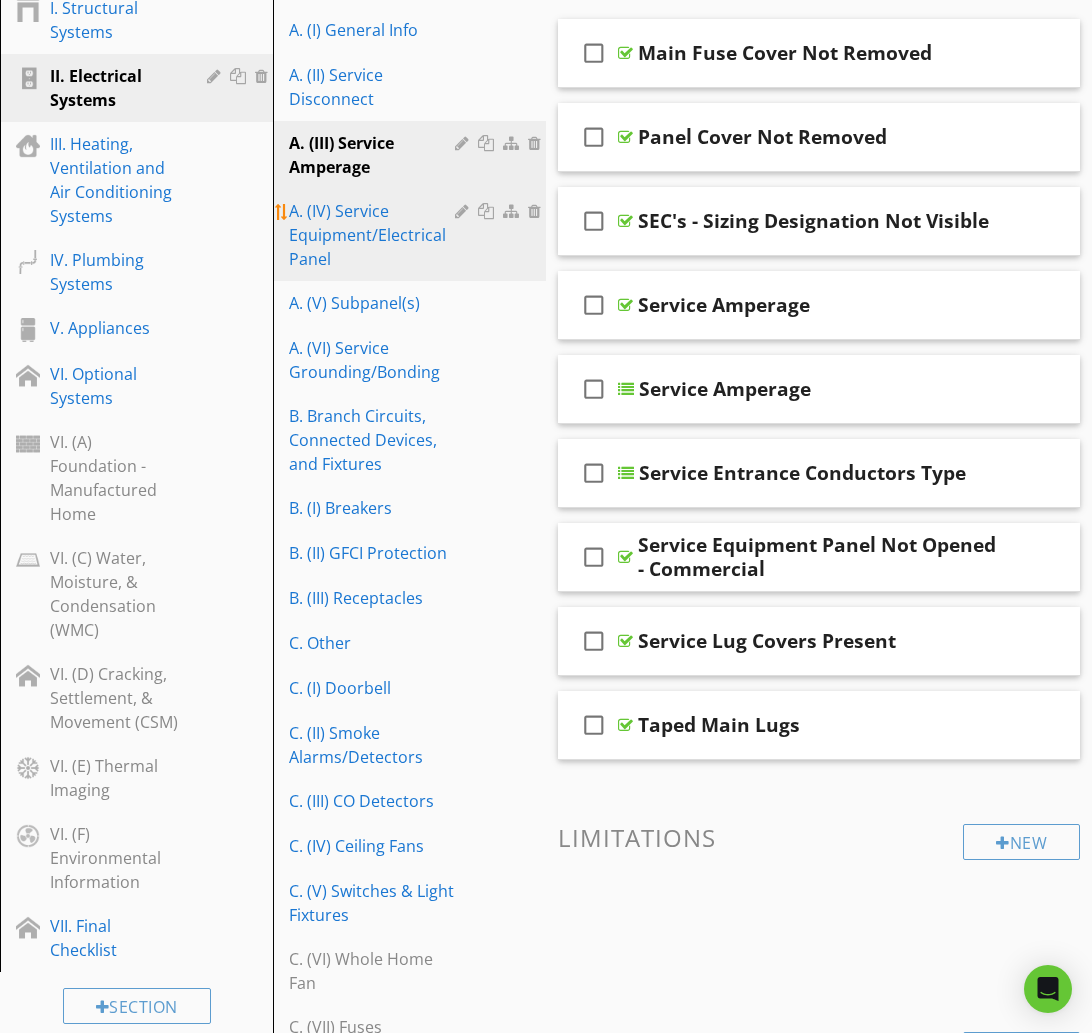 click on "A. (IV) Service Equipment/Electrical Panel" at bounding box center [375, 235] 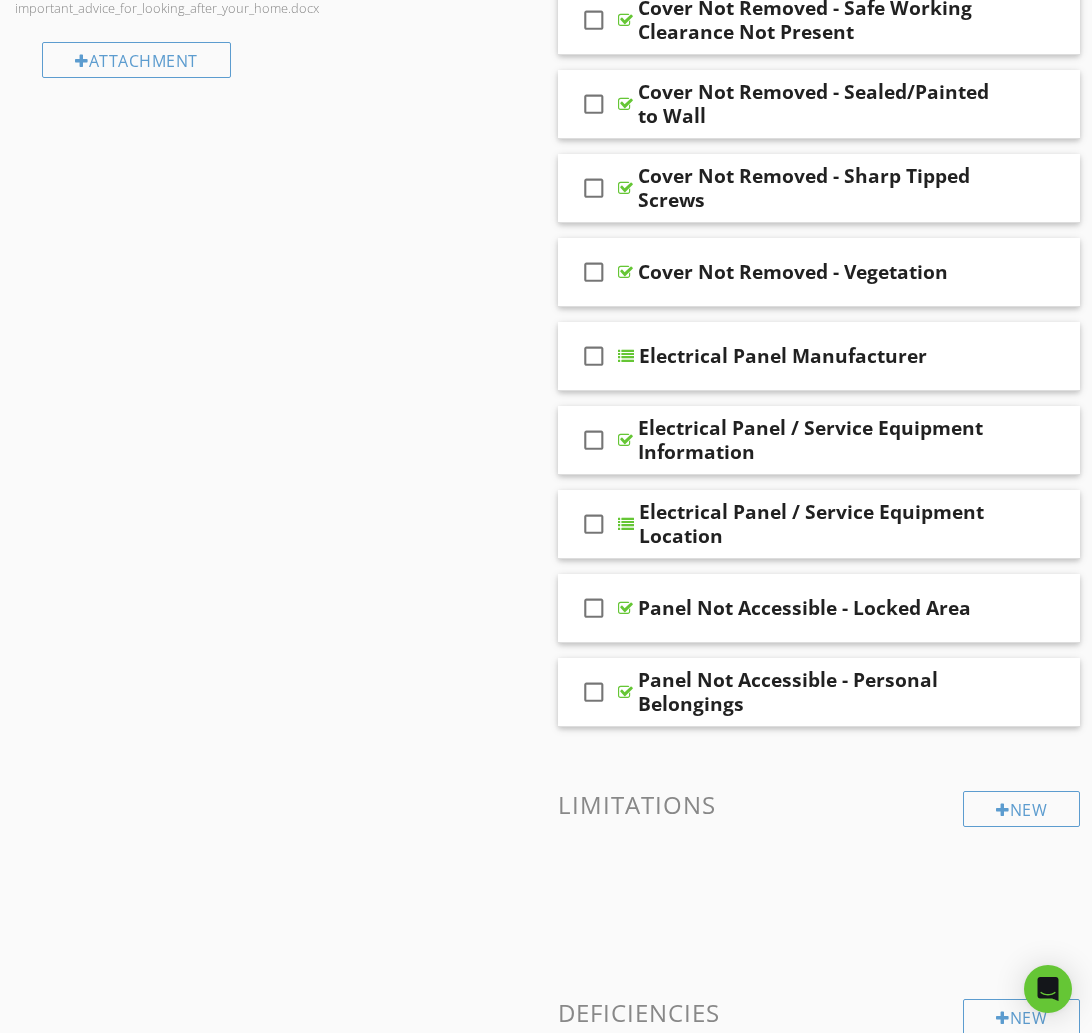 scroll, scrollTop: 1861, scrollLeft: 0, axis: vertical 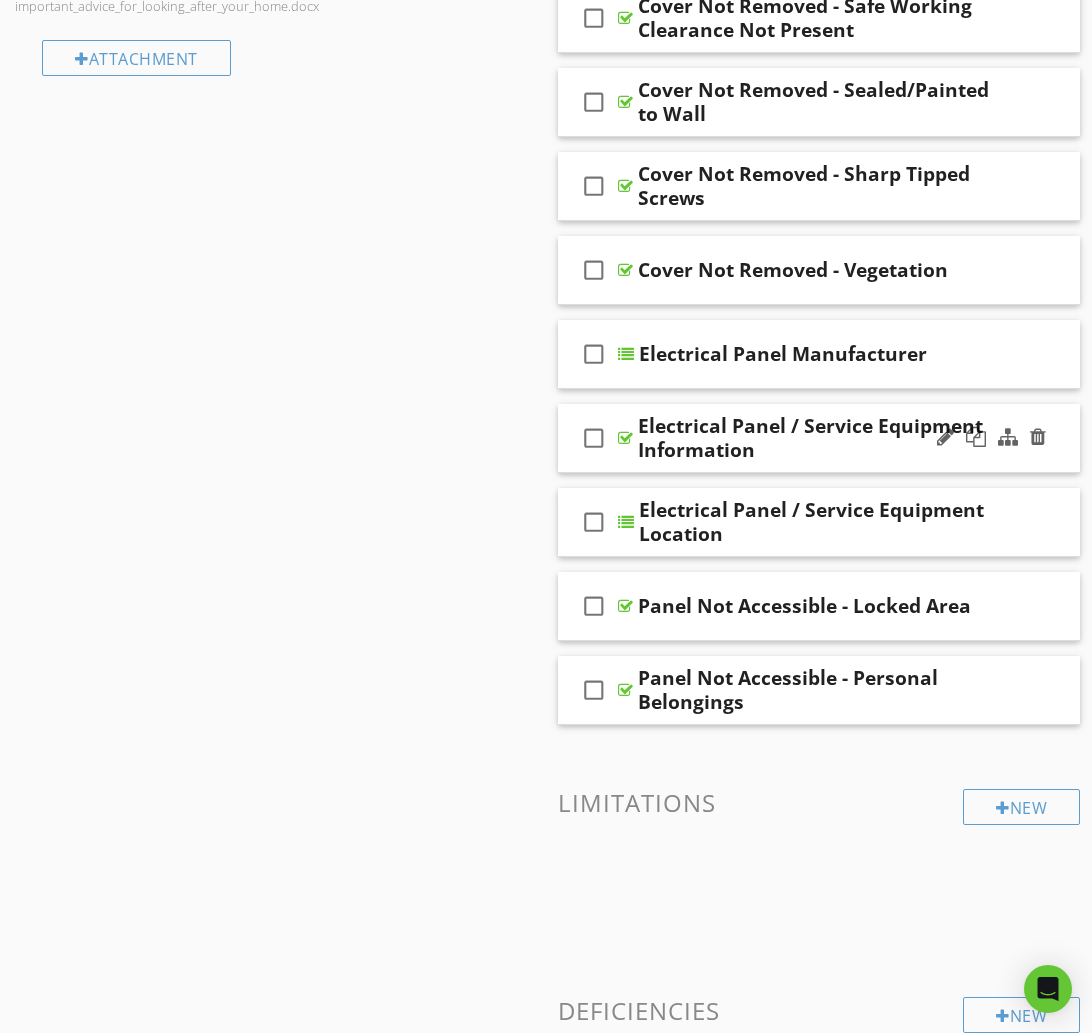 click on "Electrical Panel / Service Equipment Information" at bounding box center [819, 438] 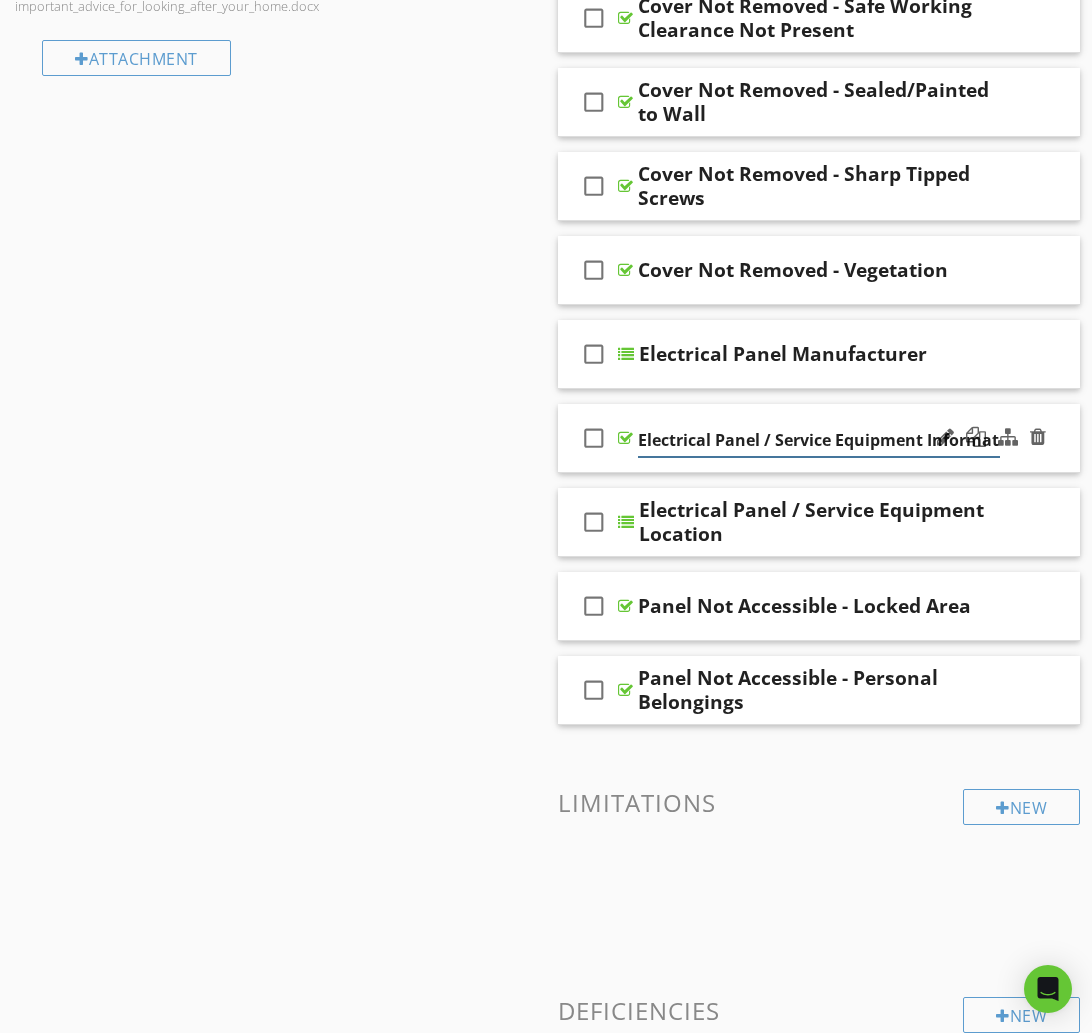 scroll, scrollTop: 0, scrollLeft: 25, axis: horizontal 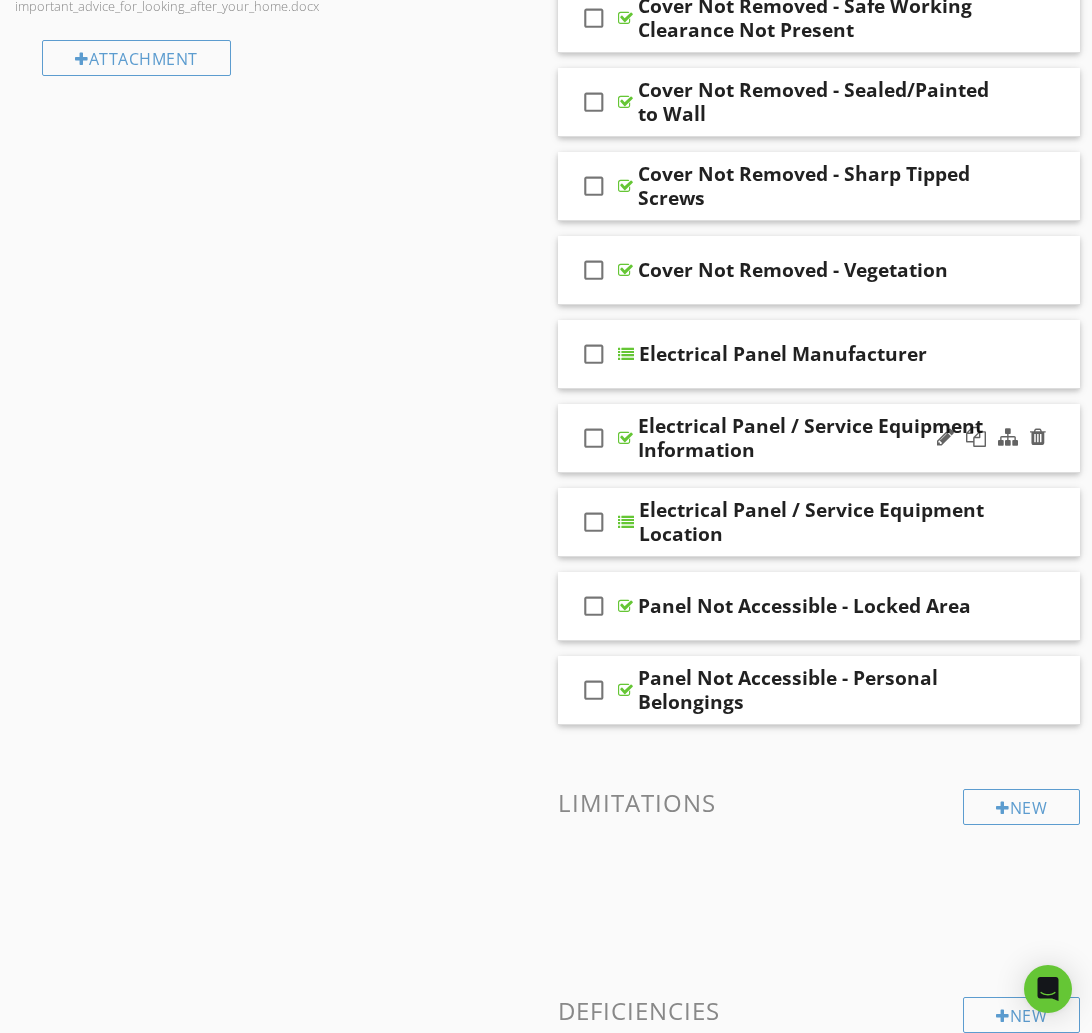 click on "check_box_outline_blank
Electrical Panel / Service Equipment Information" at bounding box center [819, 438] 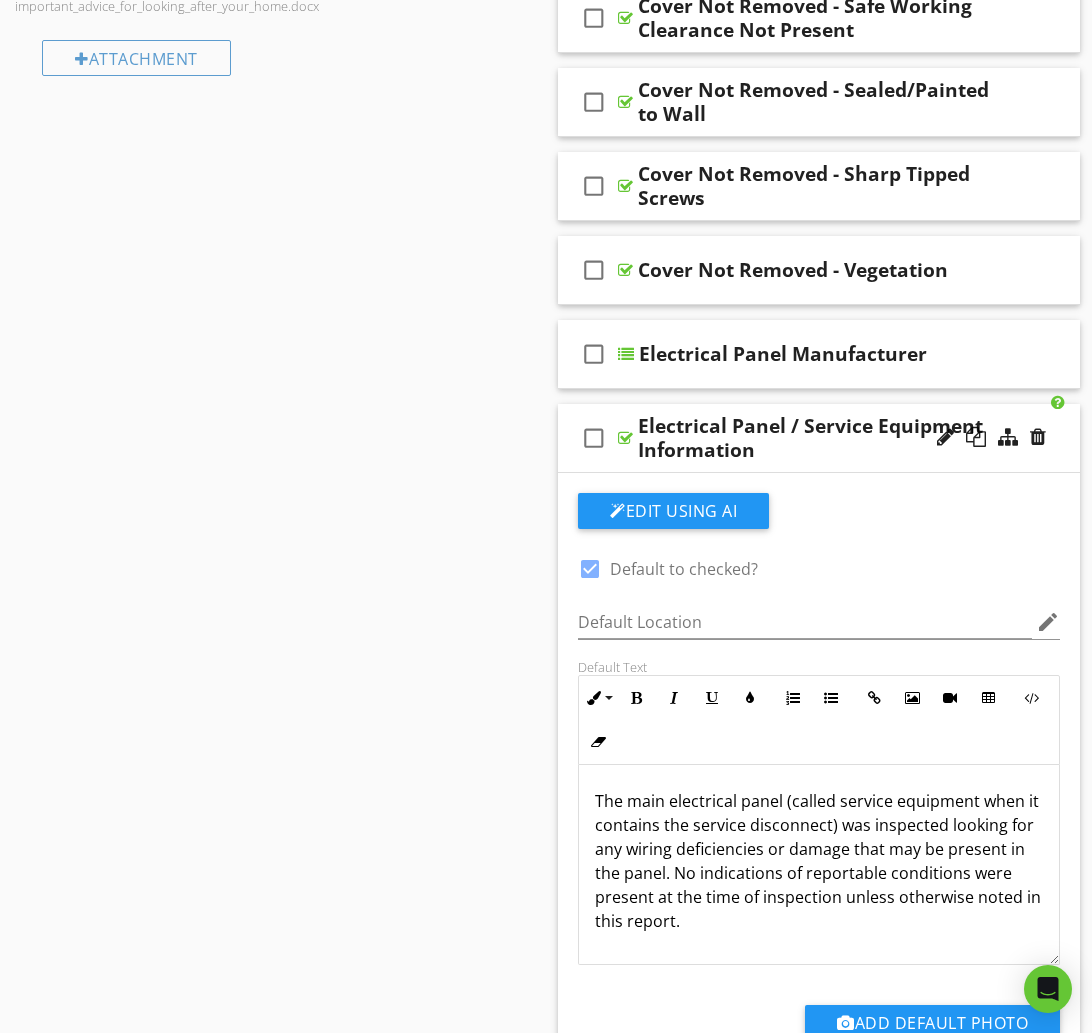 click at bounding box center (590, 569) 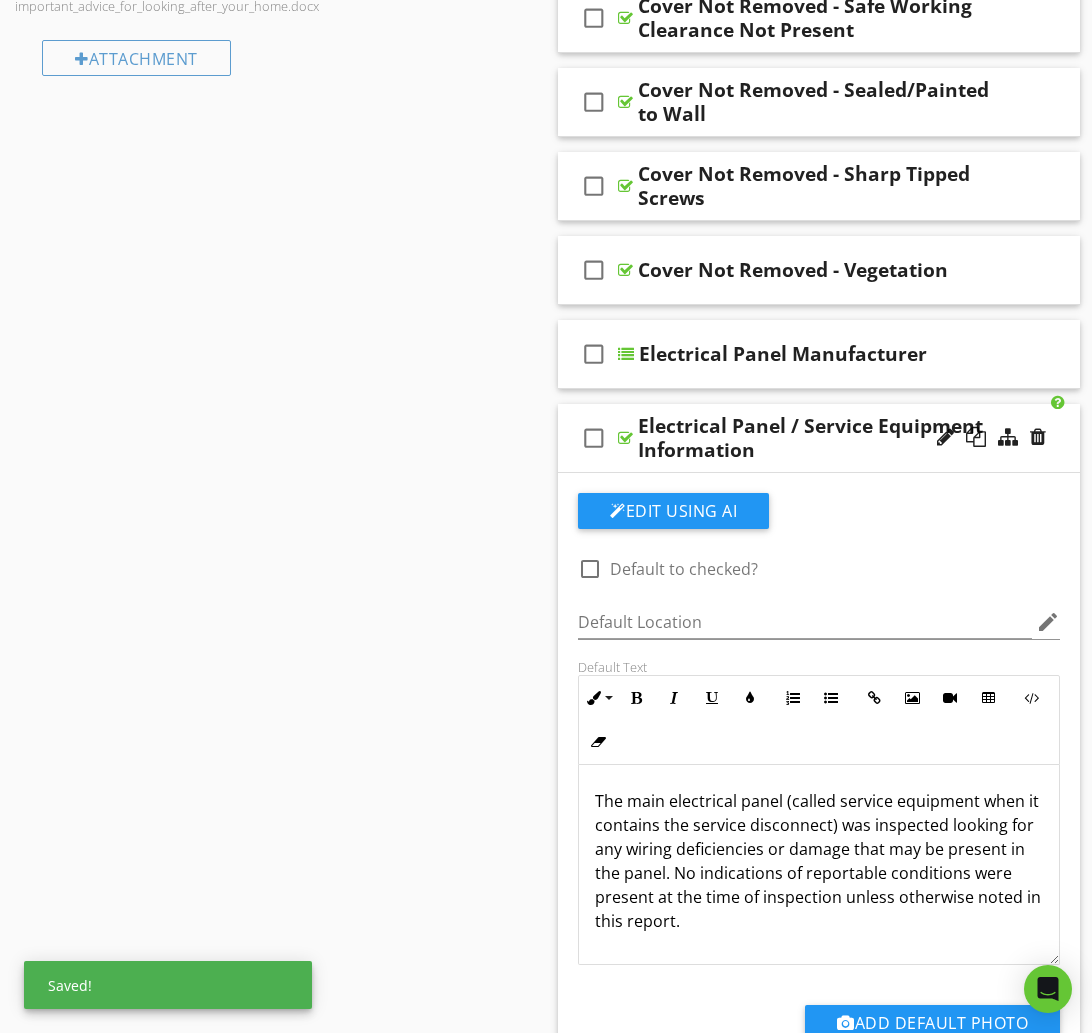 click on "check_box_outline_blank
Electrical Panel / Service Equipment Information" at bounding box center [819, 438] 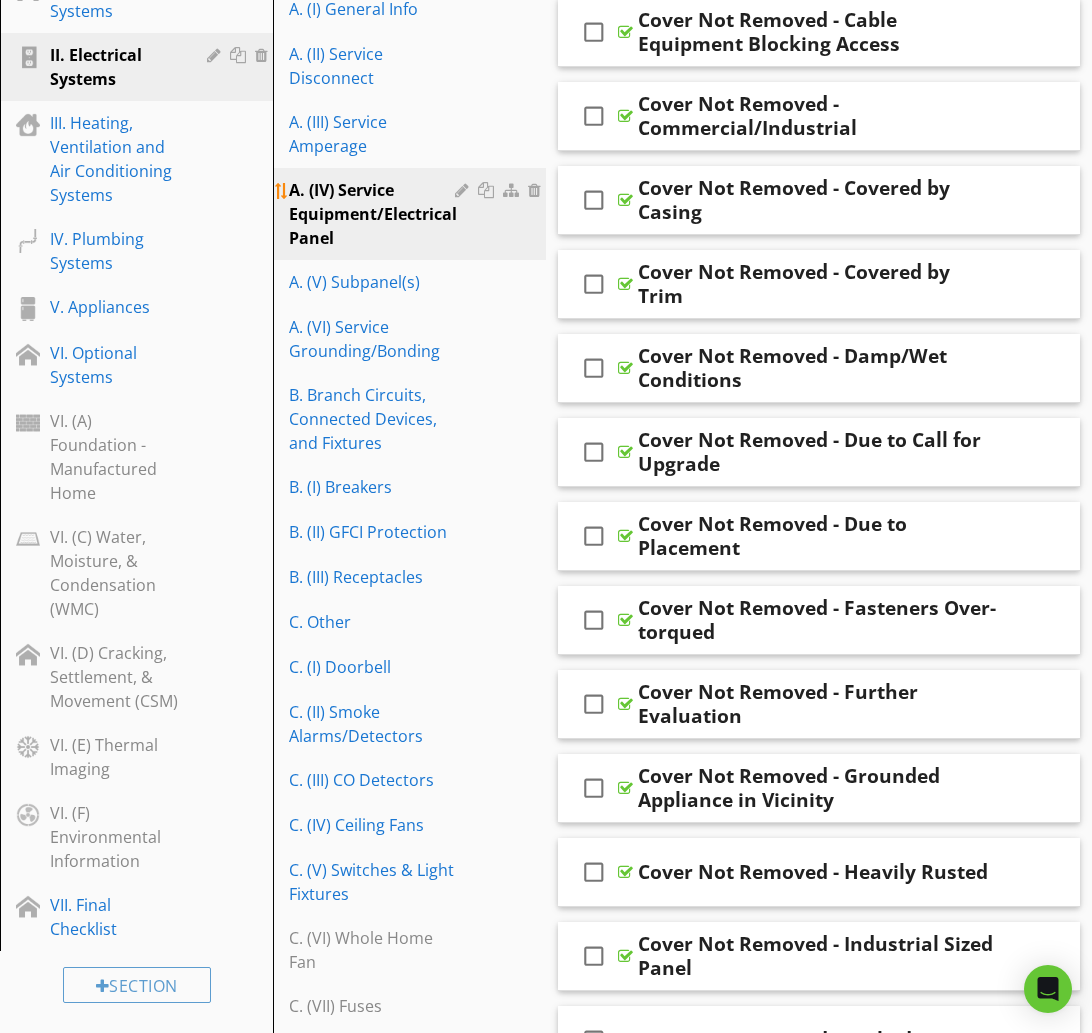 scroll, scrollTop: 416, scrollLeft: 0, axis: vertical 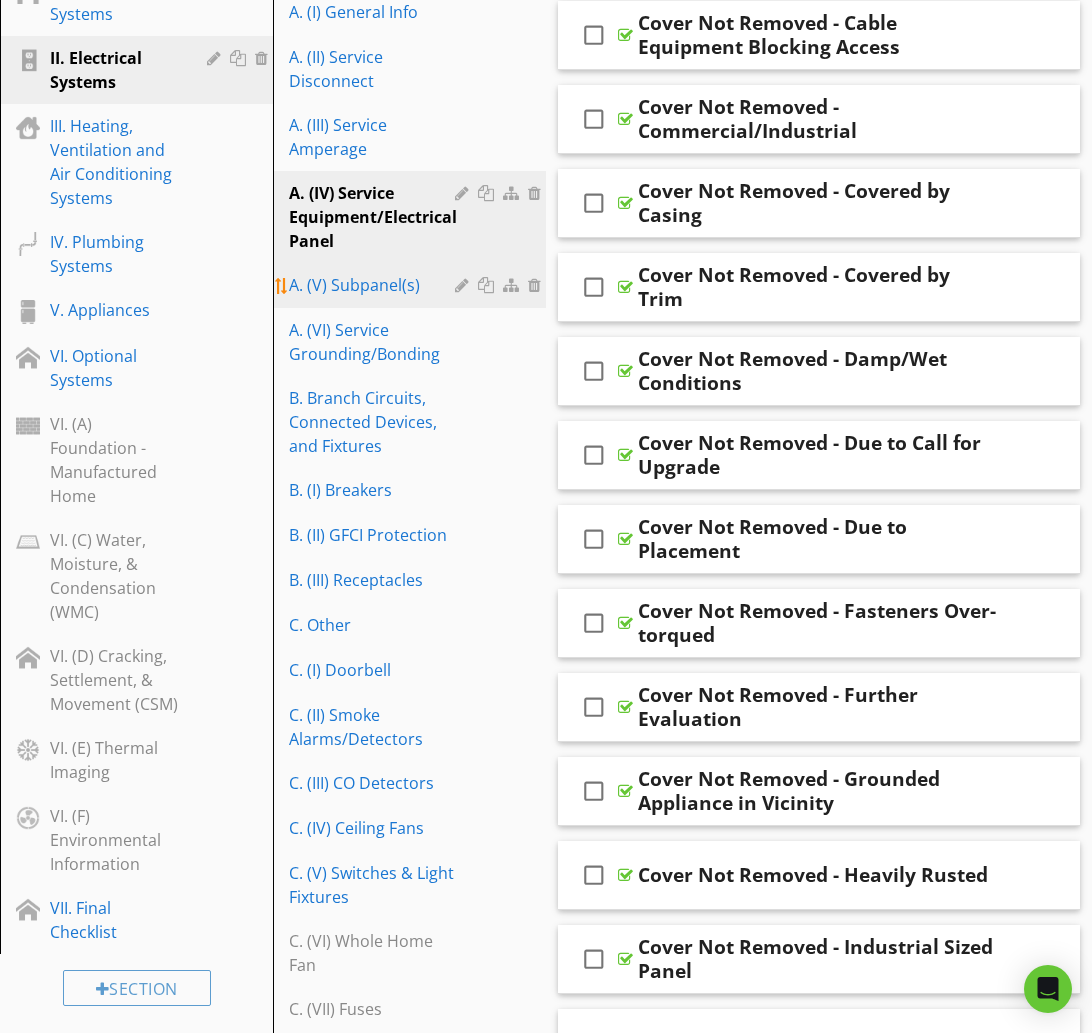 click on "A. (V) Subpanel(s)" at bounding box center (375, 285) 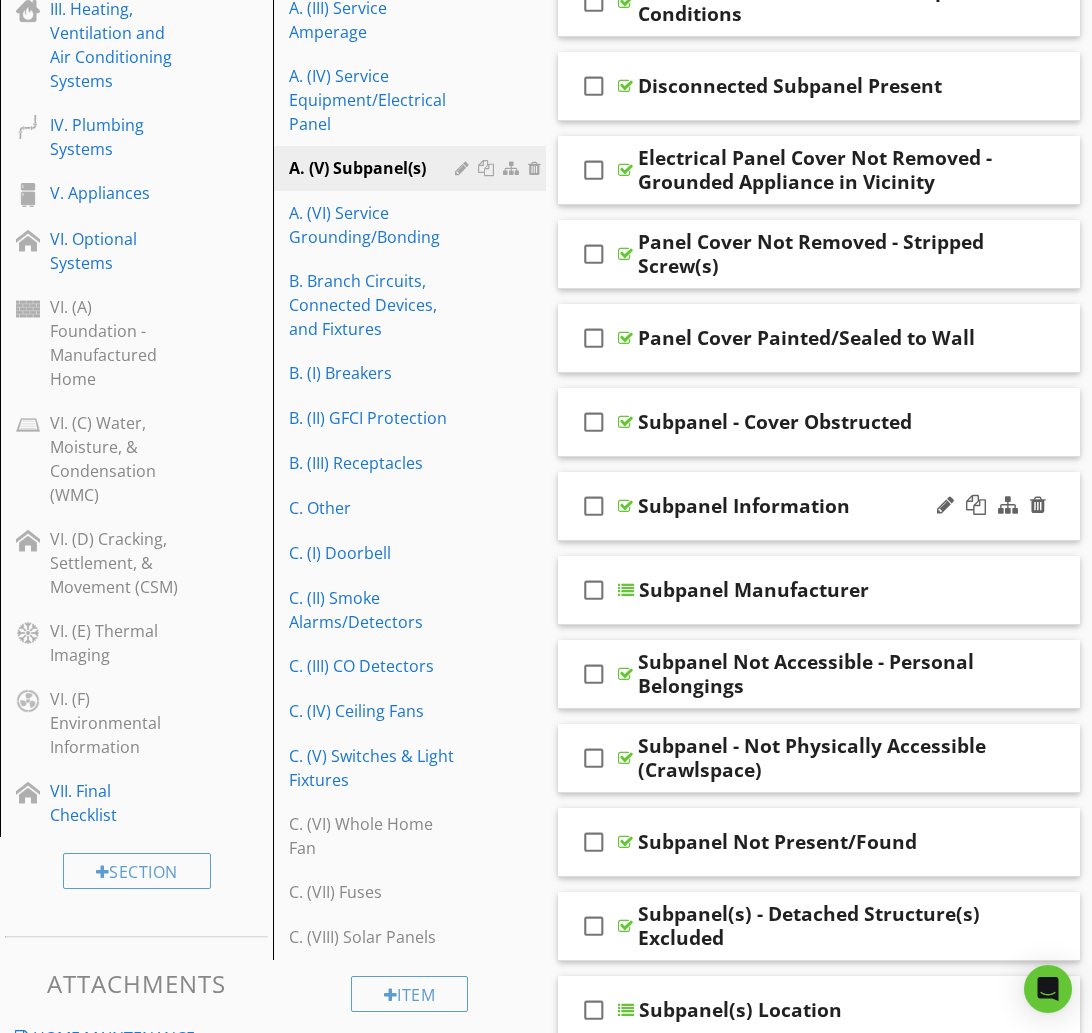 scroll, scrollTop: 534, scrollLeft: 0, axis: vertical 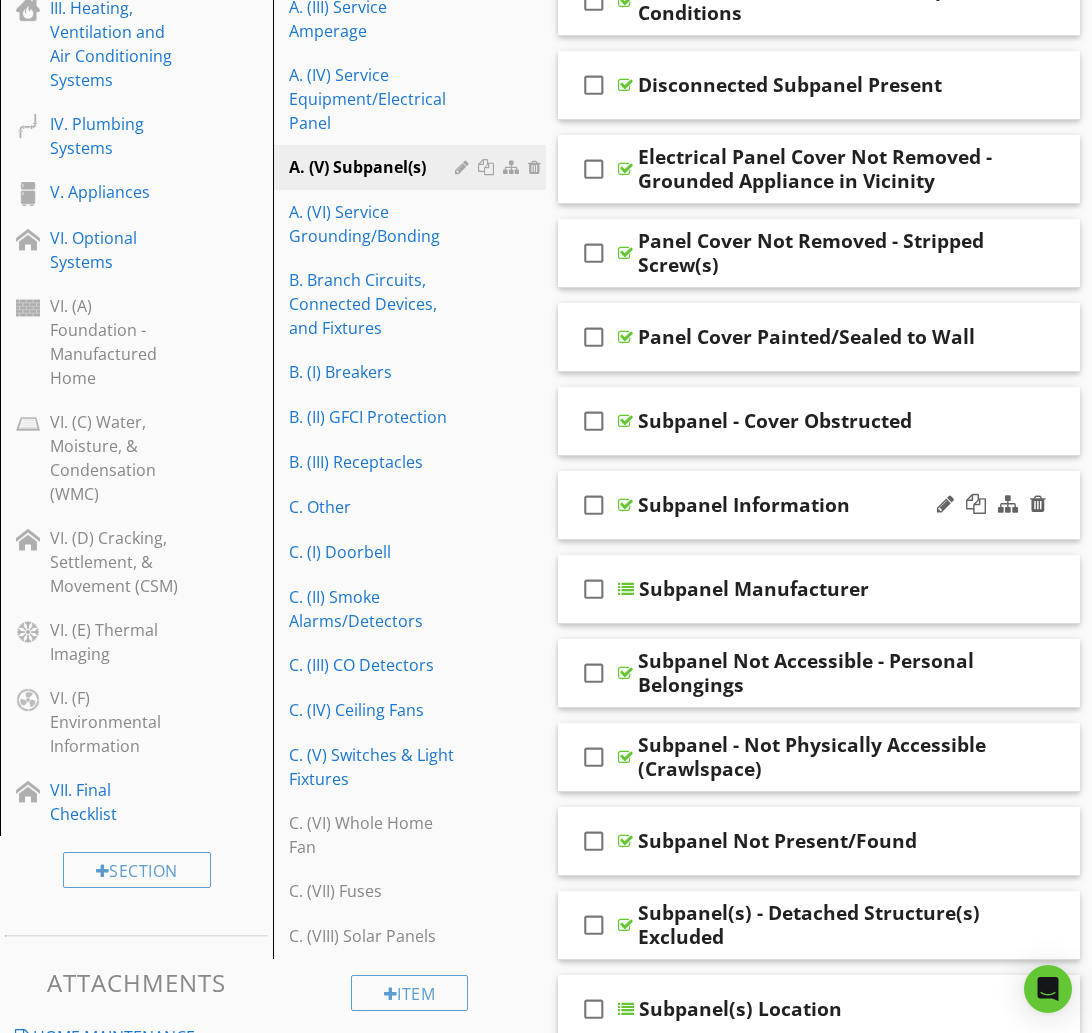 click on "check_box_outline_blank
Subpanel Information" at bounding box center [819, 505] 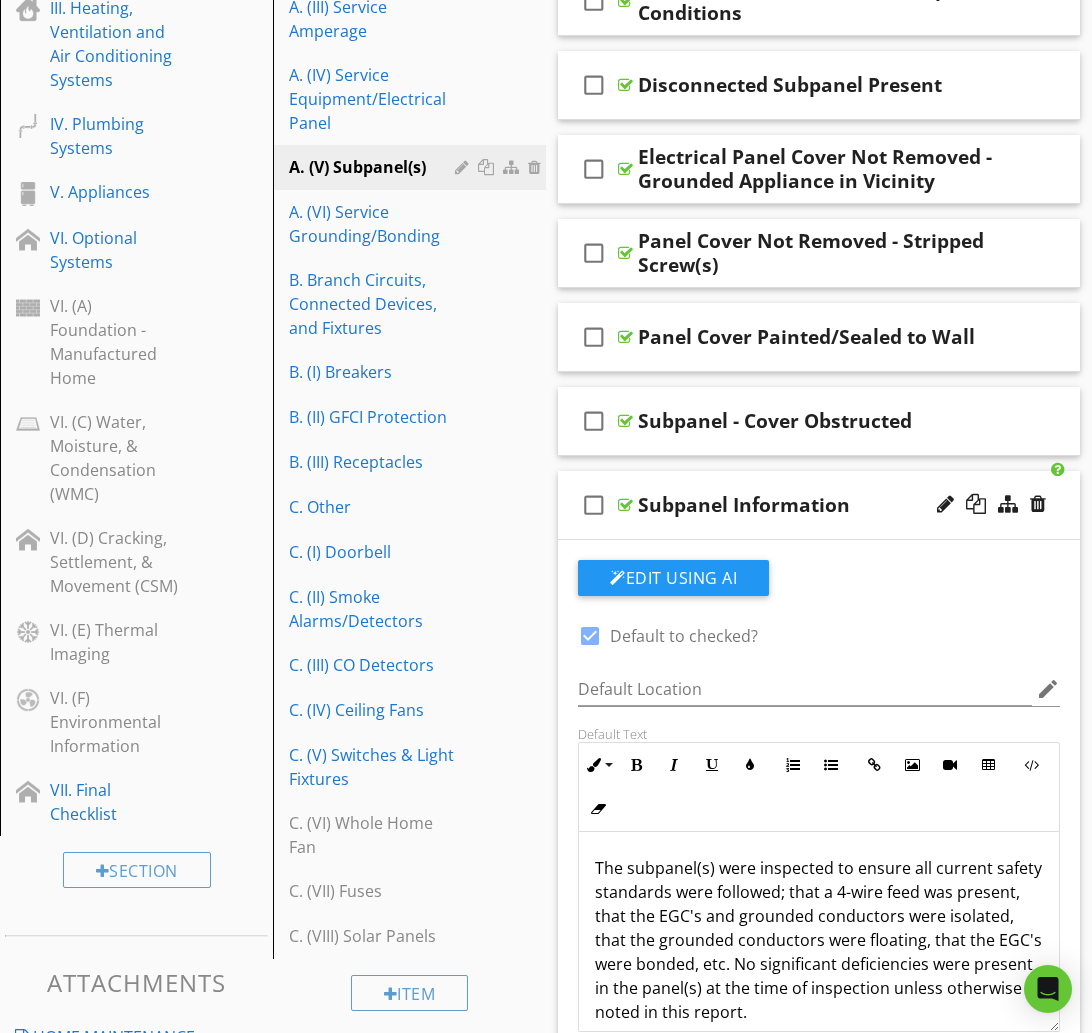 click at bounding box center [590, 636] 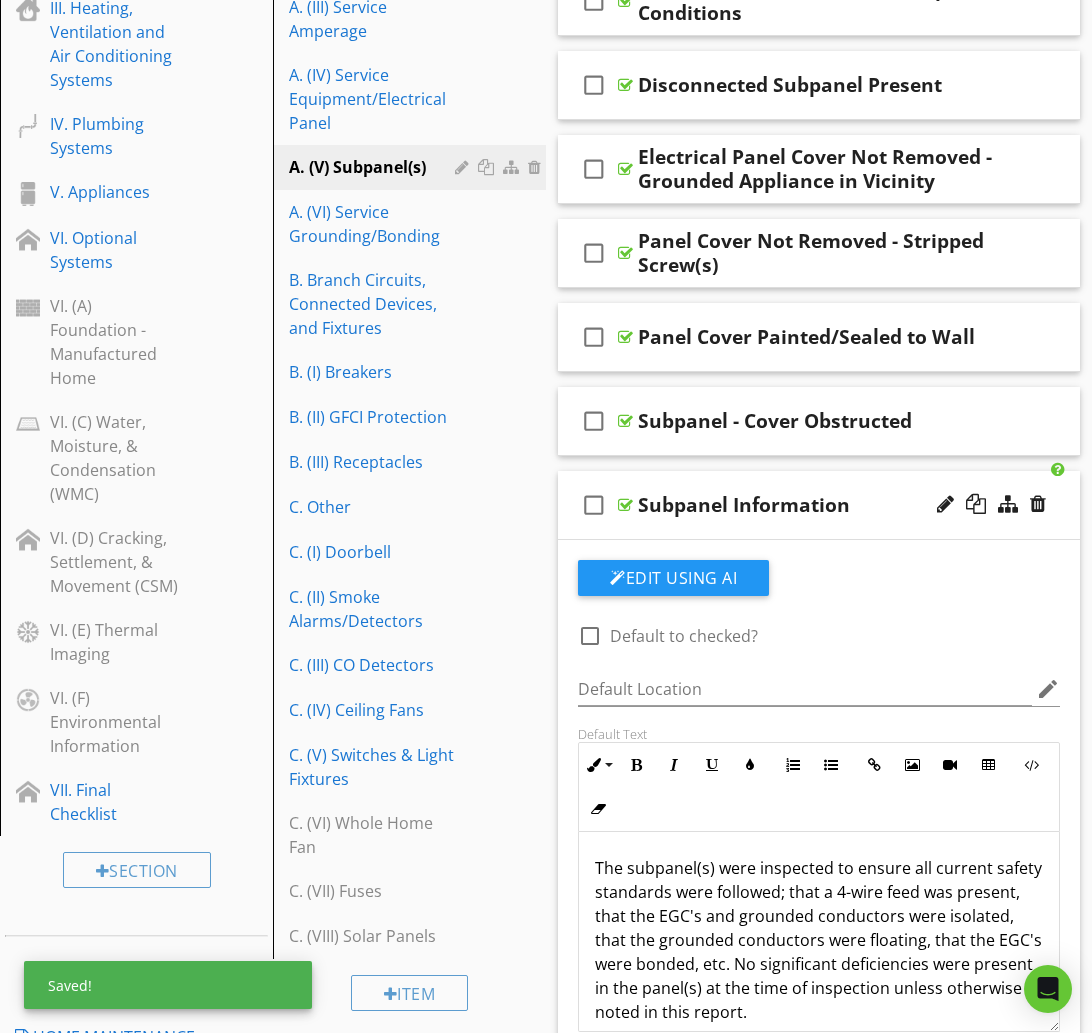 click on "check_box_outline_blank
Subpanel Information" at bounding box center (819, 505) 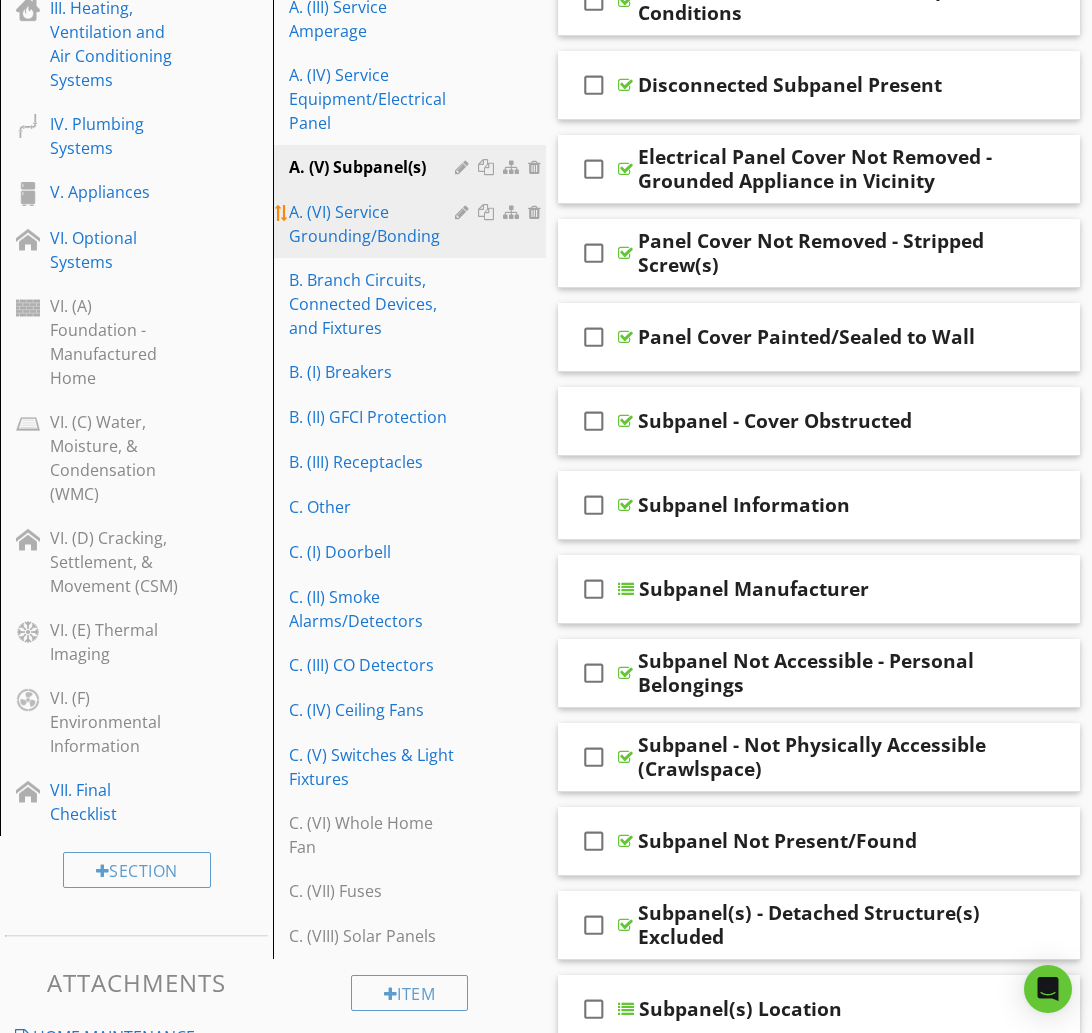 click on "A. (VI) Service Grounding/Bonding" at bounding box center (375, 224) 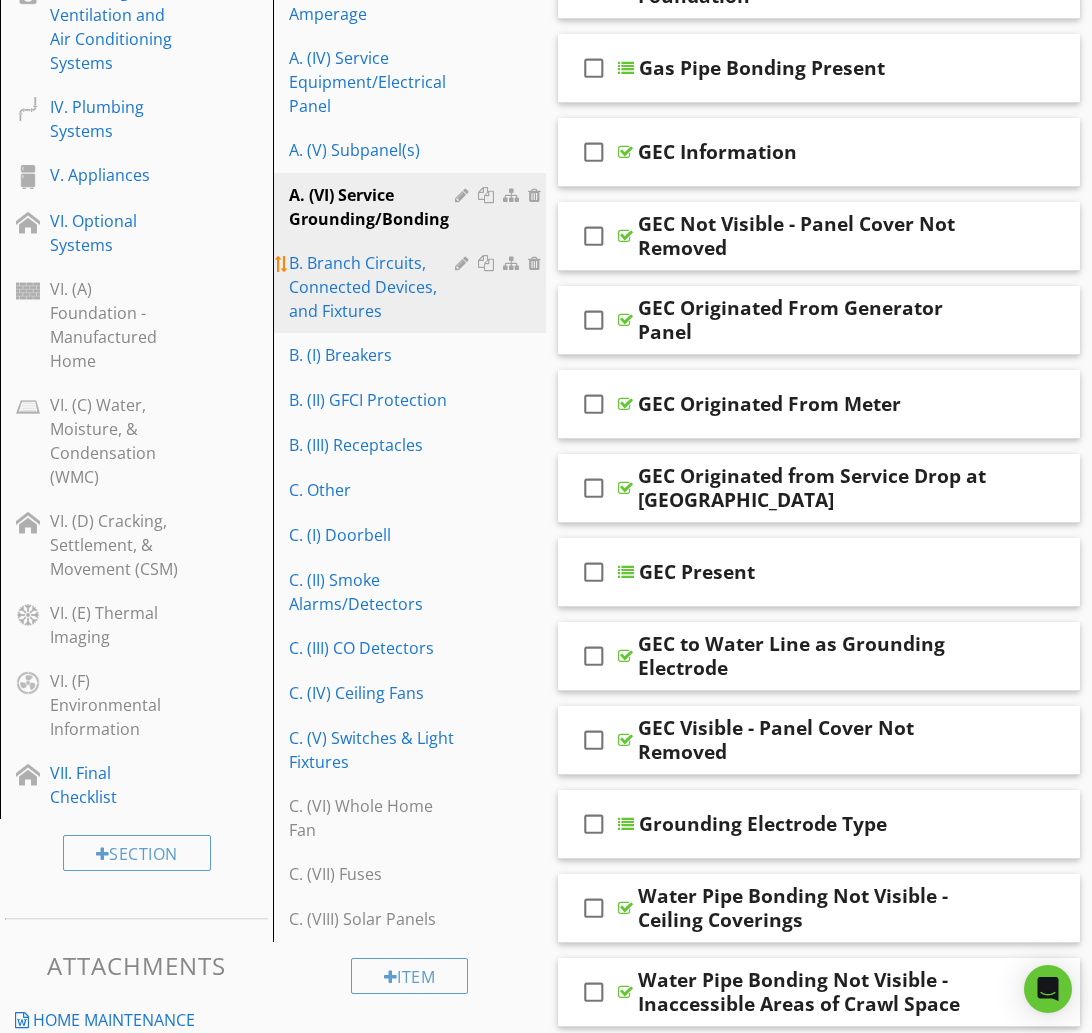 click on "B. Branch Circuits, Connected Devices, and Fixtures" at bounding box center [375, 287] 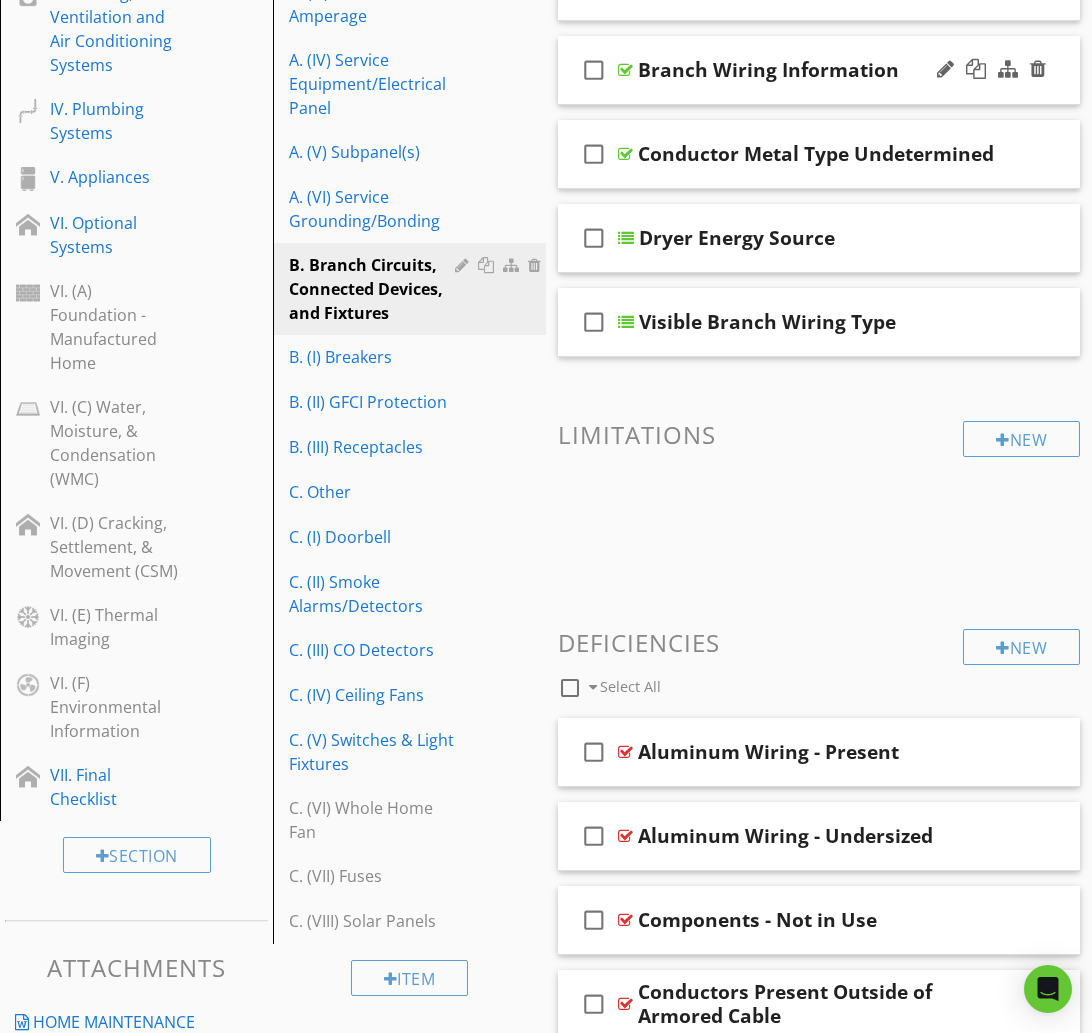 click on "check_box_outline_blank
Branch Wiring Information" at bounding box center (819, 70) 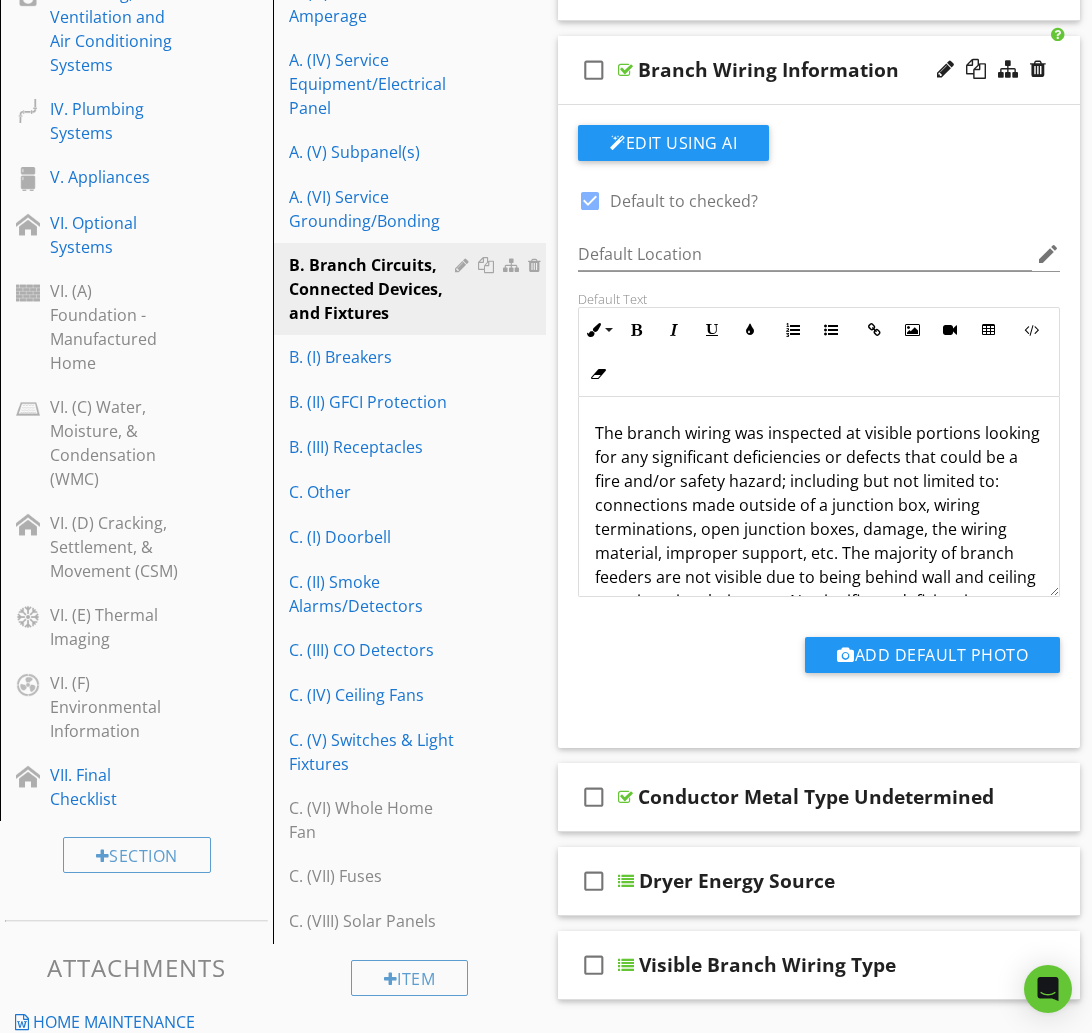 click at bounding box center [590, 201] 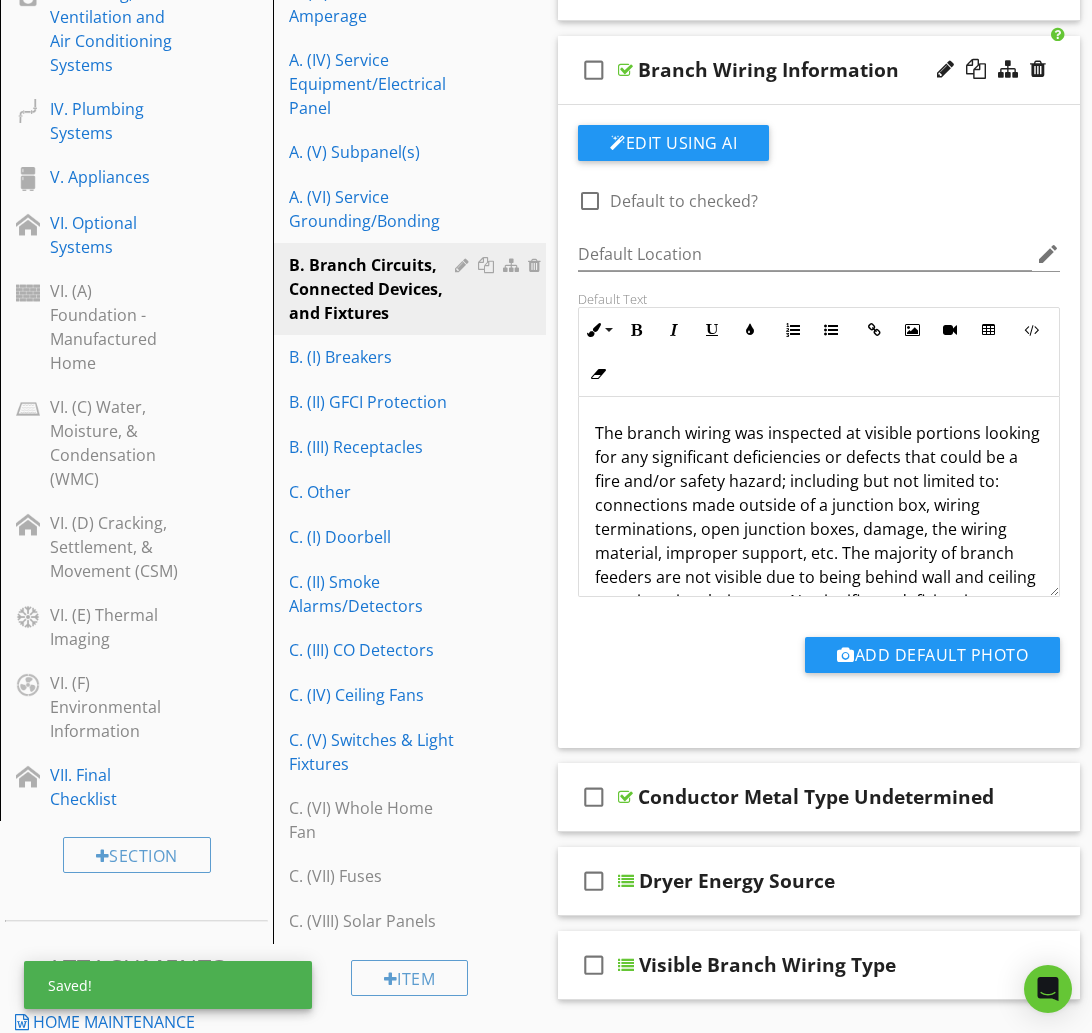 click on "check_box_outline_blank
Branch Wiring Information" at bounding box center [819, 70] 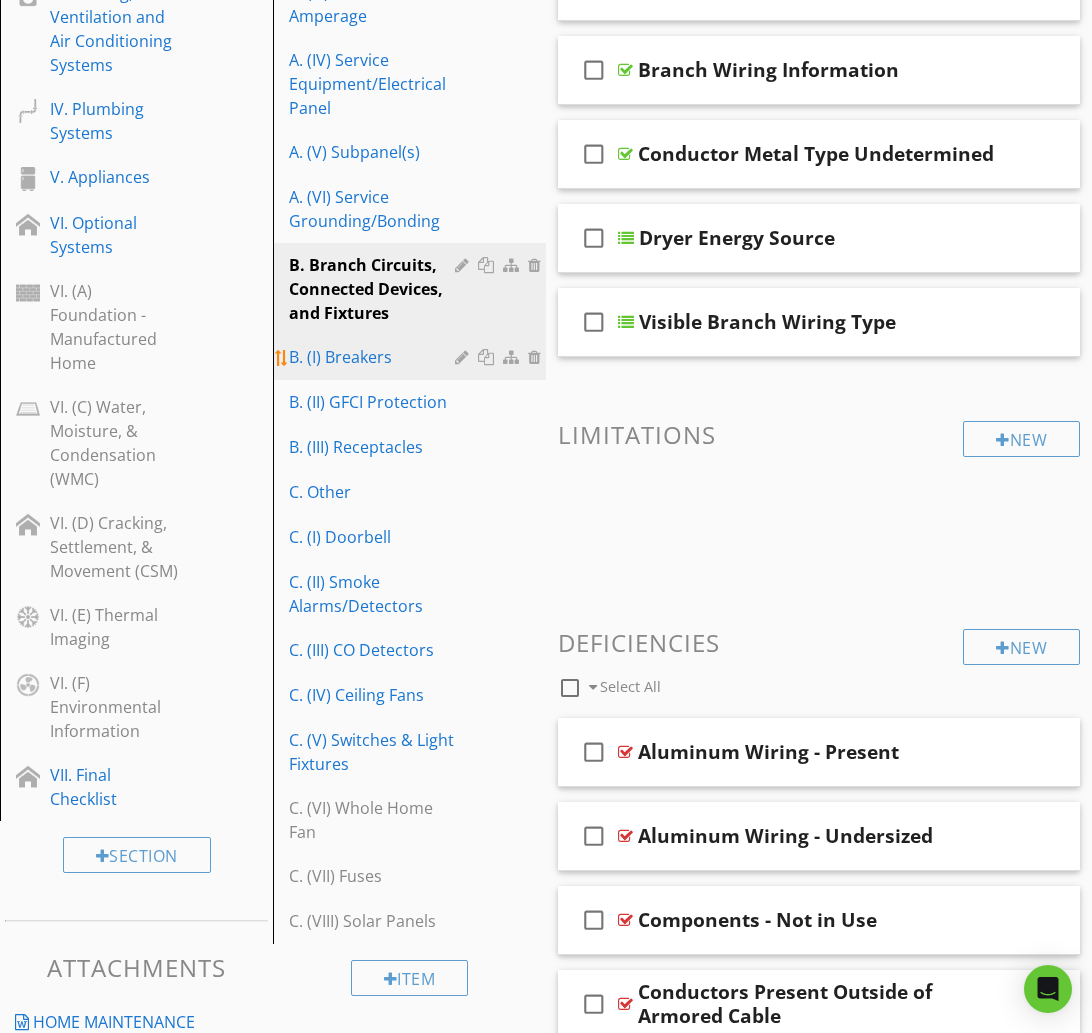 click on "B. (I) Breakers" at bounding box center (375, 357) 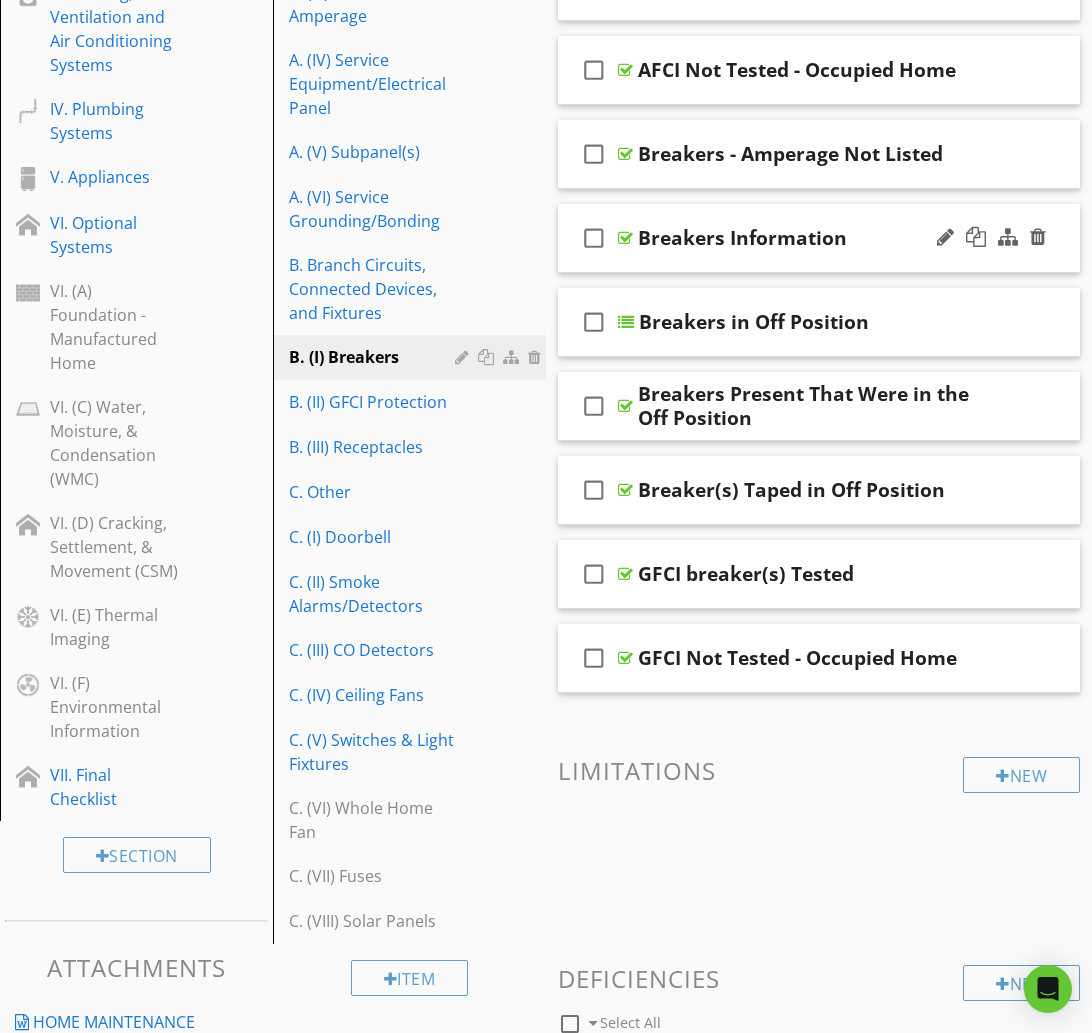 click on "check_box_outline_blank
Breakers Information" at bounding box center (819, 238) 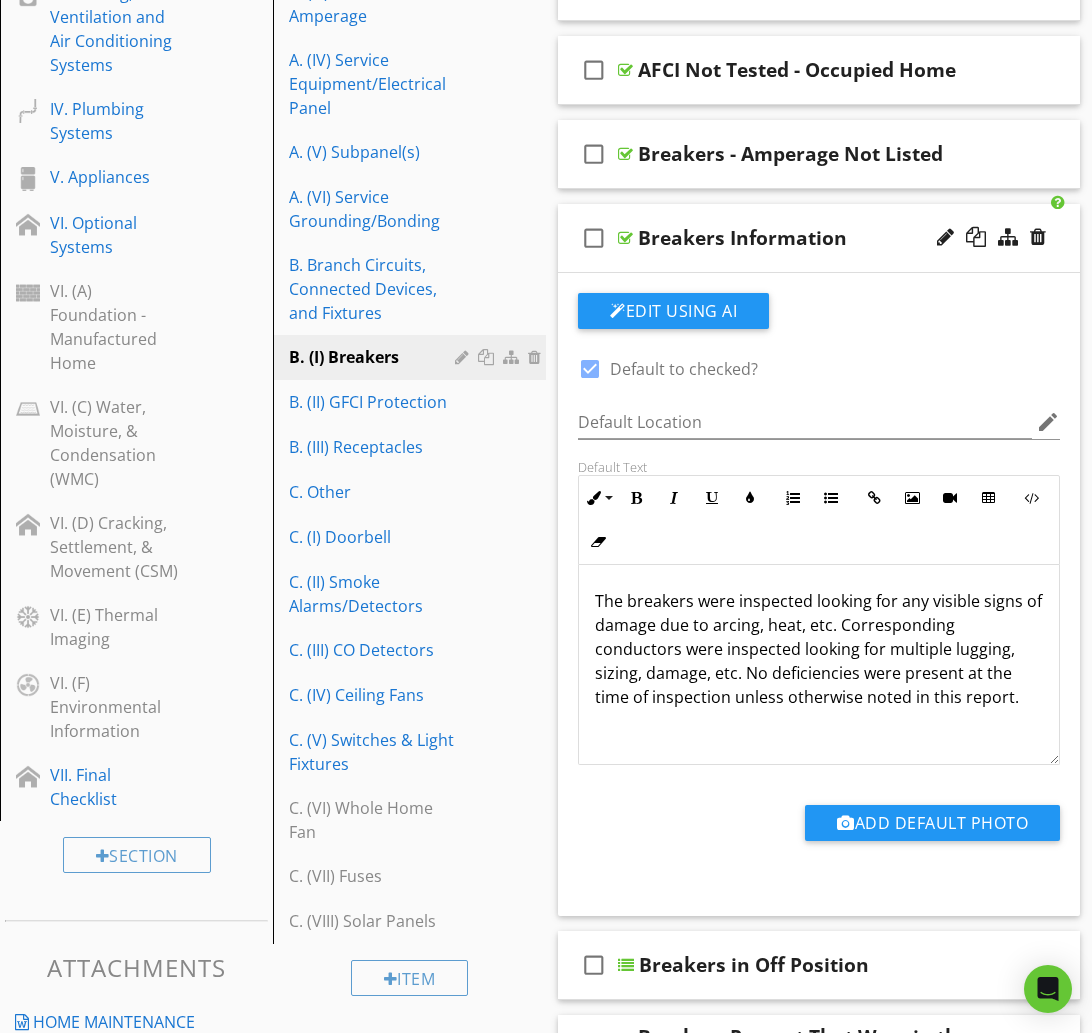 click at bounding box center (590, 369) 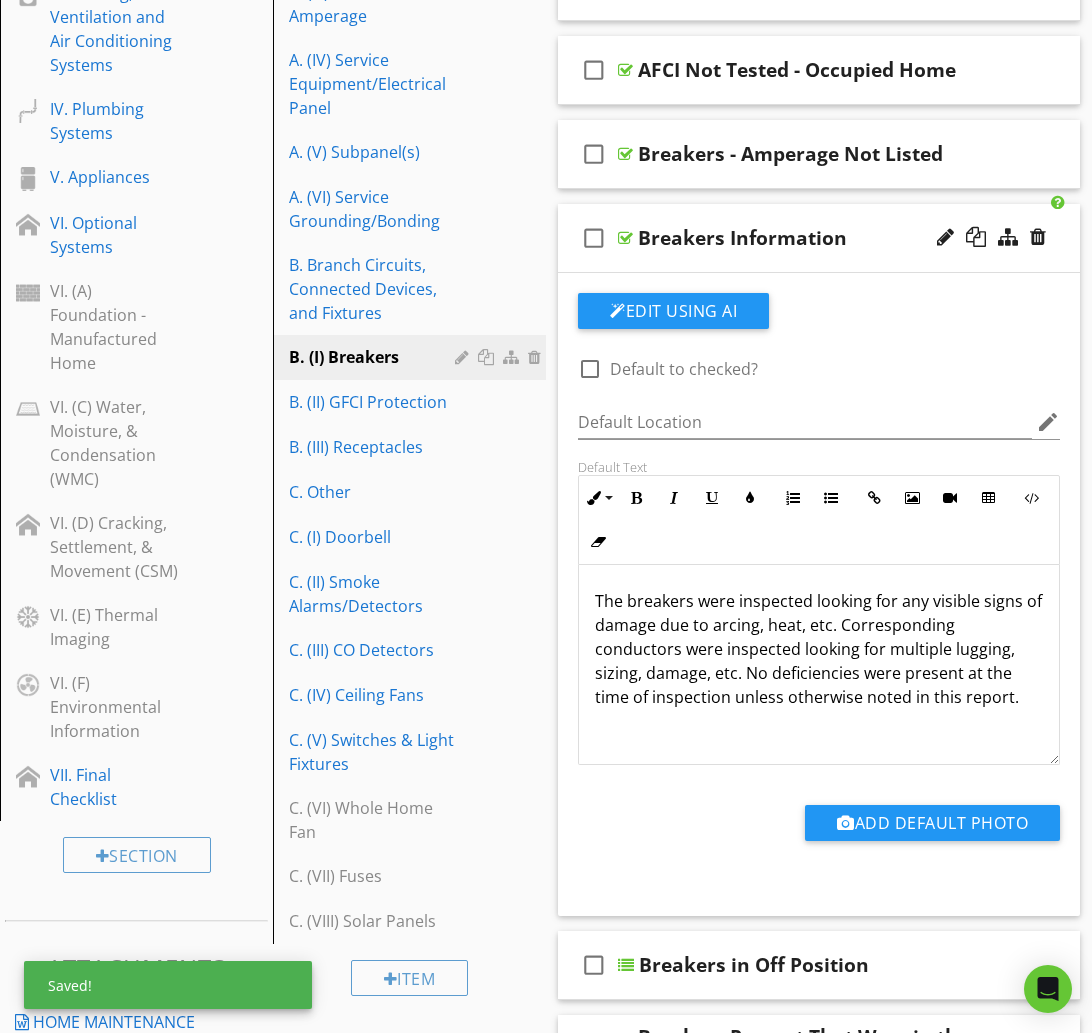 click on "check_box_outline_blank
Breakers Information" at bounding box center (819, 238) 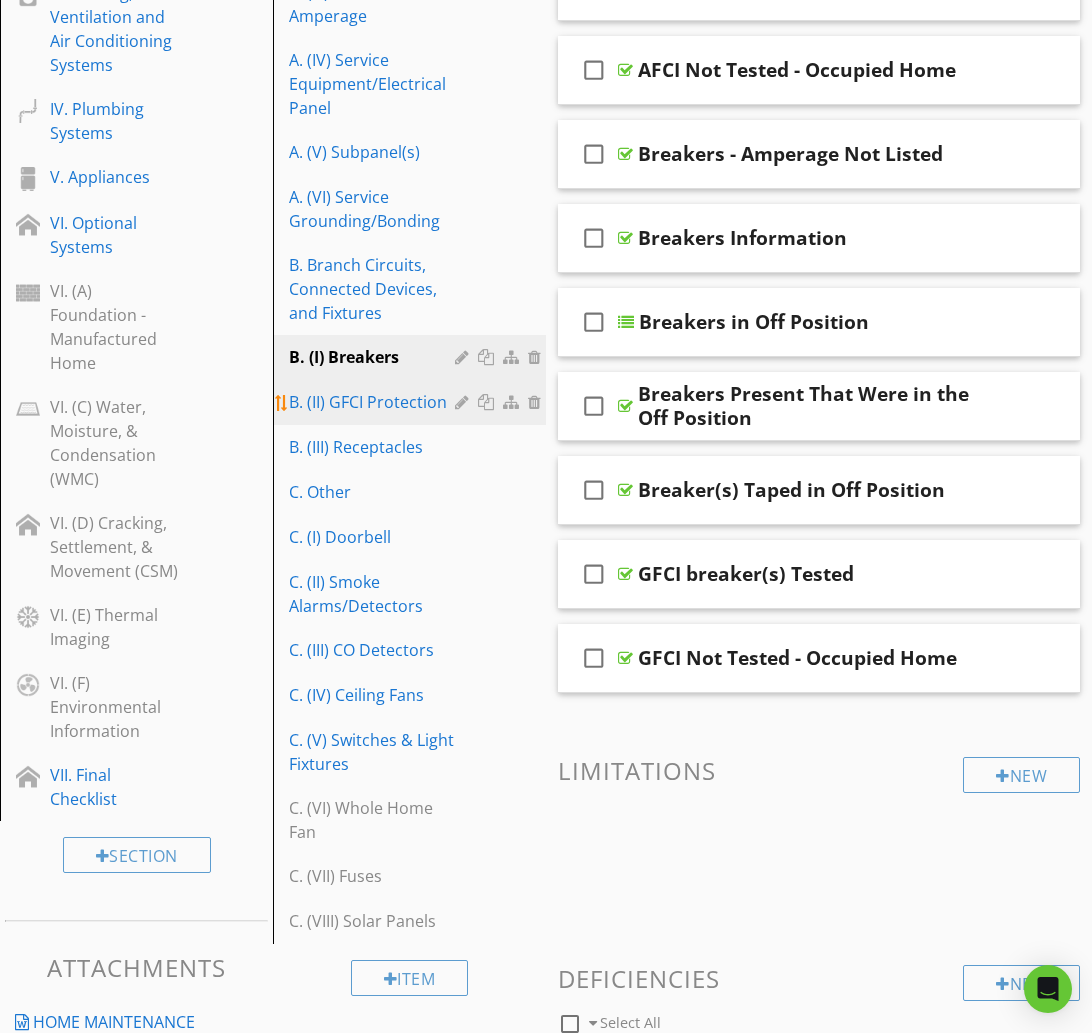 click on "B. (II) GFCI Protection" at bounding box center (375, 402) 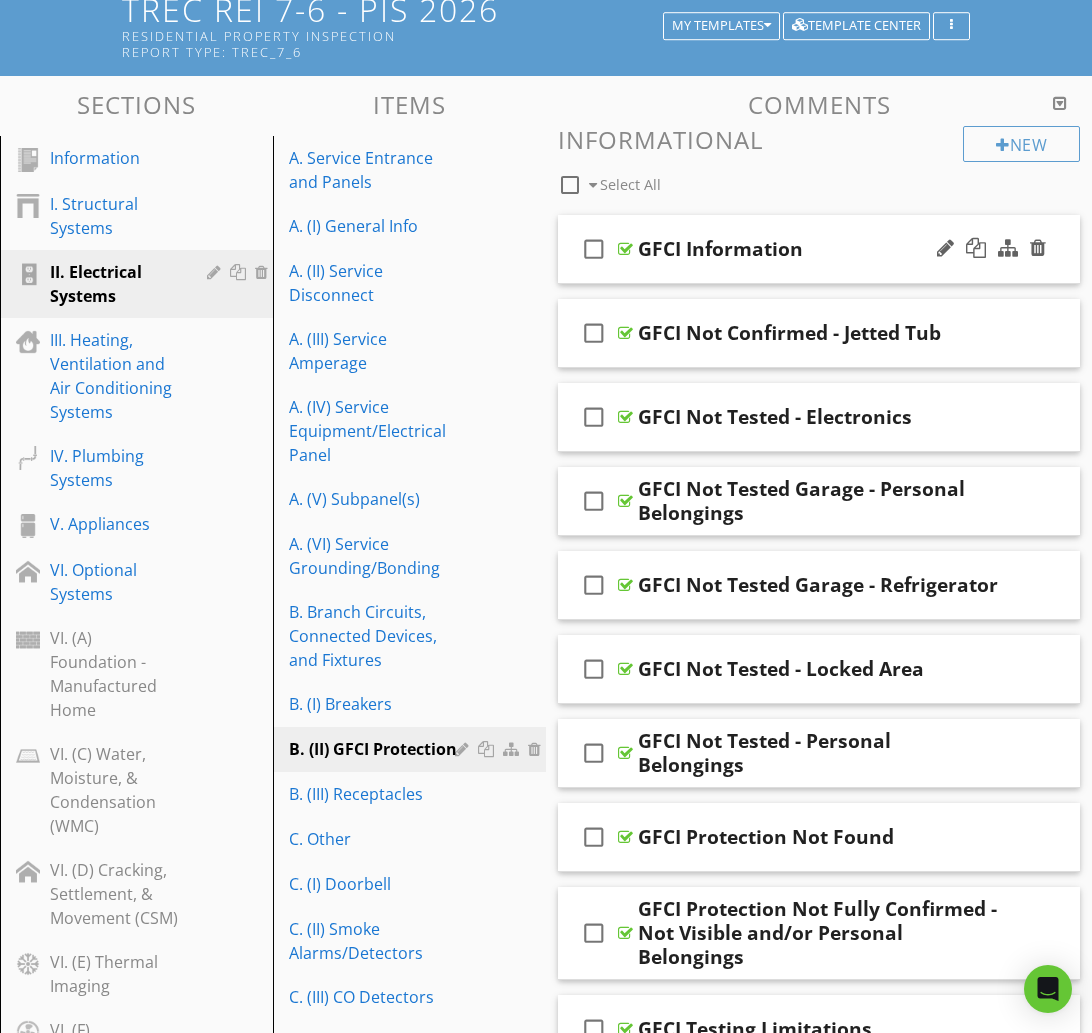 scroll, scrollTop: 196, scrollLeft: 0, axis: vertical 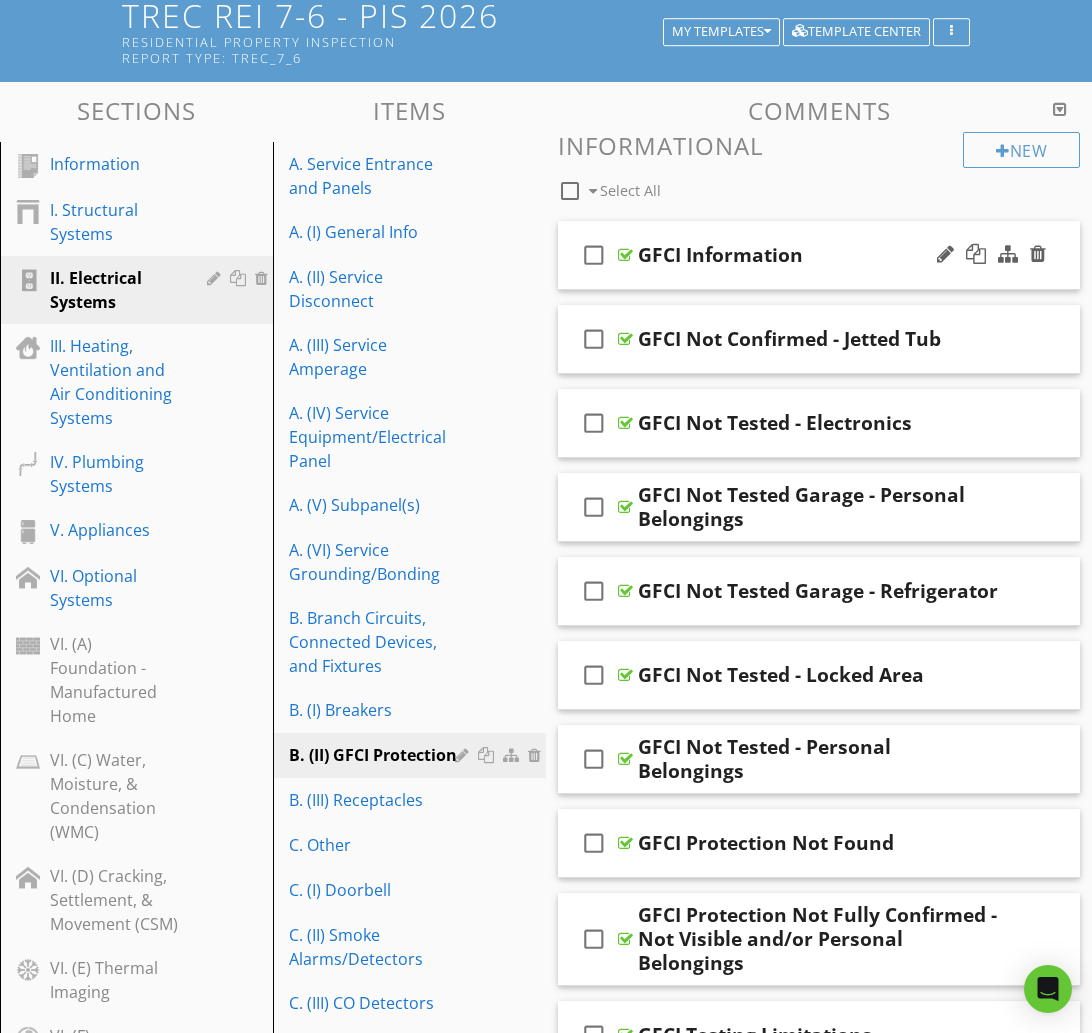 click on "check_box_outline_blank
GFCI Information" at bounding box center [819, 255] 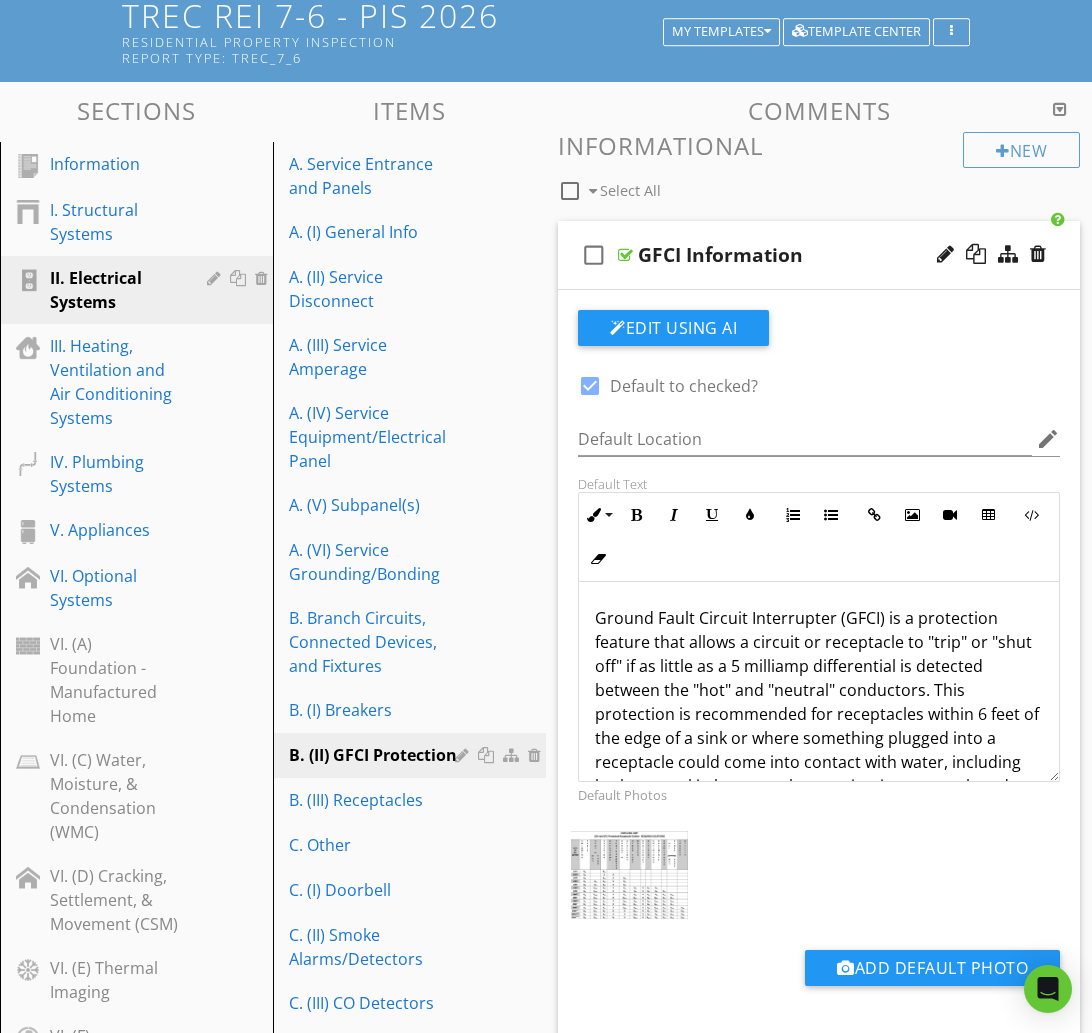 click at bounding box center (590, 386) 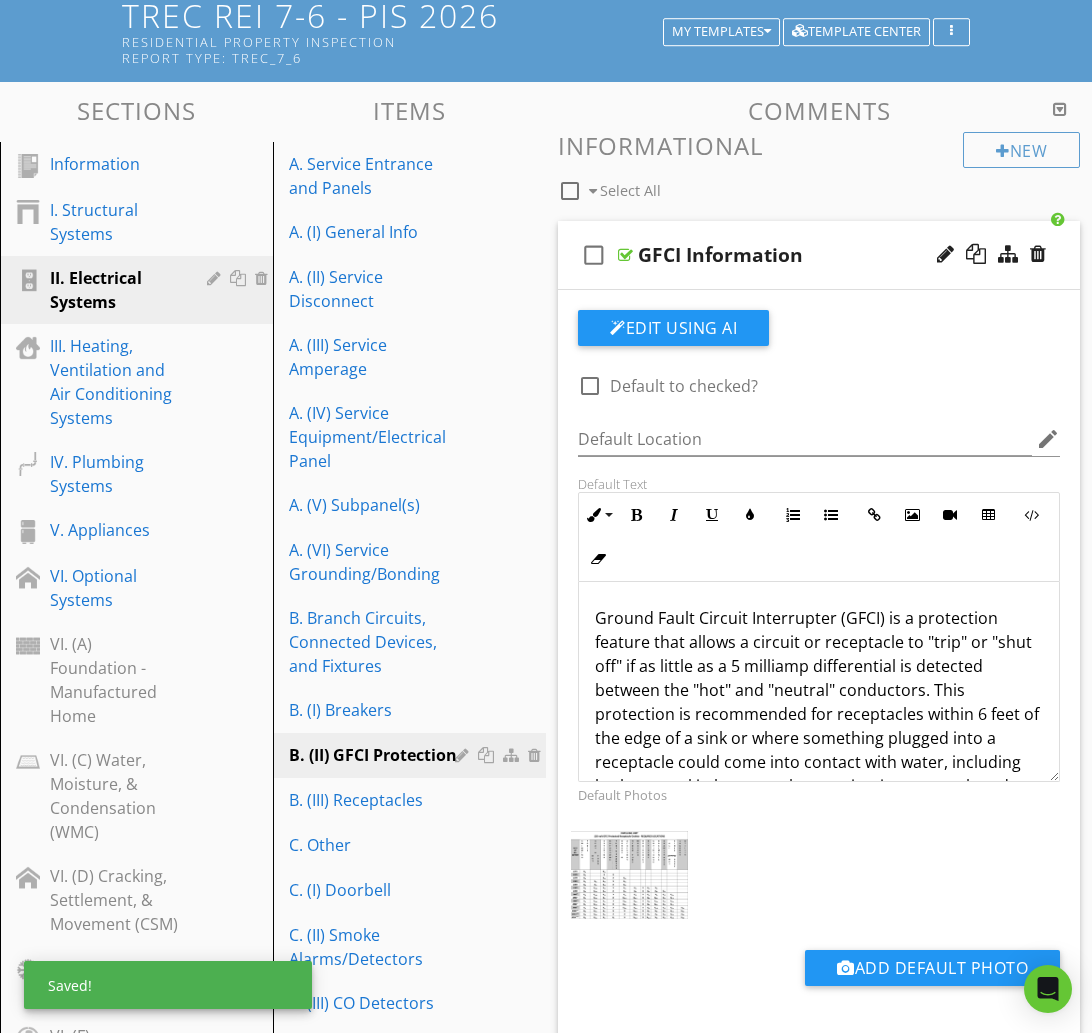 click on "check_box_outline_blank
GFCI Information" at bounding box center [819, 255] 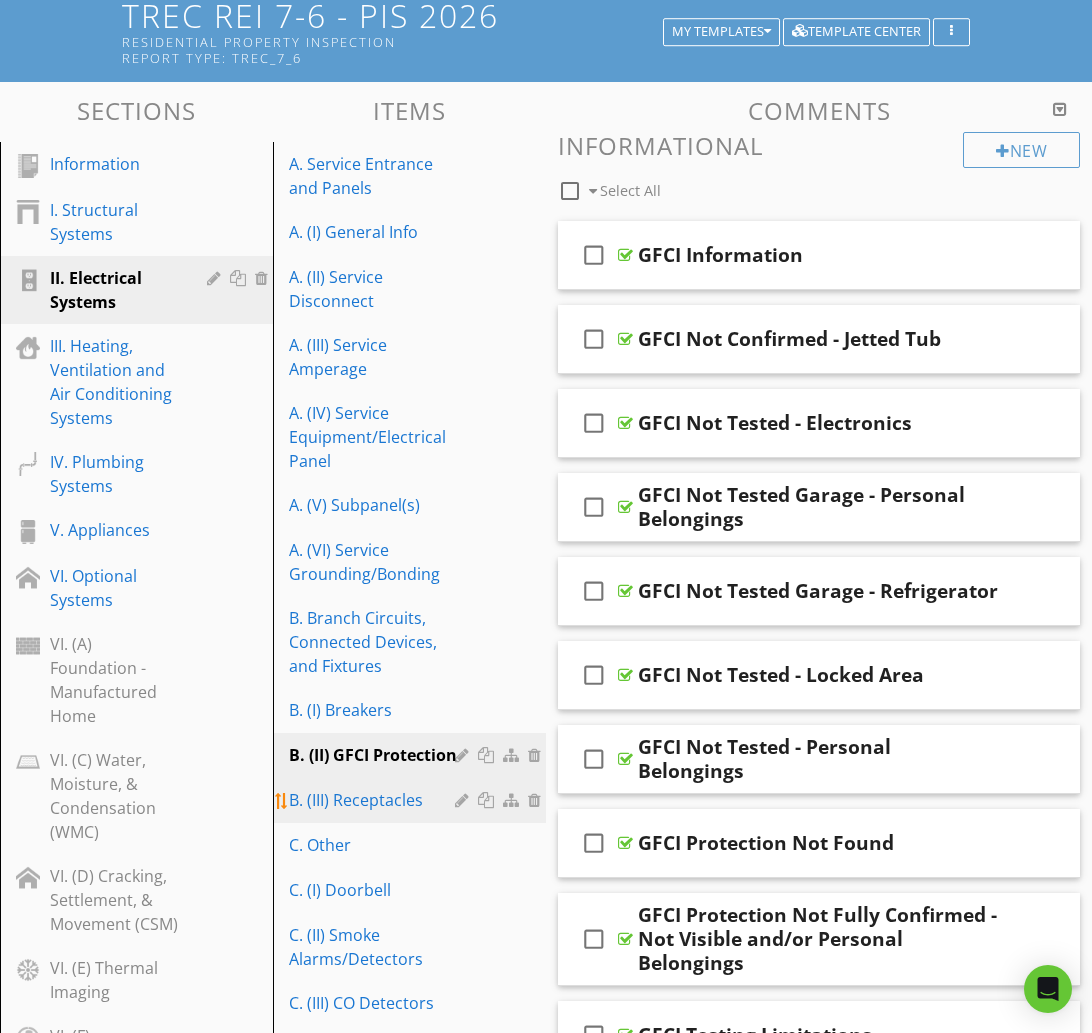 click on "B. (III) Receptacles" at bounding box center (375, 800) 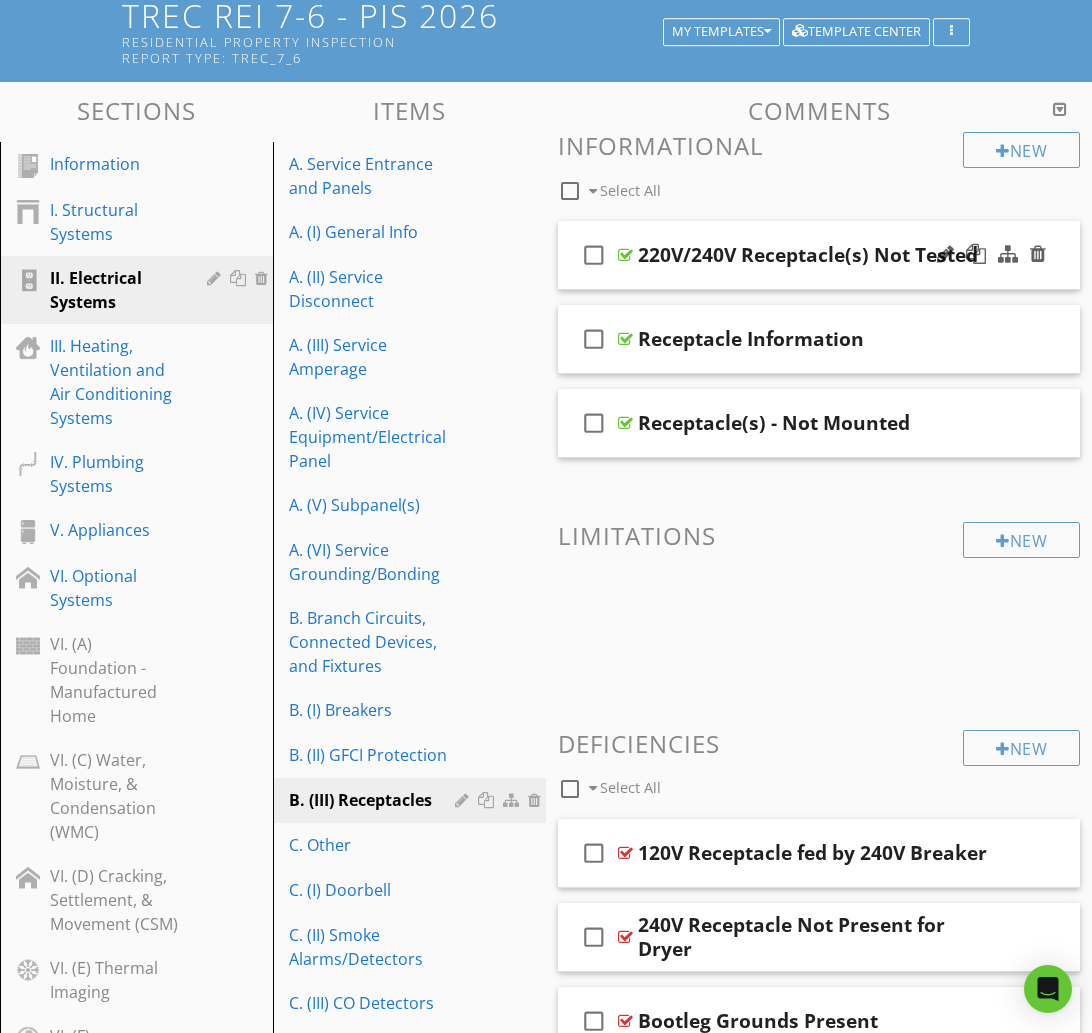 click on "check_box_outline_blank
220V/240V Receptacle(s) Not Tested" at bounding box center (819, 255) 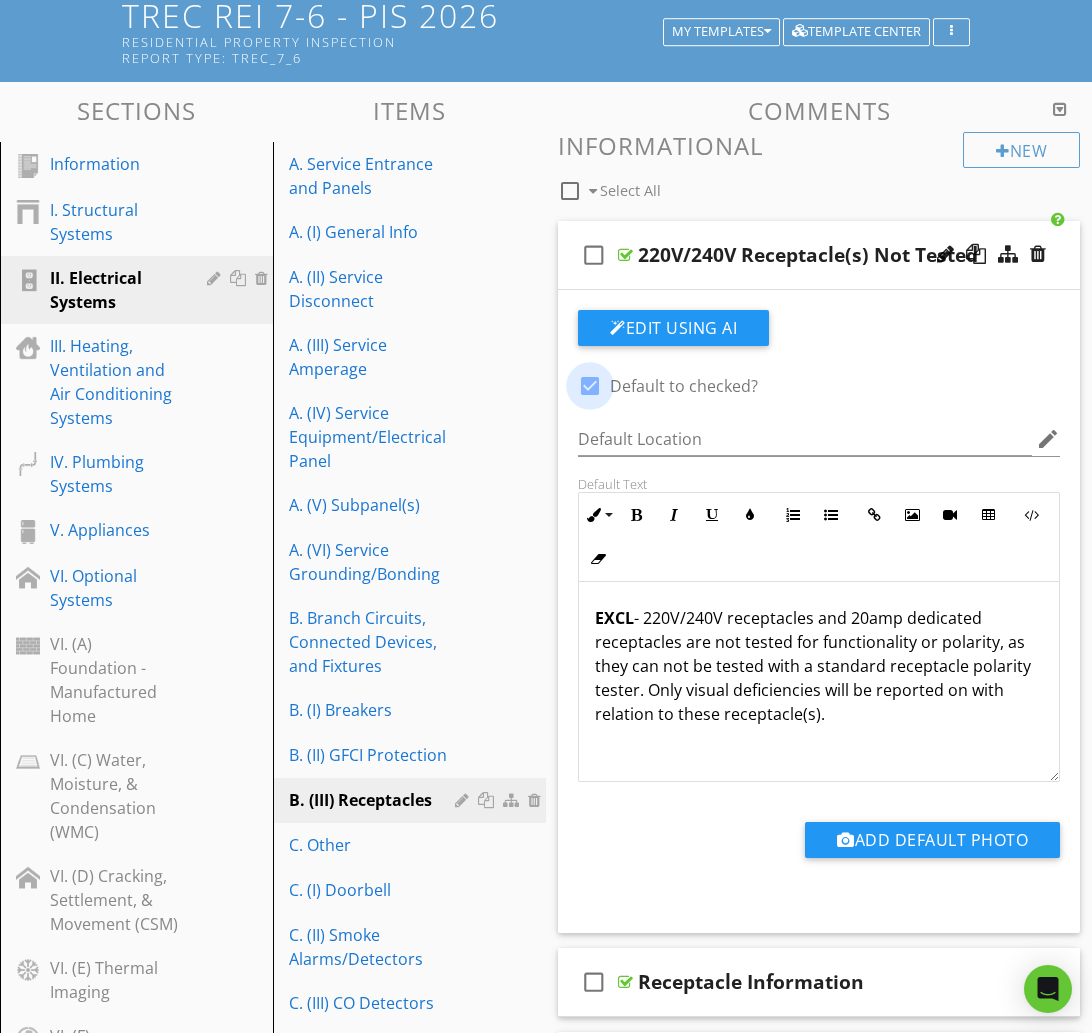 click at bounding box center (590, 386) 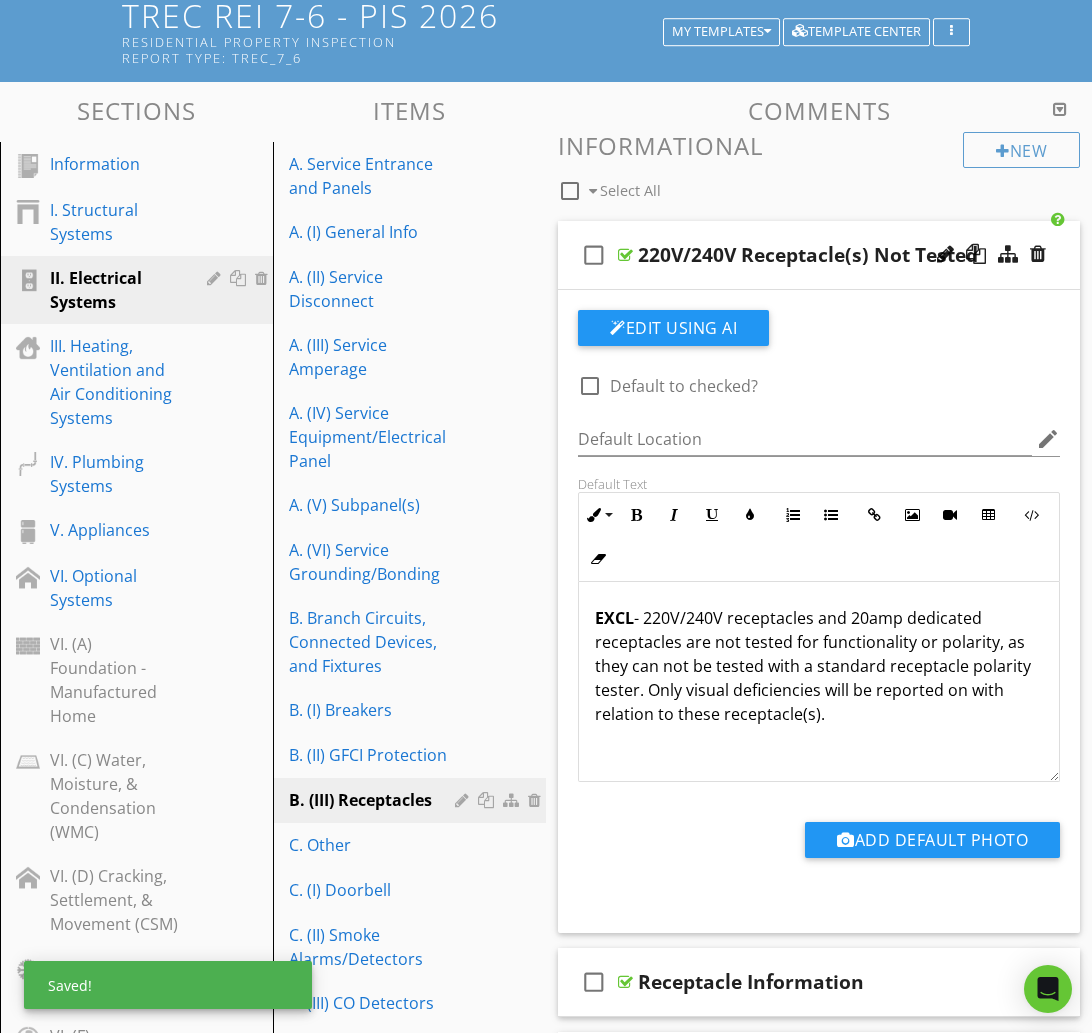 click on "check_box_outline_blank
220V/240V Receptacle(s) Not Tested" at bounding box center (819, 255) 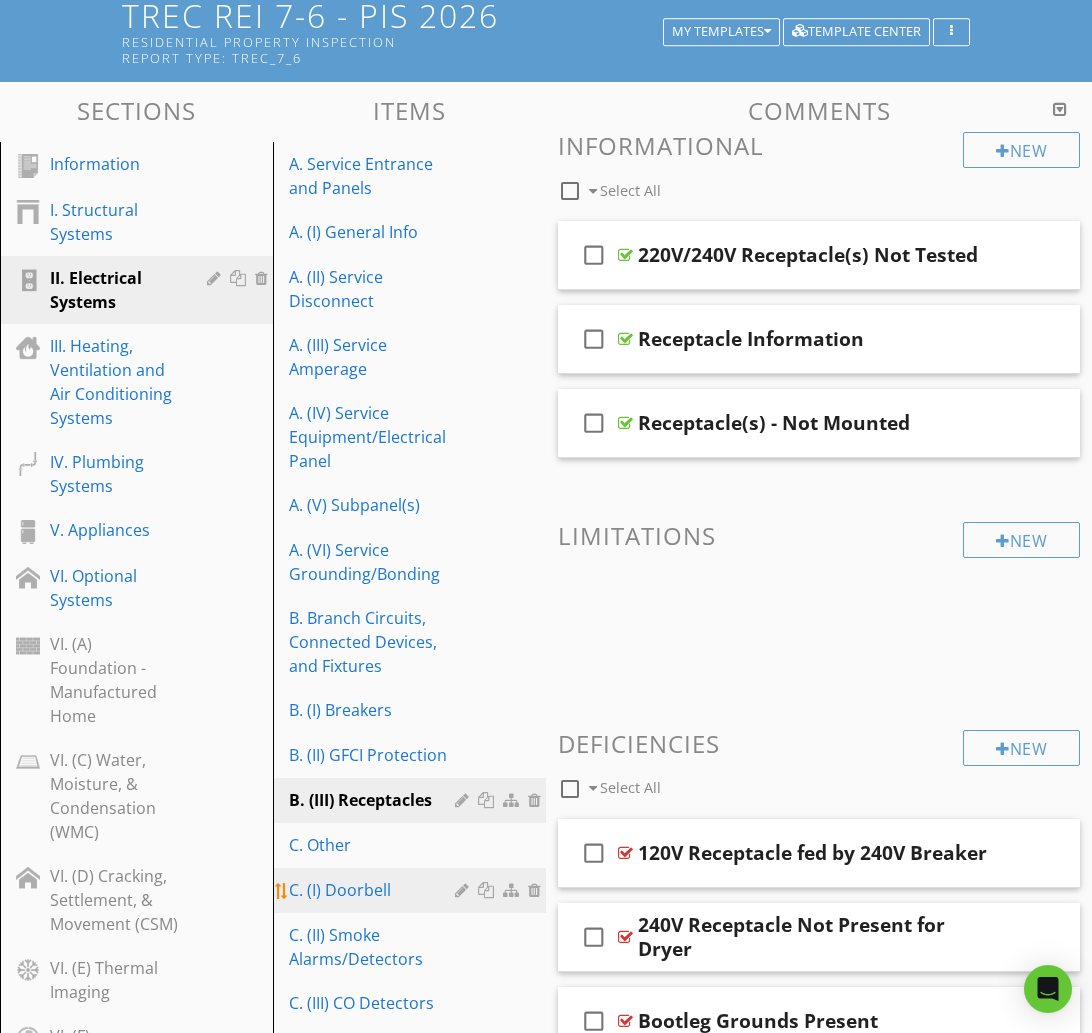 click on "C. (I) Doorbell" at bounding box center [375, 890] 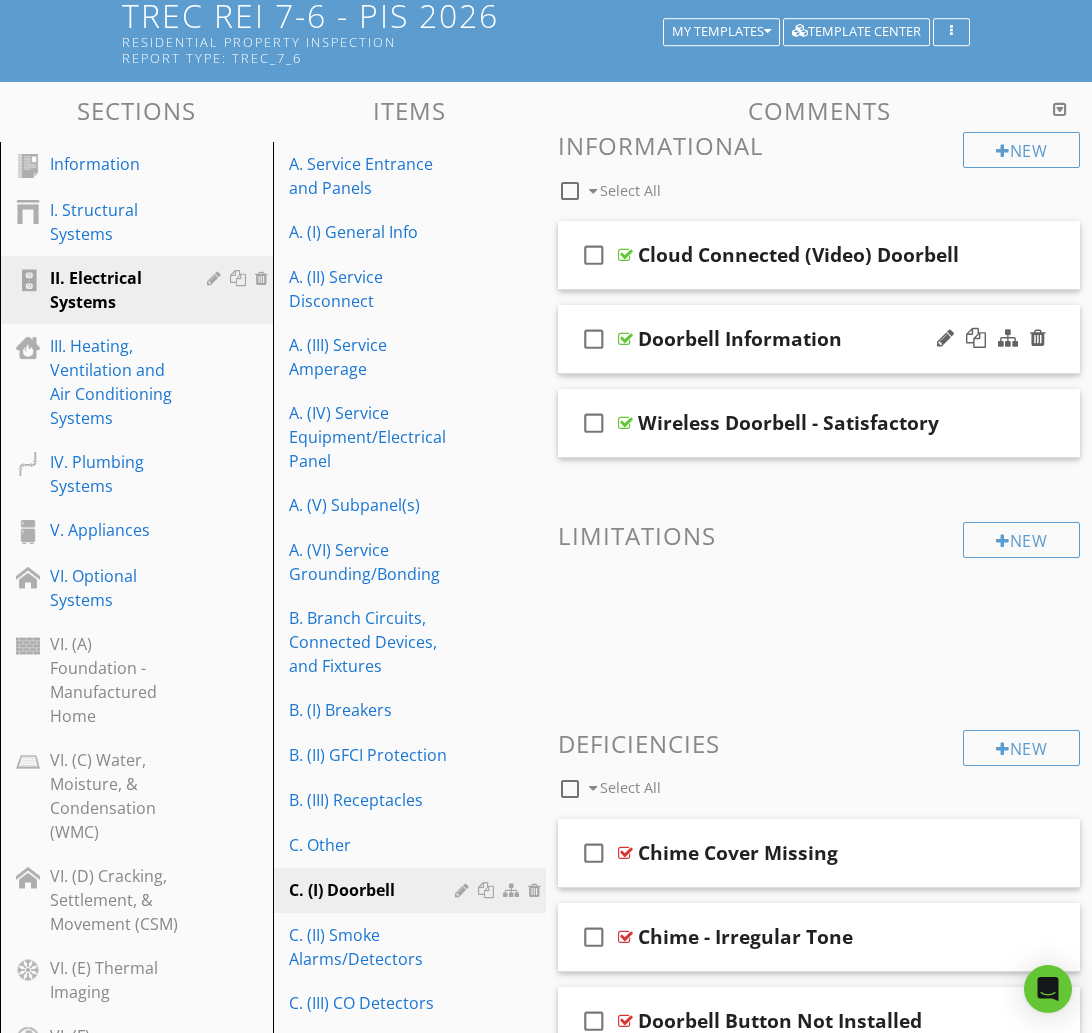 click on "check_box_outline_blank
Doorbell Information" at bounding box center [819, 339] 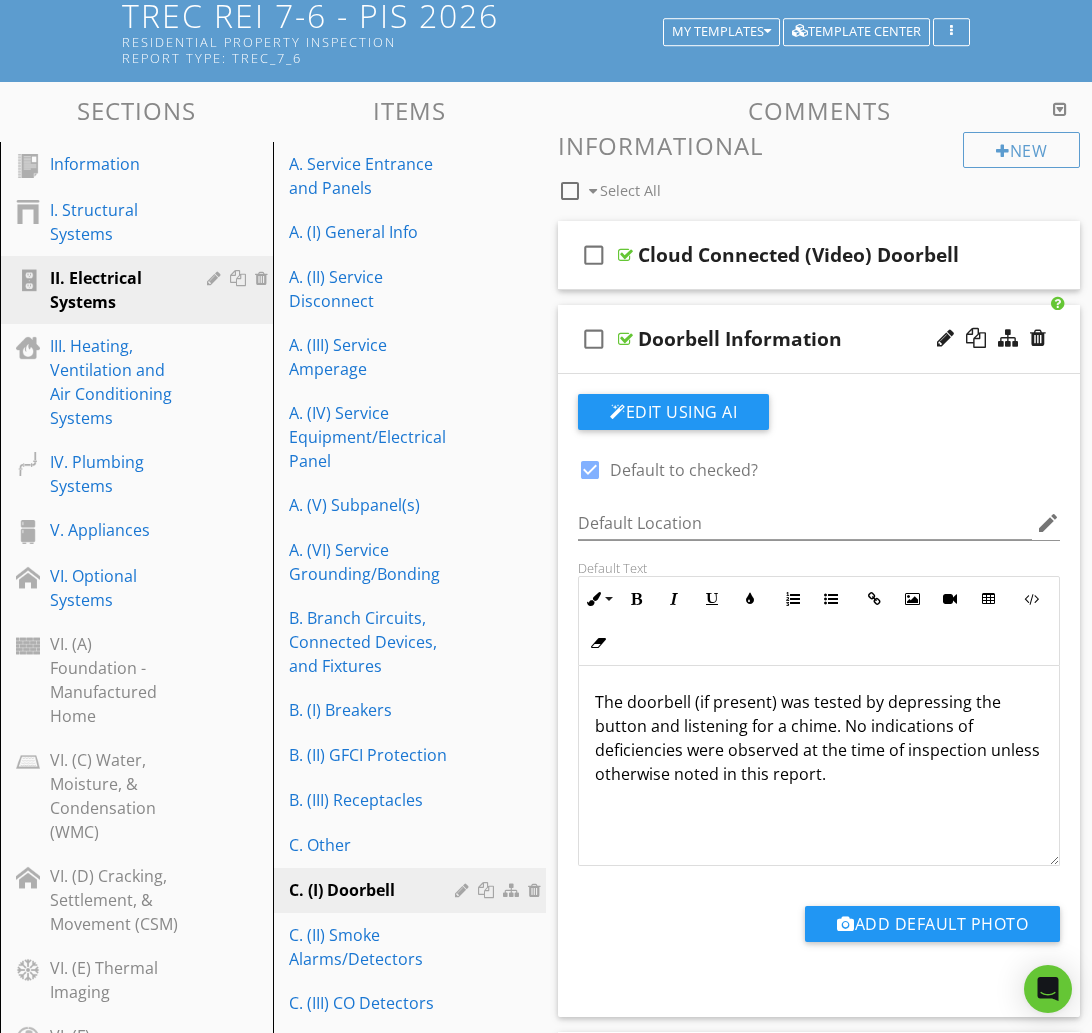 click at bounding box center [590, 470] 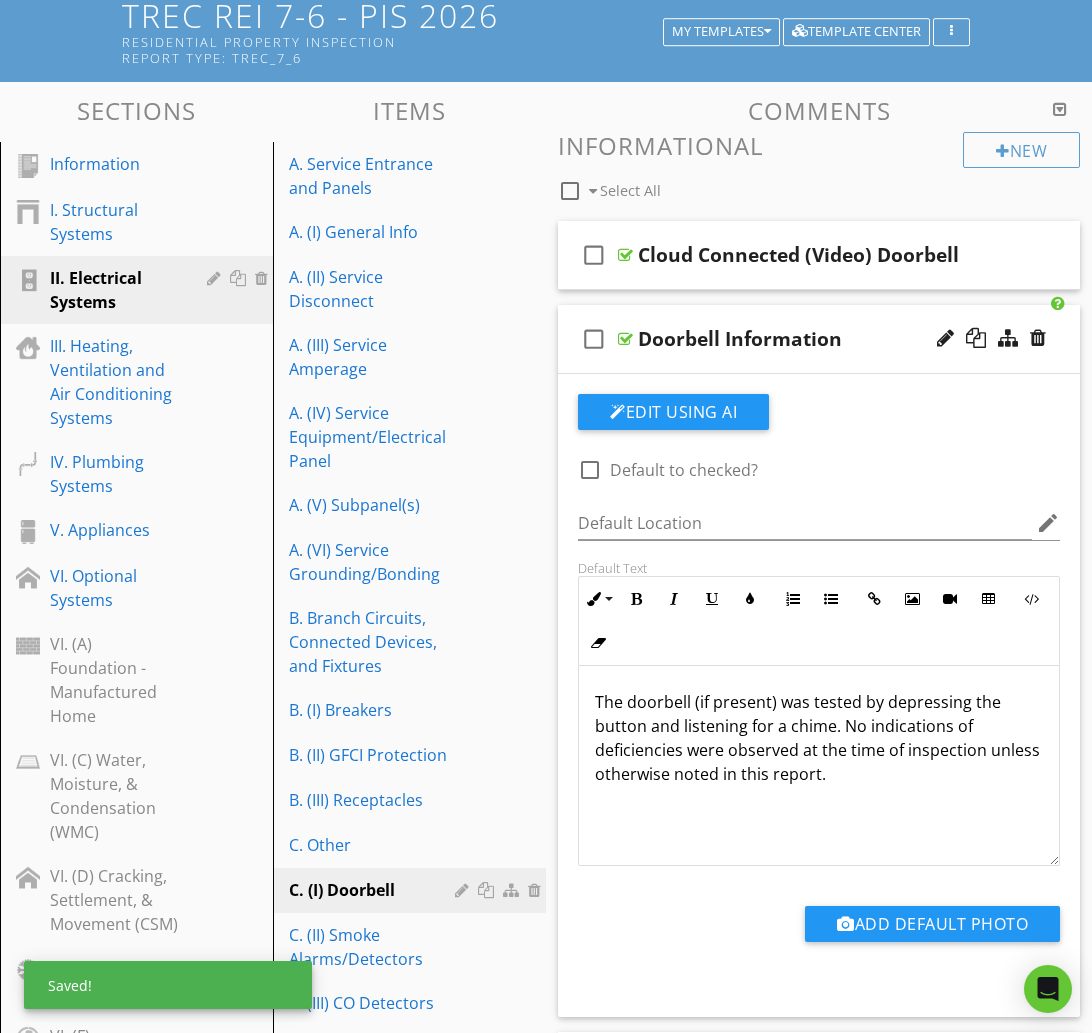 click on "check_box_outline_blank
Doorbell Information" at bounding box center (819, 339) 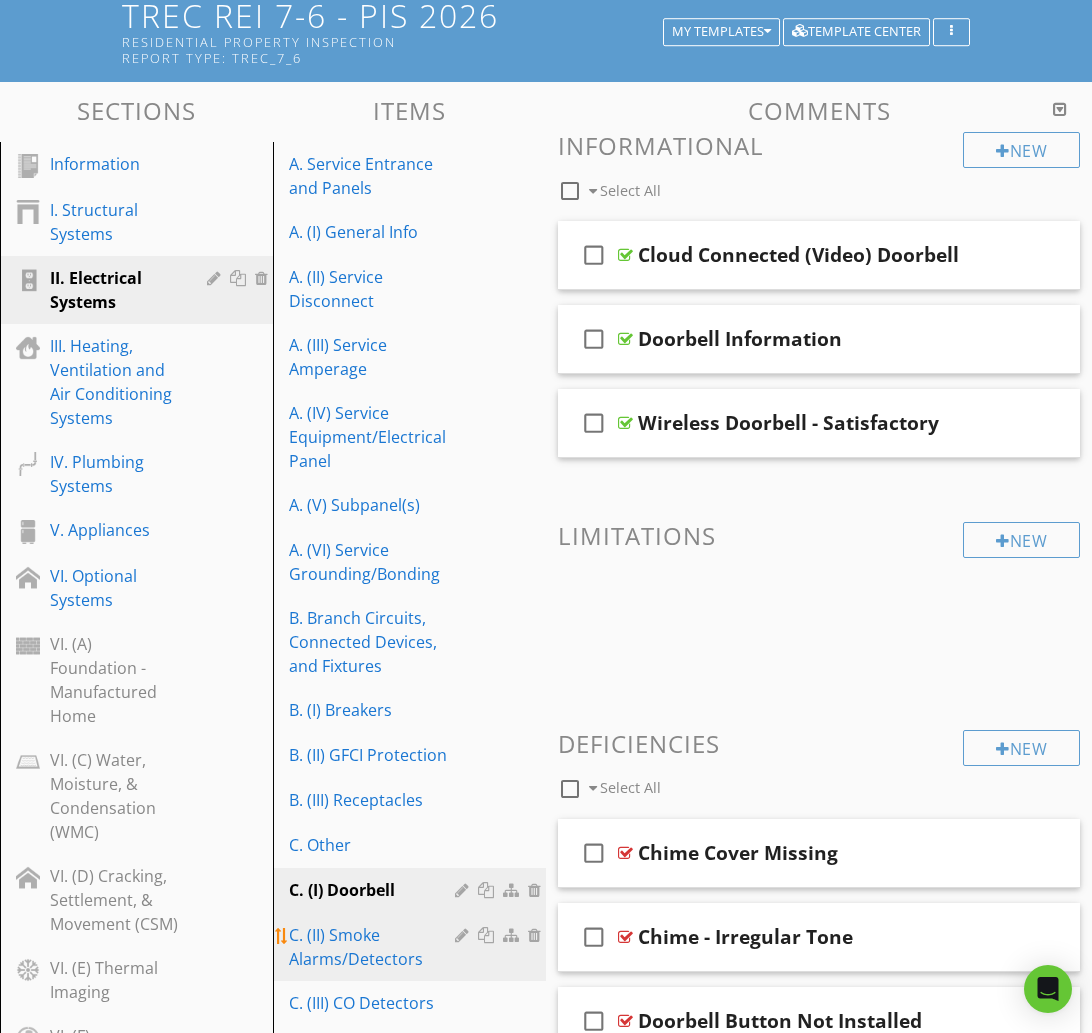 click on "C. (II) Smoke Alarms/Detectors" at bounding box center (375, 947) 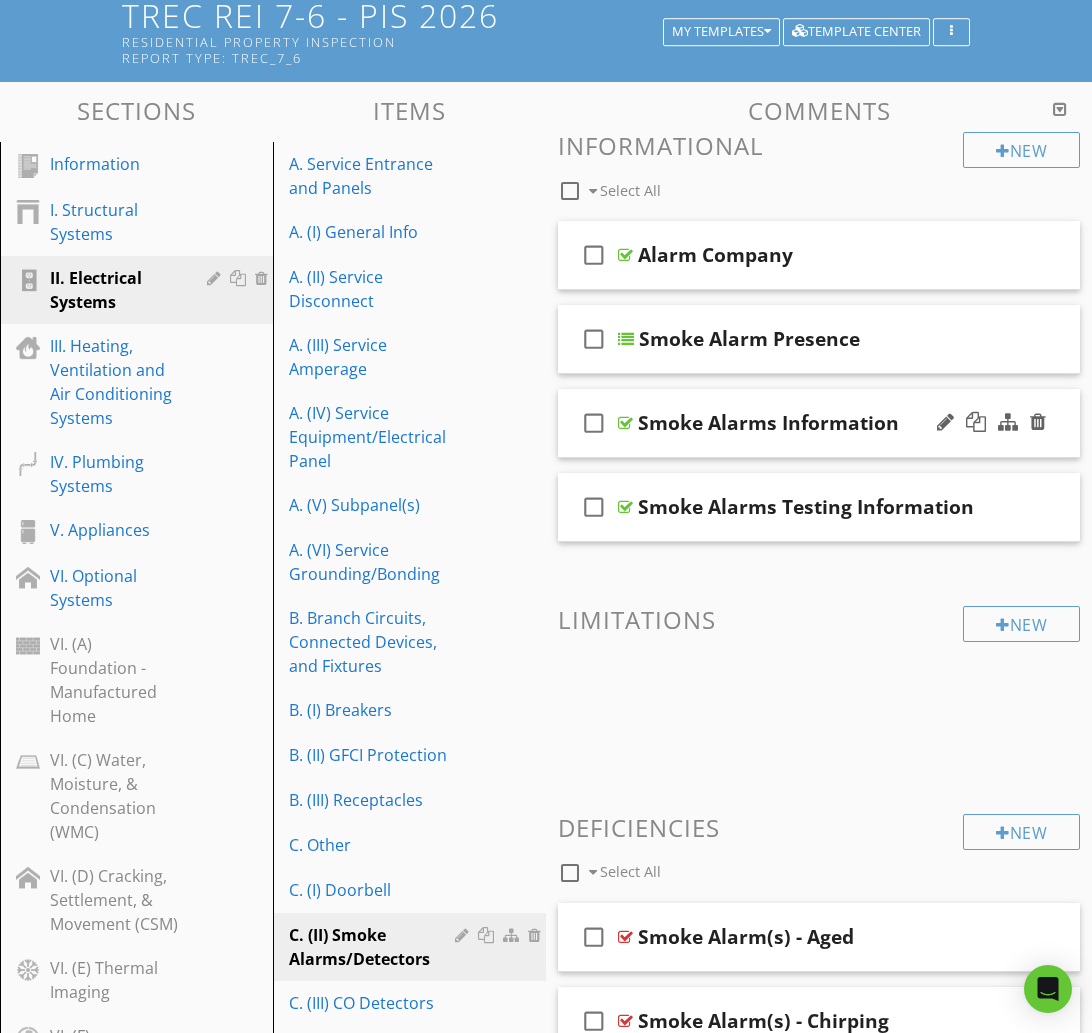click on "check_box_outline_blank
Smoke Alarms Information" at bounding box center (819, 423) 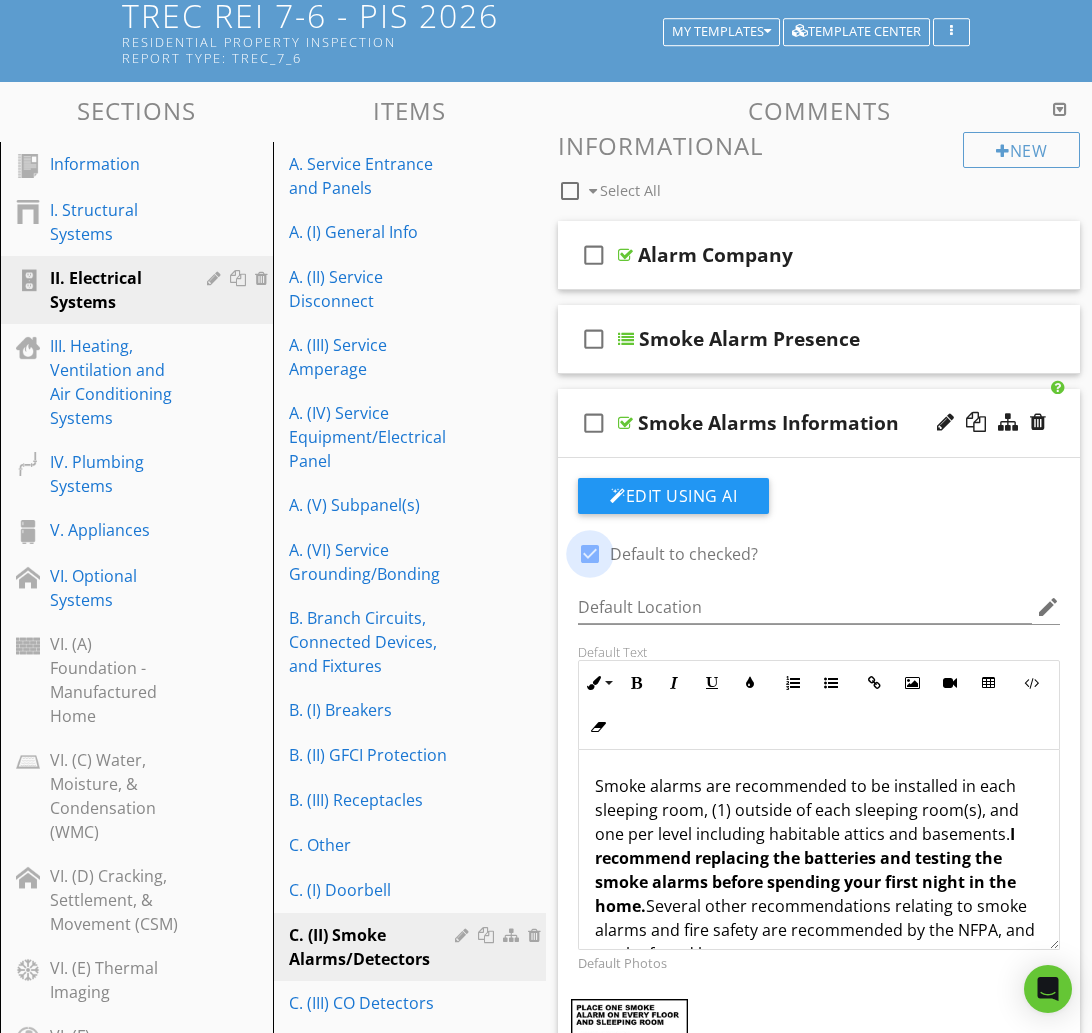 click at bounding box center (590, 554) 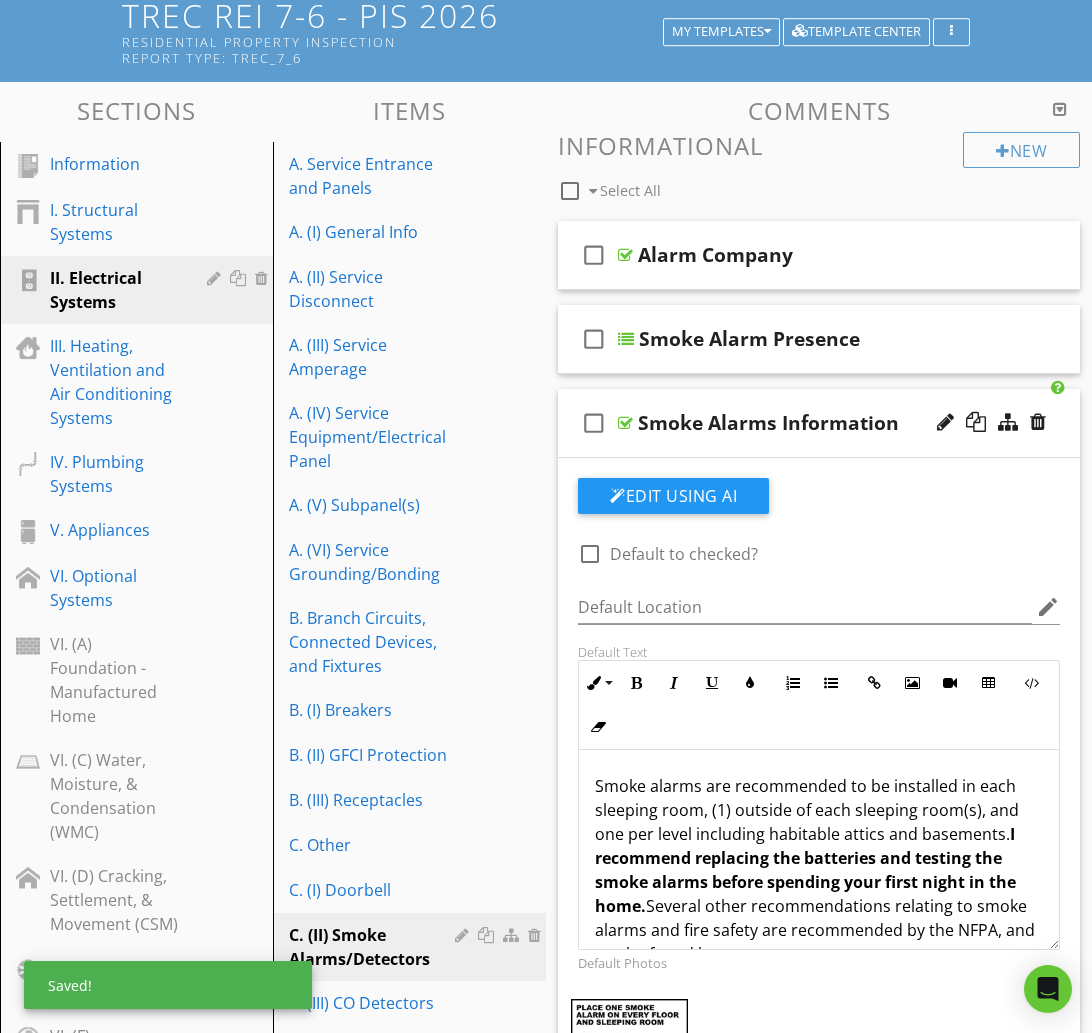 click on "check_box_outline_blank
Smoke Alarms Information" at bounding box center (819, 423) 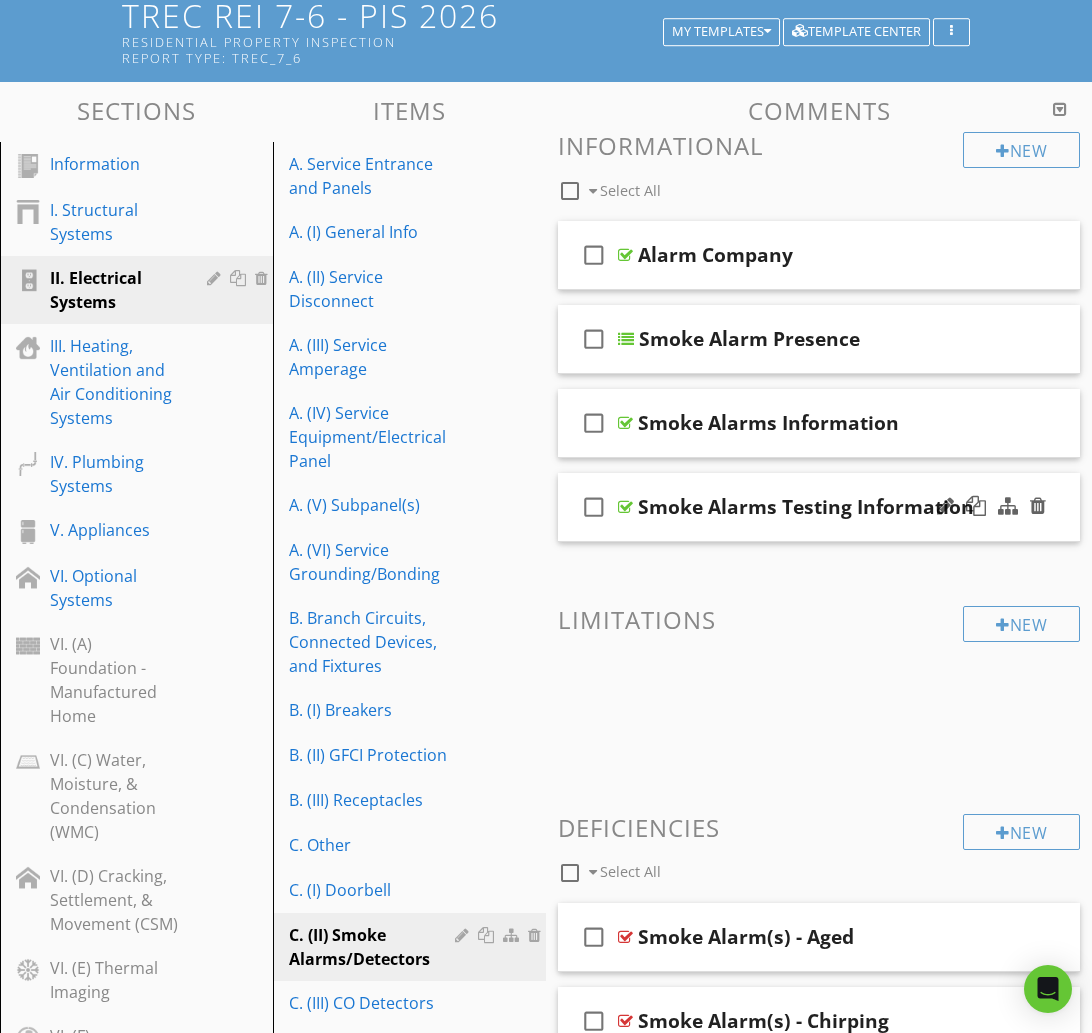 click on "check_box_outline_blank
Smoke Alarms Testing Information" at bounding box center (819, 507) 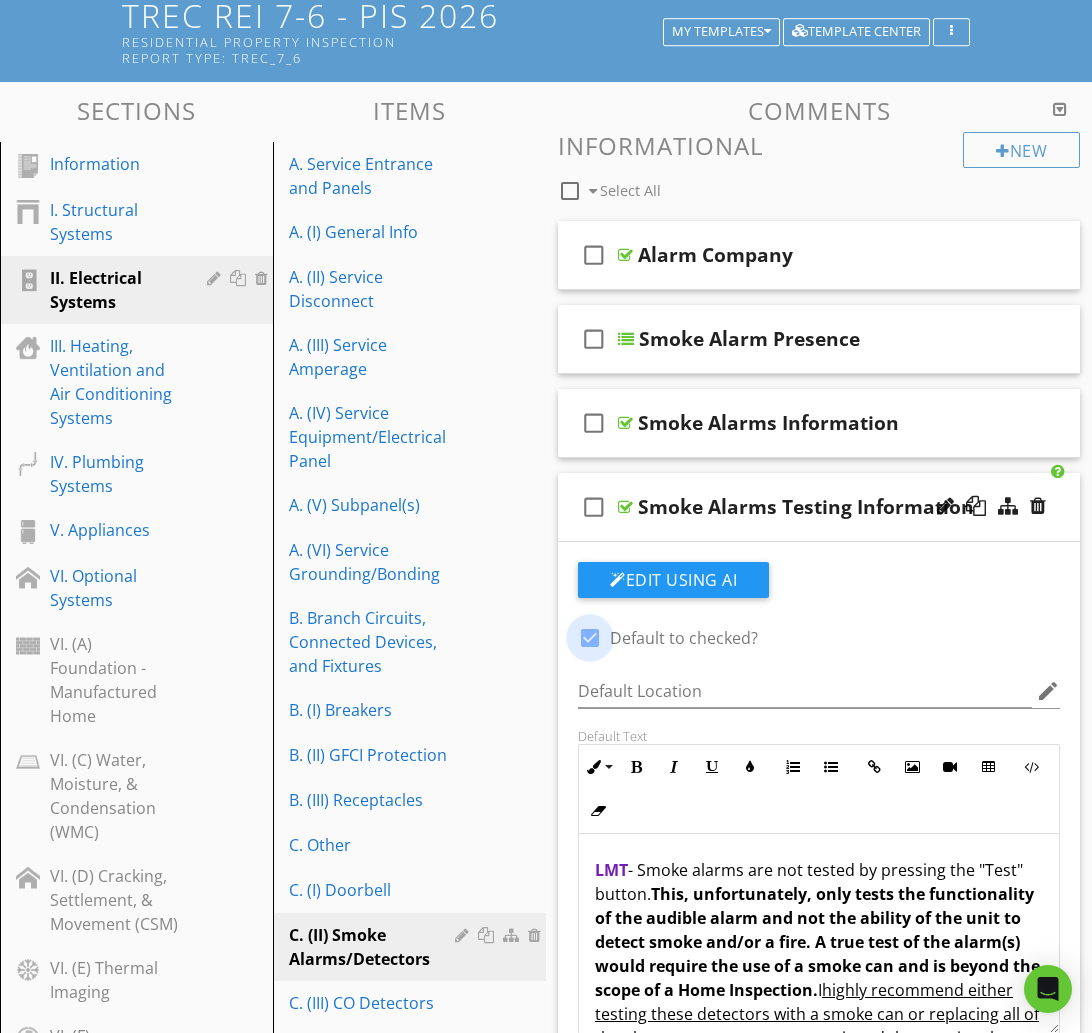 click at bounding box center (590, 638) 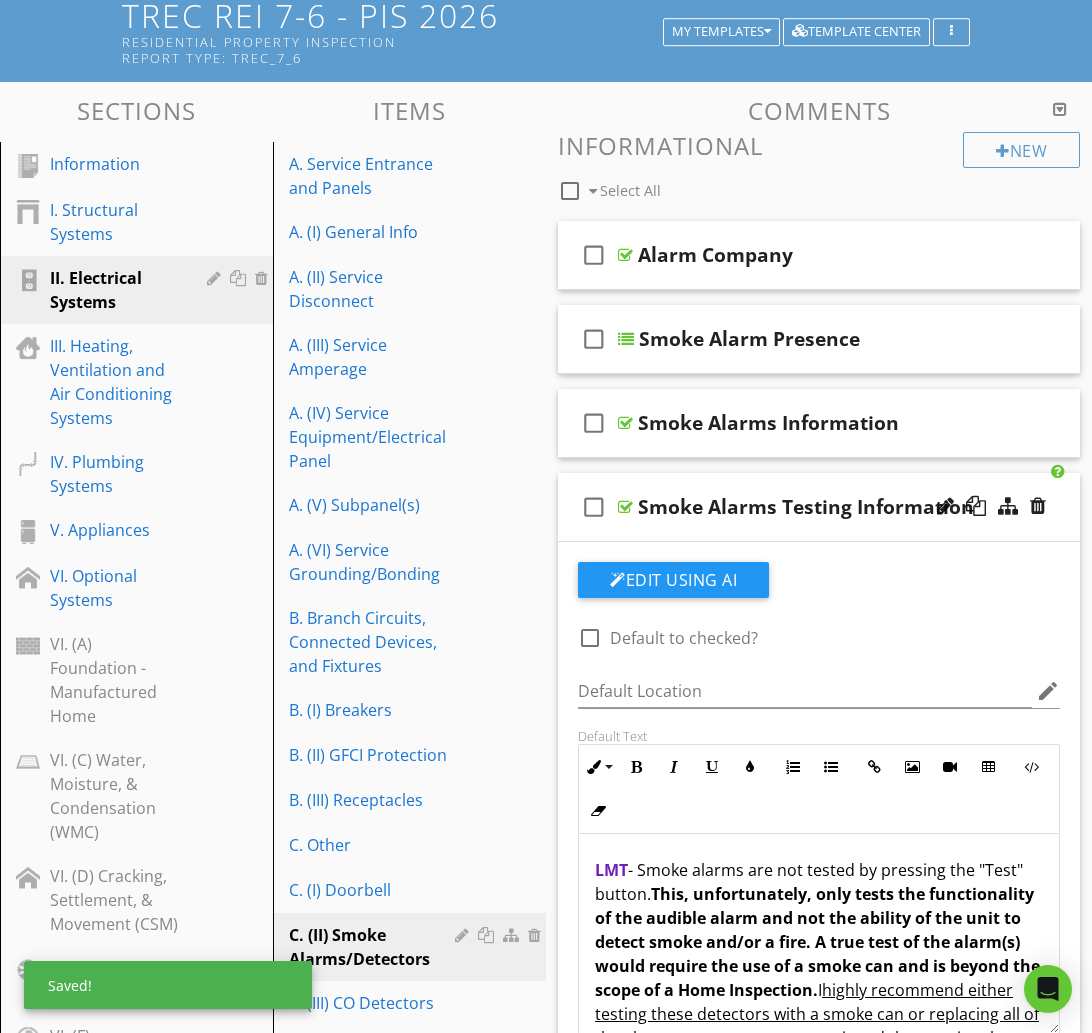 click on "check_box_outline_blank
Smoke Alarms Testing Information" at bounding box center [819, 507] 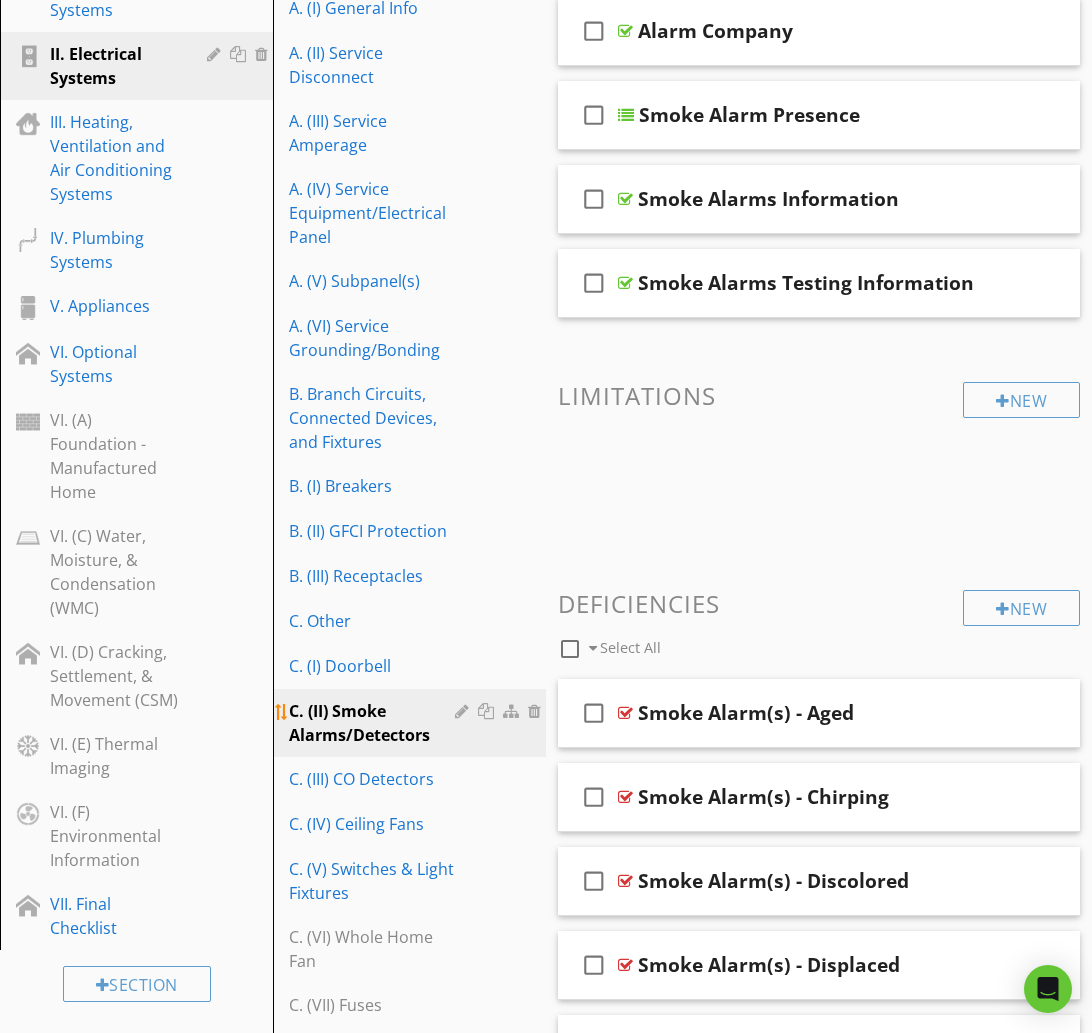 scroll, scrollTop: 424, scrollLeft: 0, axis: vertical 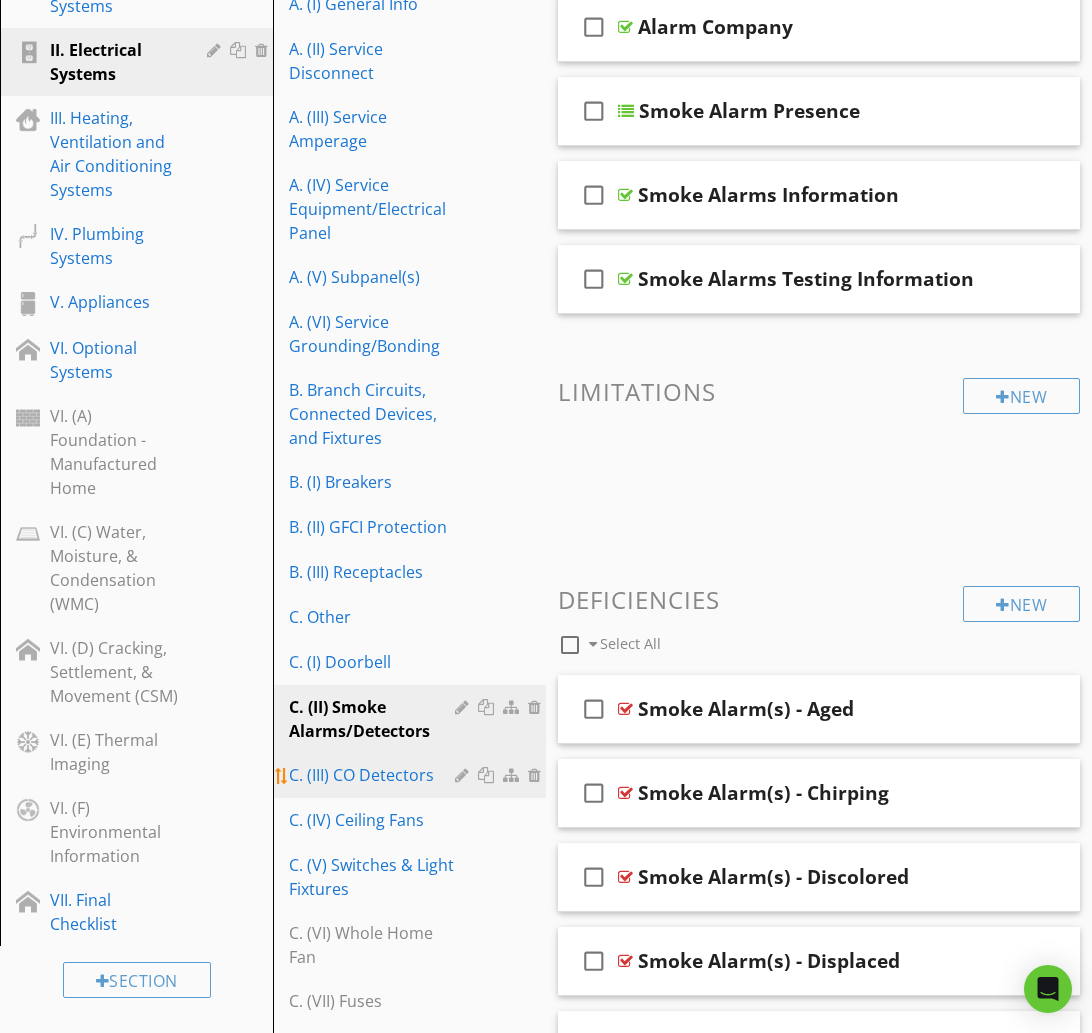 click on "C. (III) CO Detectors" at bounding box center (375, 775) 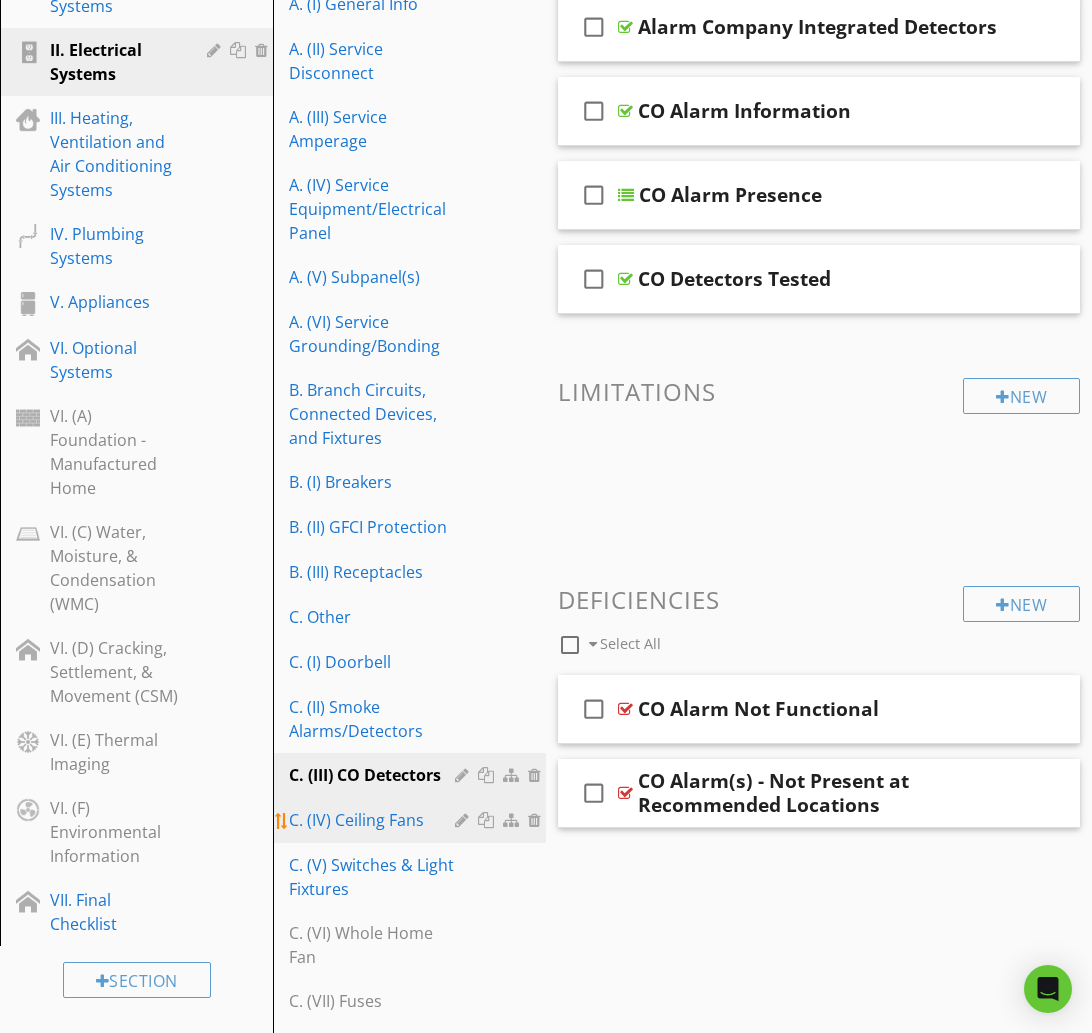 click on "C. (IV) Ceiling Fans" at bounding box center (375, 820) 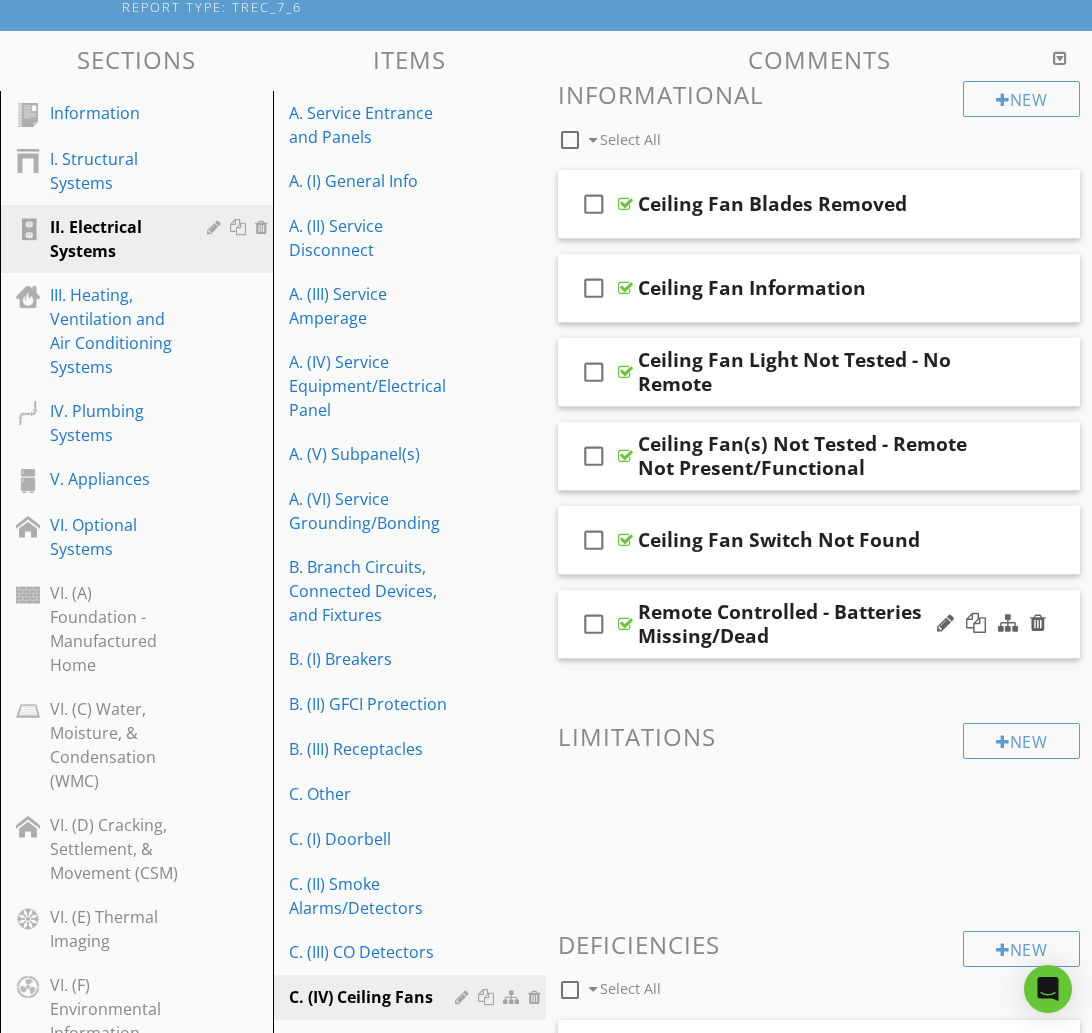 scroll, scrollTop: 217, scrollLeft: 0, axis: vertical 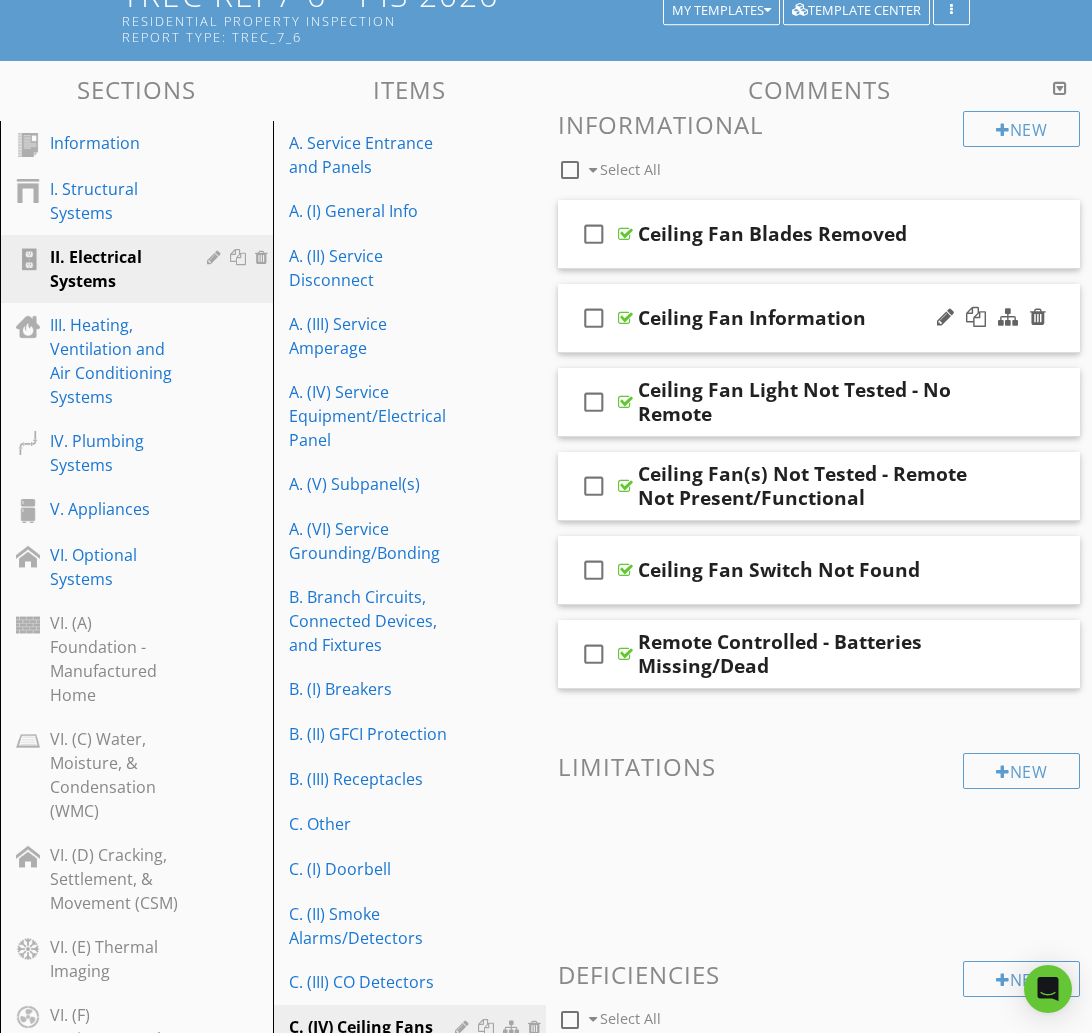click on "Ceiling Fan Information" at bounding box center (819, 318) 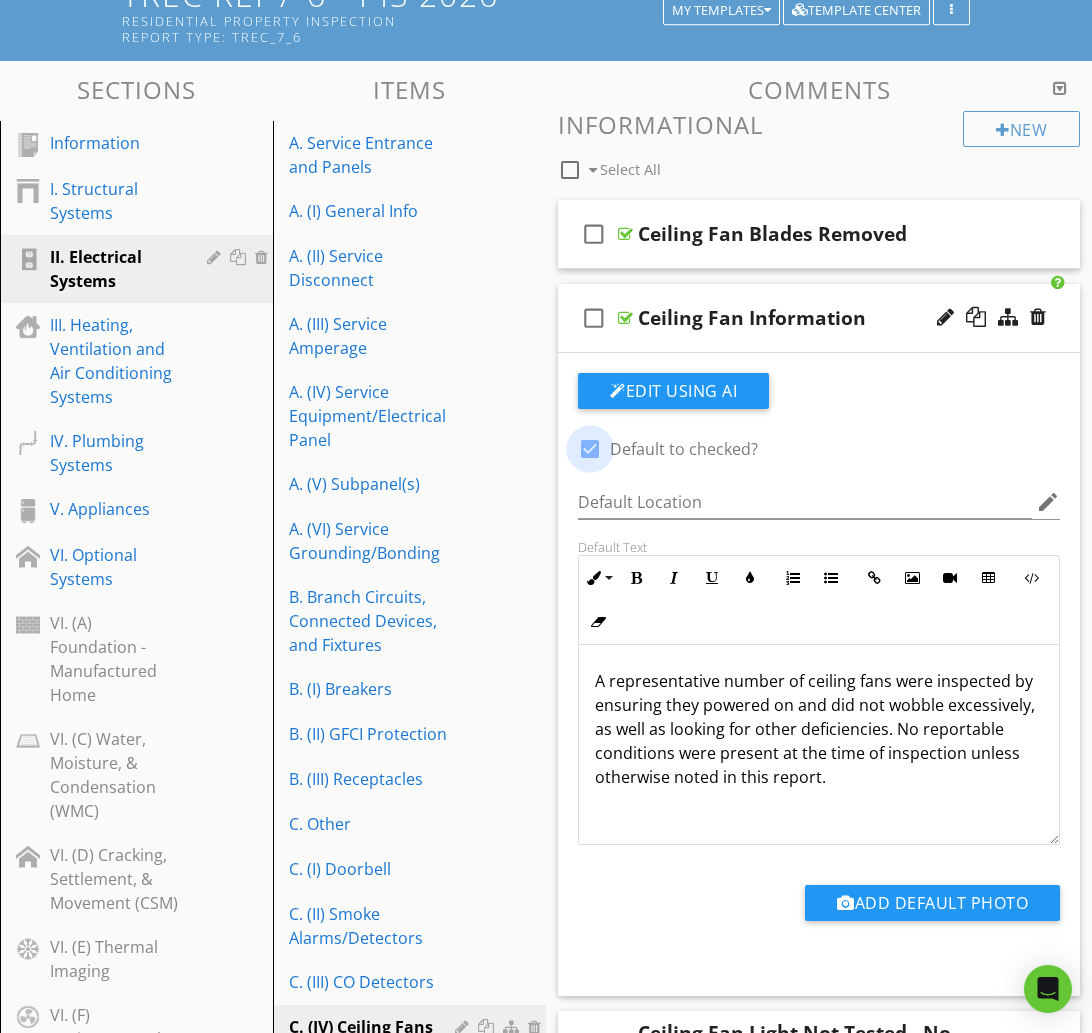 drag, startPoint x: 585, startPoint y: 449, endPoint x: 620, endPoint y: 434, distance: 38.078865 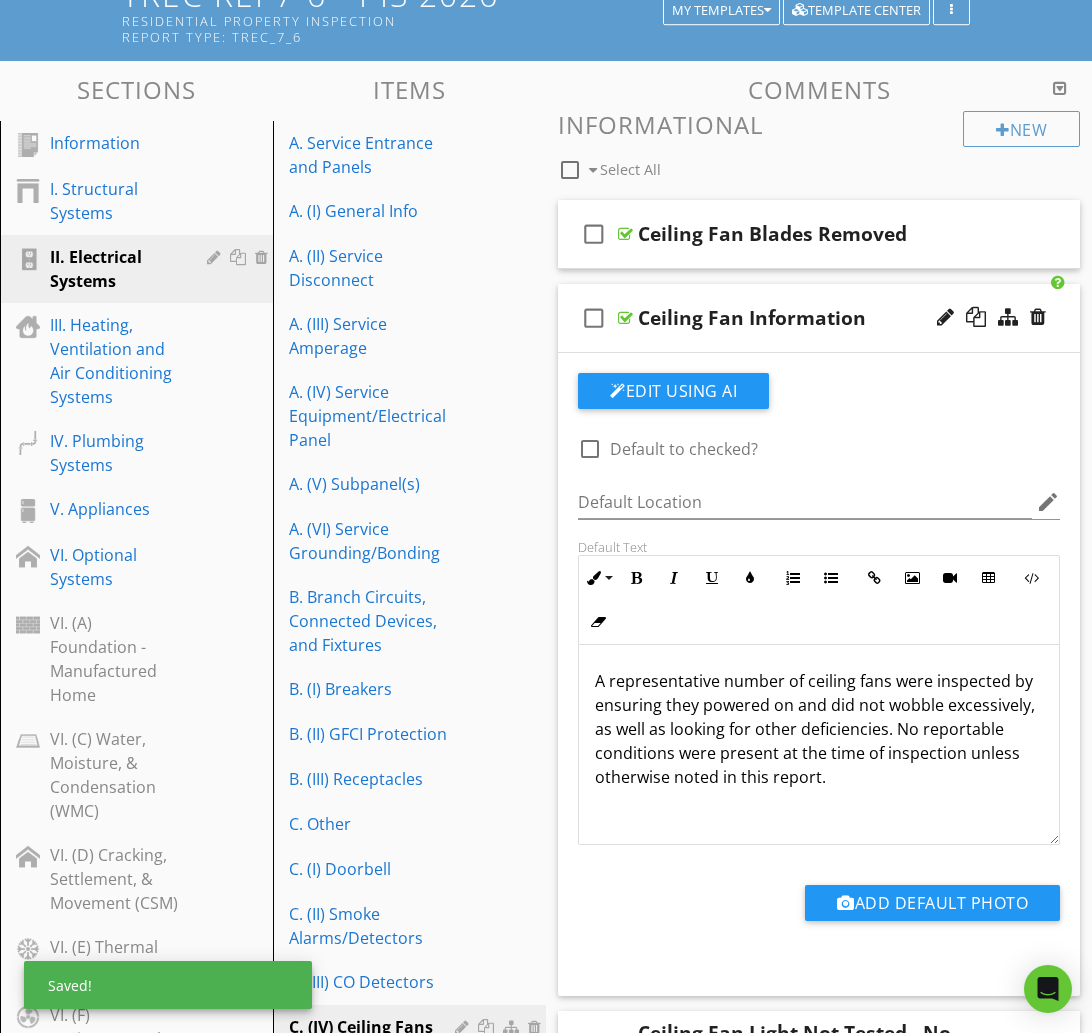 click on "check_box_outline_blank
Ceiling Fan Information" at bounding box center (819, 318) 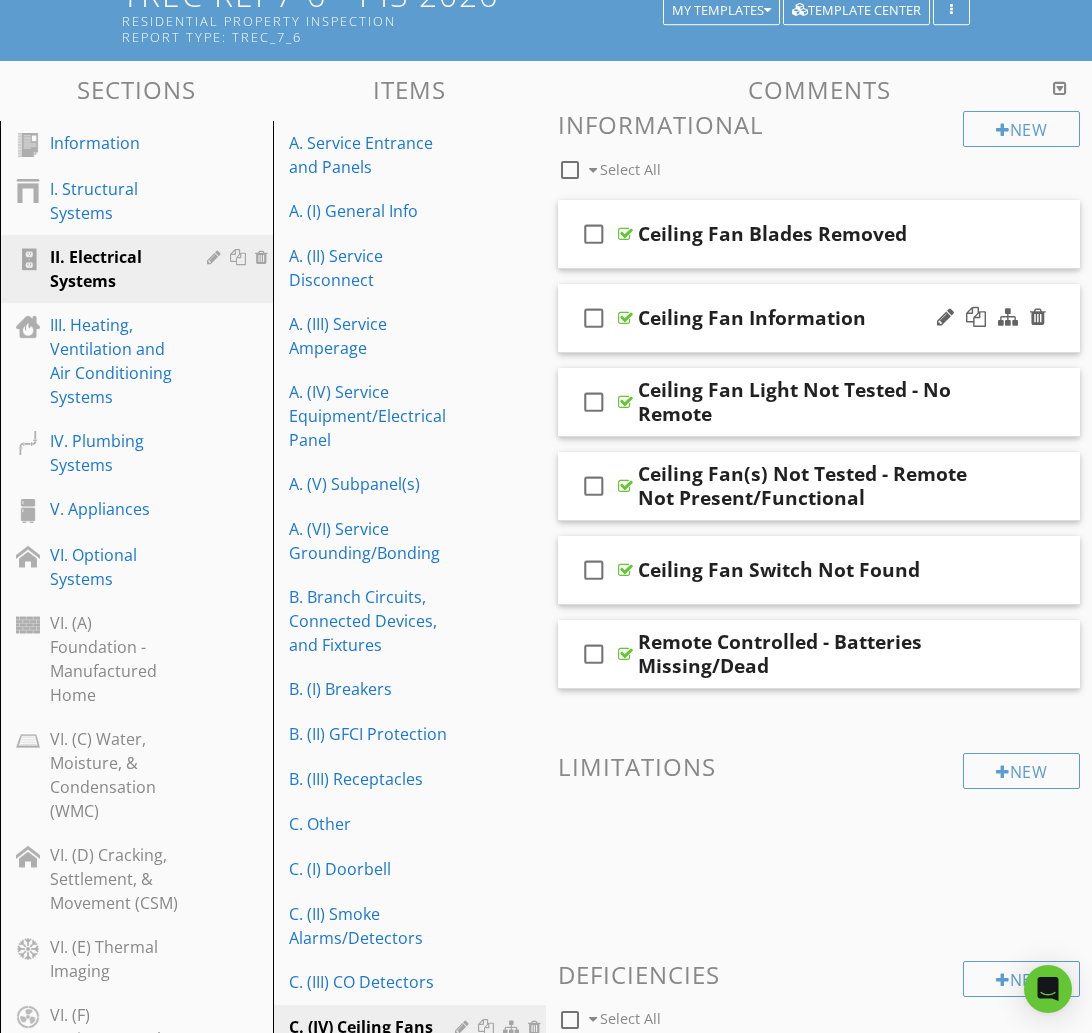 type 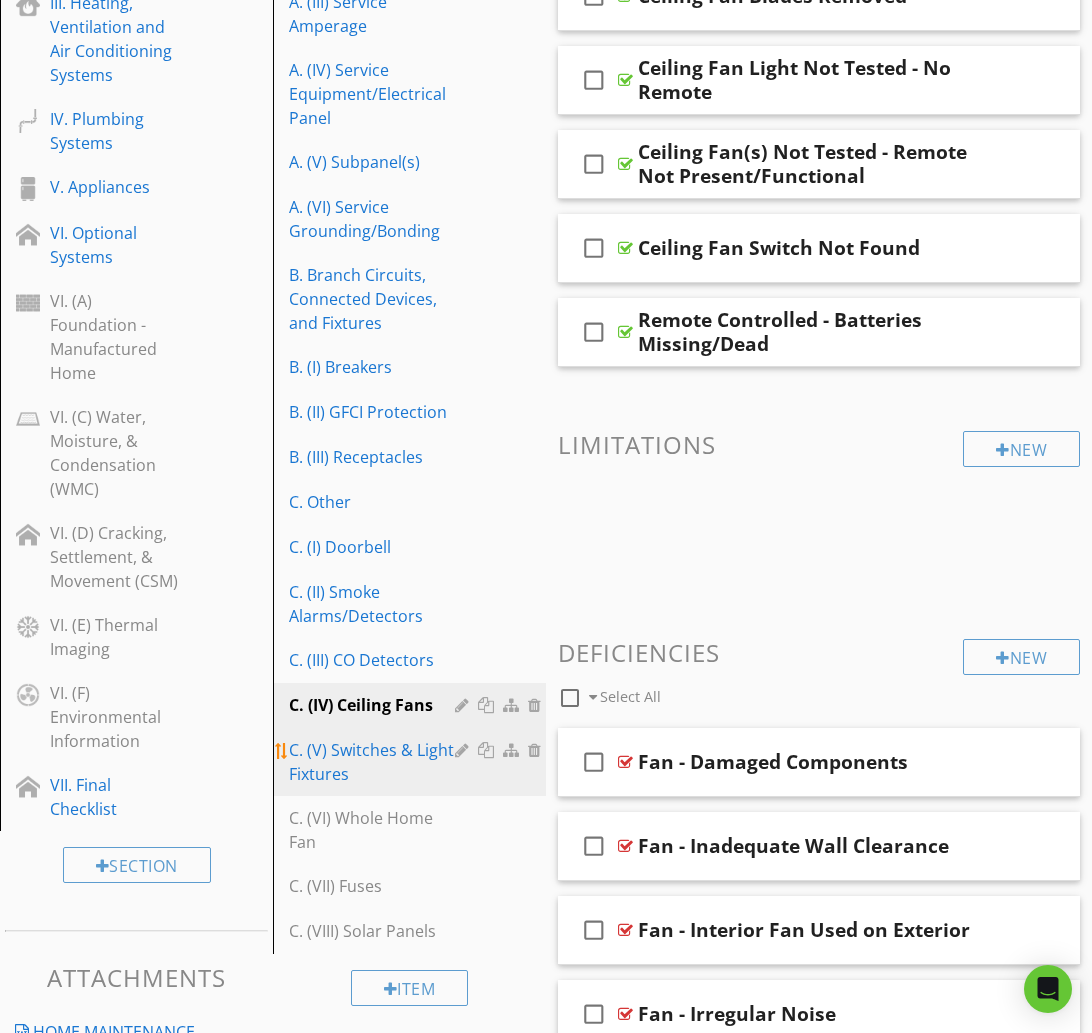 scroll, scrollTop: 549, scrollLeft: 0, axis: vertical 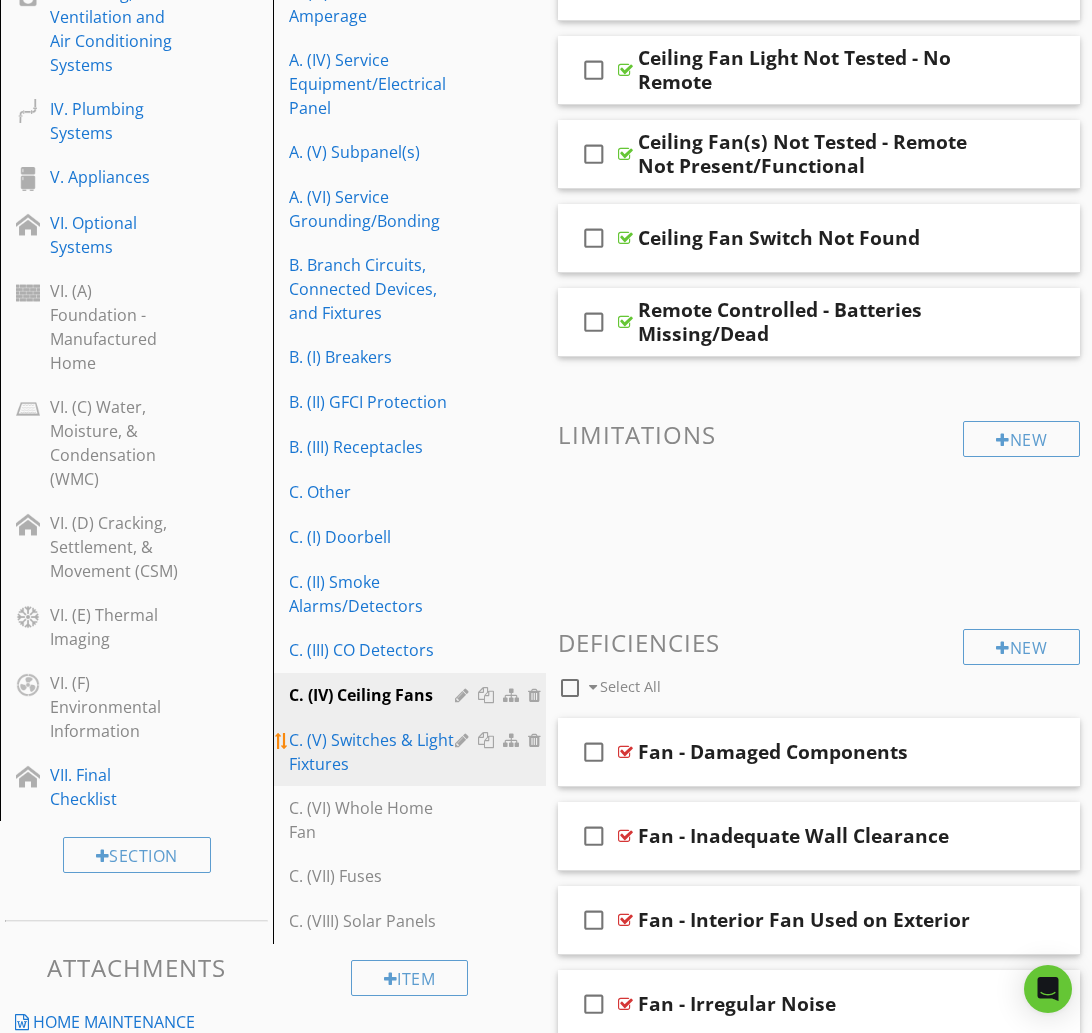 click on "C. (V) Switches & Light Fixtures" at bounding box center [375, 752] 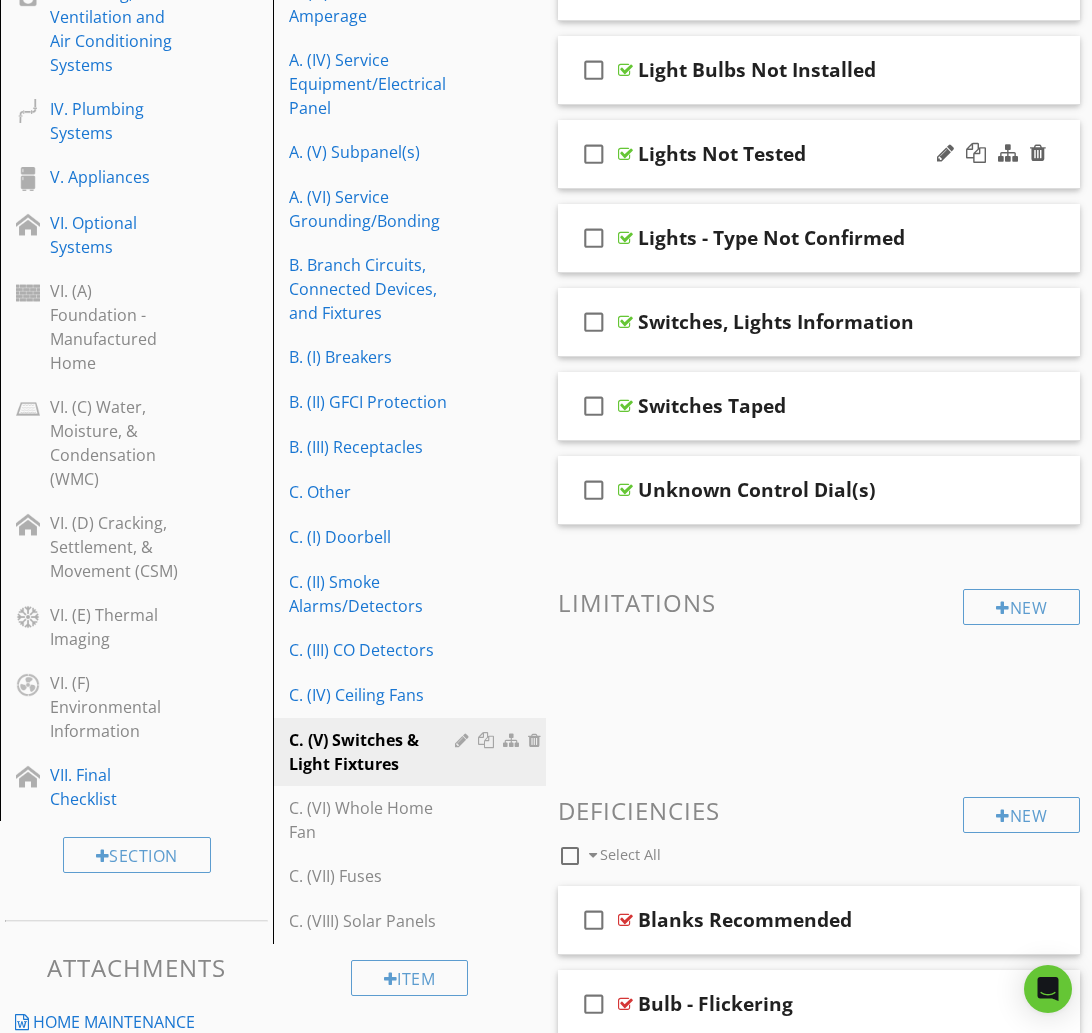 click on "Lights Not Tested" at bounding box center [819, 154] 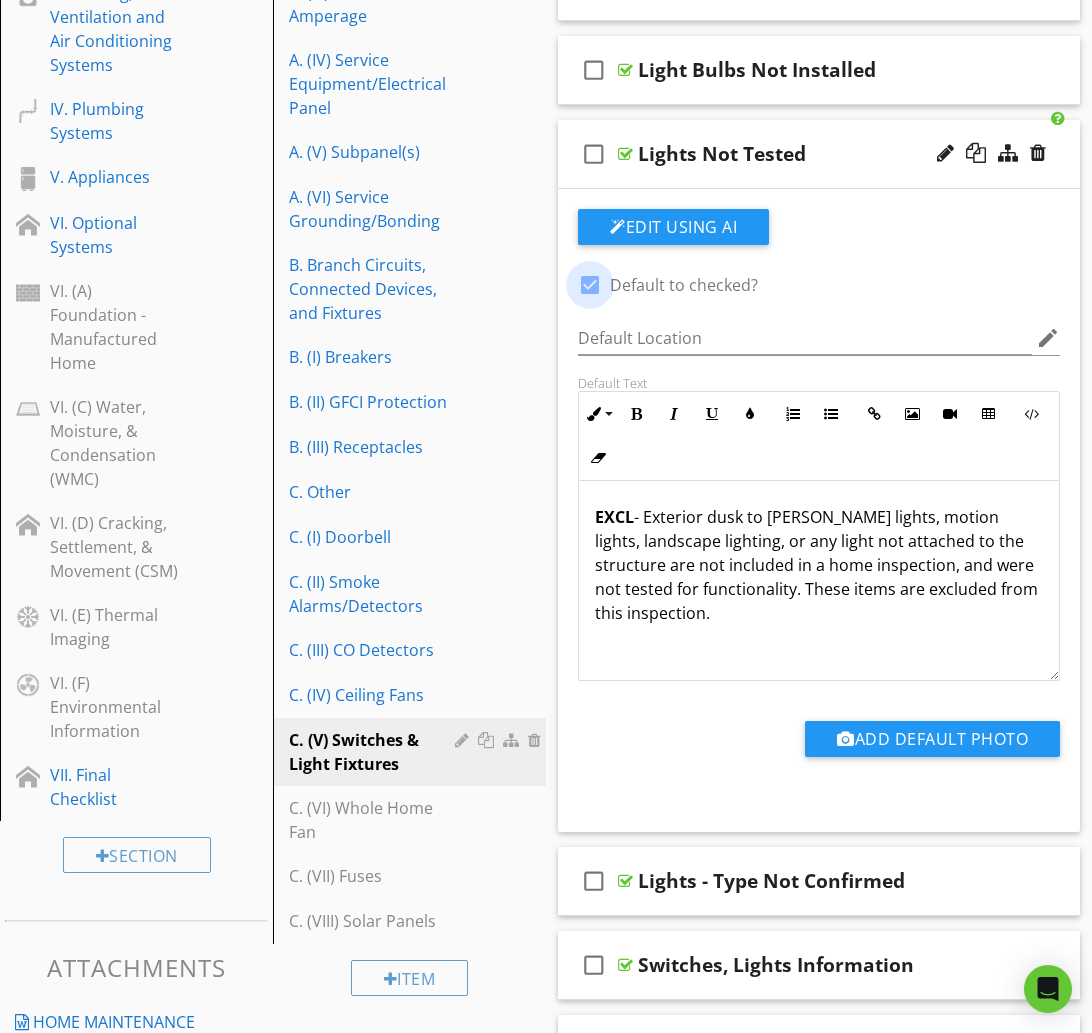 click at bounding box center (590, 285) 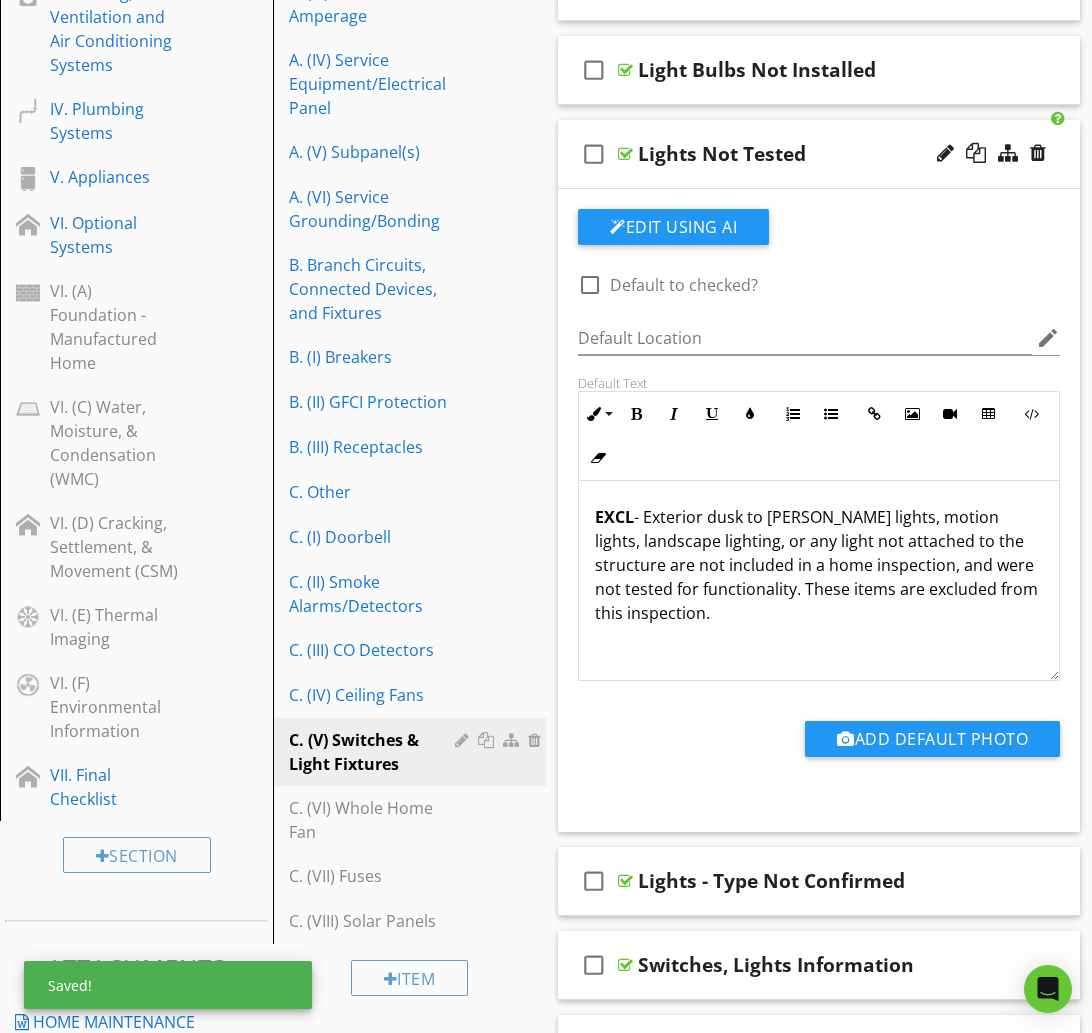 scroll, scrollTop: 552, scrollLeft: 0, axis: vertical 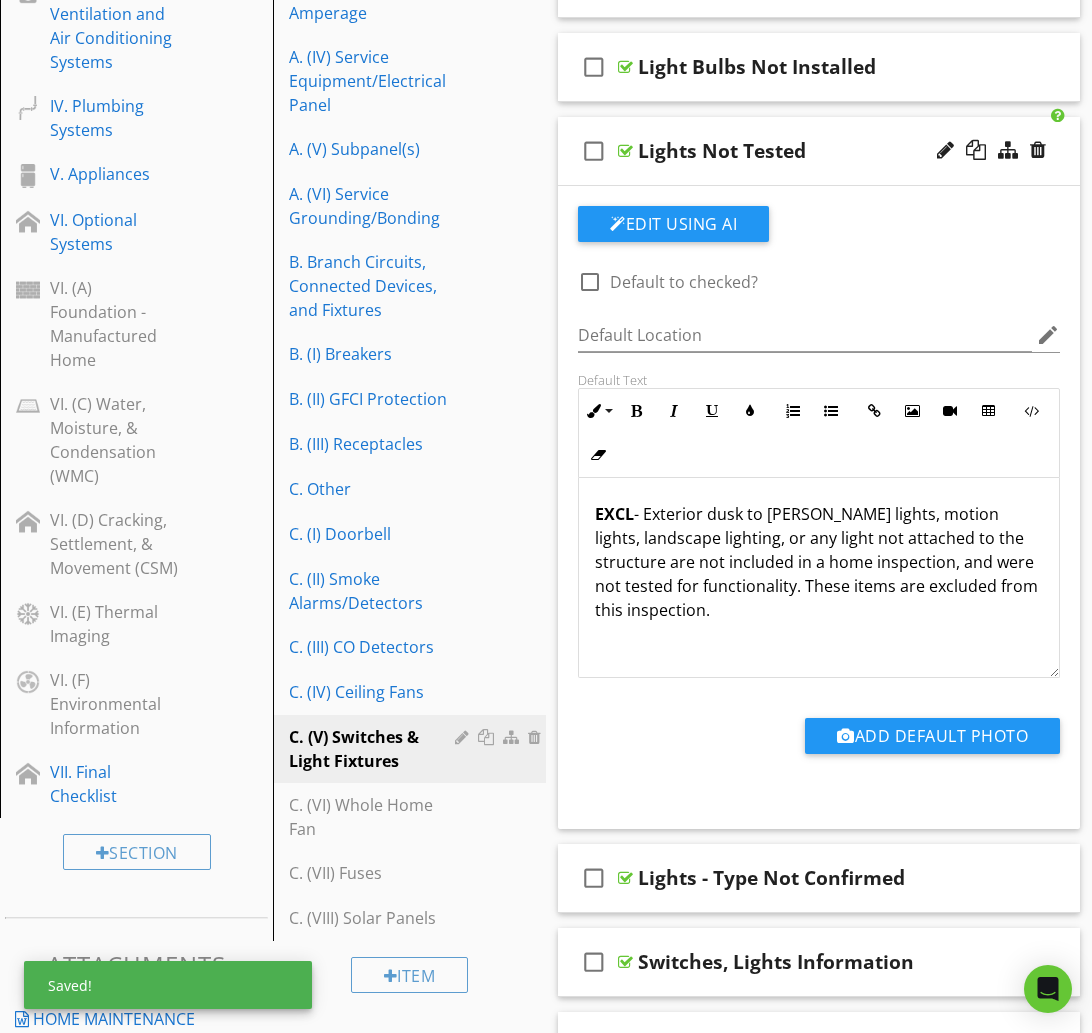 click on "check_box_outline_blank
Lights Not Tested" at bounding box center [819, 151] 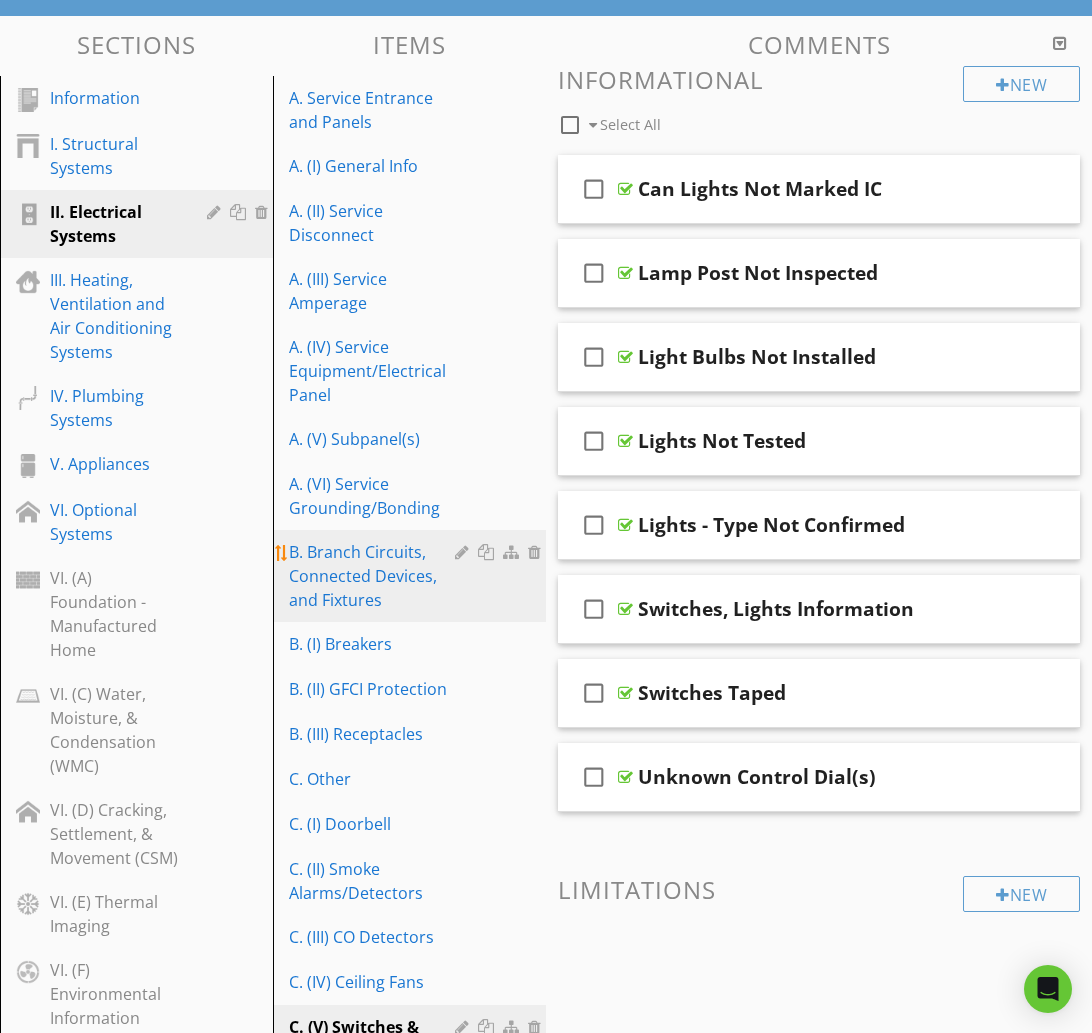 scroll, scrollTop: 264, scrollLeft: 0, axis: vertical 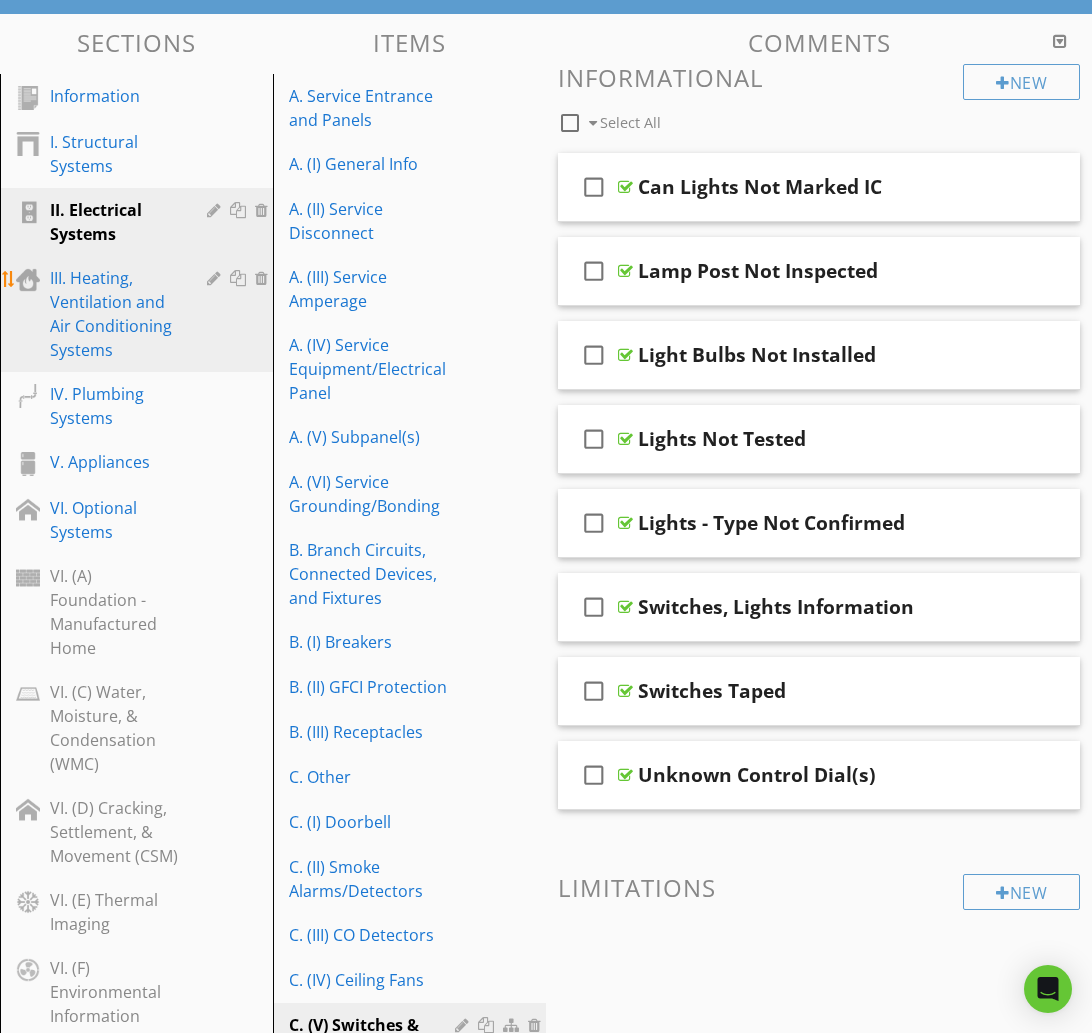 click on "III. Heating, Ventilation and Air Conditioning Systems" at bounding box center (114, 314) 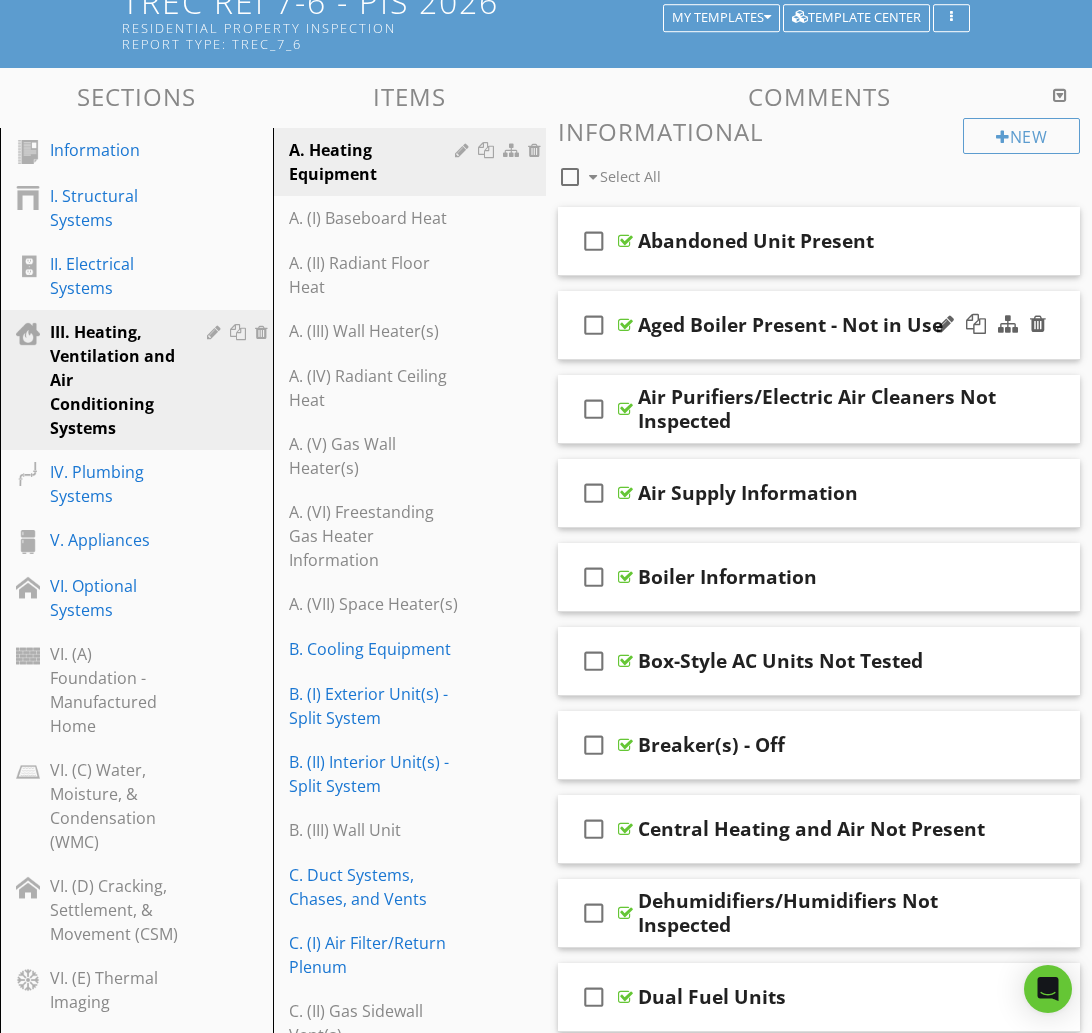 scroll, scrollTop: 212, scrollLeft: 0, axis: vertical 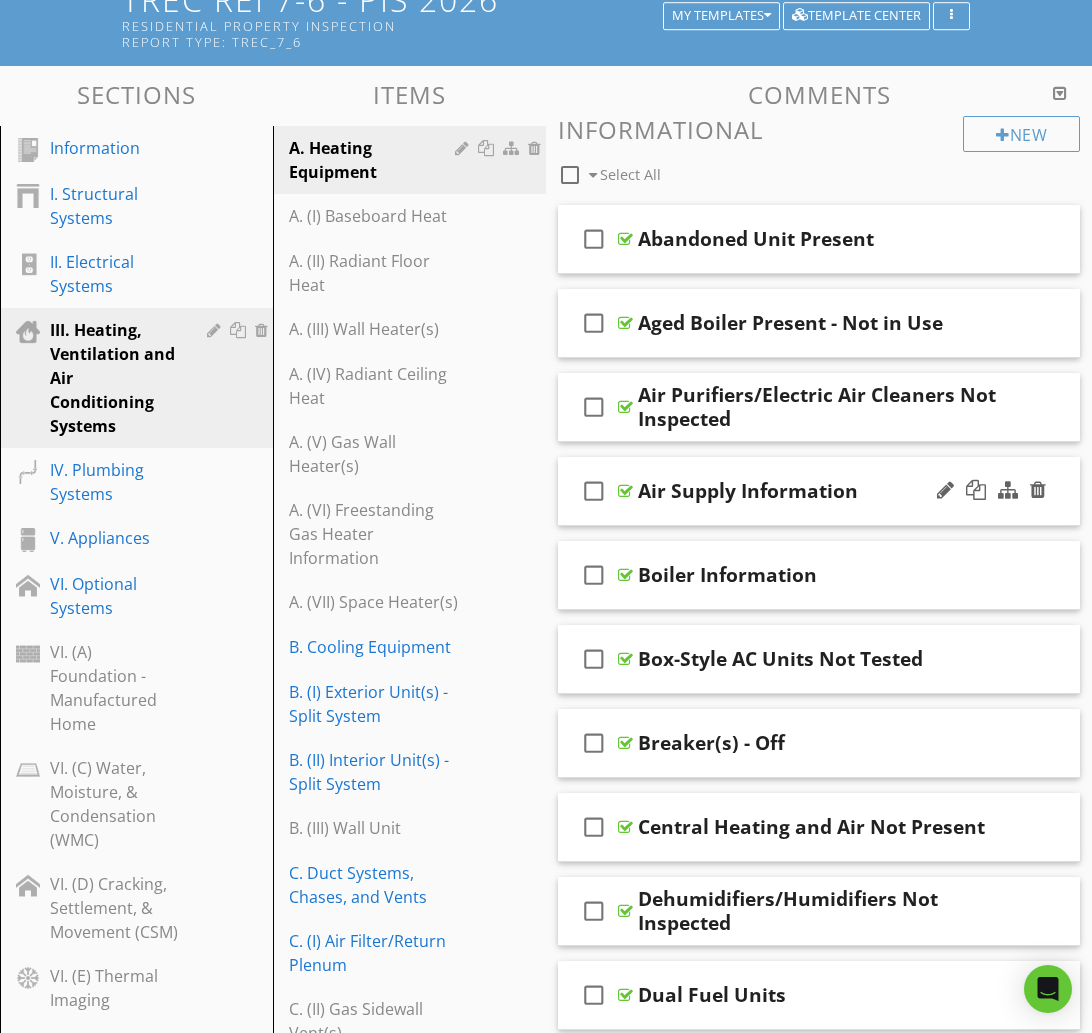 click on "check_box_outline_blank
Air Supply Information" at bounding box center (819, 491) 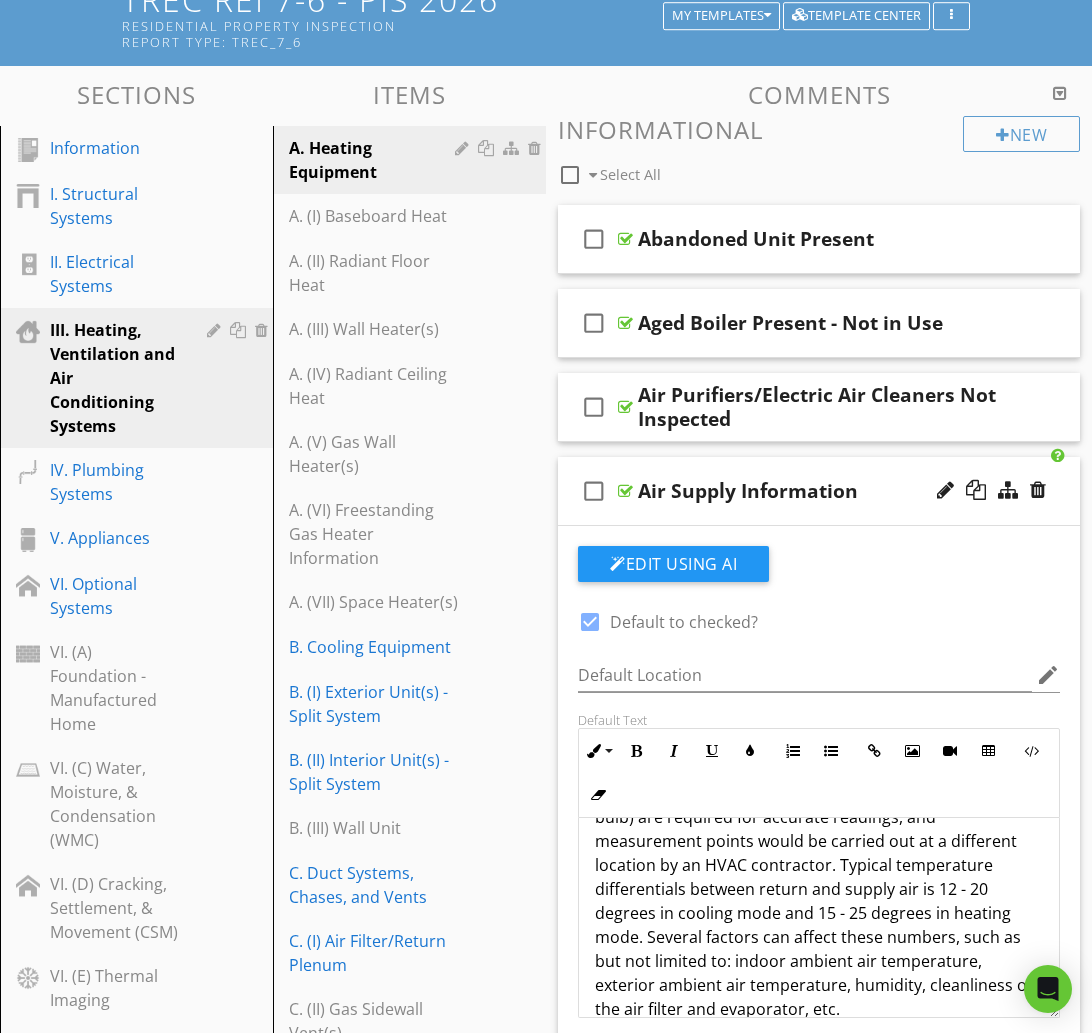 scroll, scrollTop: 185, scrollLeft: 0, axis: vertical 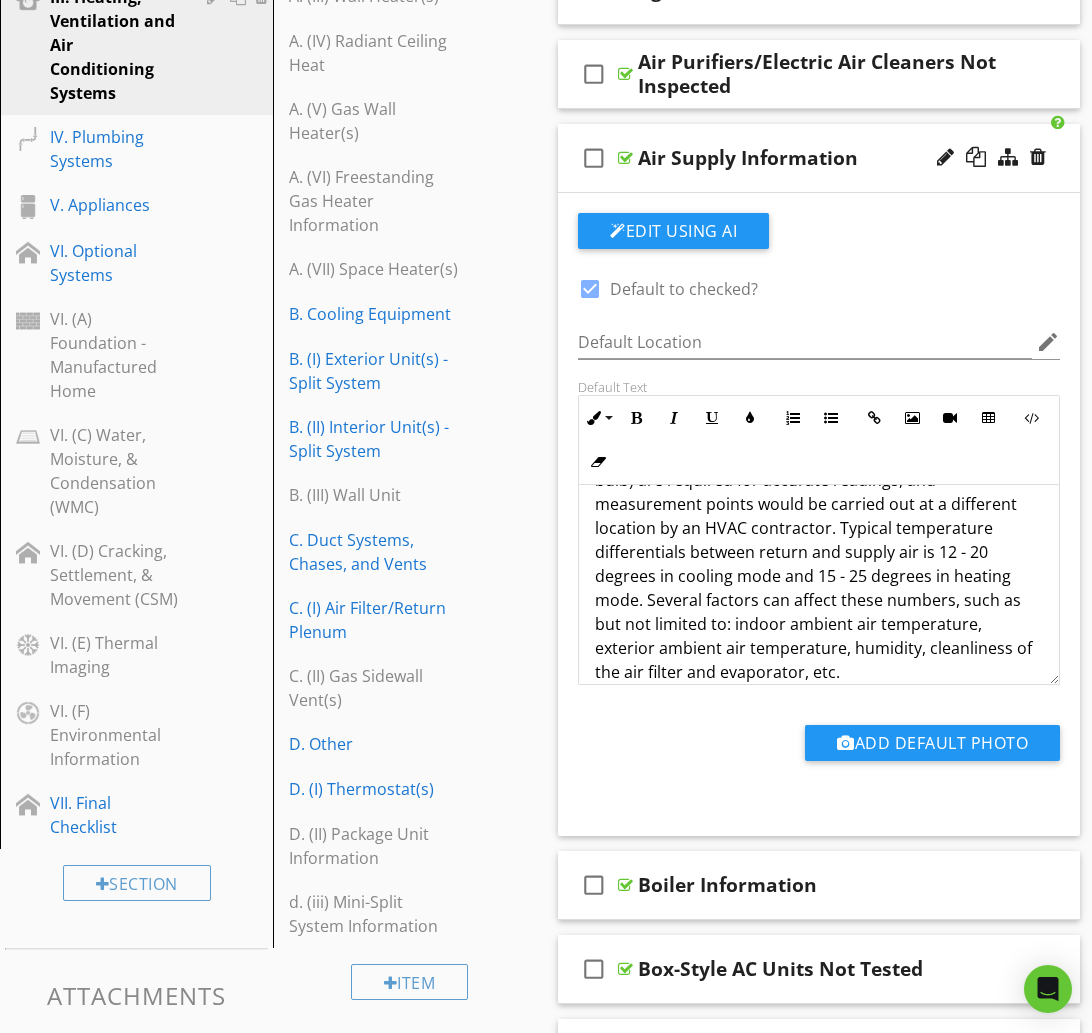 click at bounding box center (590, 289) 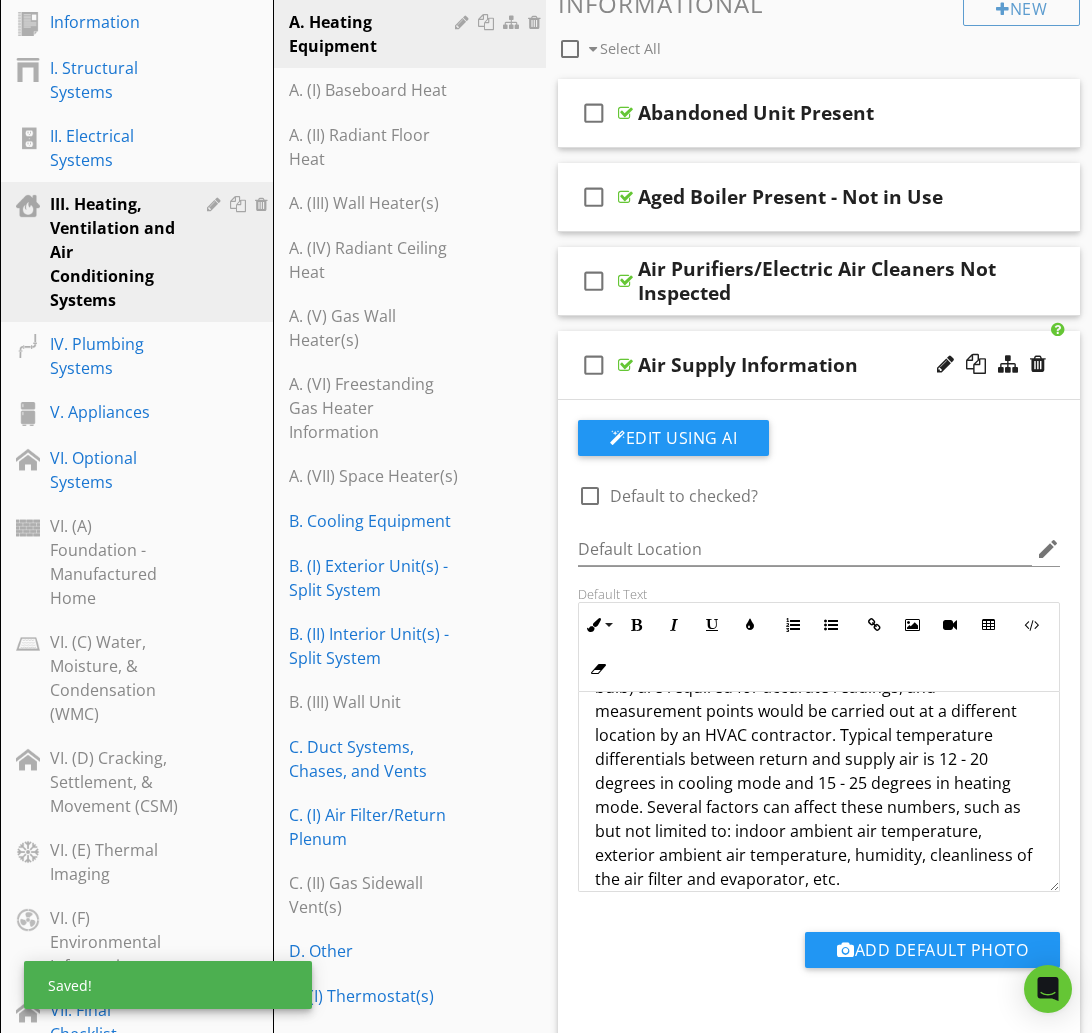 scroll, scrollTop: 323, scrollLeft: 0, axis: vertical 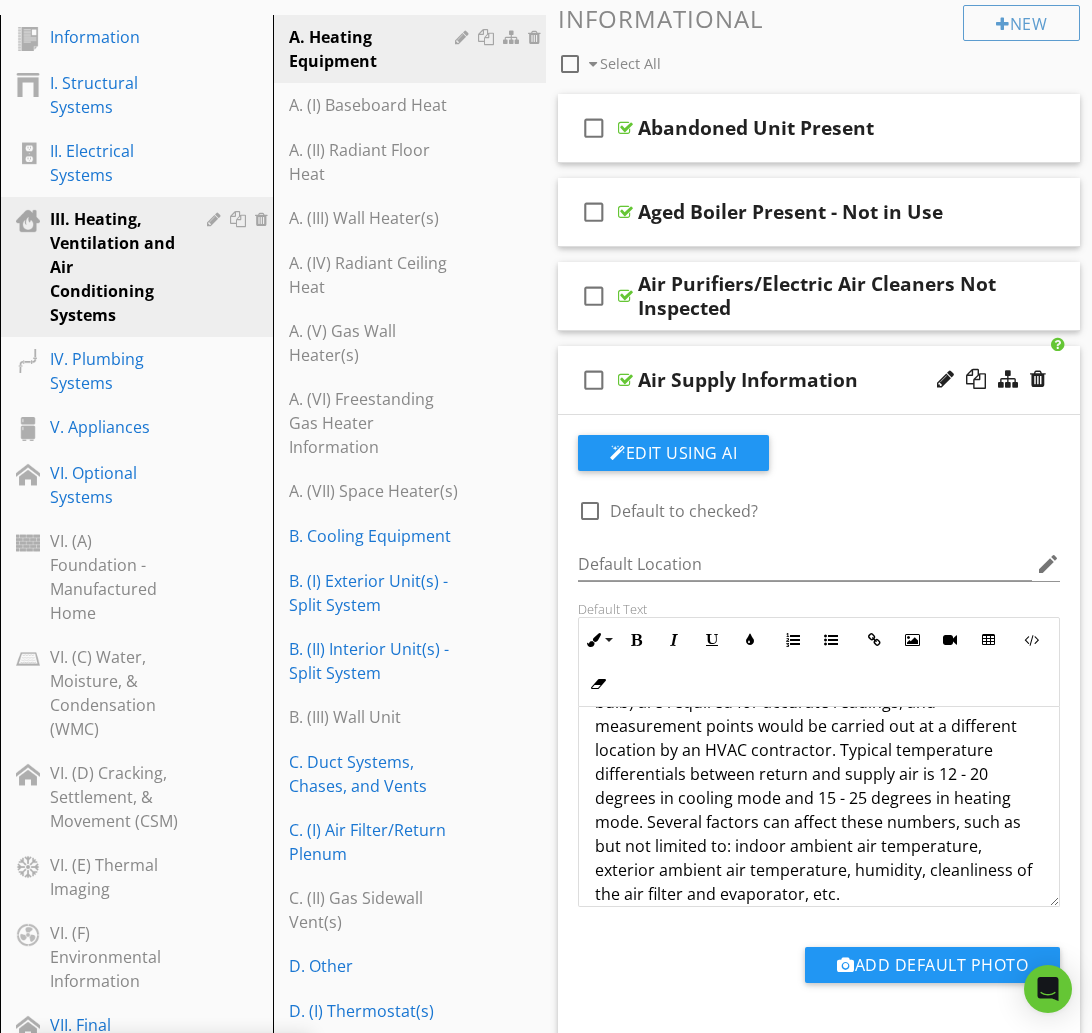 click on "Air Supply Information" at bounding box center (819, 380) 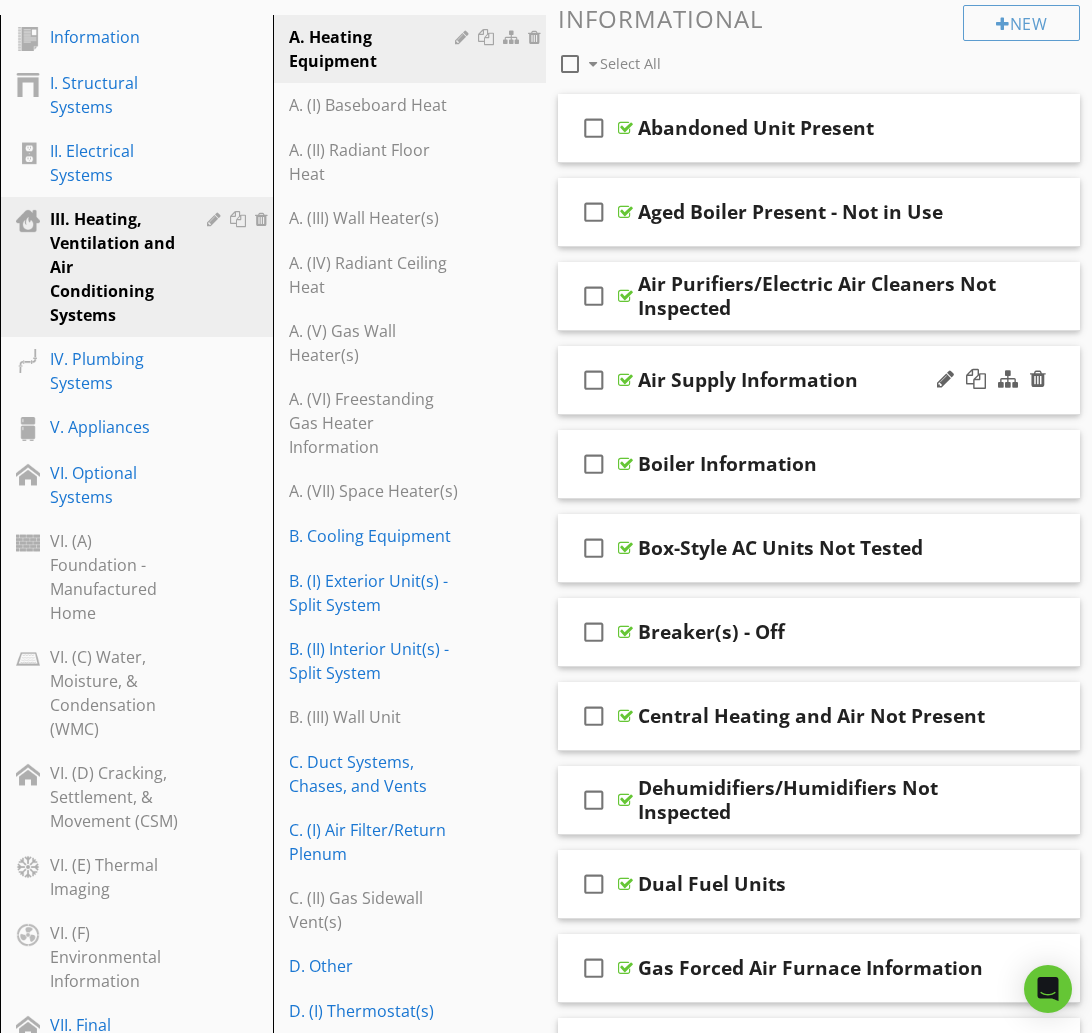 type 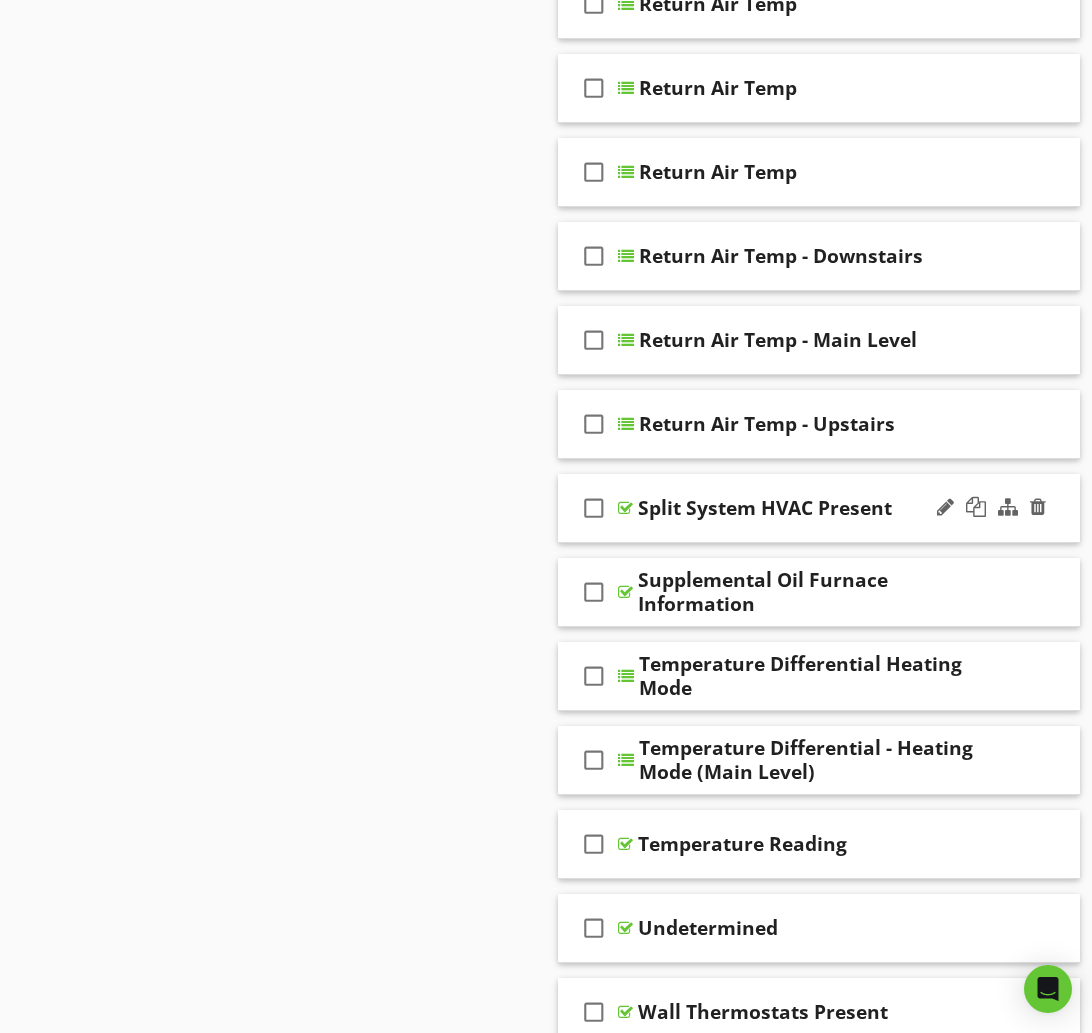scroll, scrollTop: 2545, scrollLeft: 0, axis: vertical 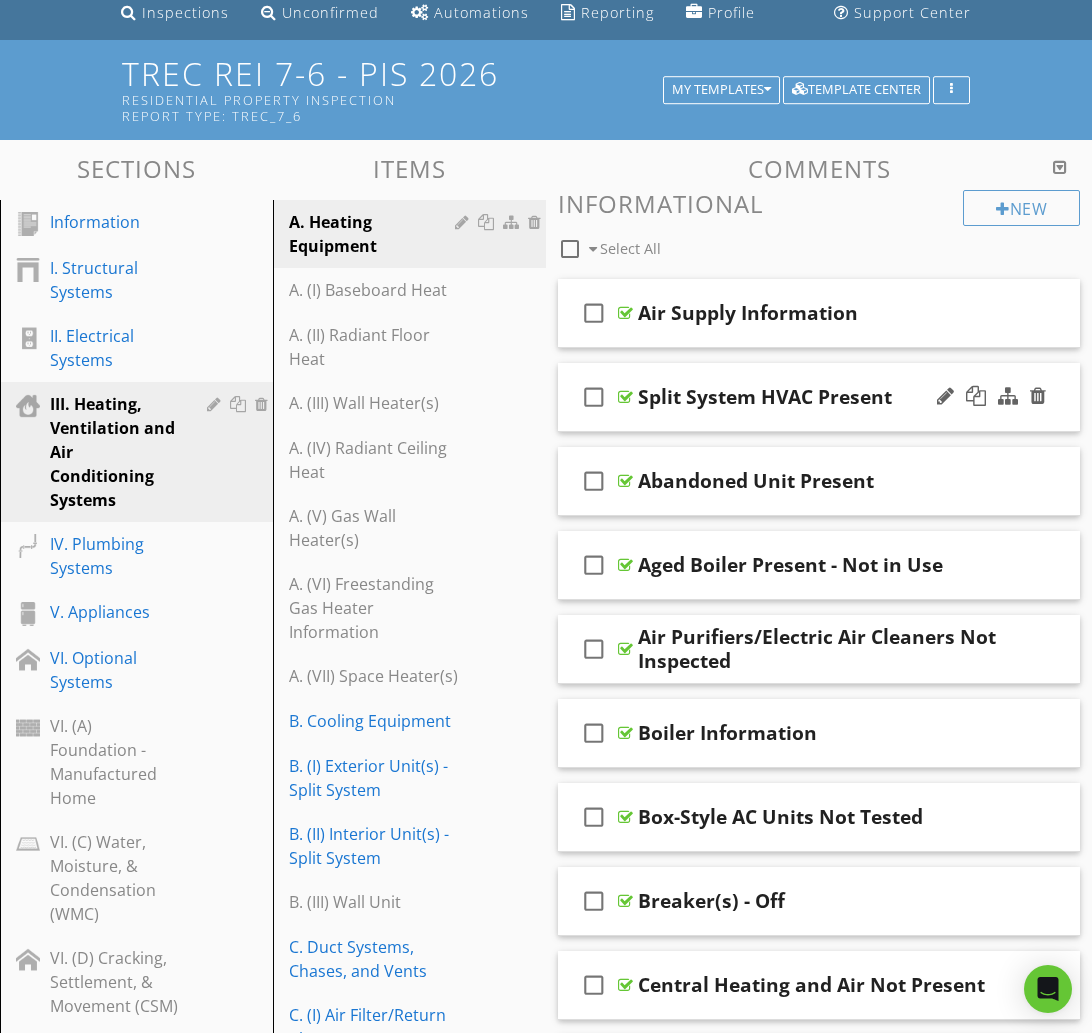 click on "check_box_outline_blank
Split System HVAC Present" at bounding box center (819, 397) 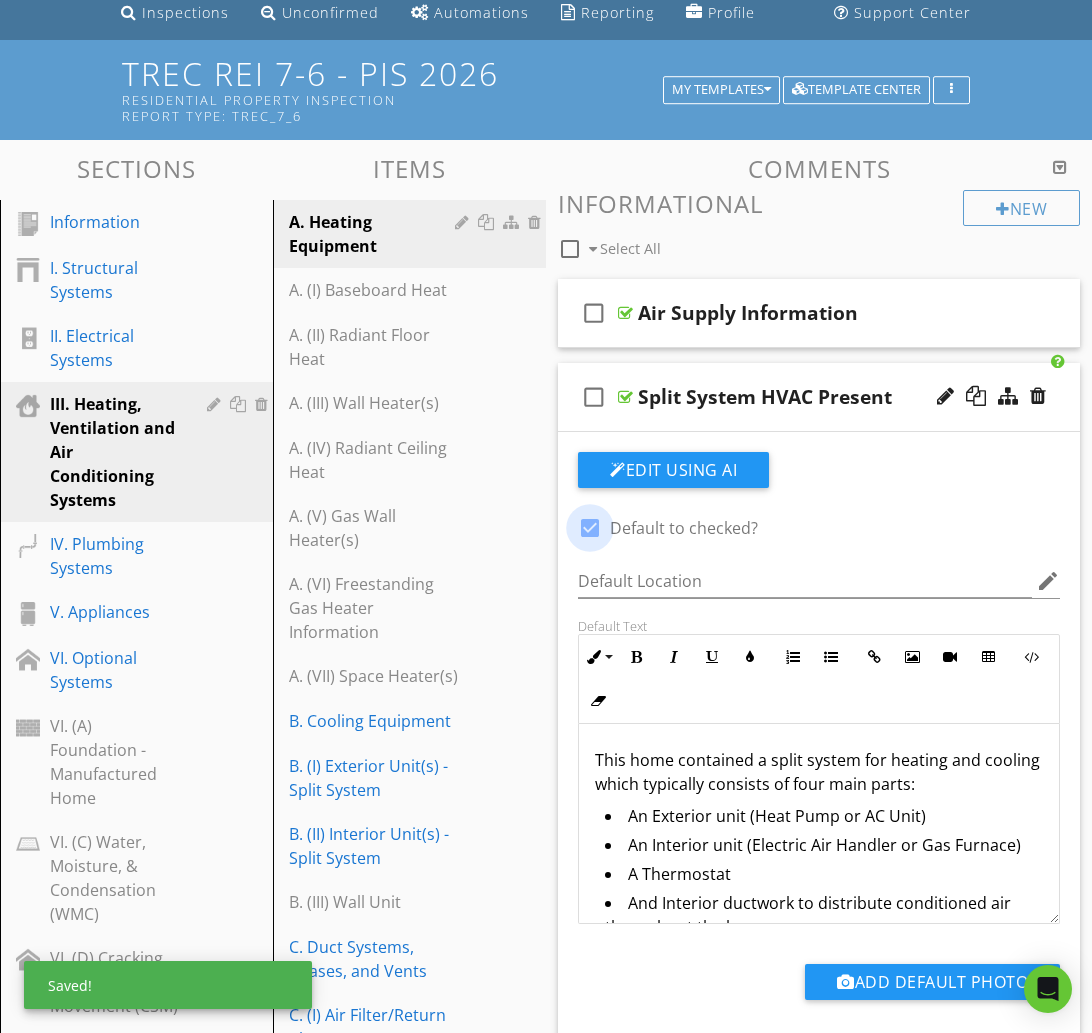 click at bounding box center [590, 528] 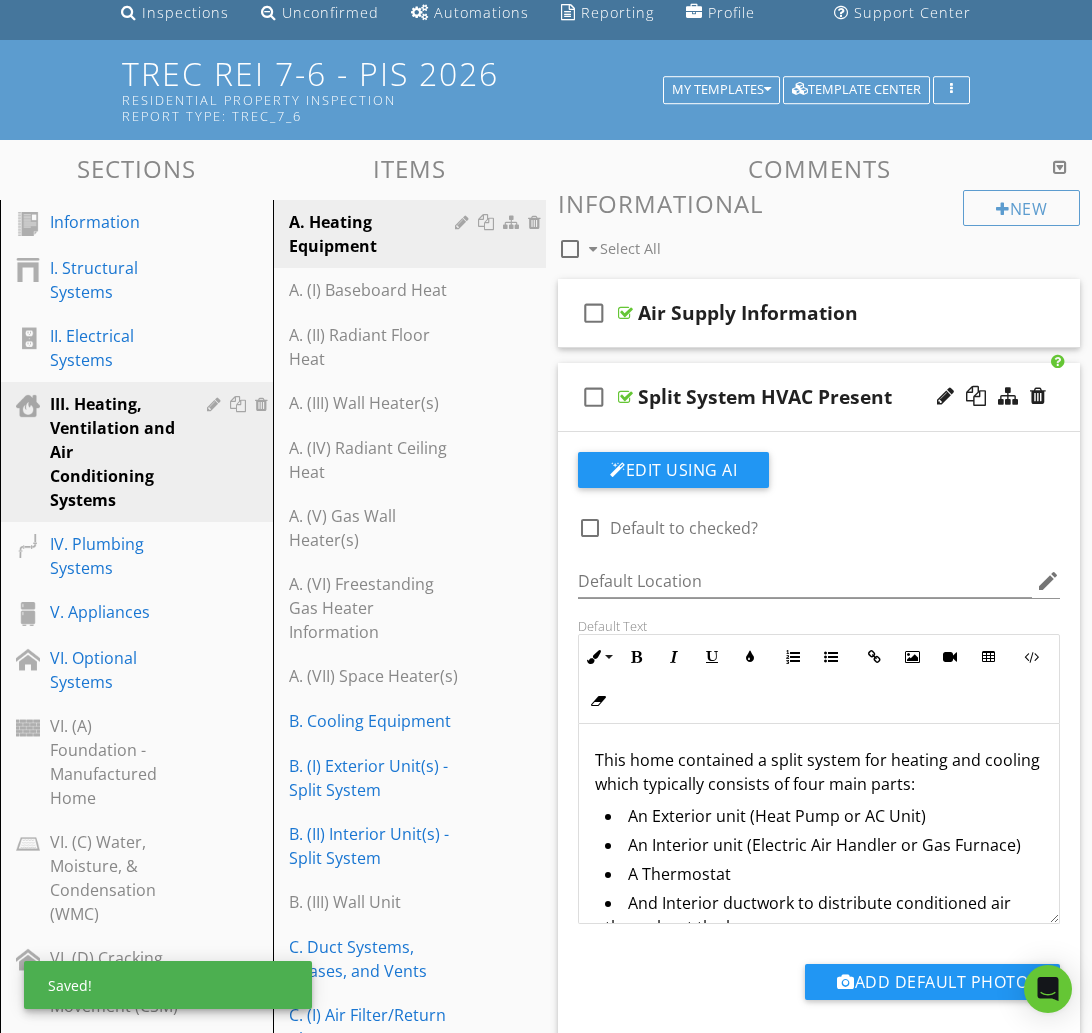 drag, startPoint x: 625, startPoint y: 418, endPoint x: 677, endPoint y: 440, distance: 56.462376 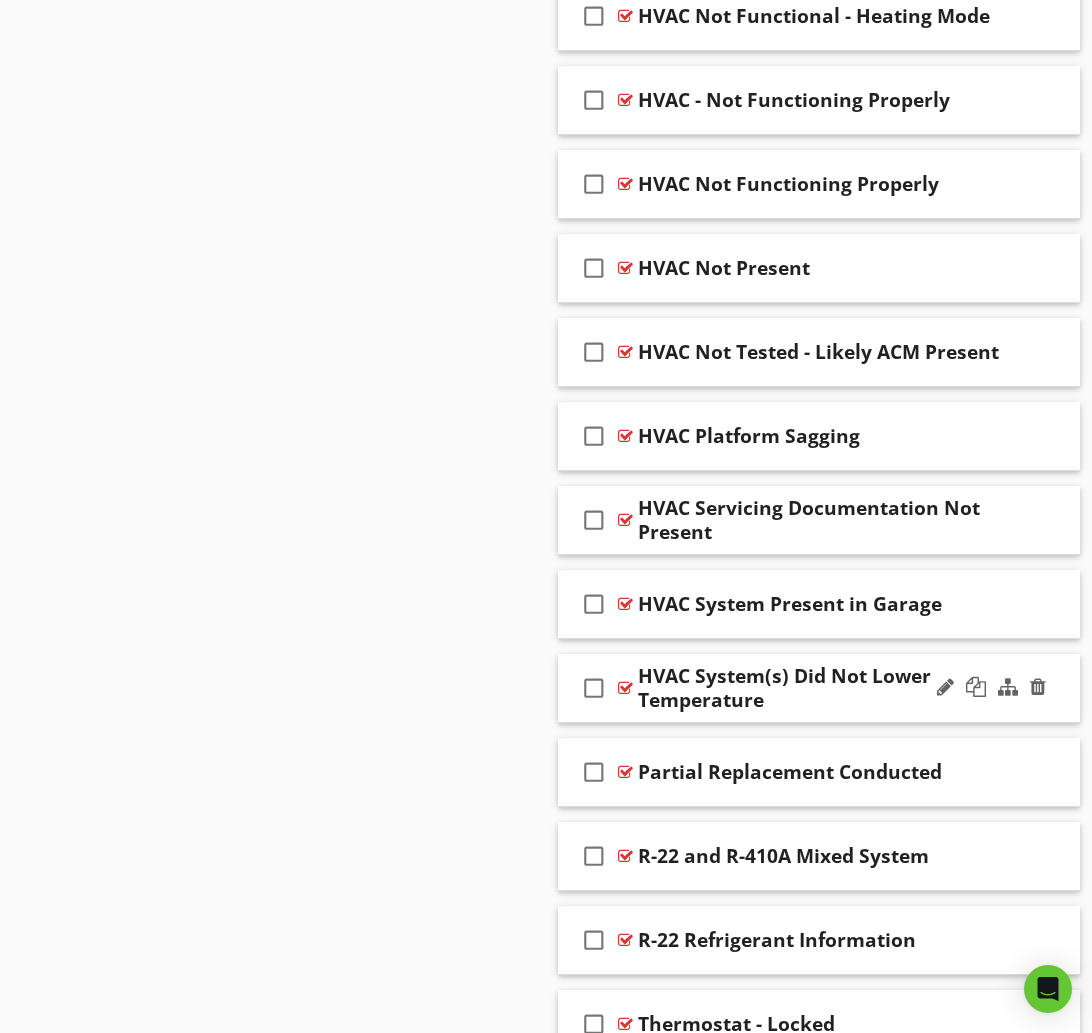 scroll, scrollTop: 5571, scrollLeft: 0, axis: vertical 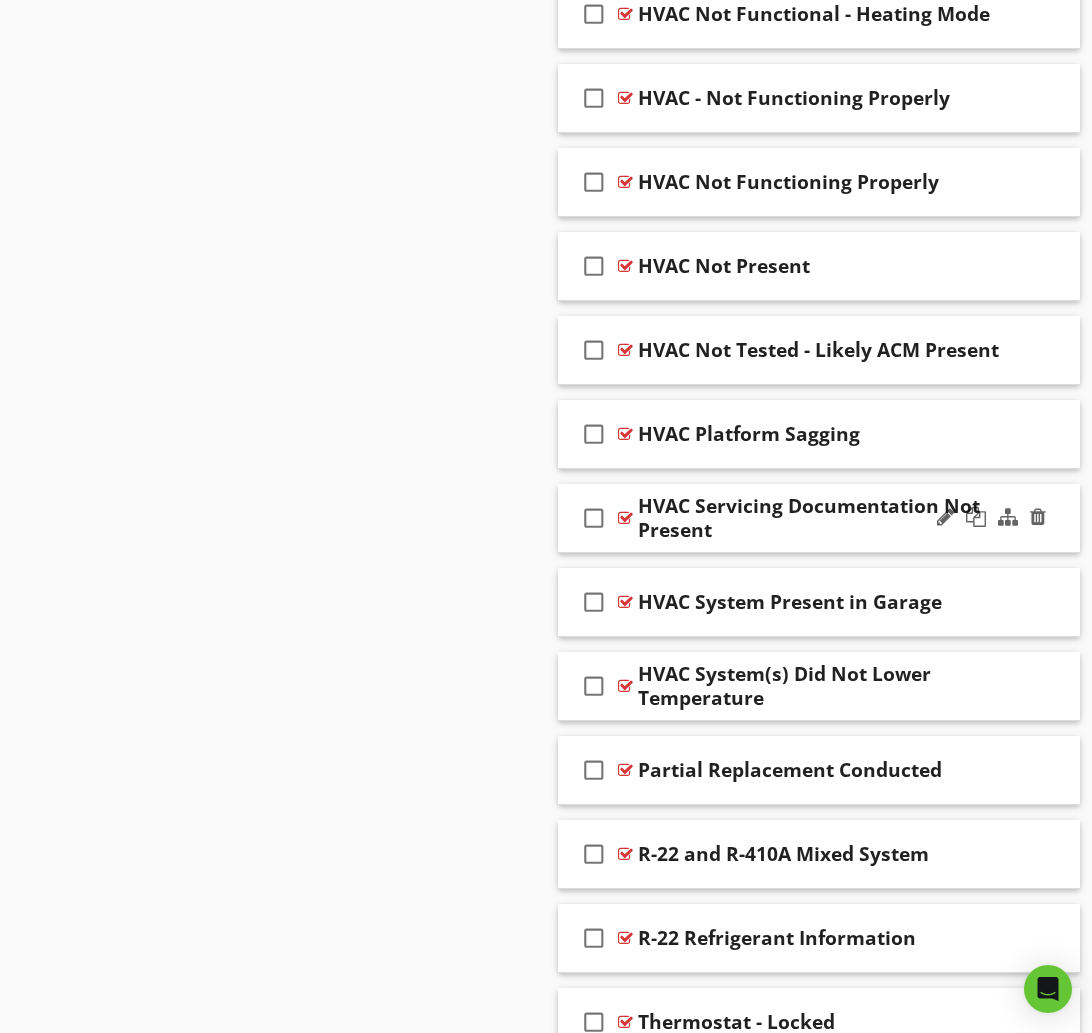 click on "HVAC Servicing Documentation Not Present" at bounding box center (819, 518) 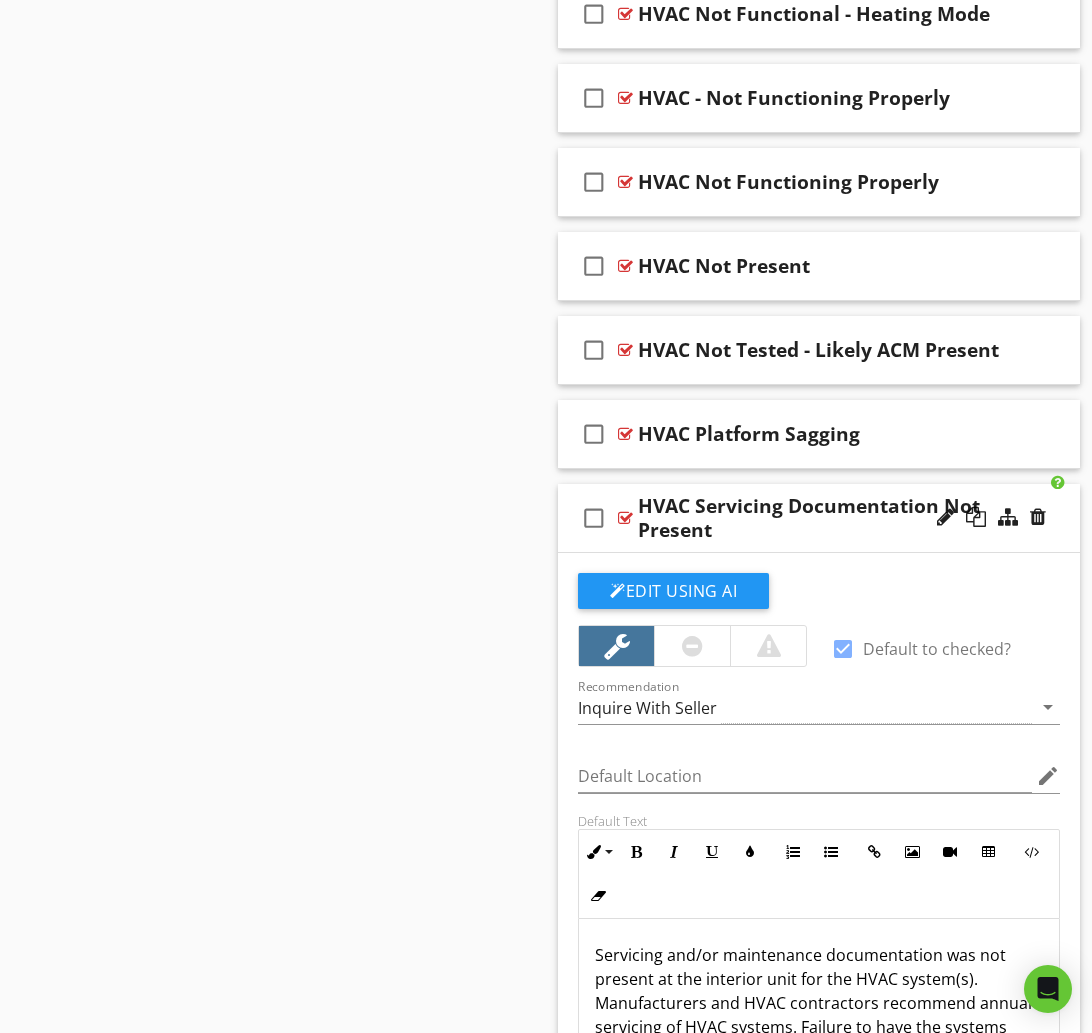 click at bounding box center [843, 649] 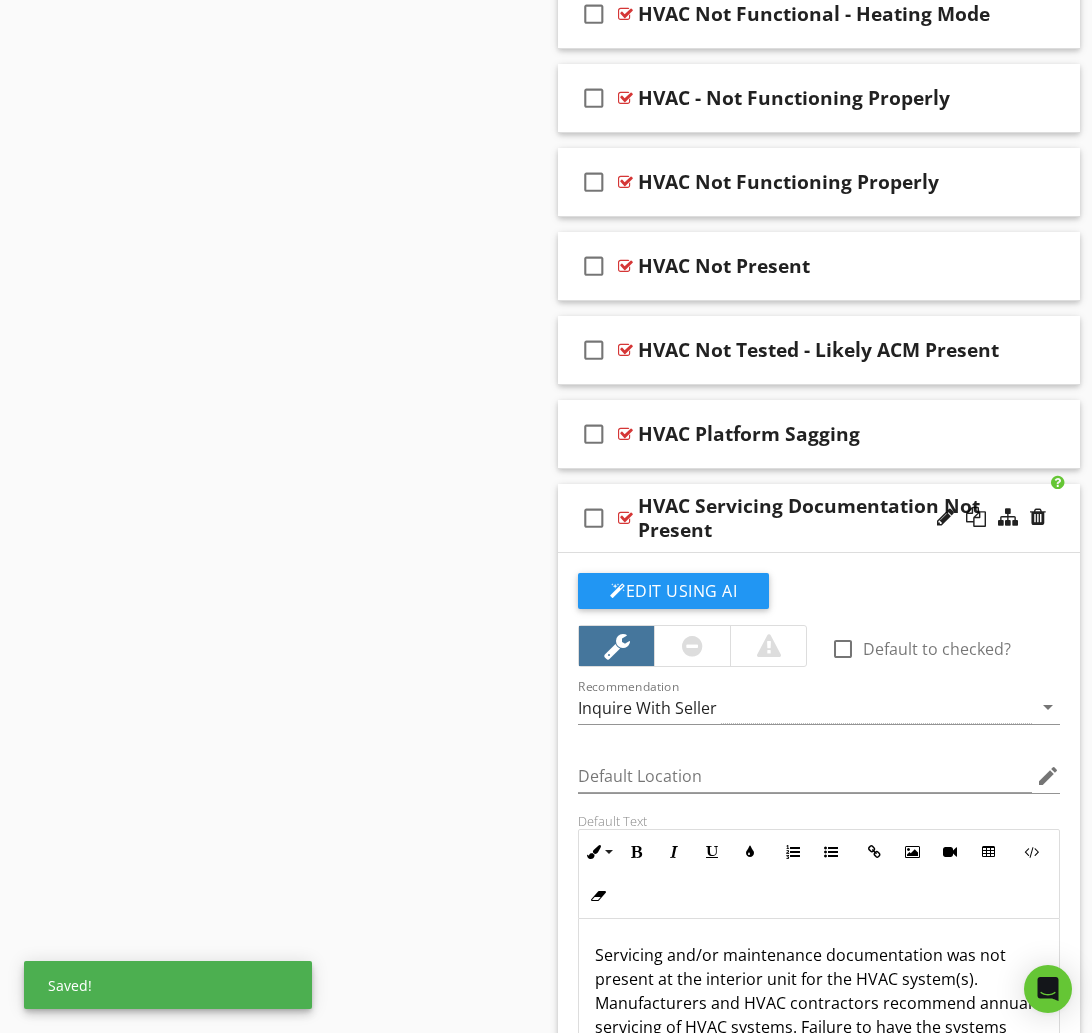 click on "check_box_outline_blank
HVAC Servicing Documentation Not Present" at bounding box center (819, 518) 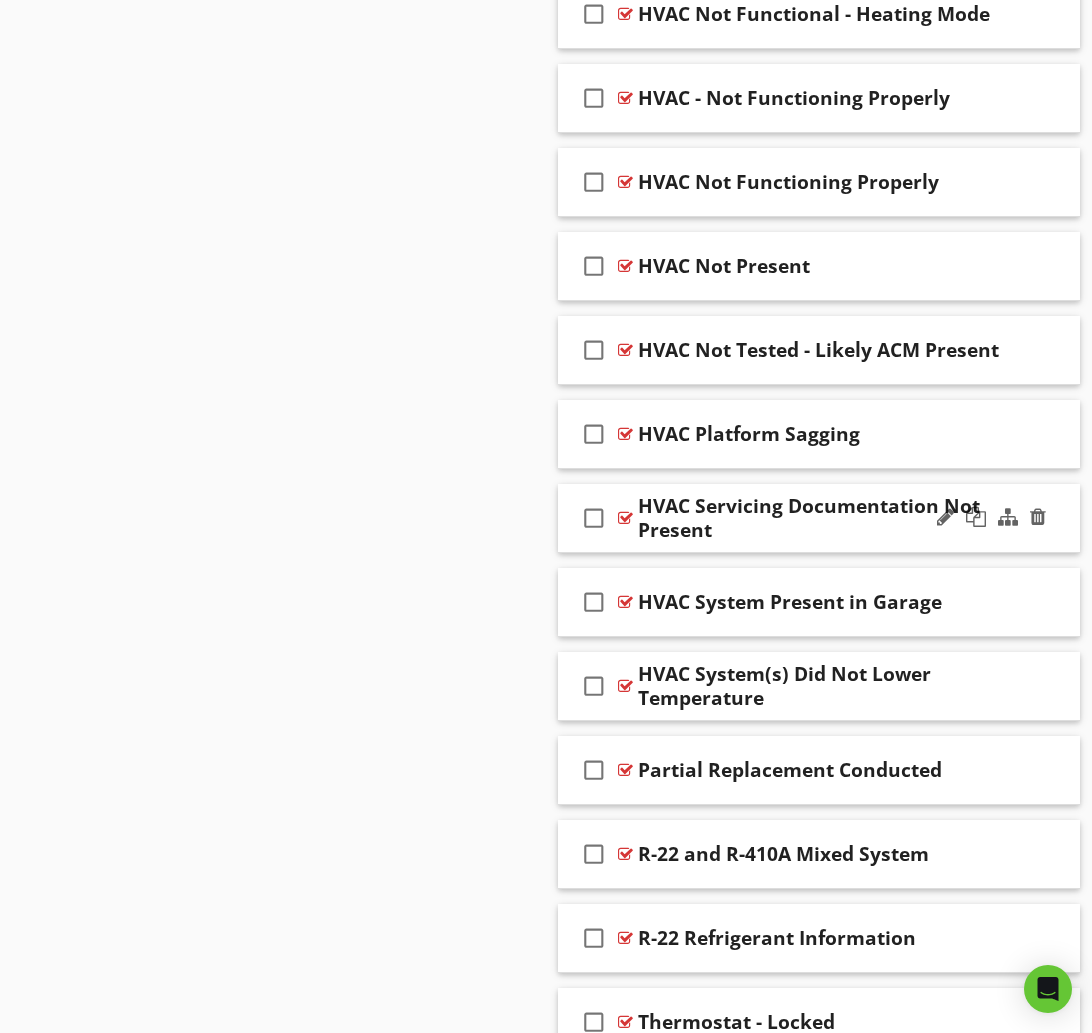 type 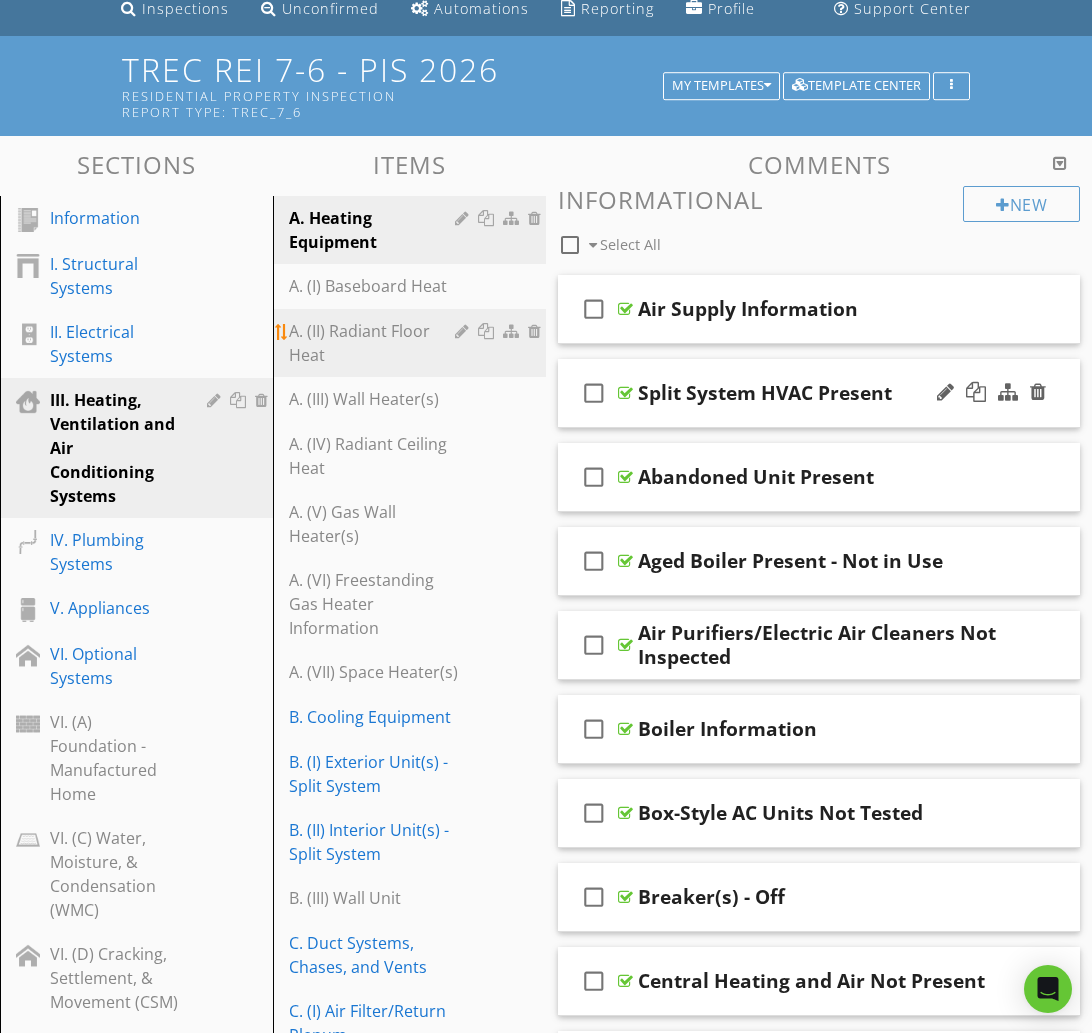 scroll, scrollTop: 141, scrollLeft: 0, axis: vertical 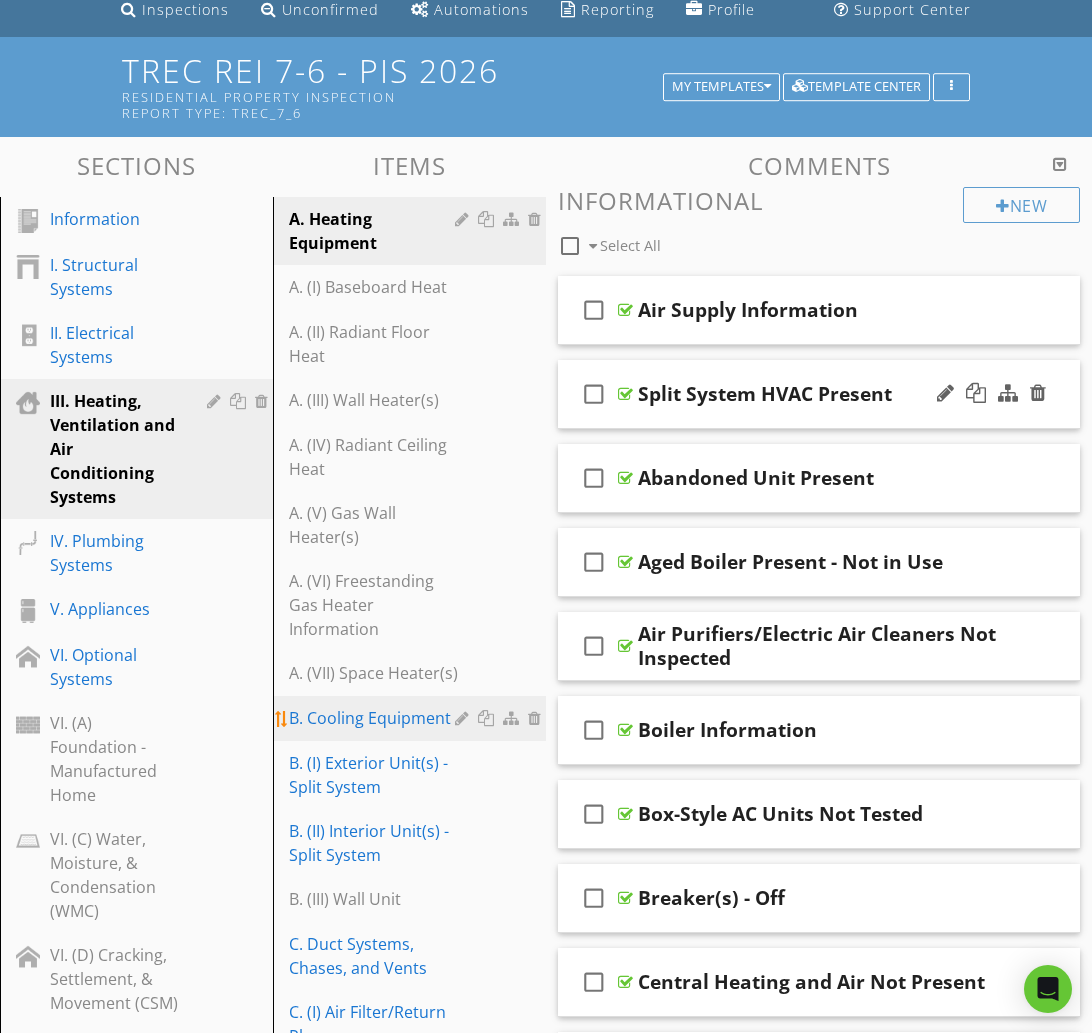 click on "B. Cooling Equipment" at bounding box center [375, 718] 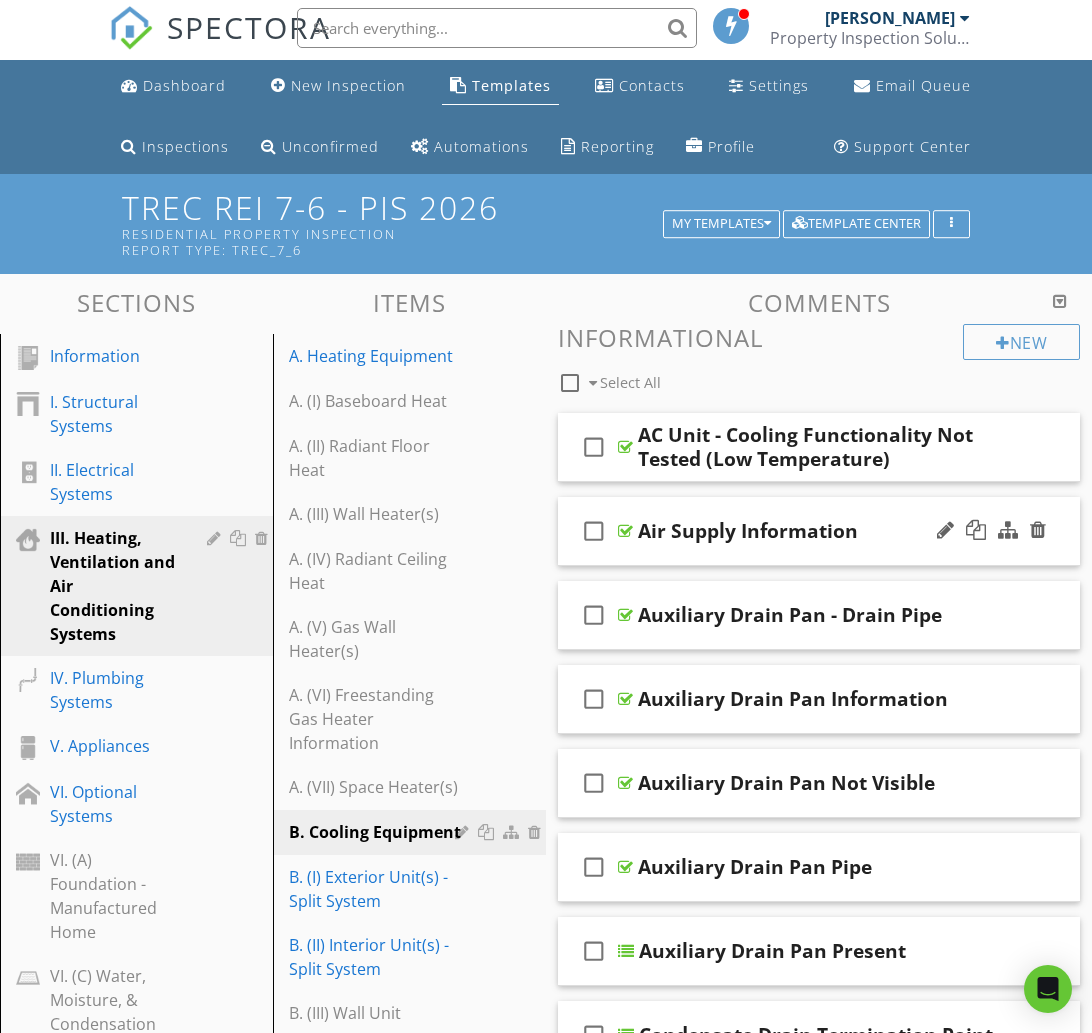 scroll, scrollTop: 0, scrollLeft: 0, axis: both 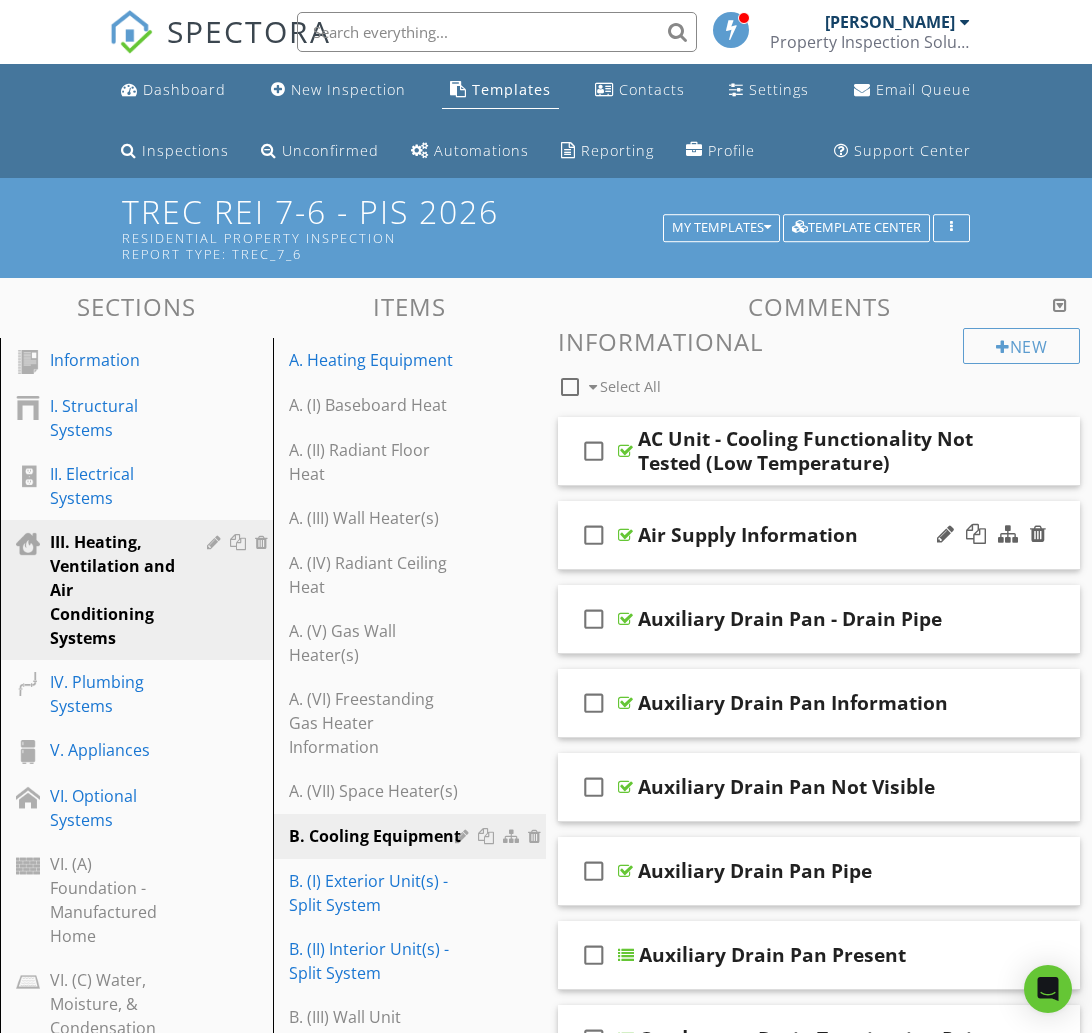 click on "check_box_outline_blank
Air Supply Information" at bounding box center (819, 535) 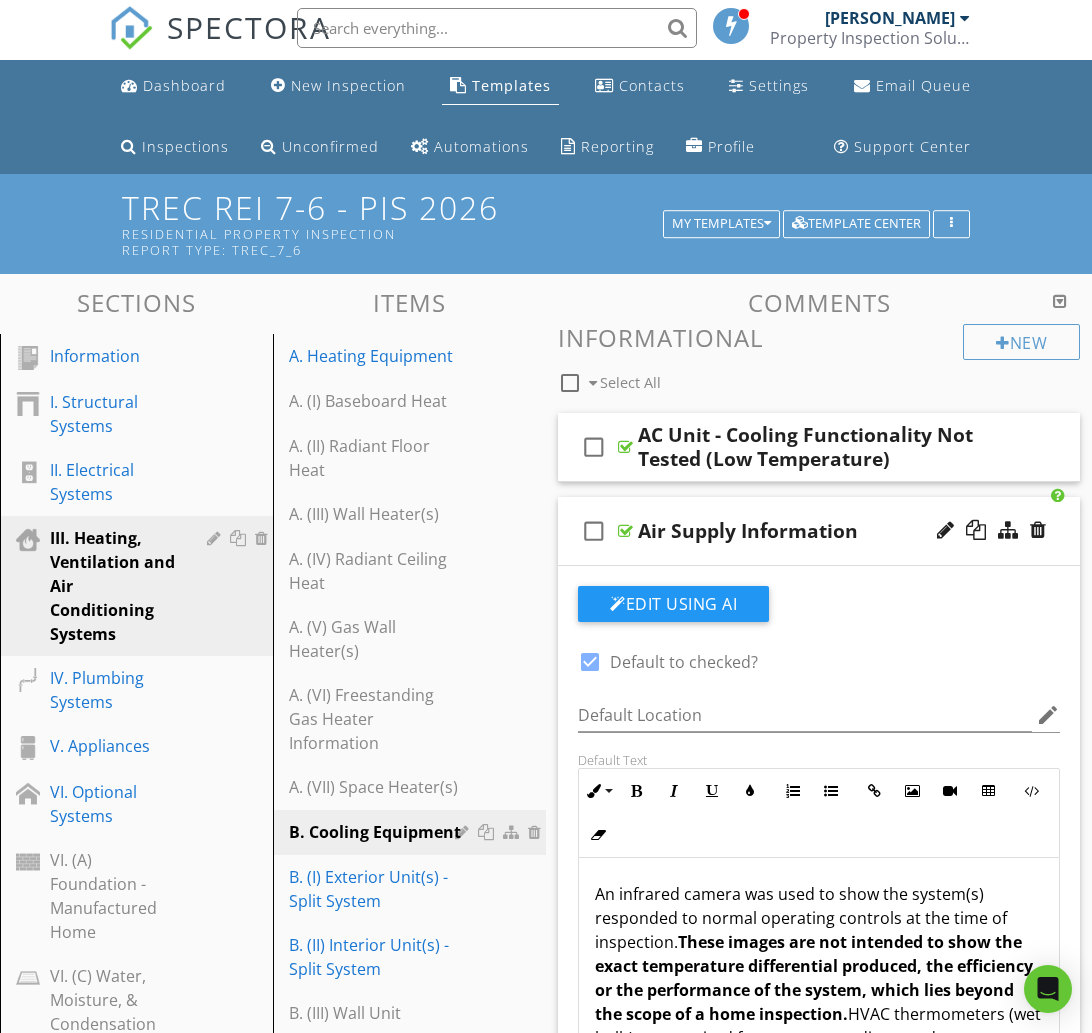 scroll, scrollTop: 6, scrollLeft: 0, axis: vertical 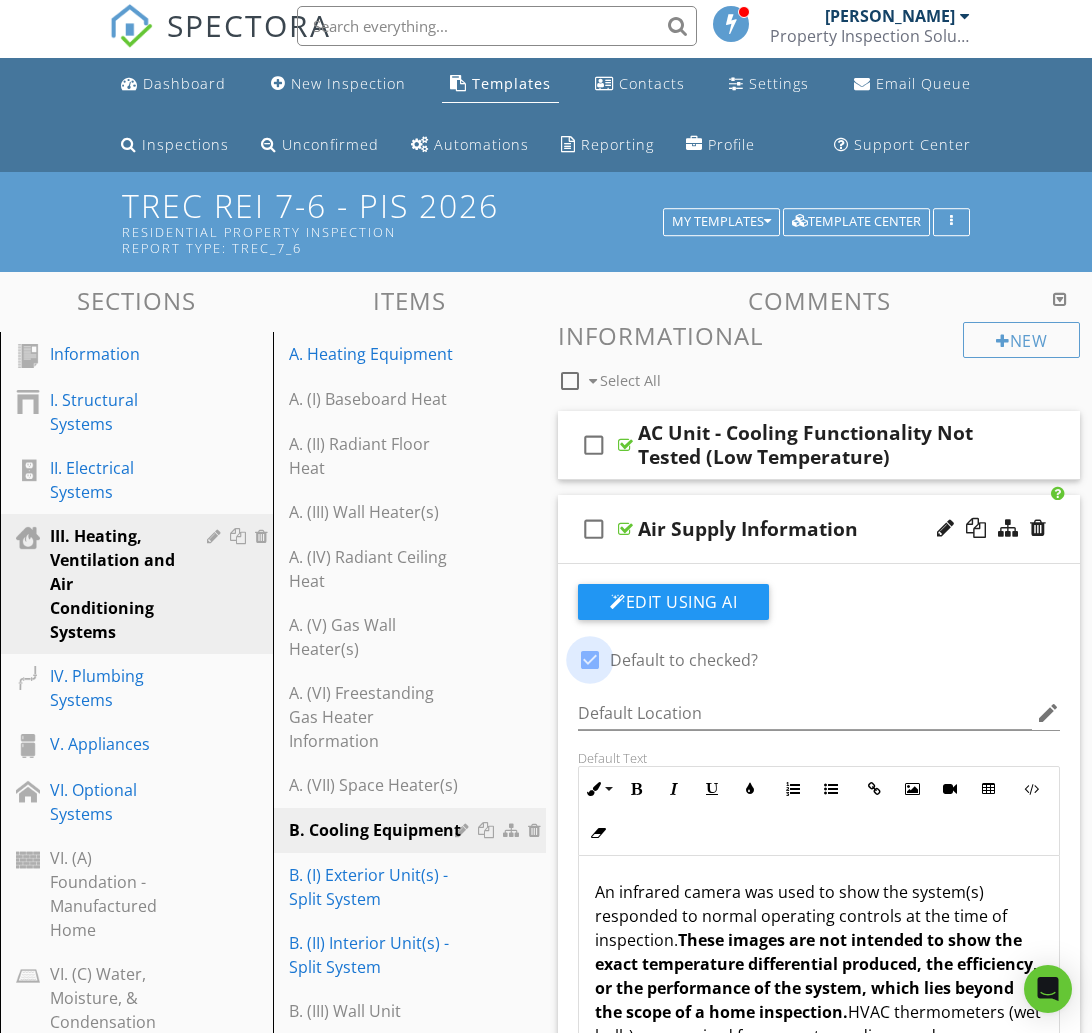 click at bounding box center (590, 660) 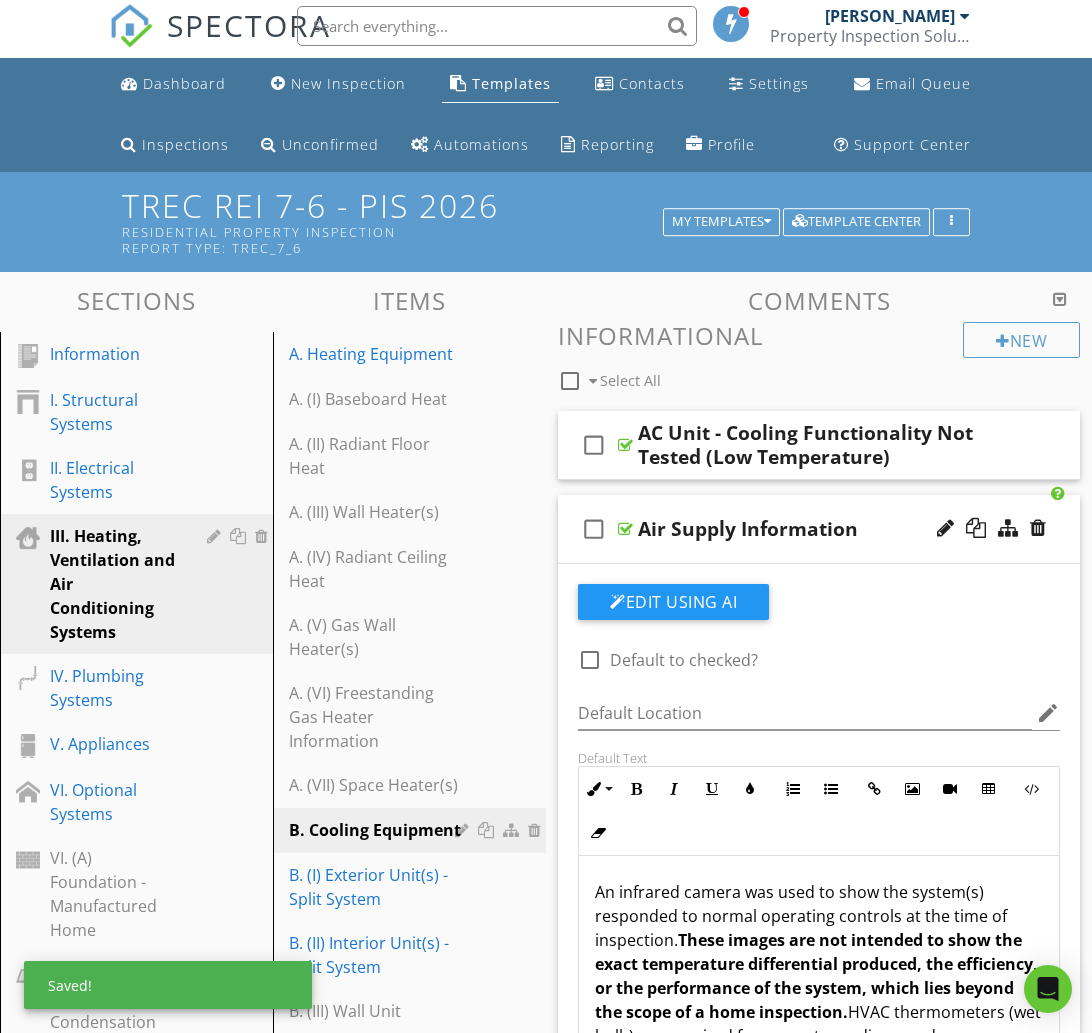 click on "check_box_outline_blank
Air Supply Information" at bounding box center (819, 529) 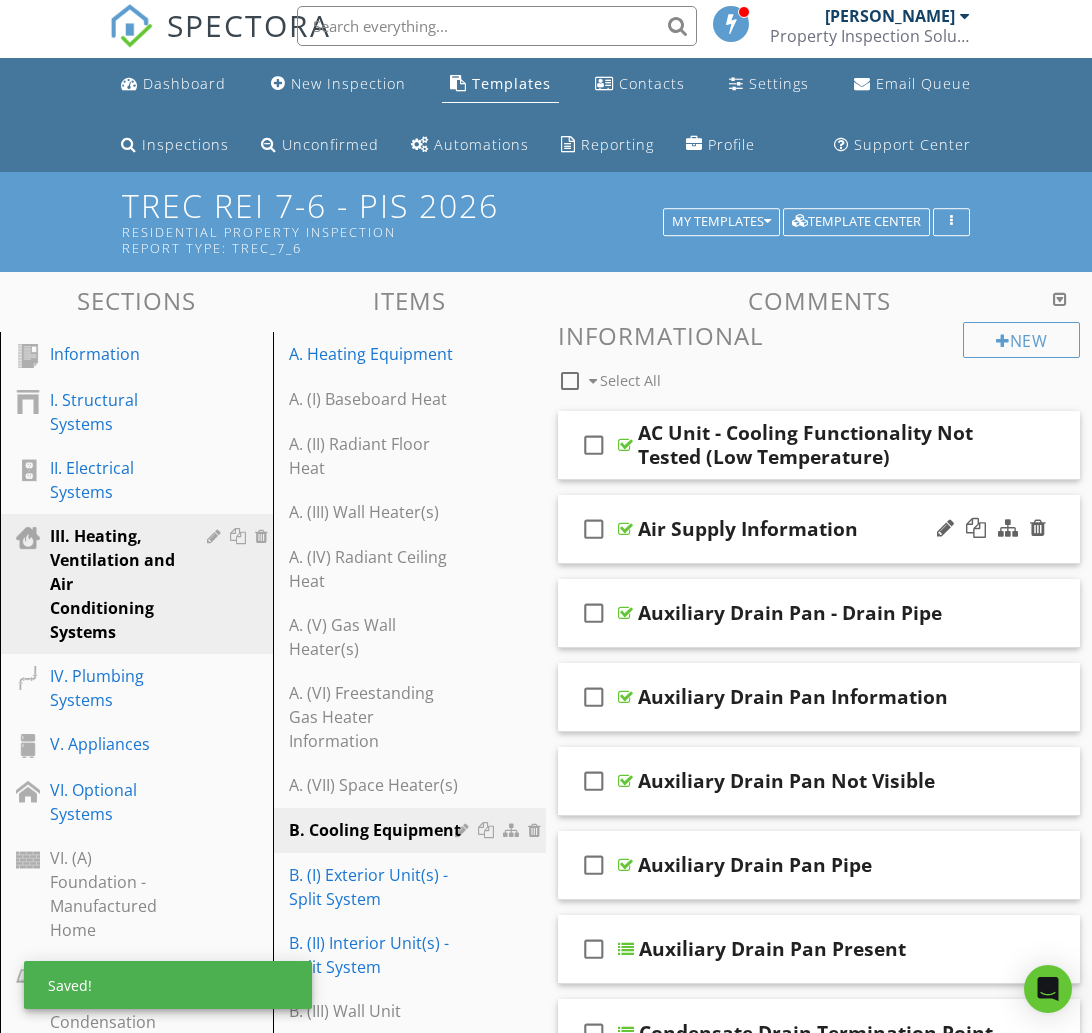 scroll, scrollTop: 9, scrollLeft: 0, axis: vertical 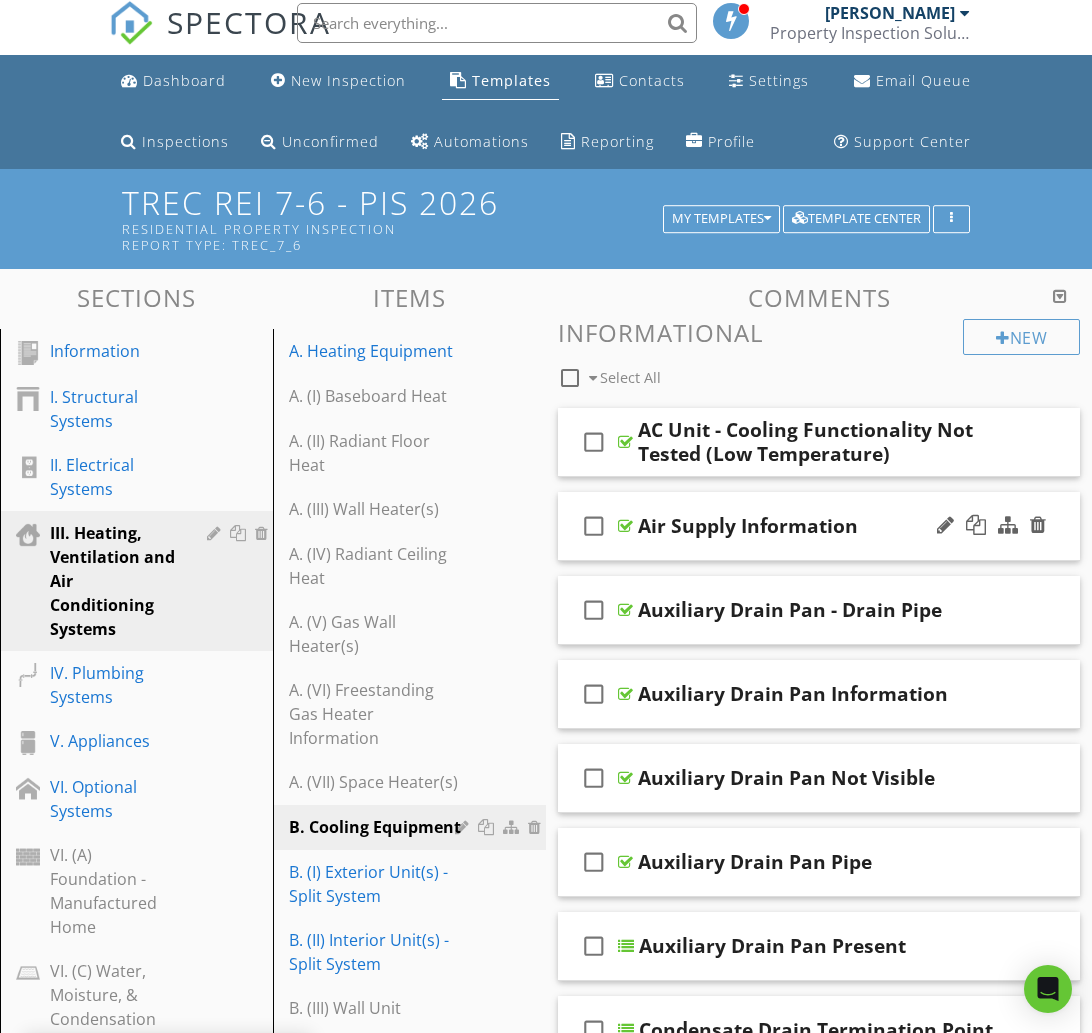type 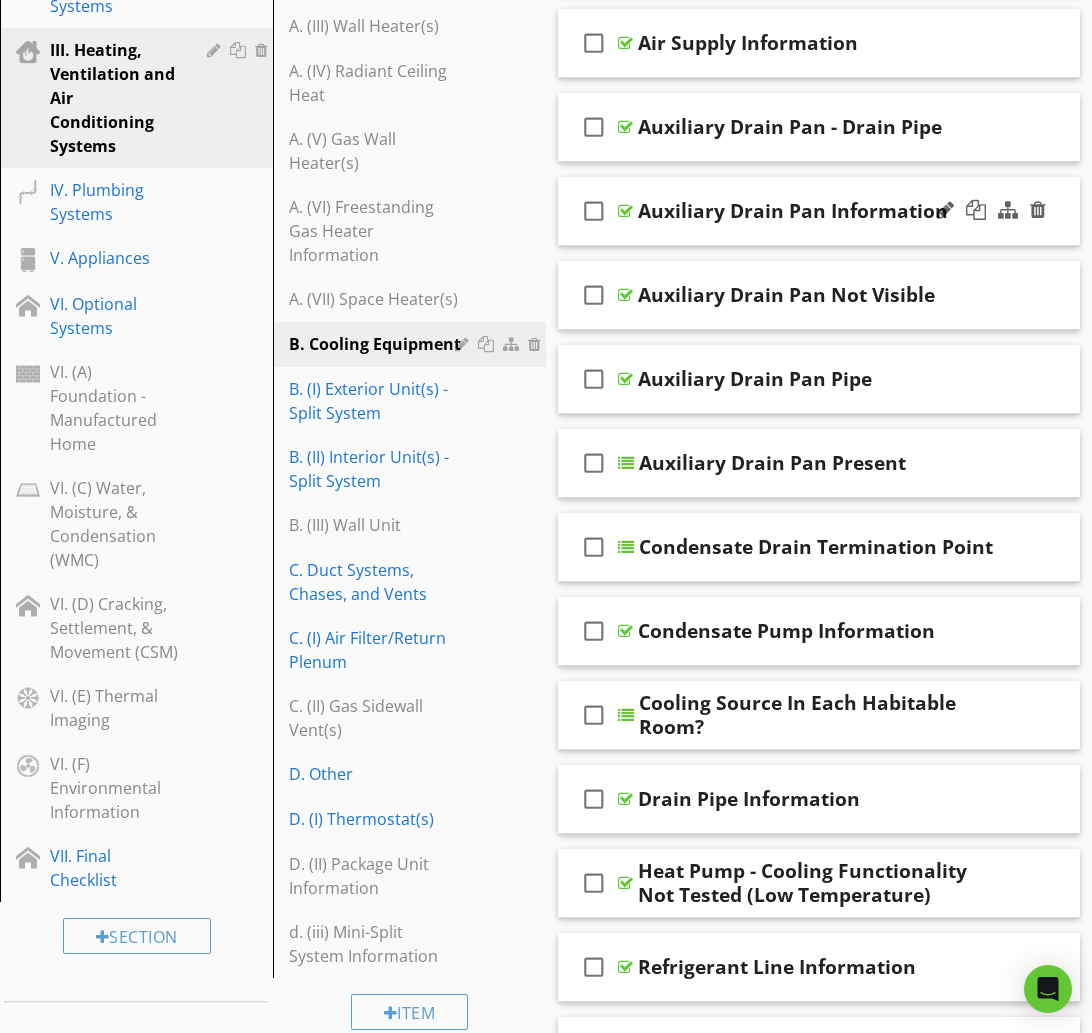 scroll, scrollTop: 494, scrollLeft: 0, axis: vertical 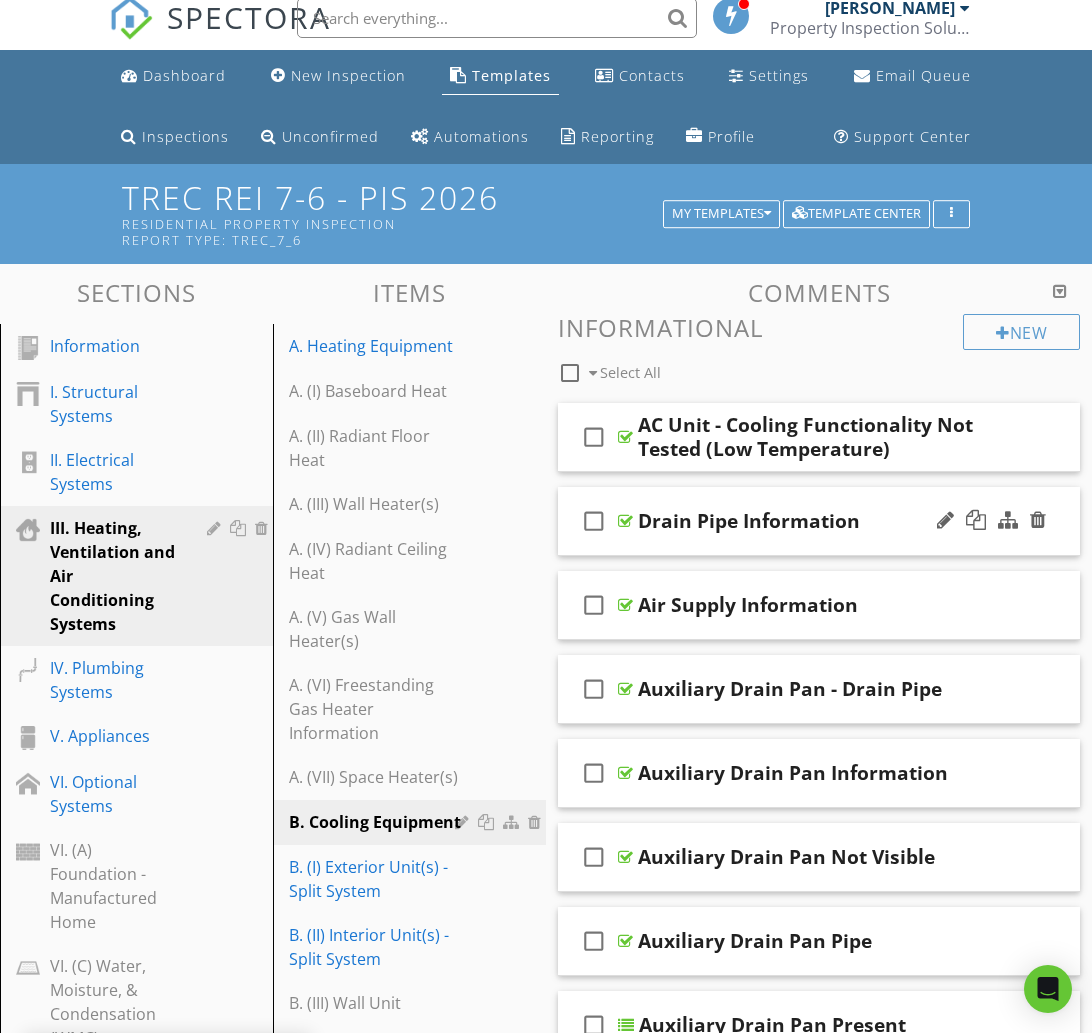 click on "Drain Pipe Information" at bounding box center [819, 521] 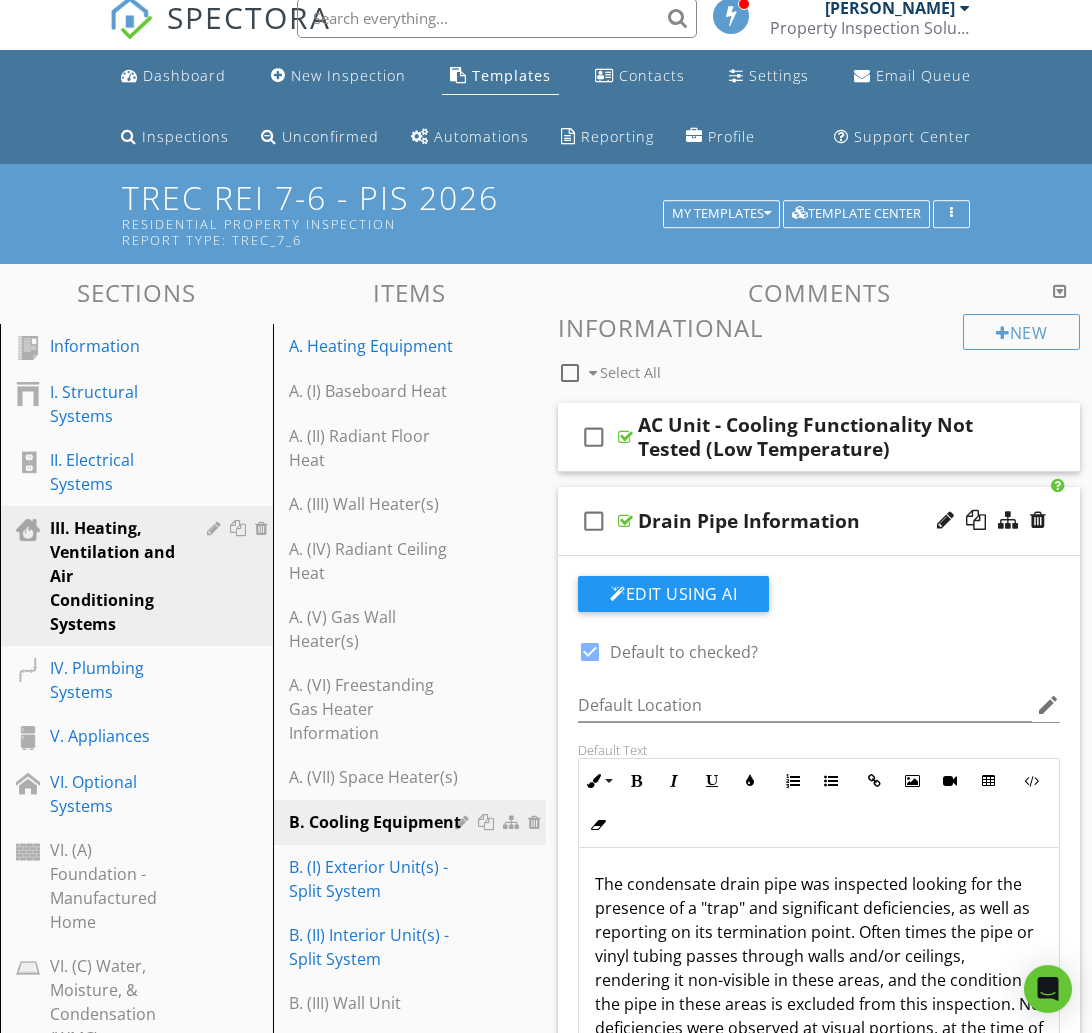 click at bounding box center (590, 652) 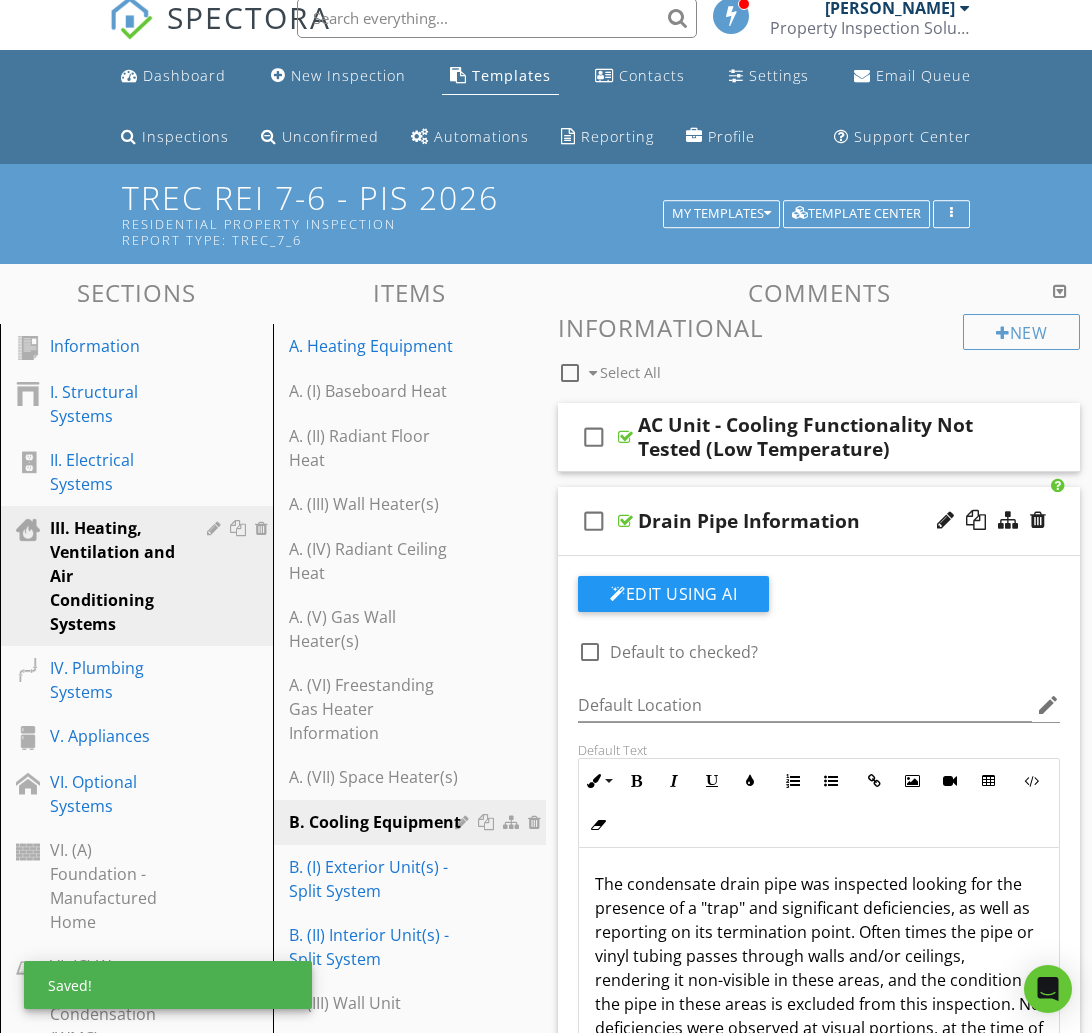 click on "check_box_outline_blank
Drain Pipe Information" at bounding box center [819, 521] 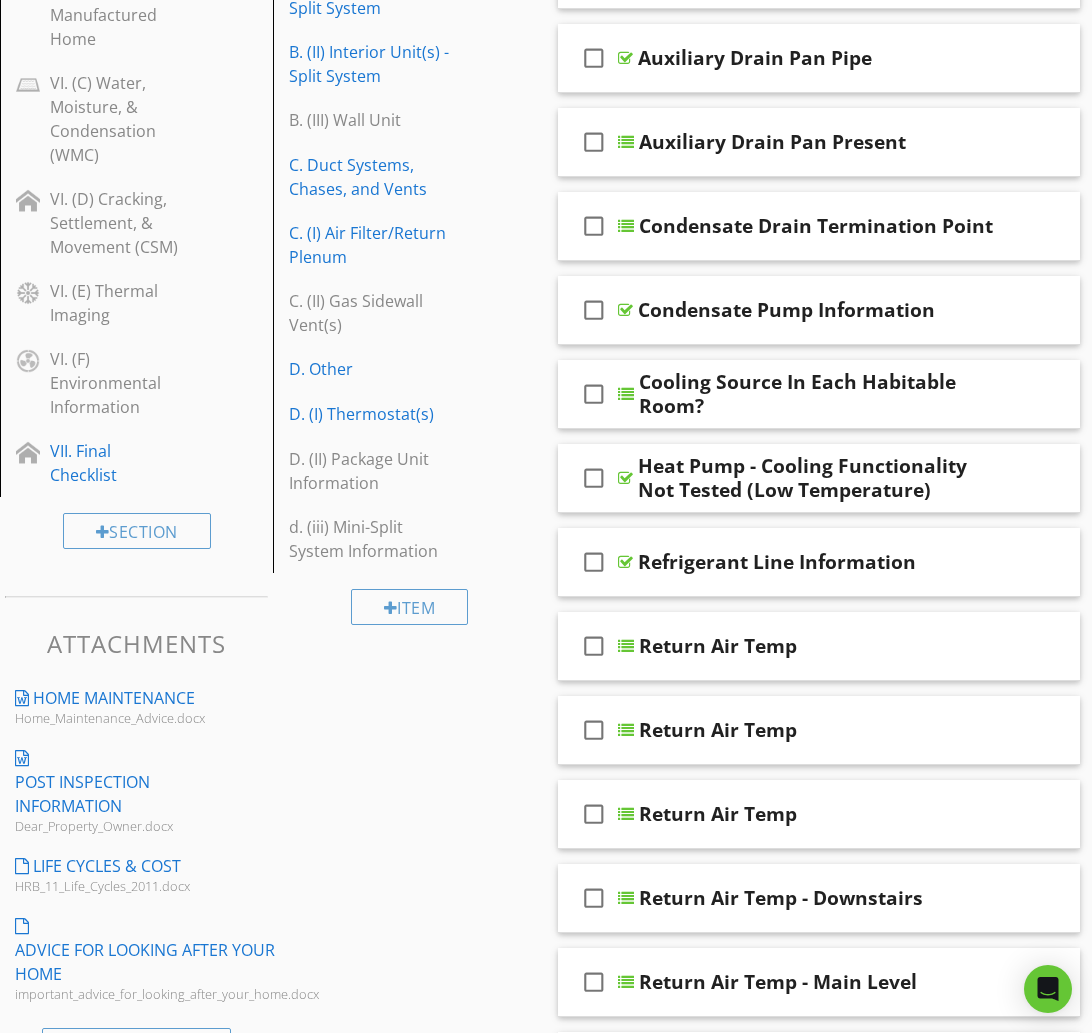 scroll, scrollTop: 894, scrollLeft: 0, axis: vertical 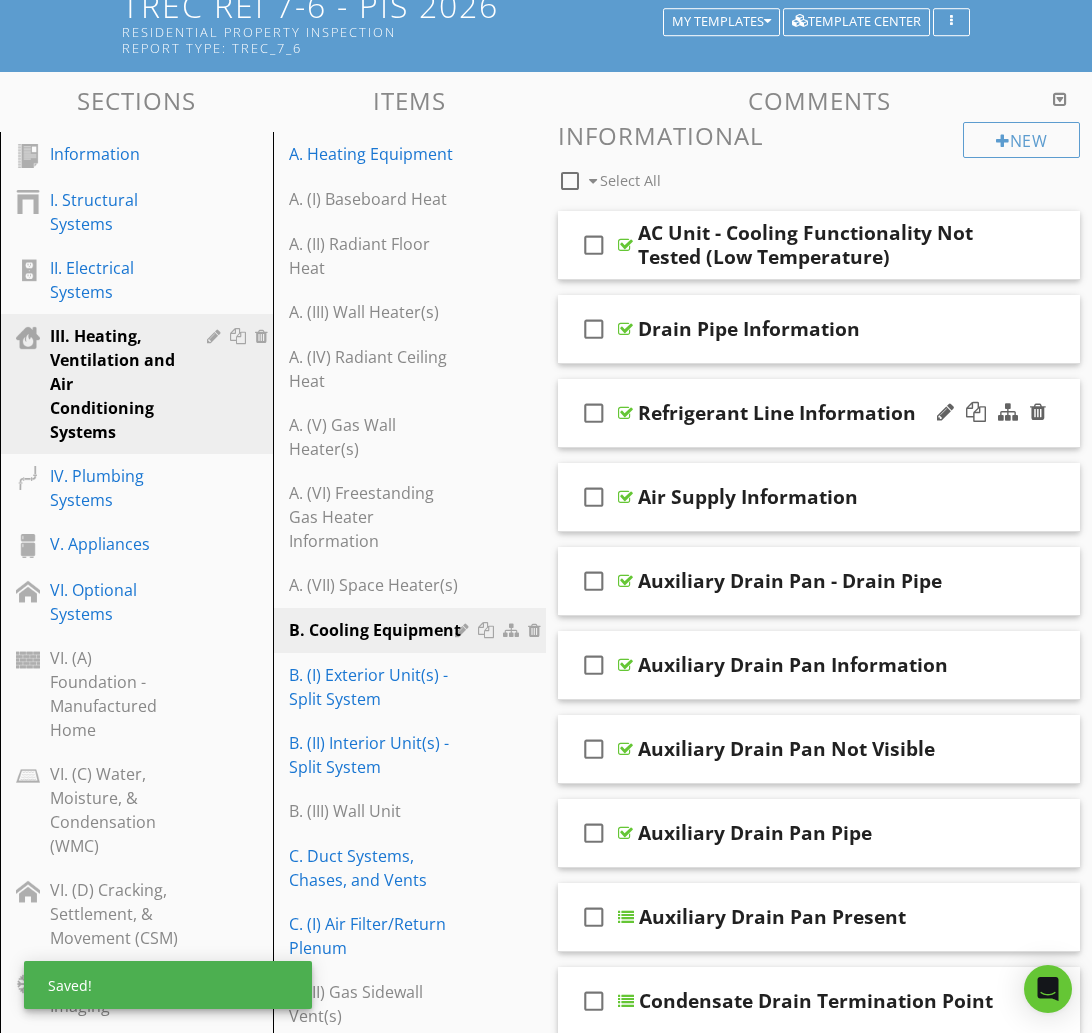 click on "check_box_outline_blank
Refrigerant Line Information" at bounding box center [819, 413] 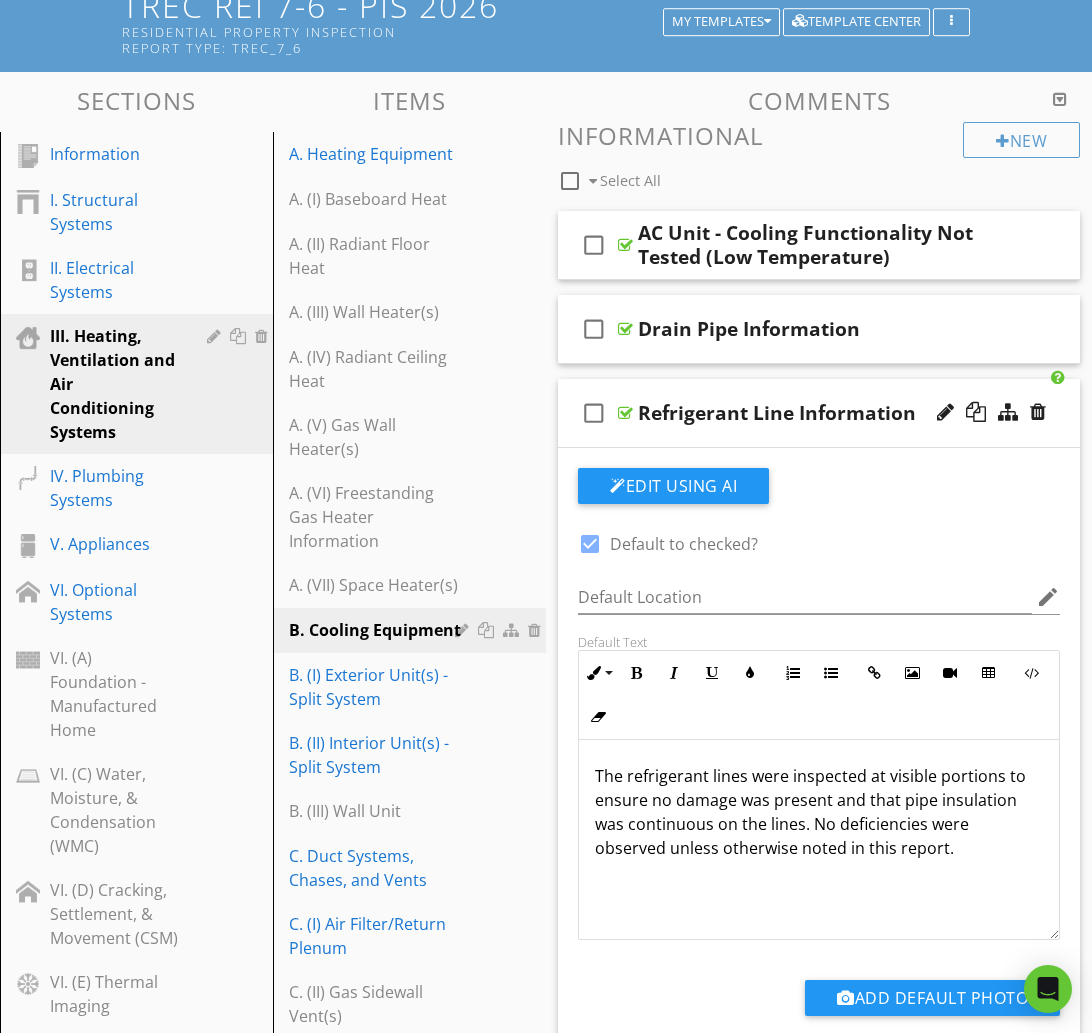 click at bounding box center (590, 544) 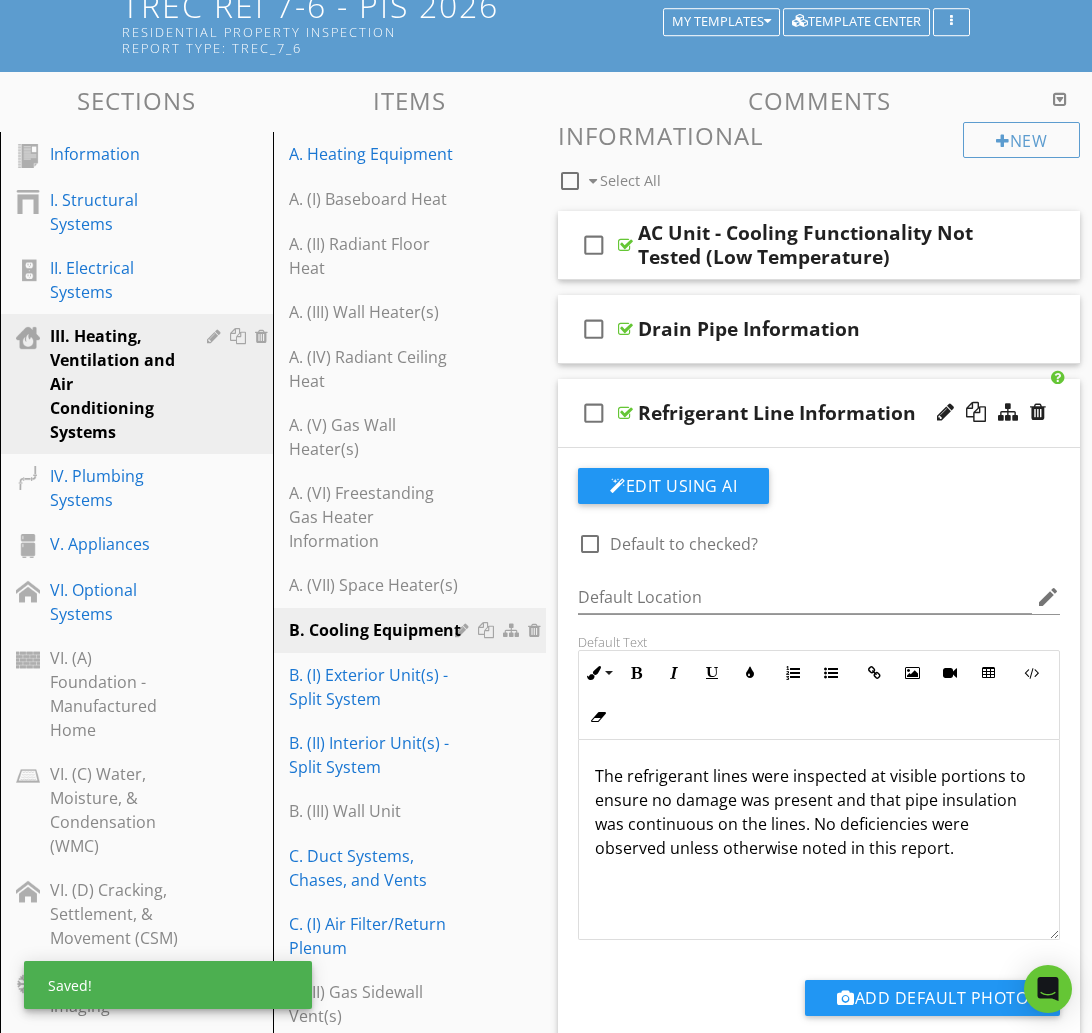 click on "check_box_outline_blank
Refrigerant Line Information" at bounding box center (819, 413) 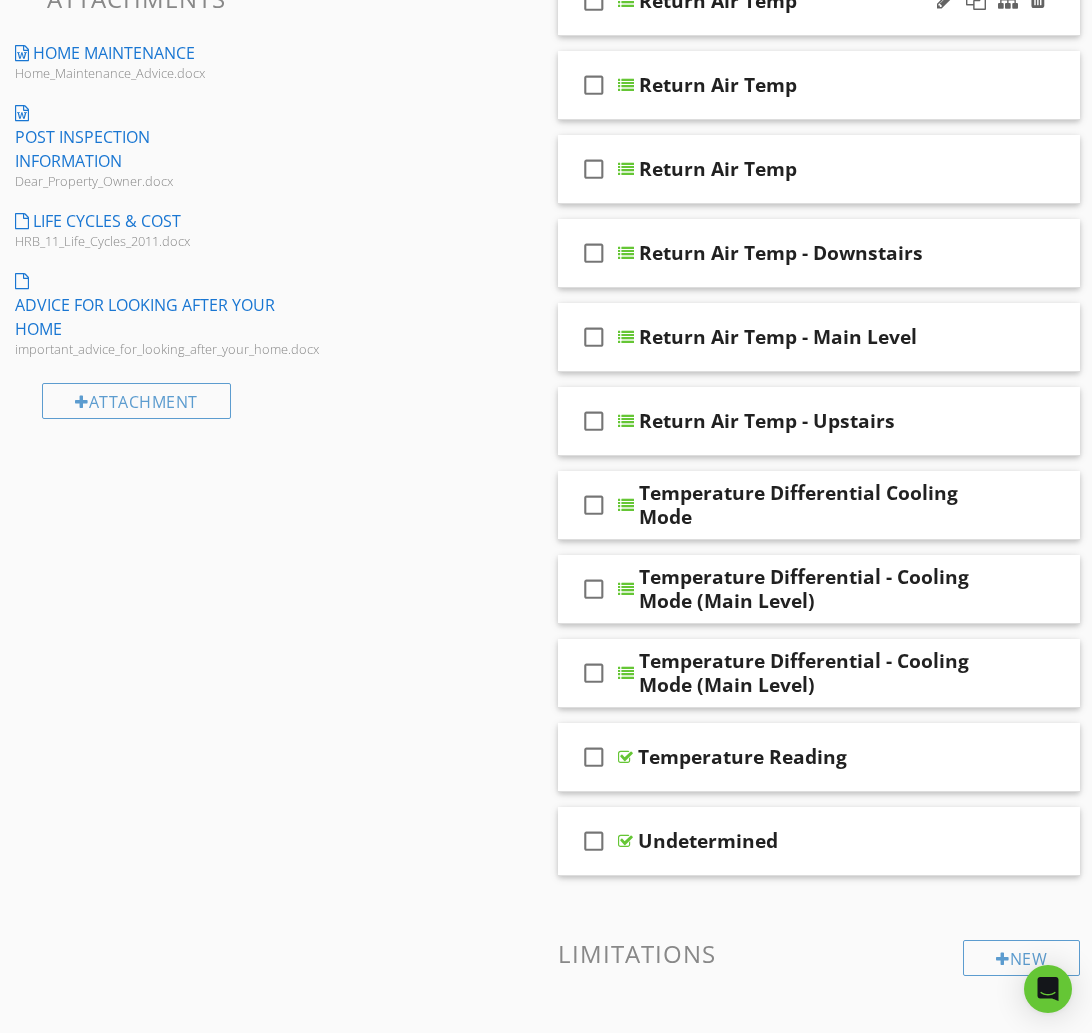 scroll, scrollTop: 1554, scrollLeft: 0, axis: vertical 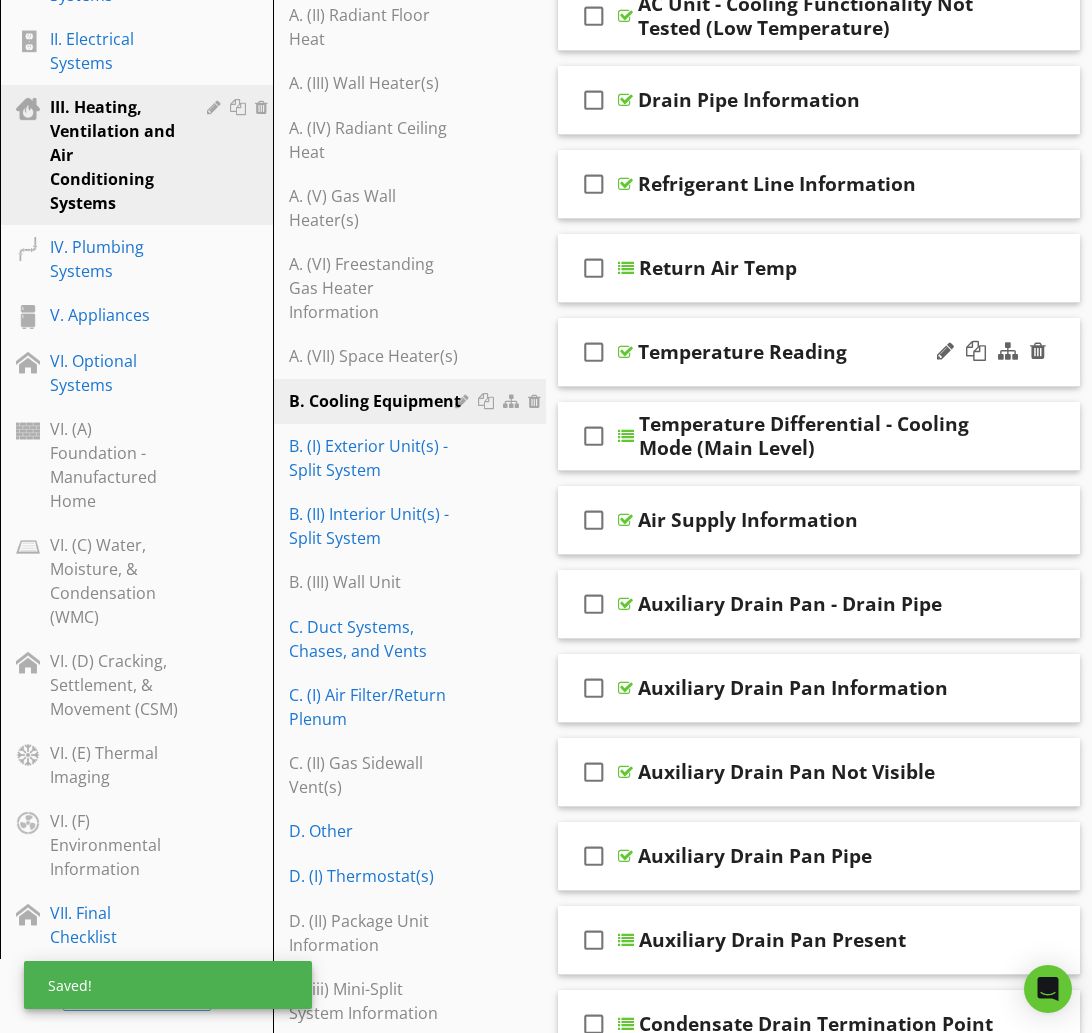 click on "Temperature Reading" at bounding box center [819, 352] 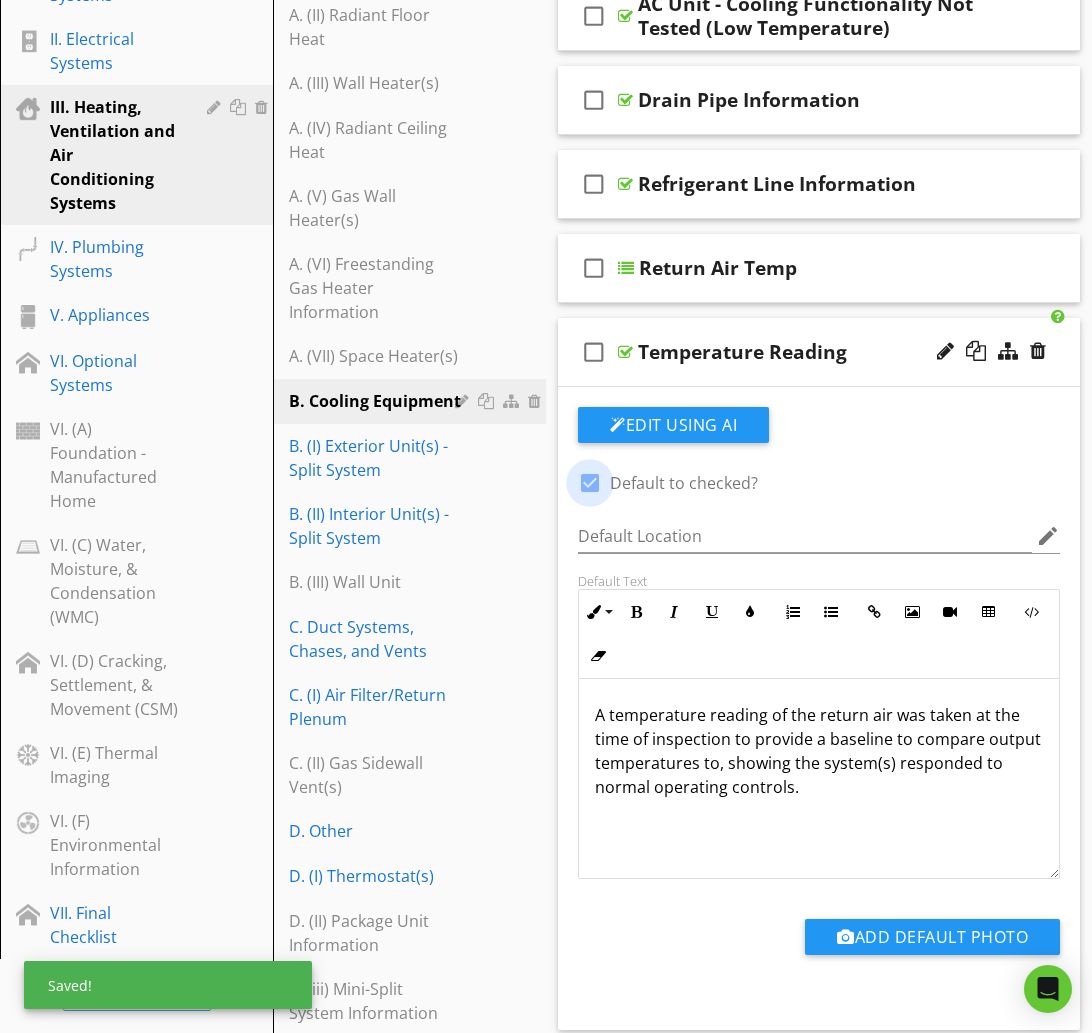 click at bounding box center [590, 483] 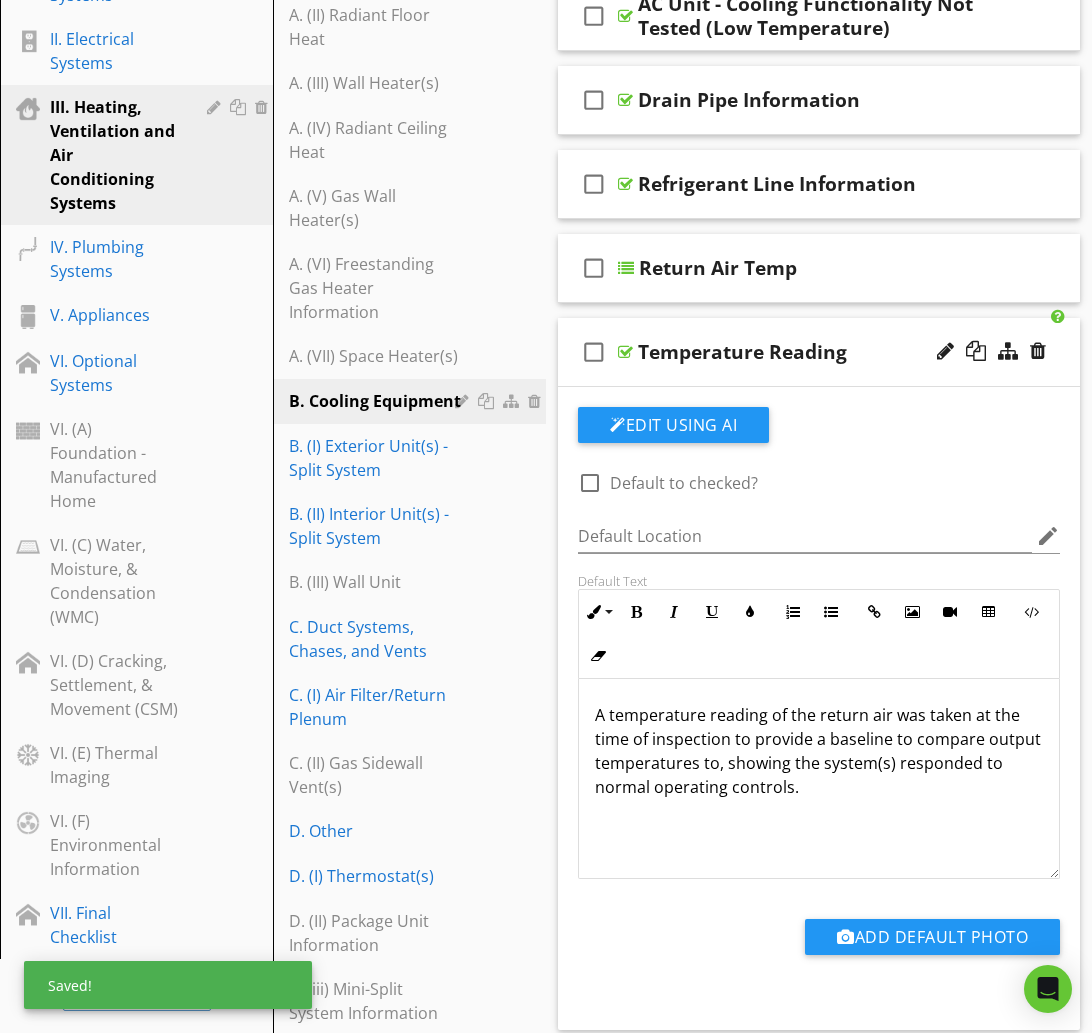click on "check_box_outline_blank
Temperature Reading" at bounding box center [819, 352] 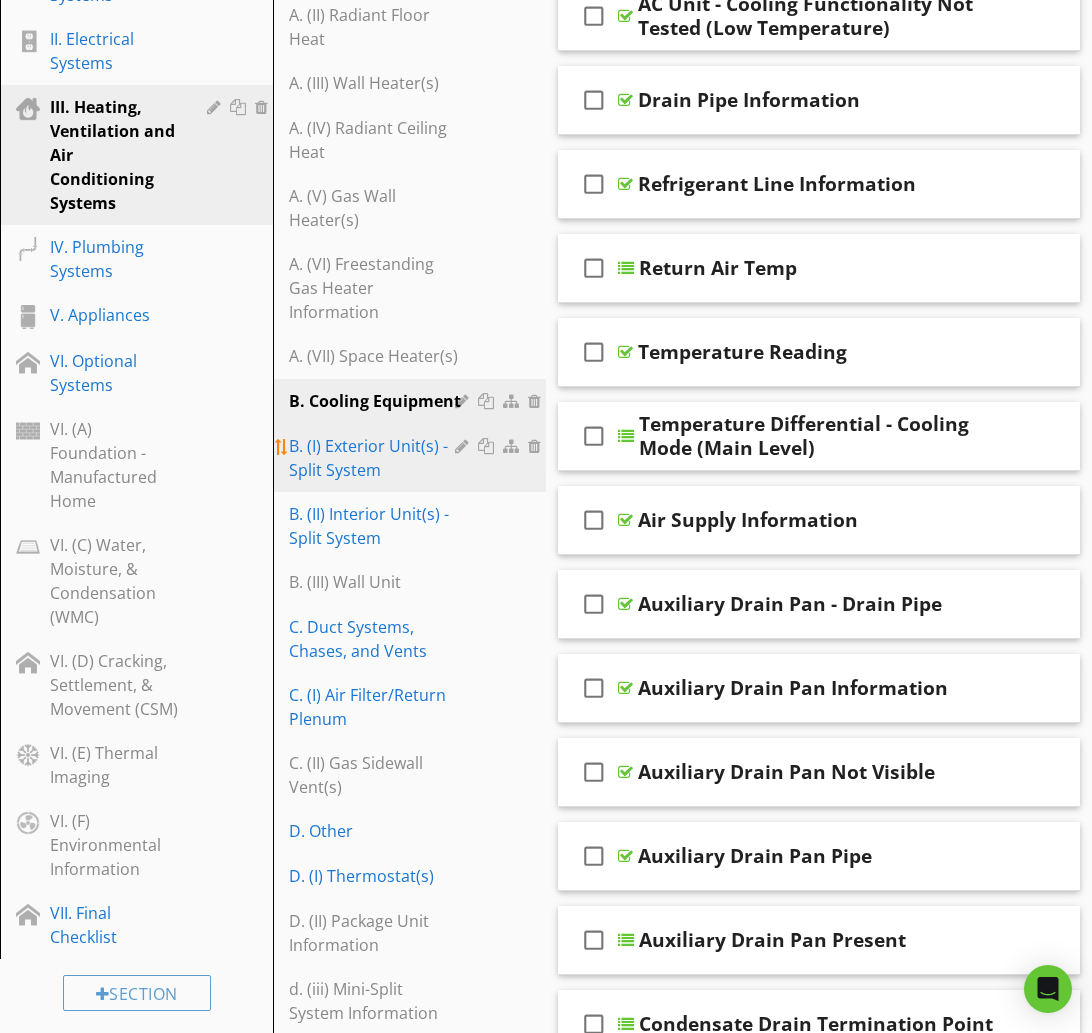 click on "B. (I) Exterior Unit(s) - Split System" at bounding box center [375, 458] 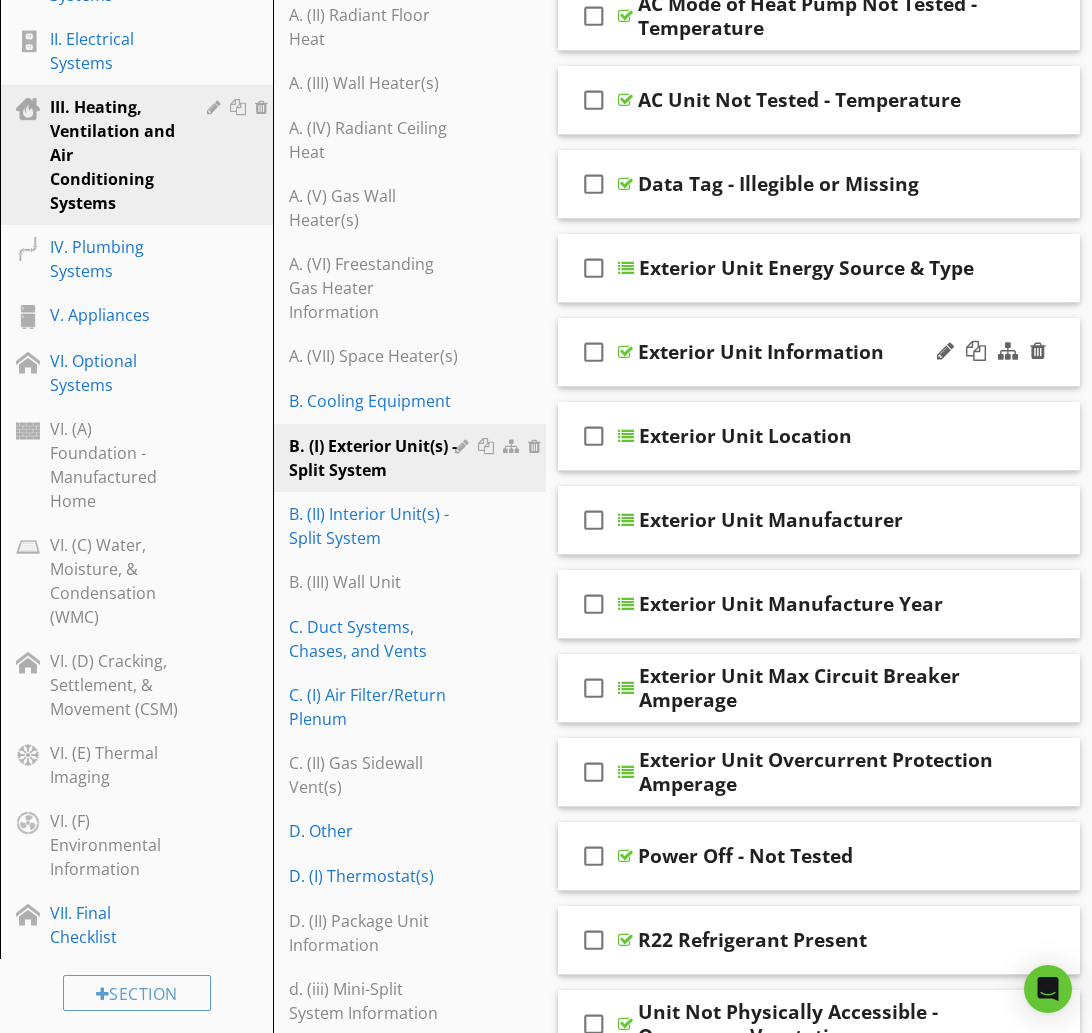 type 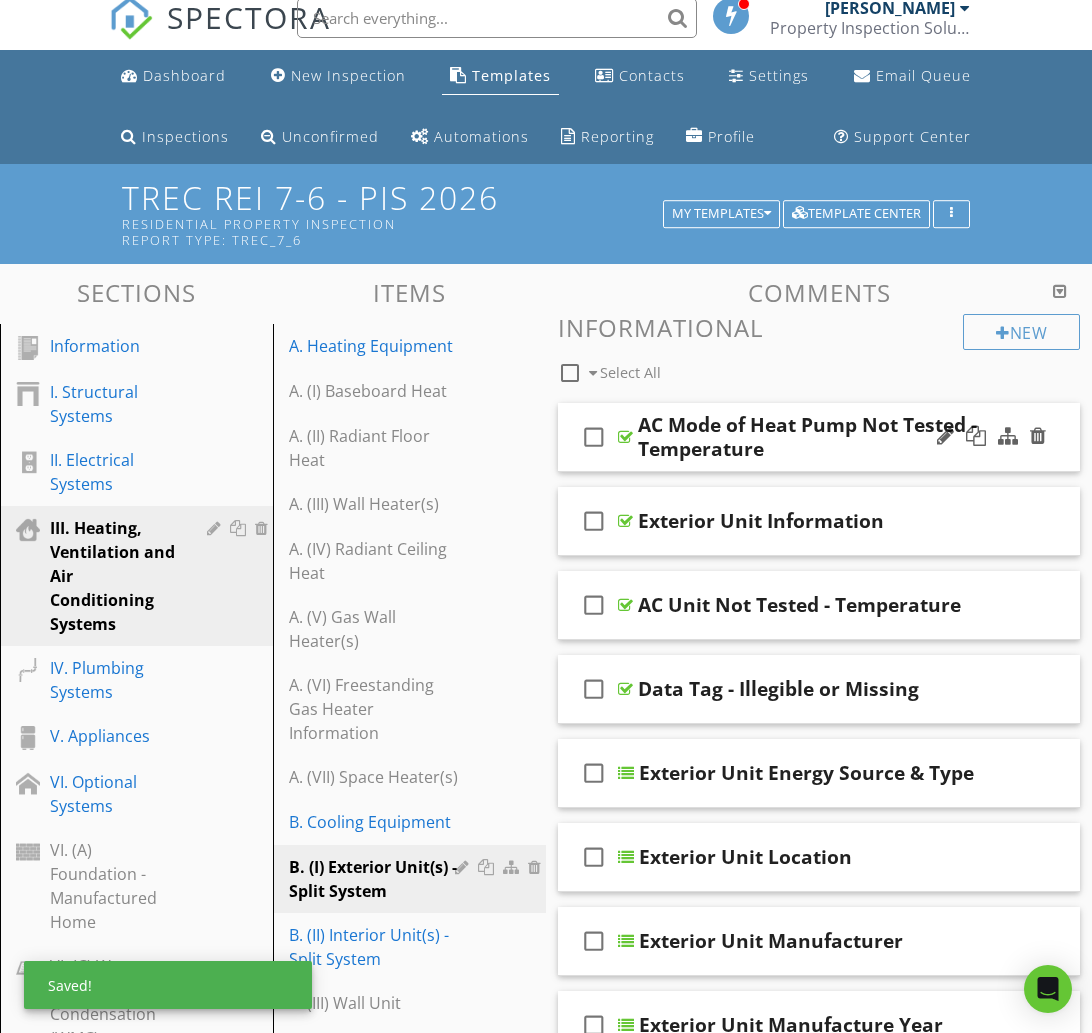 scroll, scrollTop: 0, scrollLeft: 0, axis: both 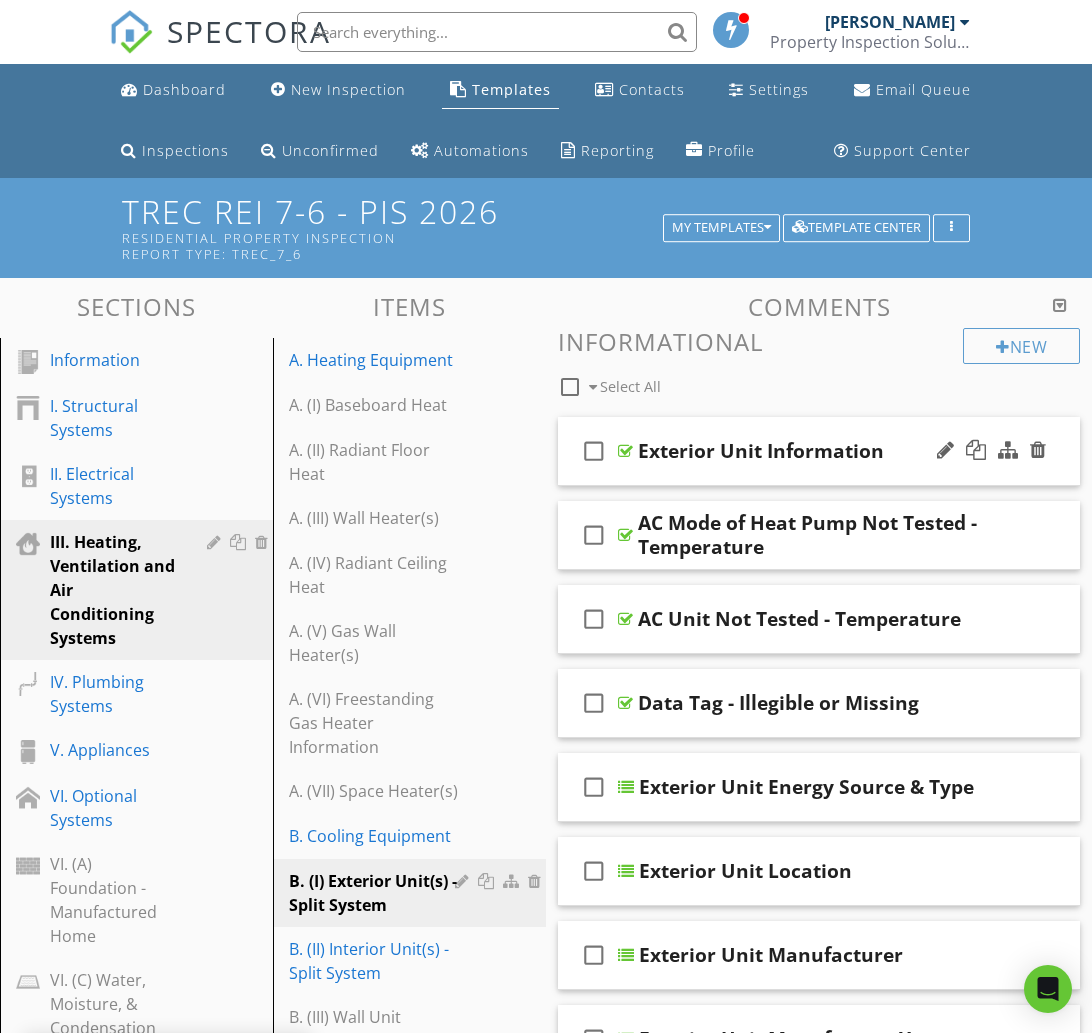 click on "Exterior Unit Information" at bounding box center [819, 451] 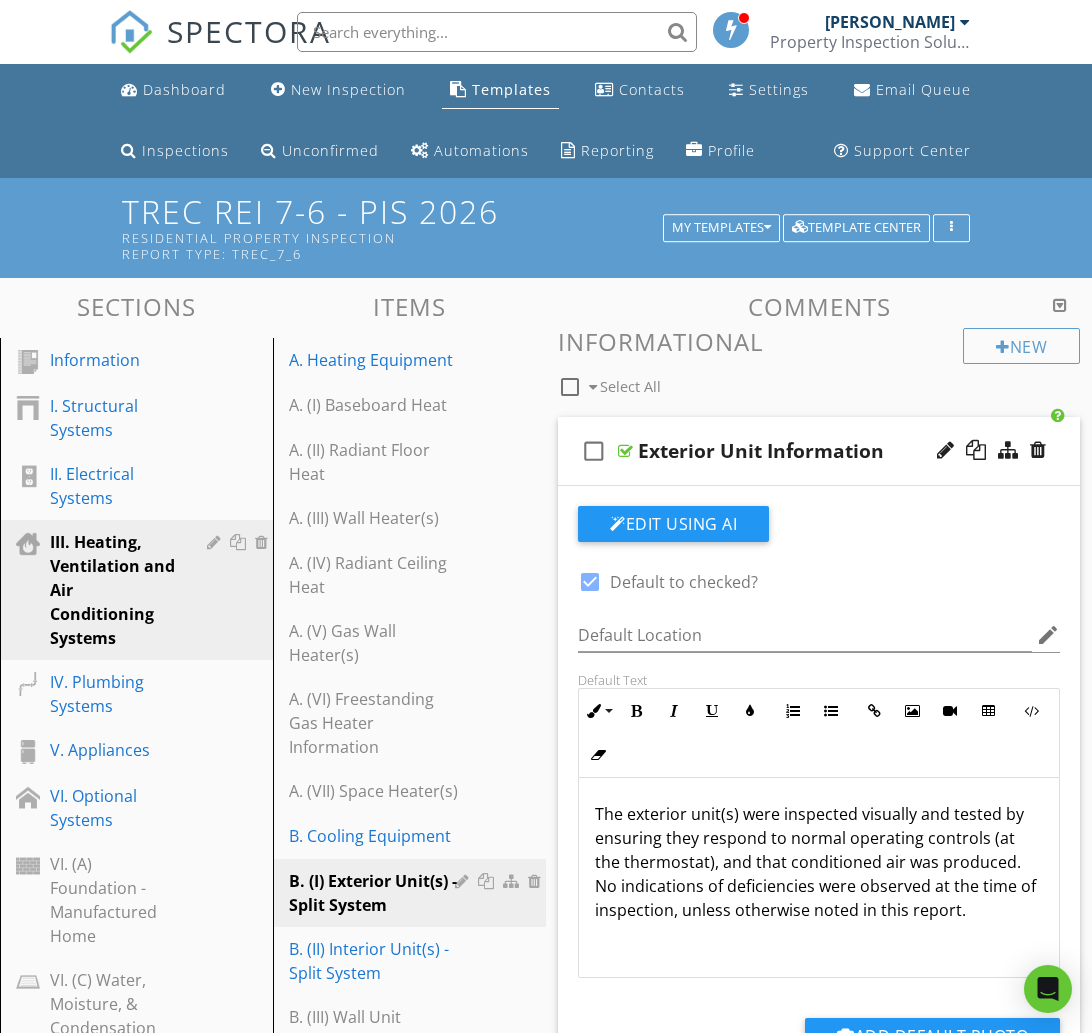 click at bounding box center [590, 582] 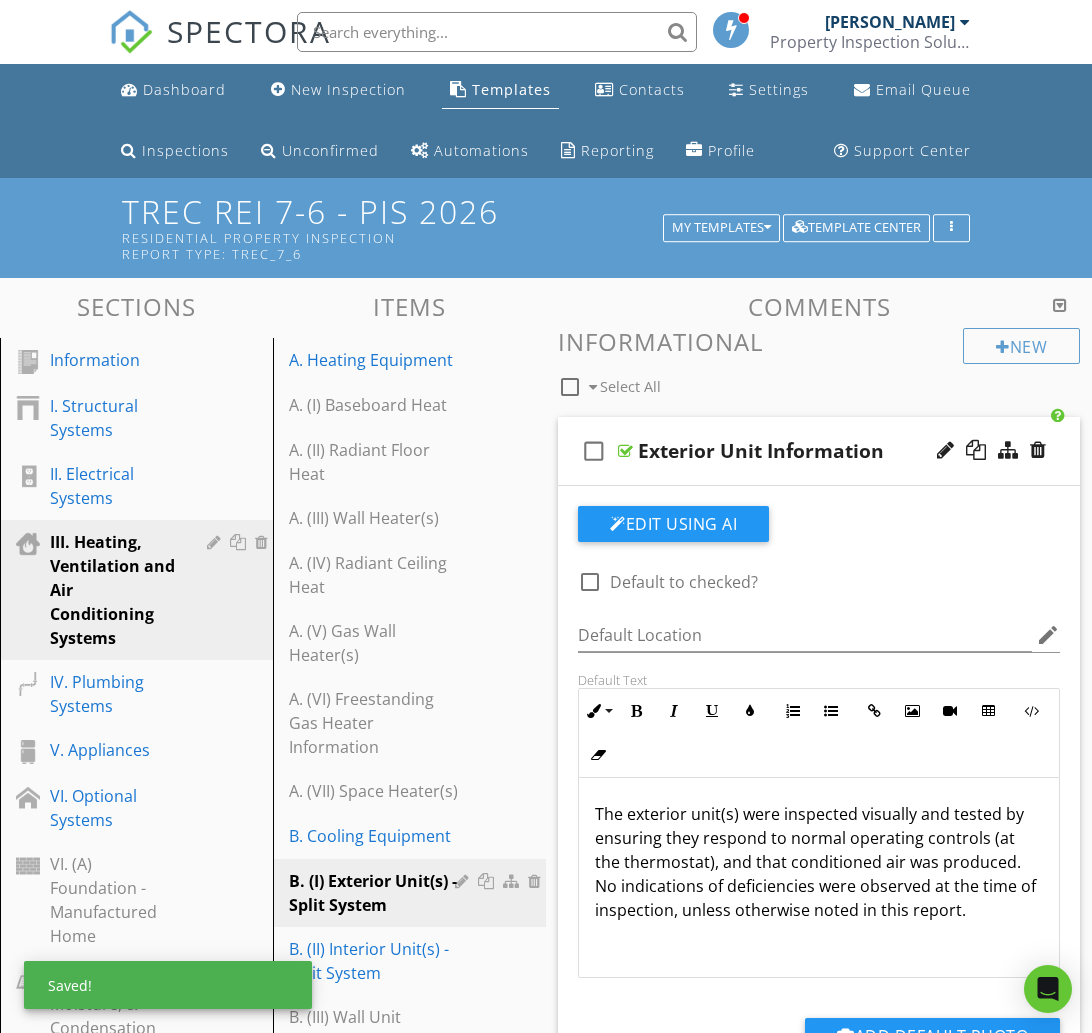 click on "check_box_outline_blank" at bounding box center (594, 451) 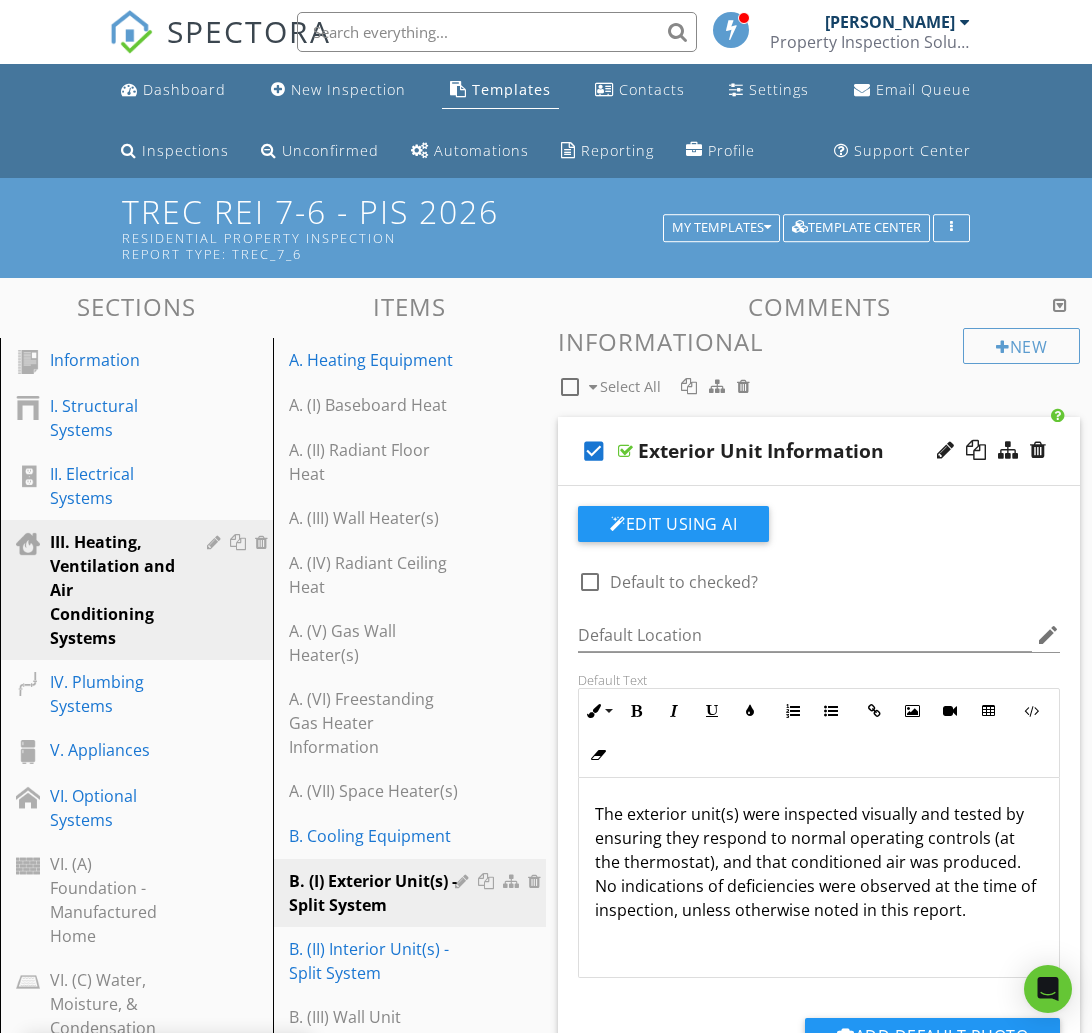 click on "check_box" at bounding box center [594, 451] 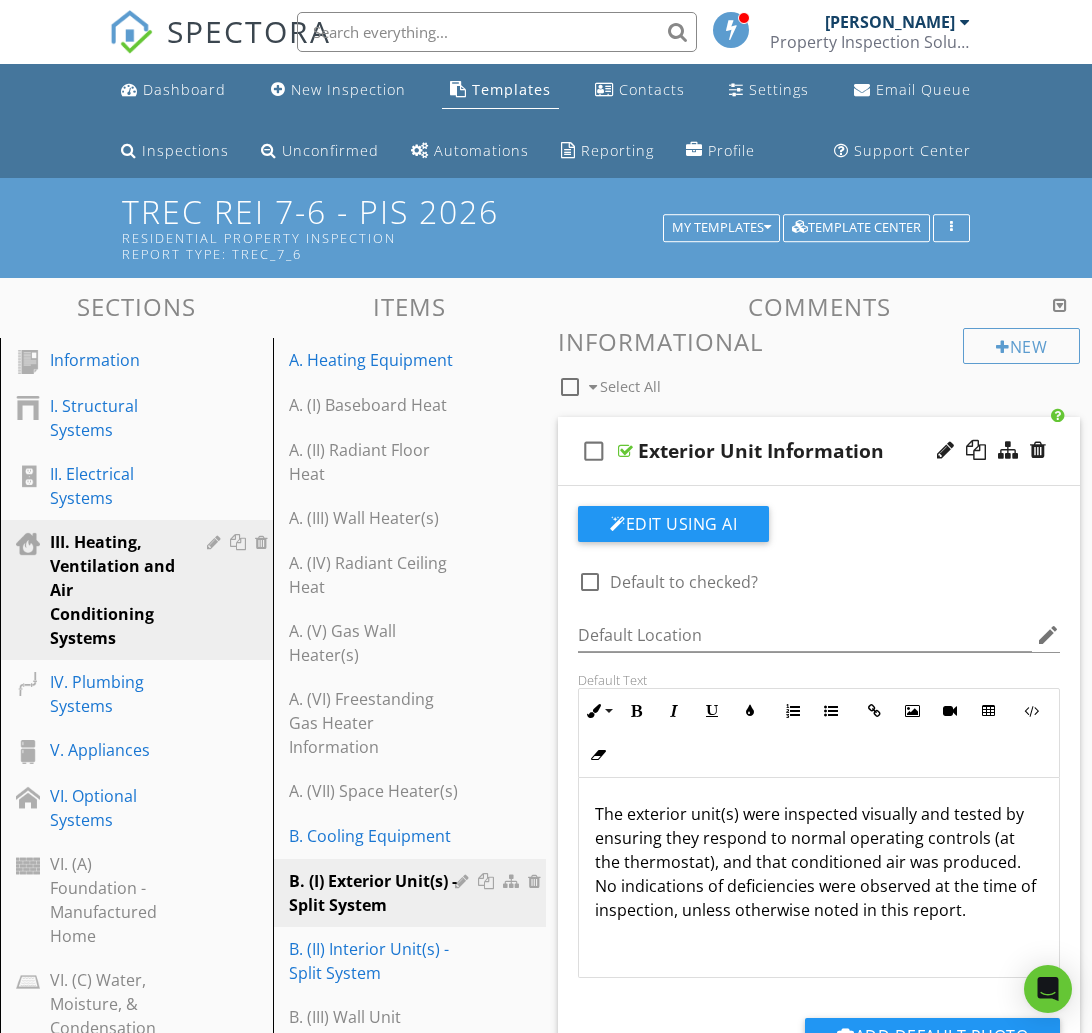 click on "check_box_outline_blank
Exterior Unit Information" at bounding box center [819, 451] 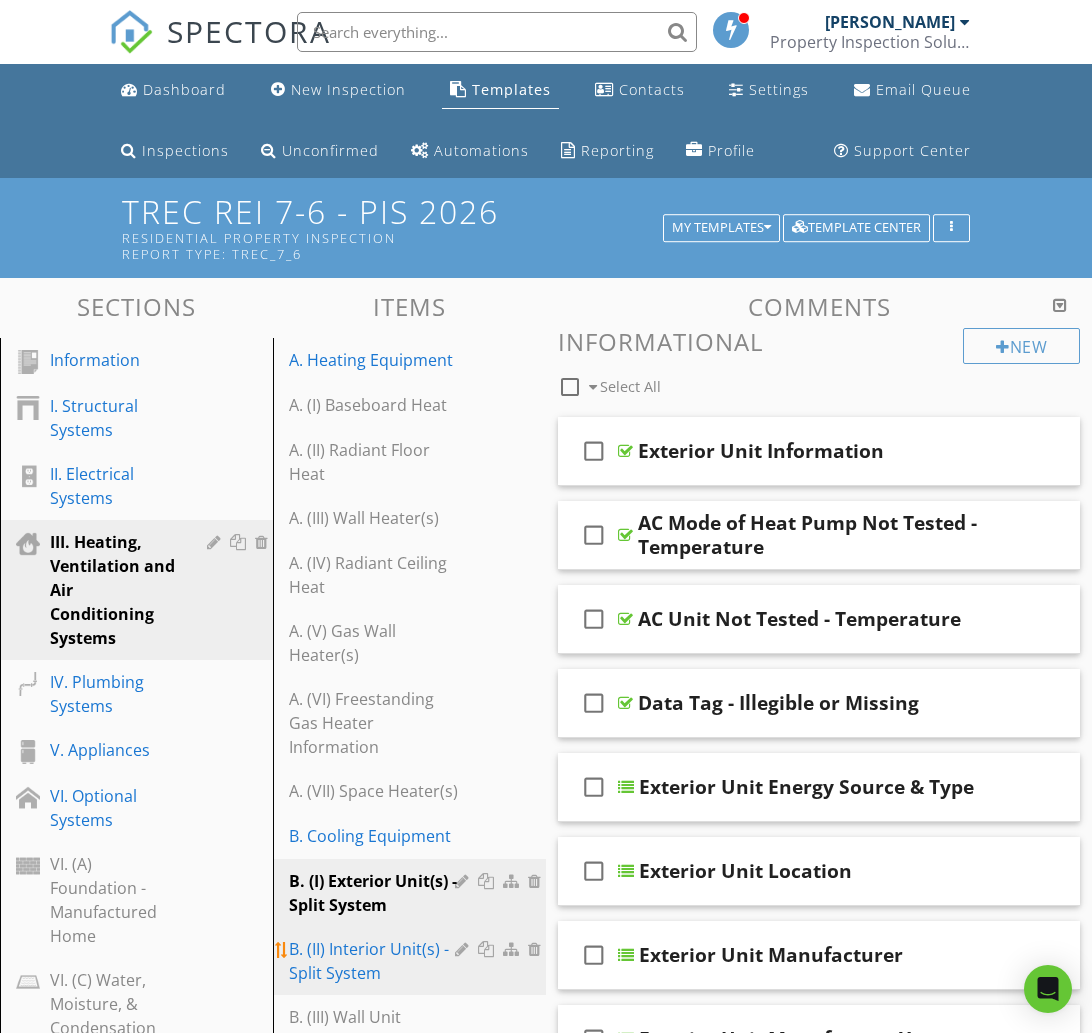 click on "B. (II) Interior Unit(s) - Split System" at bounding box center (375, 961) 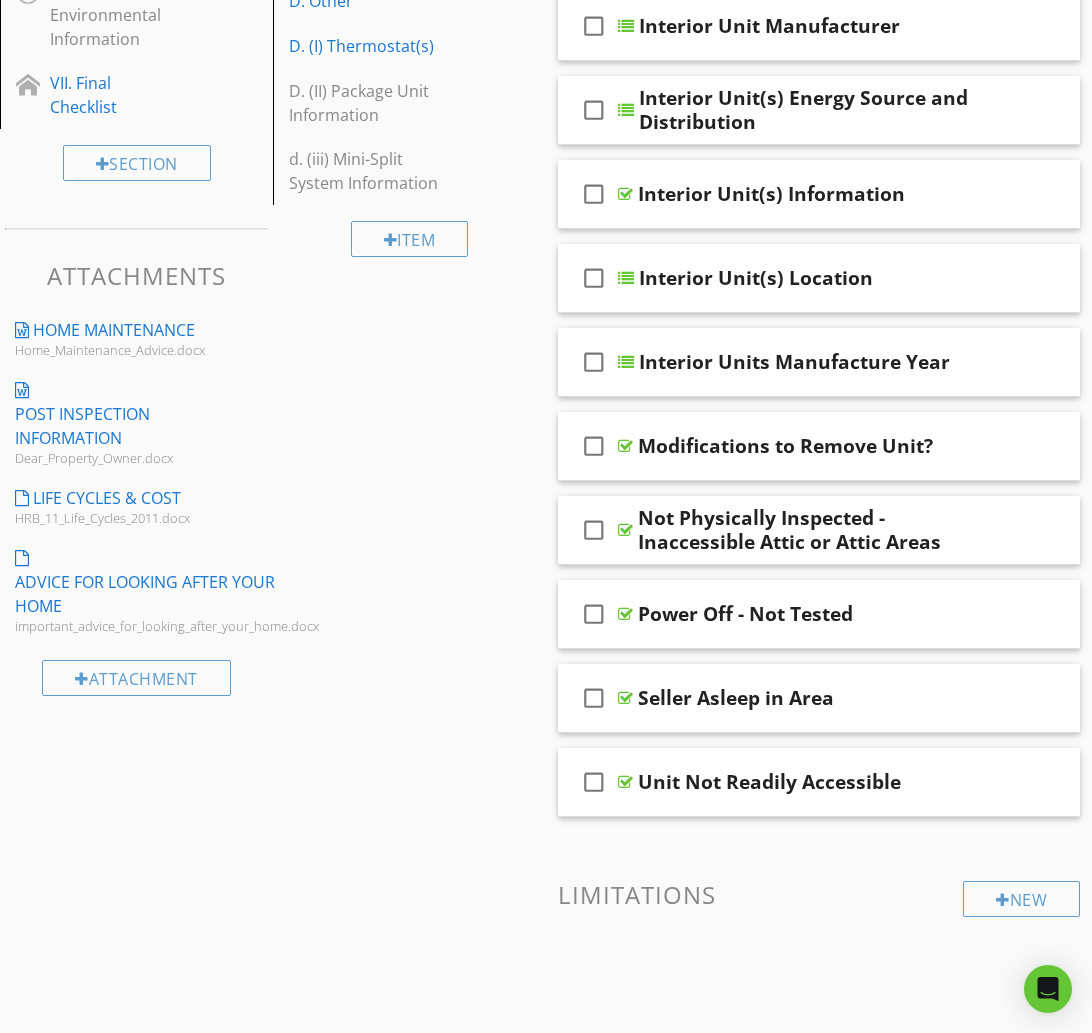 scroll, scrollTop: 1261, scrollLeft: 0, axis: vertical 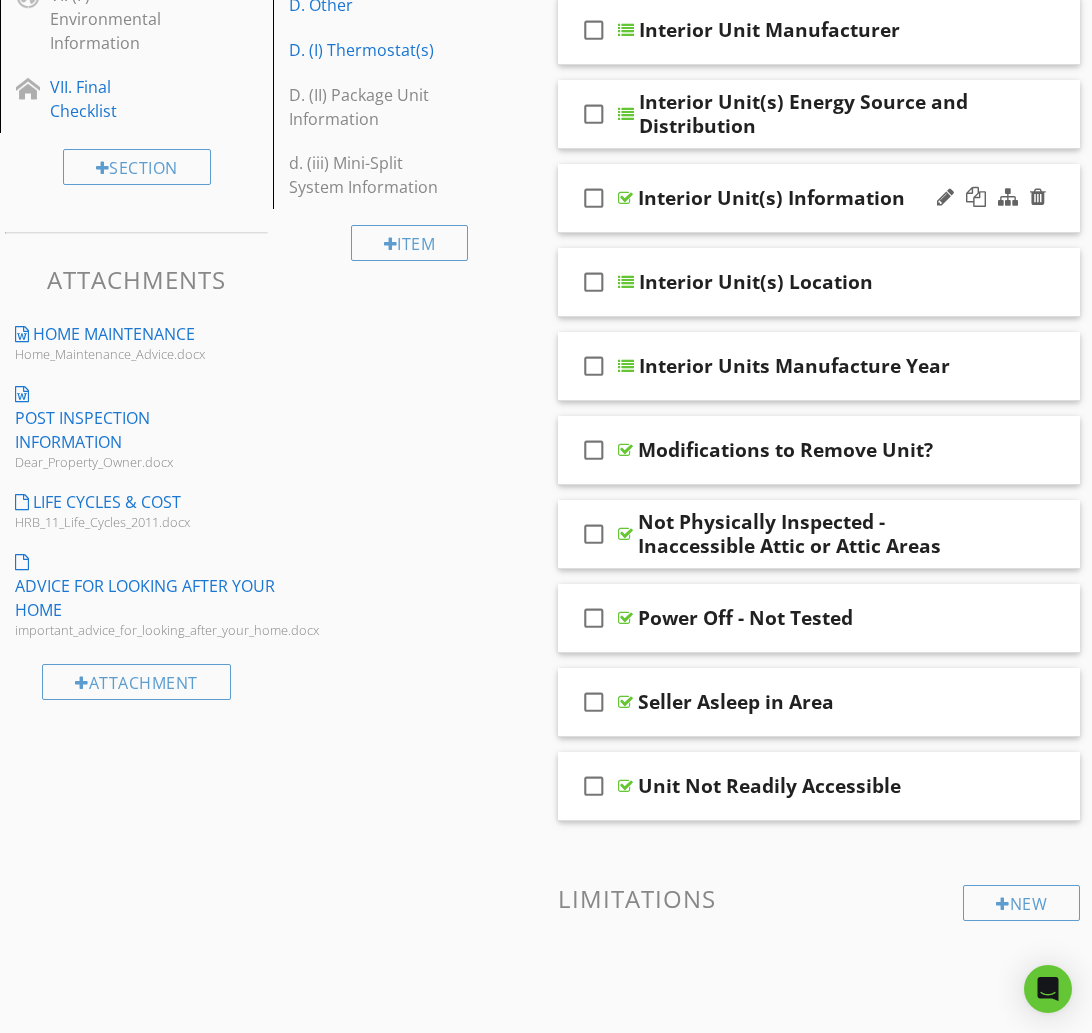 type 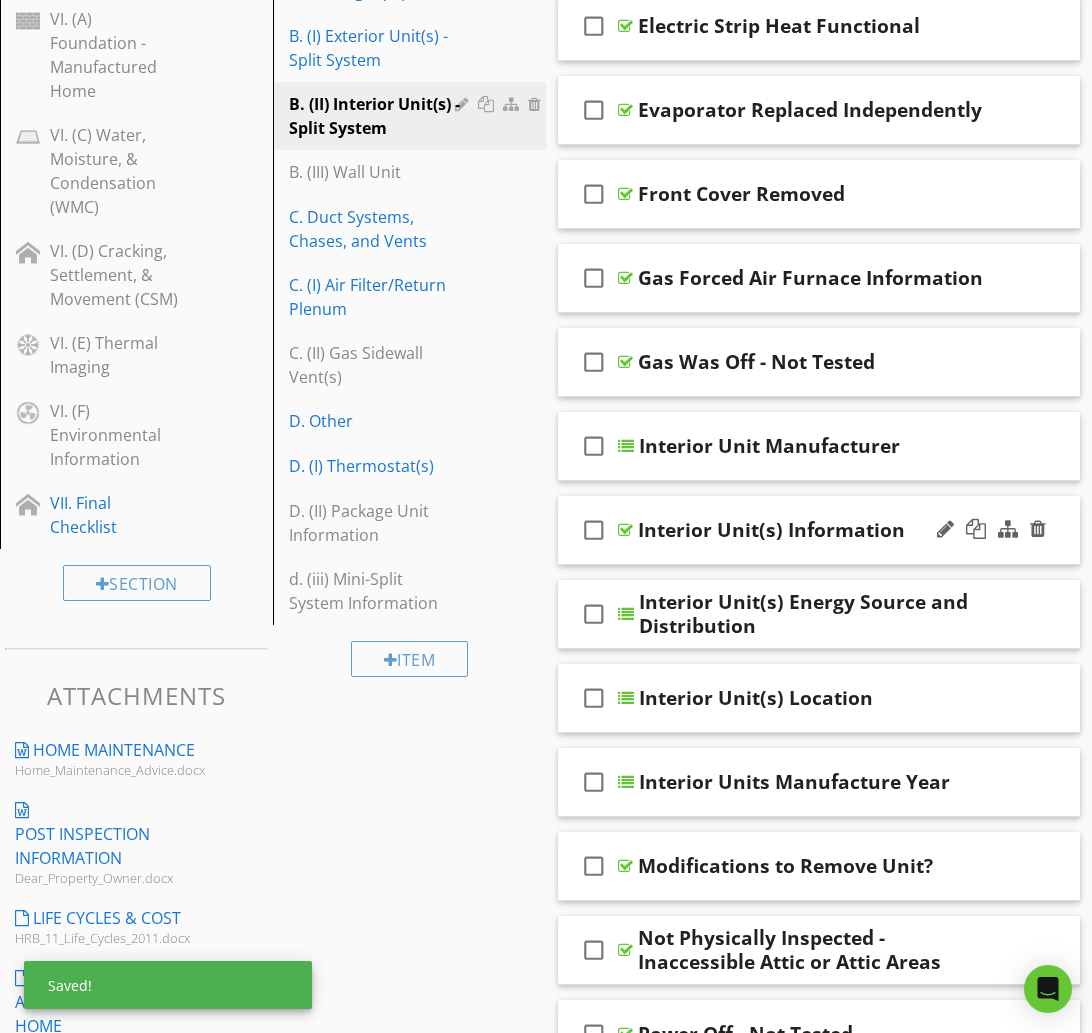 scroll, scrollTop: 844, scrollLeft: 0, axis: vertical 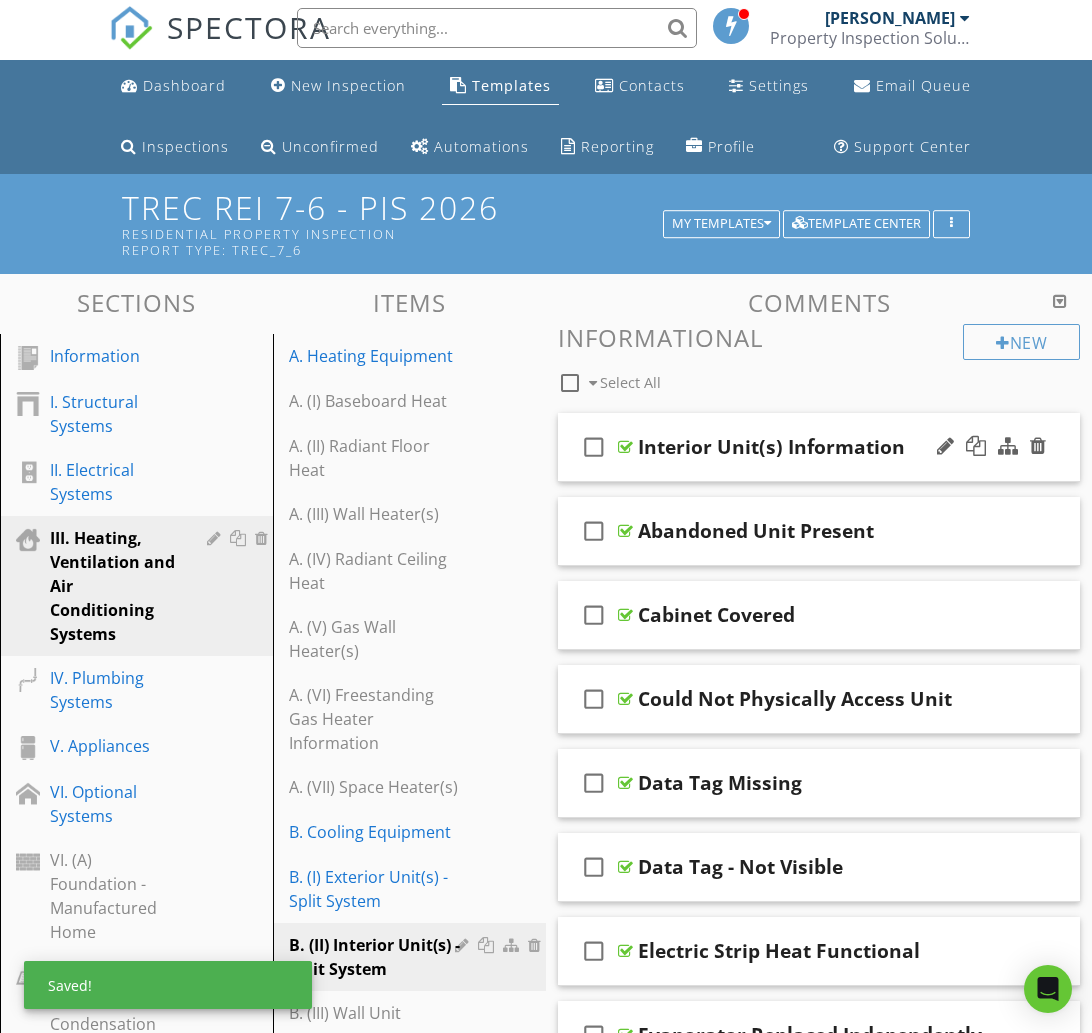 click on "check_box_outline_blank
Interior Unit(s) Information" at bounding box center (819, 447) 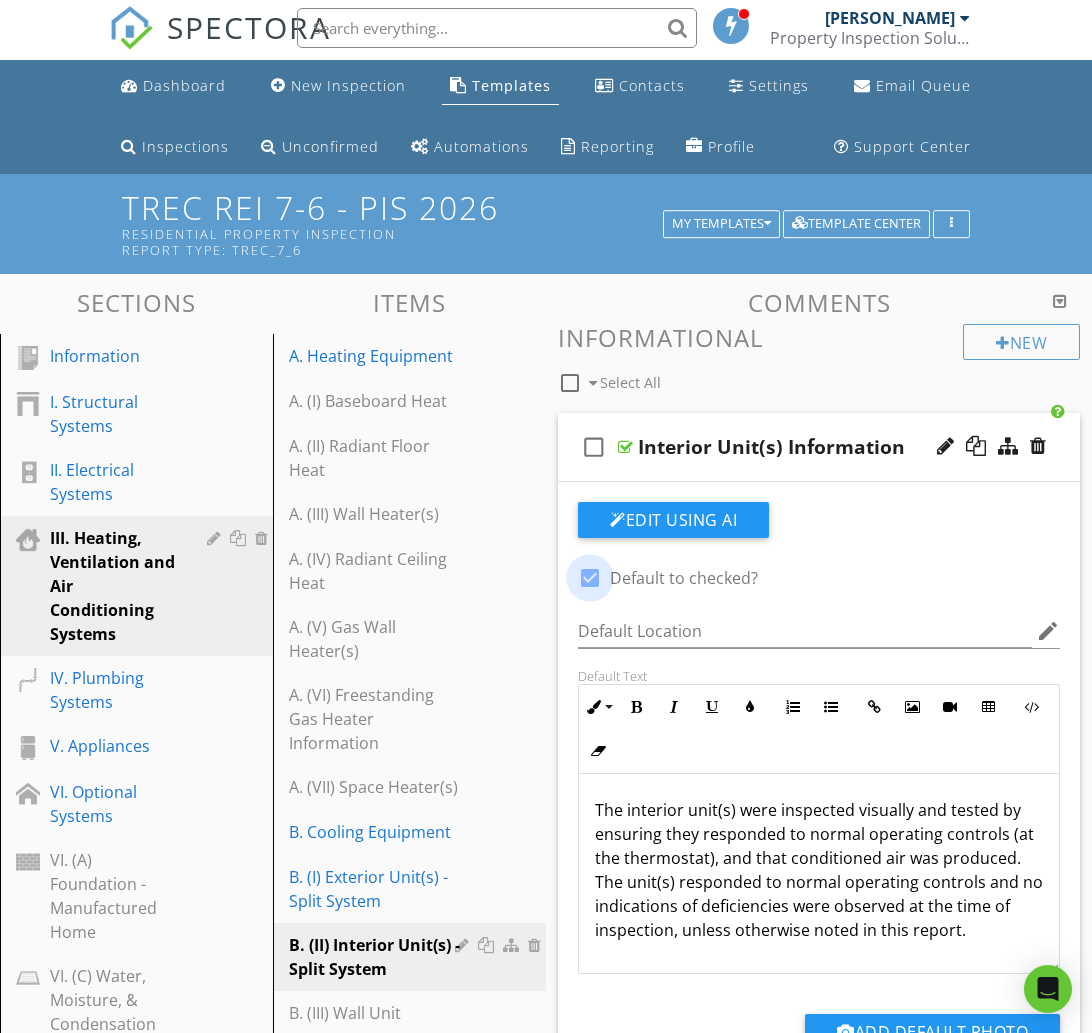 click at bounding box center [590, 578] 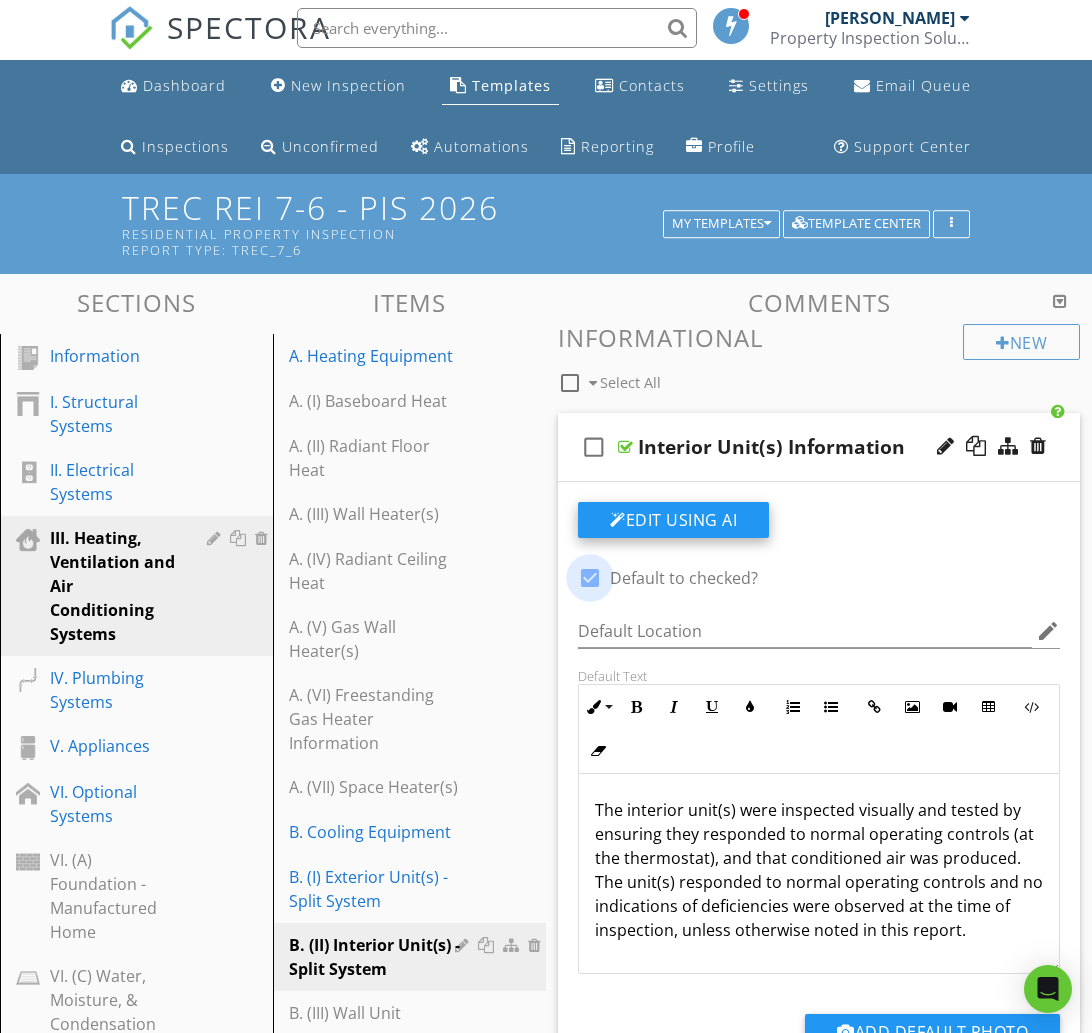checkbox on "false" 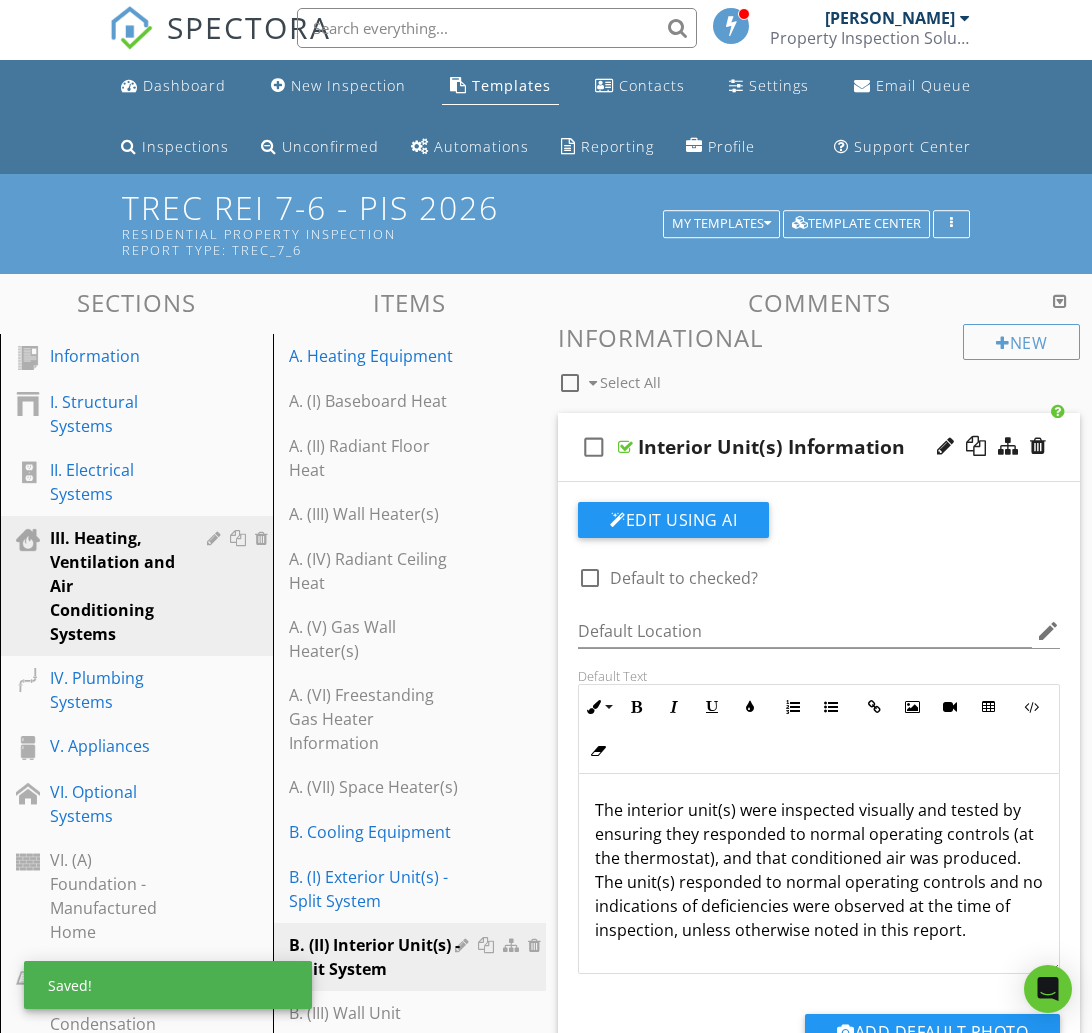 click on "check_box_outline_blank
Interior Unit(s) Information" at bounding box center [819, 447] 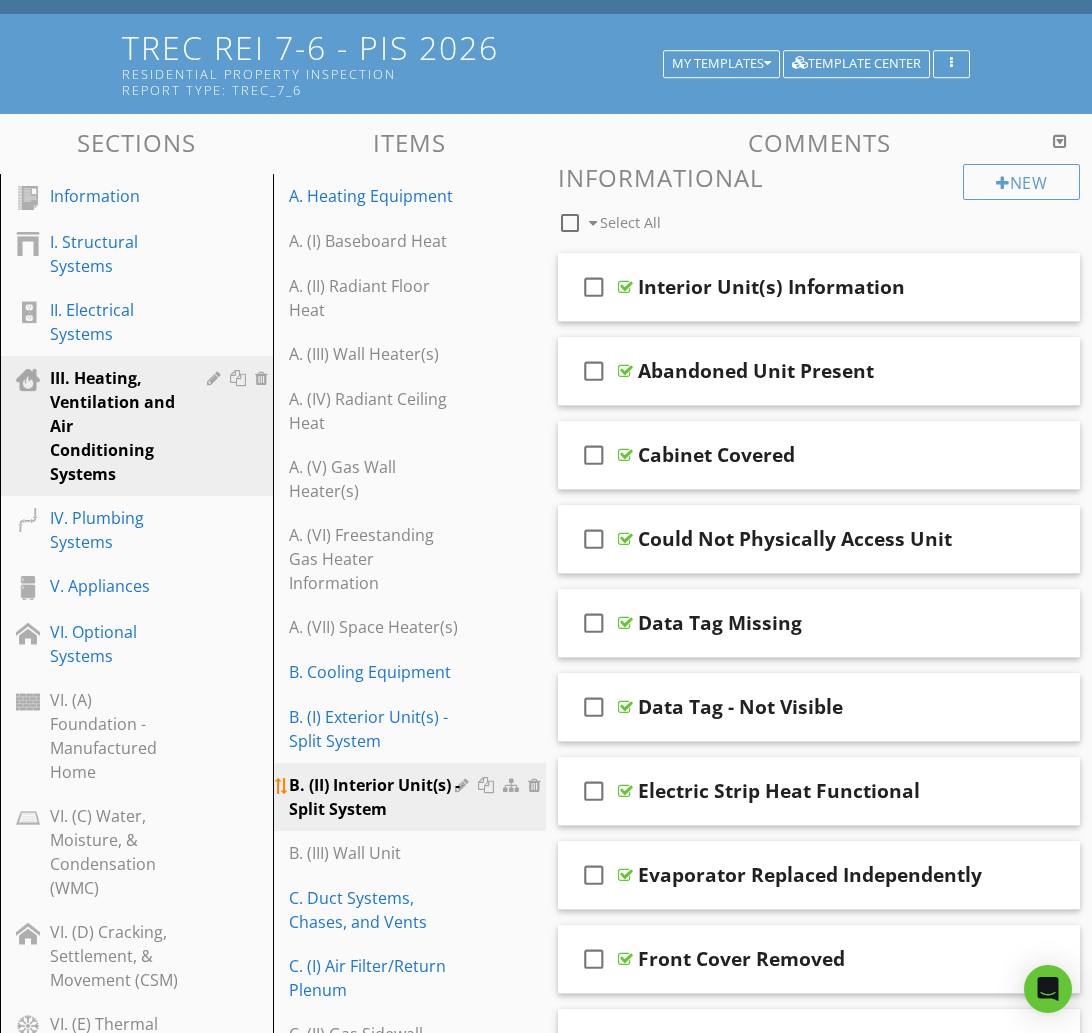 scroll, scrollTop: 181, scrollLeft: 0, axis: vertical 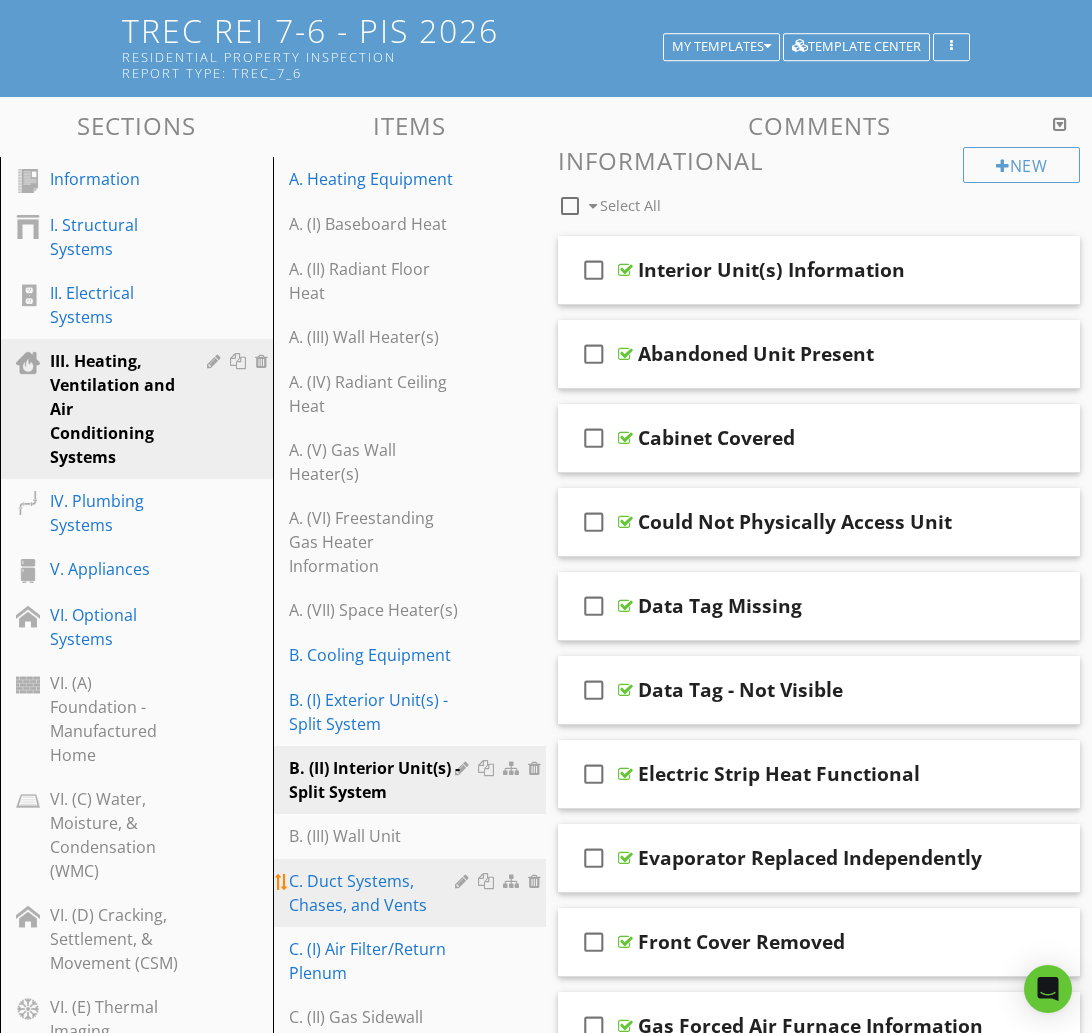 click on "C. Duct Systems, Chases, and Vents" at bounding box center [375, 893] 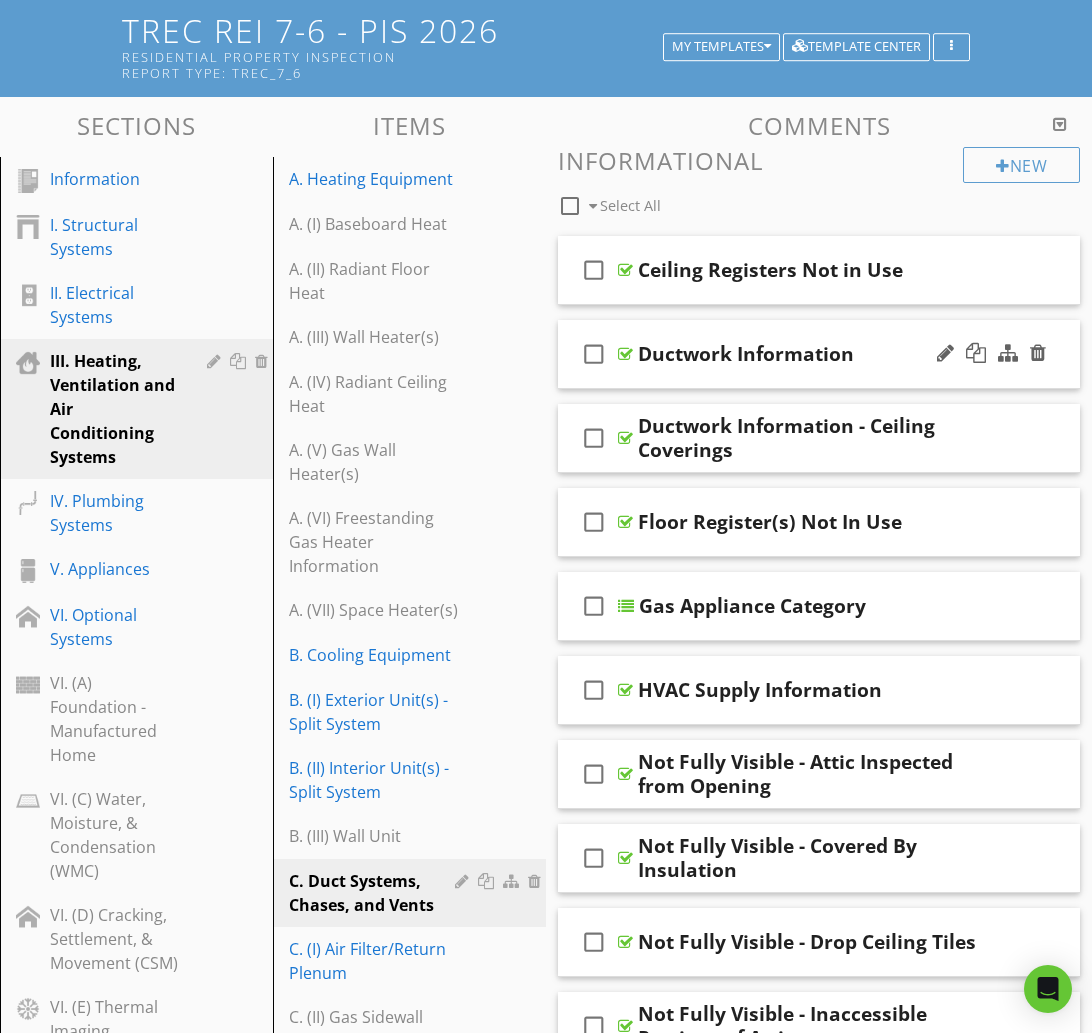 type 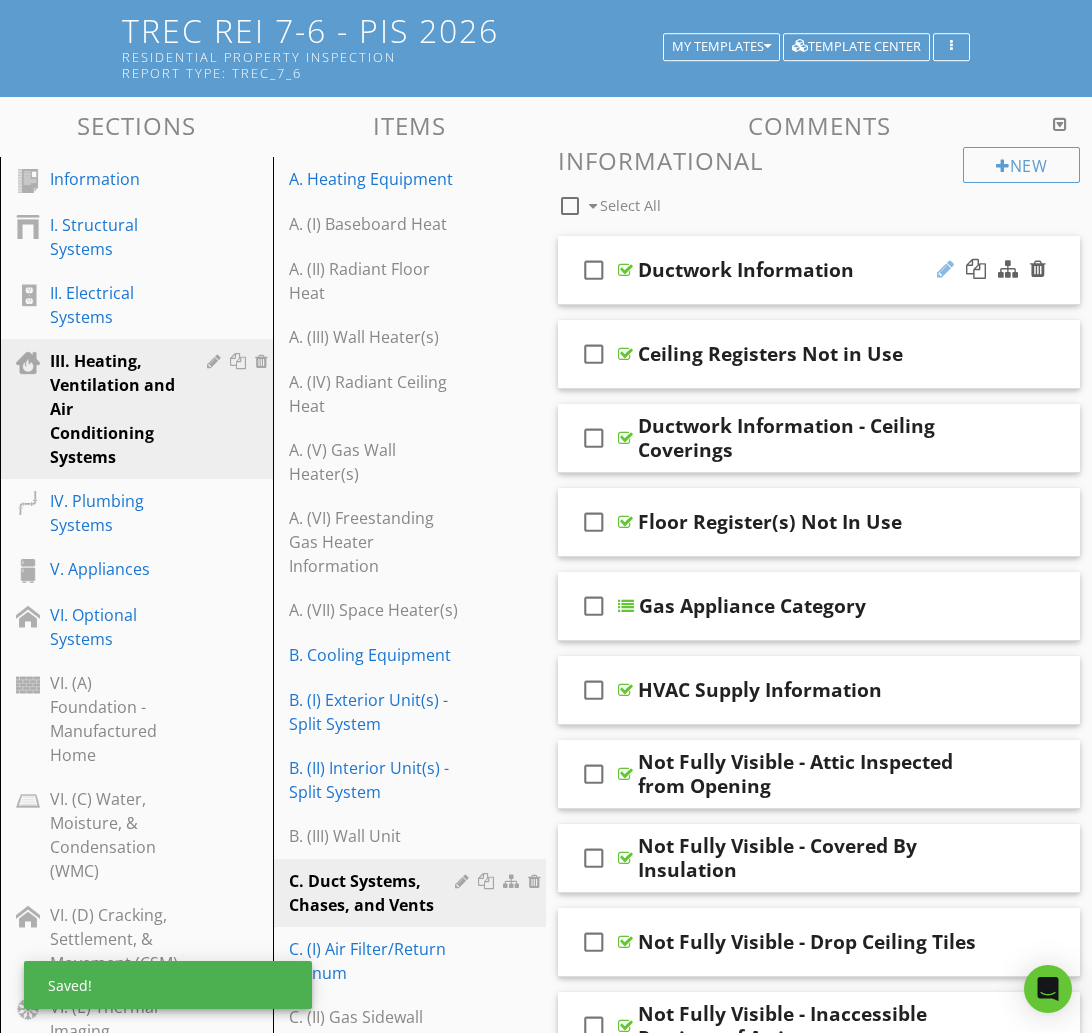 click at bounding box center [945, 269] 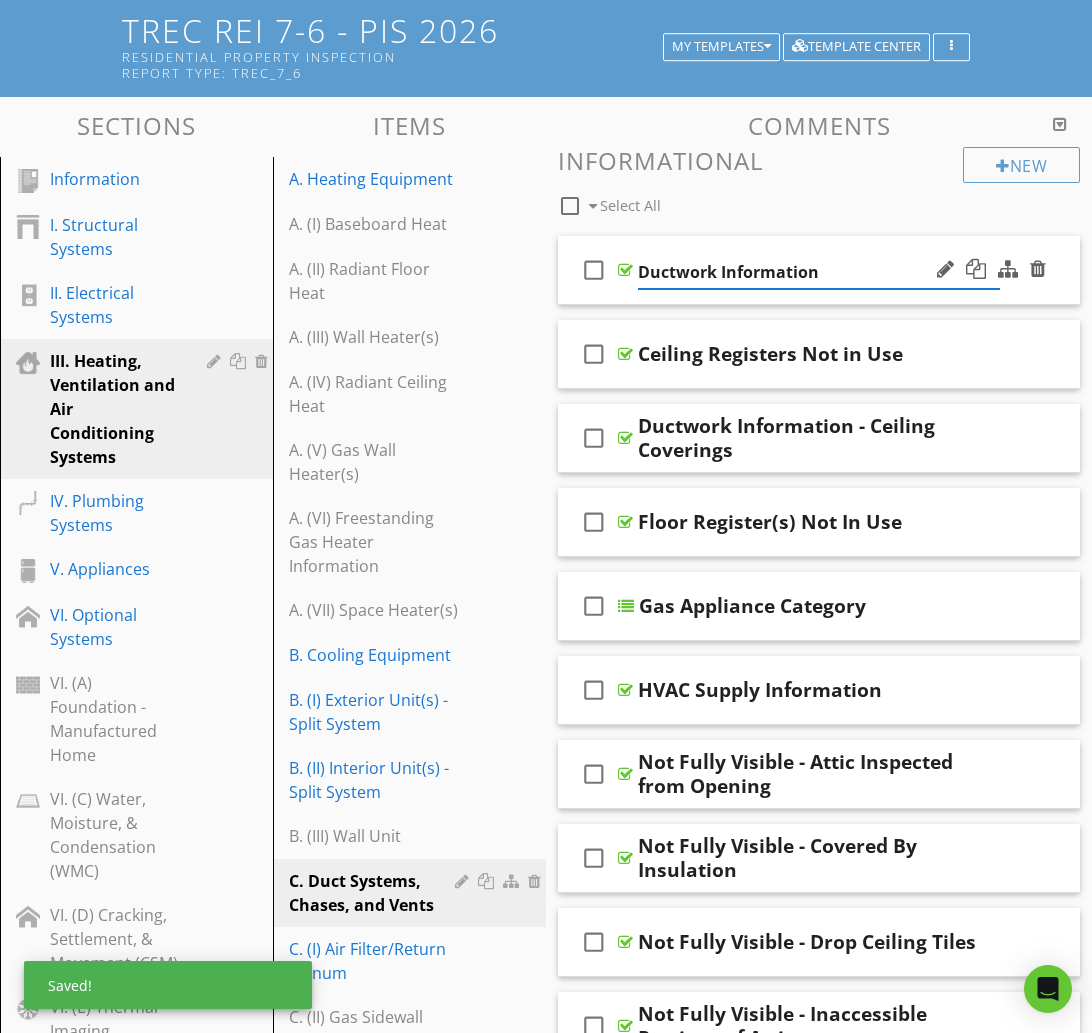 click on "check_box_outline_blank         Ductwork Information" at bounding box center (819, 270) 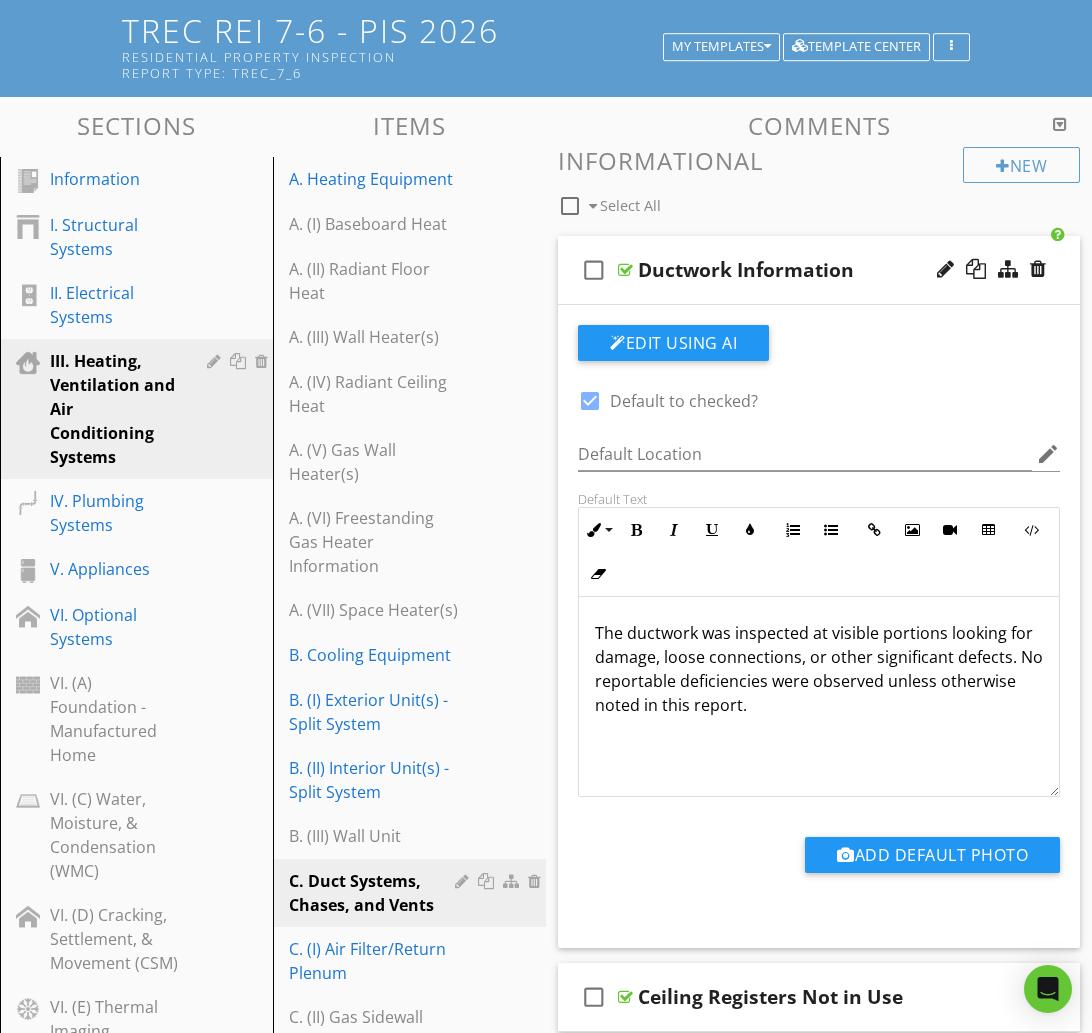 click on "check_box Default to checked?" at bounding box center (668, 401) 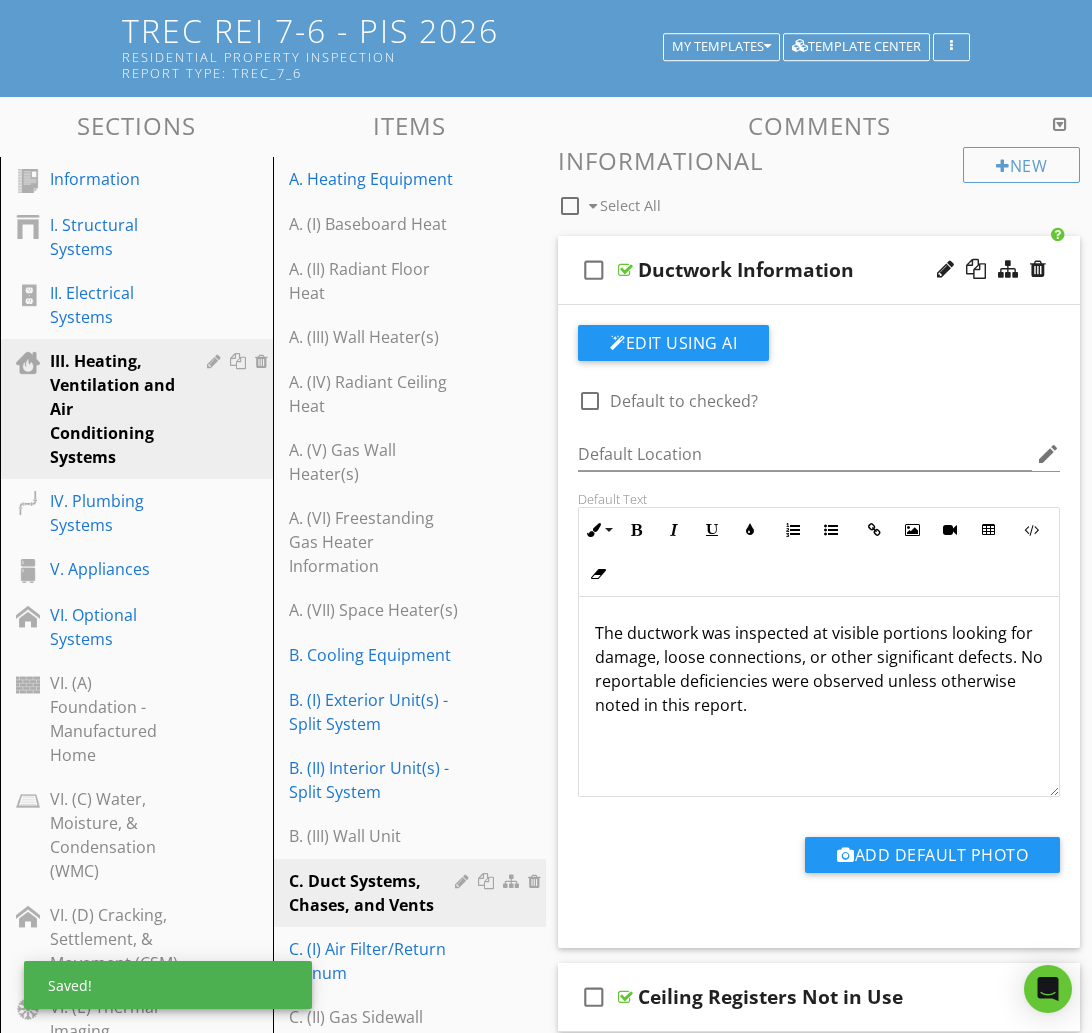 click on "check_box_outline_blank
Ductwork Information" at bounding box center [819, 270] 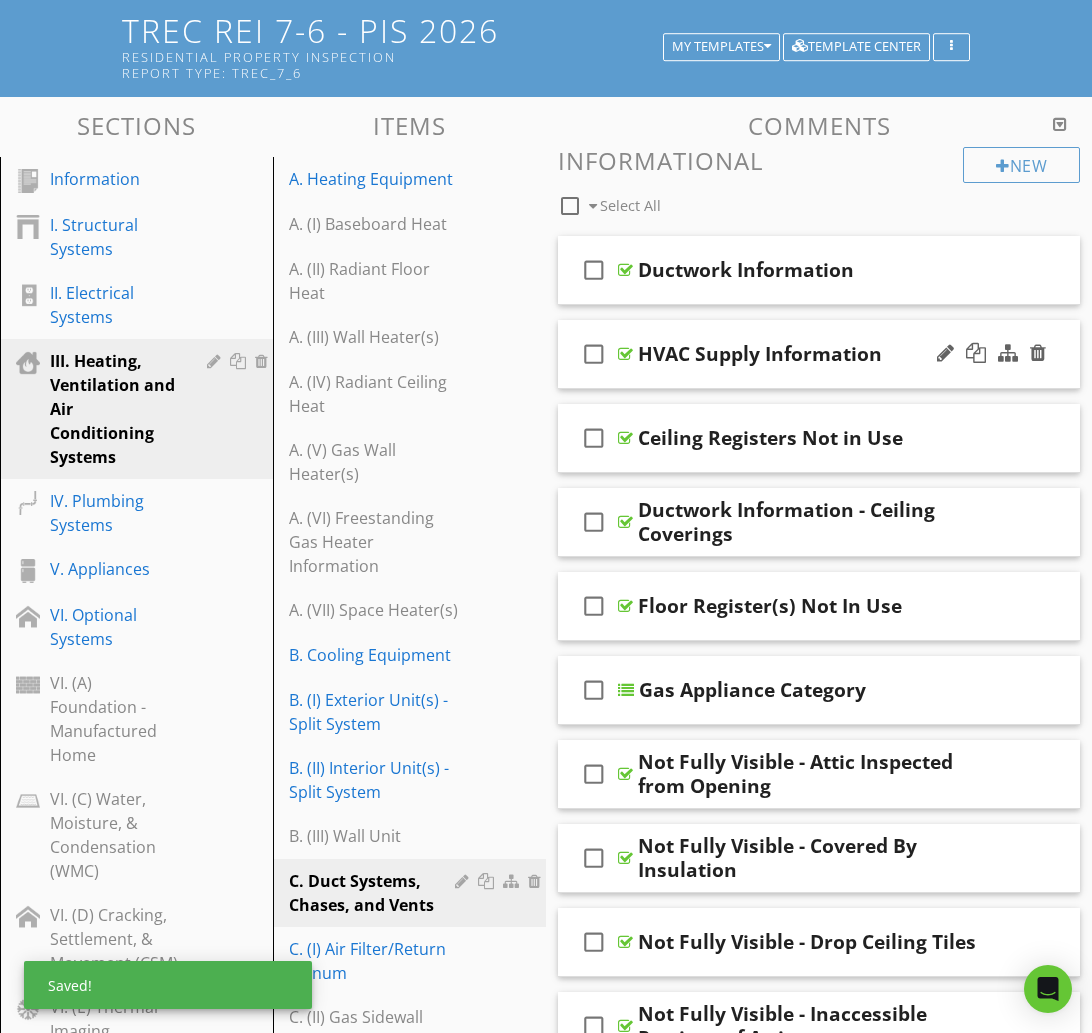 click on "check_box_outline_blank
HVAC Supply Information" at bounding box center [819, 354] 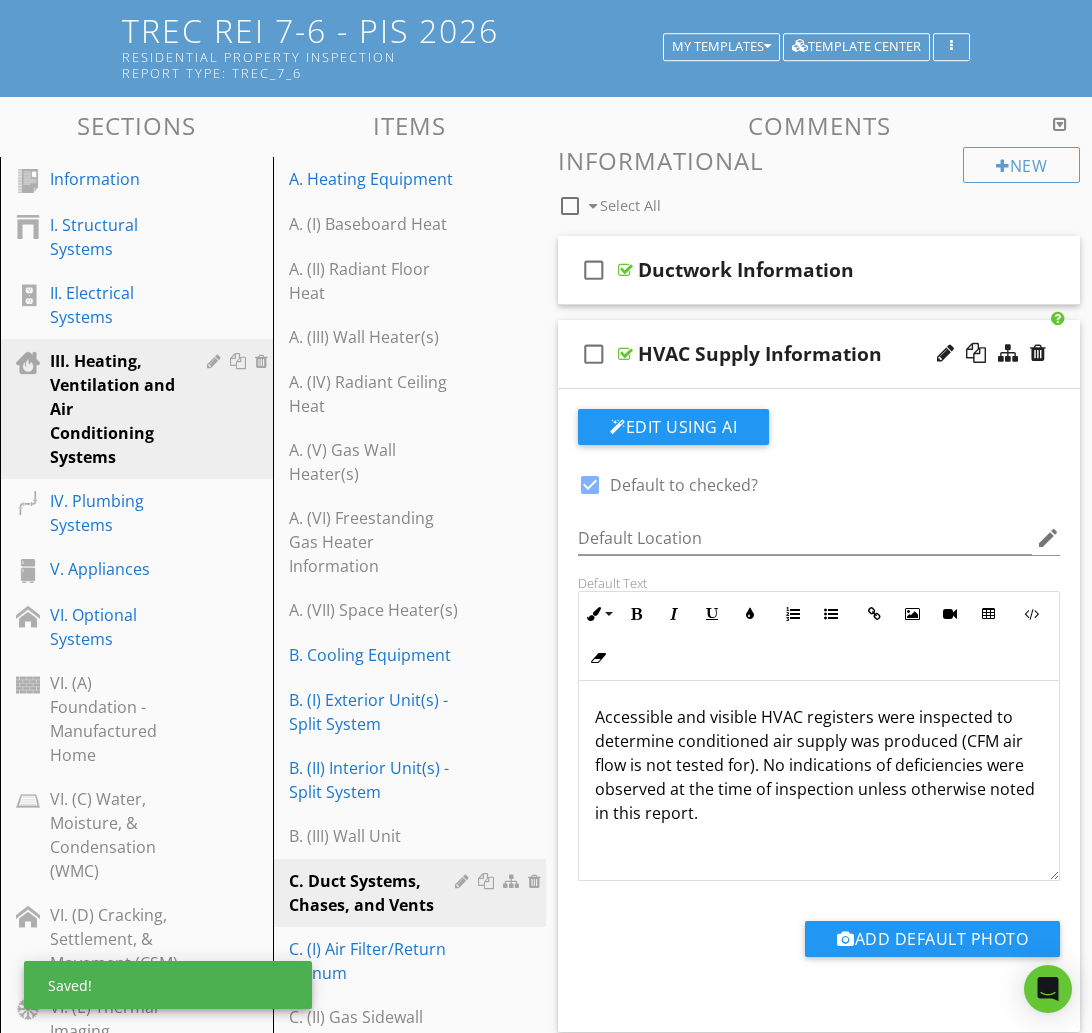 click at bounding box center [590, 485] 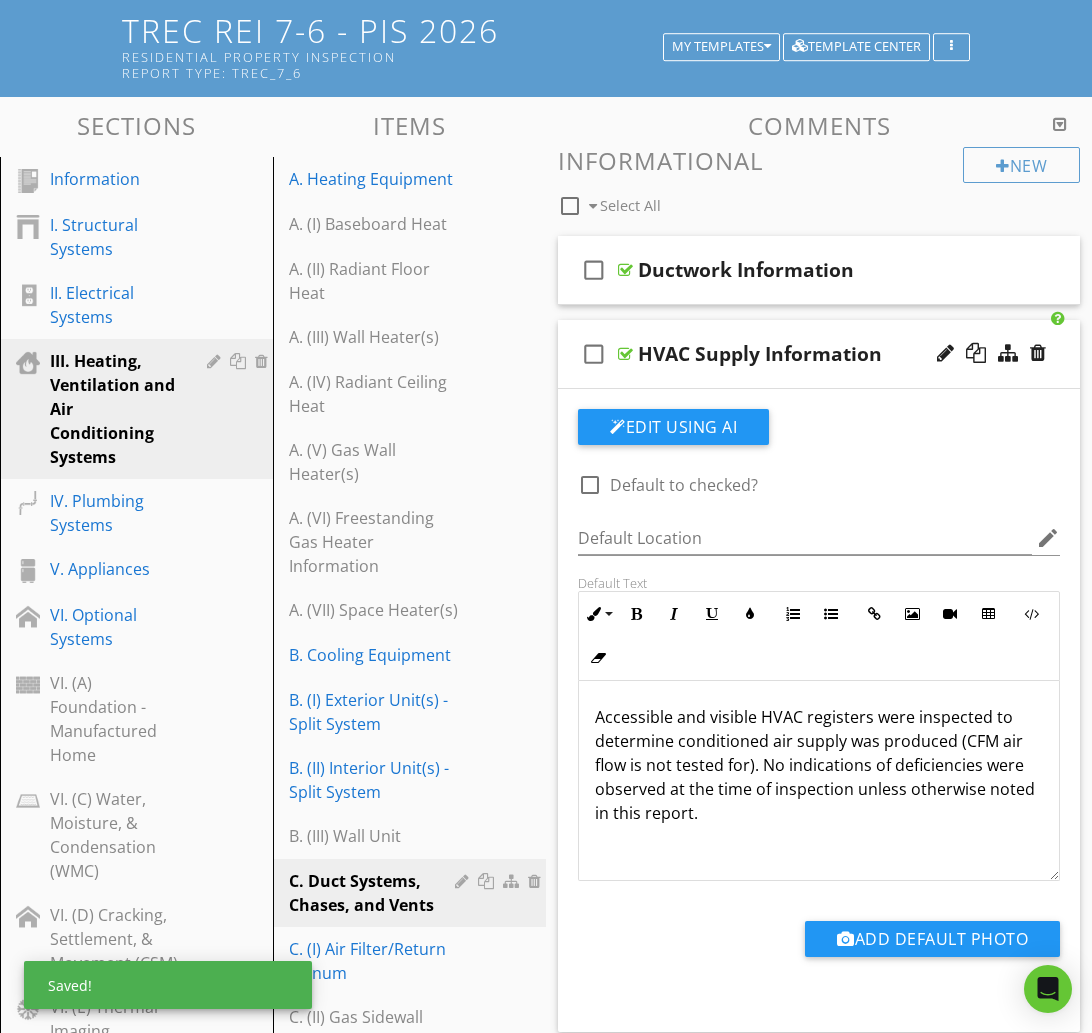 click on "check_box_outline_blank
HVAC Supply Information" at bounding box center (819, 354) 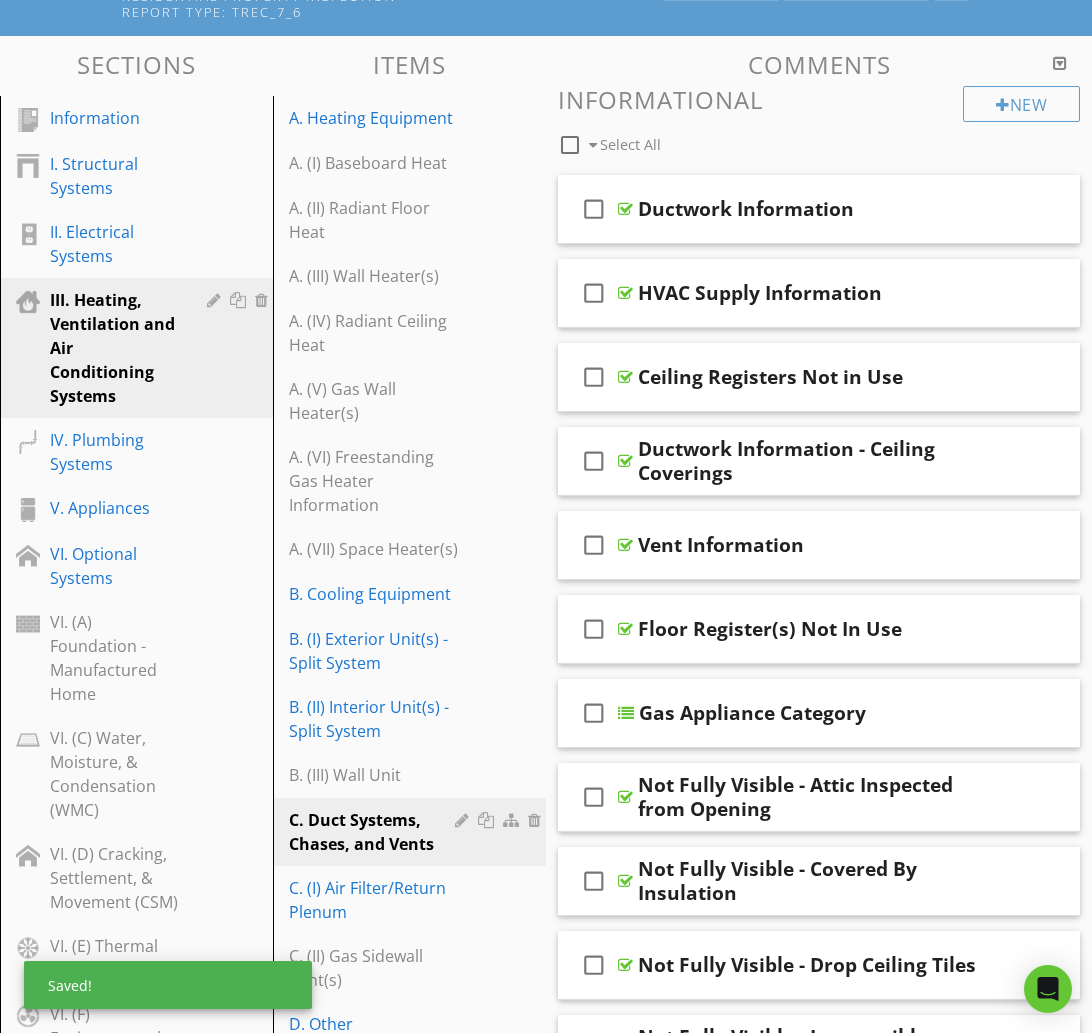 scroll, scrollTop: 228, scrollLeft: 0, axis: vertical 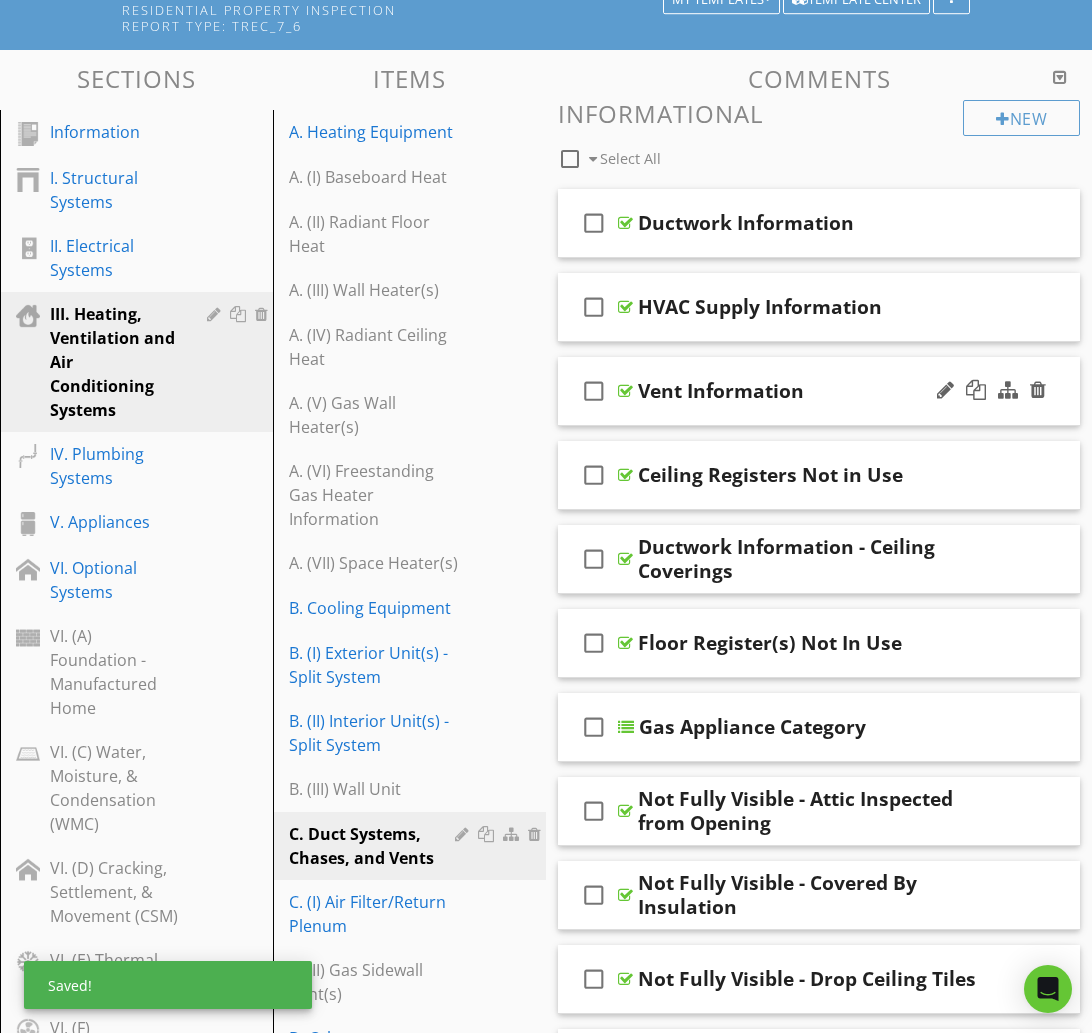 click on "Vent Information" at bounding box center [819, 391] 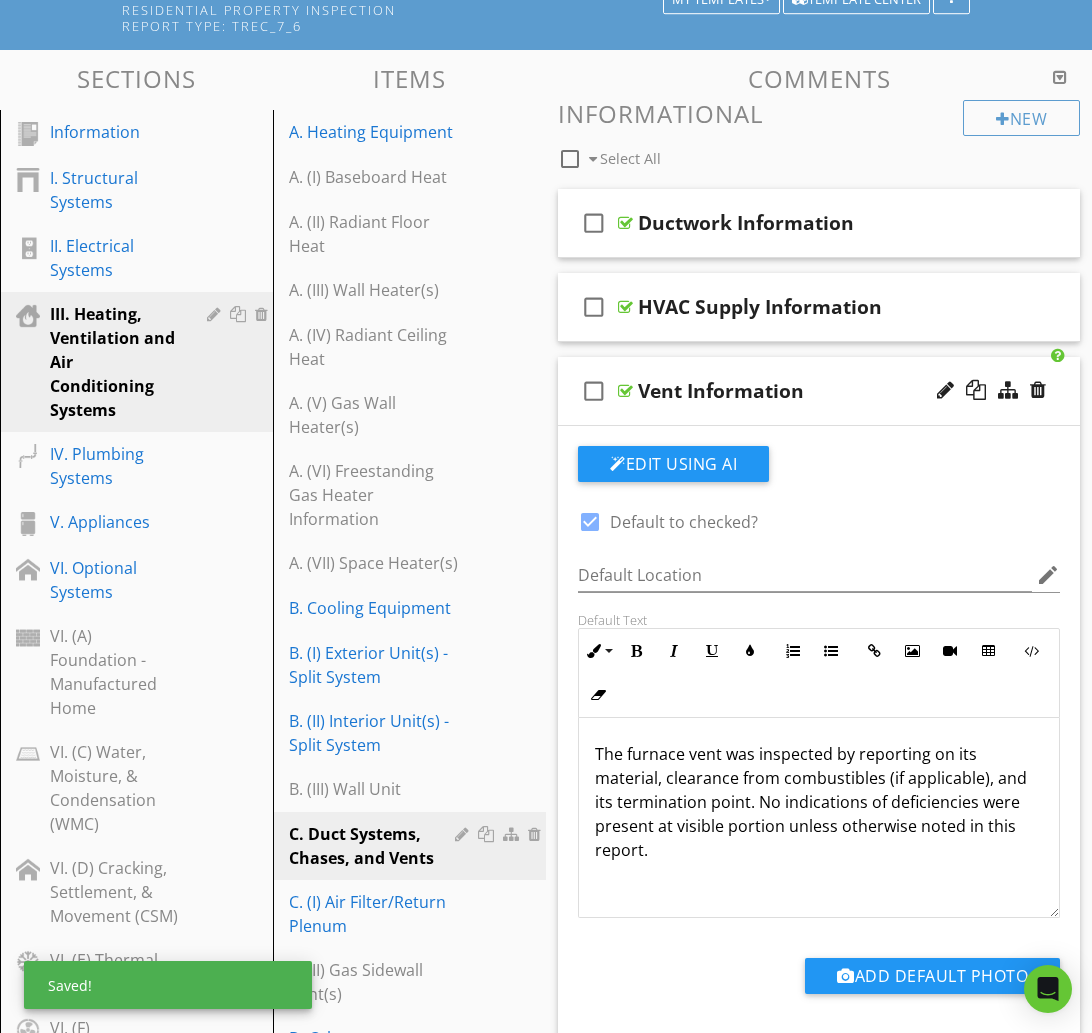 click at bounding box center (590, 522) 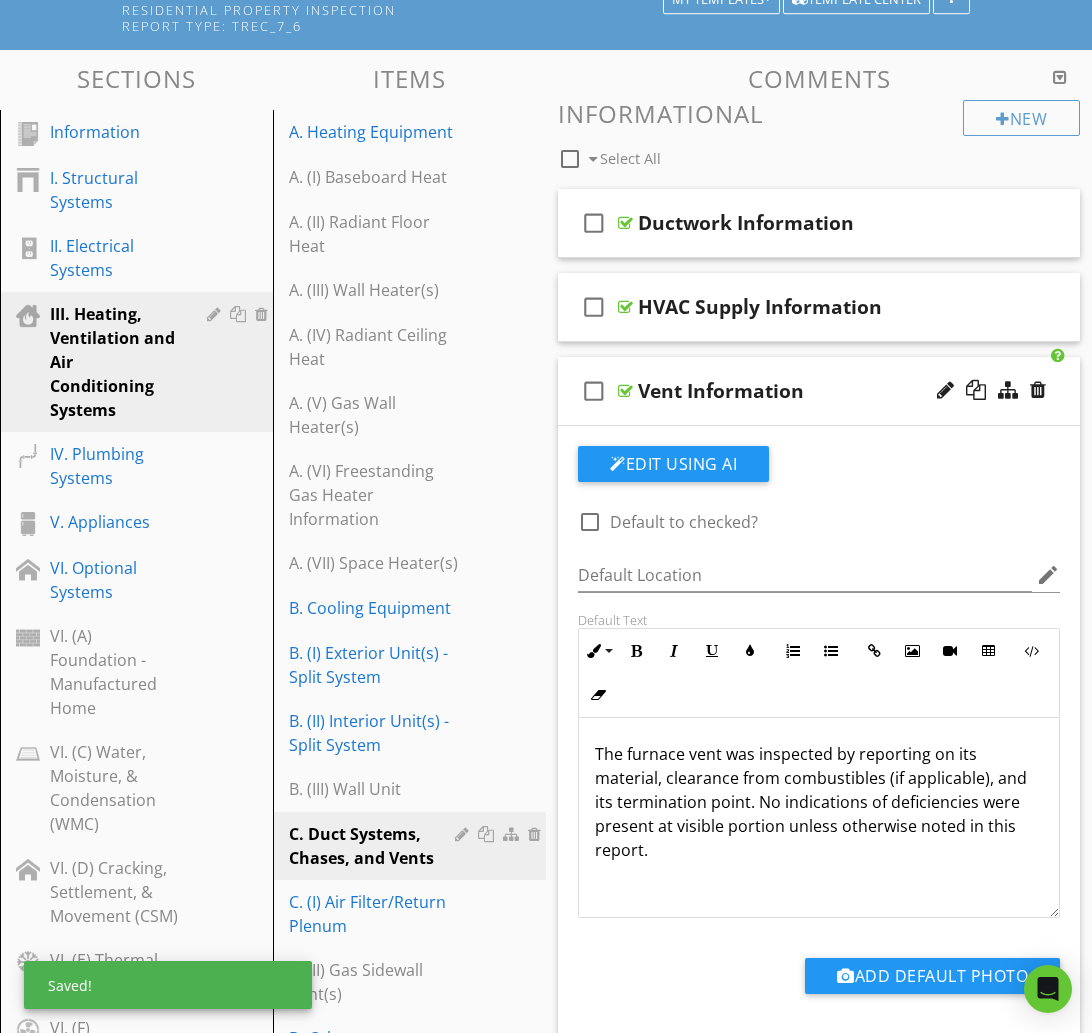click on "check_box_outline_blank
Vent Information" at bounding box center (819, 391) 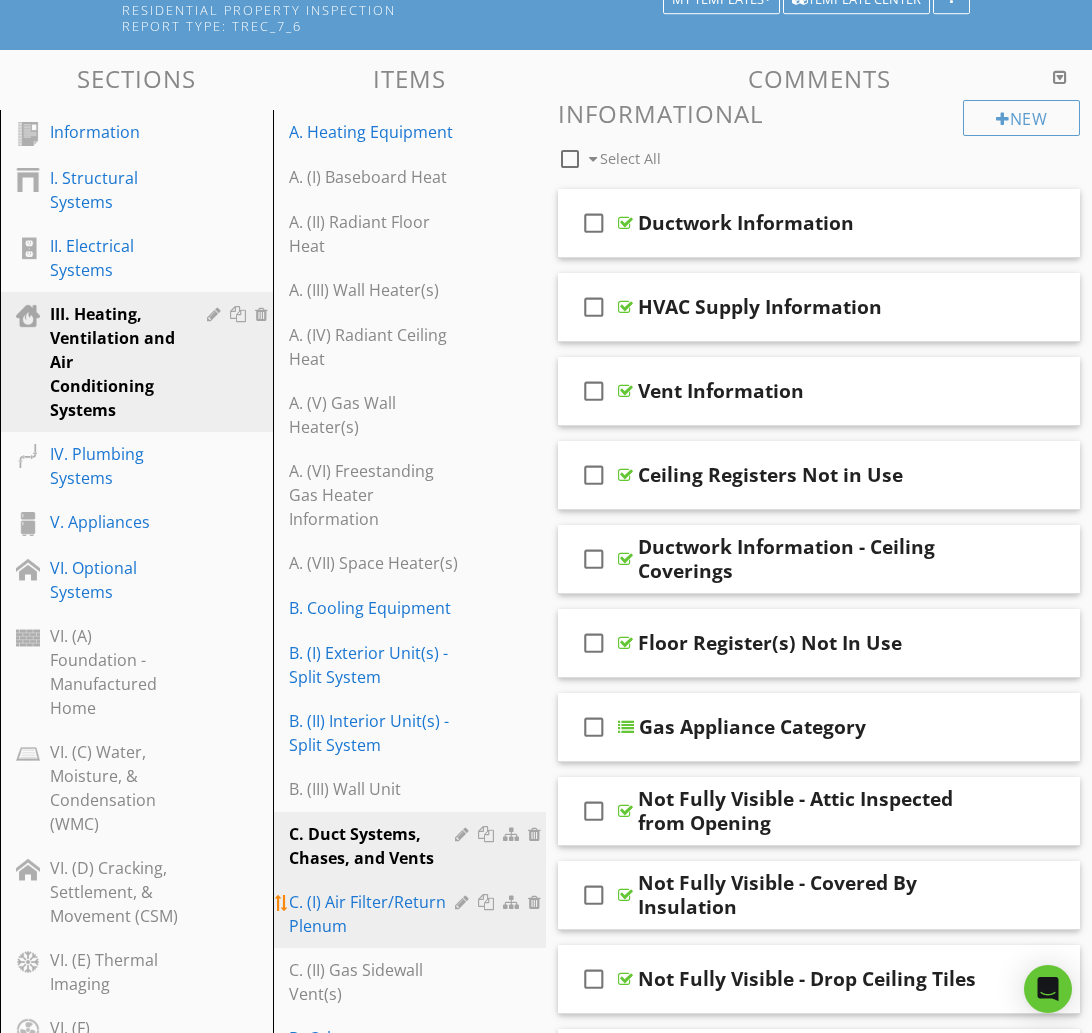 click on "C. (I) Air Filter/Return Plenum" at bounding box center [375, 914] 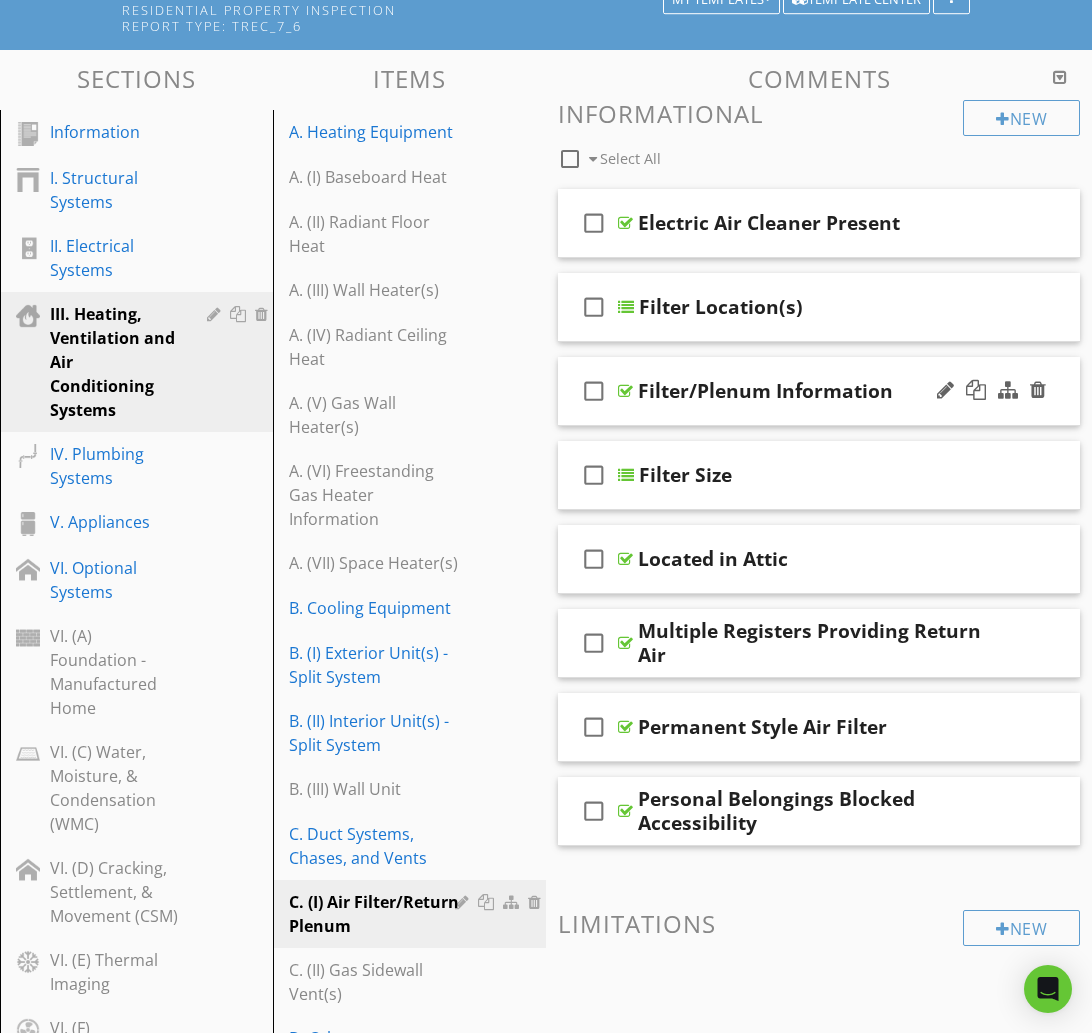 type 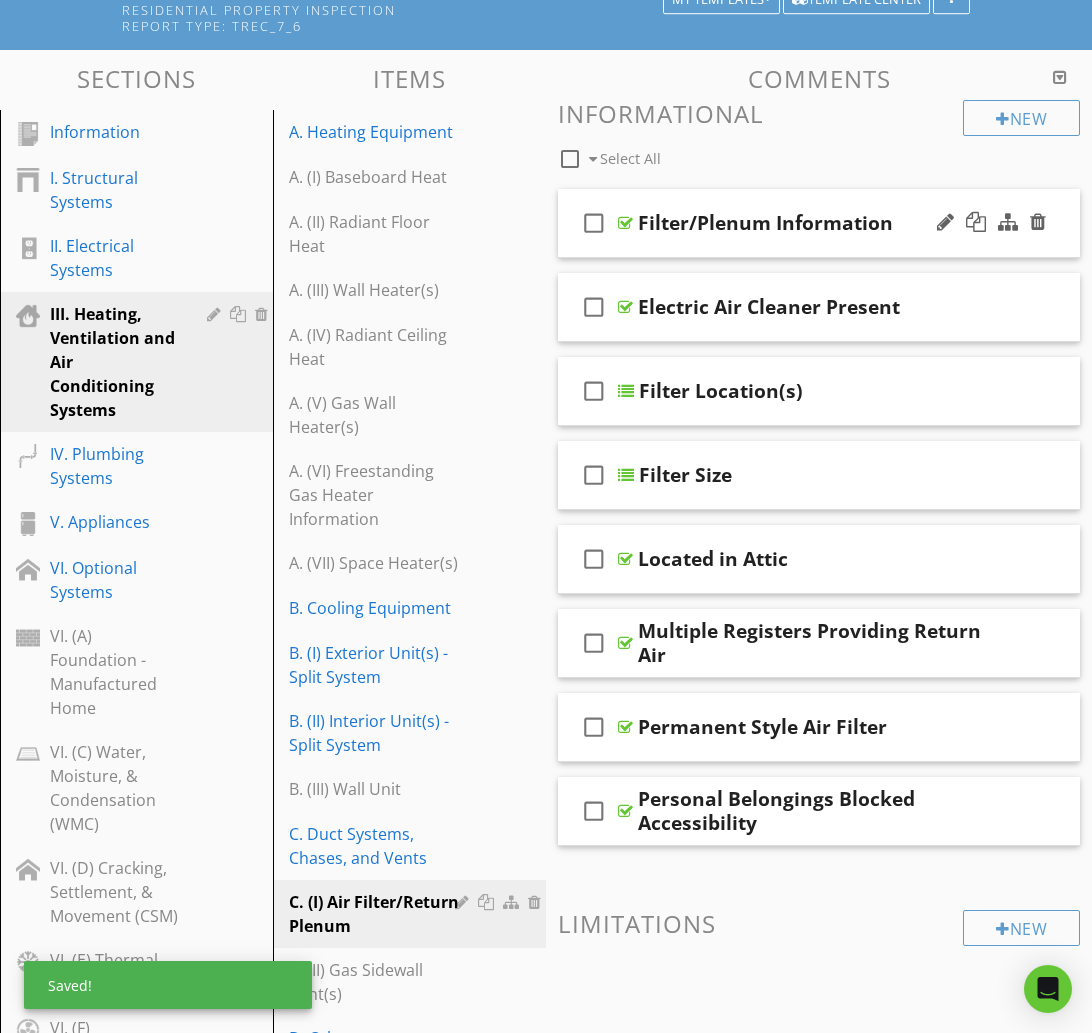click on "check_box_outline_blank
Filter/Plenum Information" at bounding box center (819, 223) 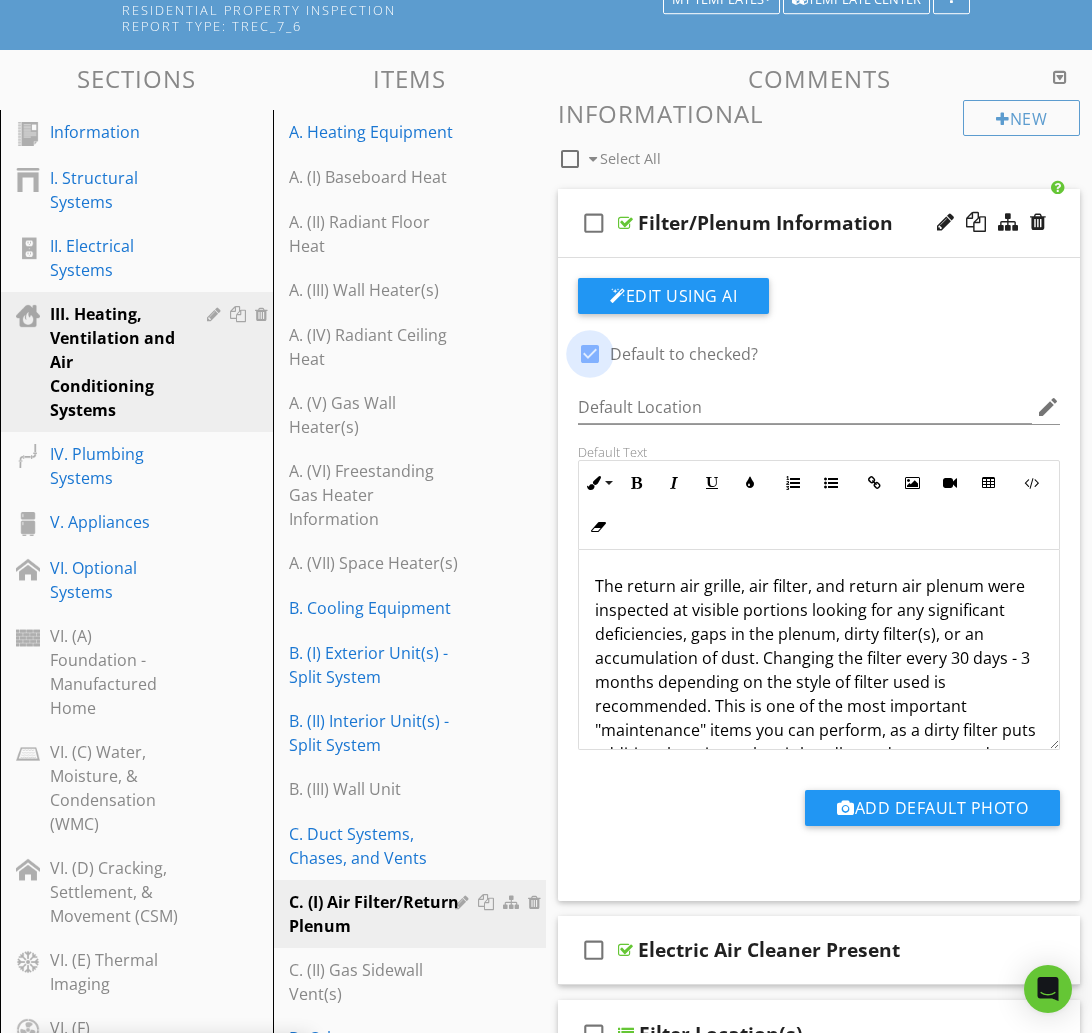 click at bounding box center (590, 354) 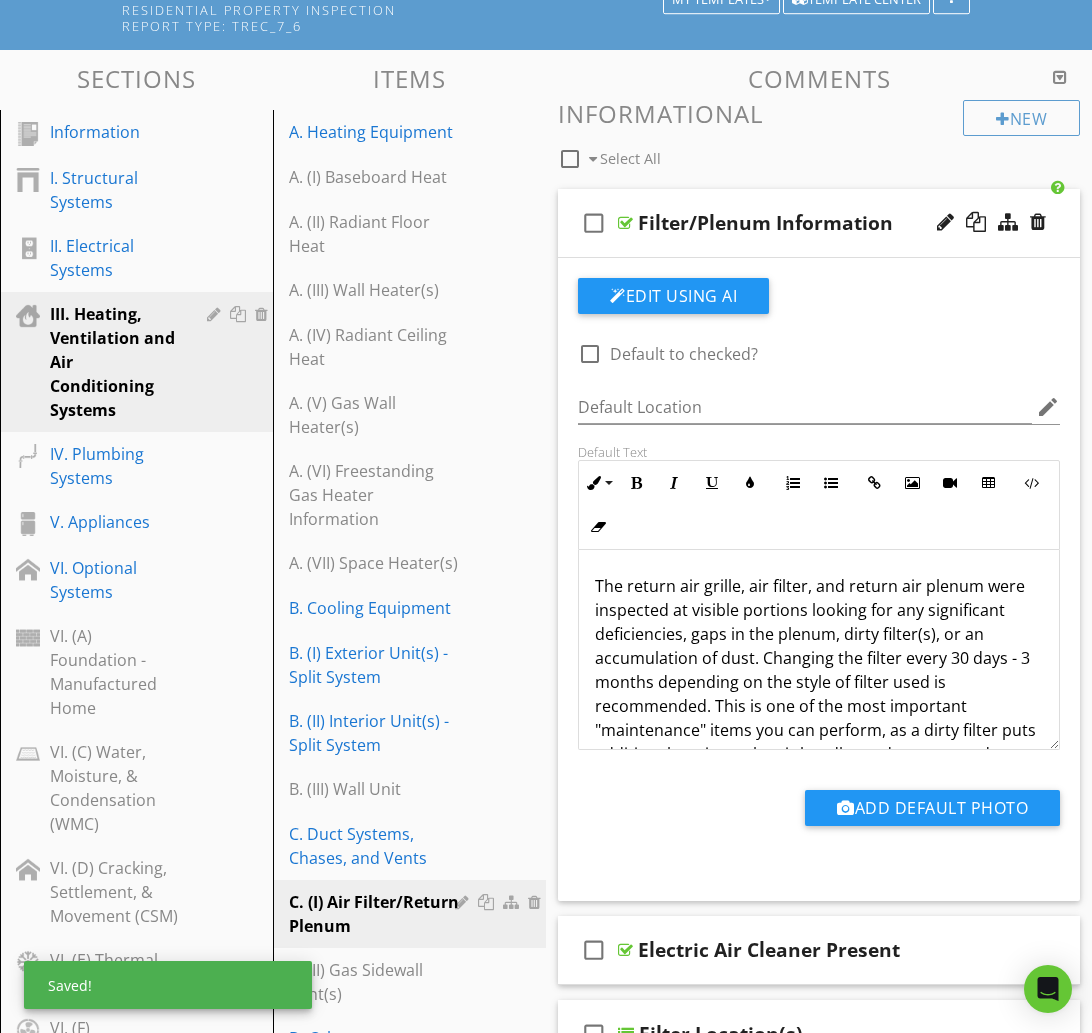 click on "check_box_outline_blank
Filter/Plenum Information" at bounding box center [819, 223] 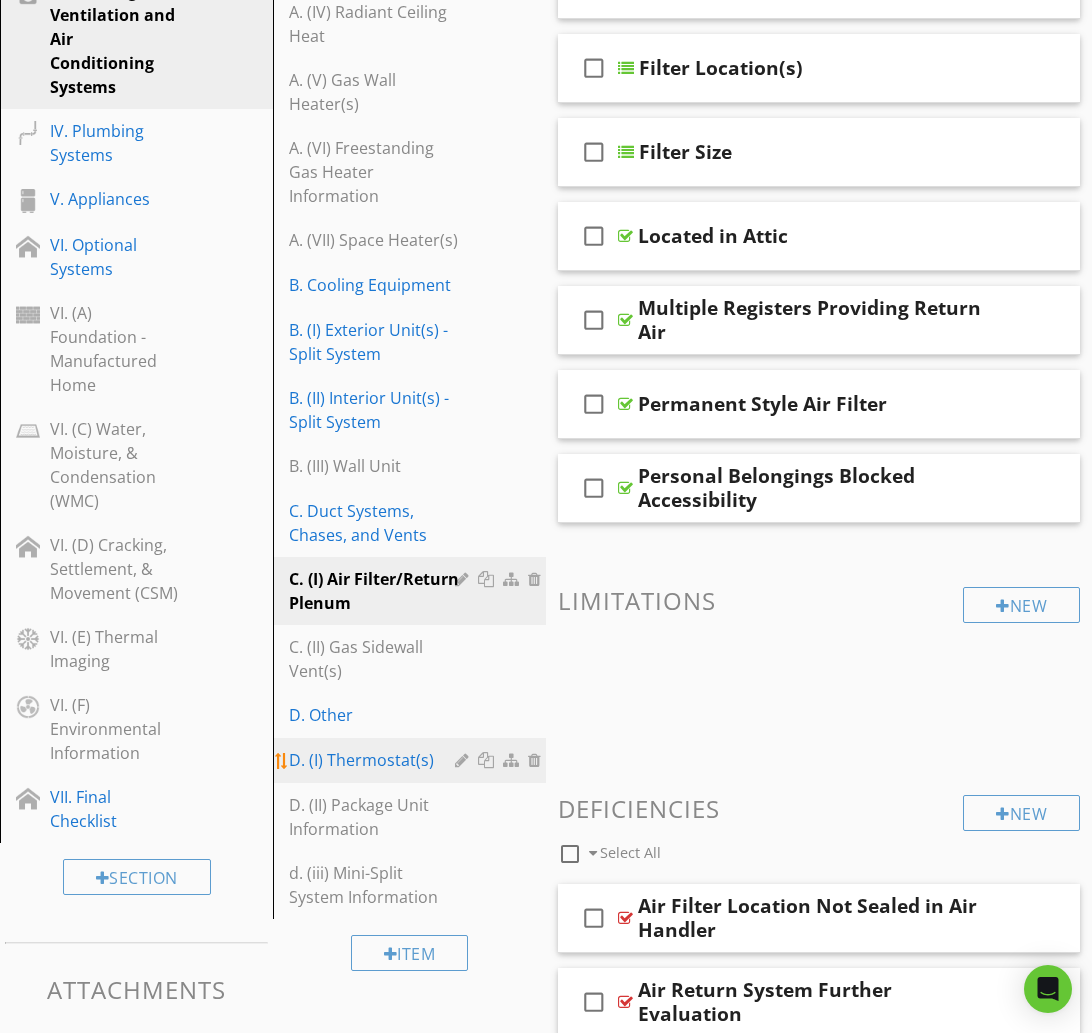 scroll, scrollTop: 552, scrollLeft: 0, axis: vertical 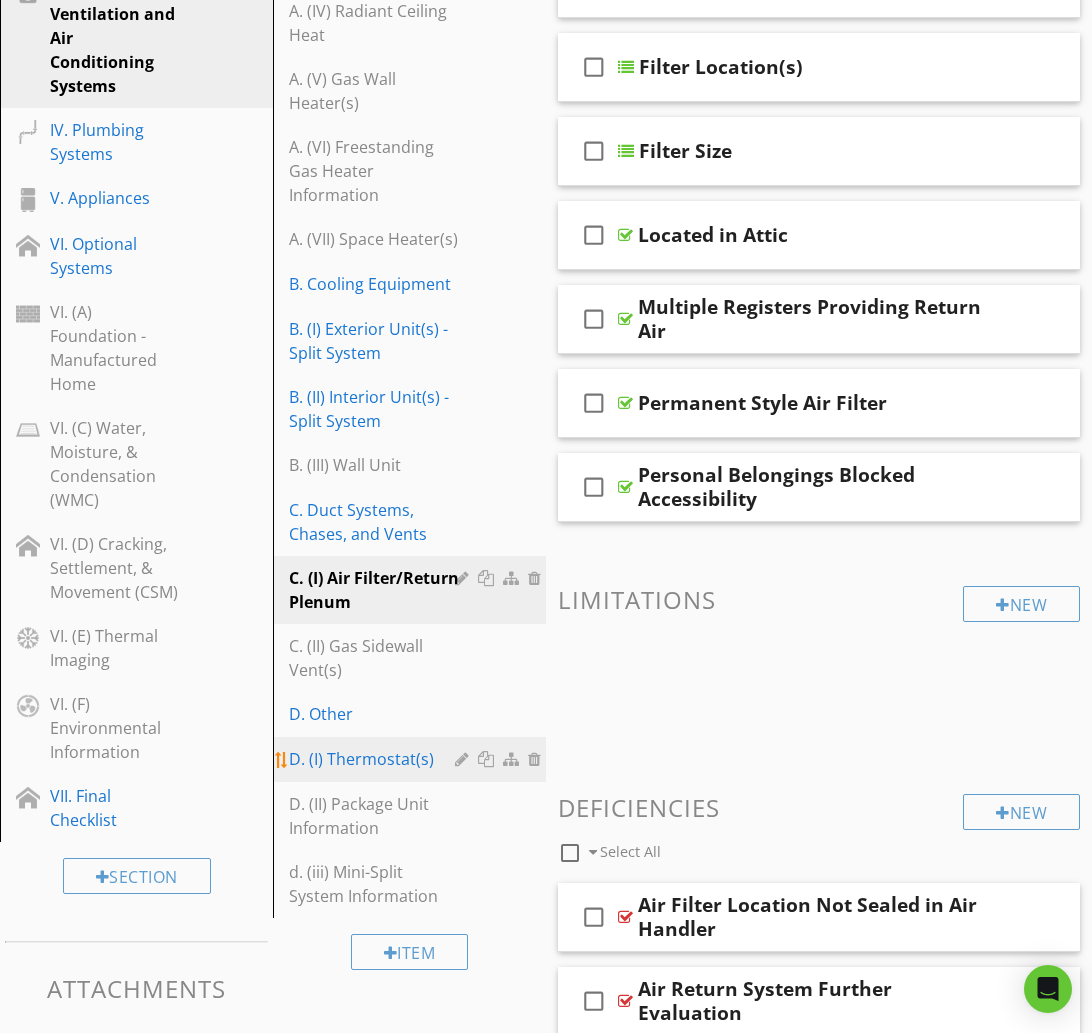 click on "D. (I) Thermostat(s)" at bounding box center (375, 759) 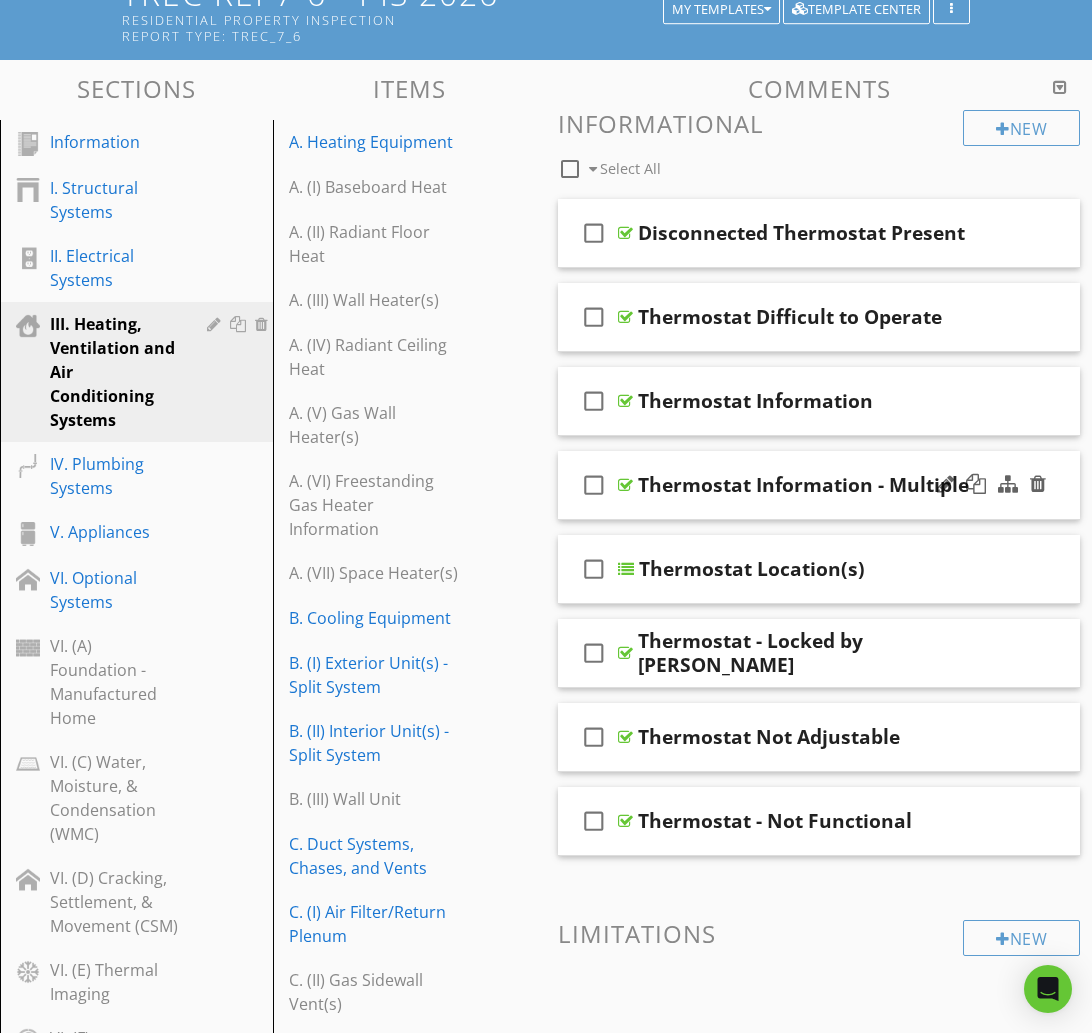 scroll, scrollTop: 210, scrollLeft: 0, axis: vertical 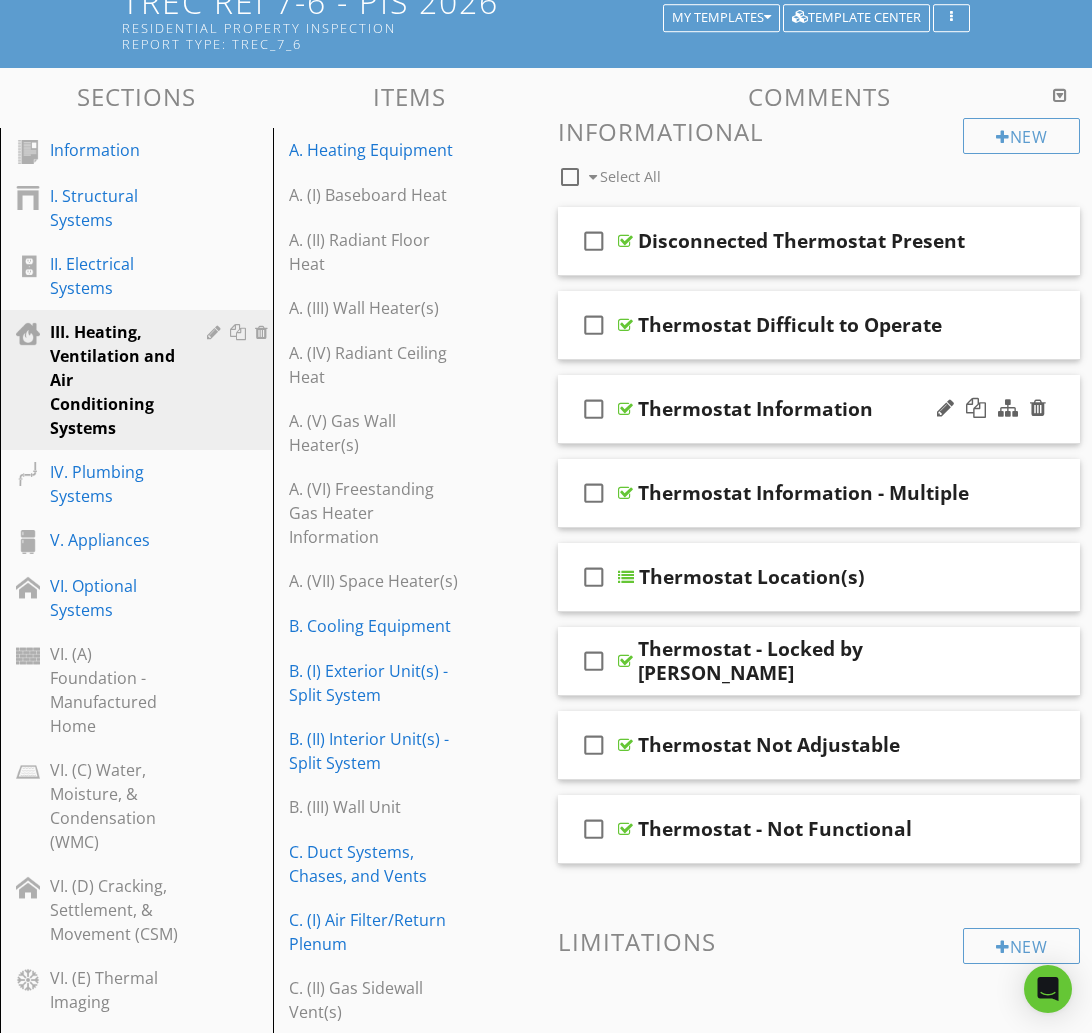 type 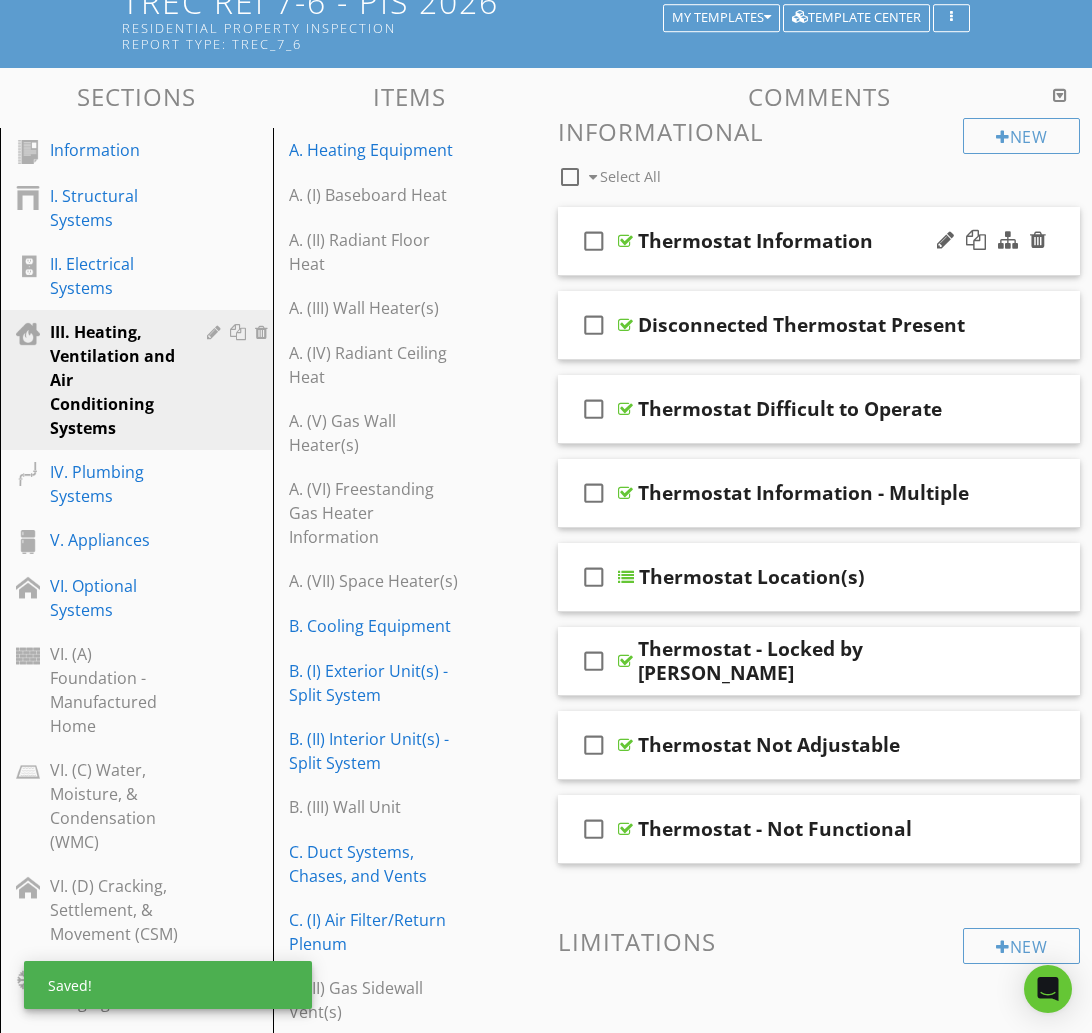 click on "check_box_outline_blank
Thermostat Information" at bounding box center (819, 241) 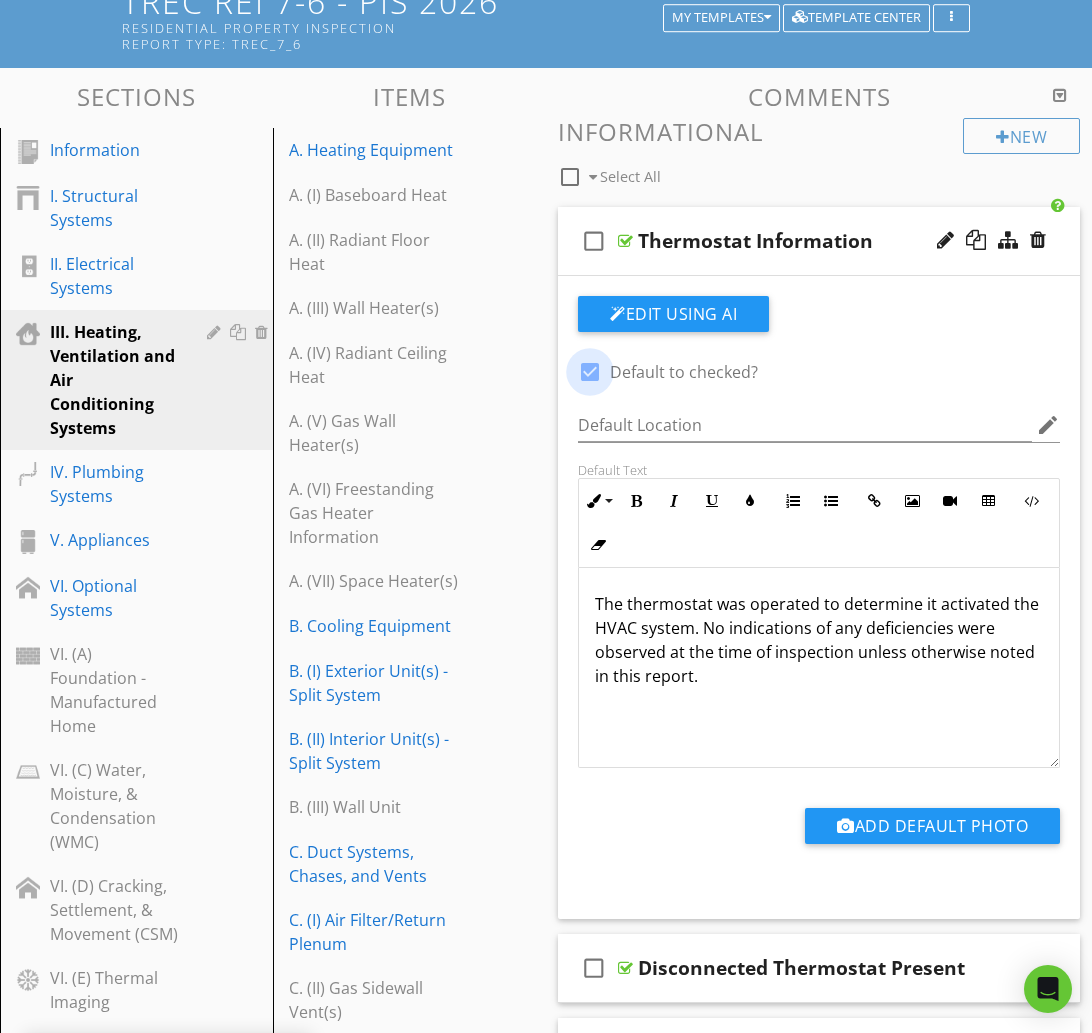 click at bounding box center (590, 372) 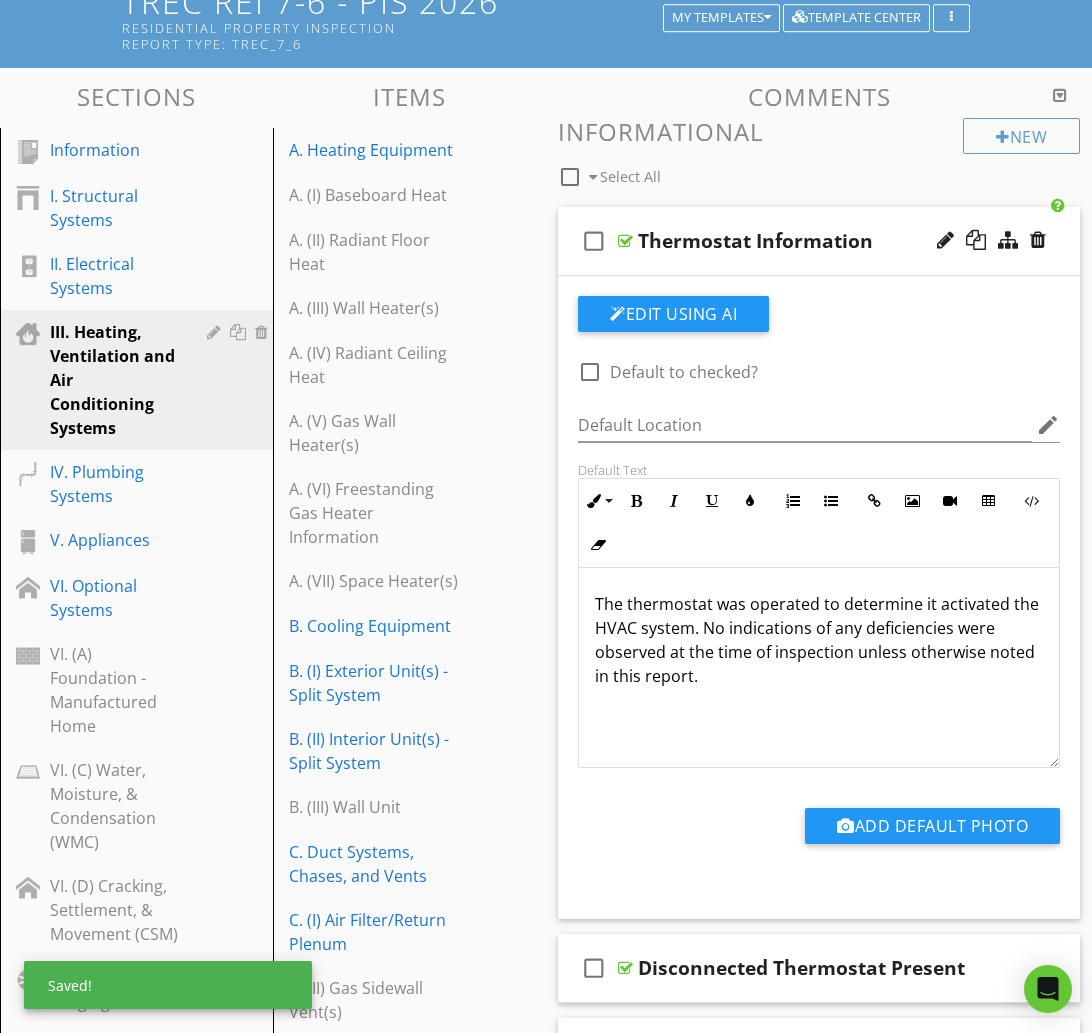 click on "check_box_outline_blank
Thermostat Information" at bounding box center [819, 241] 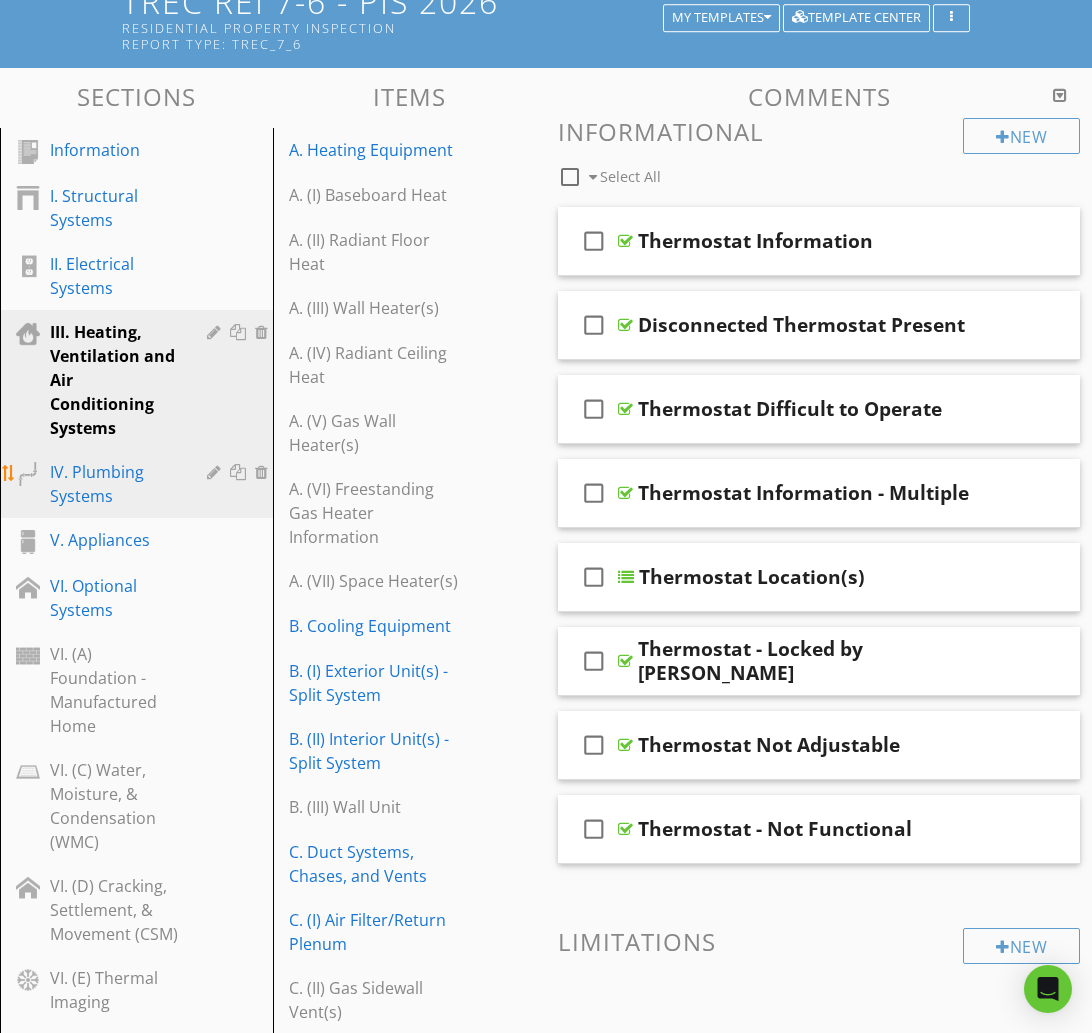 click on "IV. Plumbing Systems" at bounding box center [114, 484] 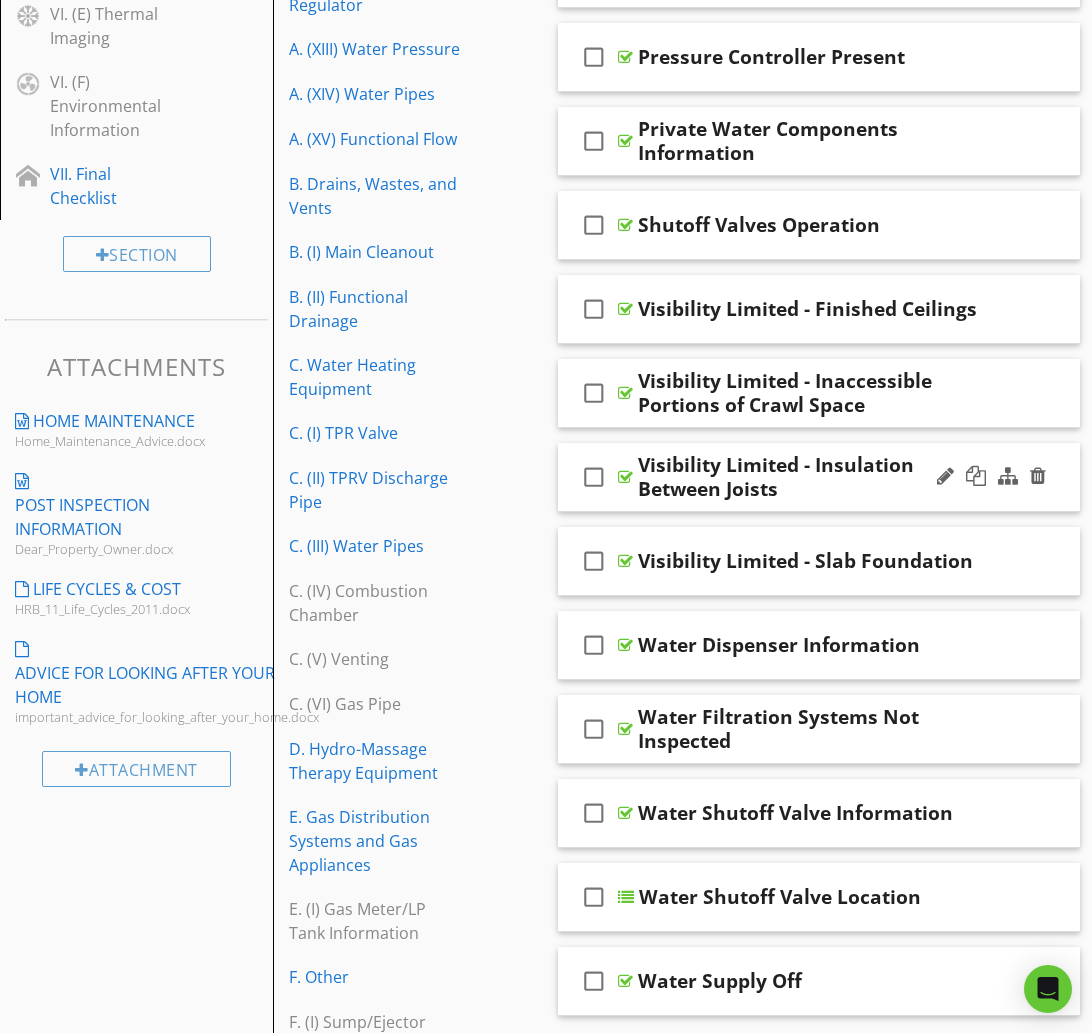 scroll, scrollTop: 1153, scrollLeft: 0, axis: vertical 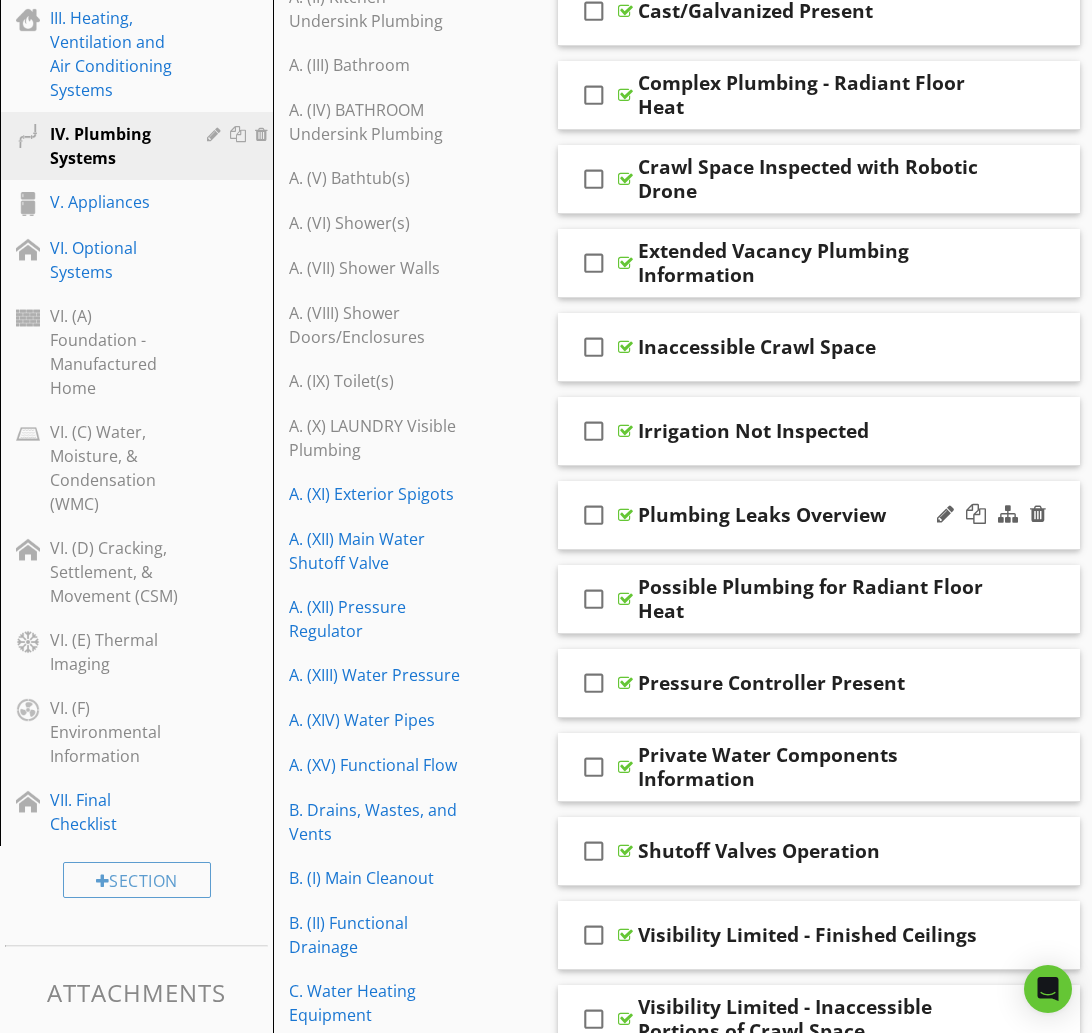 type 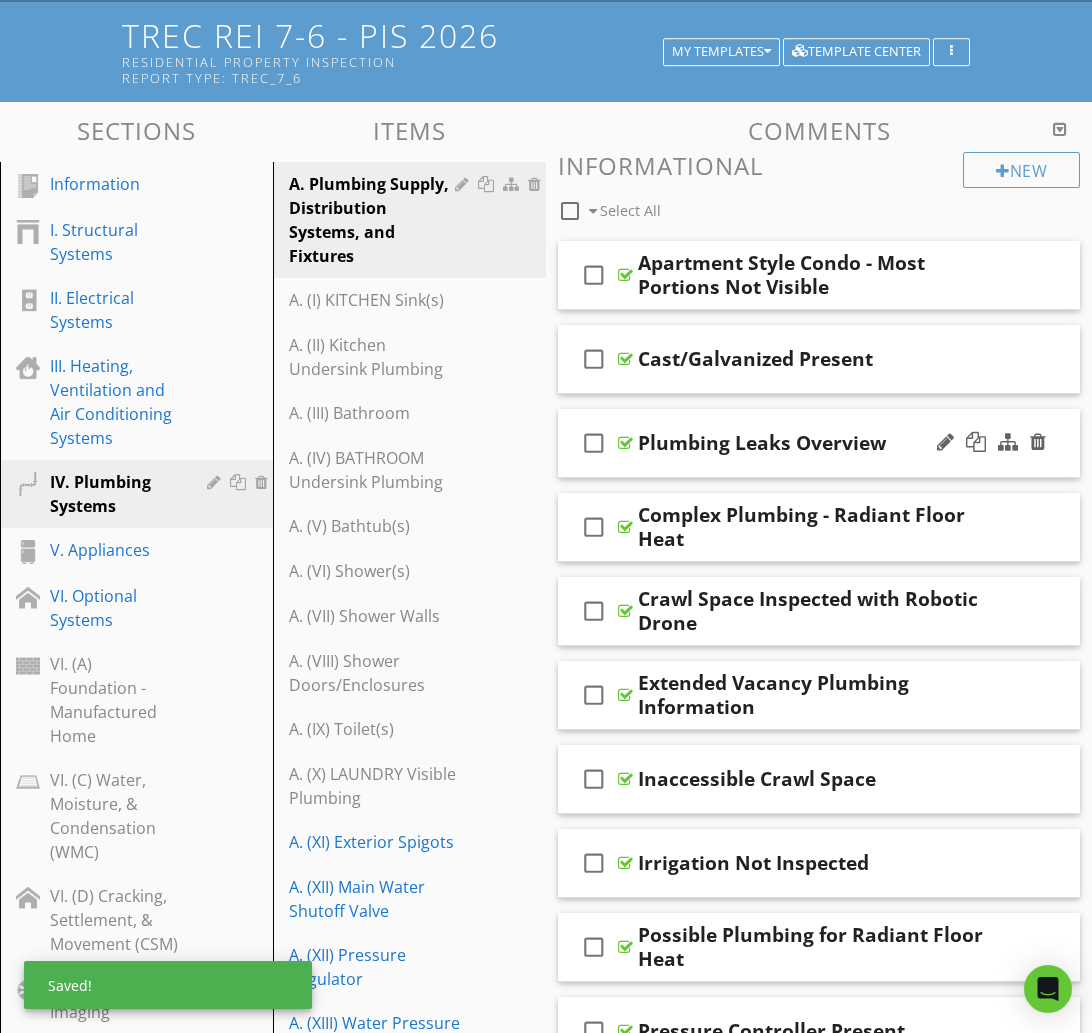 scroll, scrollTop: 169, scrollLeft: 0, axis: vertical 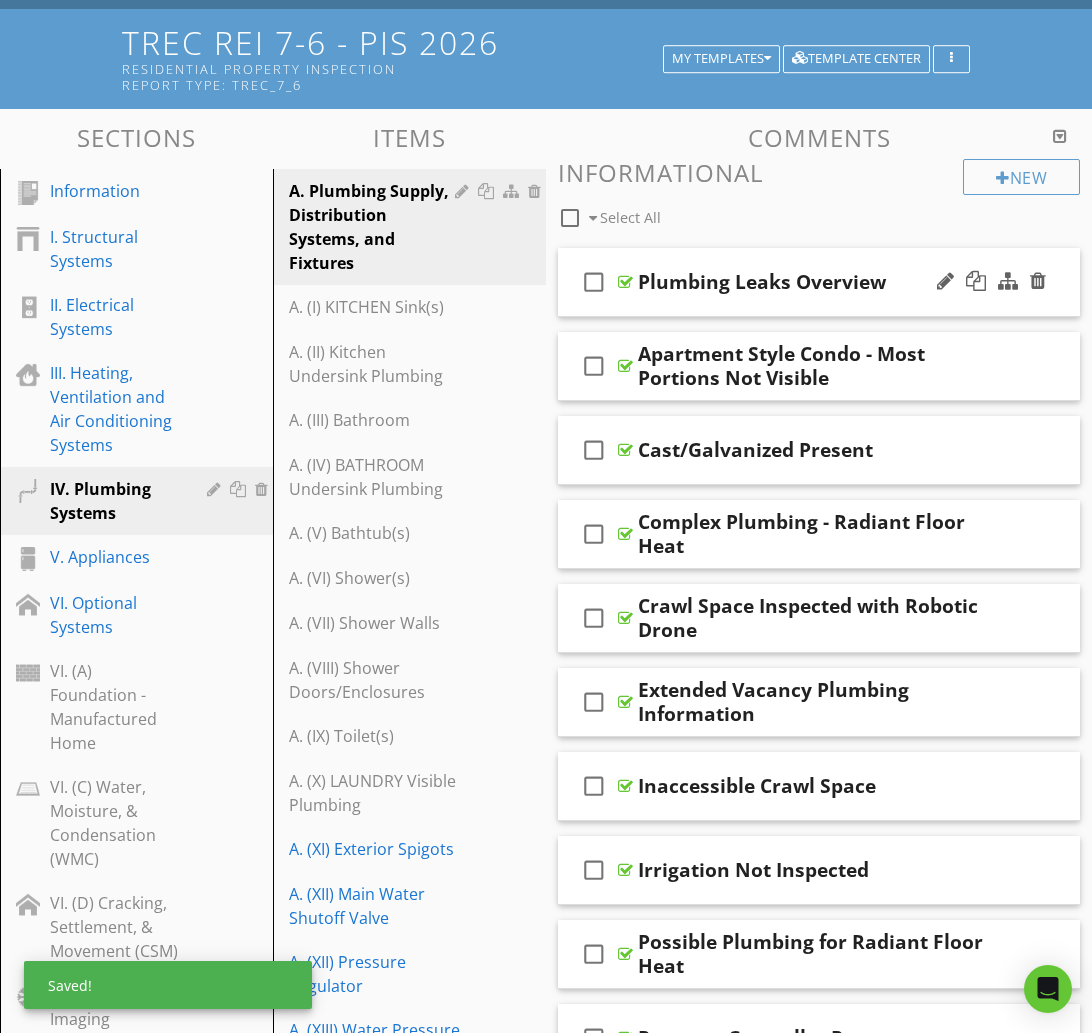 click on "check_box_outline_blank
Plumbing Leaks Overview" at bounding box center (819, 282) 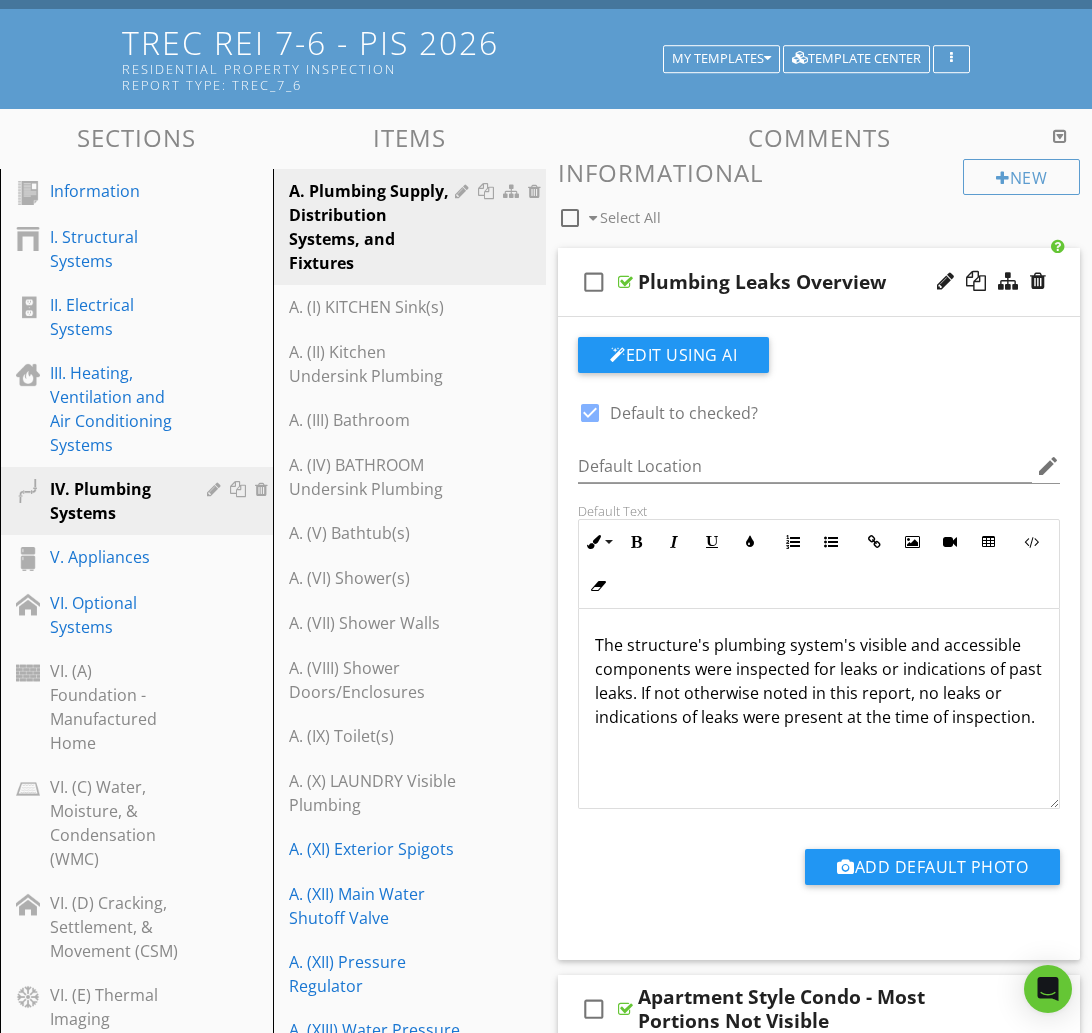 drag, startPoint x: 593, startPoint y: 415, endPoint x: 603, endPoint y: 413, distance: 10.198039 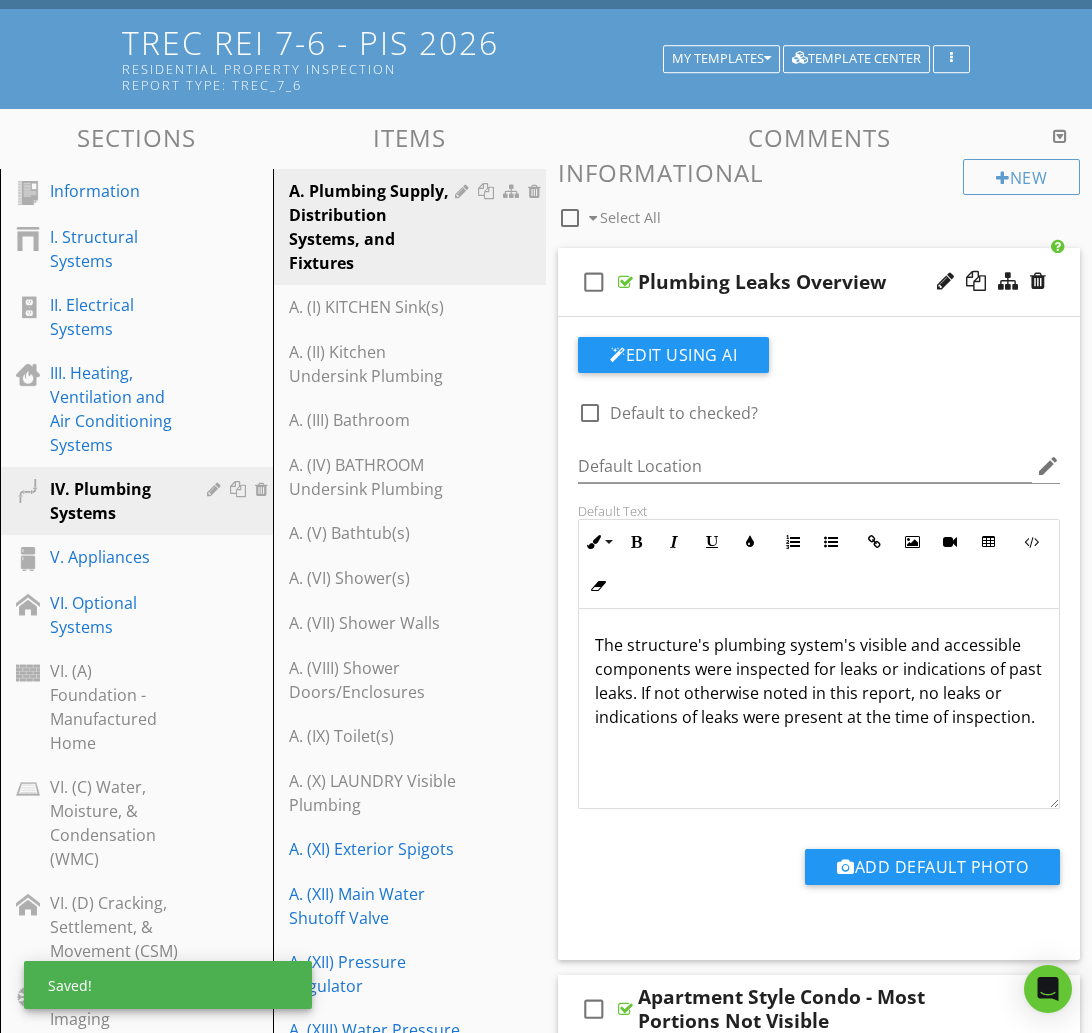 click on "check_box_outline_blank
Plumbing Leaks Overview" at bounding box center (819, 282) 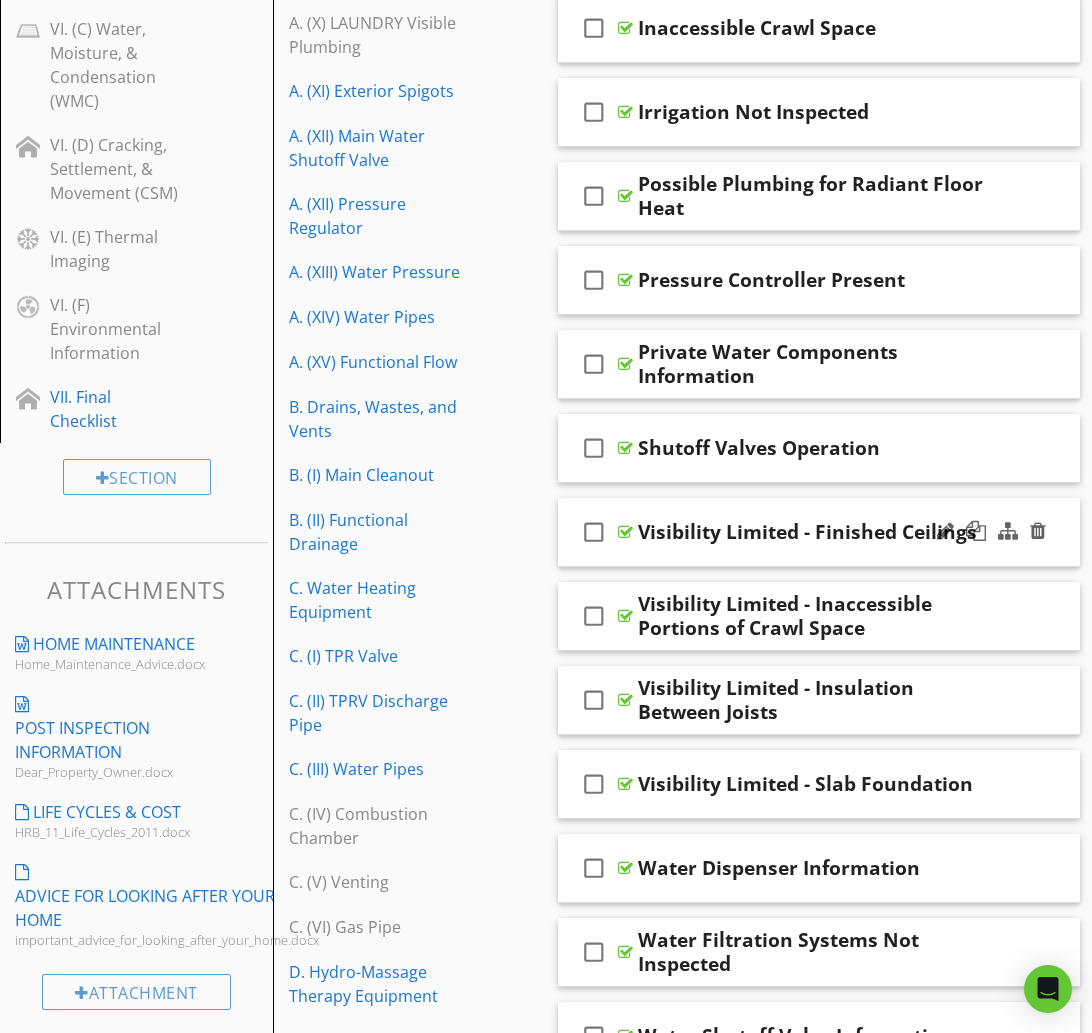 scroll, scrollTop: 947, scrollLeft: 0, axis: vertical 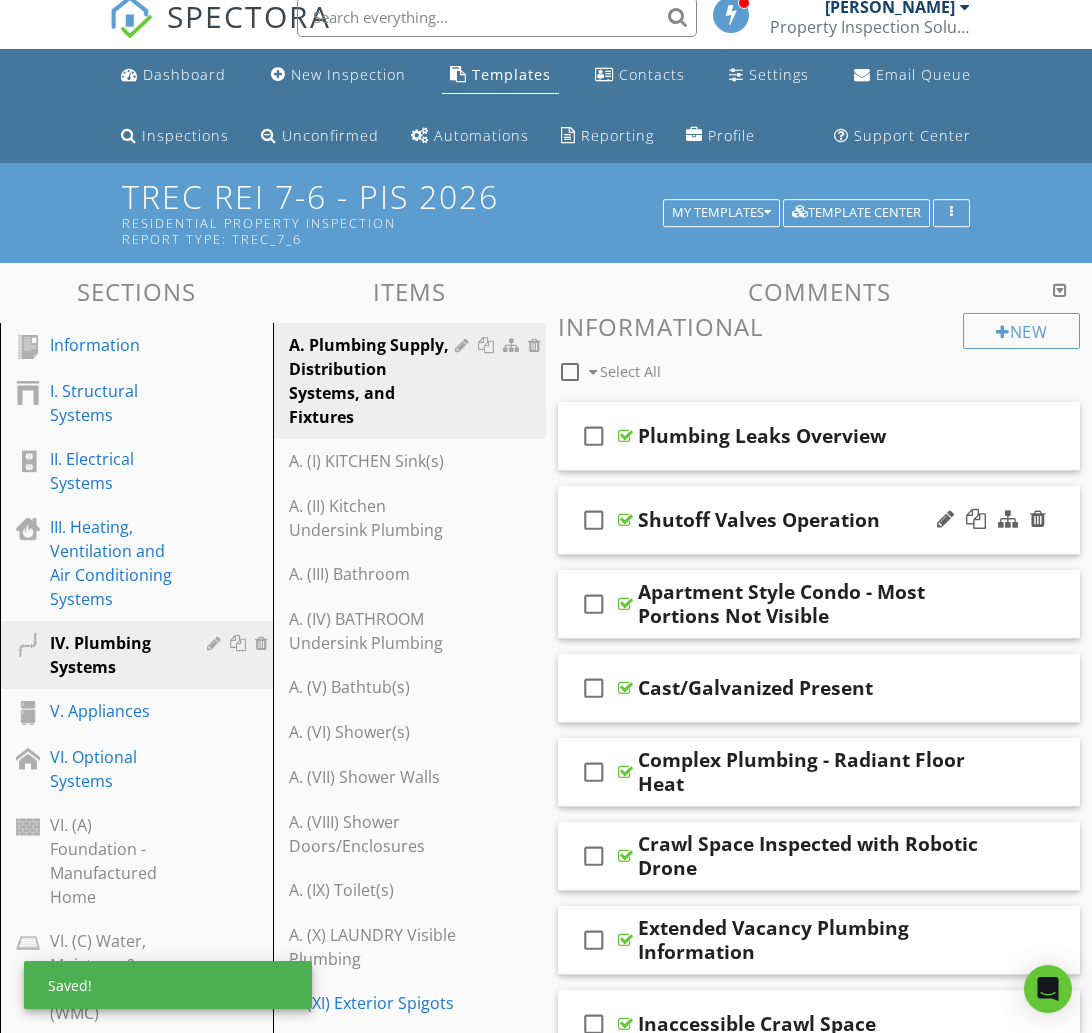 click on "check_box_outline_blank
Shutoff Valves Operation" at bounding box center (819, 520) 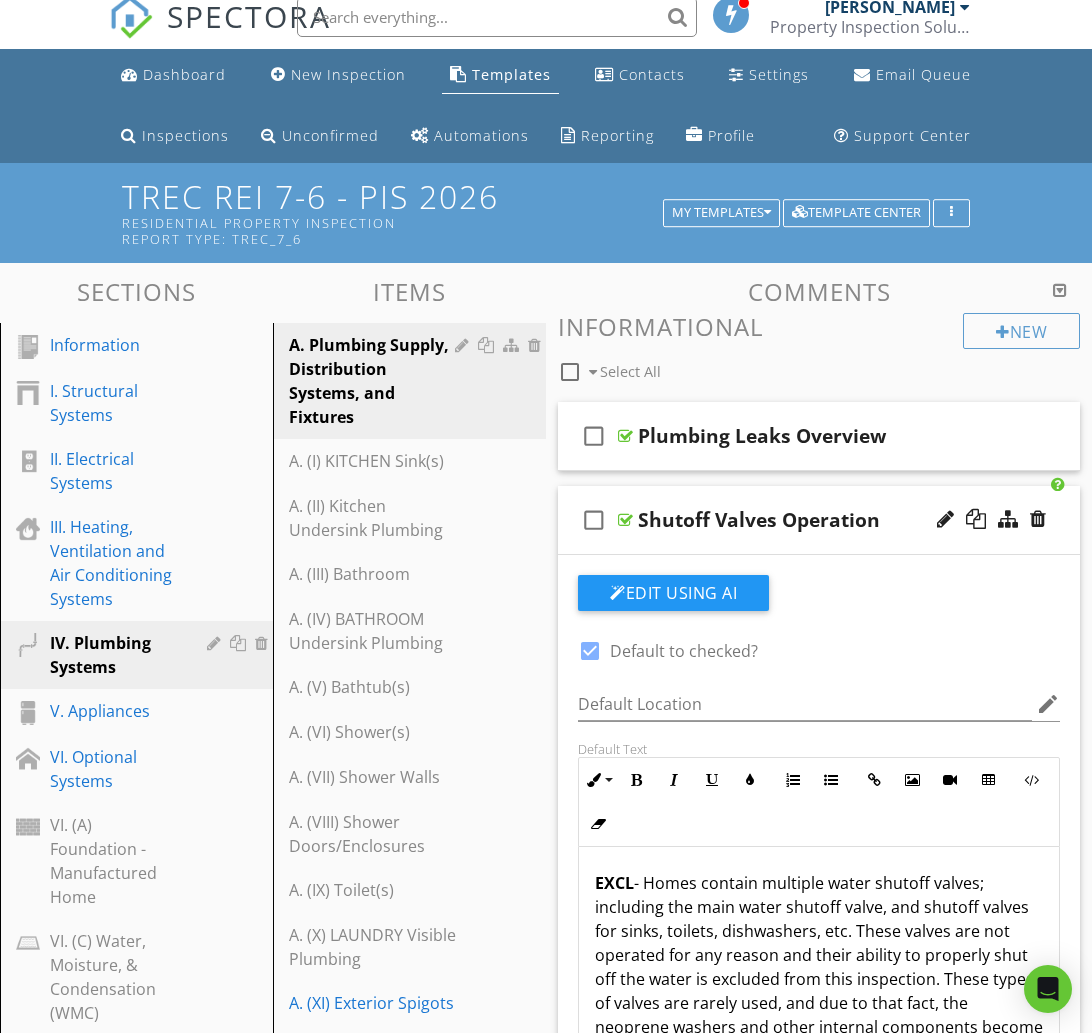 click at bounding box center (590, 651) 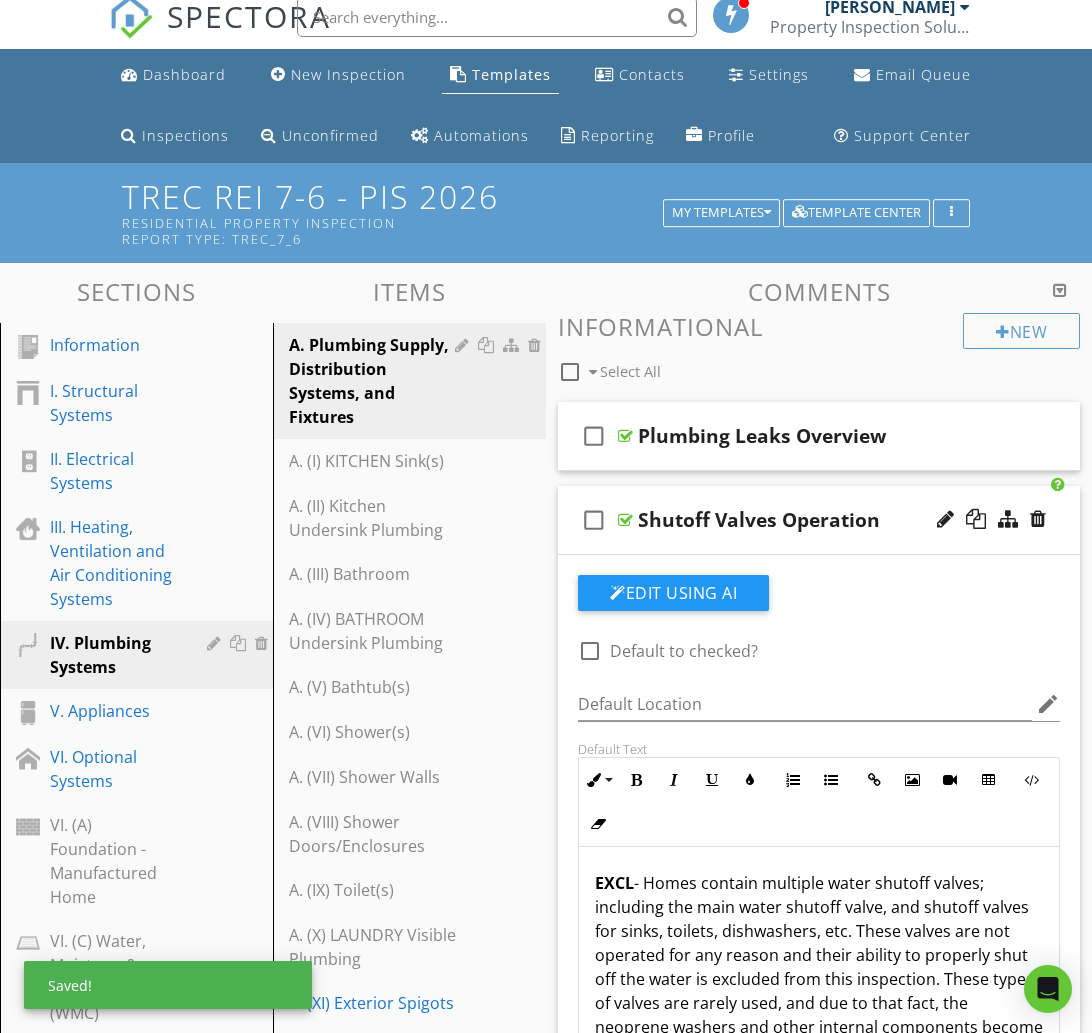 click on "check_box_outline_blank
Shutoff Valves Operation" at bounding box center (819, 520) 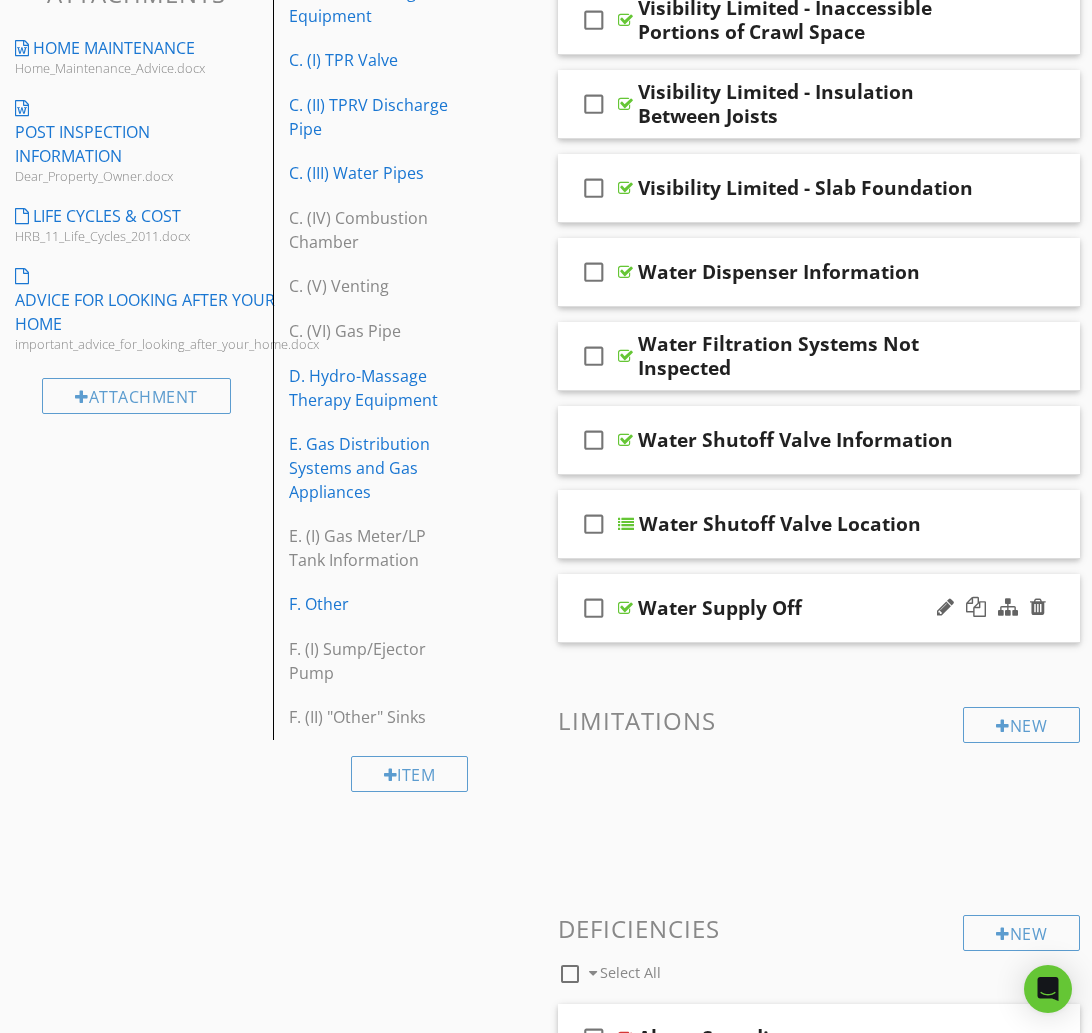 scroll, scrollTop: 1525, scrollLeft: 0, axis: vertical 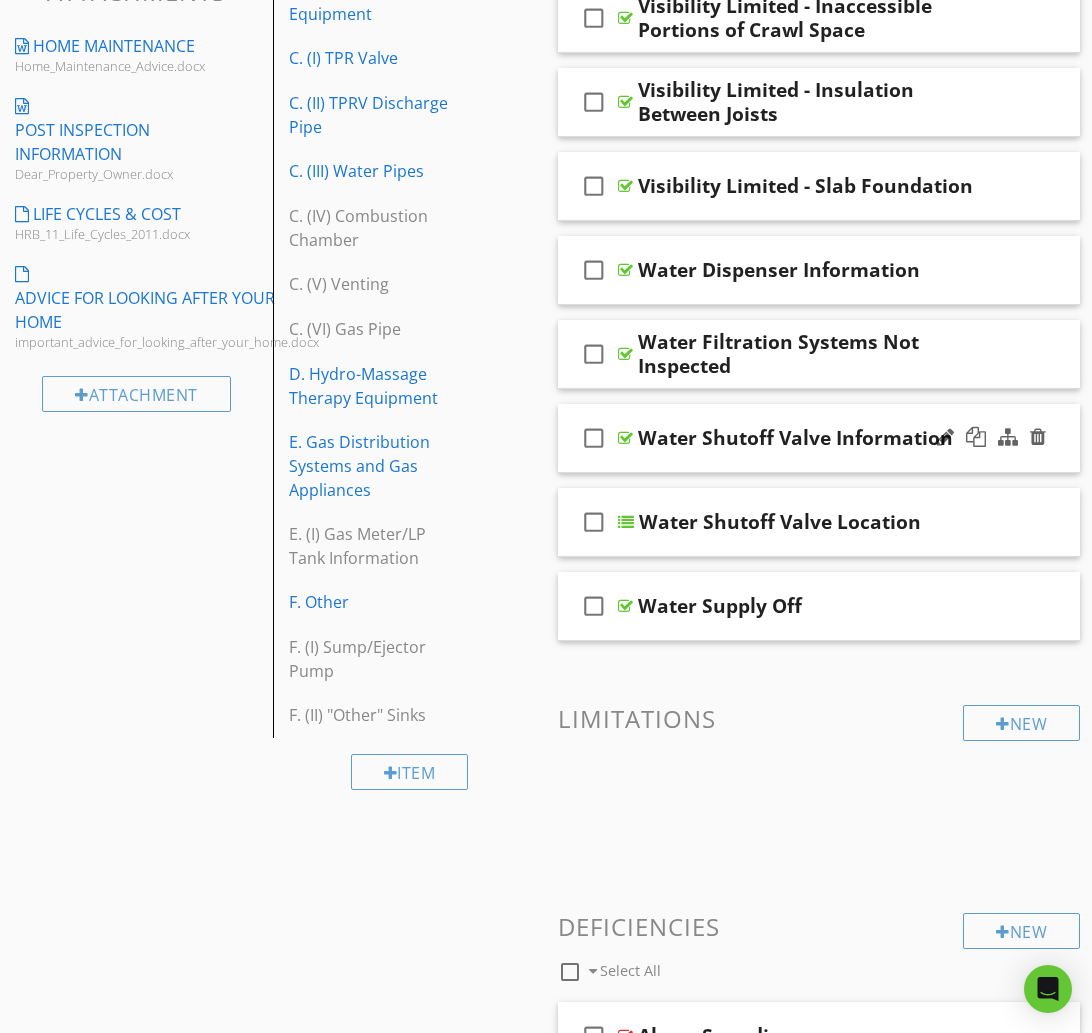 click at bounding box center (991, 438) 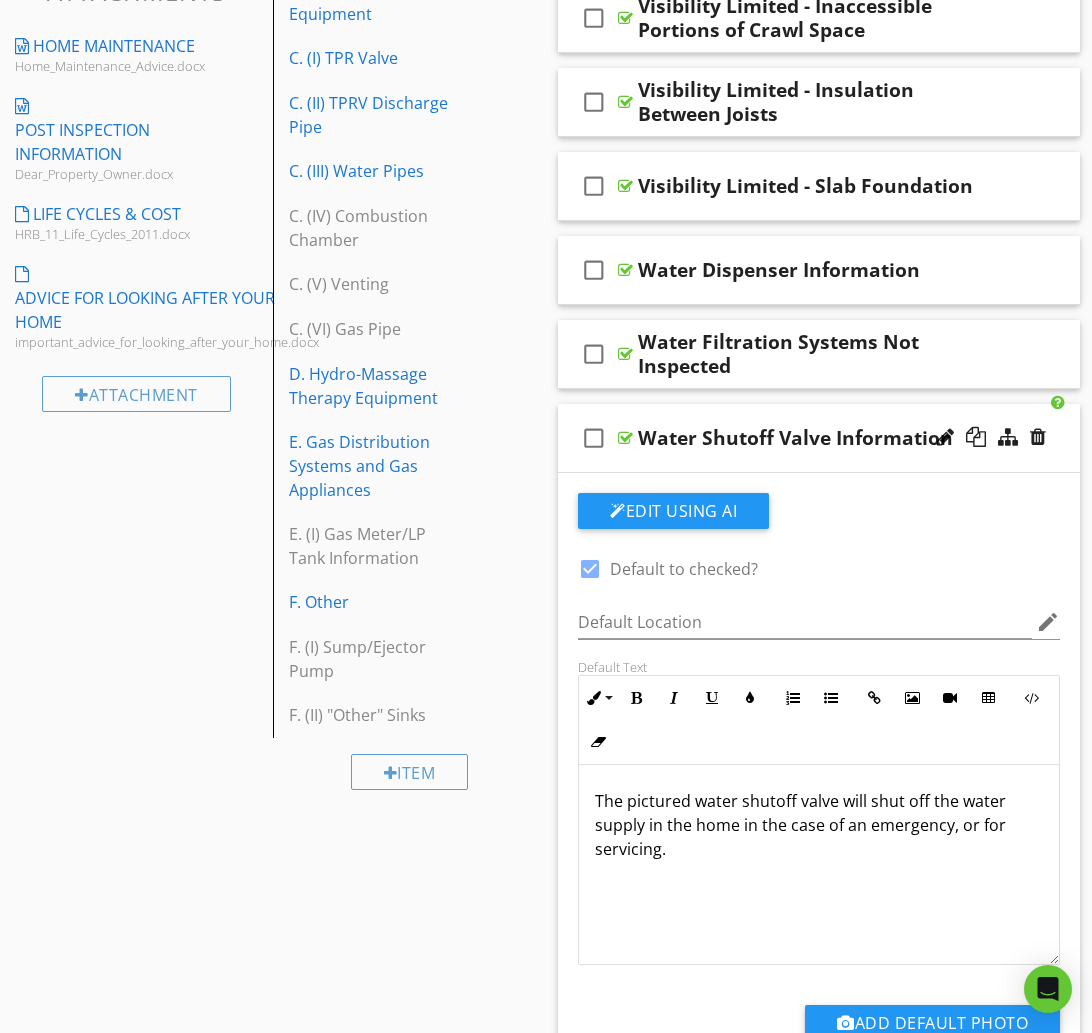 click at bounding box center (590, 569) 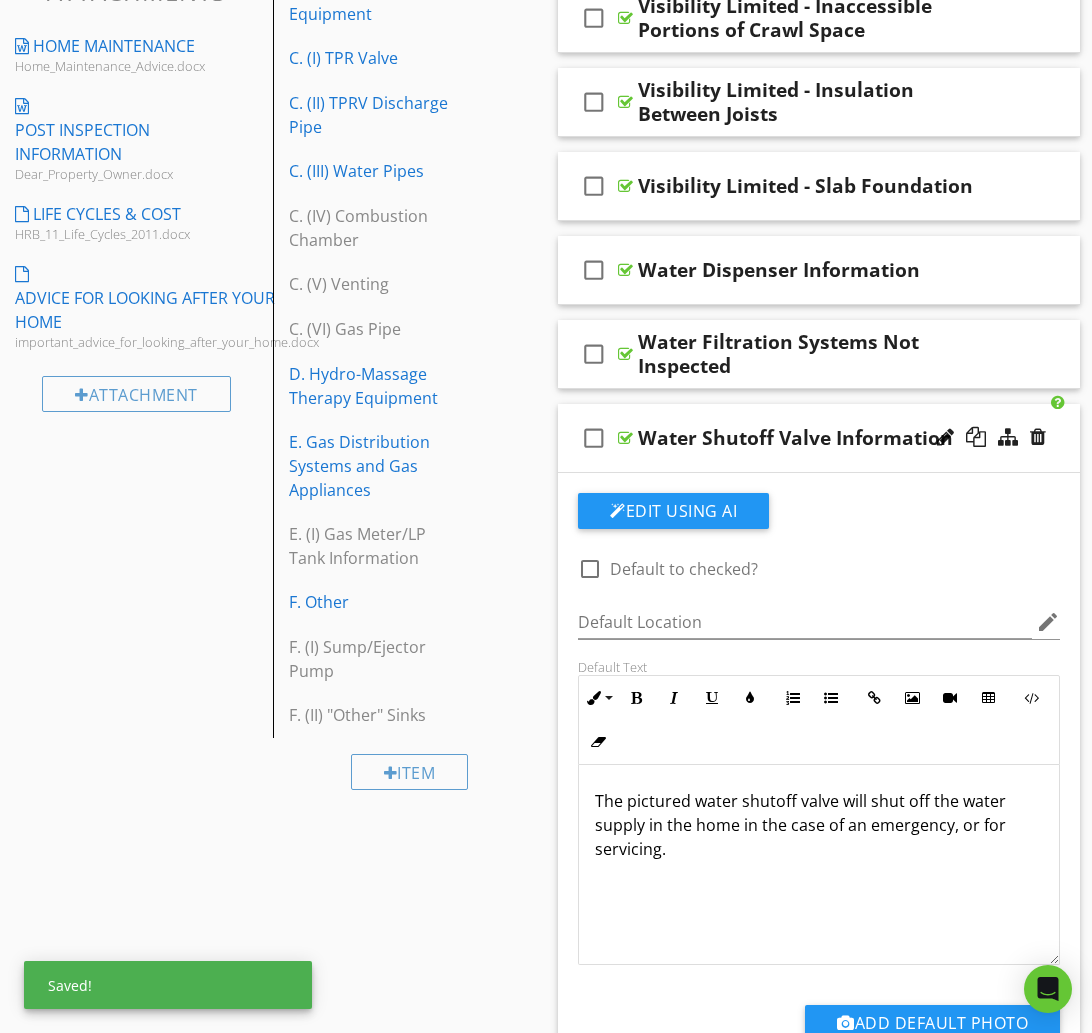 click at bounding box center [991, 438] 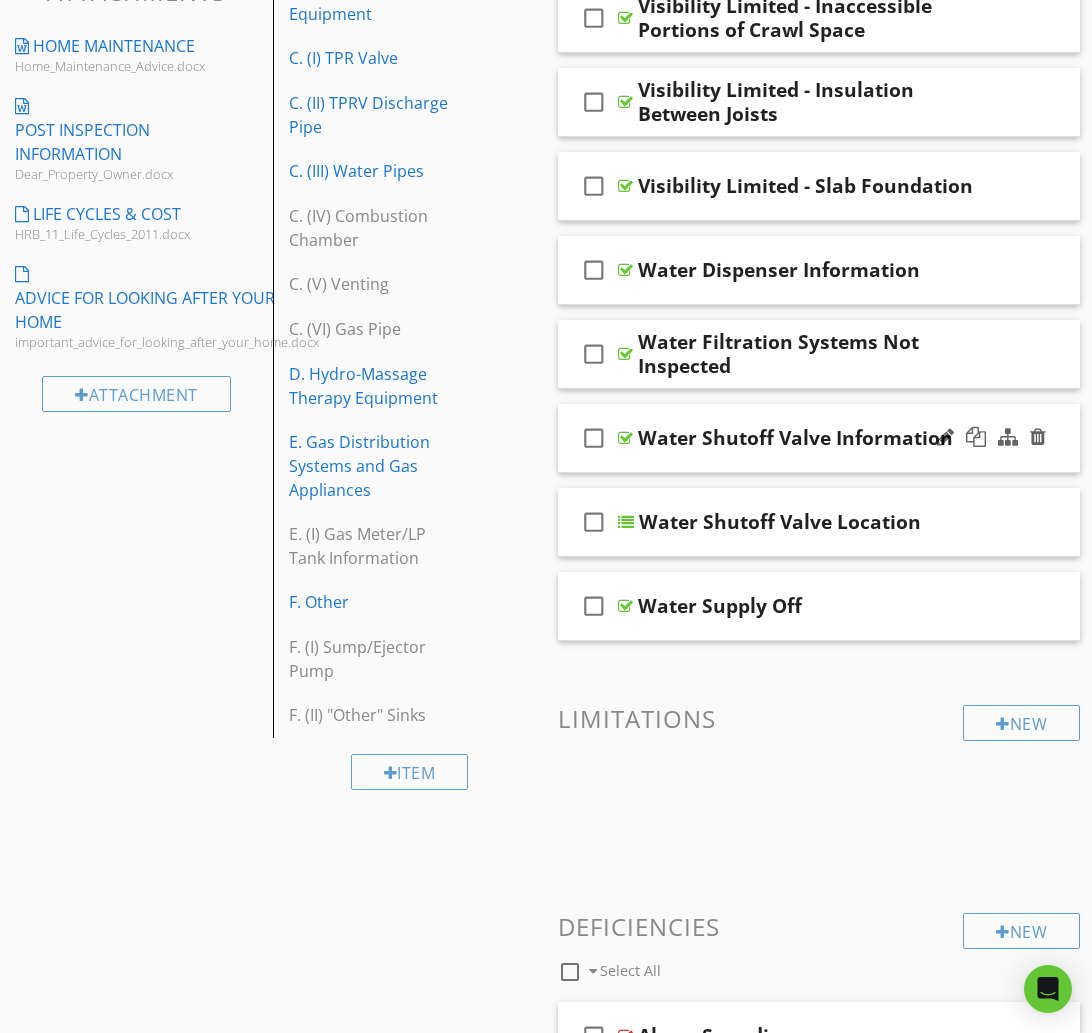 scroll, scrollTop: 1526, scrollLeft: 0, axis: vertical 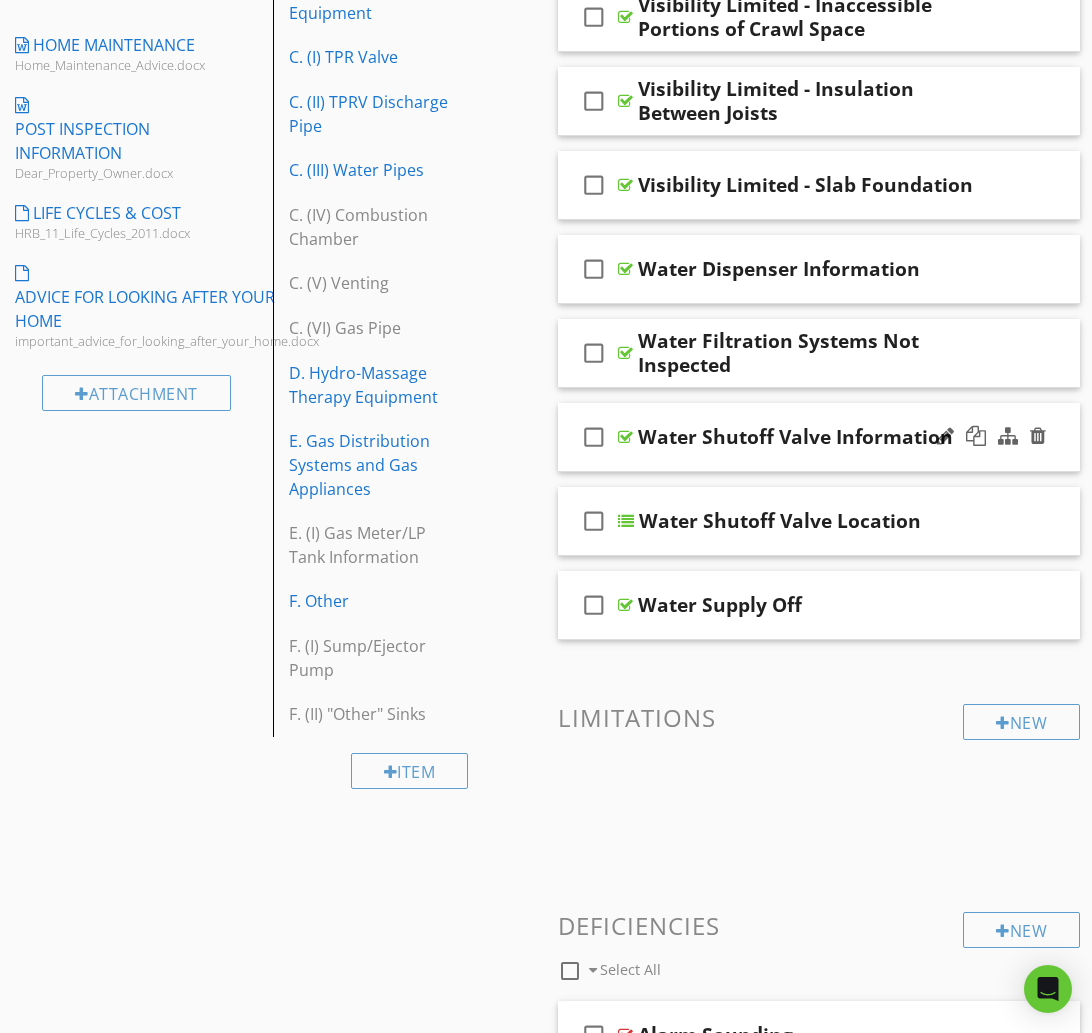 click at bounding box center [991, 437] 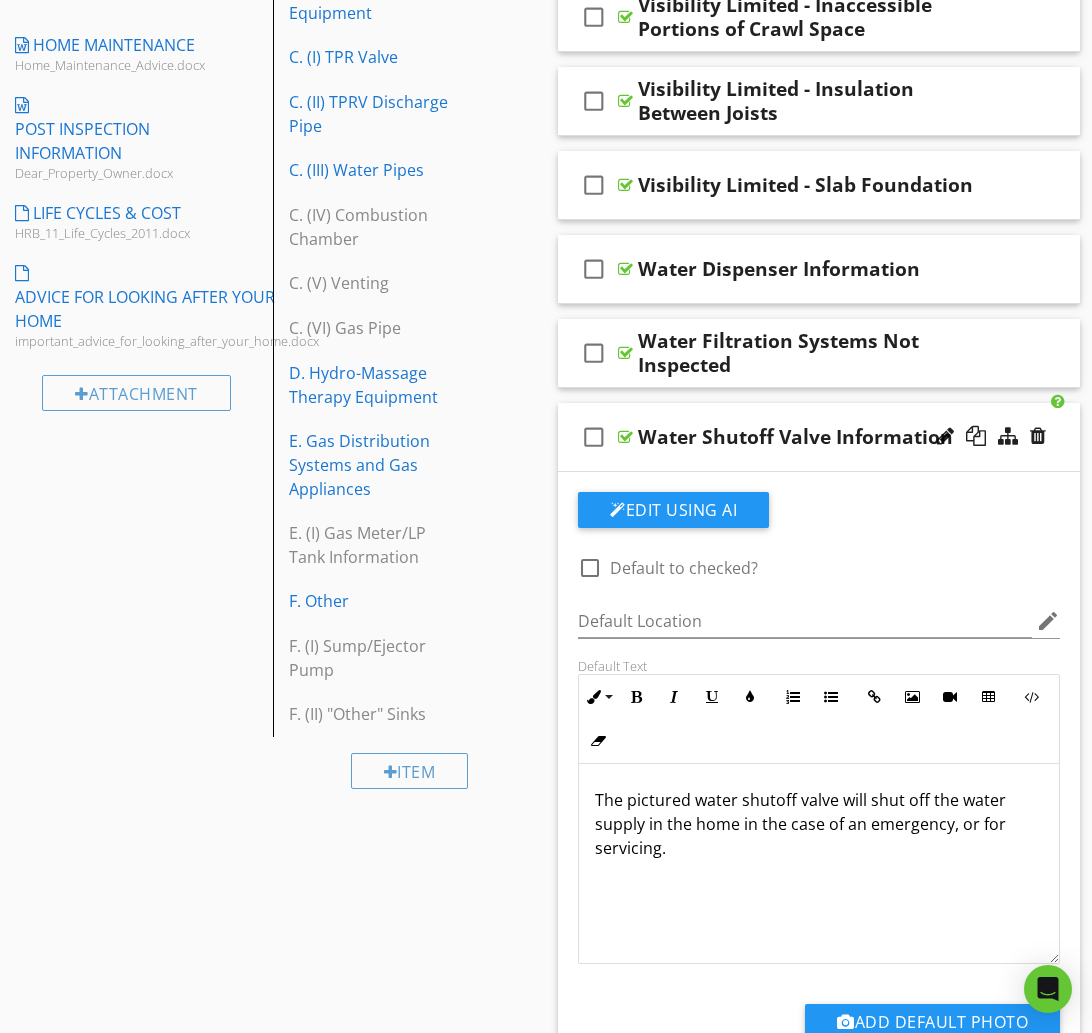 click on "check_box_outline_blank
Water Shutoff Valve Information" at bounding box center (819, 437) 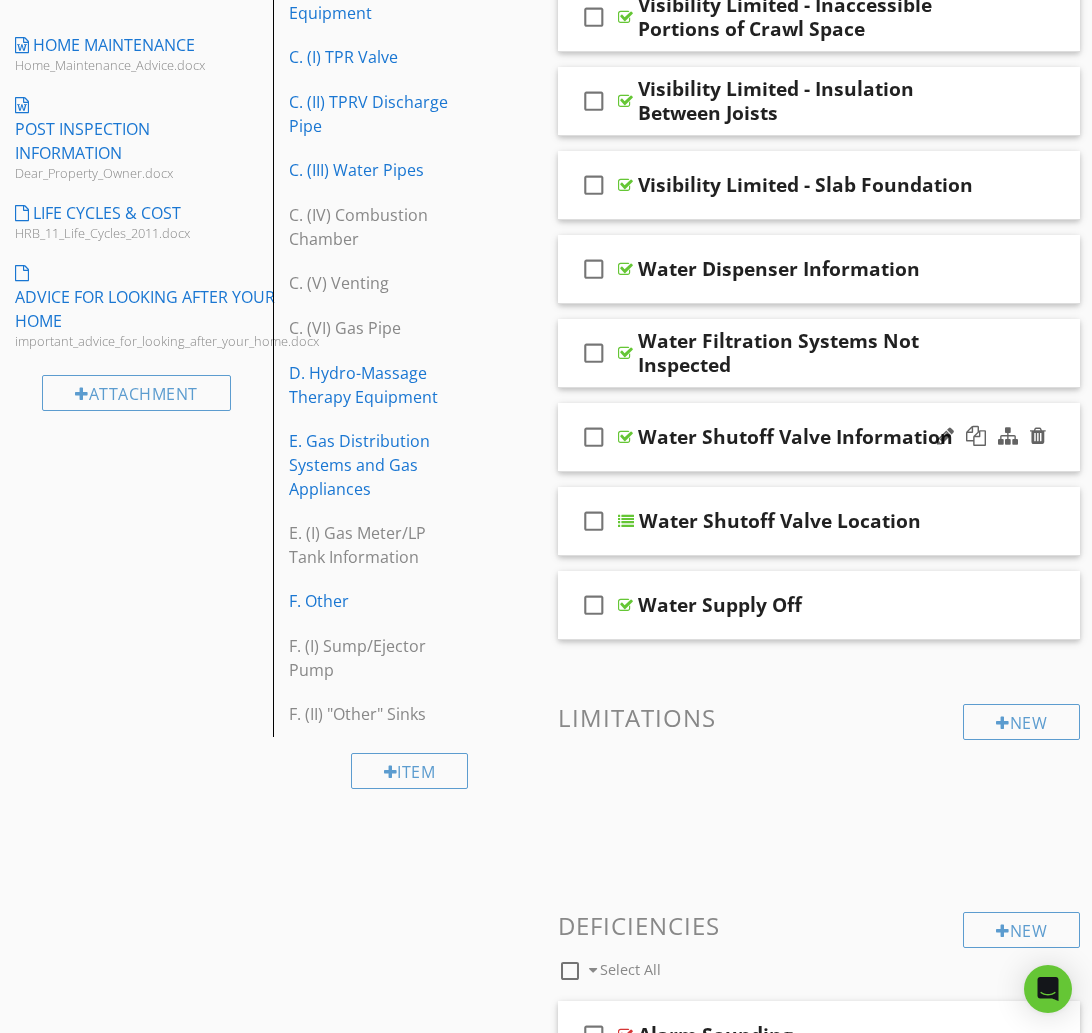 click on "check_box_outline_blank" at bounding box center [594, 437] 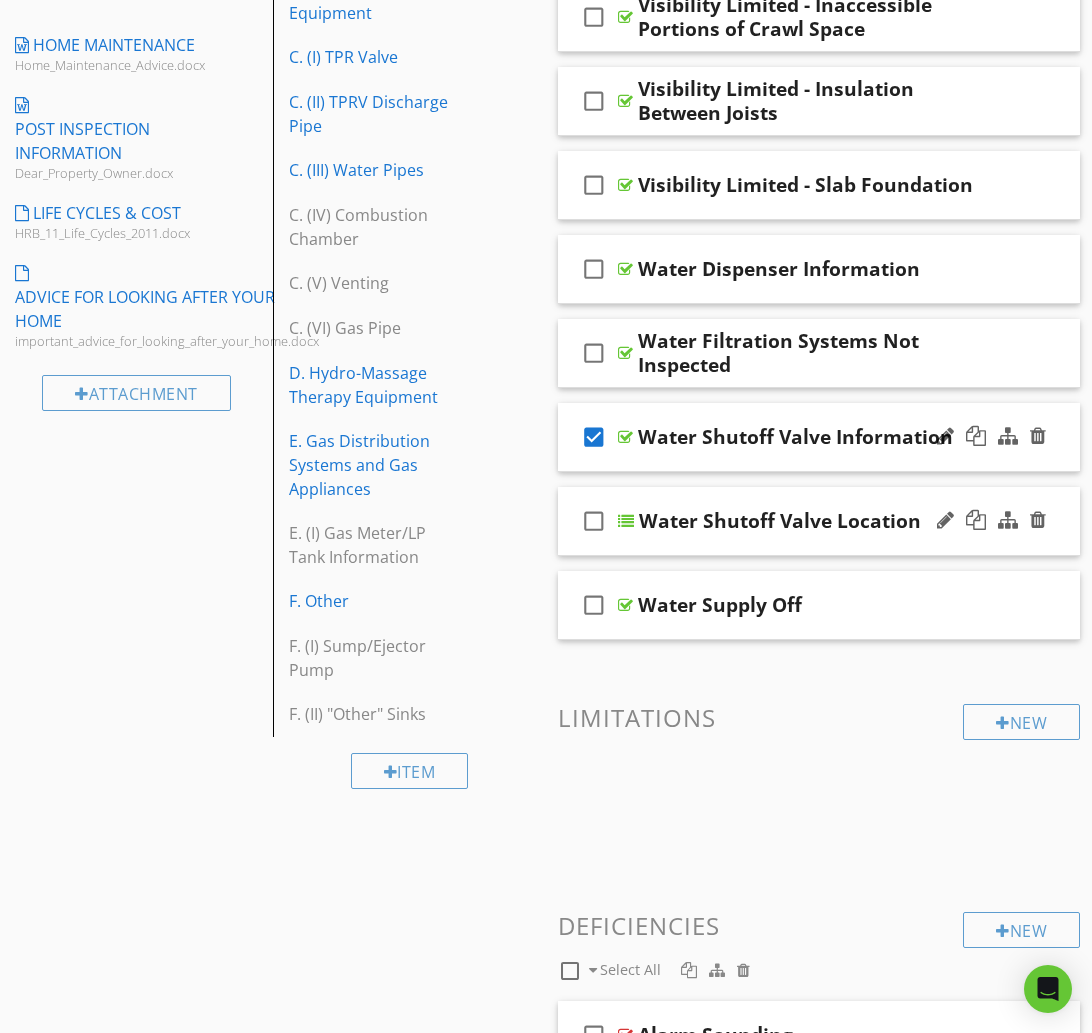 click on "check_box_outline_blank" at bounding box center (594, 521) 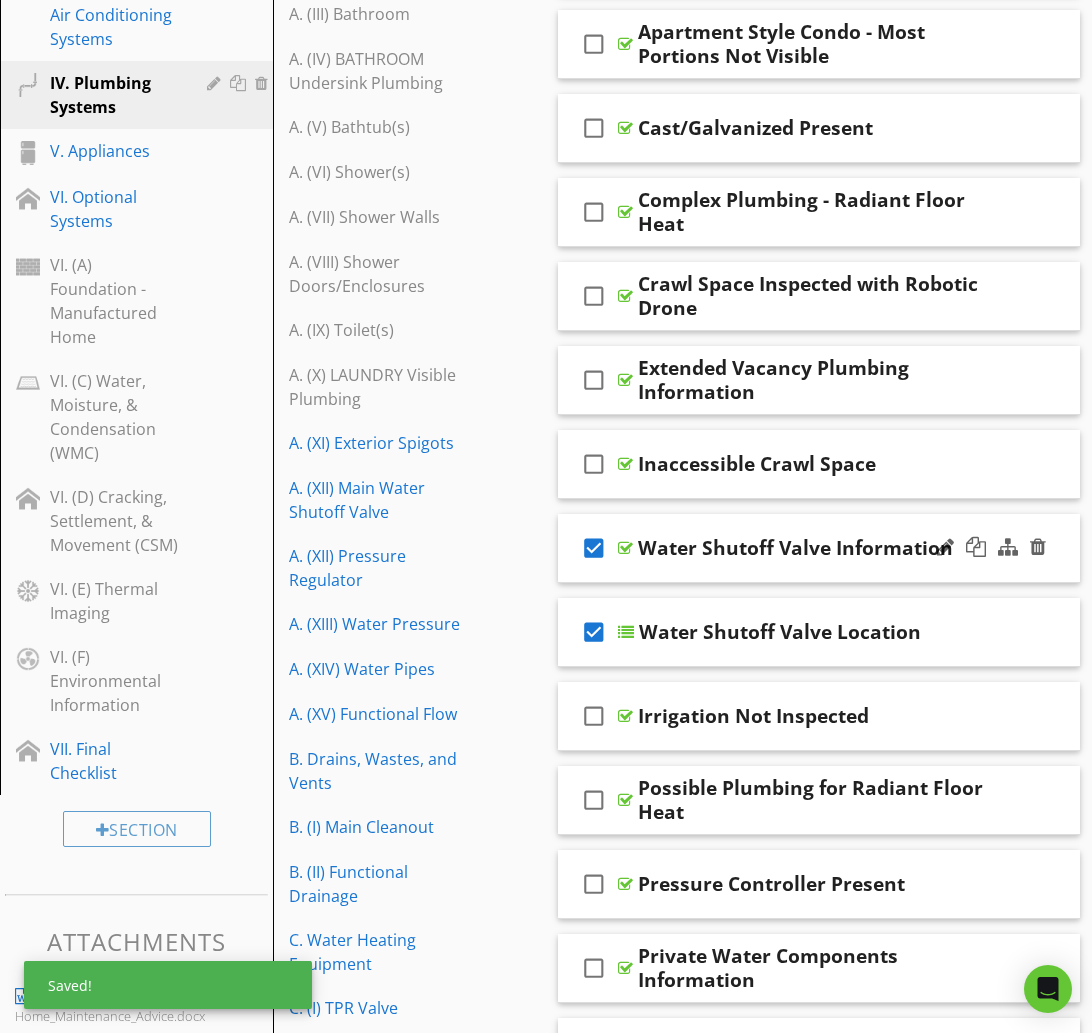 scroll, scrollTop: 573, scrollLeft: 0, axis: vertical 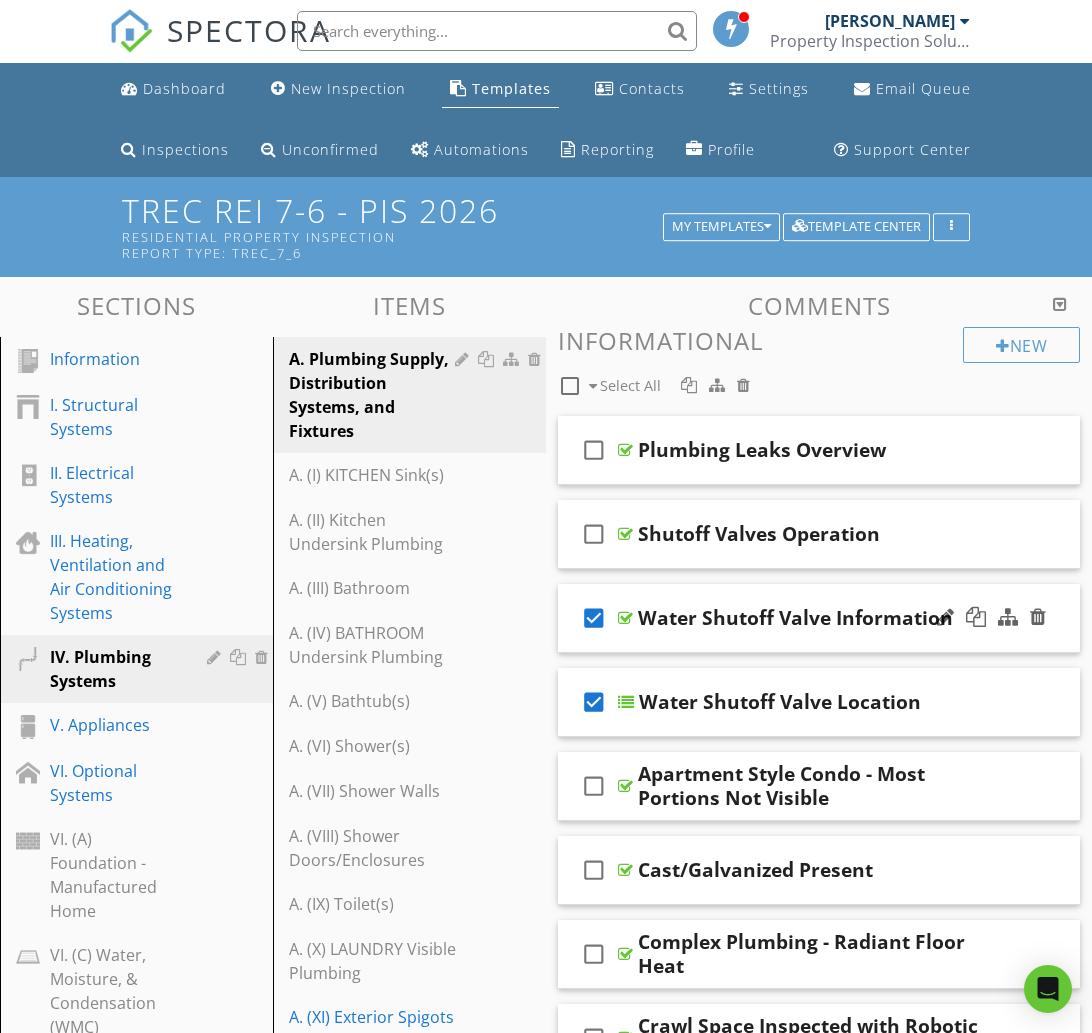 click on "check_box" at bounding box center [594, 618] 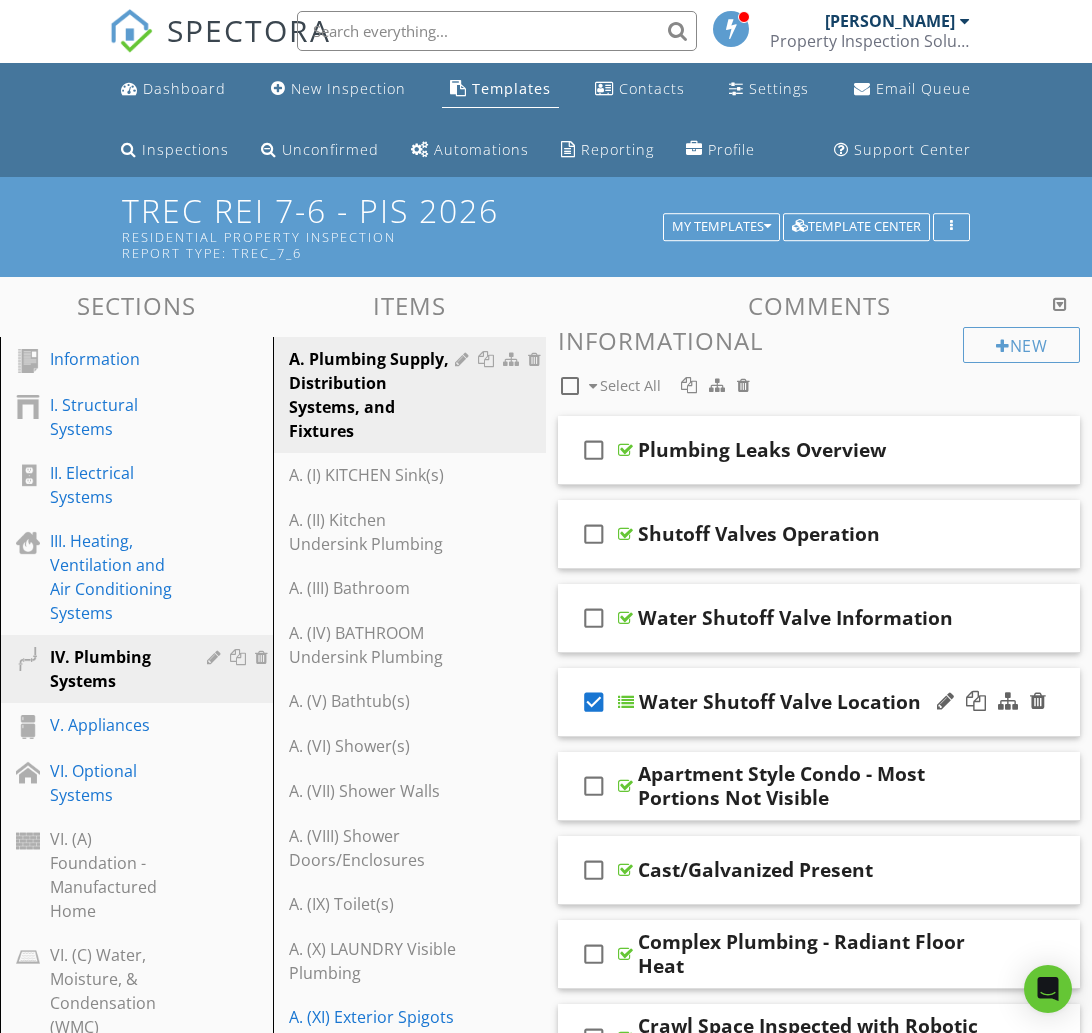 click on "check_box" at bounding box center [594, 702] 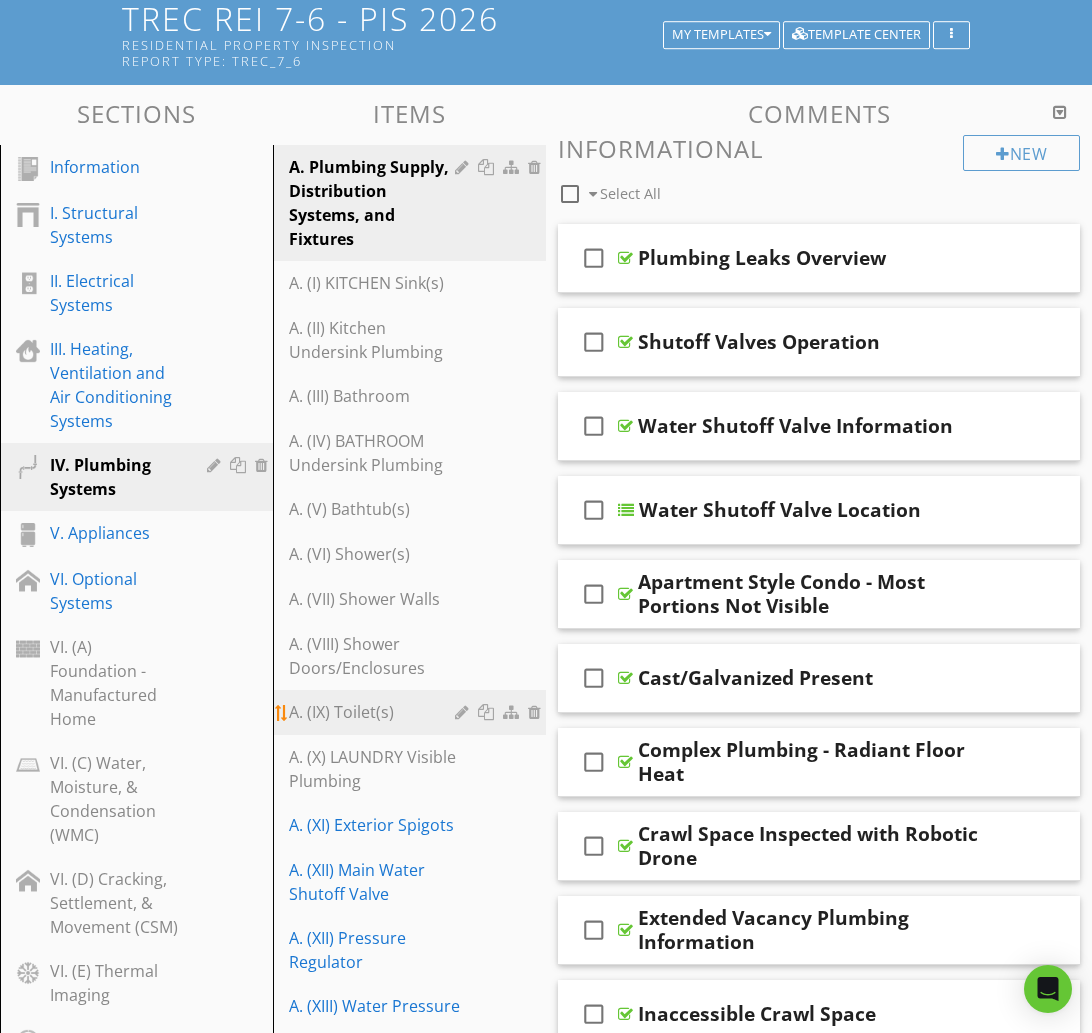 scroll, scrollTop: 223, scrollLeft: 0, axis: vertical 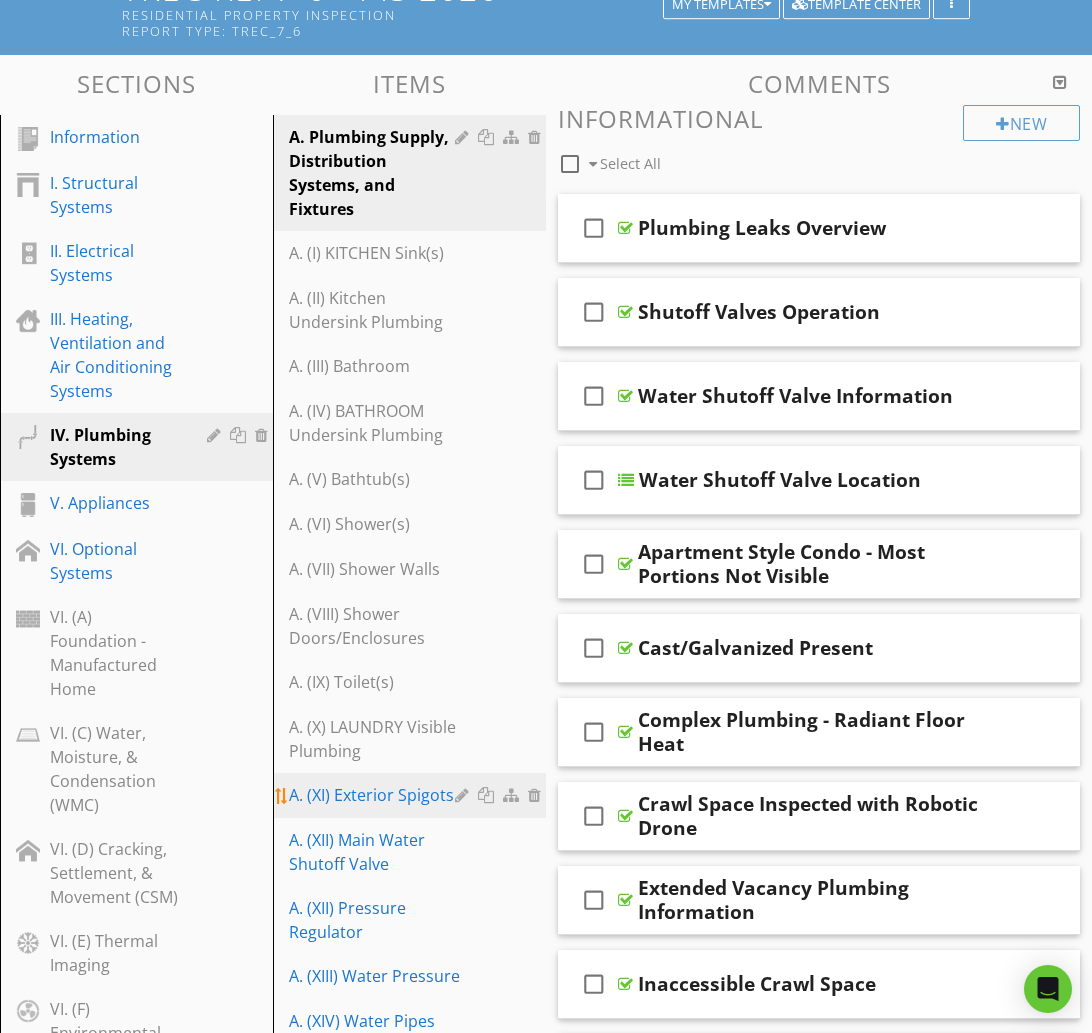 click on "A. (XI) Exterior Spigots" at bounding box center [375, 795] 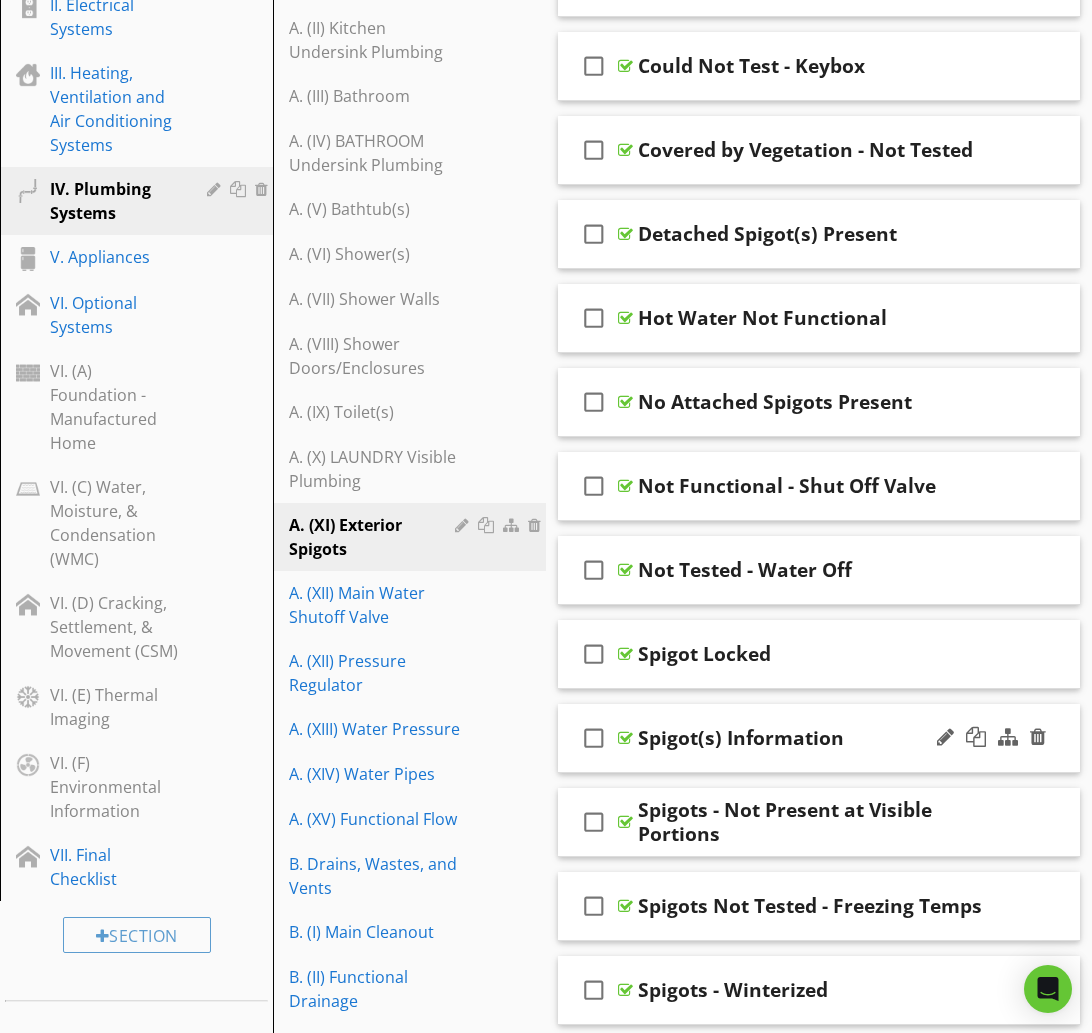 scroll, scrollTop: 489, scrollLeft: 0, axis: vertical 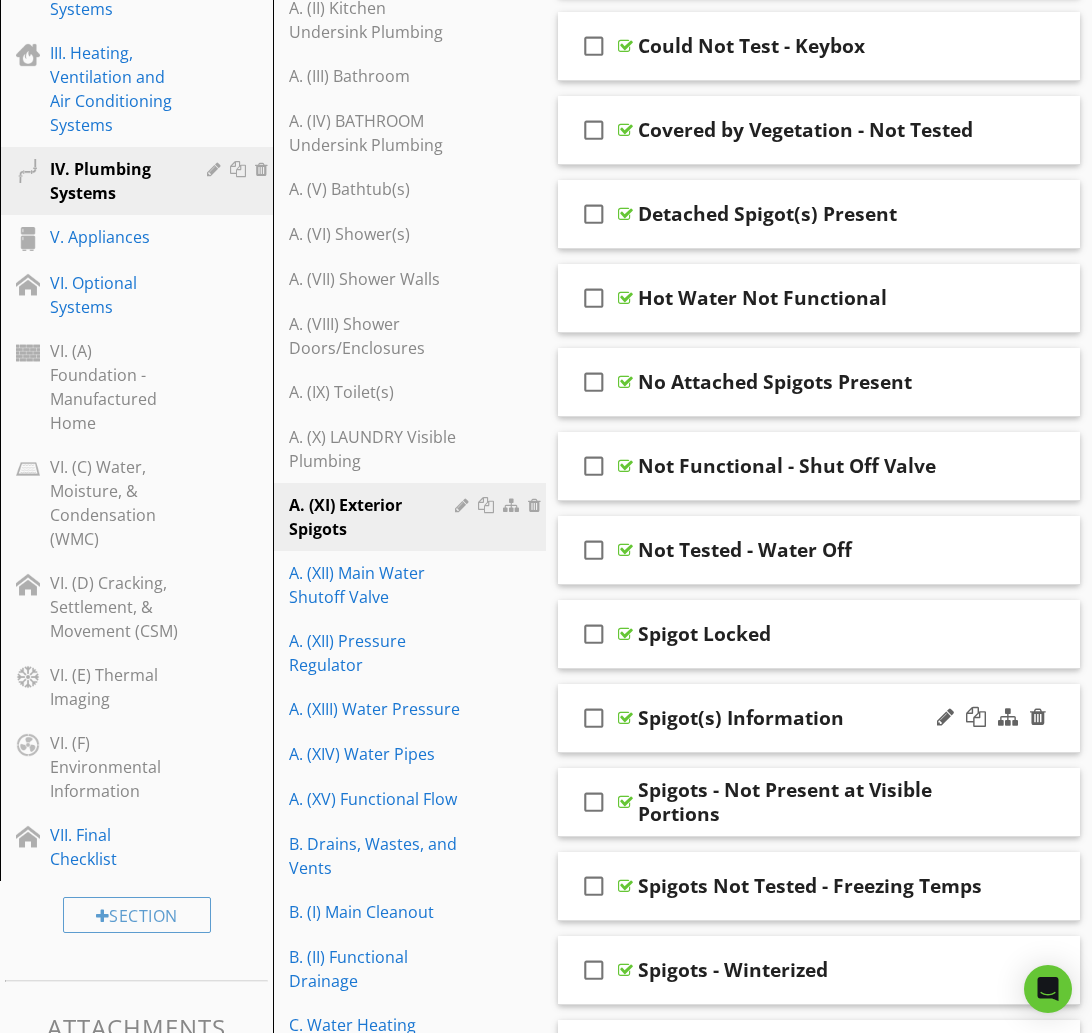 type 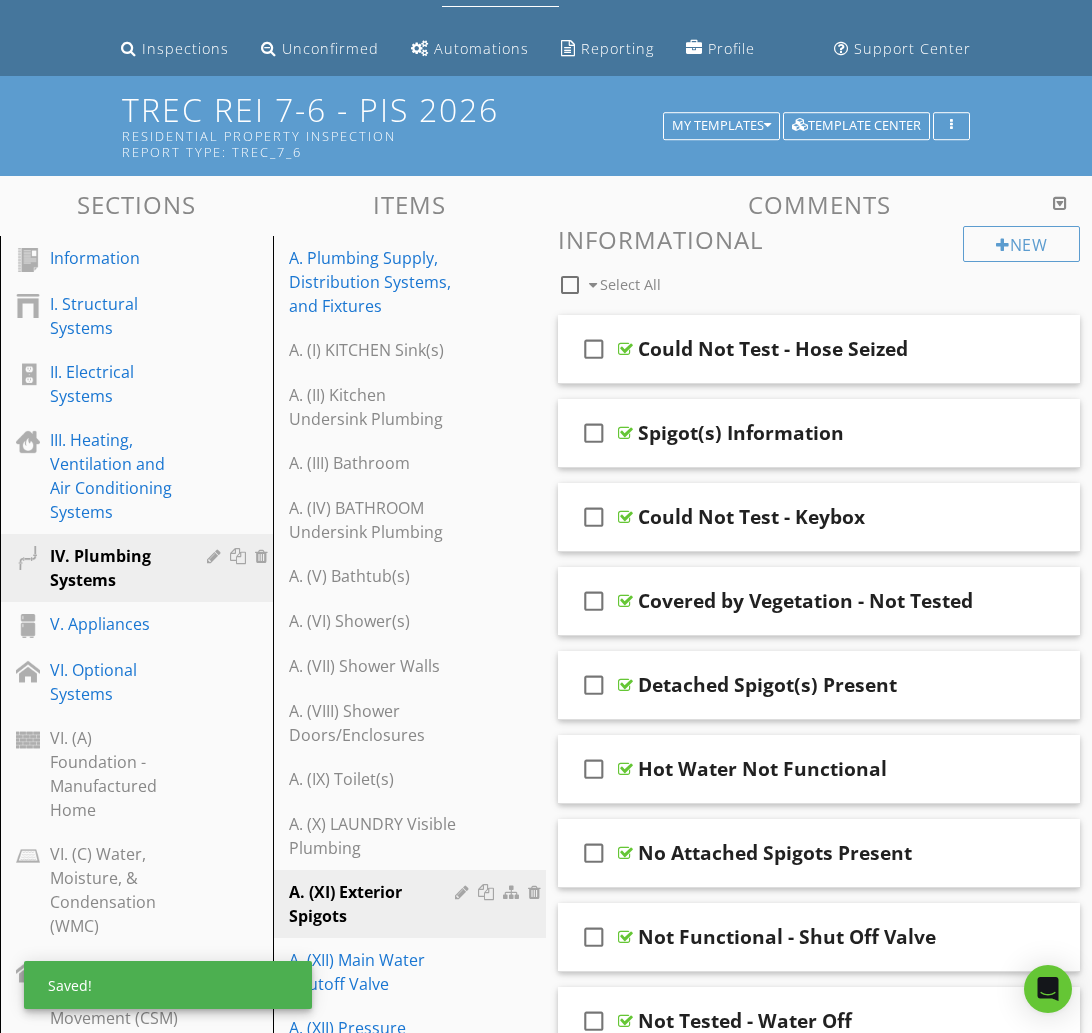 scroll, scrollTop: 98, scrollLeft: 0, axis: vertical 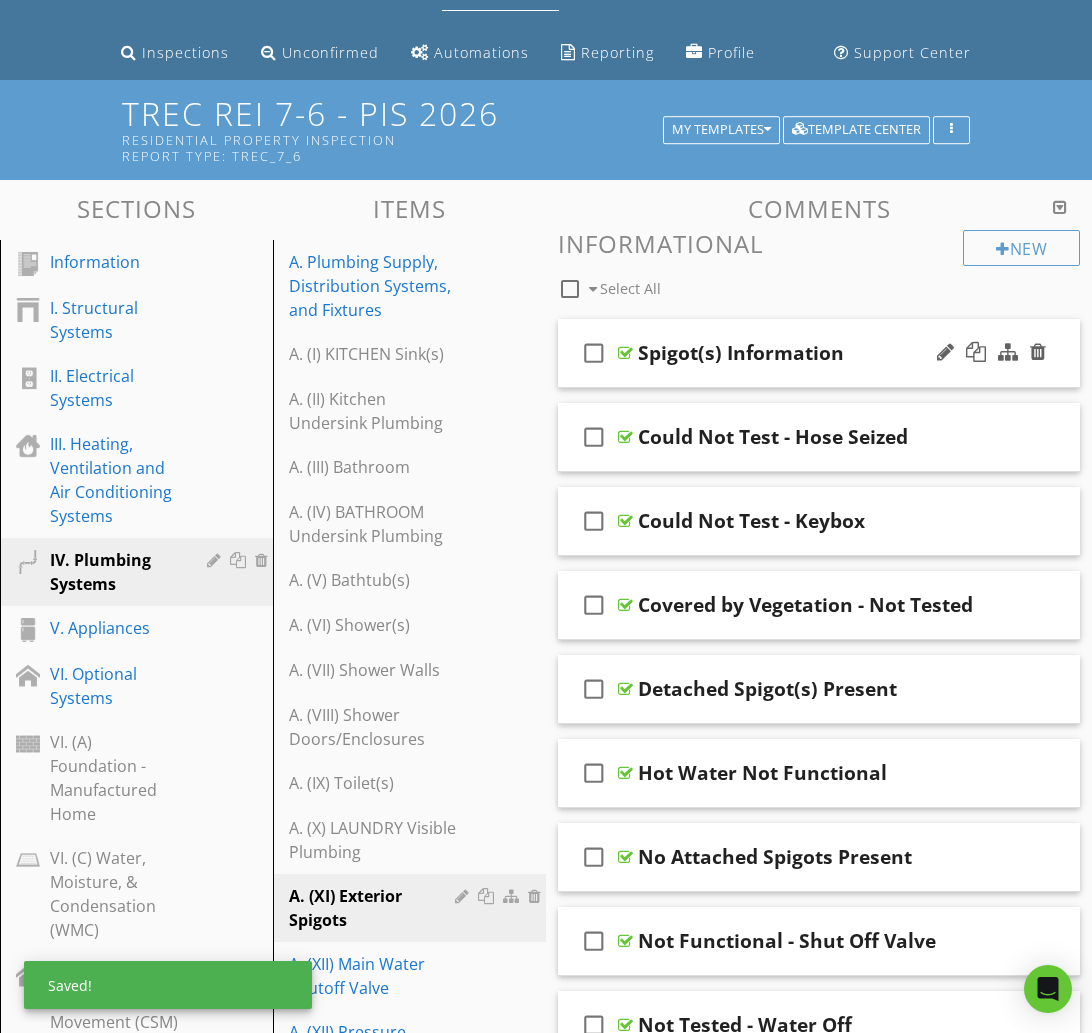 click on "Spigot(s) Information" at bounding box center [819, 353] 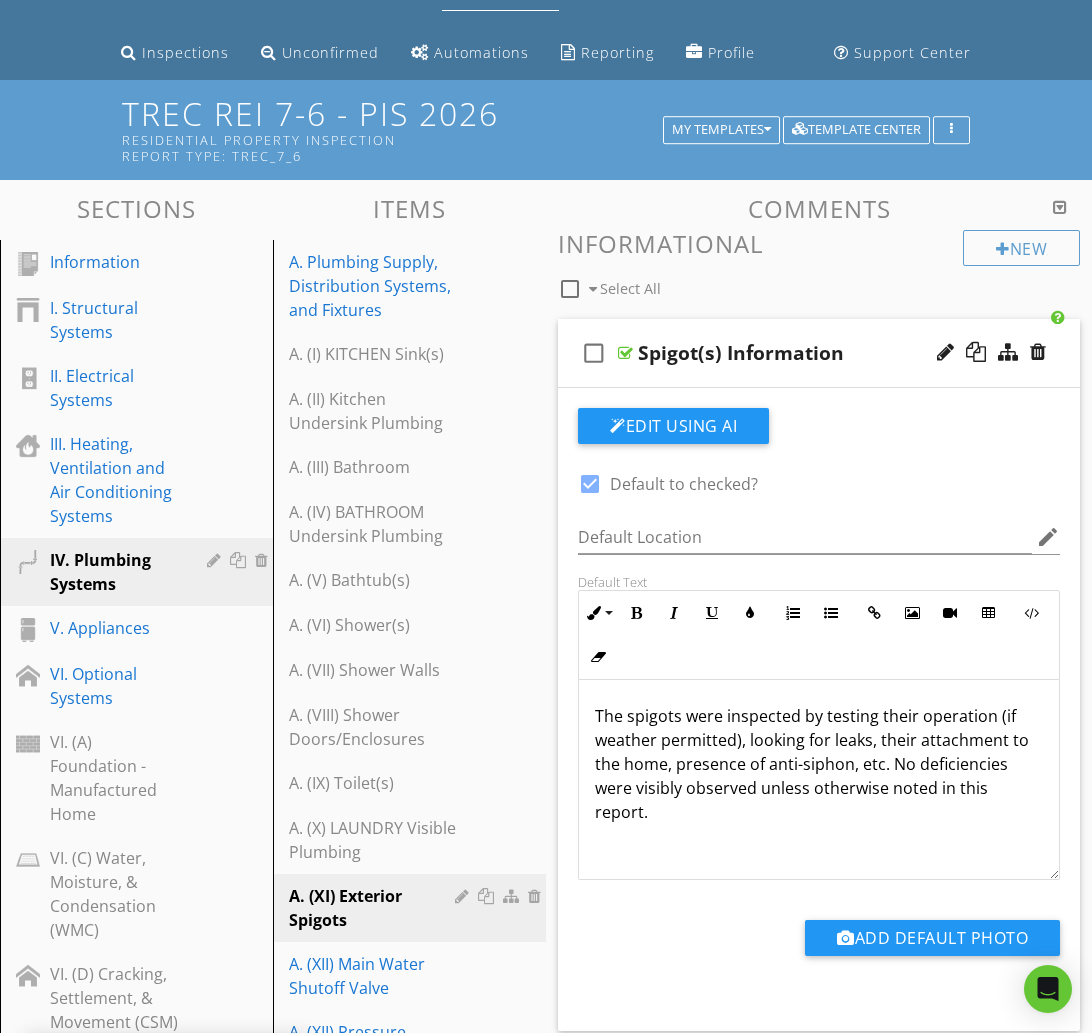 click at bounding box center (590, 484) 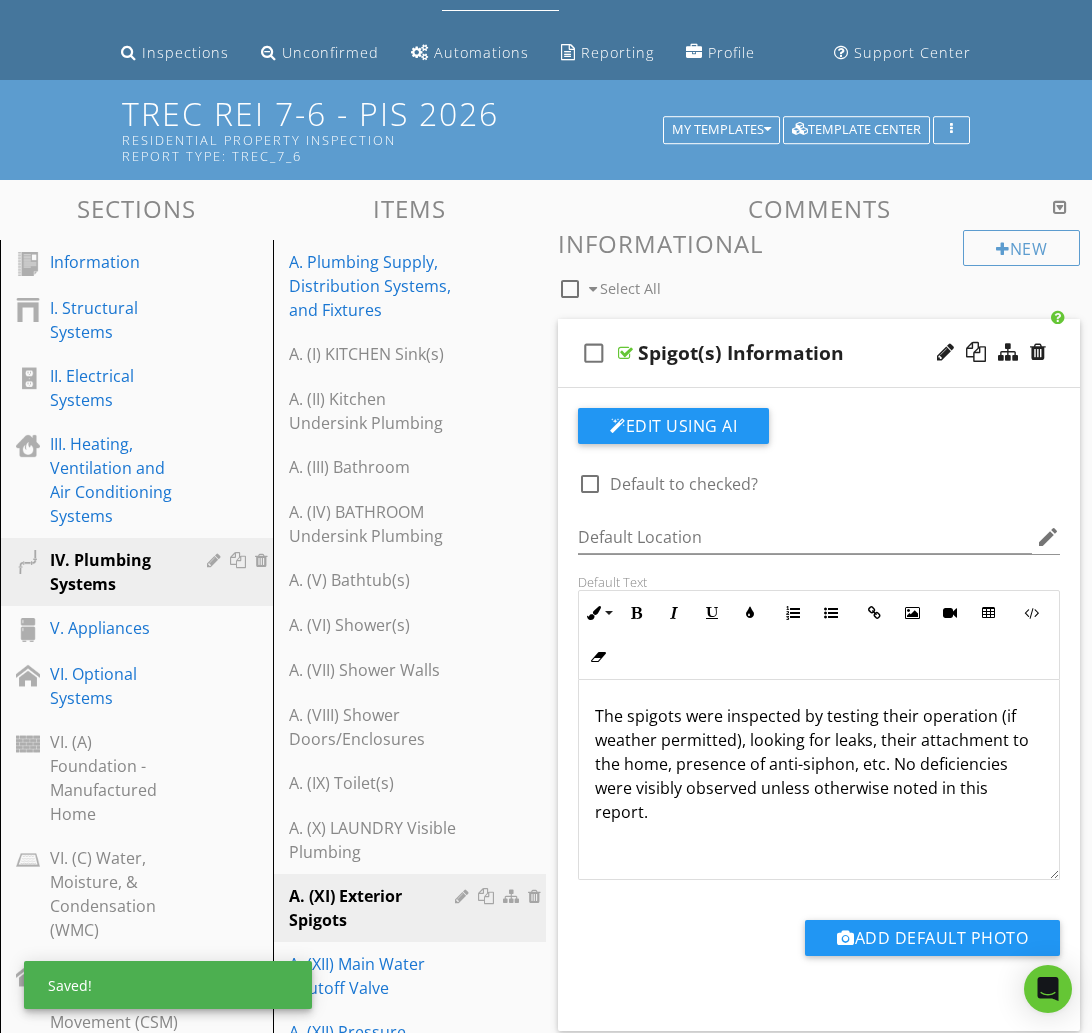 click on "check_box_outline_blank
Spigot(s) Information" at bounding box center [819, 353] 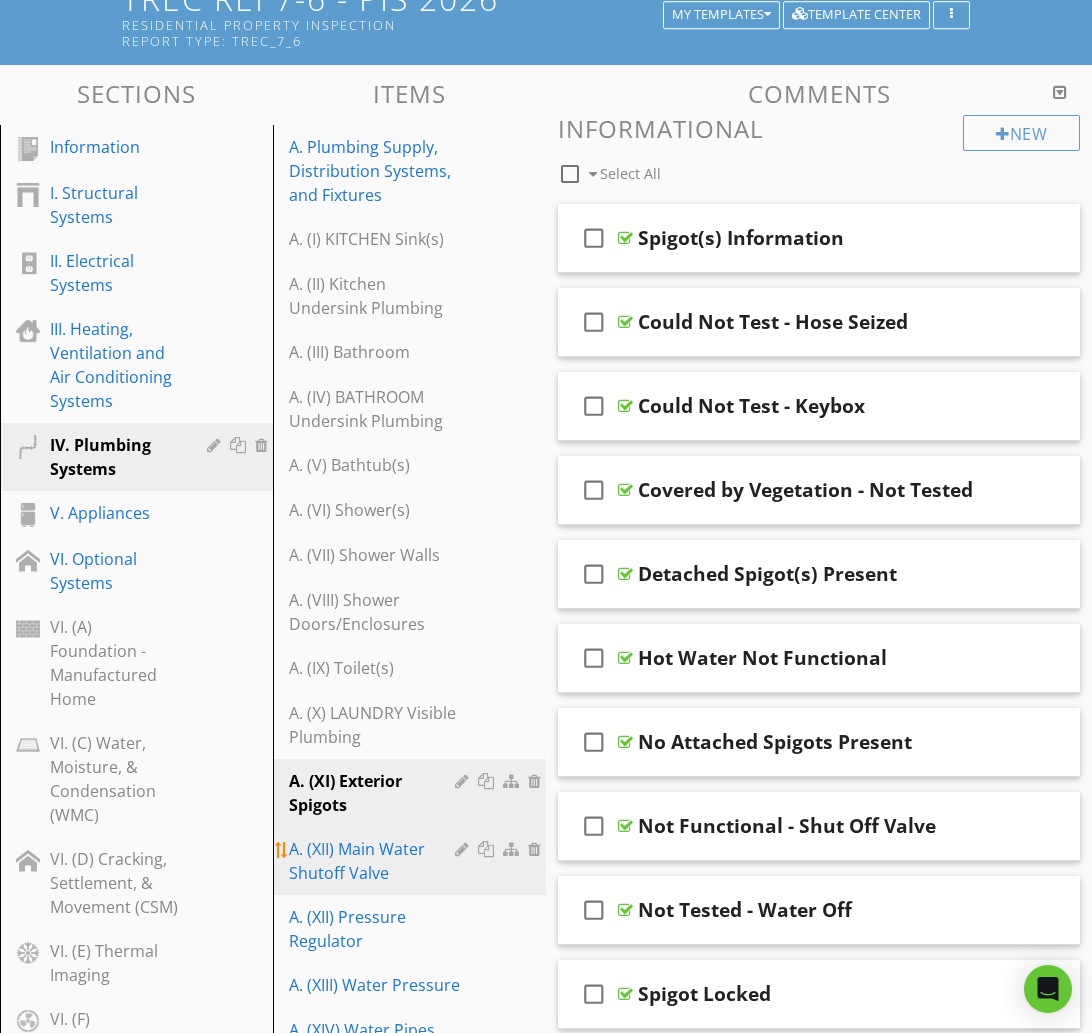 scroll, scrollTop: 214, scrollLeft: 0, axis: vertical 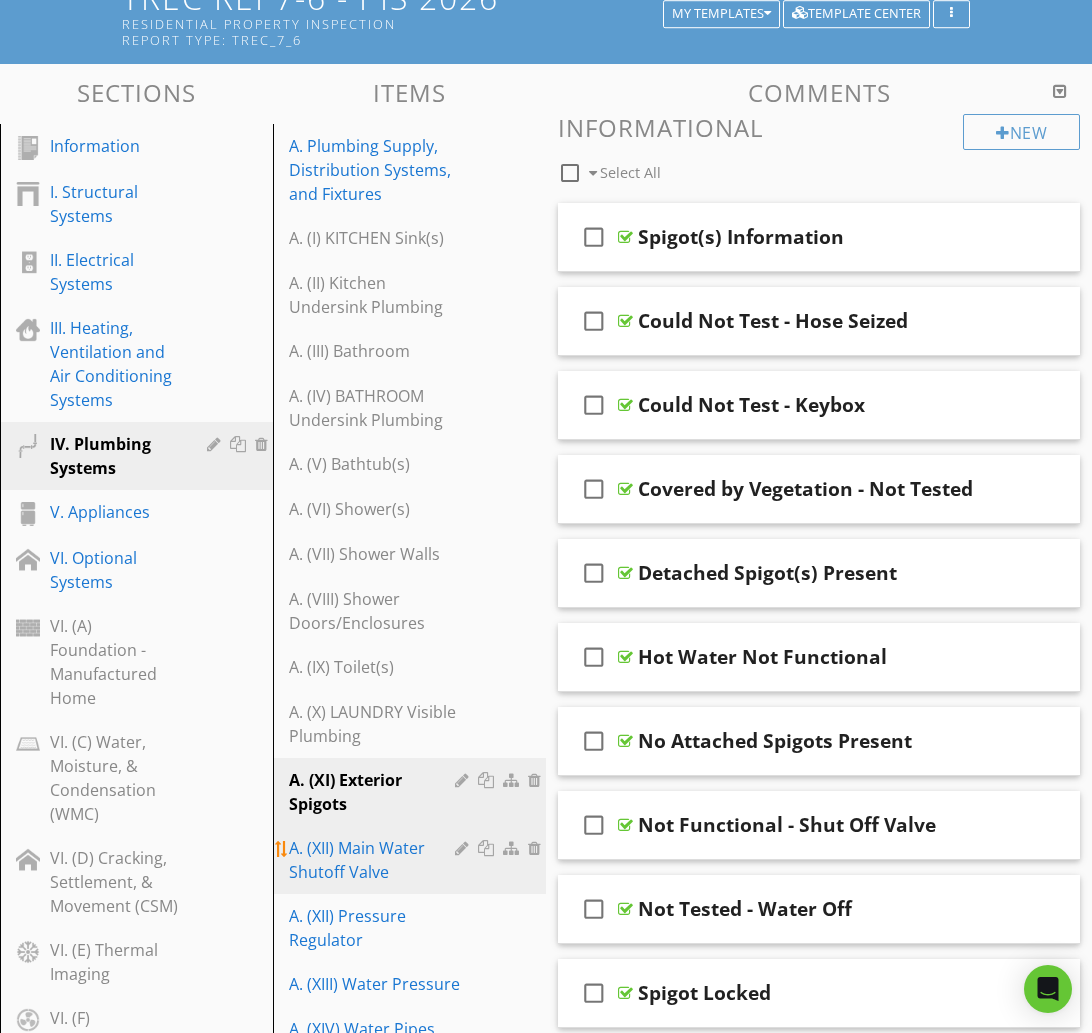 click on "A. (XII) Main Water Shutoff Valve" at bounding box center (375, 860) 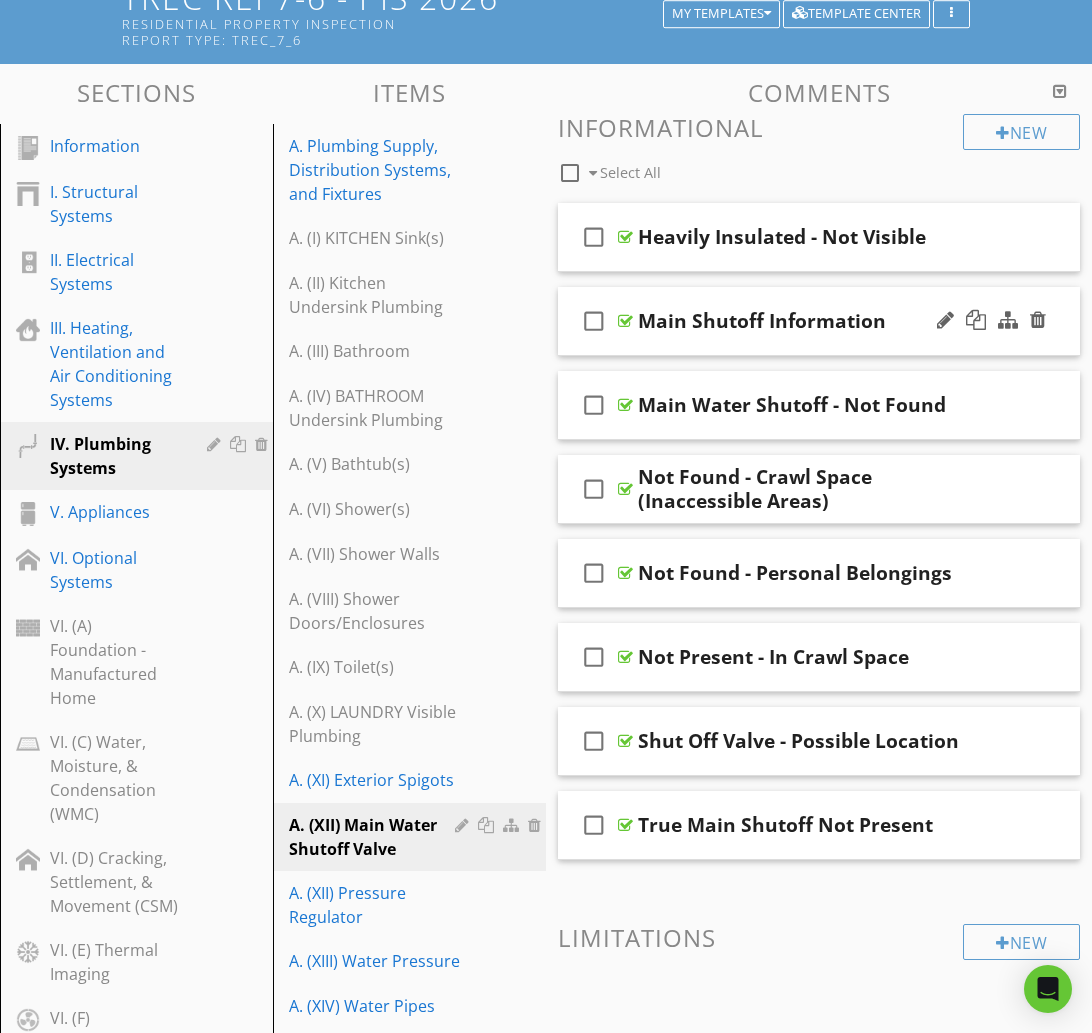 type 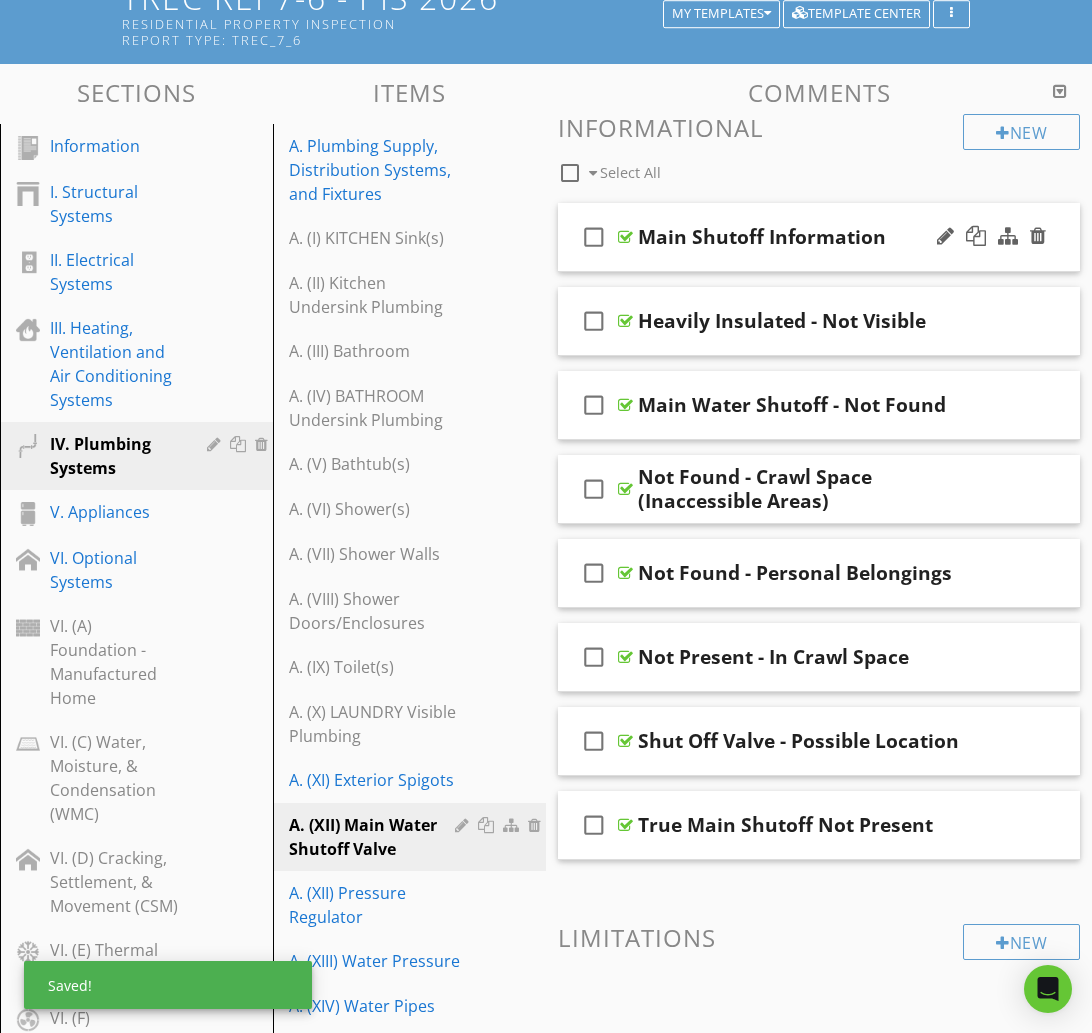click on "check_box_outline_blank
Main Shutoff Information" at bounding box center [819, 237] 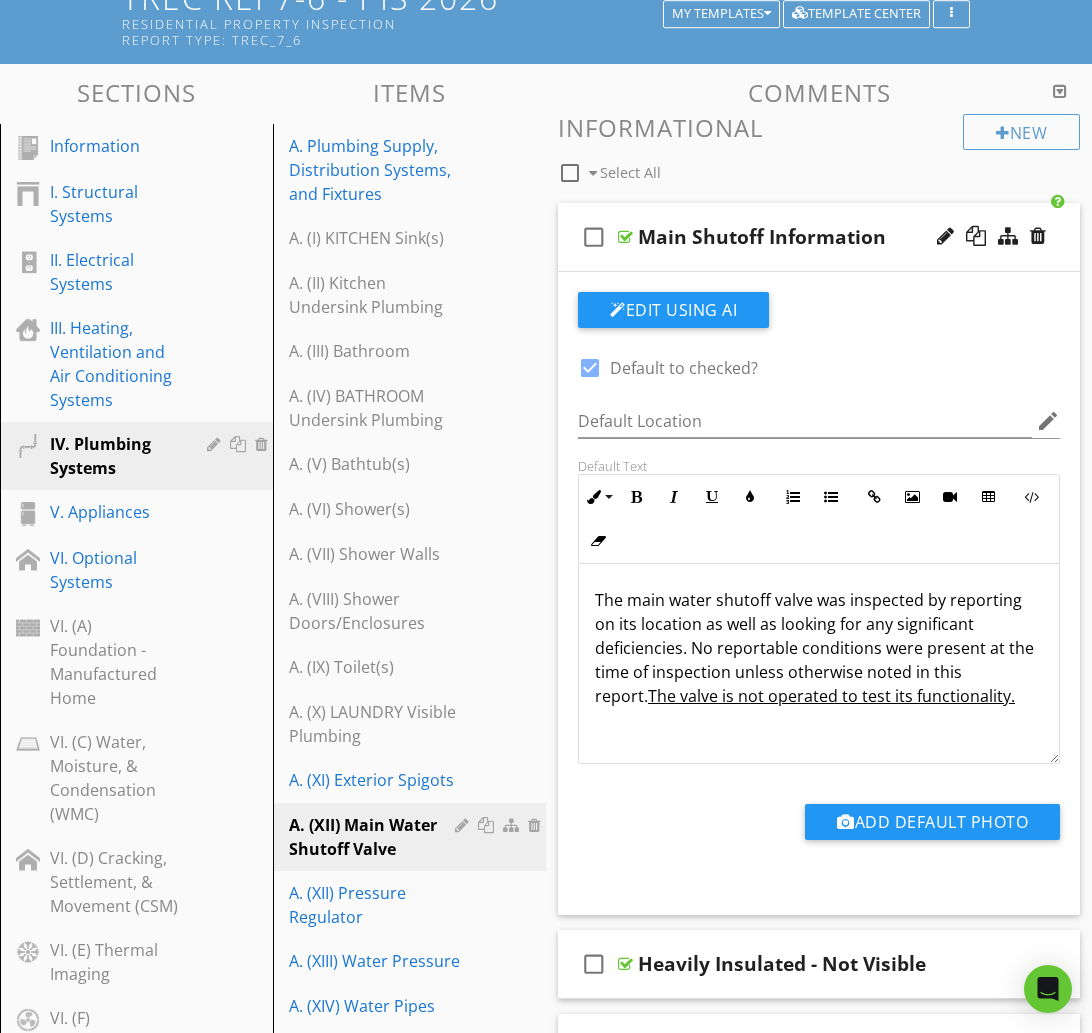 click at bounding box center [590, 368] 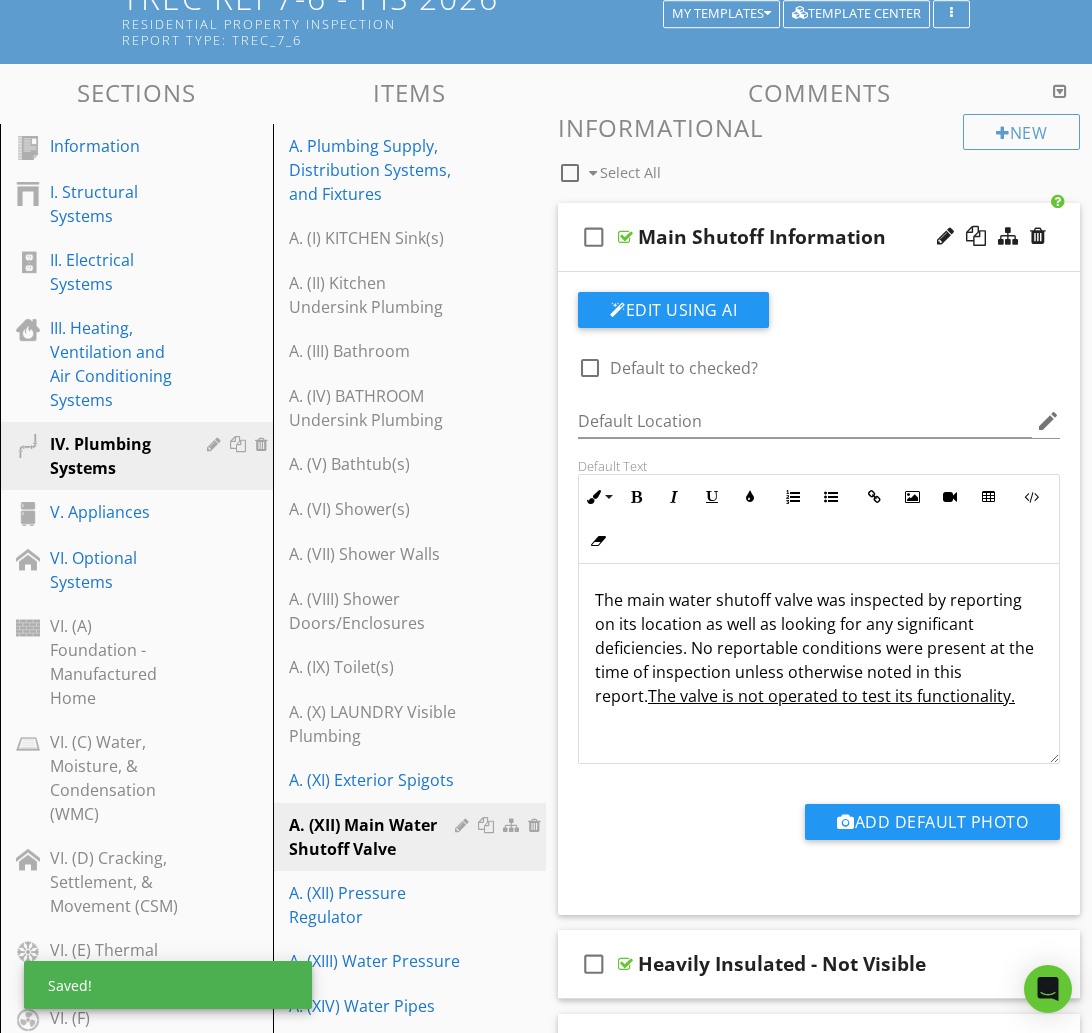 click on "check_box_outline_blank
Main Shutoff Information" at bounding box center [819, 237] 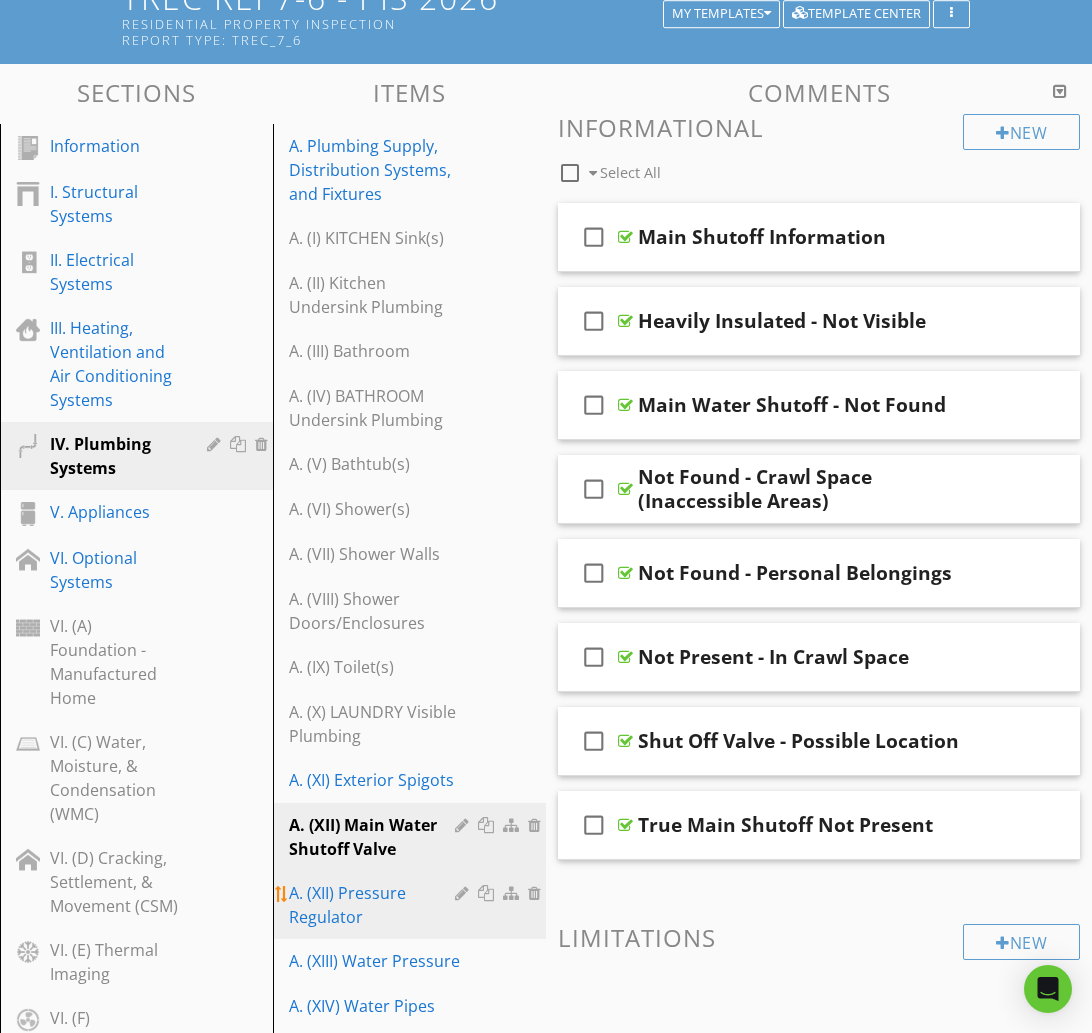 click on "A. (XII) Pressure Regulator" at bounding box center [375, 905] 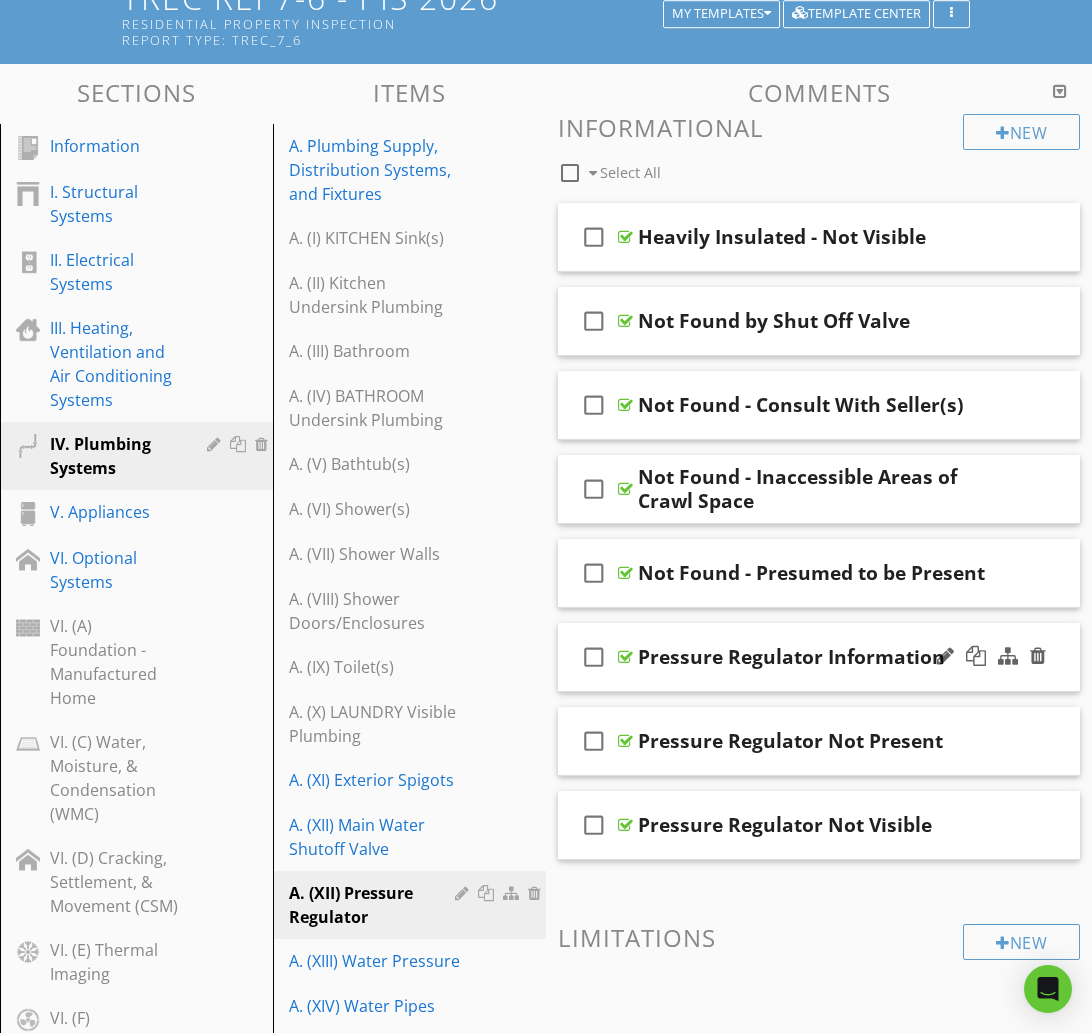 type 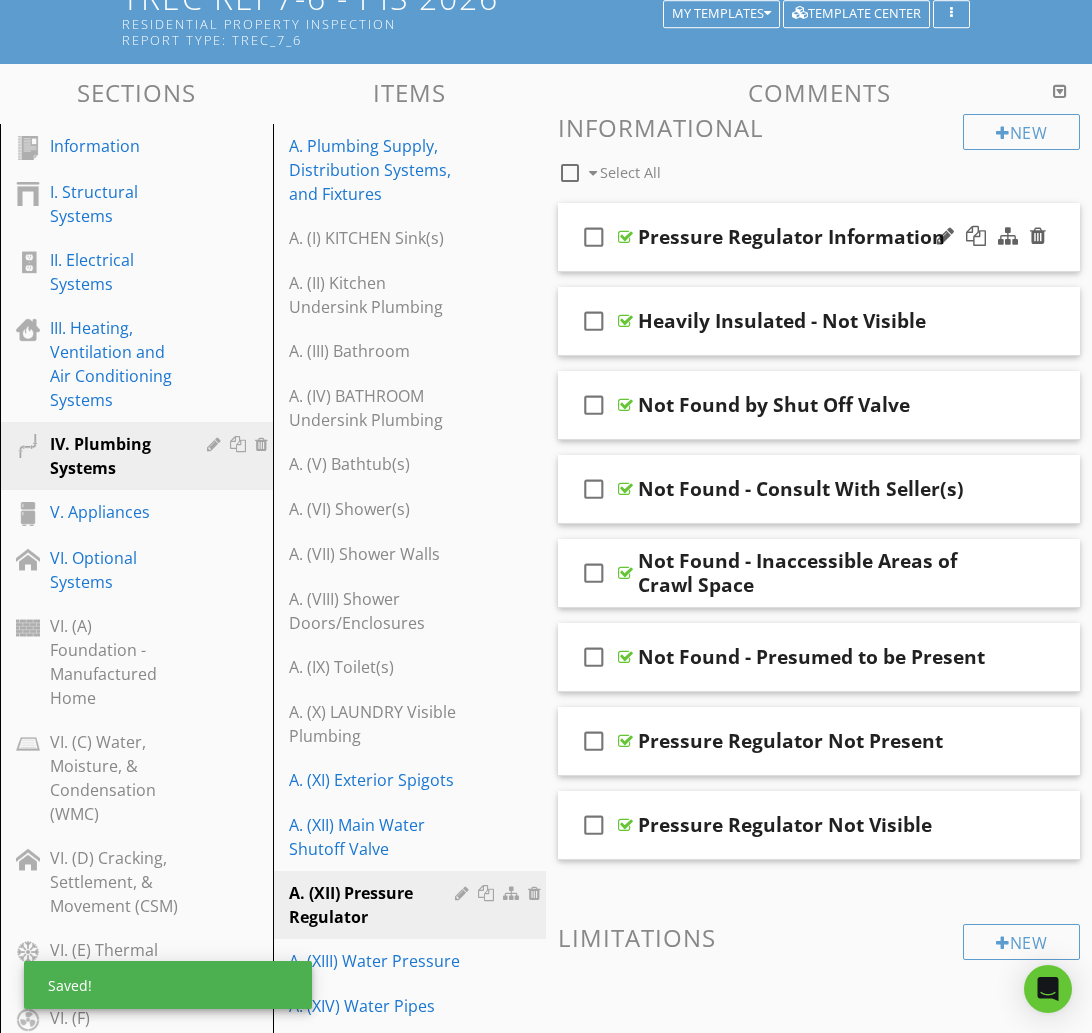 click at bounding box center (991, 237) 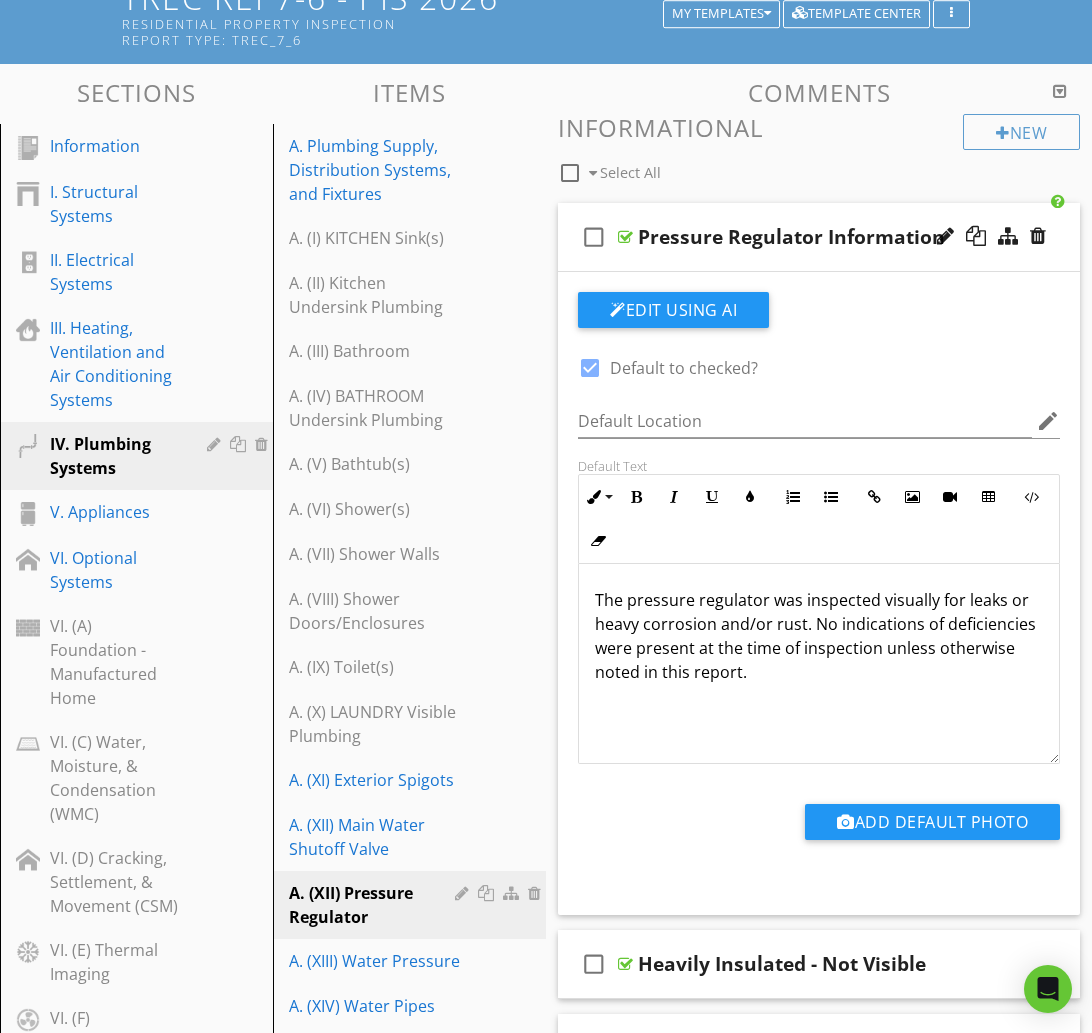 click at bounding box center (590, 368) 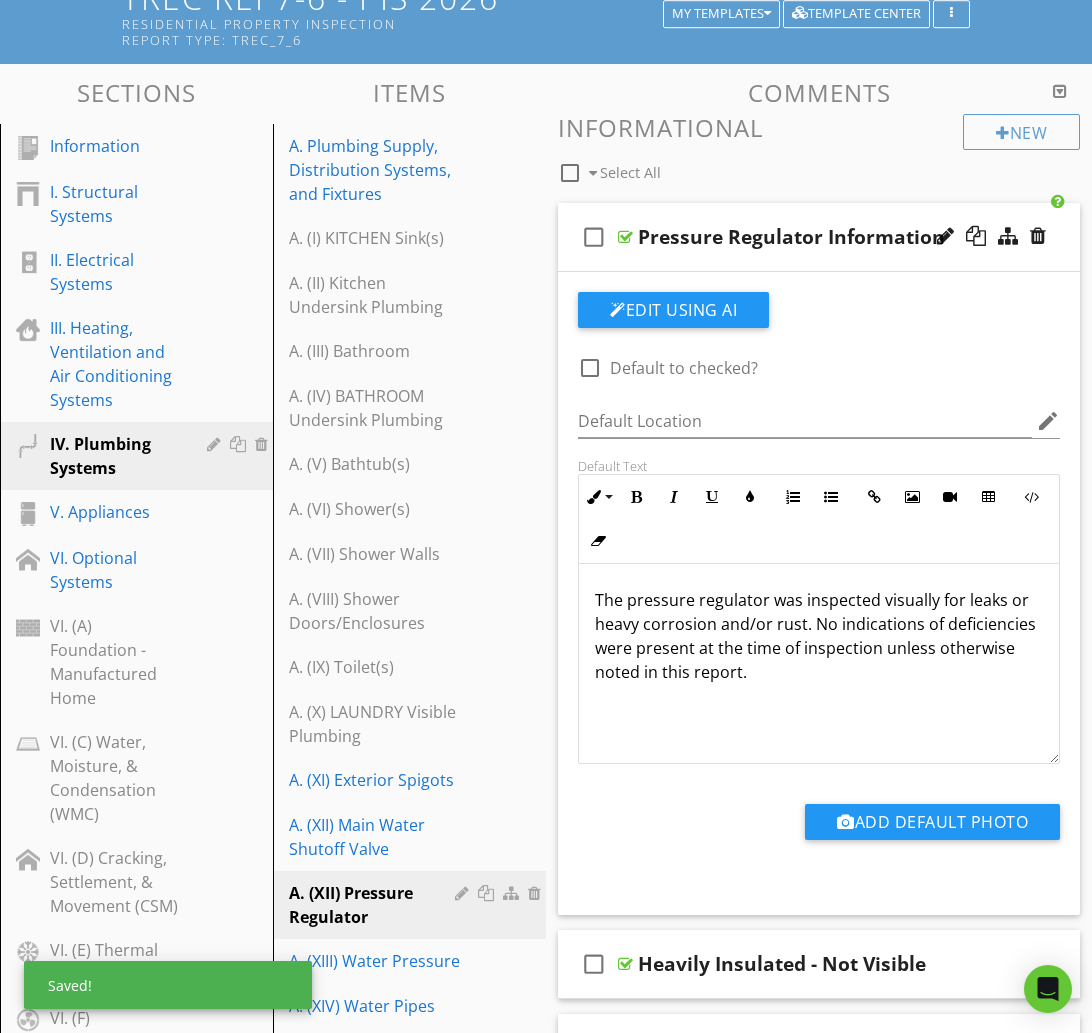click on "check_box_outline_blank
Pressure Regulator Information" at bounding box center [819, 237] 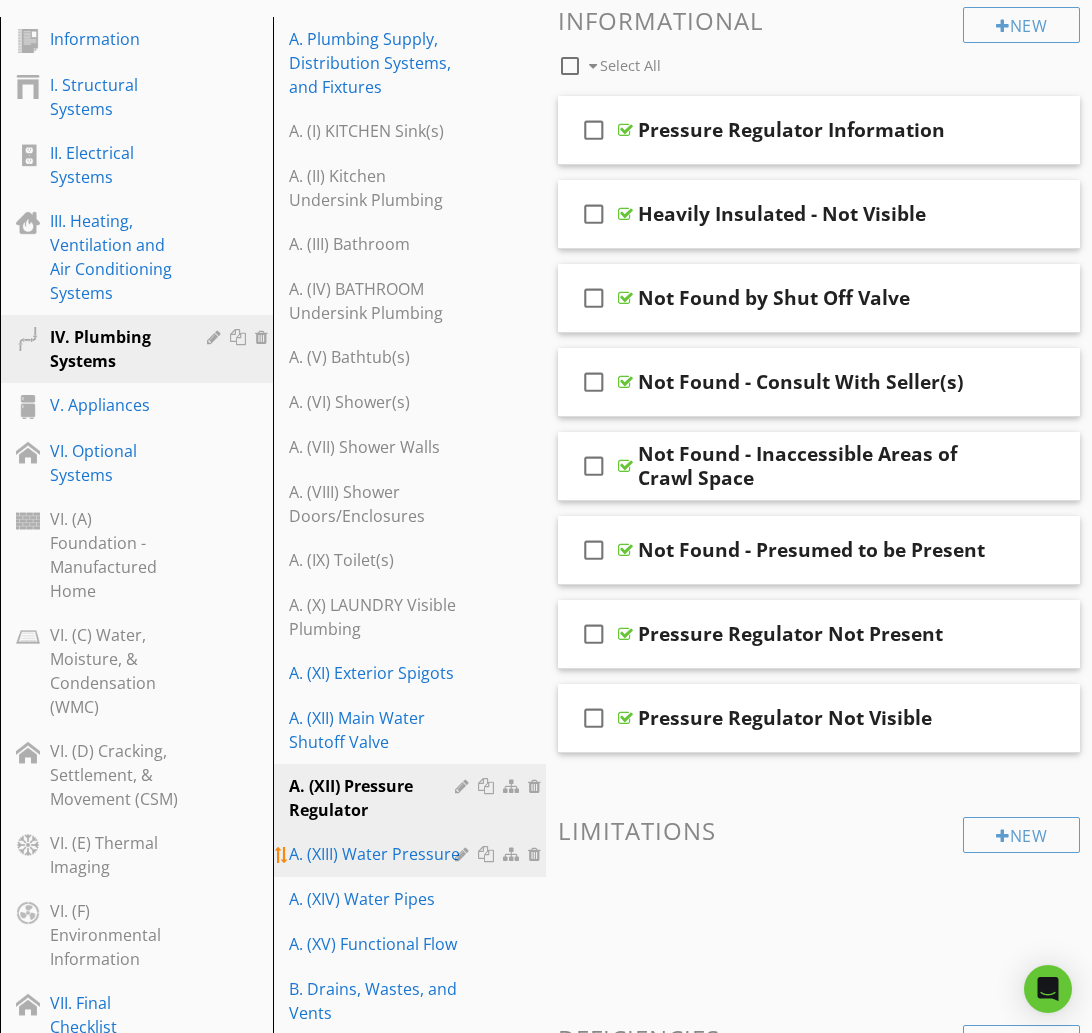 scroll, scrollTop: 324, scrollLeft: 0, axis: vertical 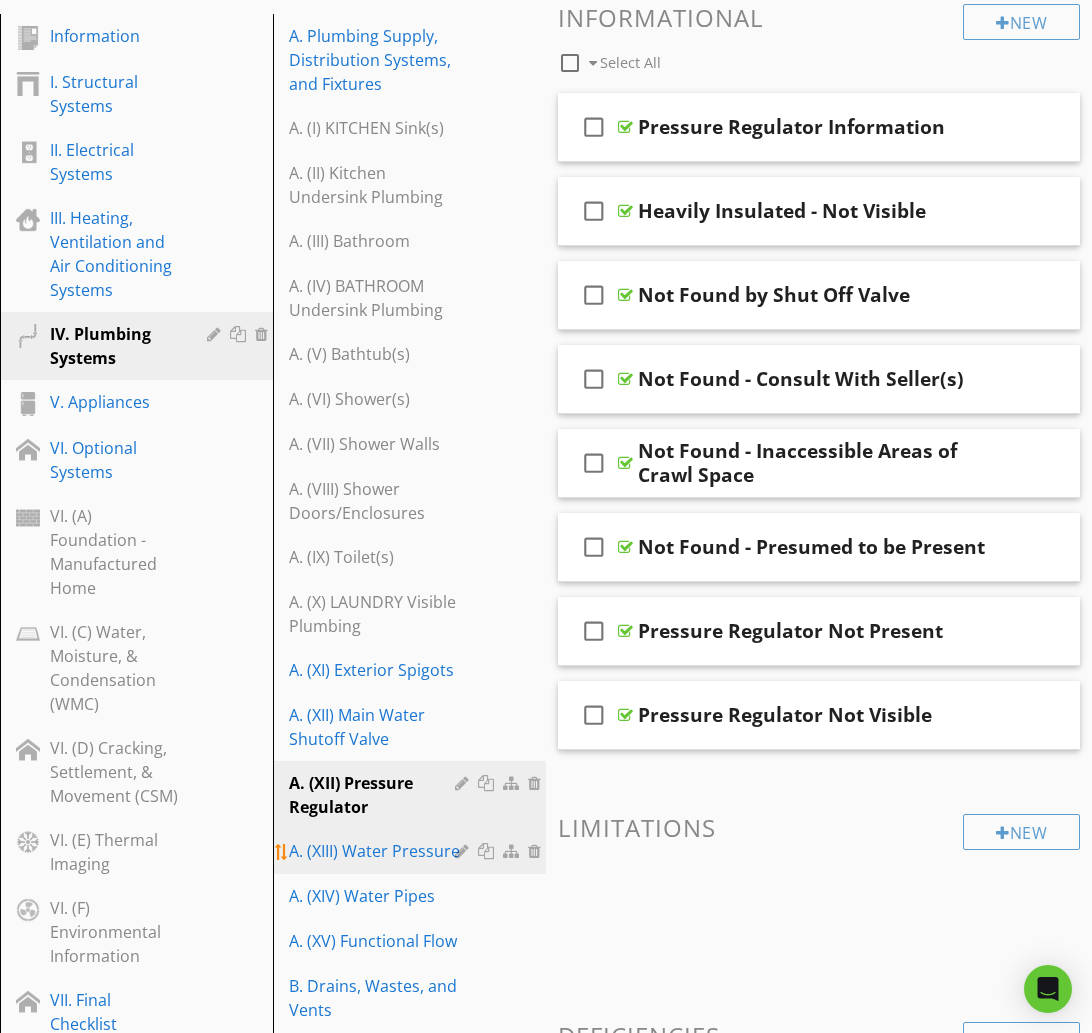 click on "A. (XIII) Water Pressure" at bounding box center (375, 851) 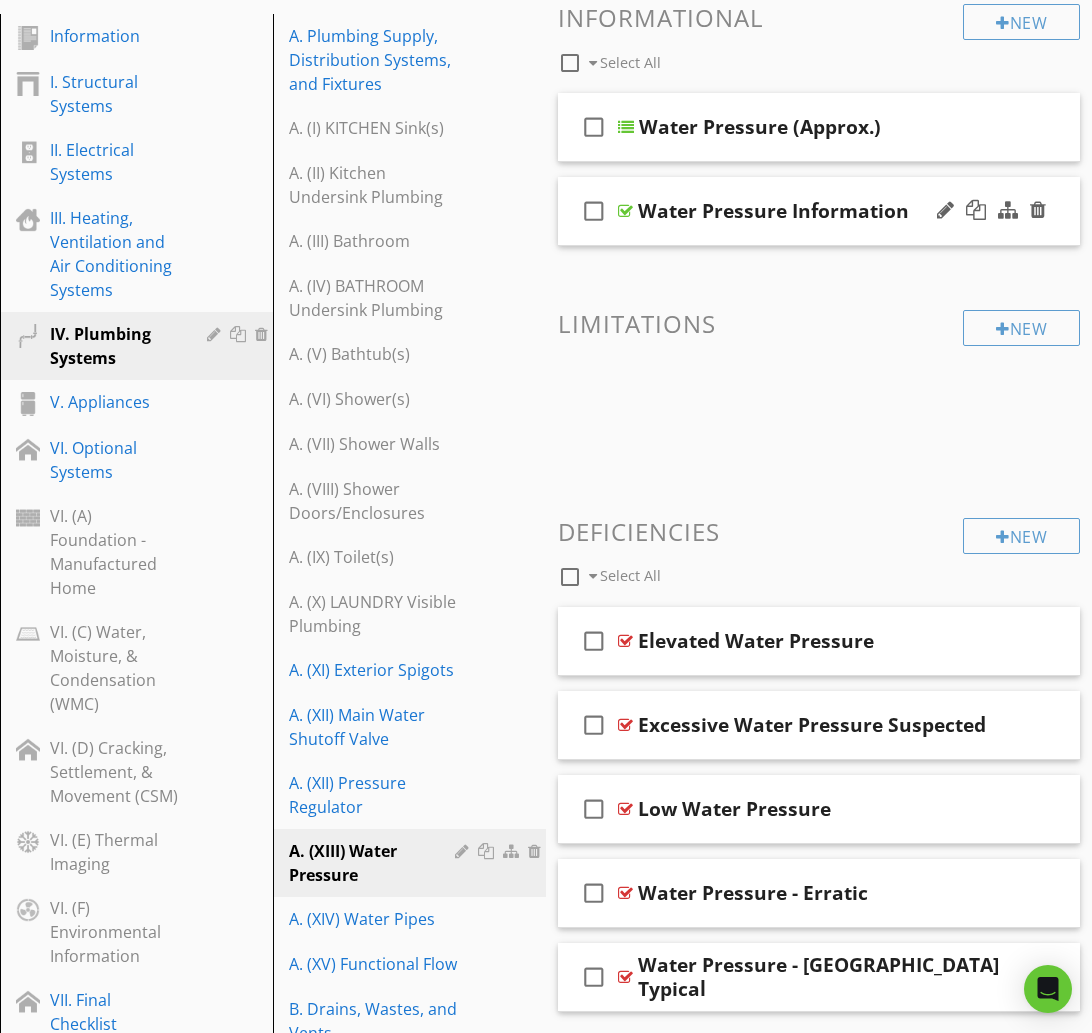 type 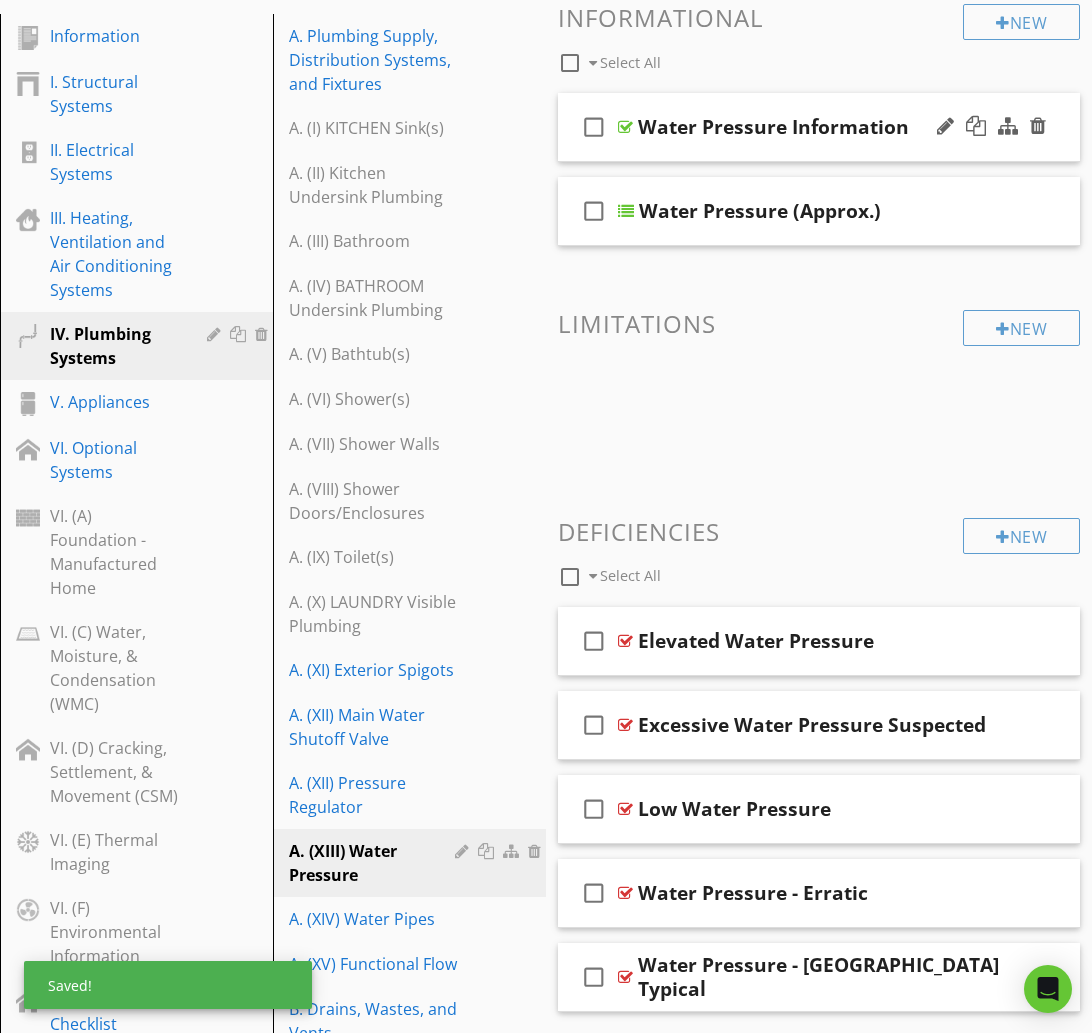 click on "check_box_outline_blank
Water Pressure Information" at bounding box center [819, 127] 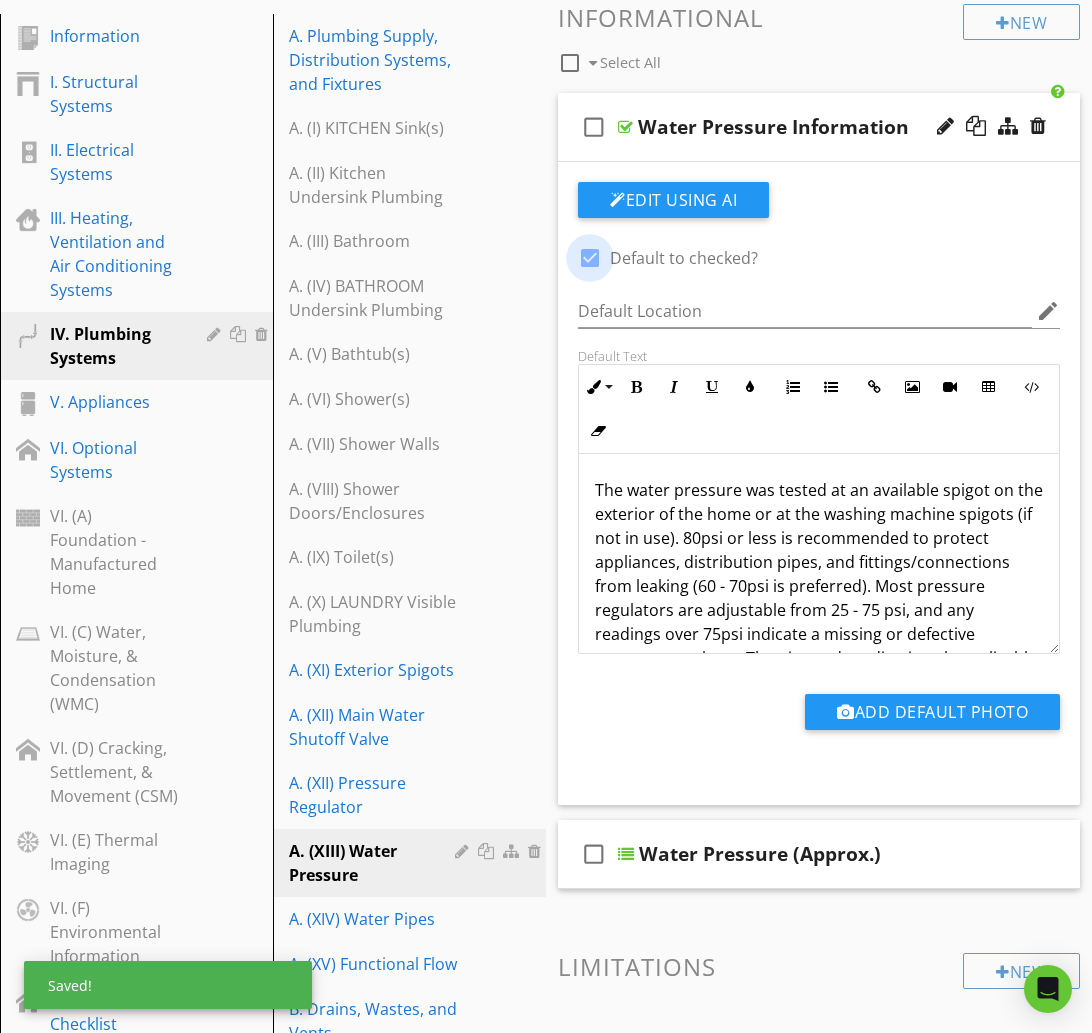 click at bounding box center (590, 258) 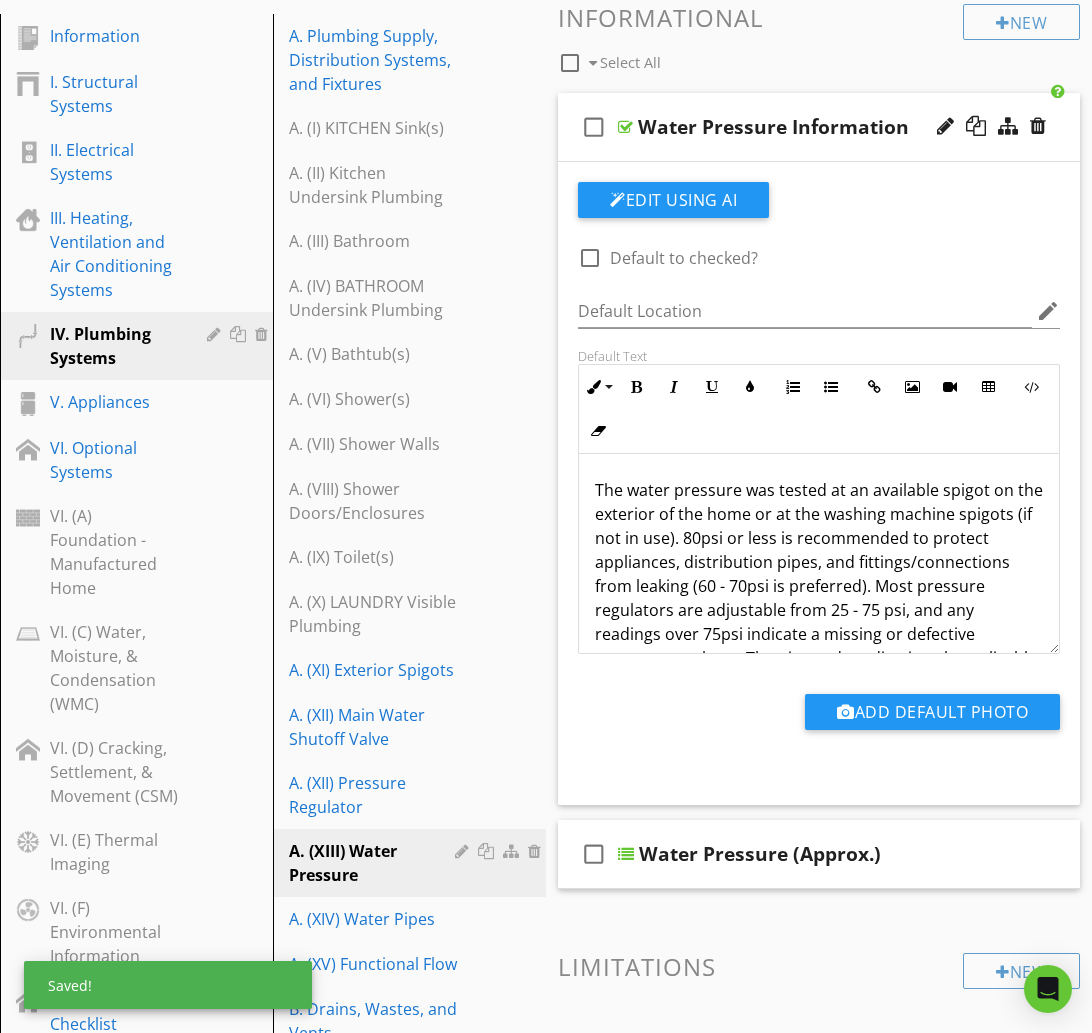 click on "check_box_outline_blank
Water Pressure Information" at bounding box center [819, 127] 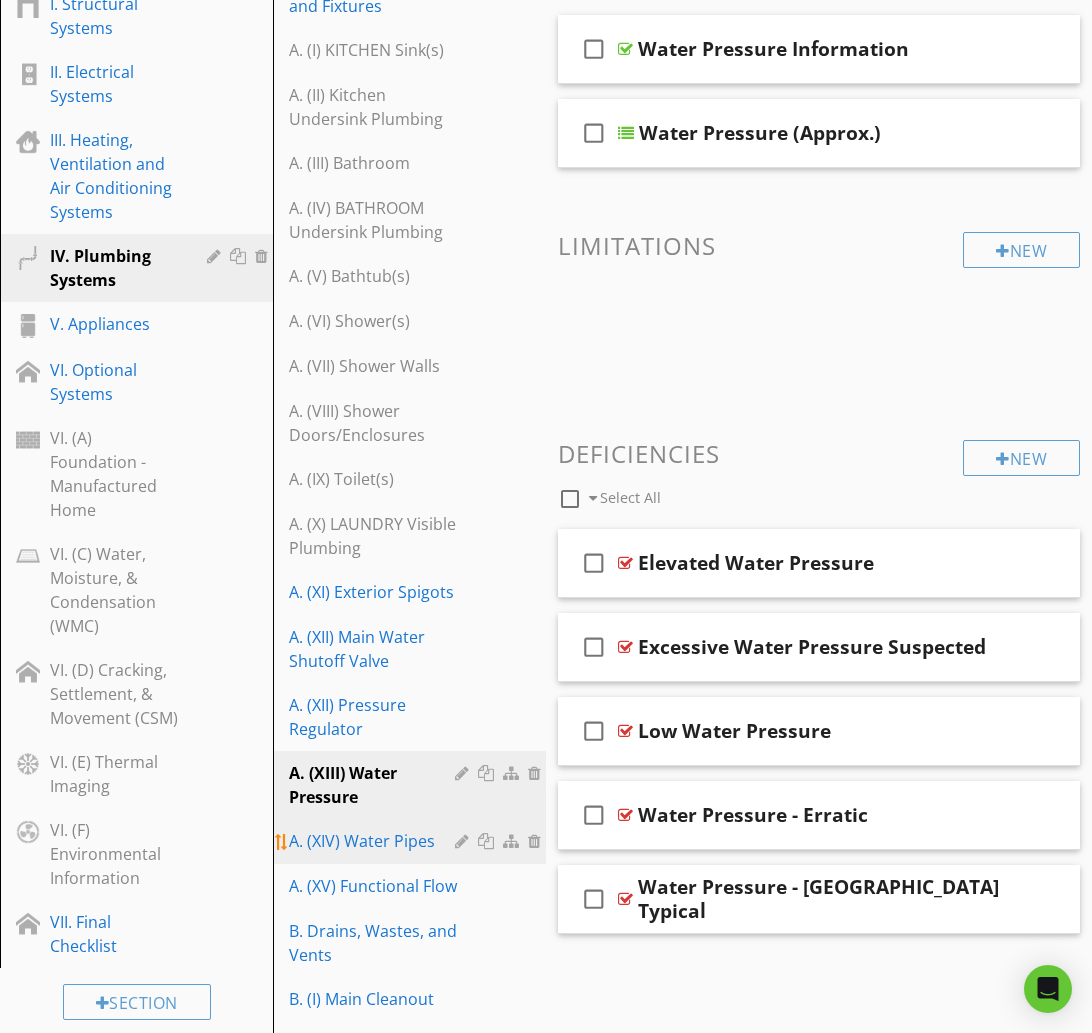 scroll, scrollTop: 411, scrollLeft: 0, axis: vertical 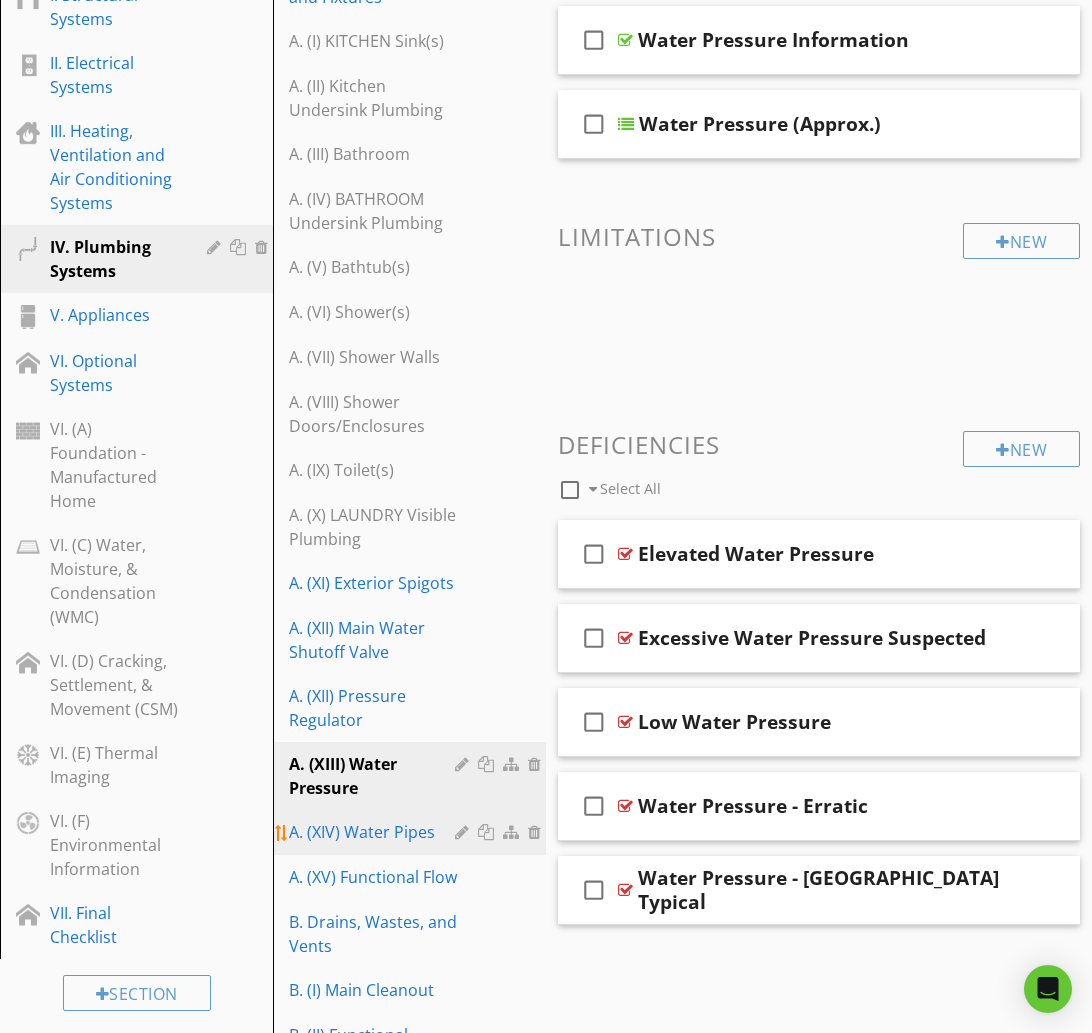 click on "A. (XIV) Water Pipes" at bounding box center [375, 832] 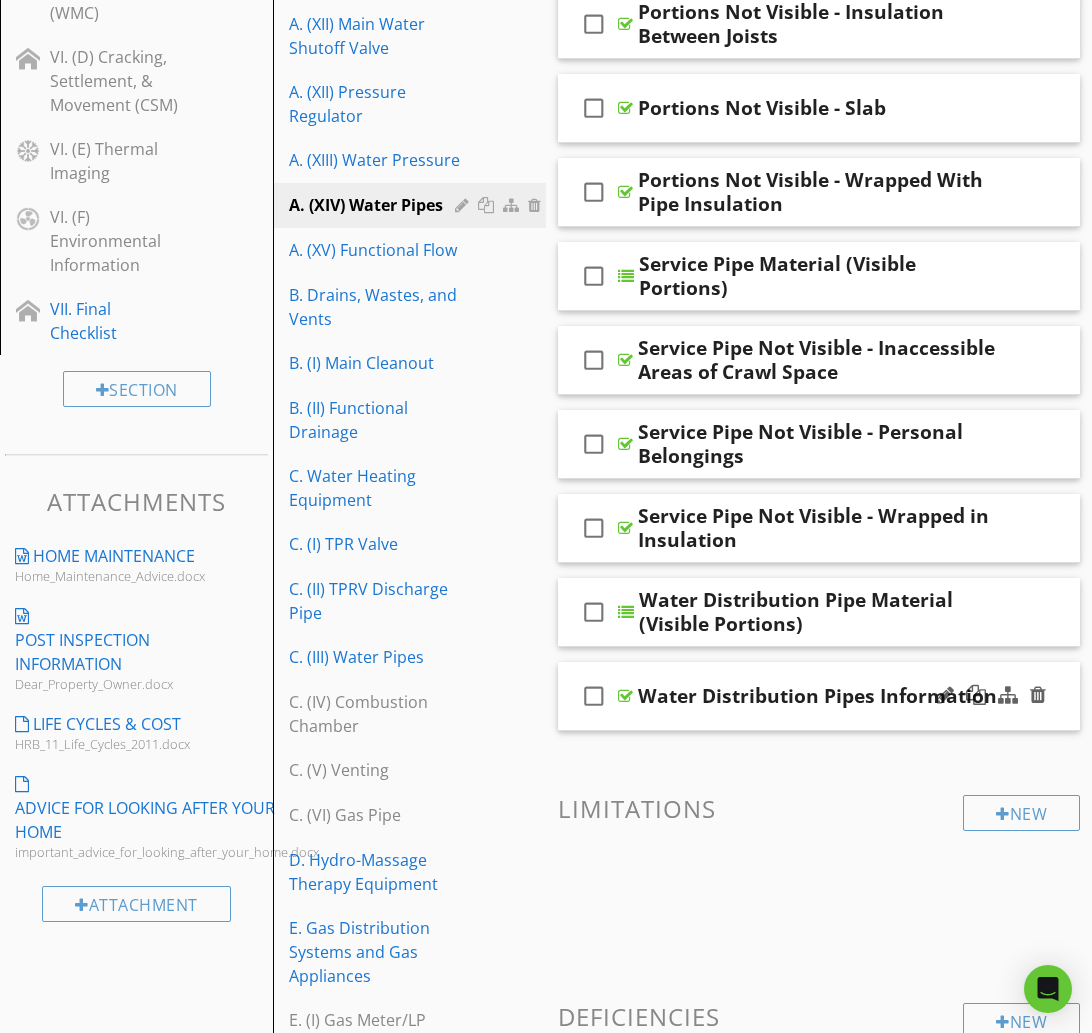 type 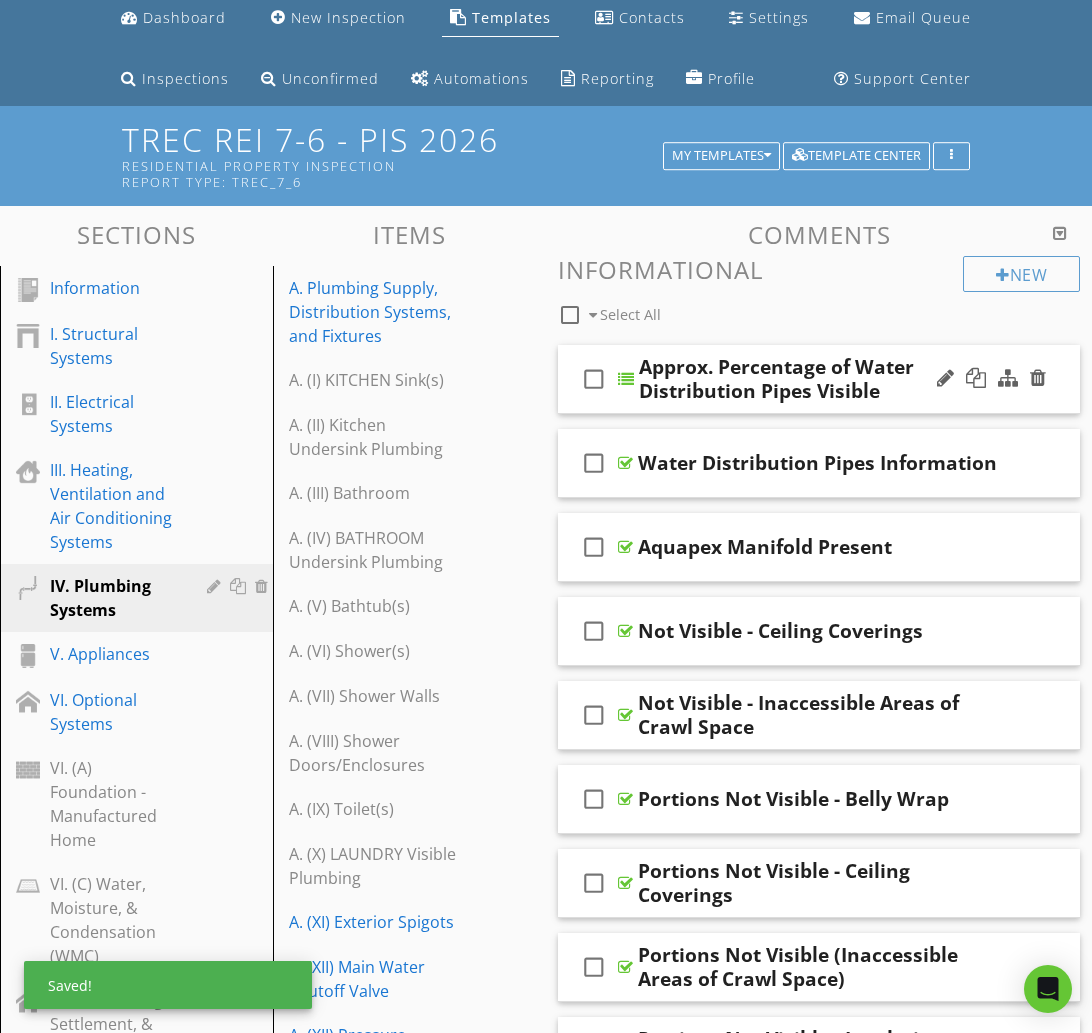 scroll, scrollTop: 61, scrollLeft: 0, axis: vertical 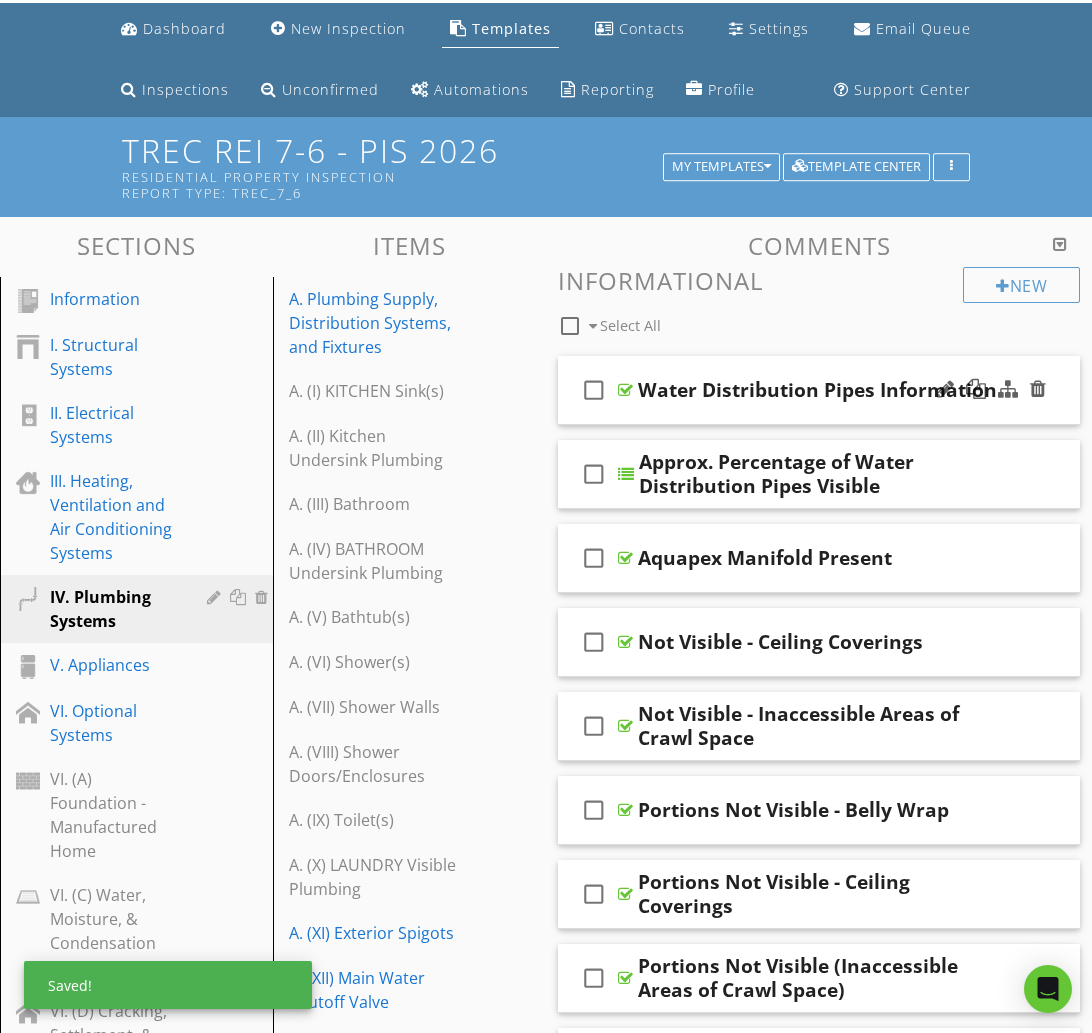 click on "check_box_outline_blank
Water Distribution Pipes Information" at bounding box center (819, 390) 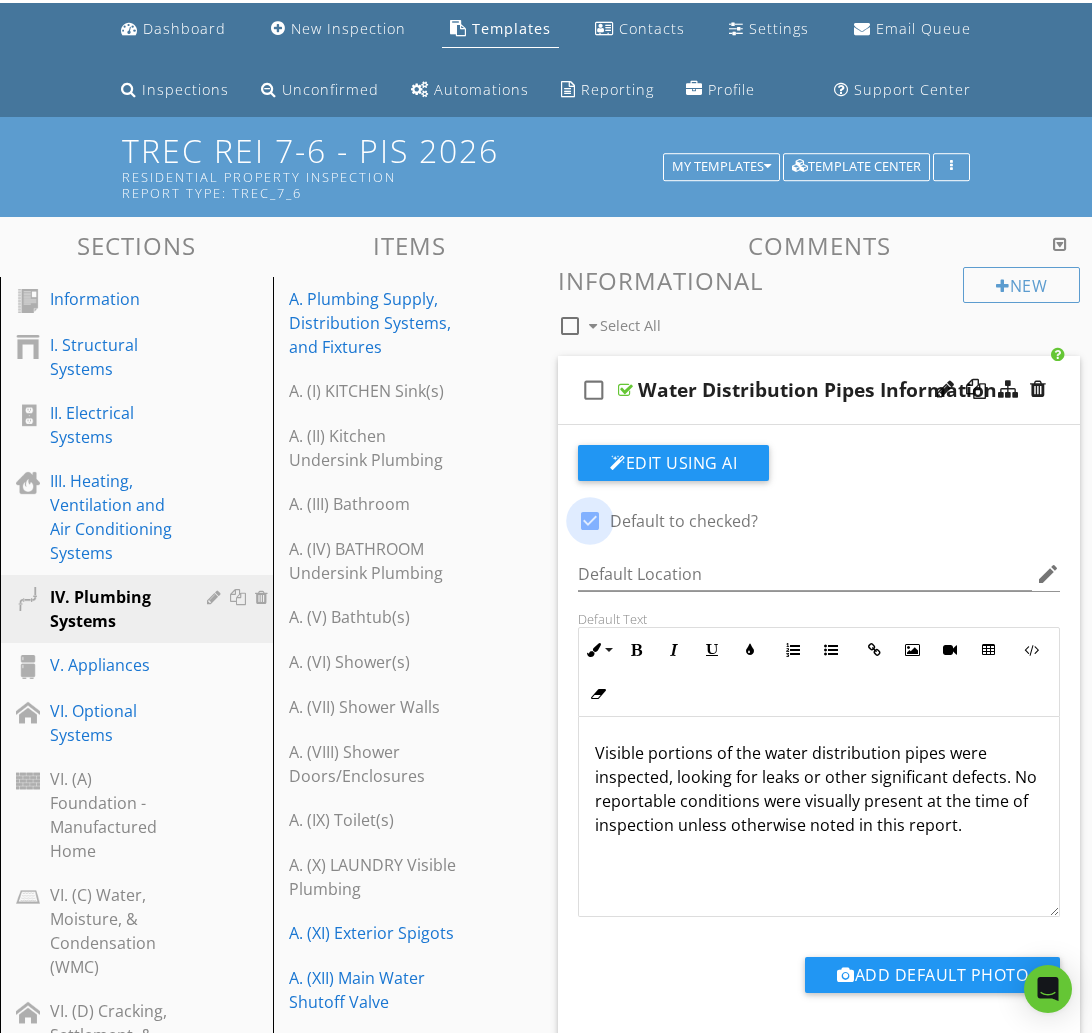 click at bounding box center [590, 521] 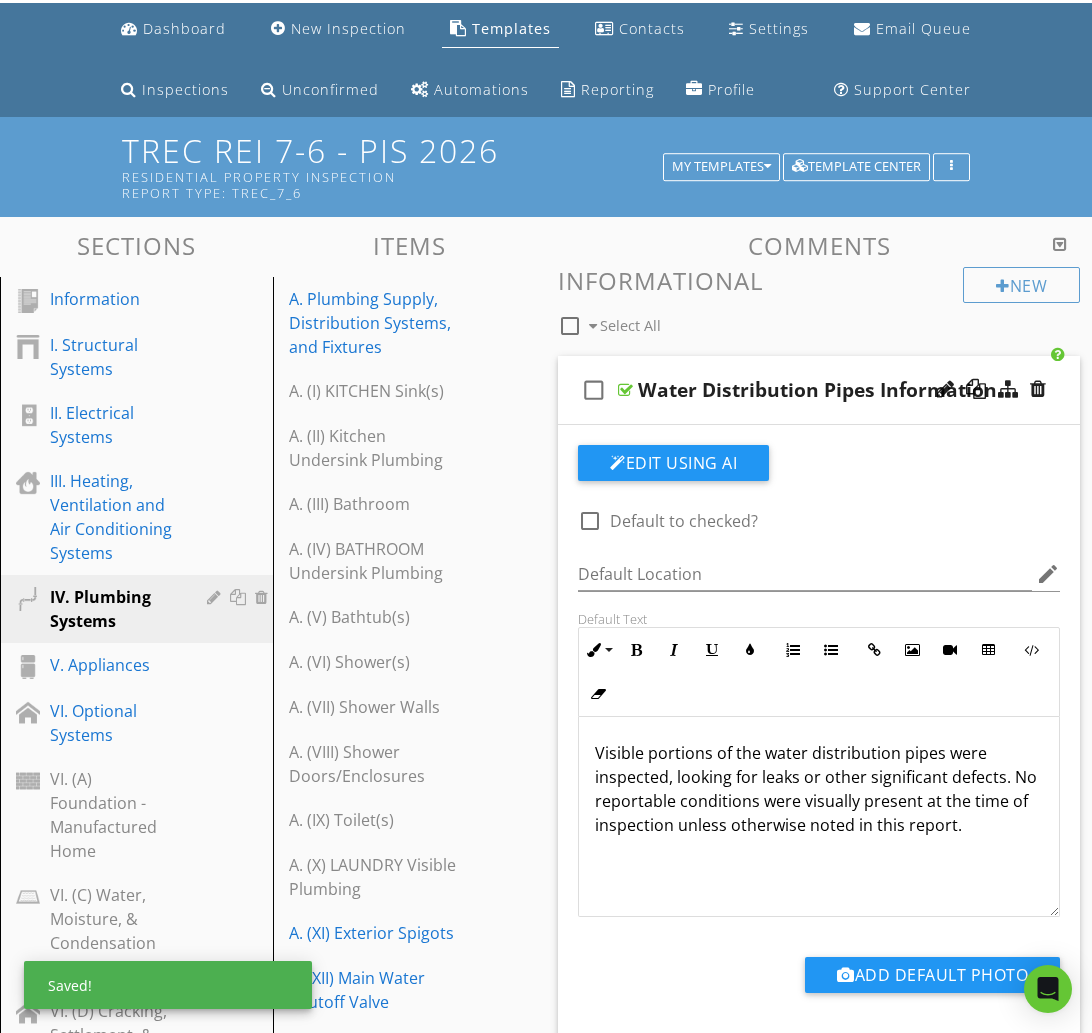 click on "check_box_outline_blank
Water Distribution Pipes Information" at bounding box center [819, 390] 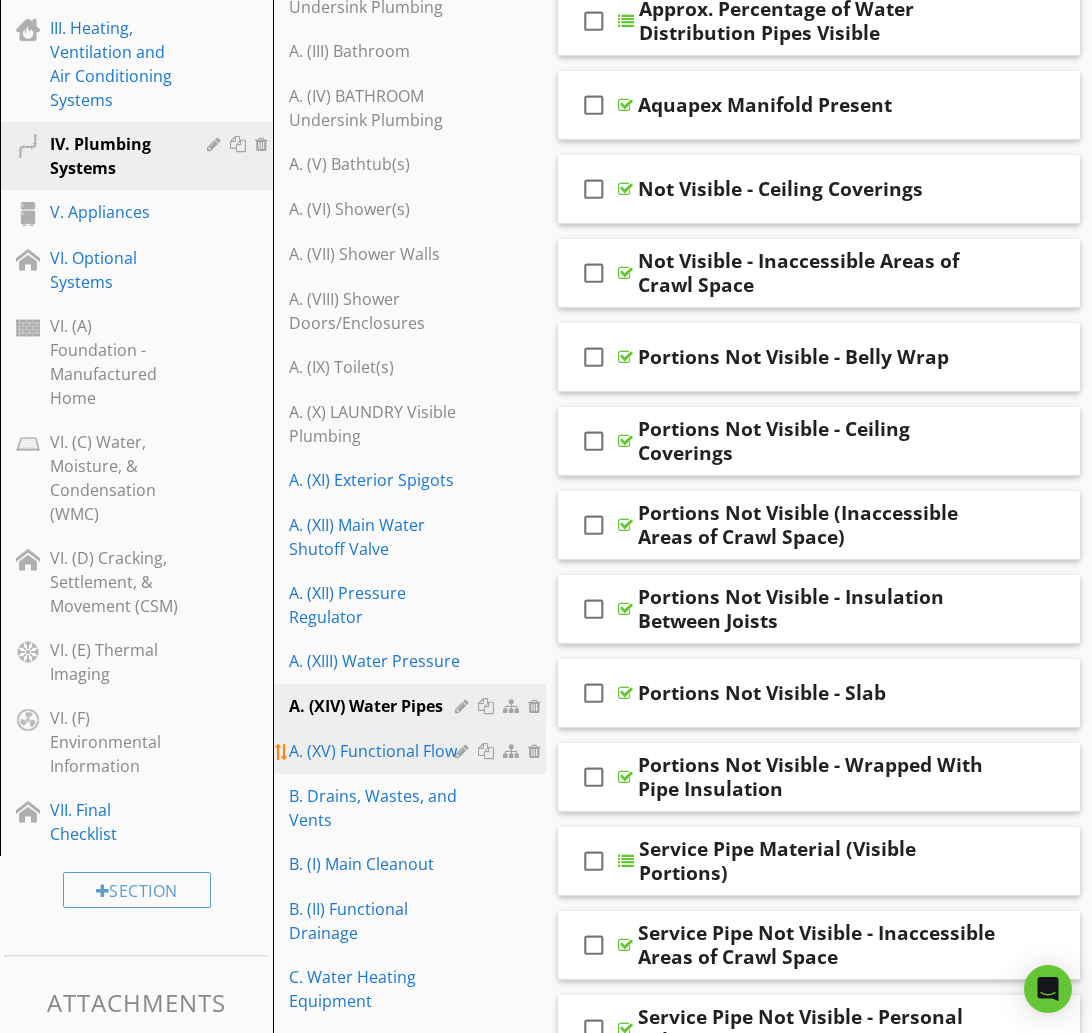 scroll, scrollTop: 544, scrollLeft: 0, axis: vertical 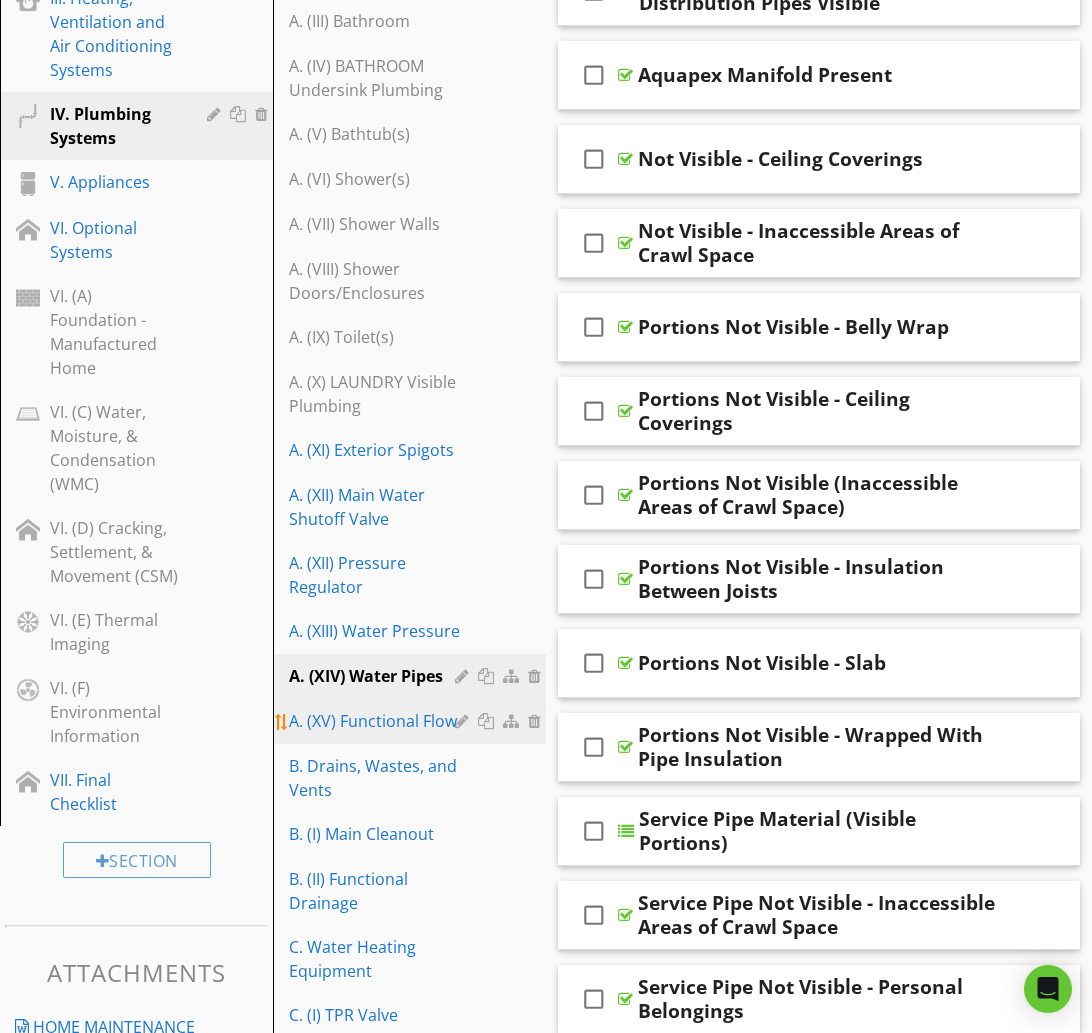 click on "A. (XV) Functional Flow" at bounding box center [412, 721] 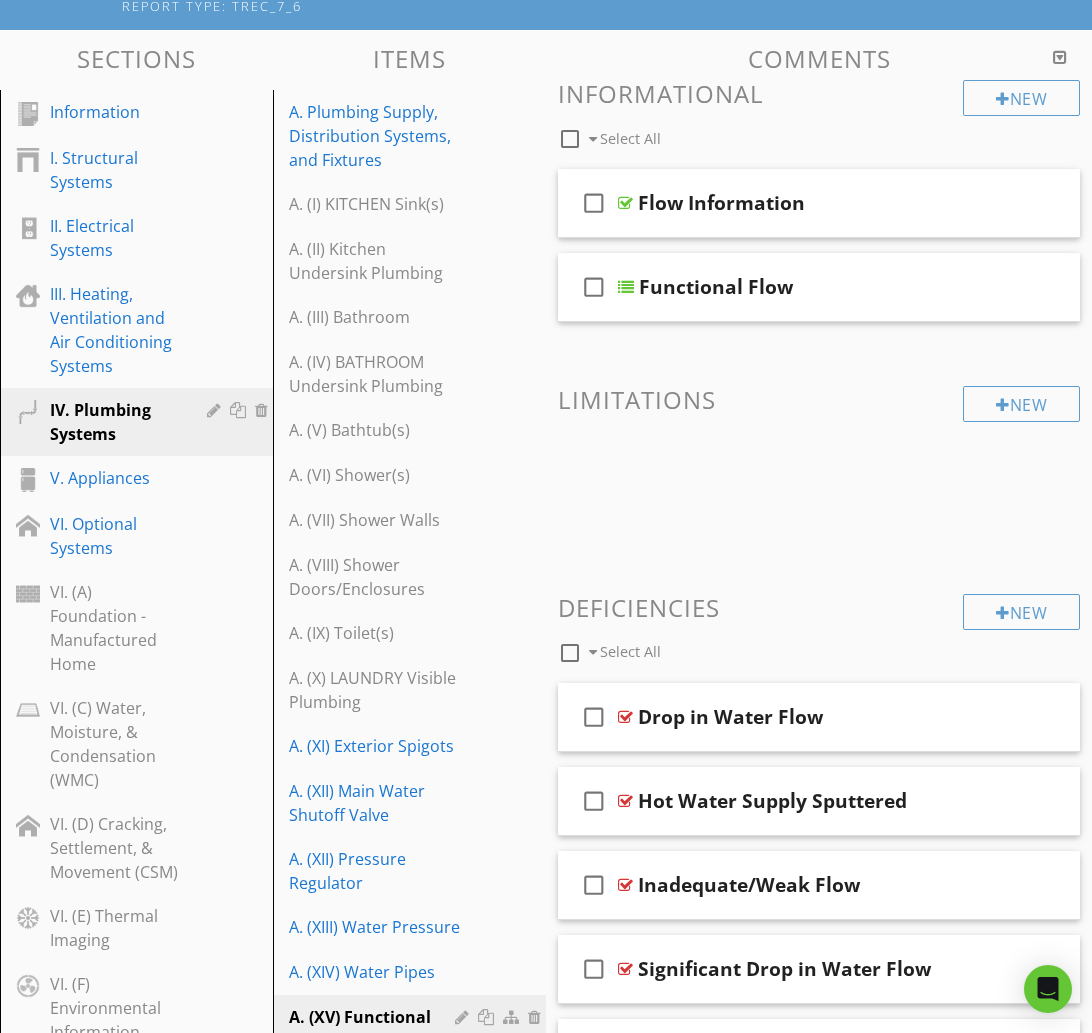 scroll, scrollTop: 0, scrollLeft: 0, axis: both 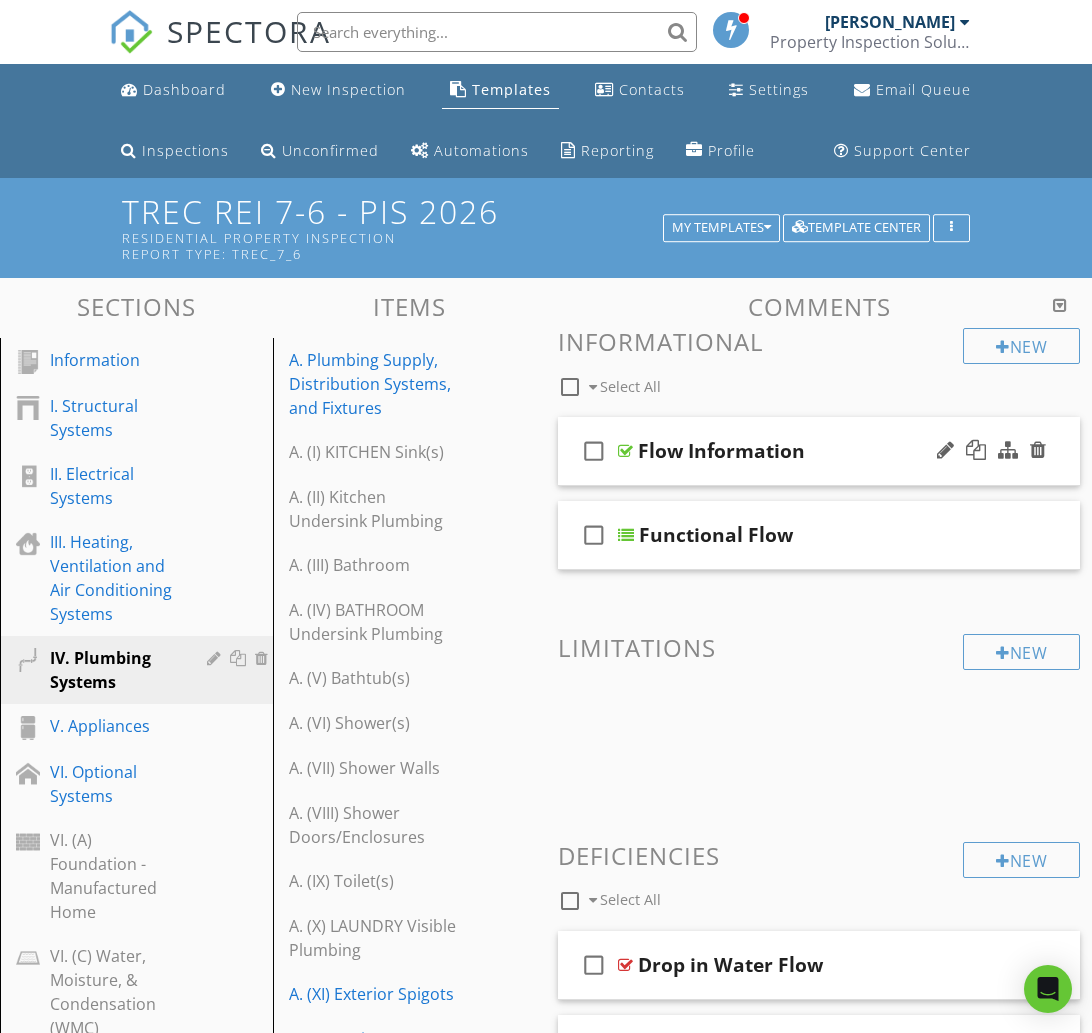 click on "Flow Information" at bounding box center [819, 451] 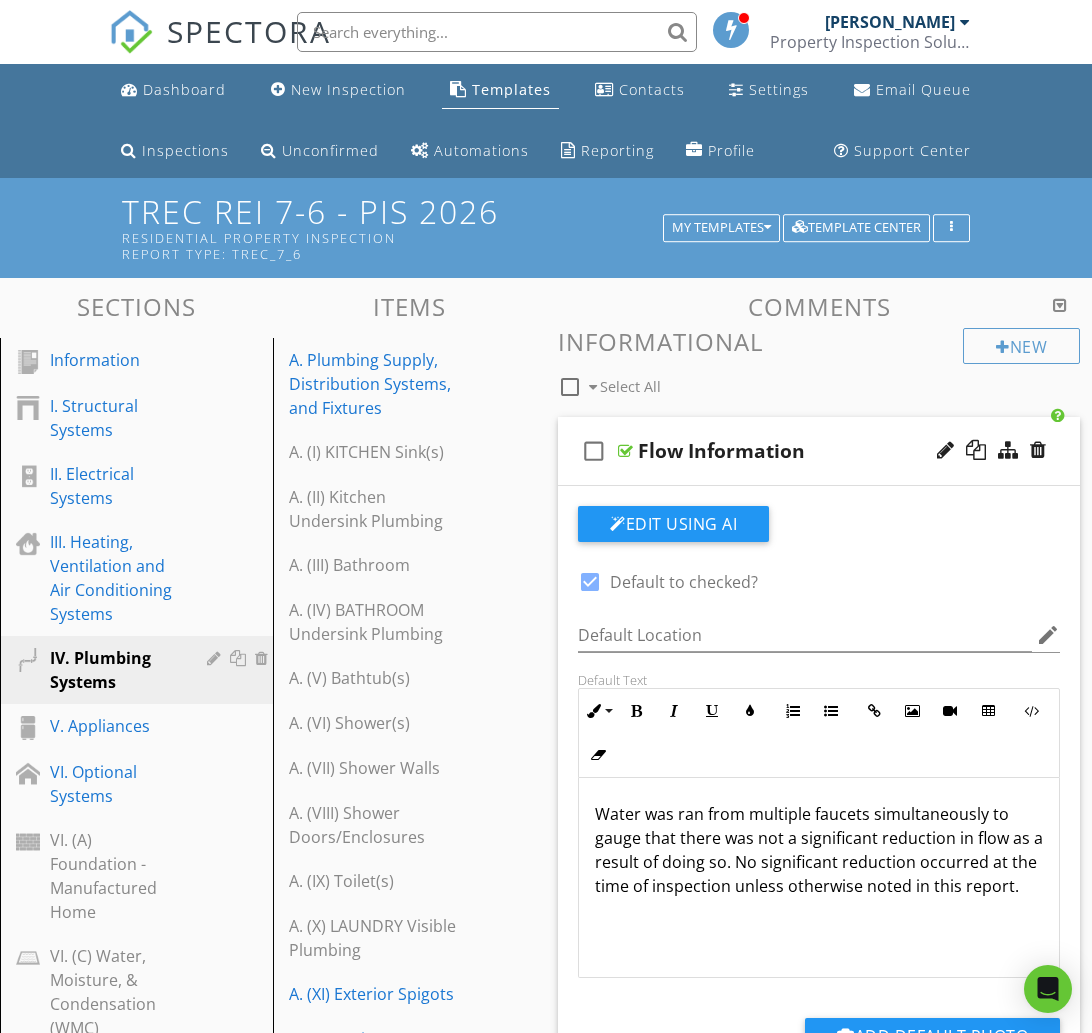 click at bounding box center [590, 582] 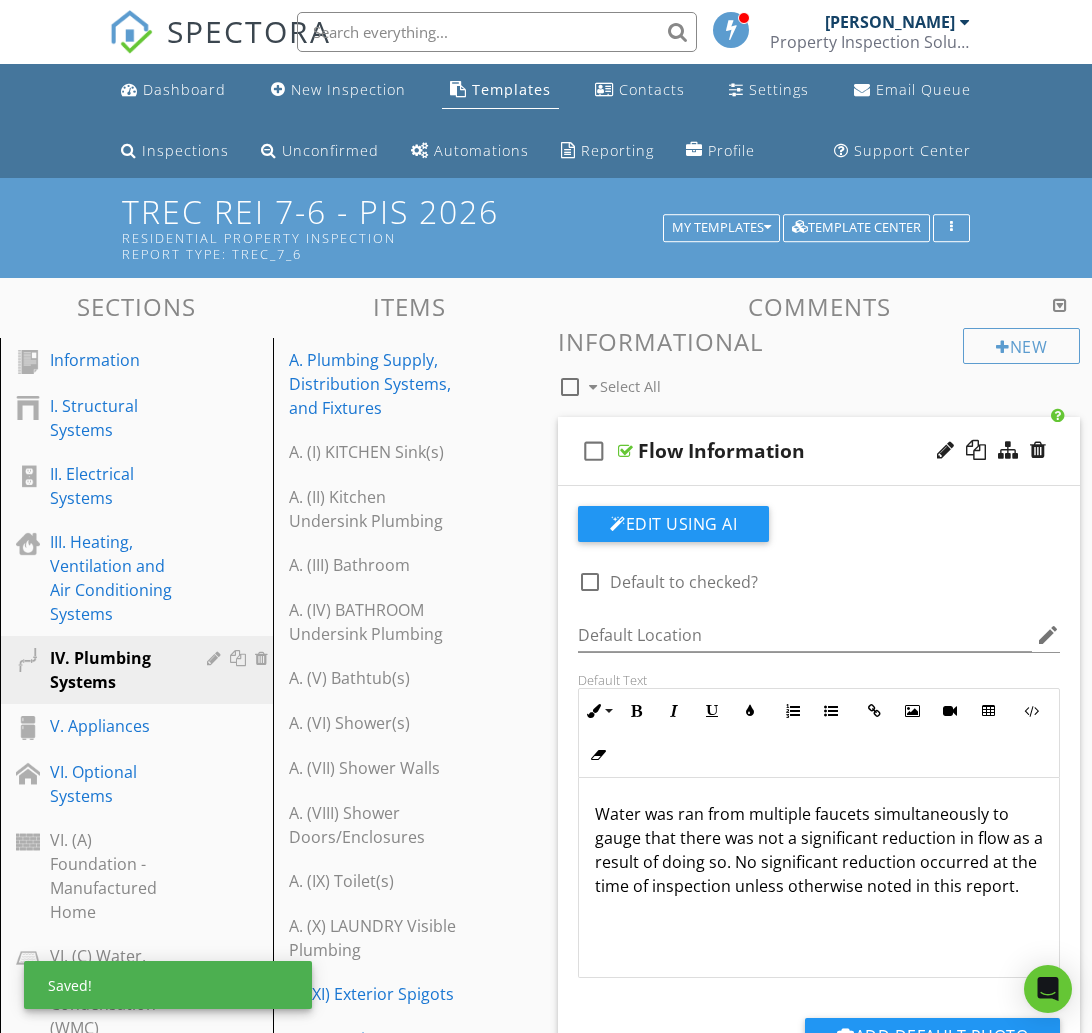 click on "check_box_outline_blank
Flow Information" at bounding box center (819, 451) 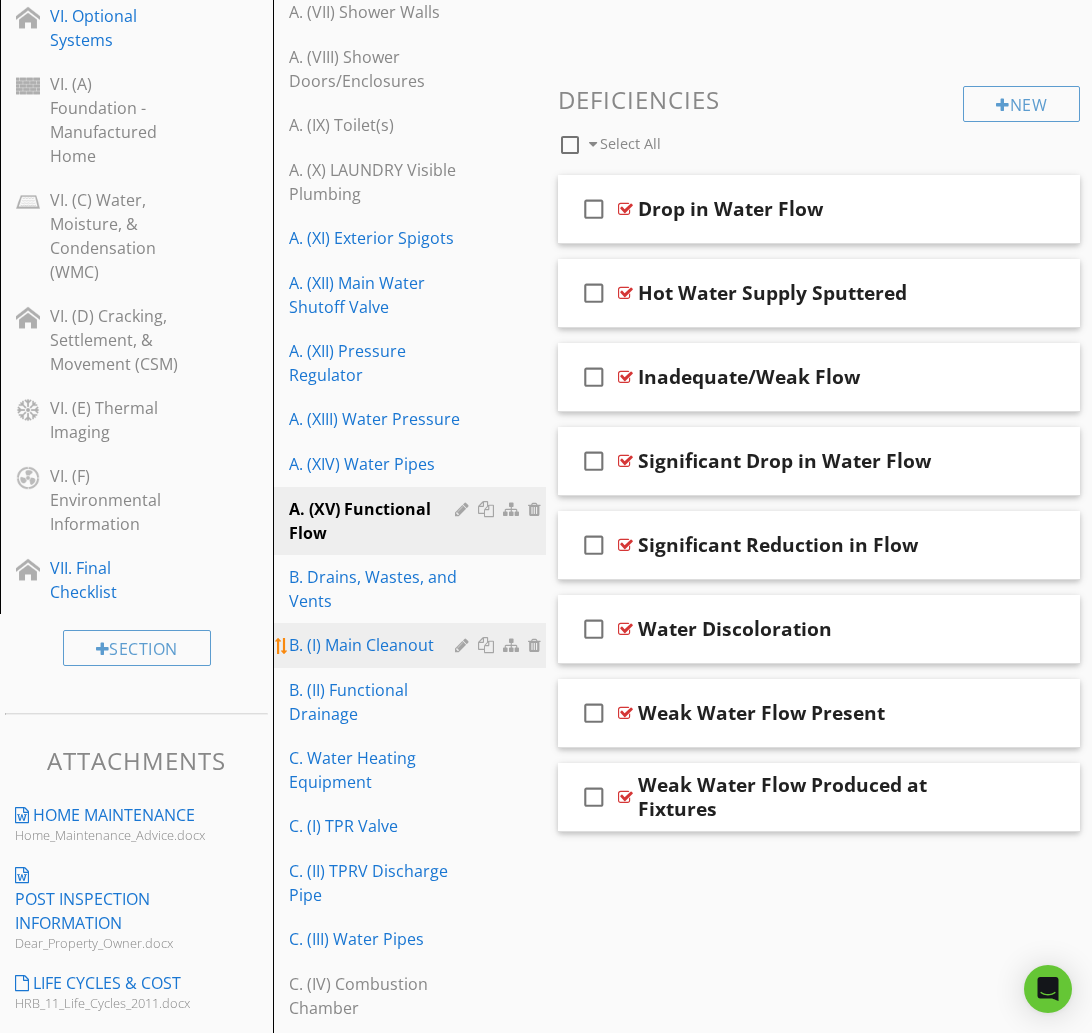 scroll, scrollTop: 762, scrollLeft: 0, axis: vertical 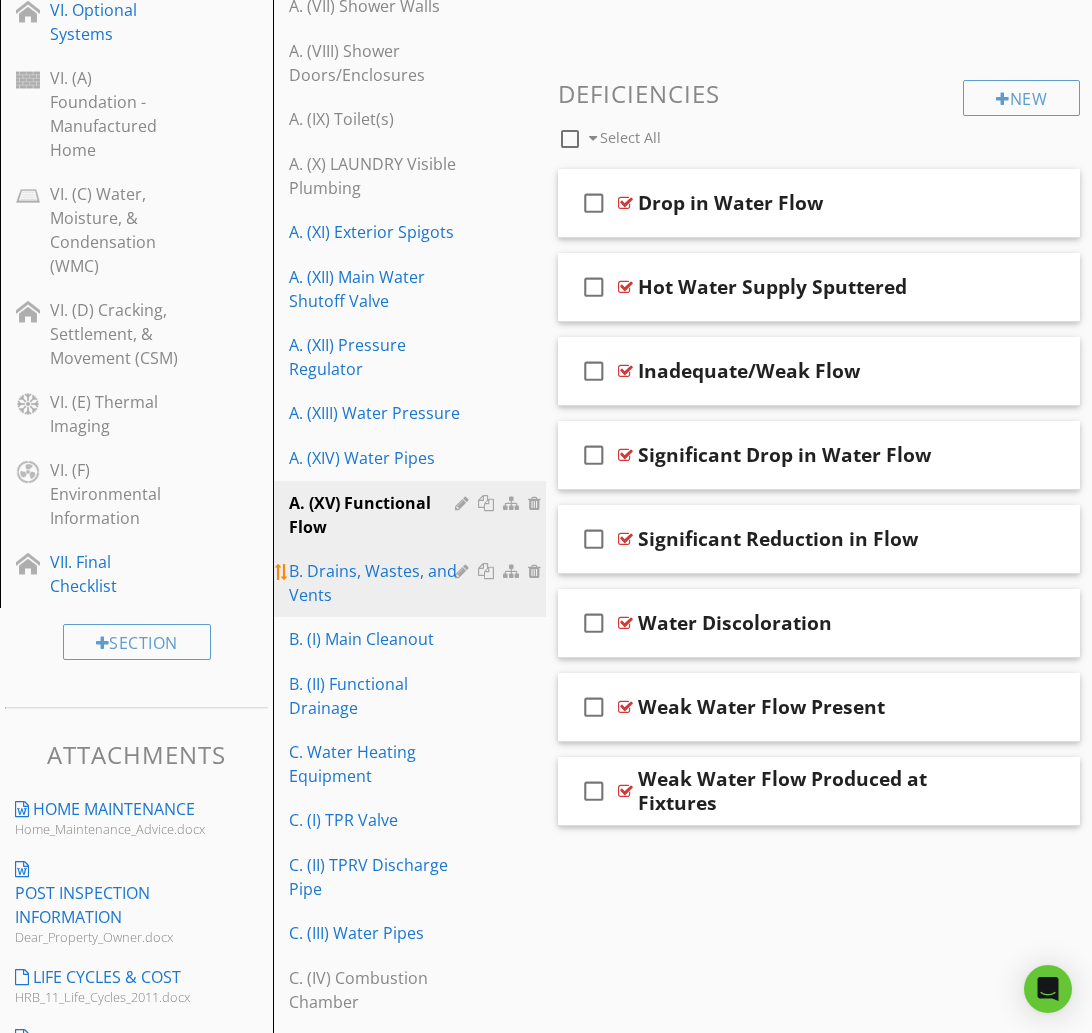 click on "B. Drains, Wastes, and Vents" at bounding box center [375, 583] 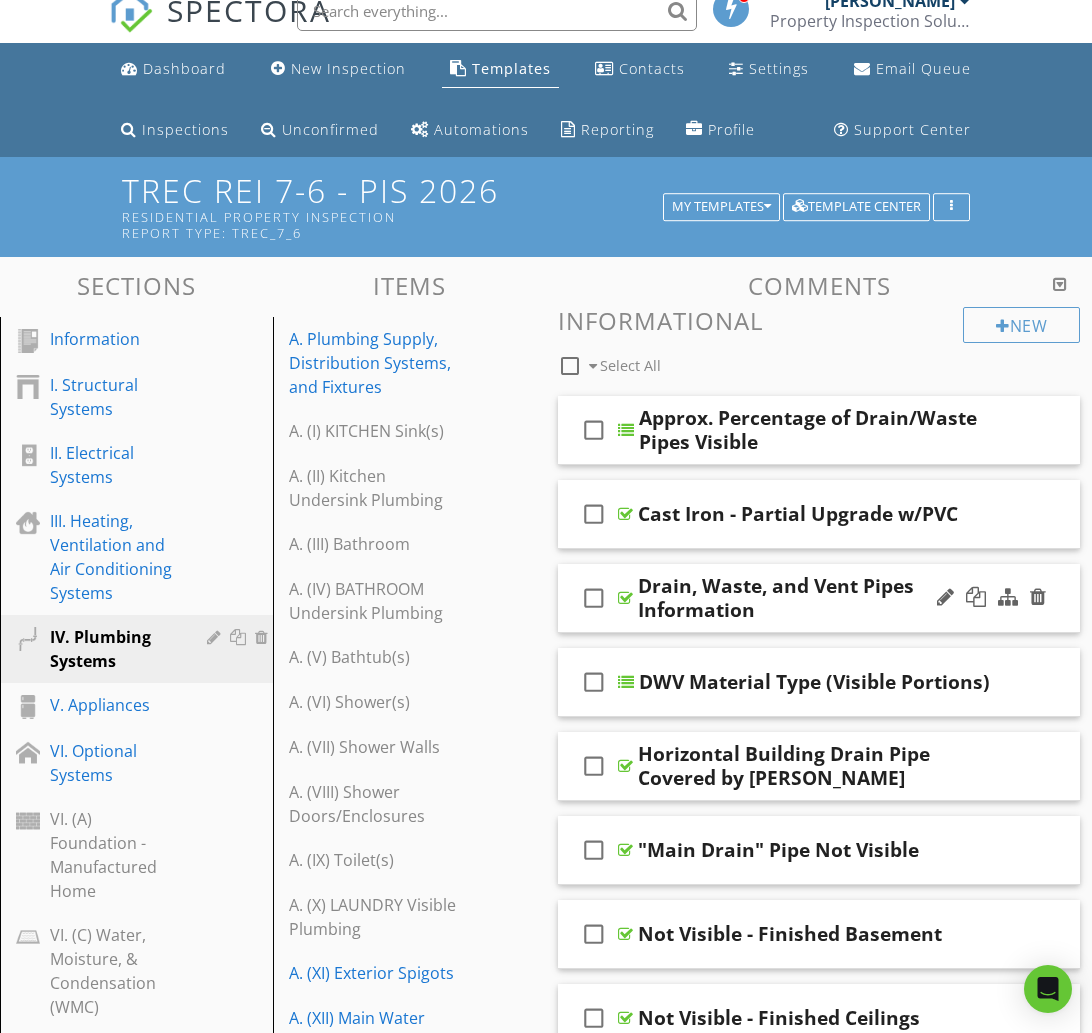 scroll, scrollTop: 0, scrollLeft: 0, axis: both 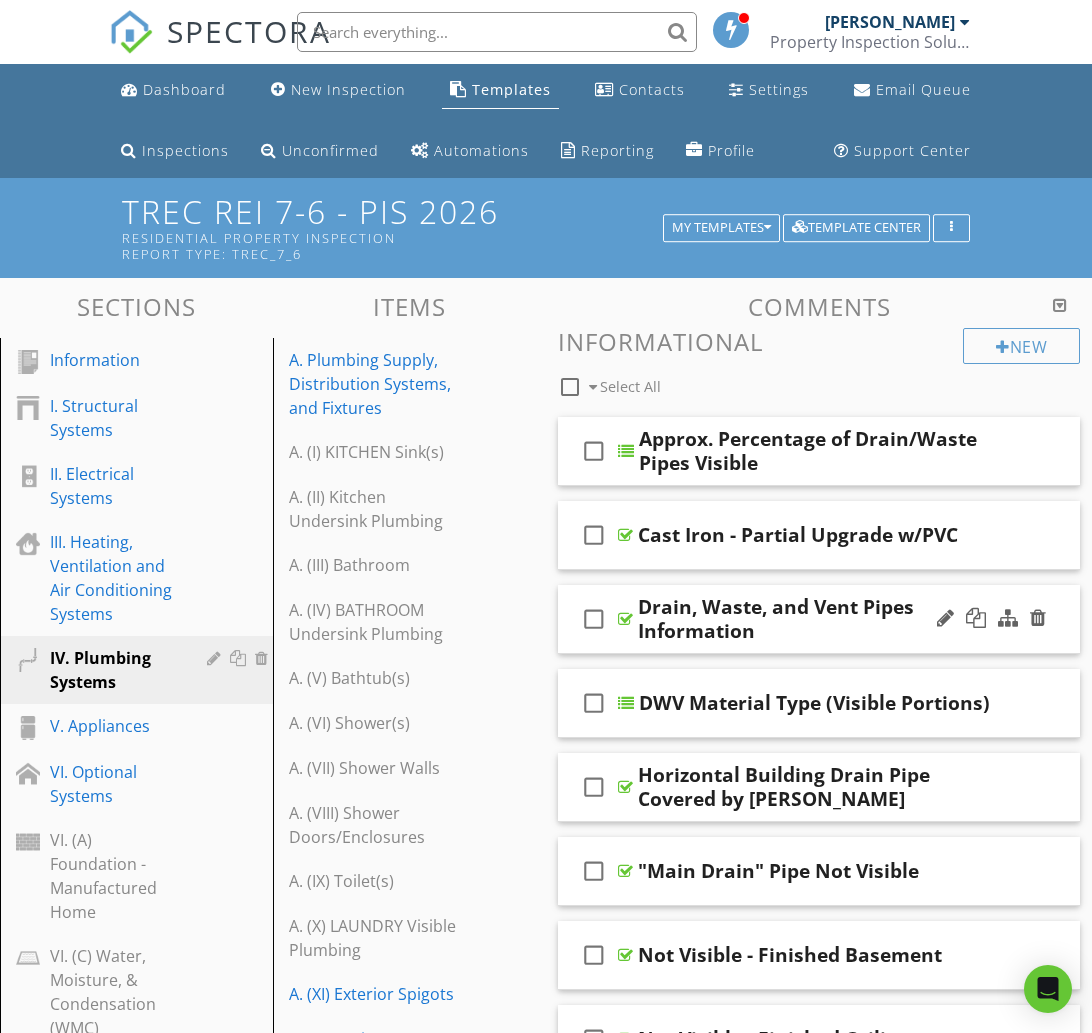 type 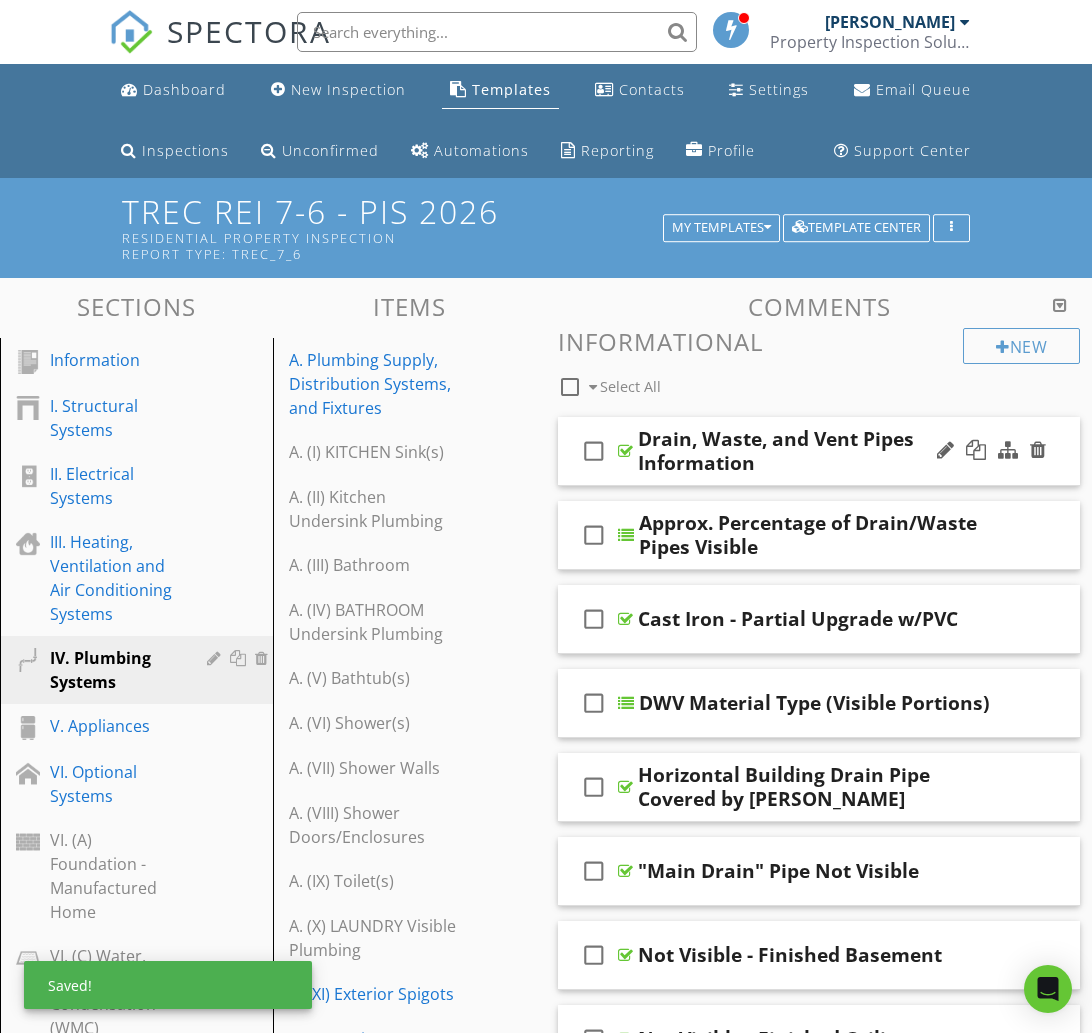 click on "Drain, Waste, and Vent Pipes Information" at bounding box center [819, 451] 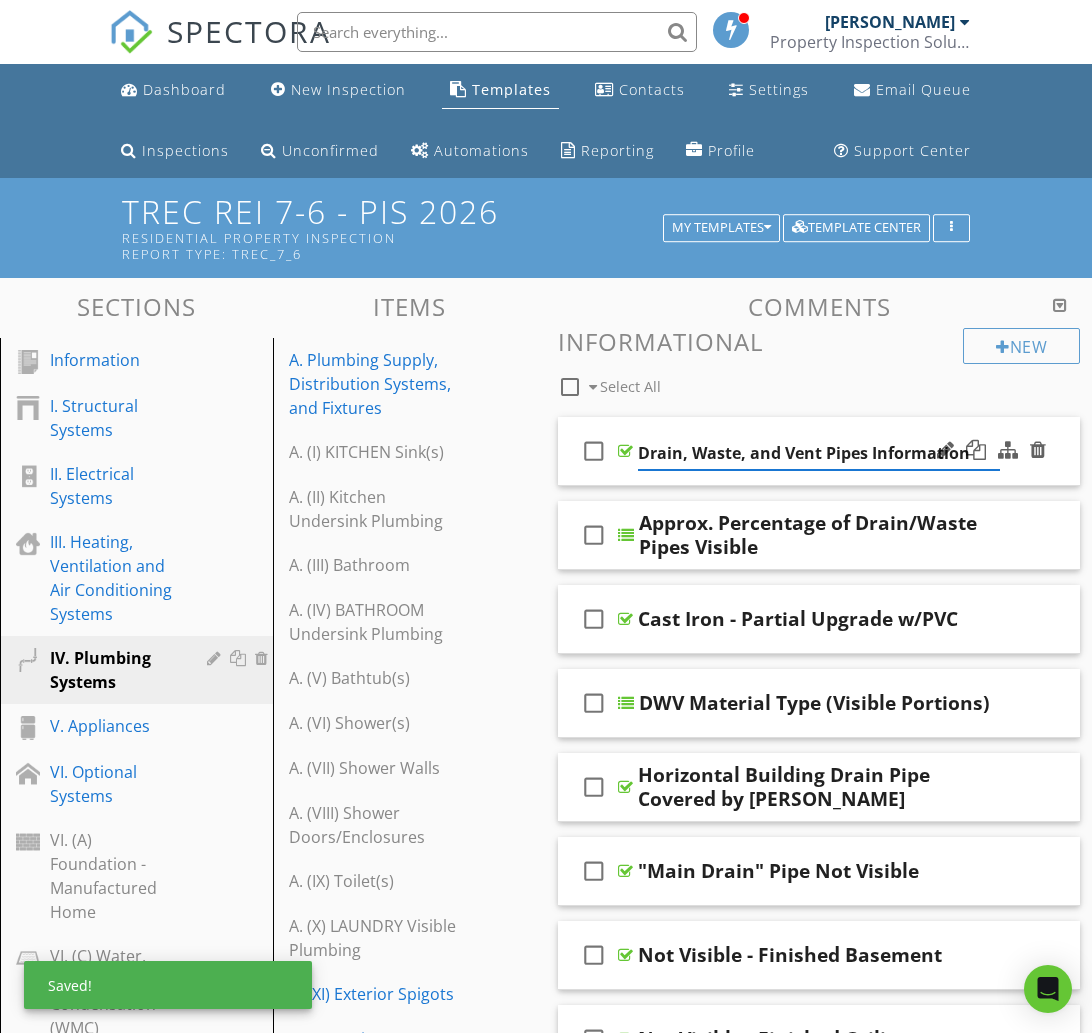 click on "check_box_outline_blank         Drain, Waste, and Vent Pipes Information" at bounding box center [819, 451] 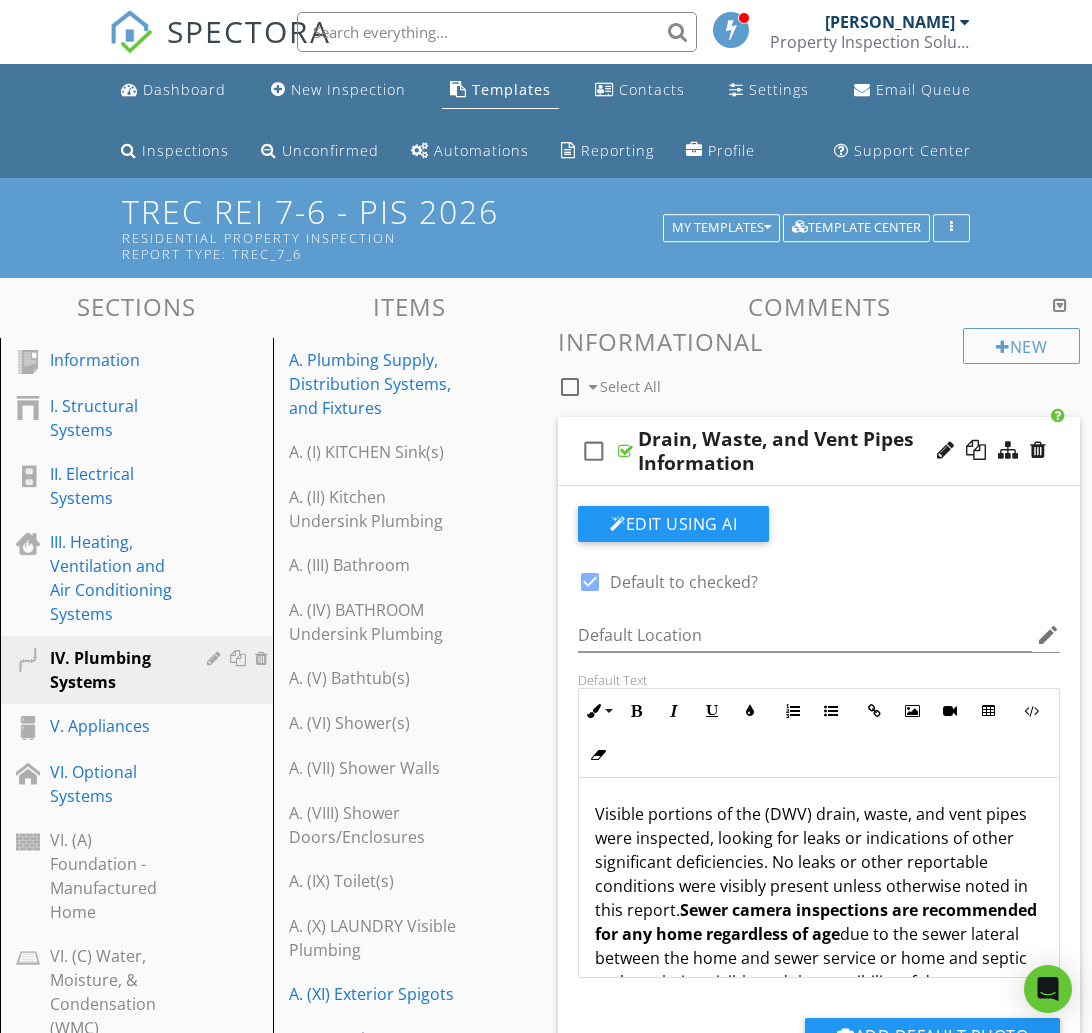 click at bounding box center [590, 582] 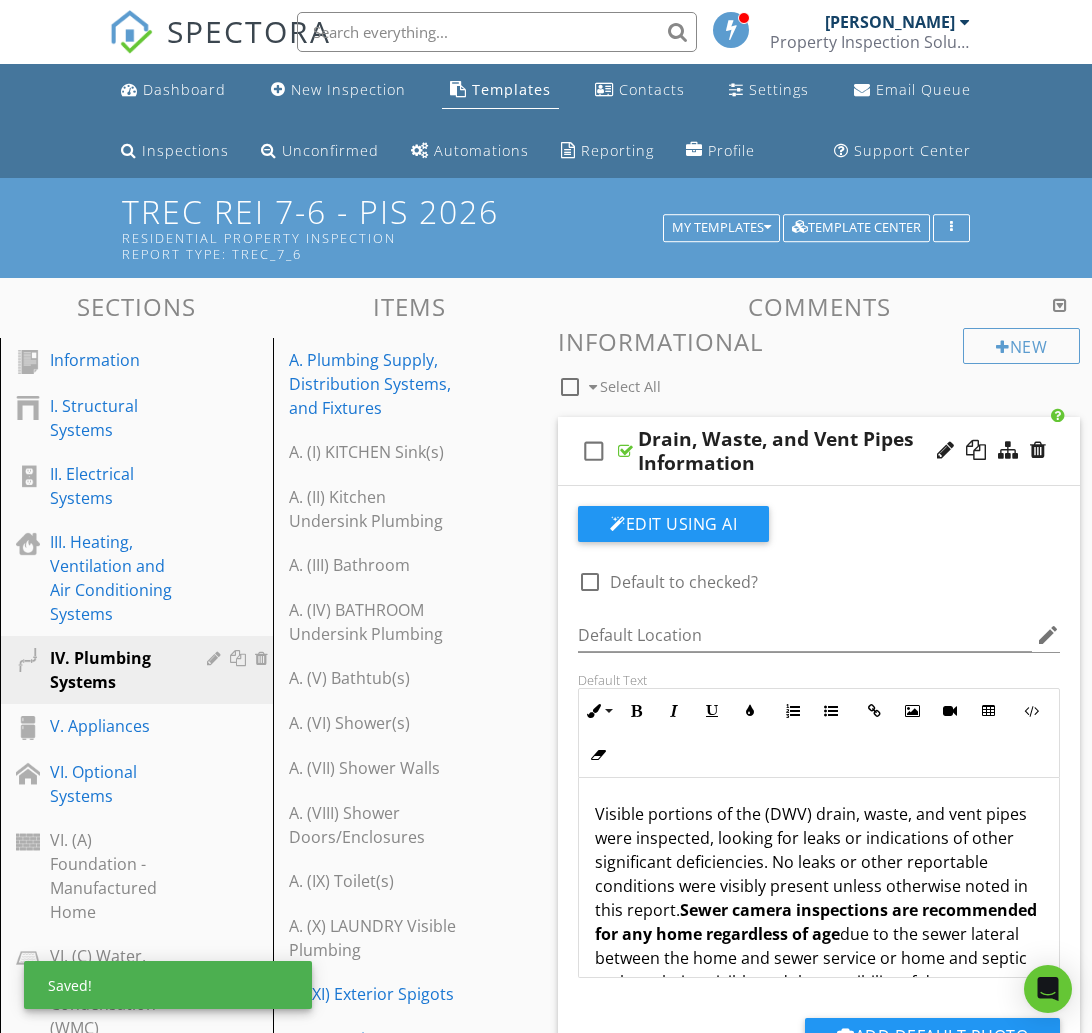 click on "check_box_outline_blank
Drain, Waste, and Vent Pipes Information" at bounding box center (819, 451) 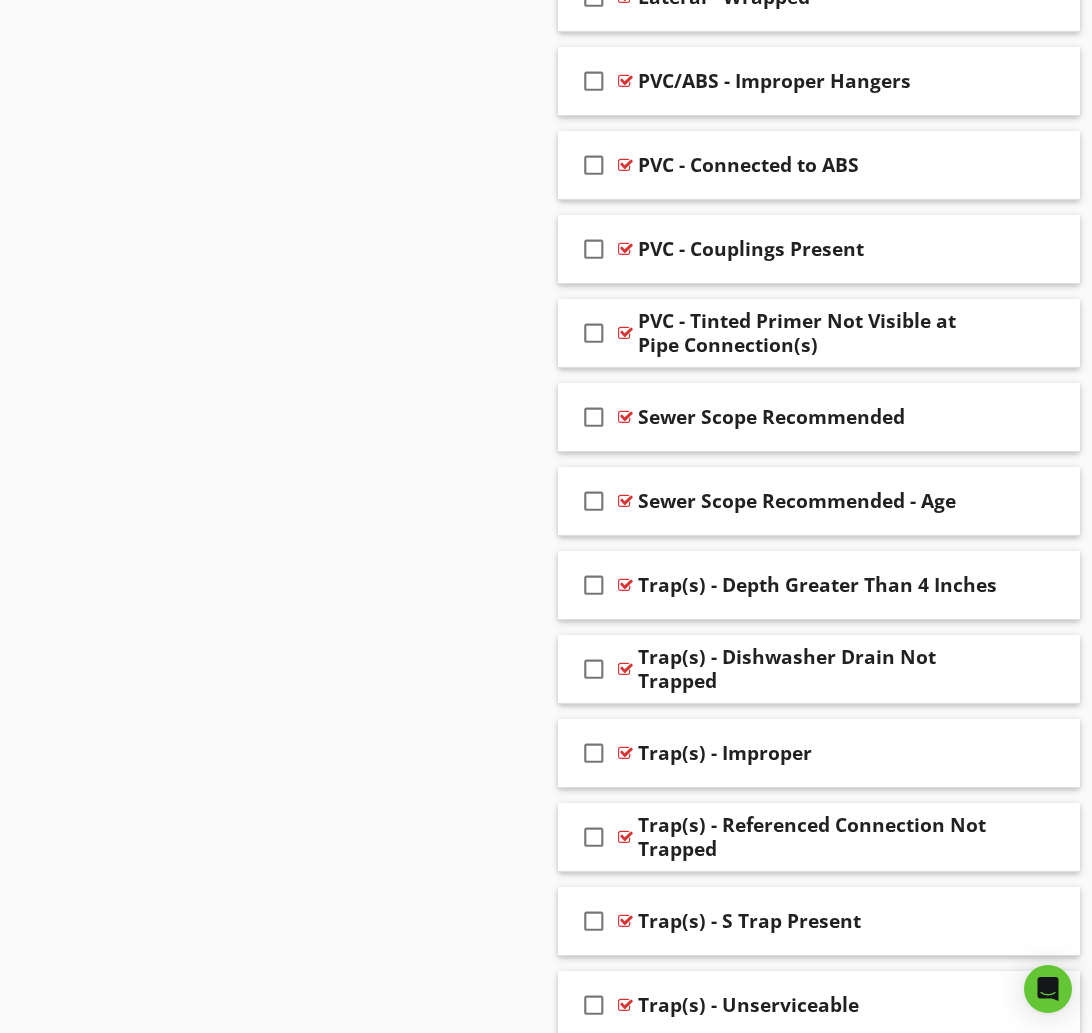 scroll, scrollTop: 4853, scrollLeft: 0, axis: vertical 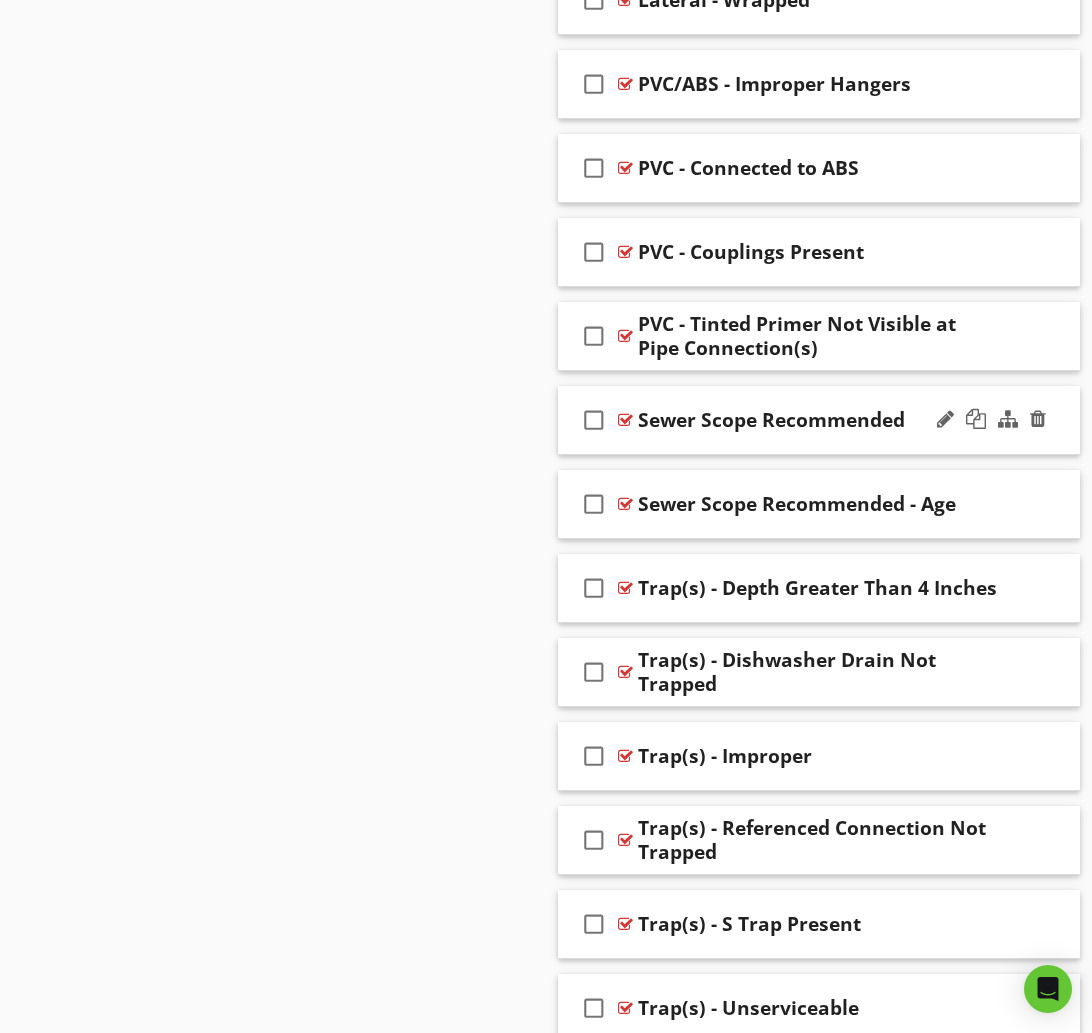 click on "check_box_outline_blank
Sewer Scope Recommended" at bounding box center [819, 420] 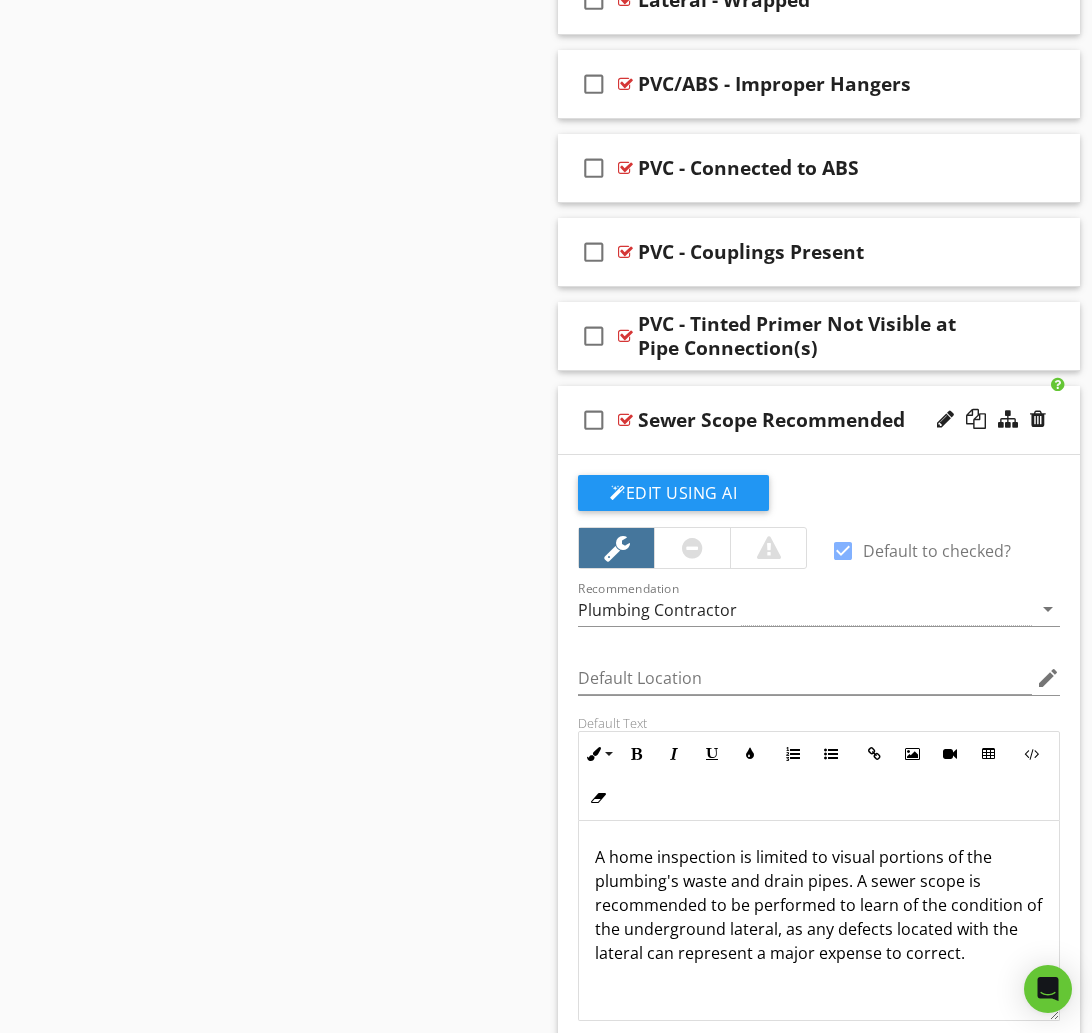 scroll, scrollTop: 4850, scrollLeft: 0, axis: vertical 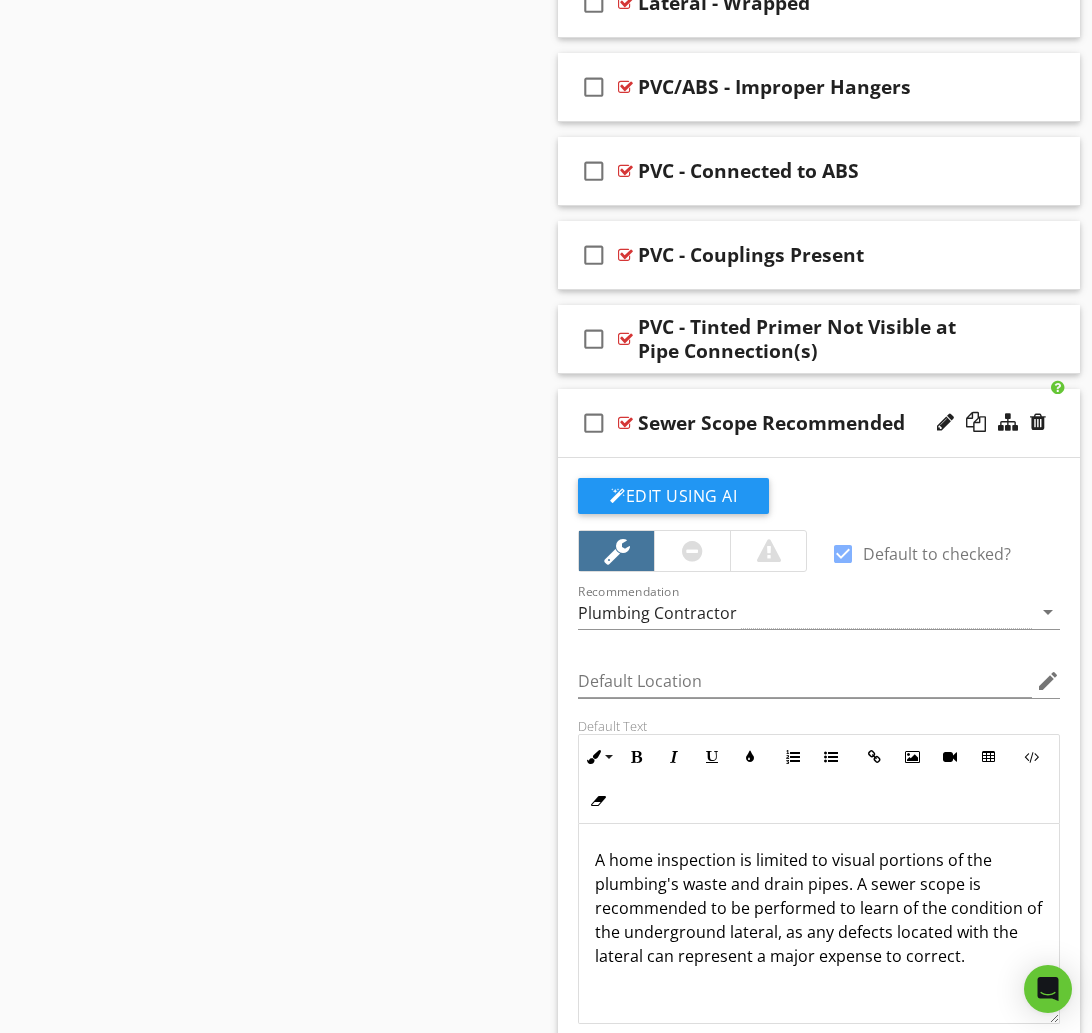 click at bounding box center (843, 554) 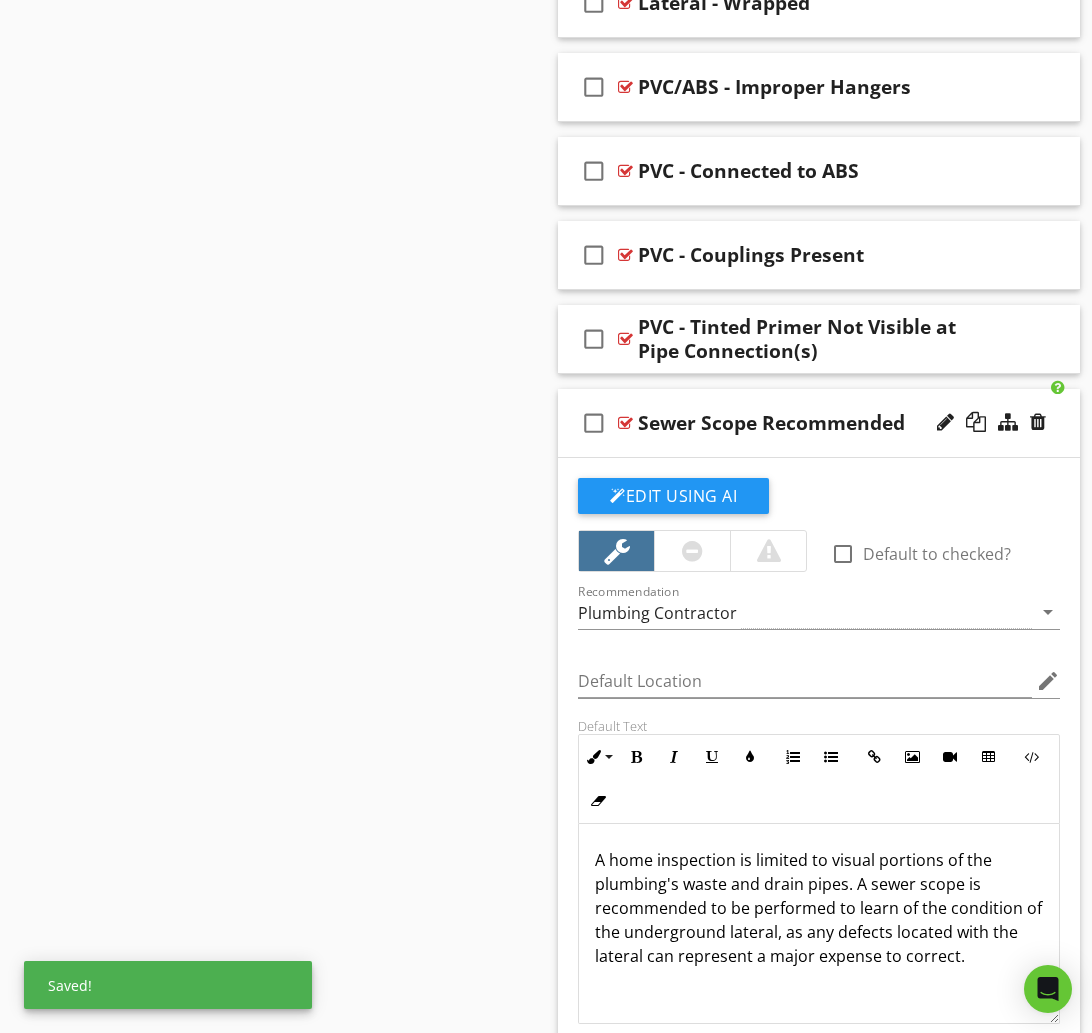 click on "check_box_outline_blank
Sewer Scope Recommended" at bounding box center [819, 423] 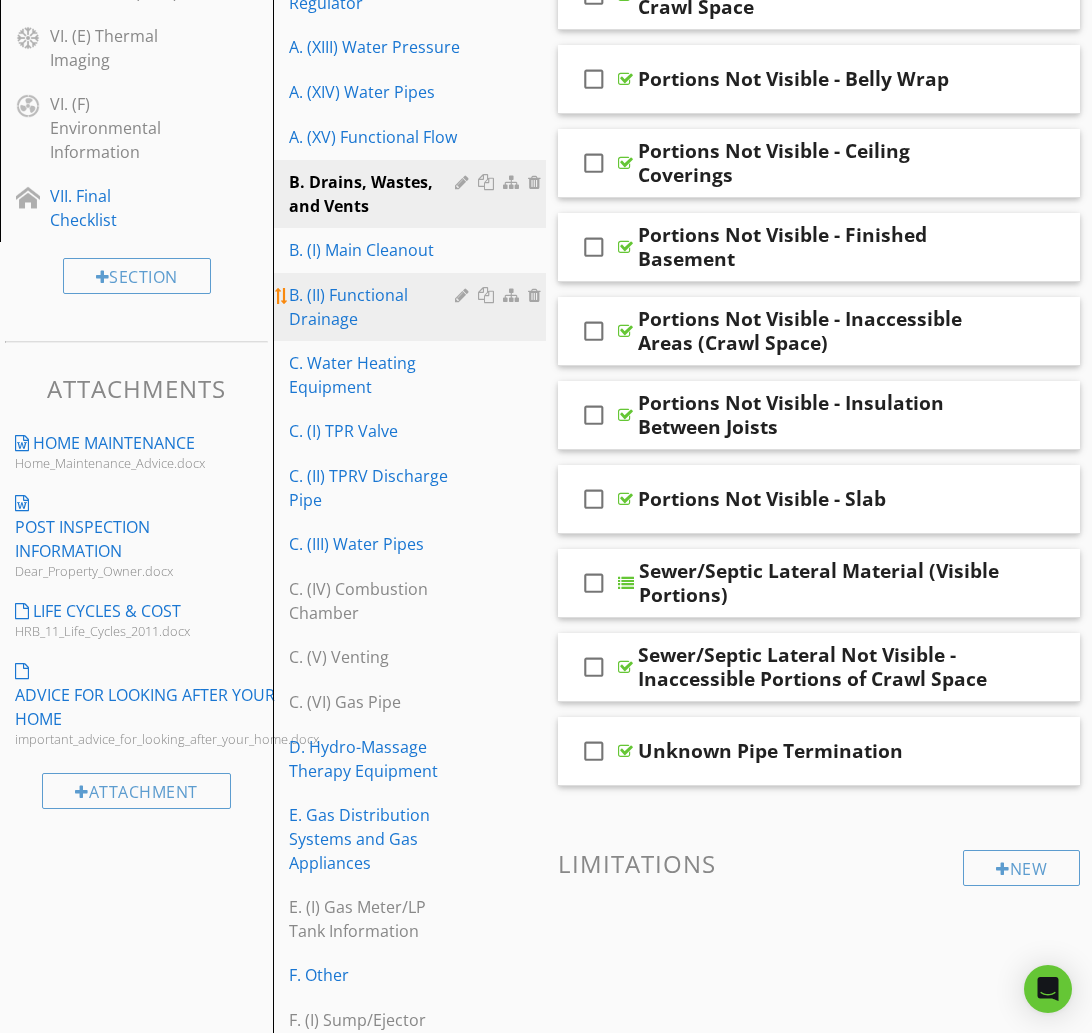scroll, scrollTop: 1130, scrollLeft: 0, axis: vertical 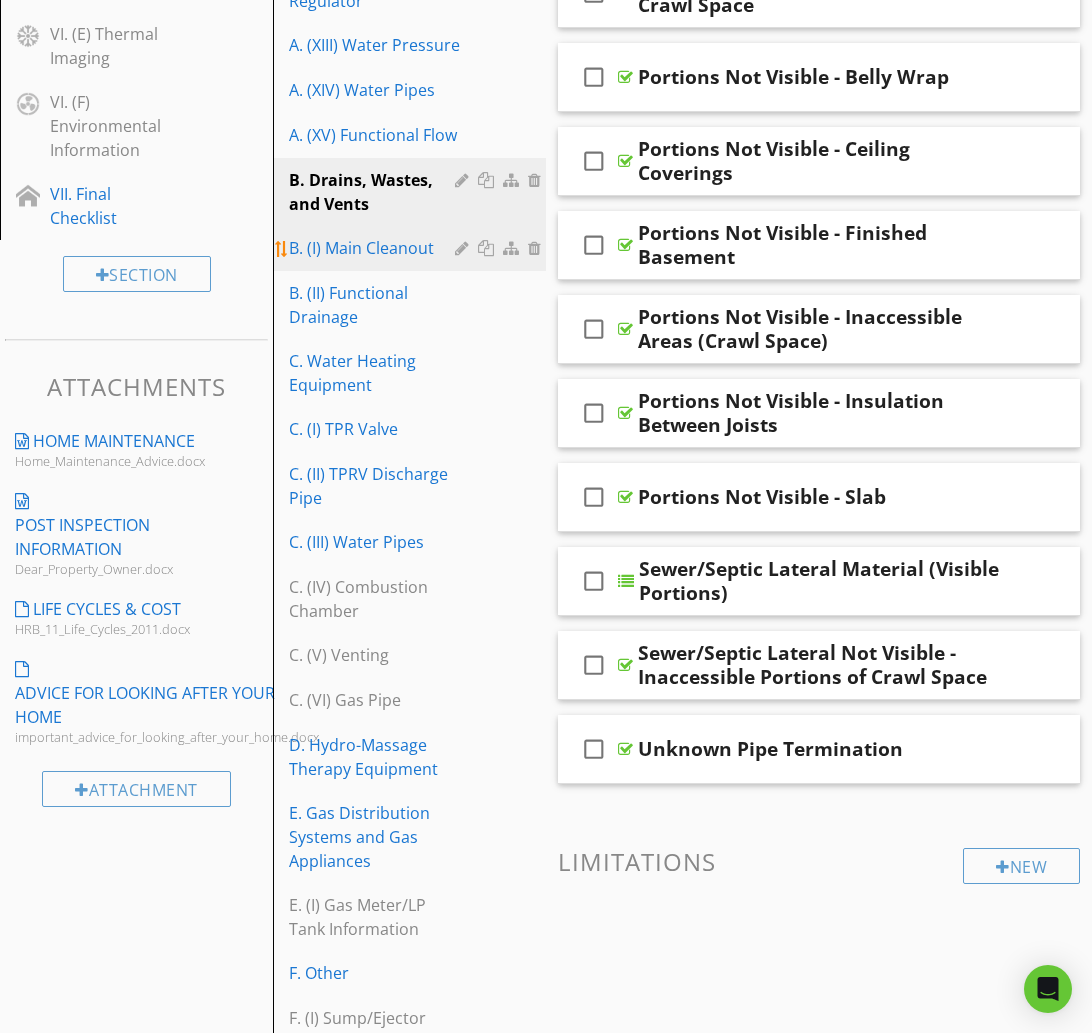 click on "B. (I) Main Cleanout" at bounding box center (375, 248) 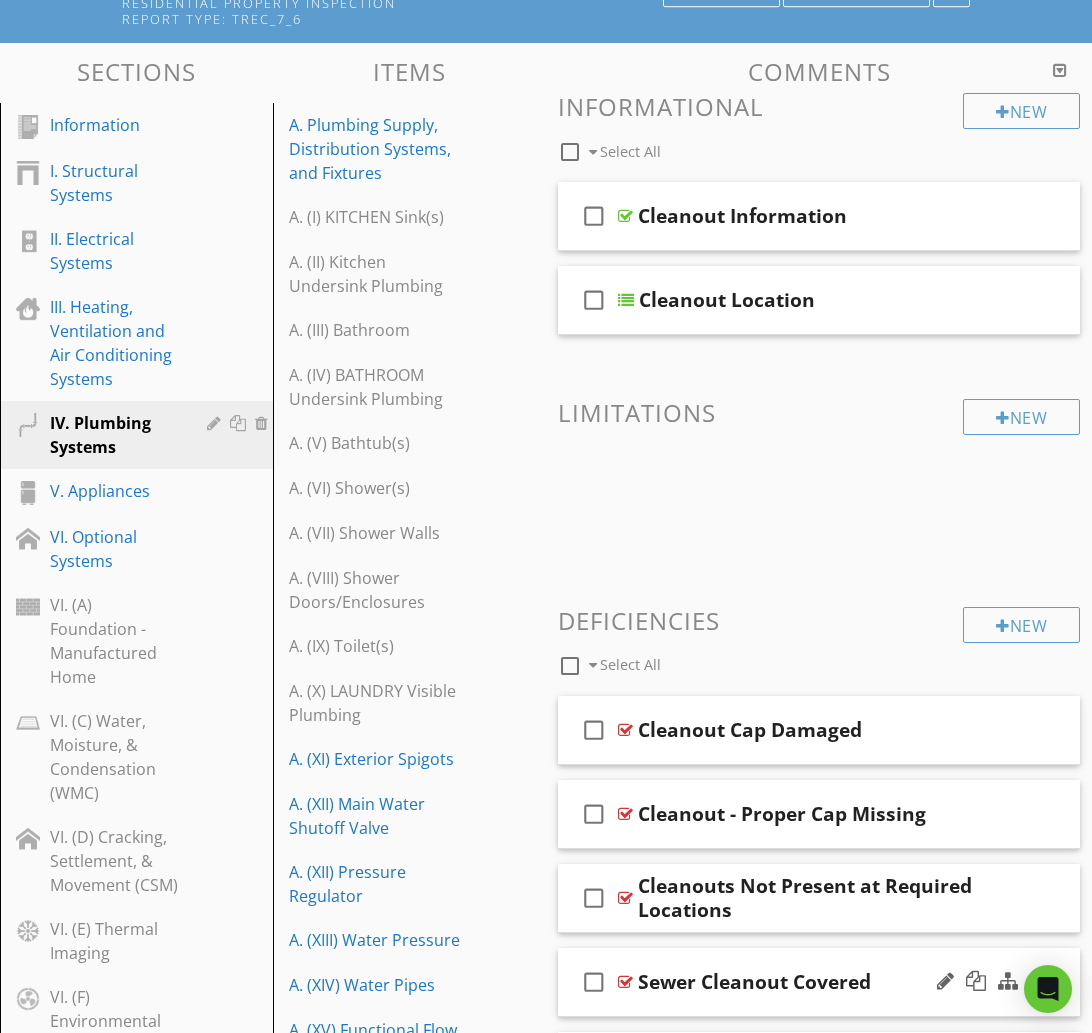 scroll, scrollTop: 0, scrollLeft: 0, axis: both 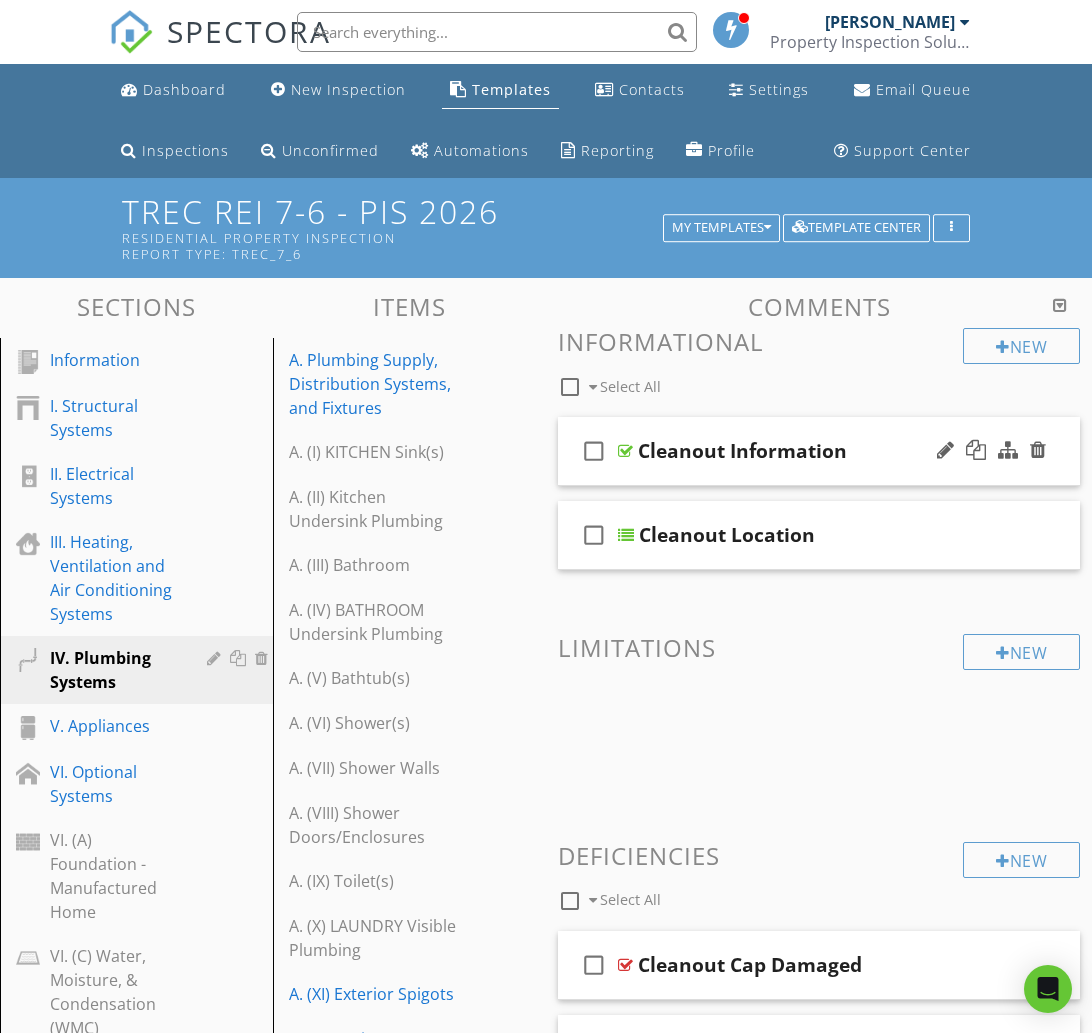 click on "check_box_outline_blank
Cleanout Information" at bounding box center [819, 451] 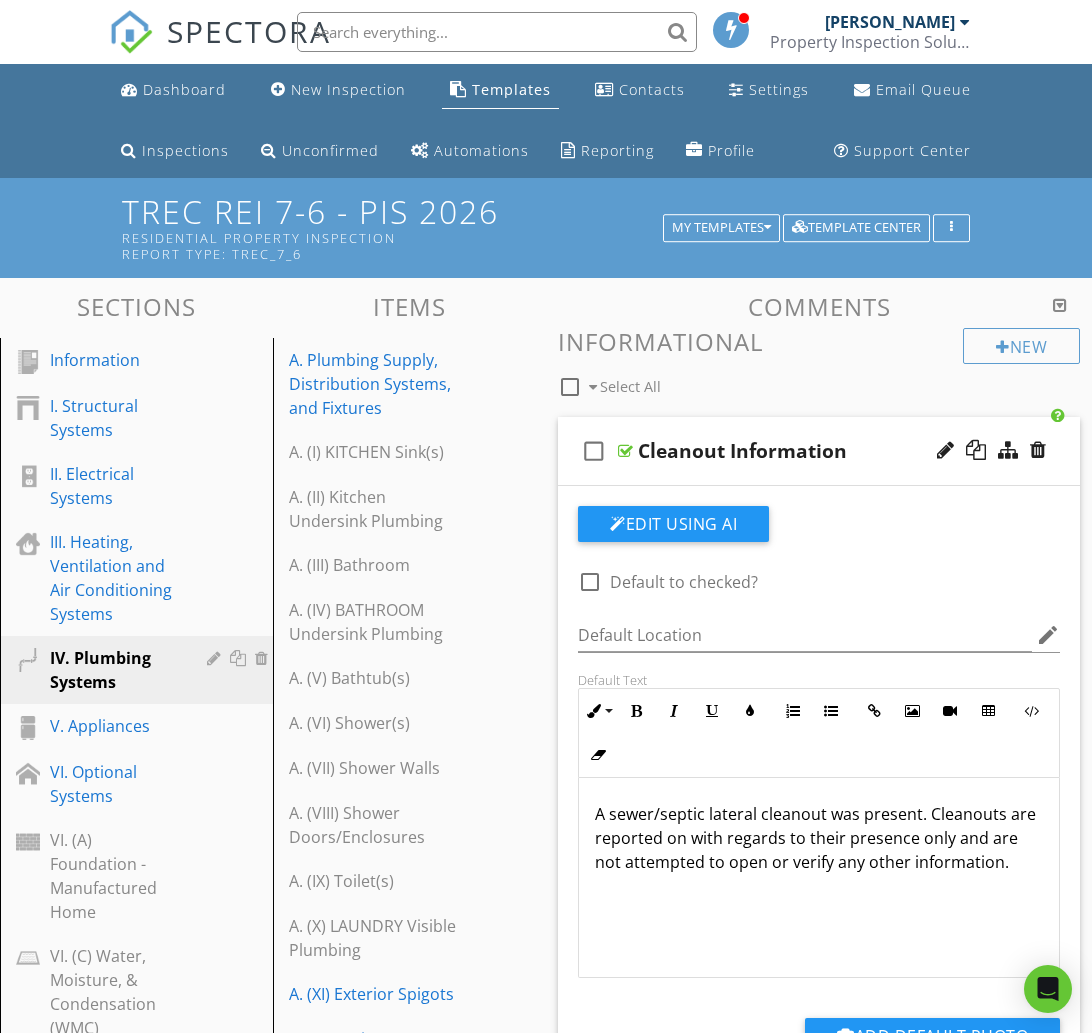 click on "check_box_outline_blank
Cleanout Information" at bounding box center (819, 451) 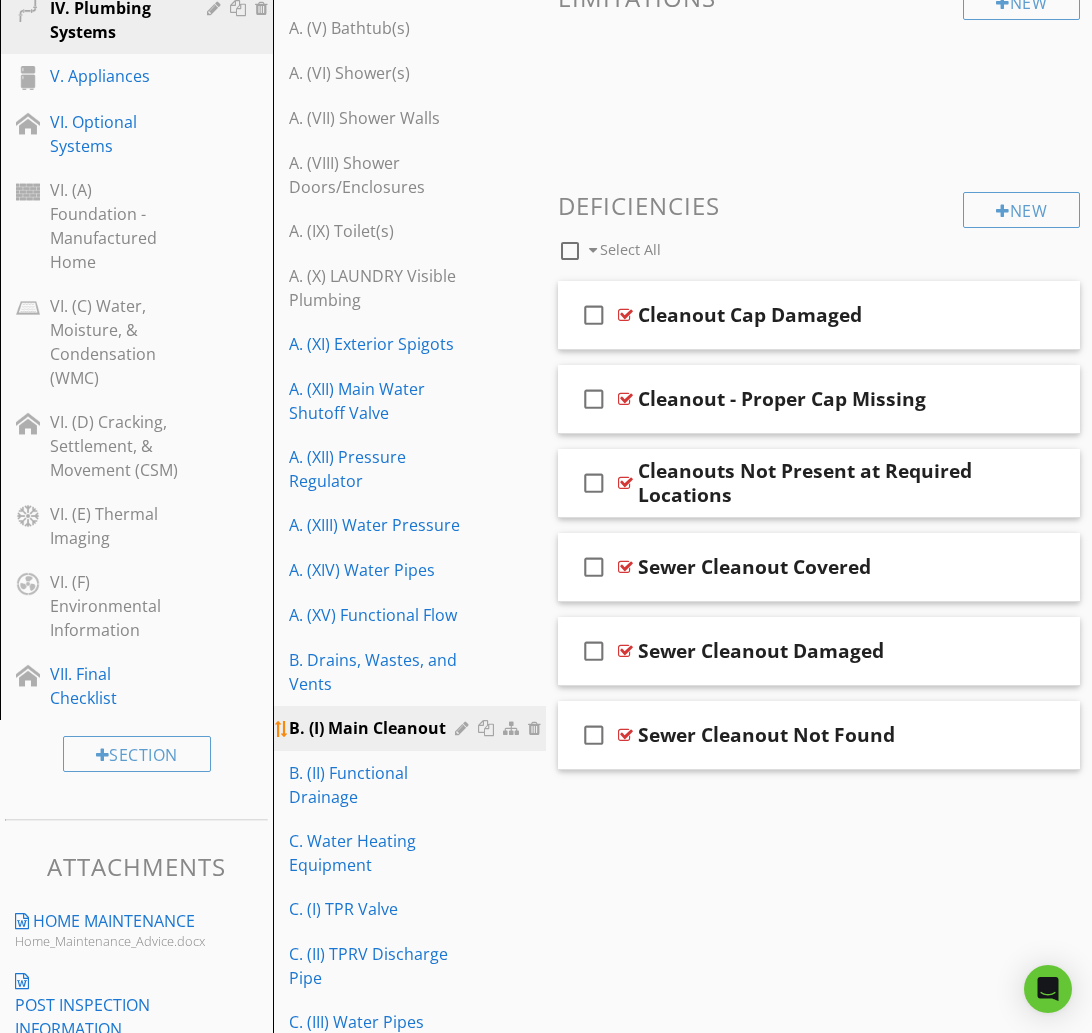 scroll, scrollTop: 653, scrollLeft: 0, axis: vertical 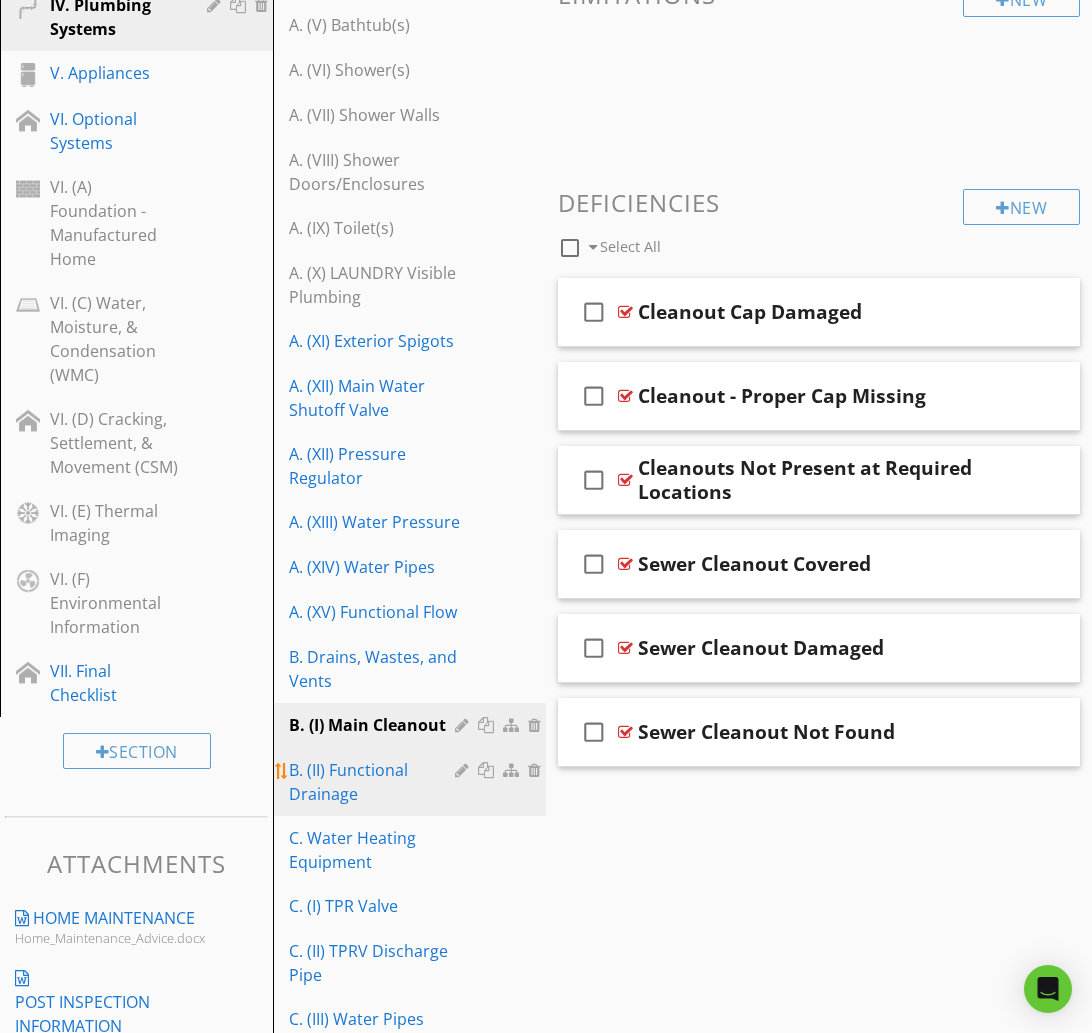 click on "B. (II) Functional Drainage" at bounding box center [375, 782] 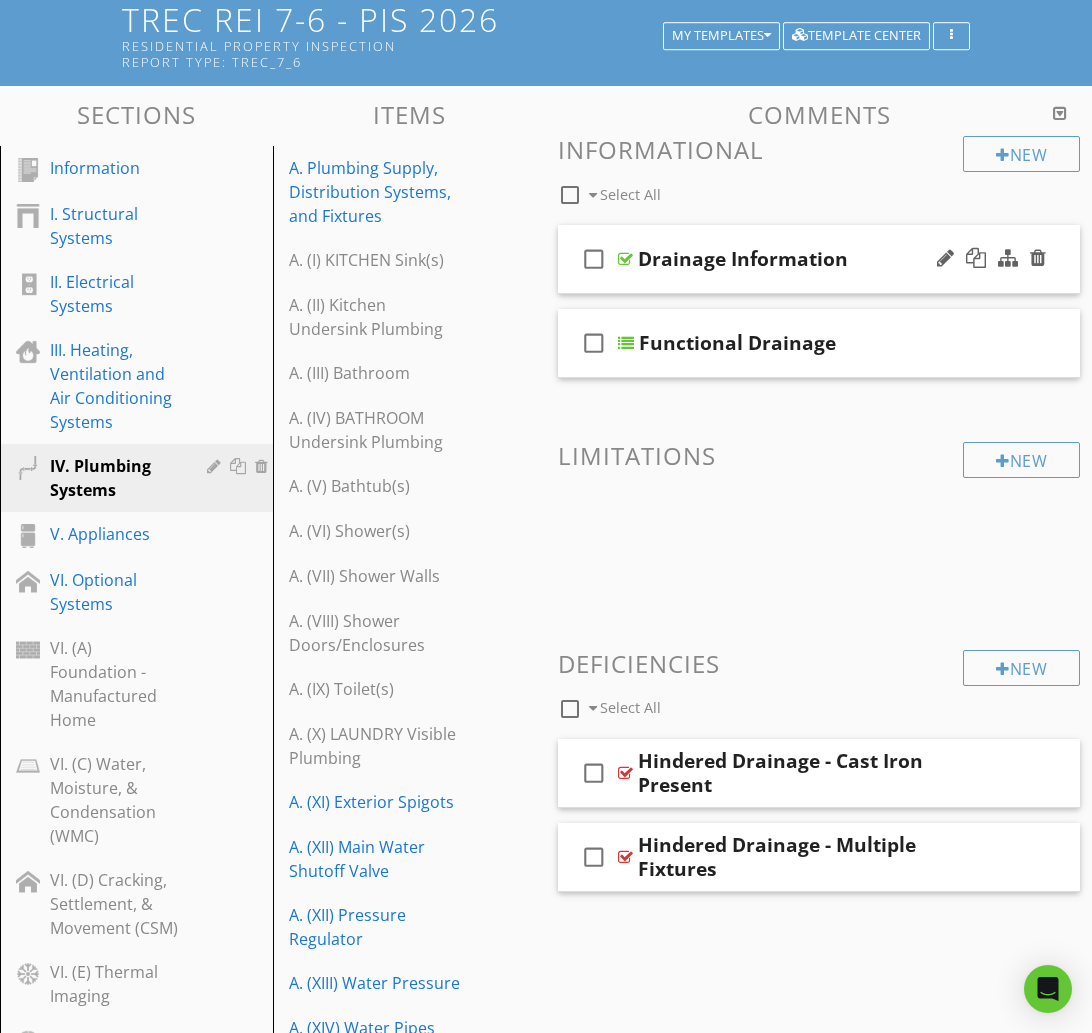 scroll, scrollTop: 0, scrollLeft: 0, axis: both 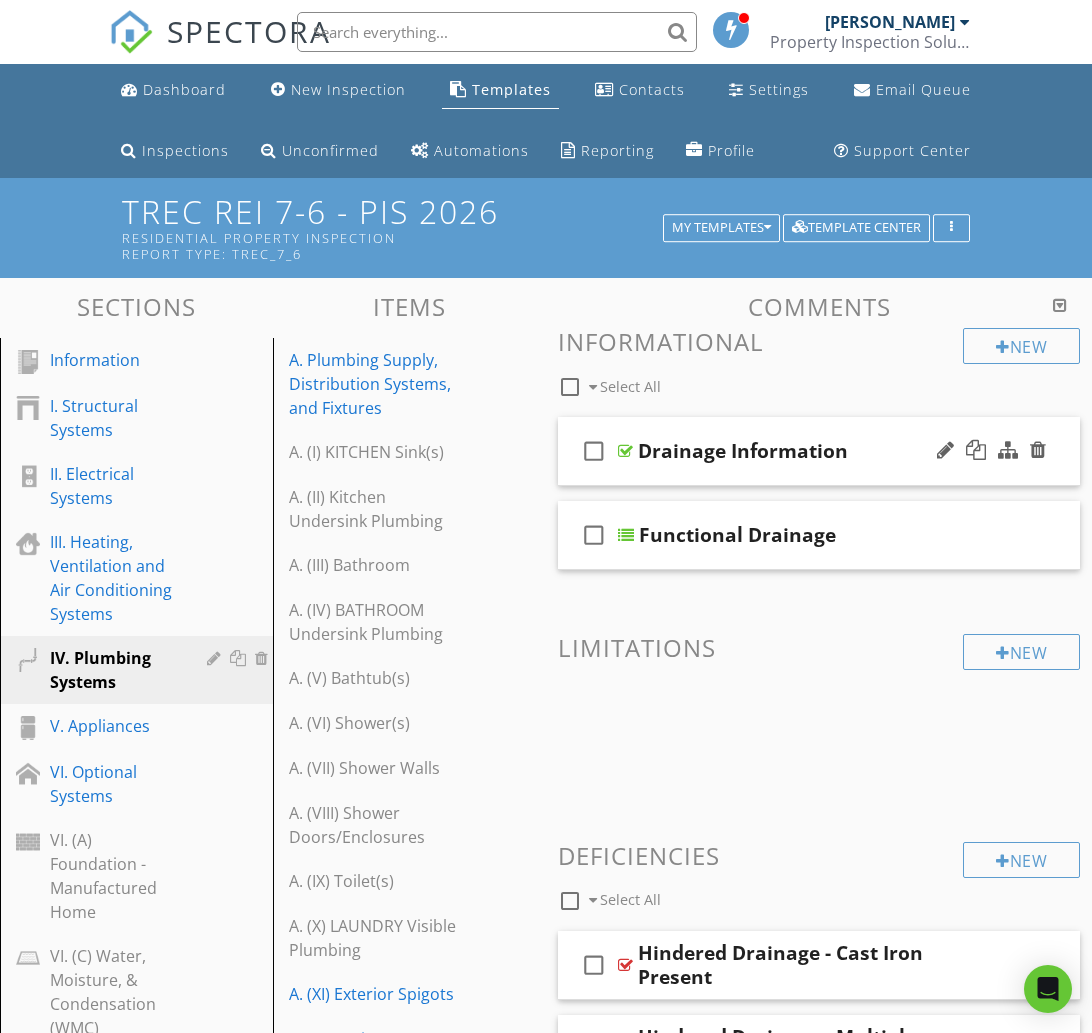 click on "check_box_outline_blank
Drainage Information" at bounding box center [819, 451] 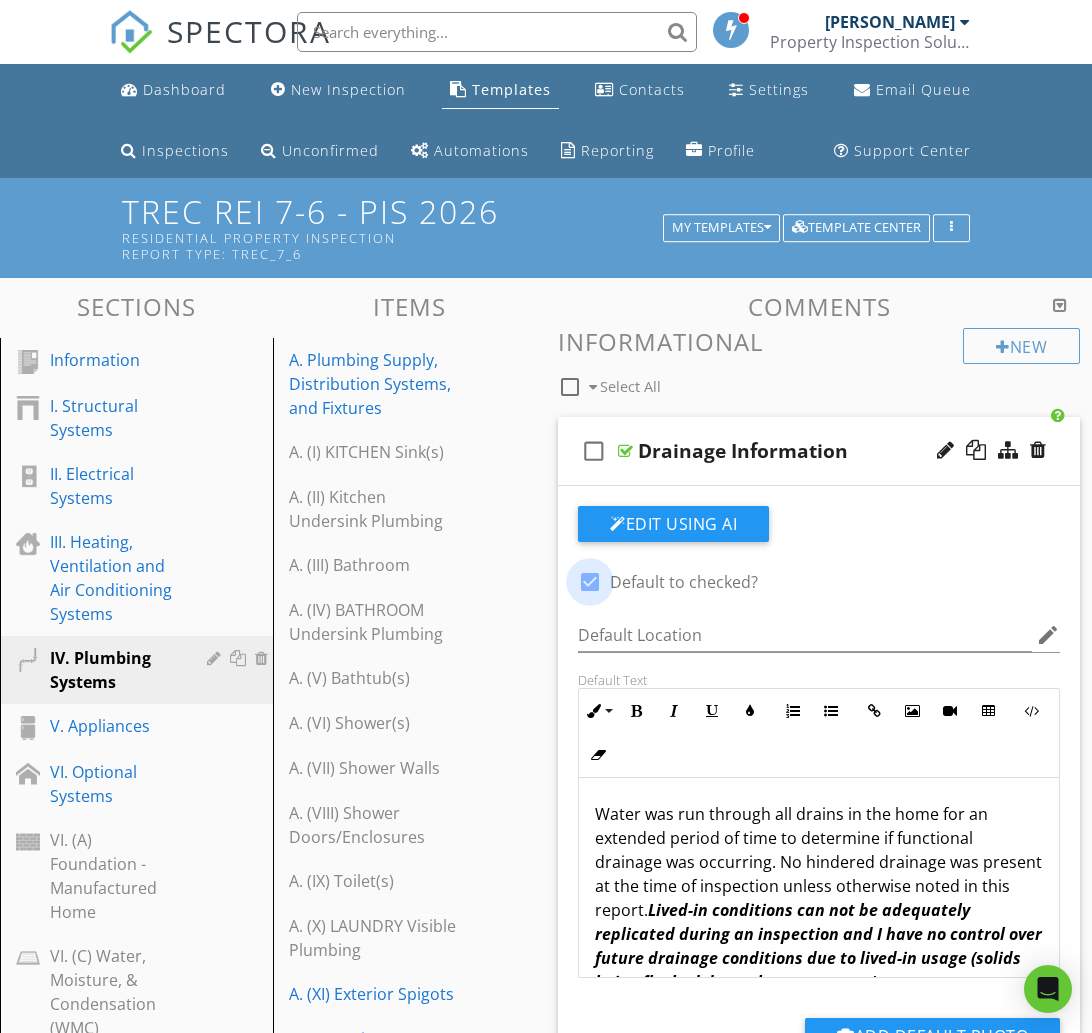 drag, startPoint x: 586, startPoint y: 583, endPoint x: 640, endPoint y: 553, distance: 61.77378 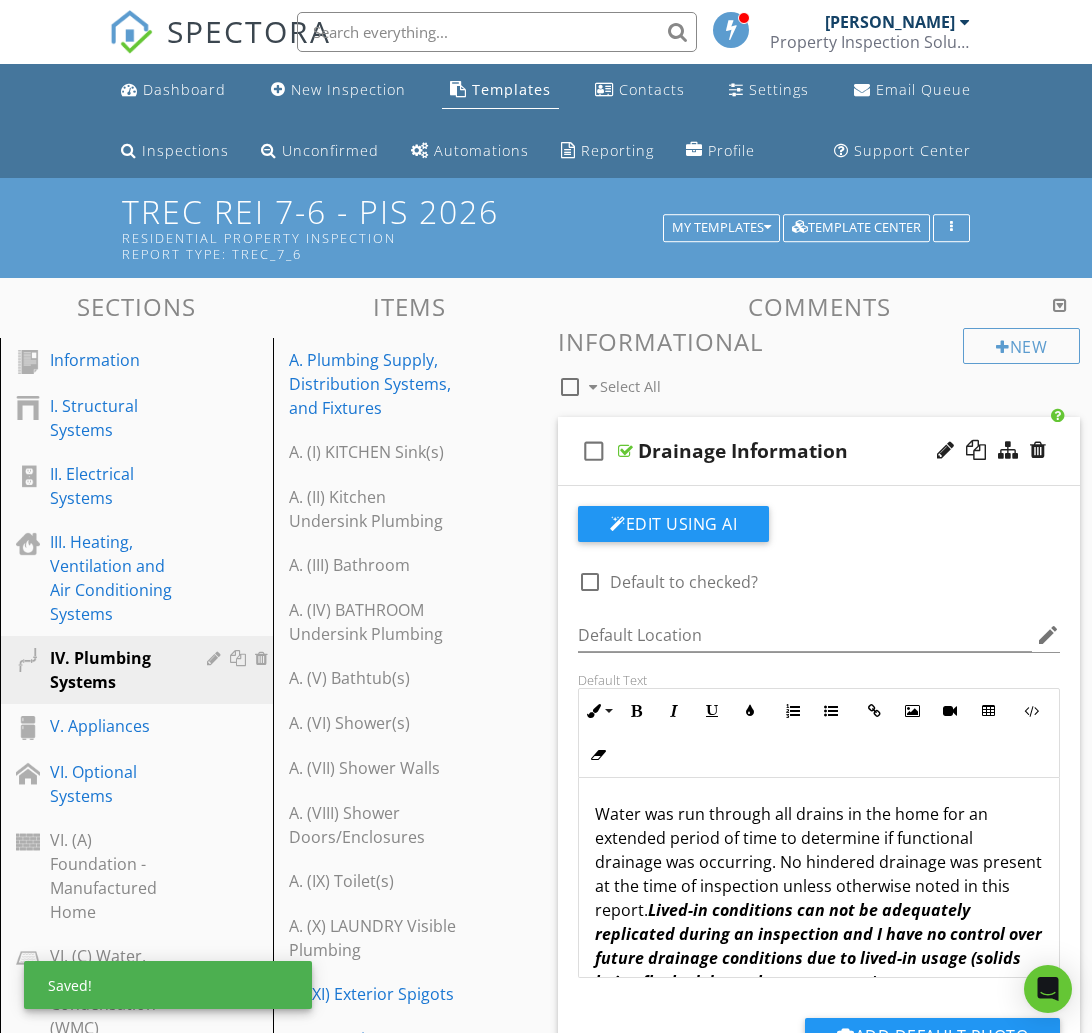 click on "check_box_outline_blank
Drainage Information" at bounding box center (819, 451) 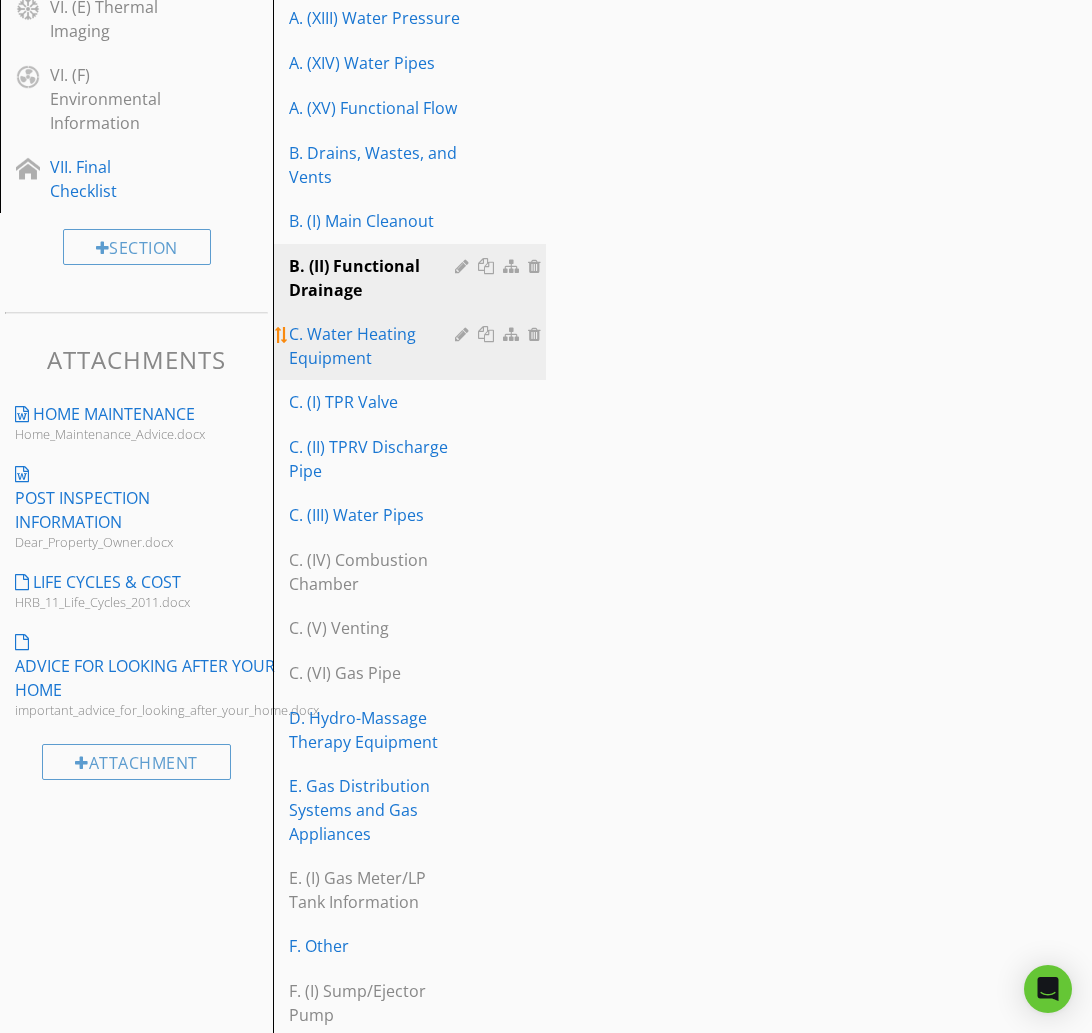 scroll, scrollTop: 1163, scrollLeft: 0, axis: vertical 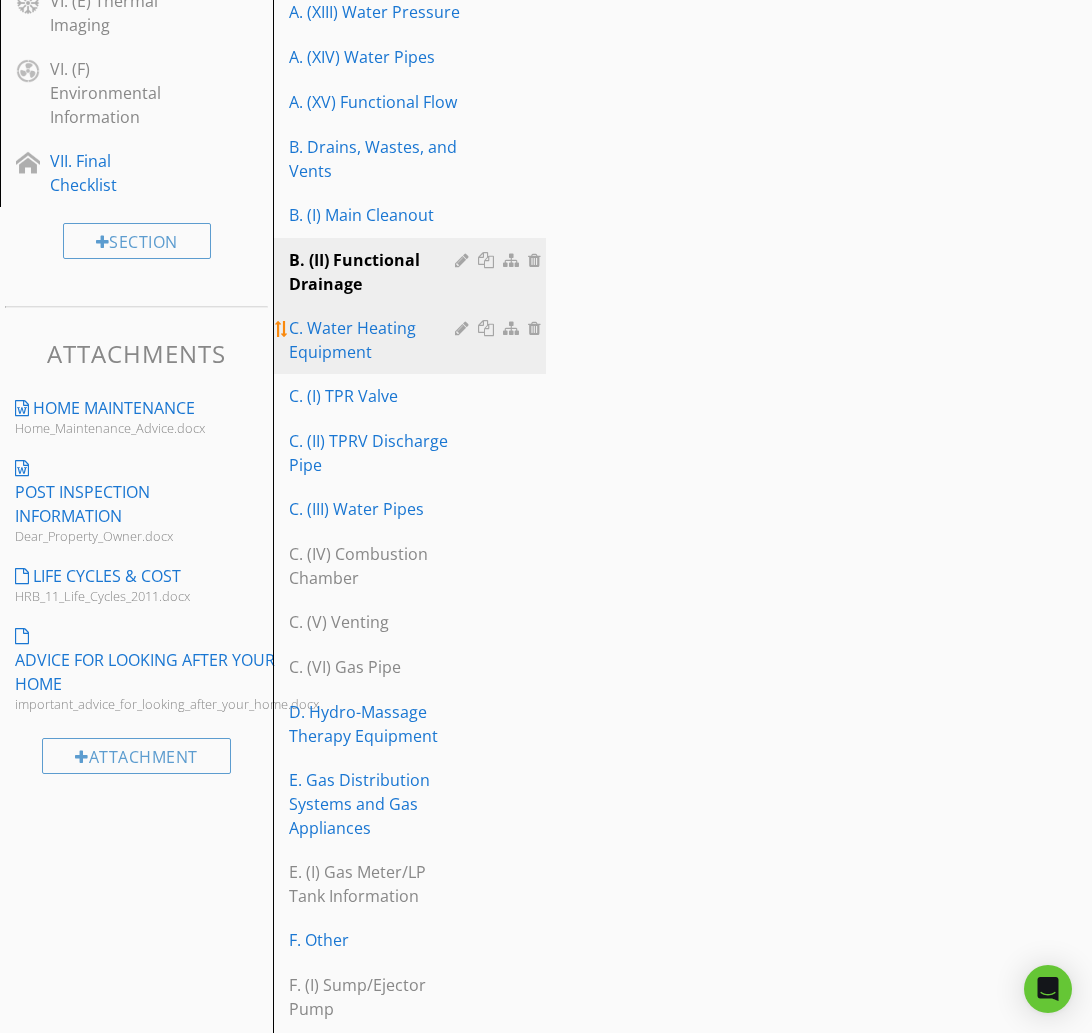 click on "C. Water Heating Equipment" at bounding box center (375, 340) 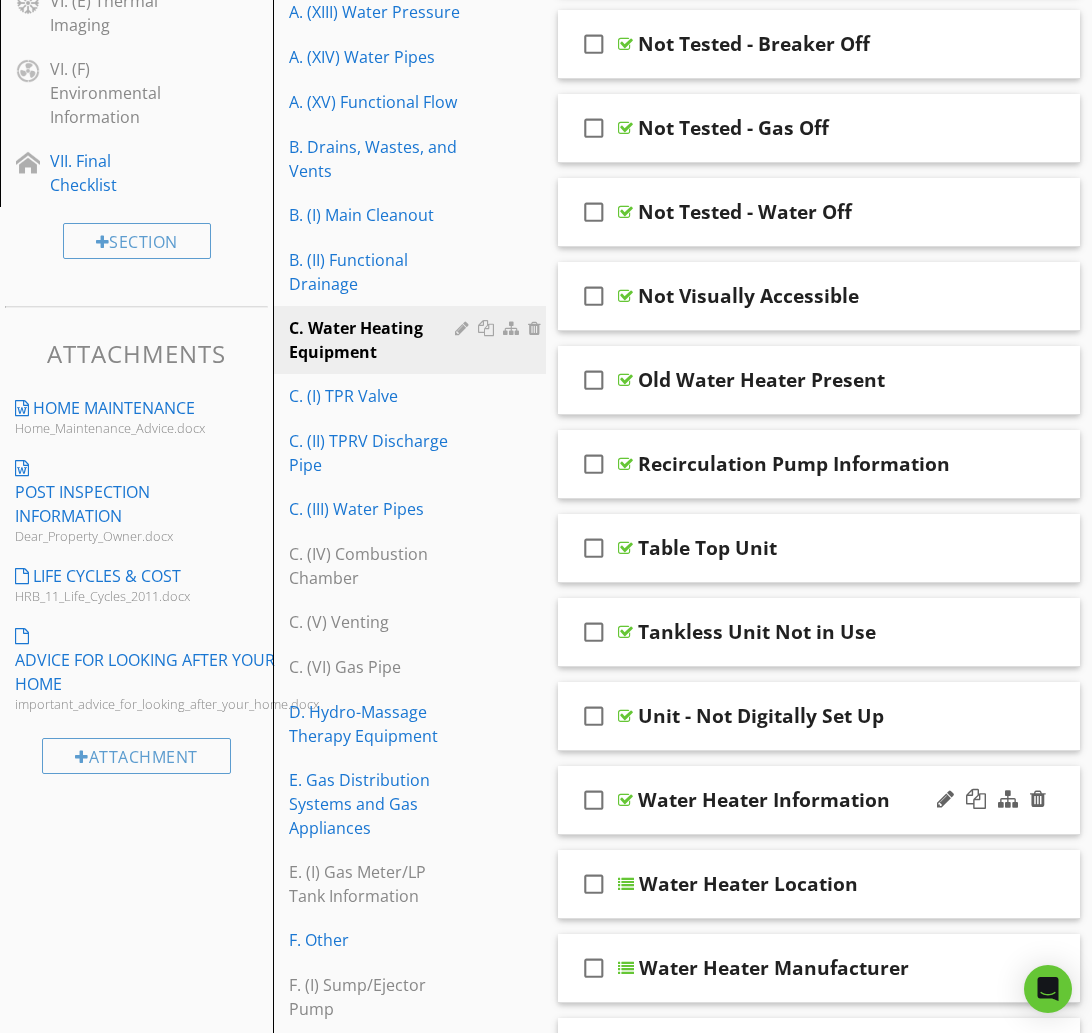 type 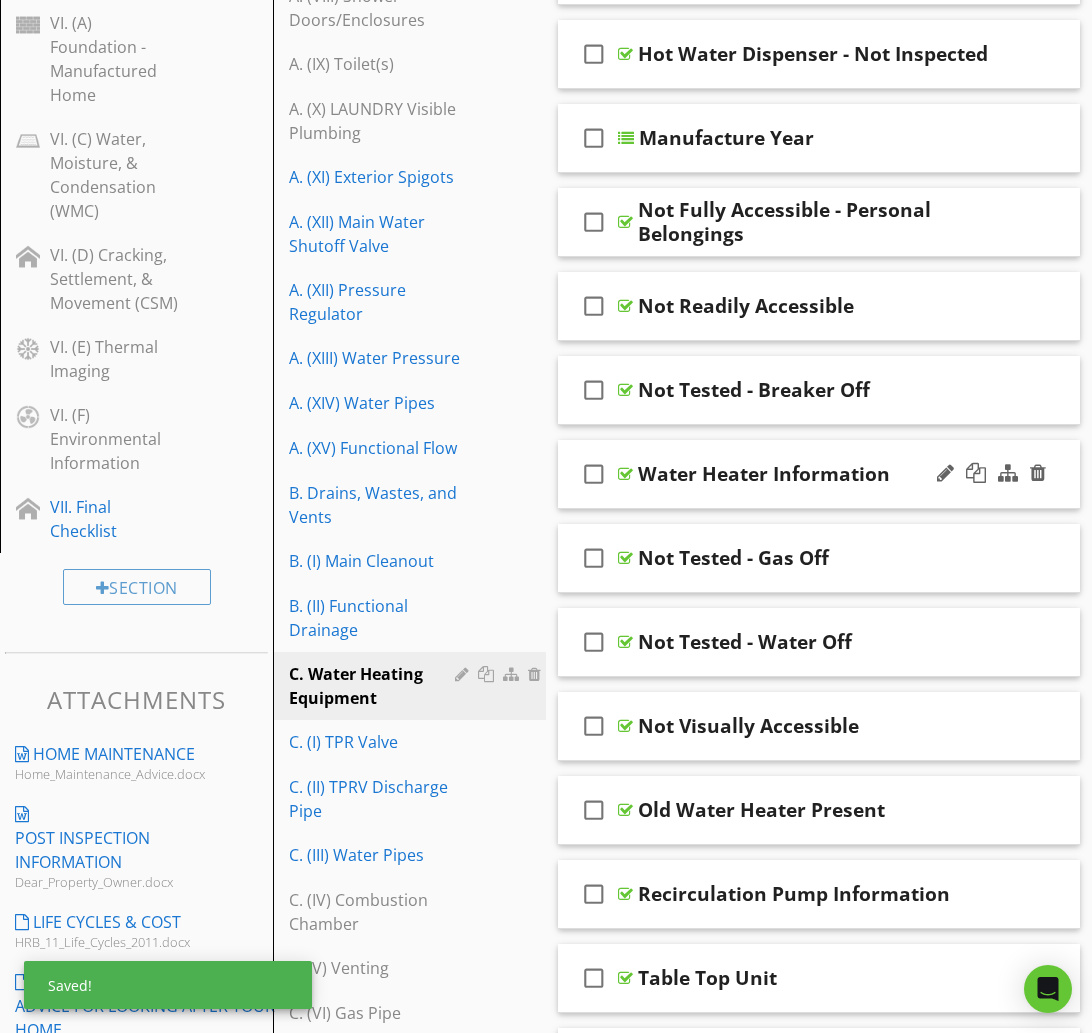 scroll, scrollTop: 802, scrollLeft: 0, axis: vertical 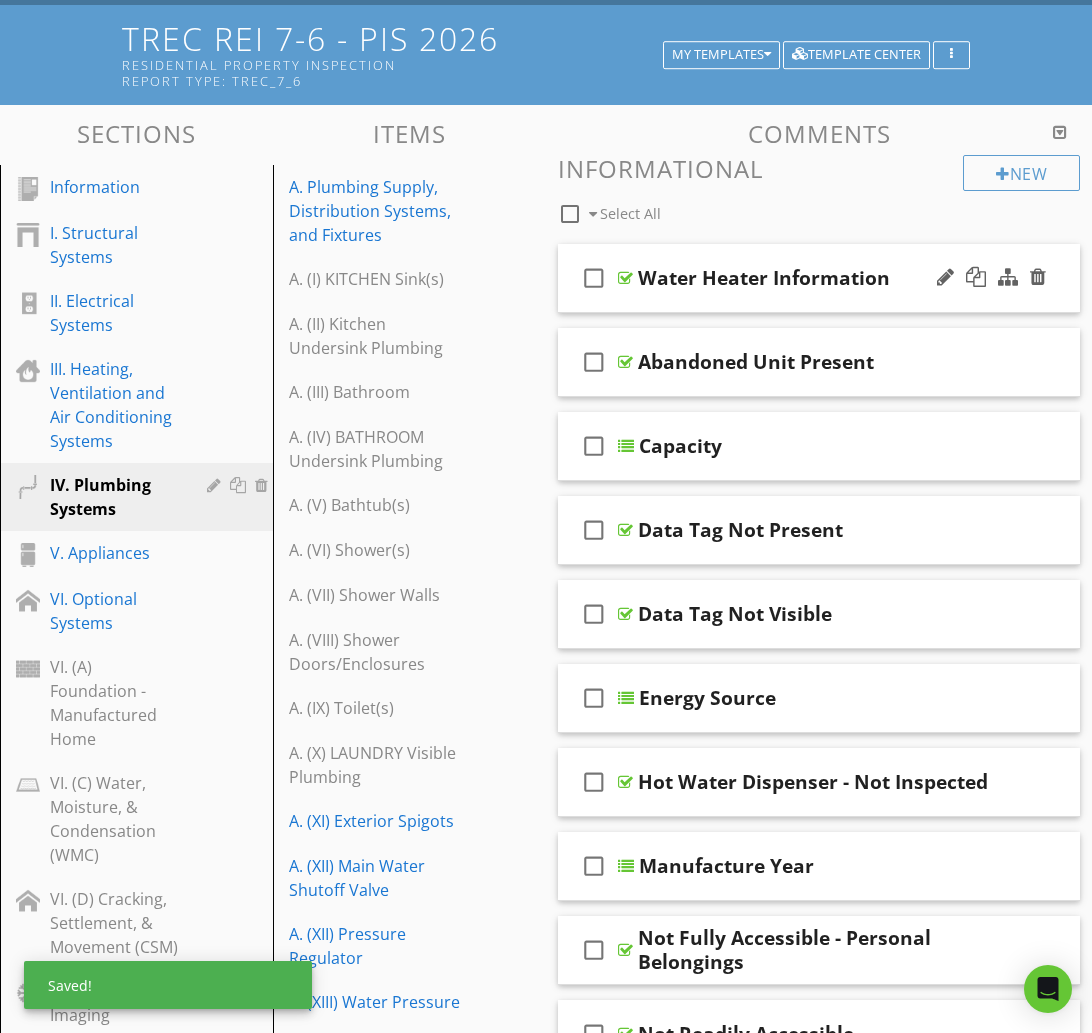 click on "check_box_outline_blank
Water Heater Information" at bounding box center (819, 278) 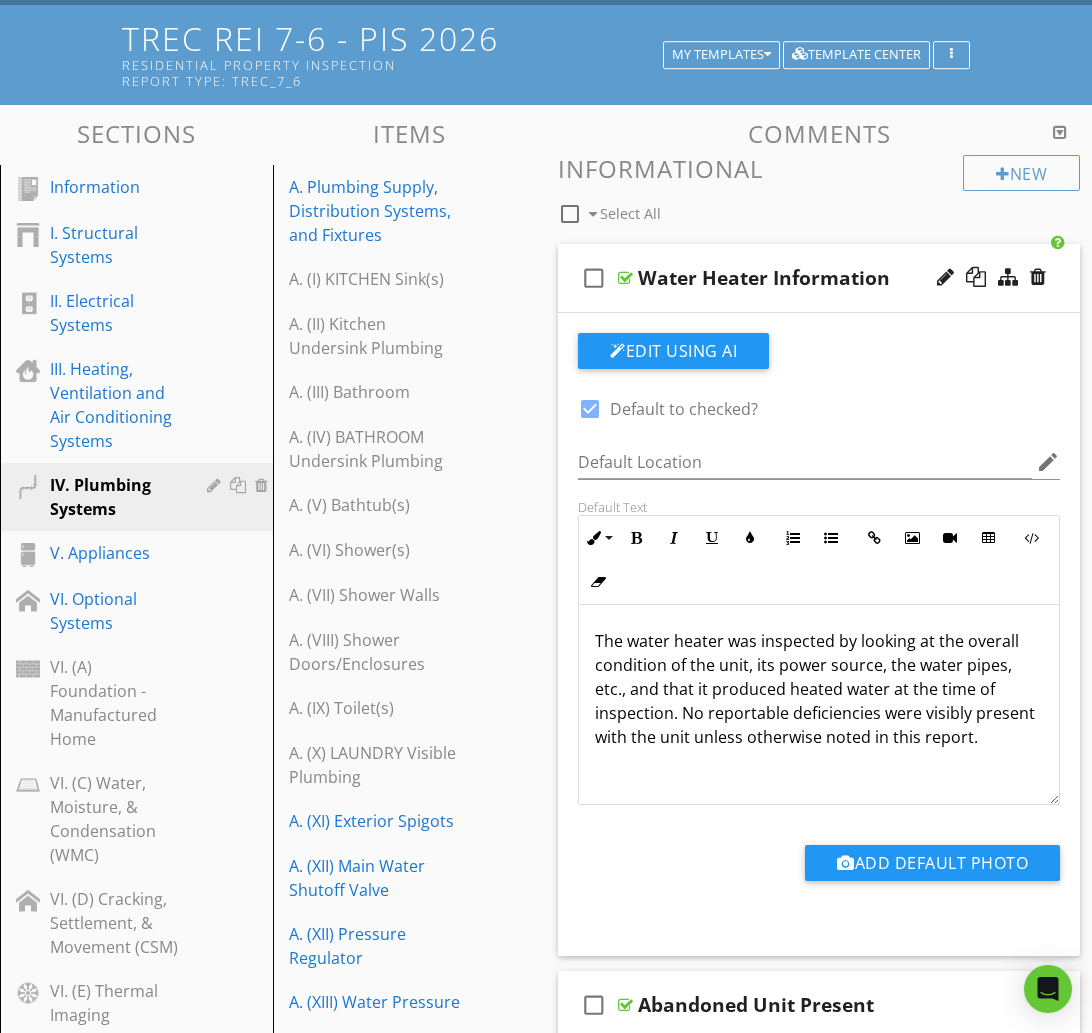 click at bounding box center (590, 409) 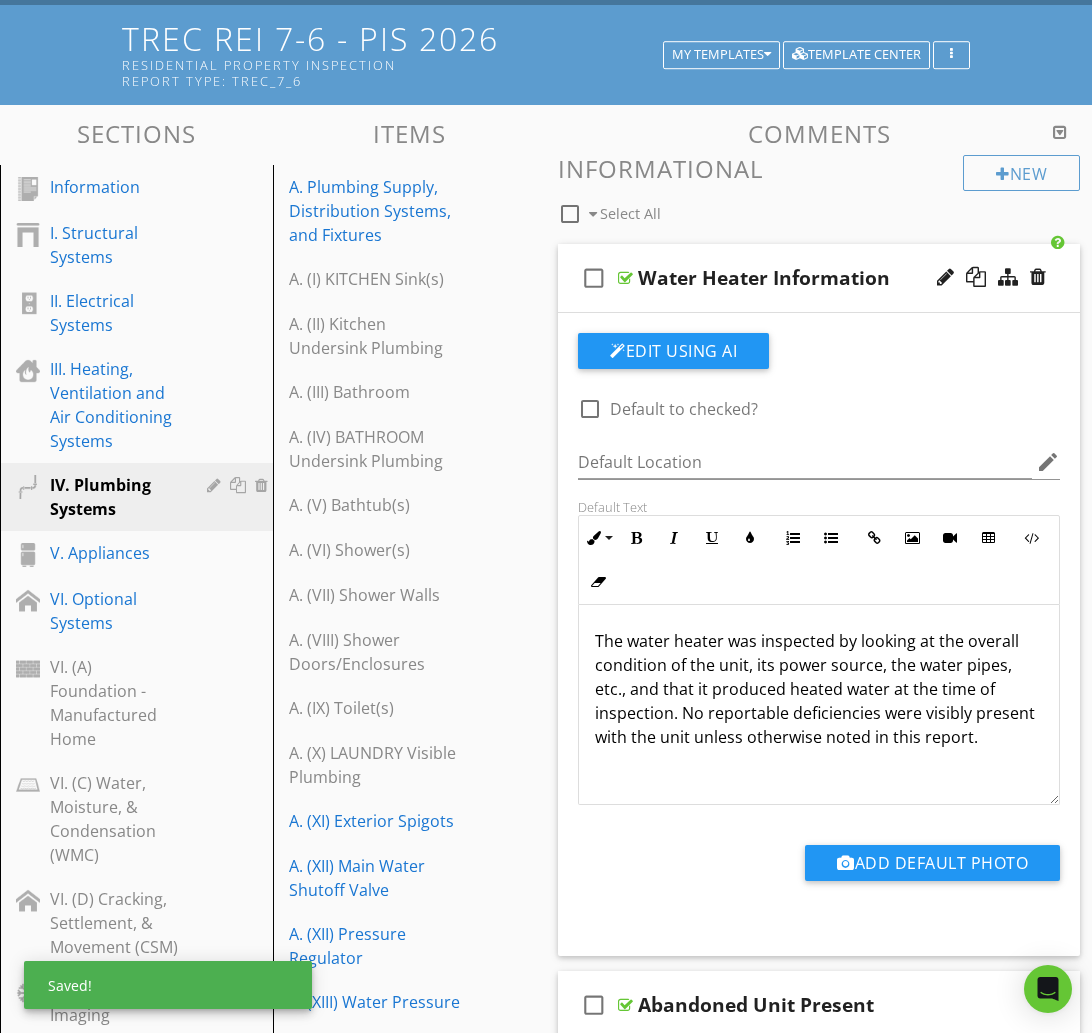 click on "check_box_outline_blank
Water Heater Information" at bounding box center [819, 278] 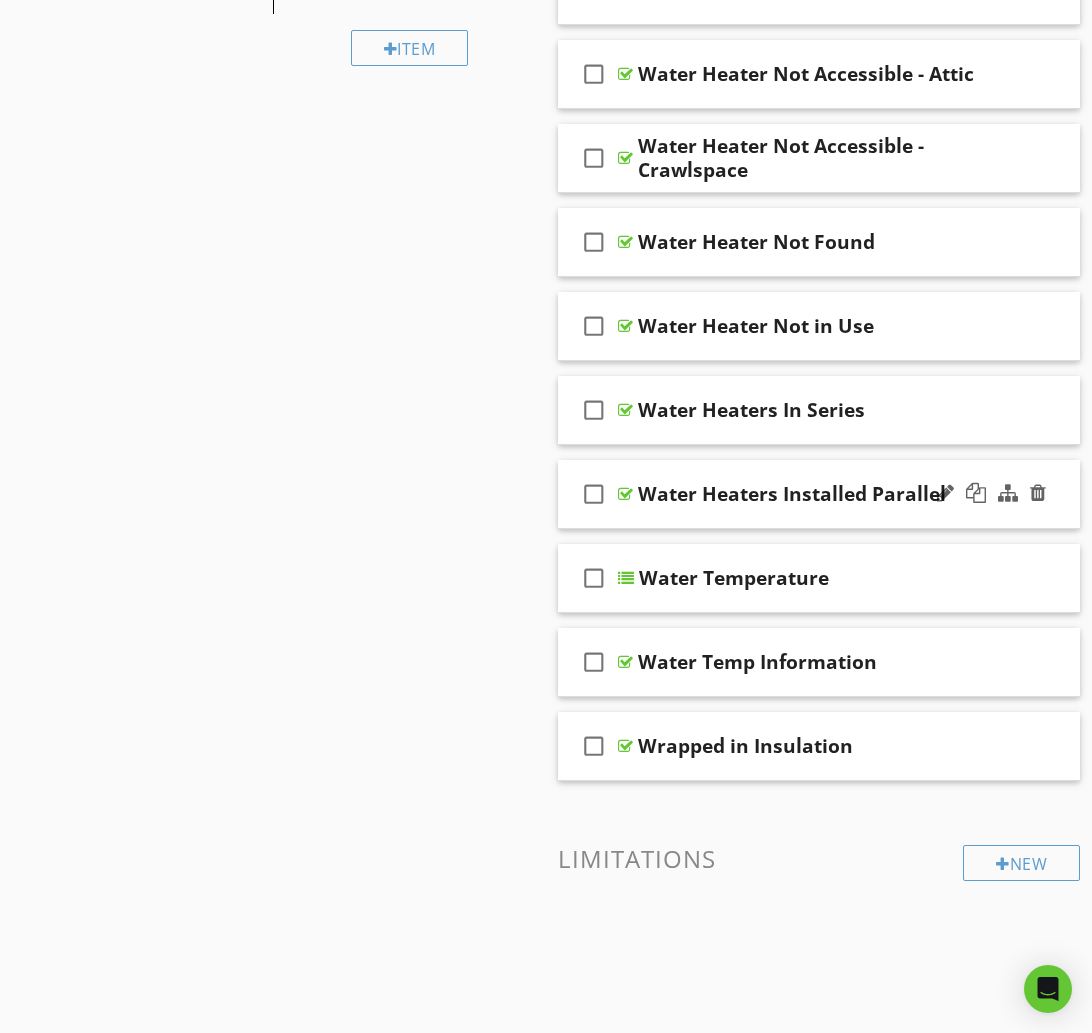 scroll, scrollTop: 2226, scrollLeft: 0, axis: vertical 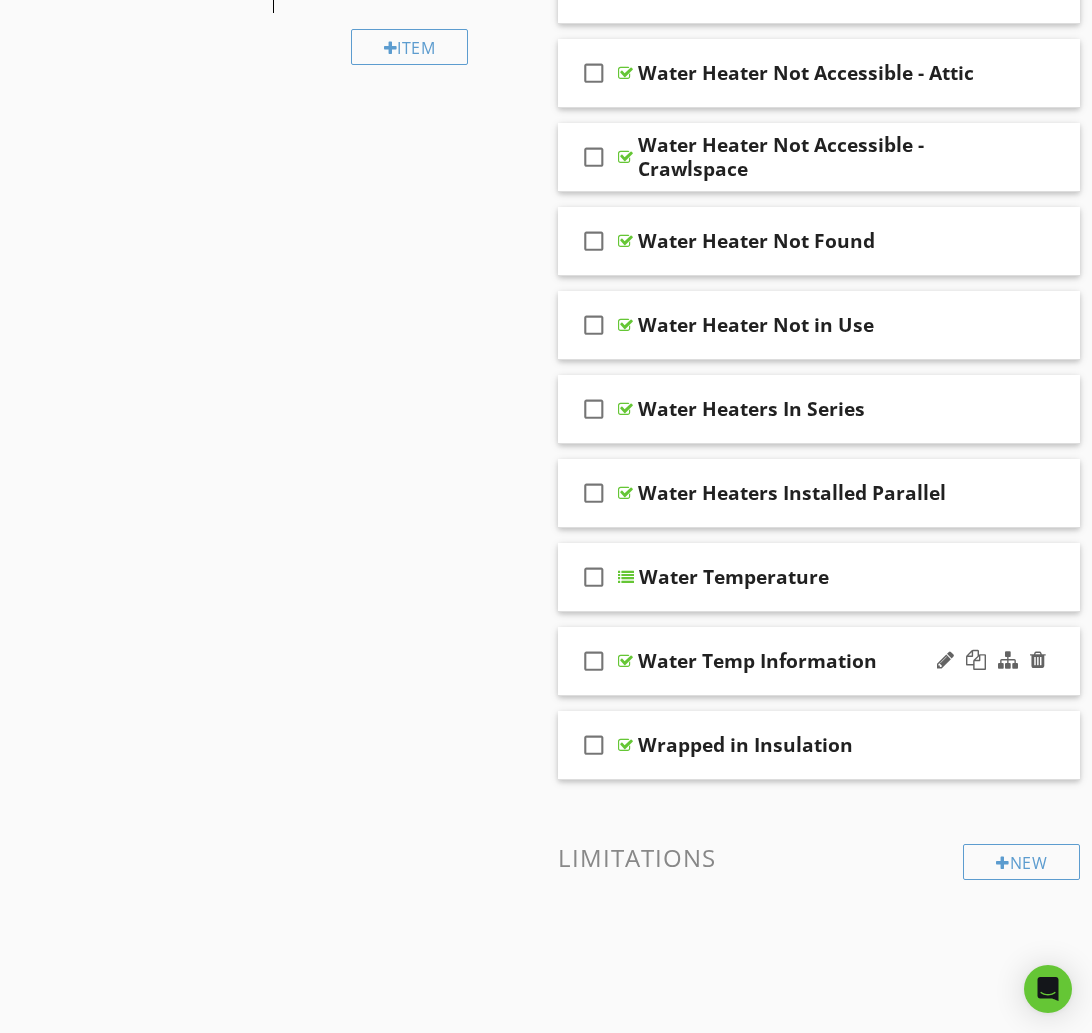 click on "check_box_outline_blank" at bounding box center (594, 661) 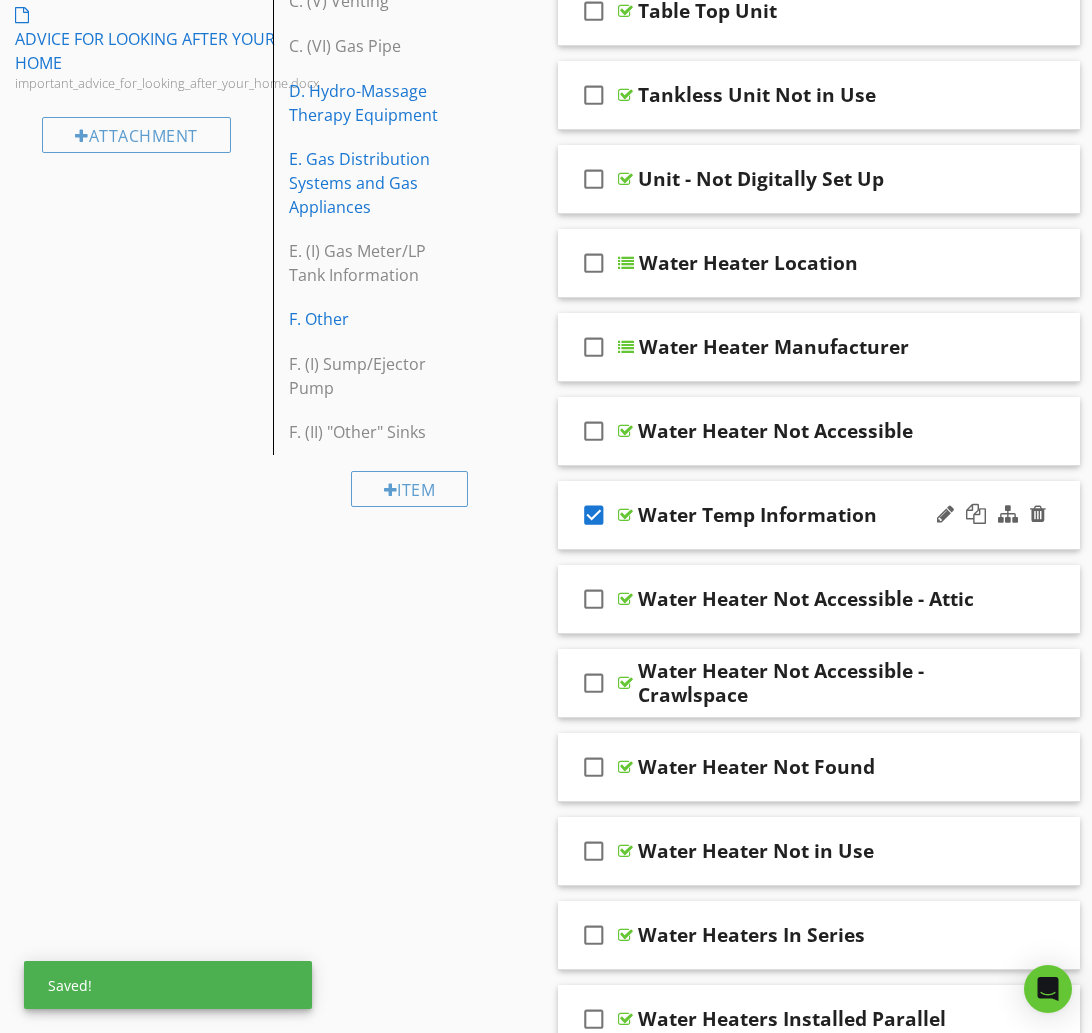 scroll, scrollTop: 1781, scrollLeft: 0, axis: vertical 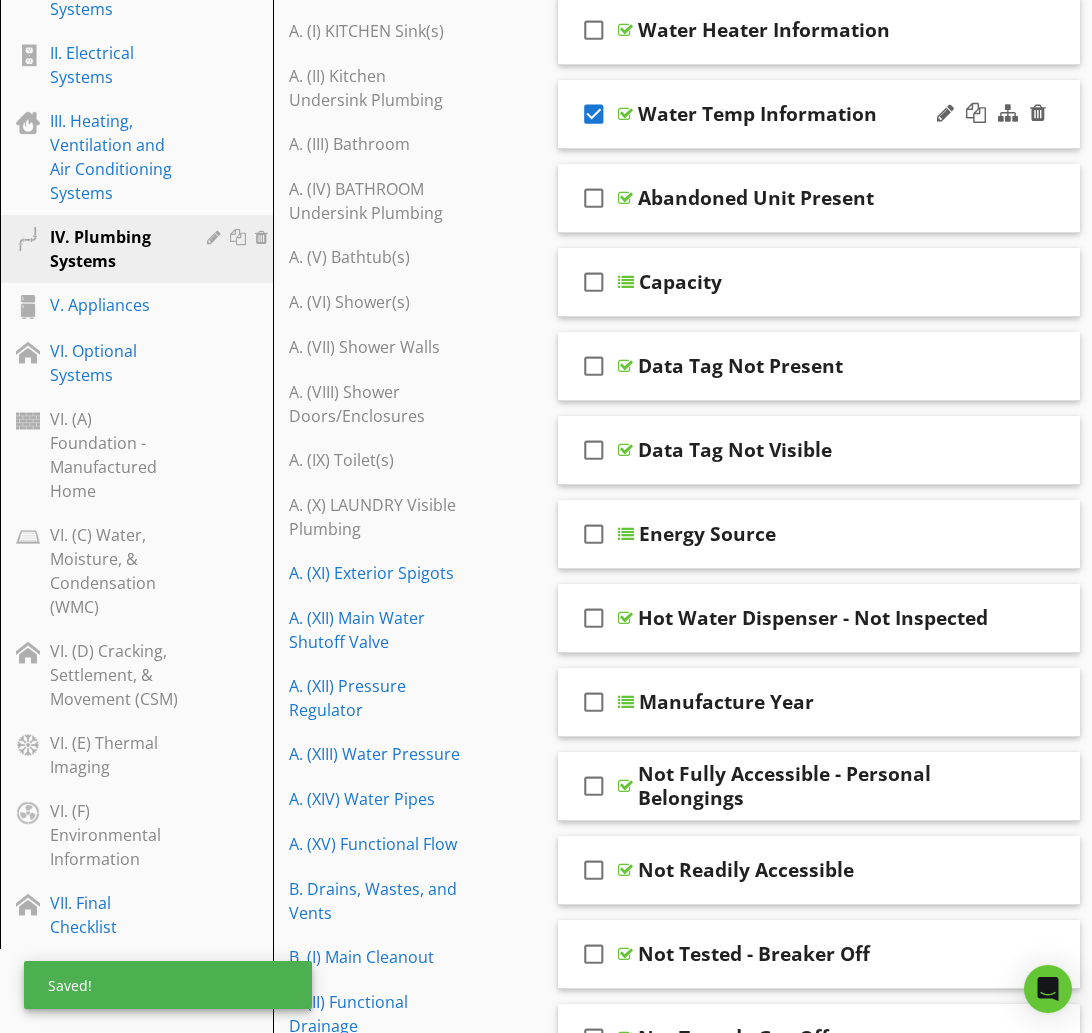 click on "check_box
Water Temp Information" at bounding box center (819, 114) 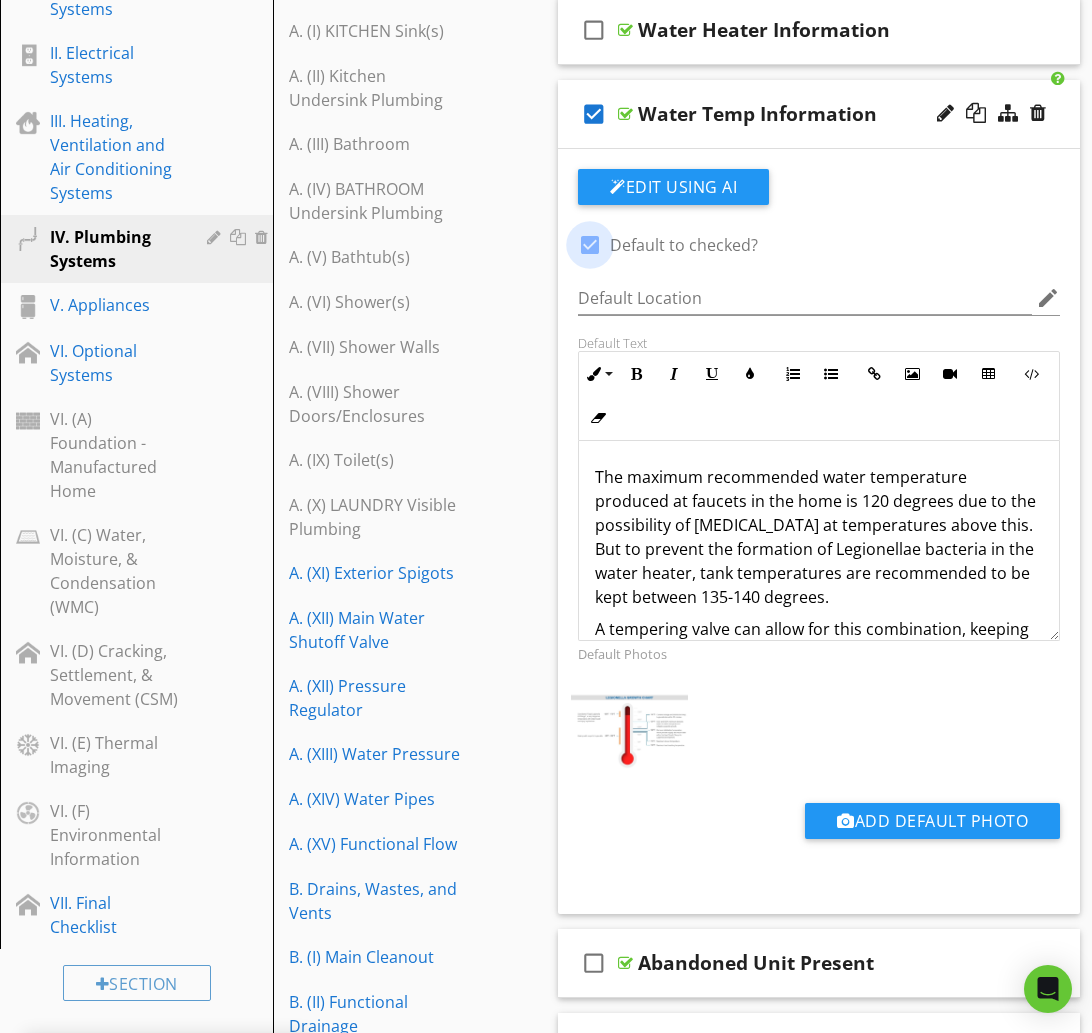 click at bounding box center (590, 245) 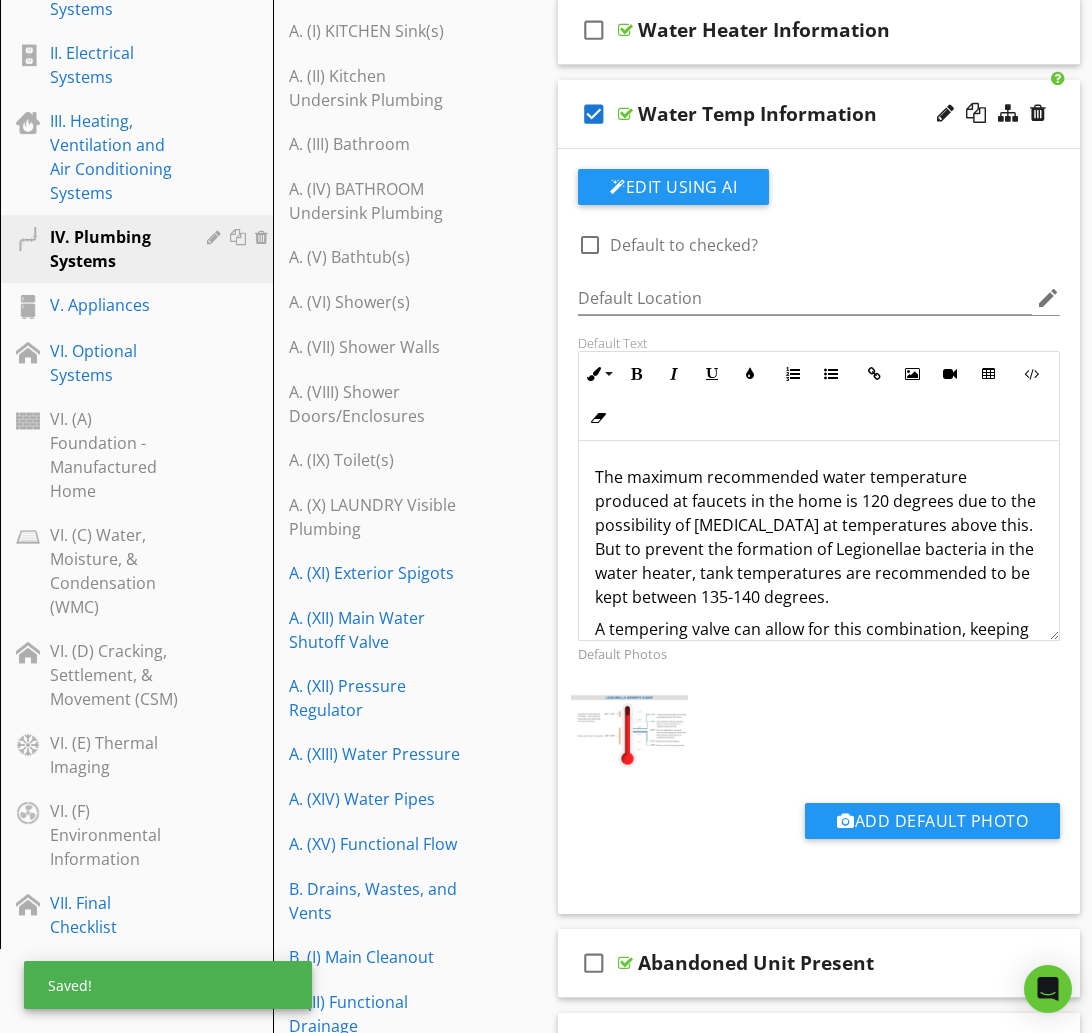click on "check_box" at bounding box center (594, 114) 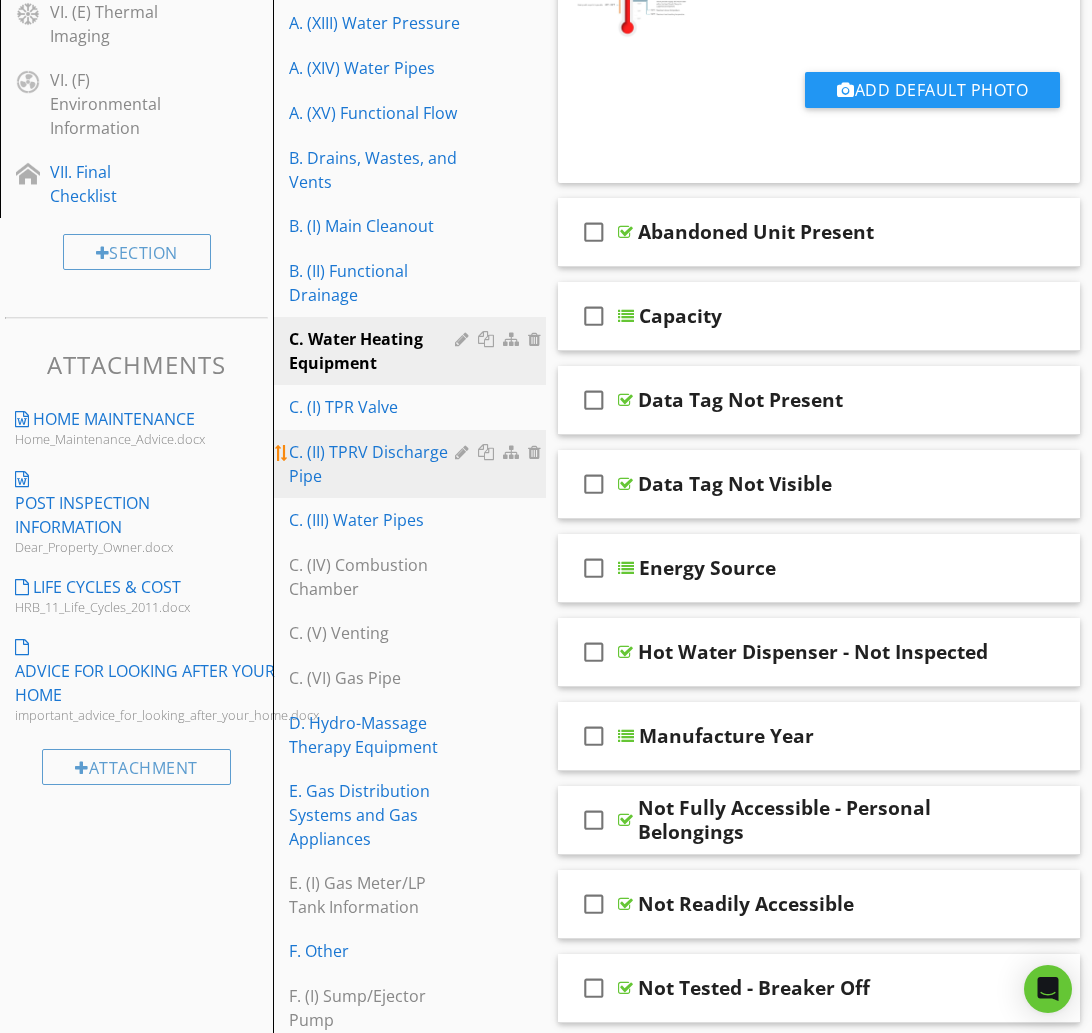 scroll, scrollTop: 1153, scrollLeft: 0, axis: vertical 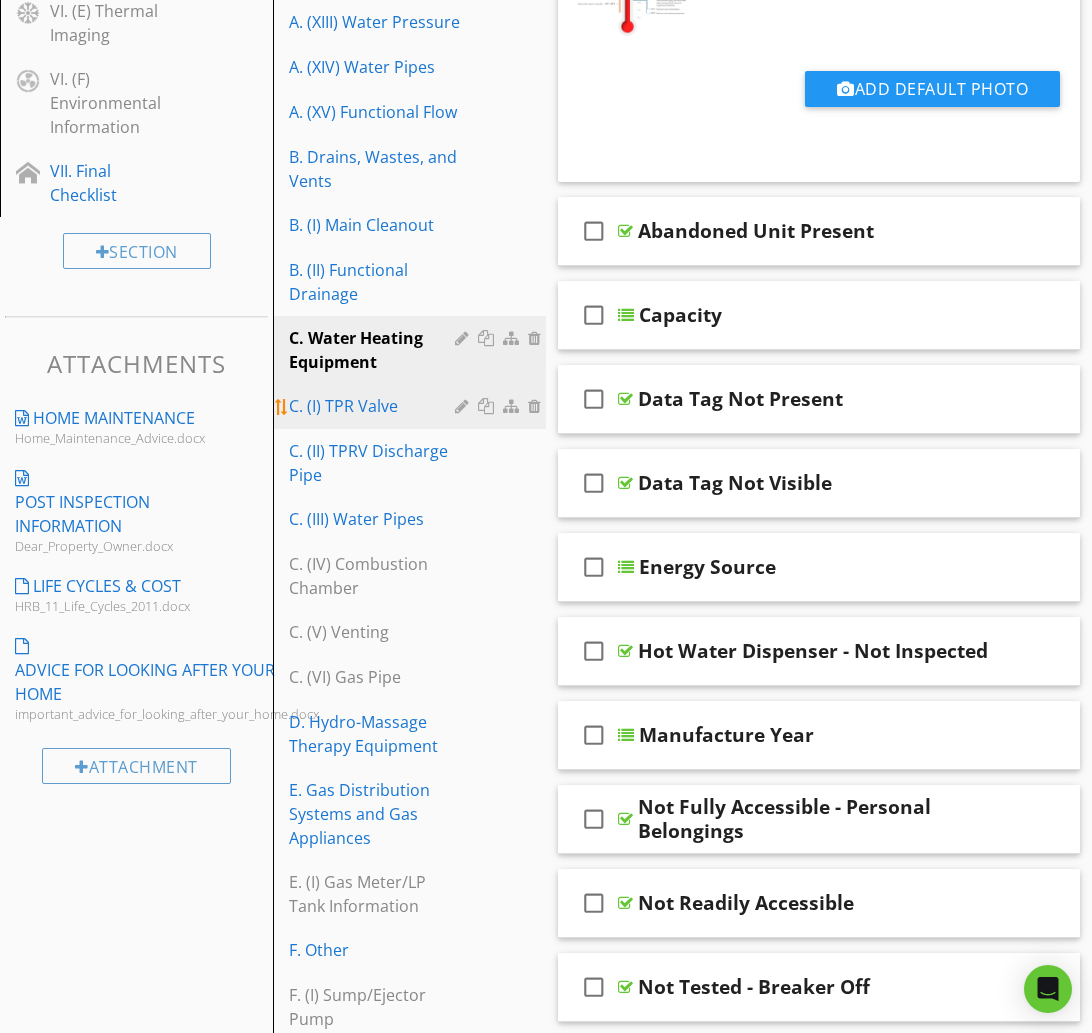 click on "C. (I) TPR Valve" at bounding box center [375, 406] 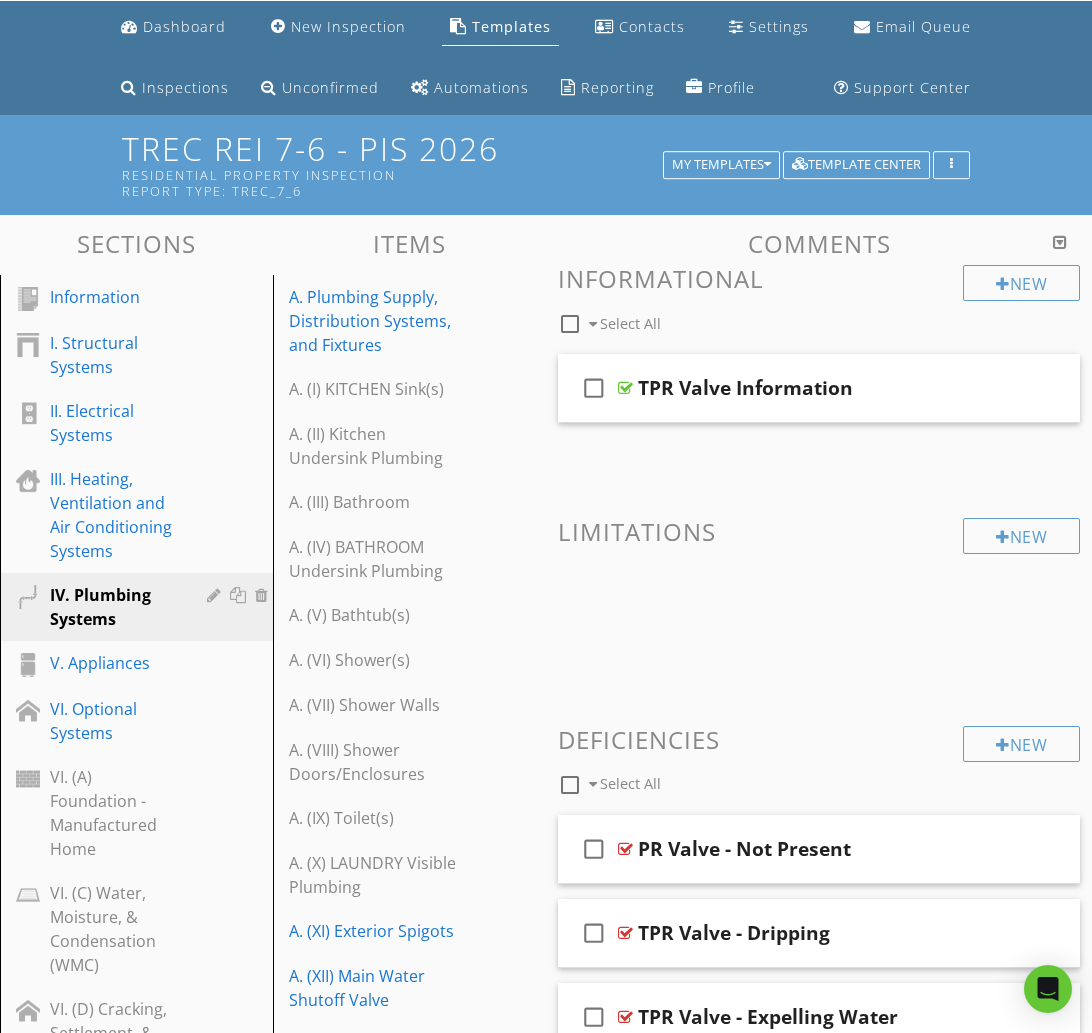scroll, scrollTop: 0, scrollLeft: 0, axis: both 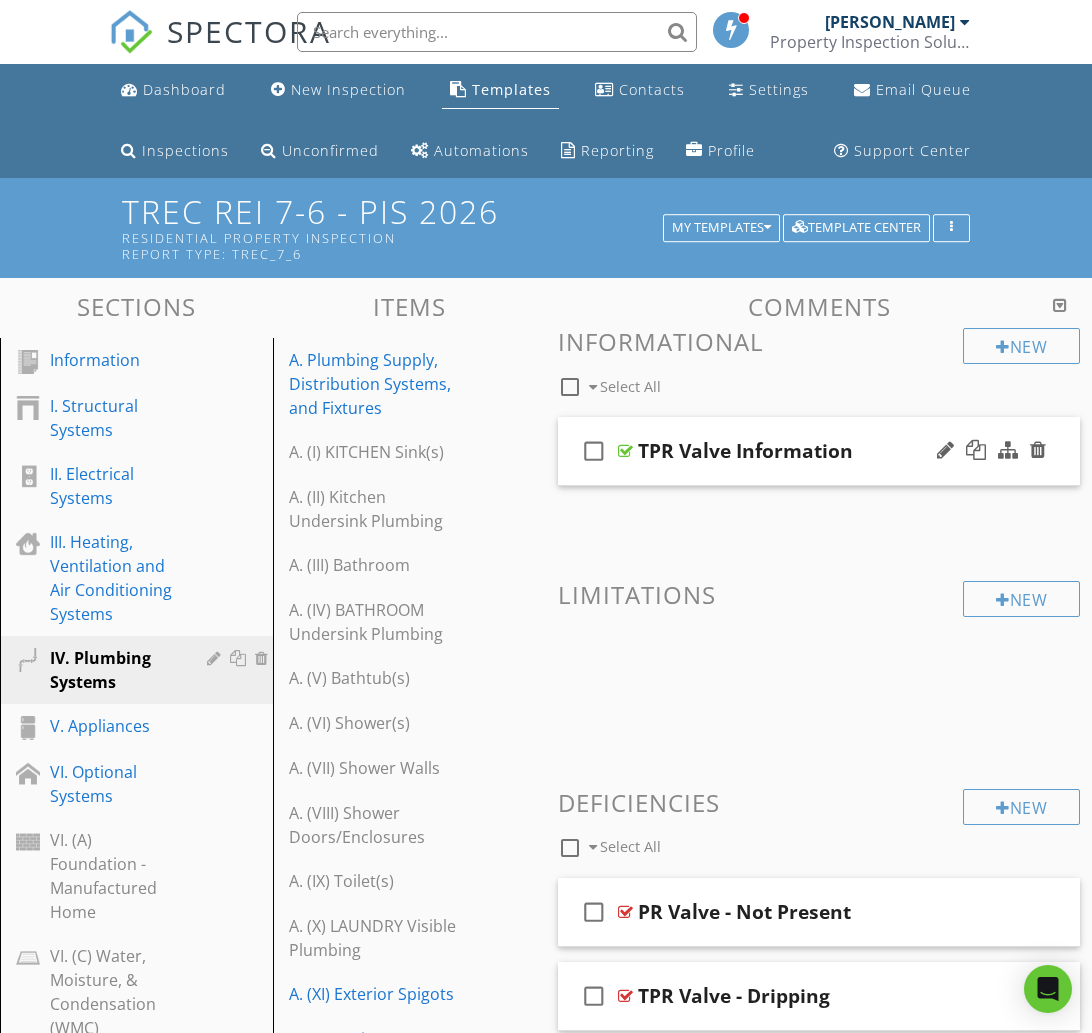 click on "check_box_outline_blank
TPR Valve Information" at bounding box center (819, 451) 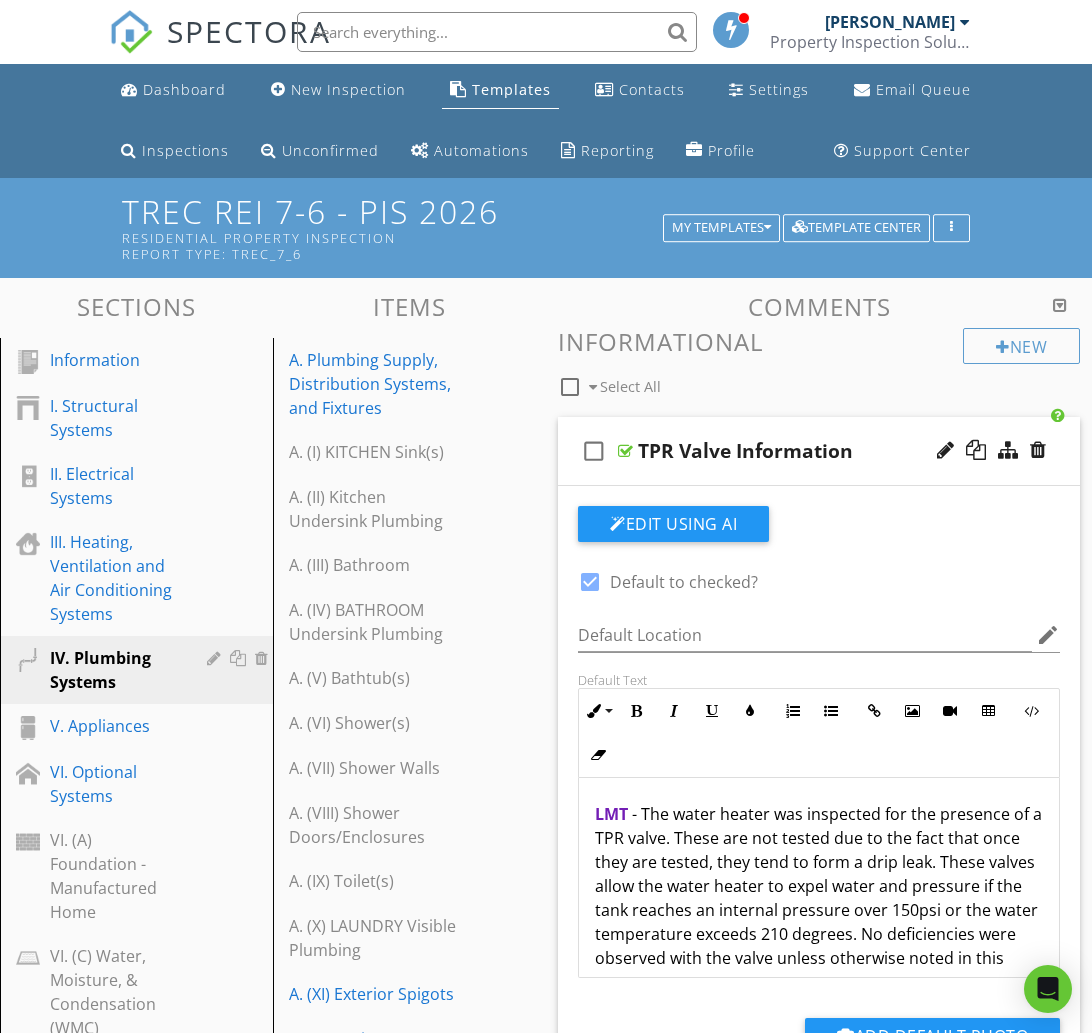 click at bounding box center (590, 582) 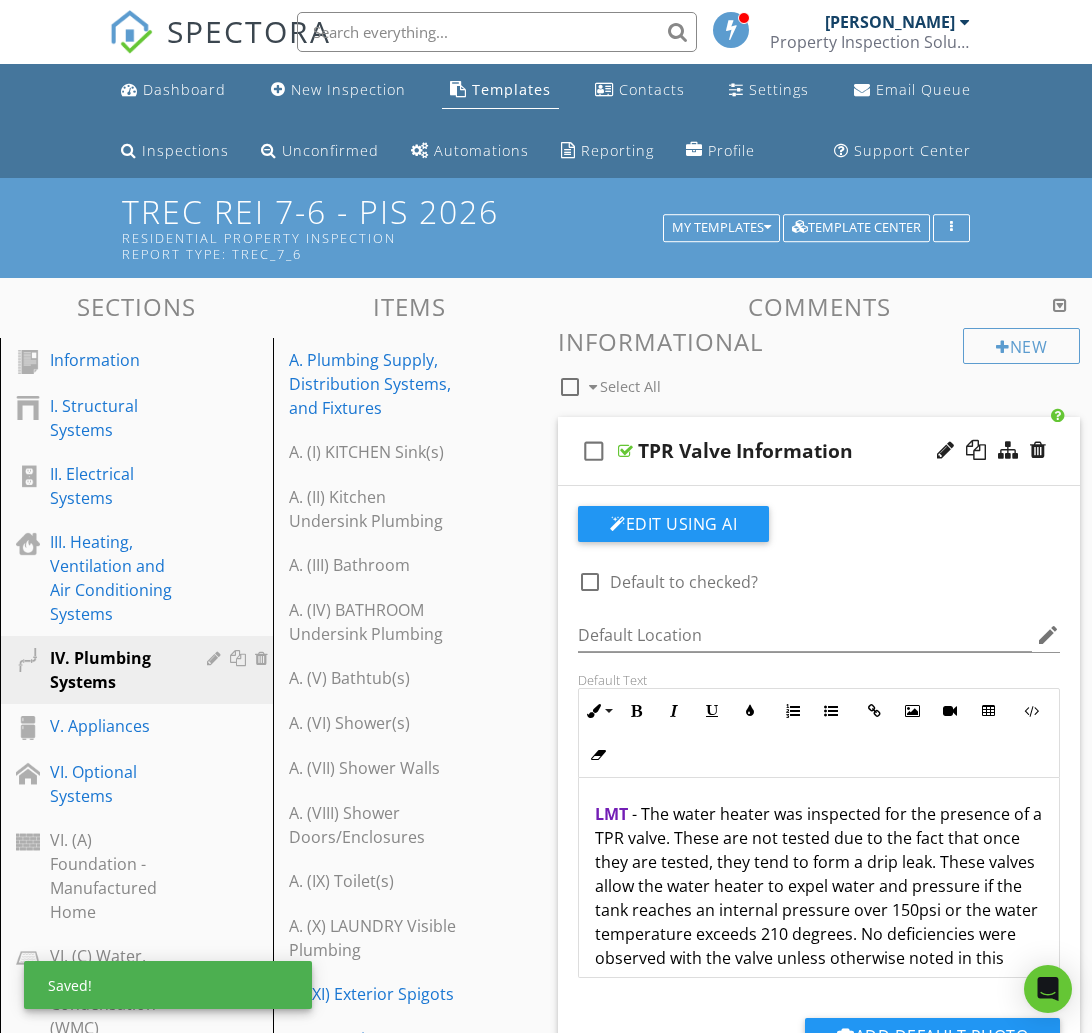 click on "check_box_outline_blank
TPR Valve Information" at bounding box center (819, 451) 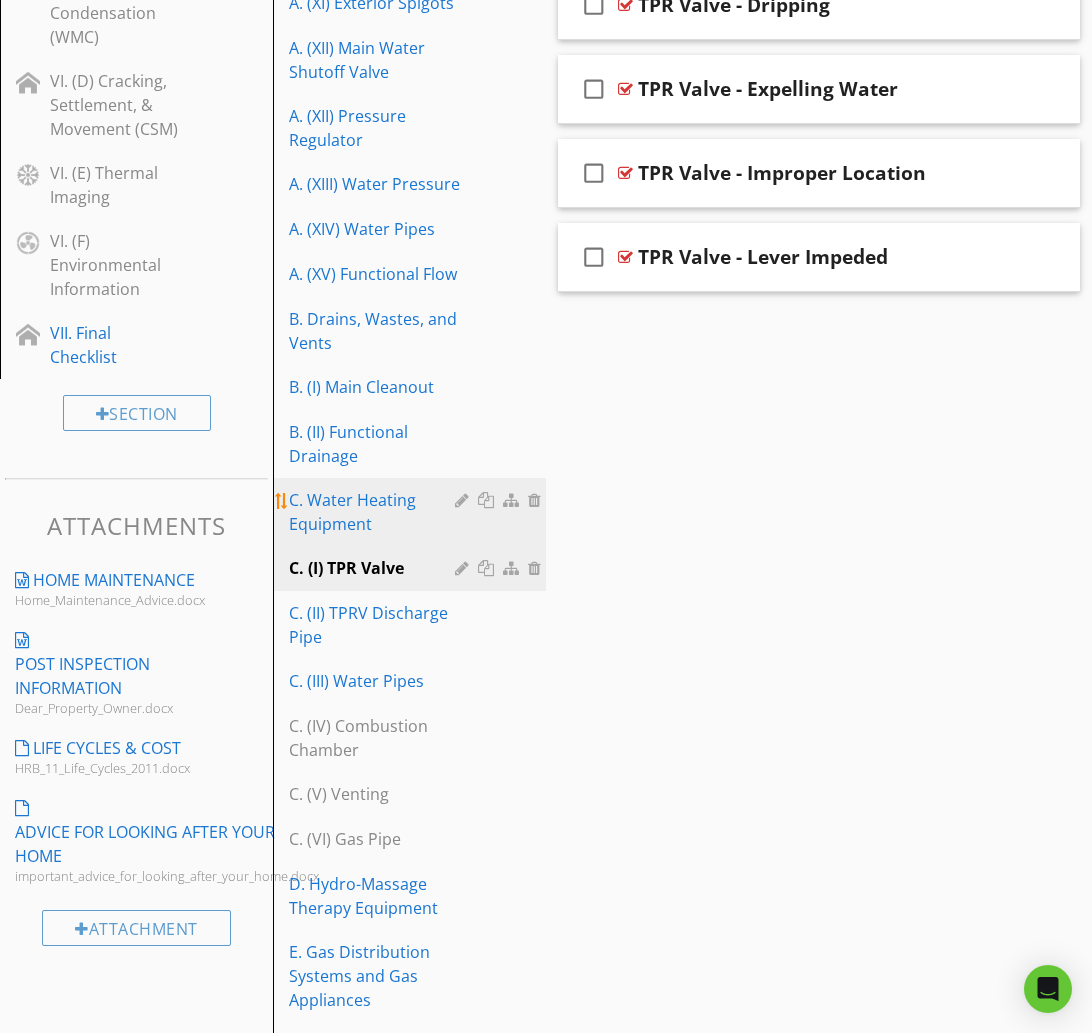 scroll, scrollTop: 1293, scrollLeft: 0, axis: vertical 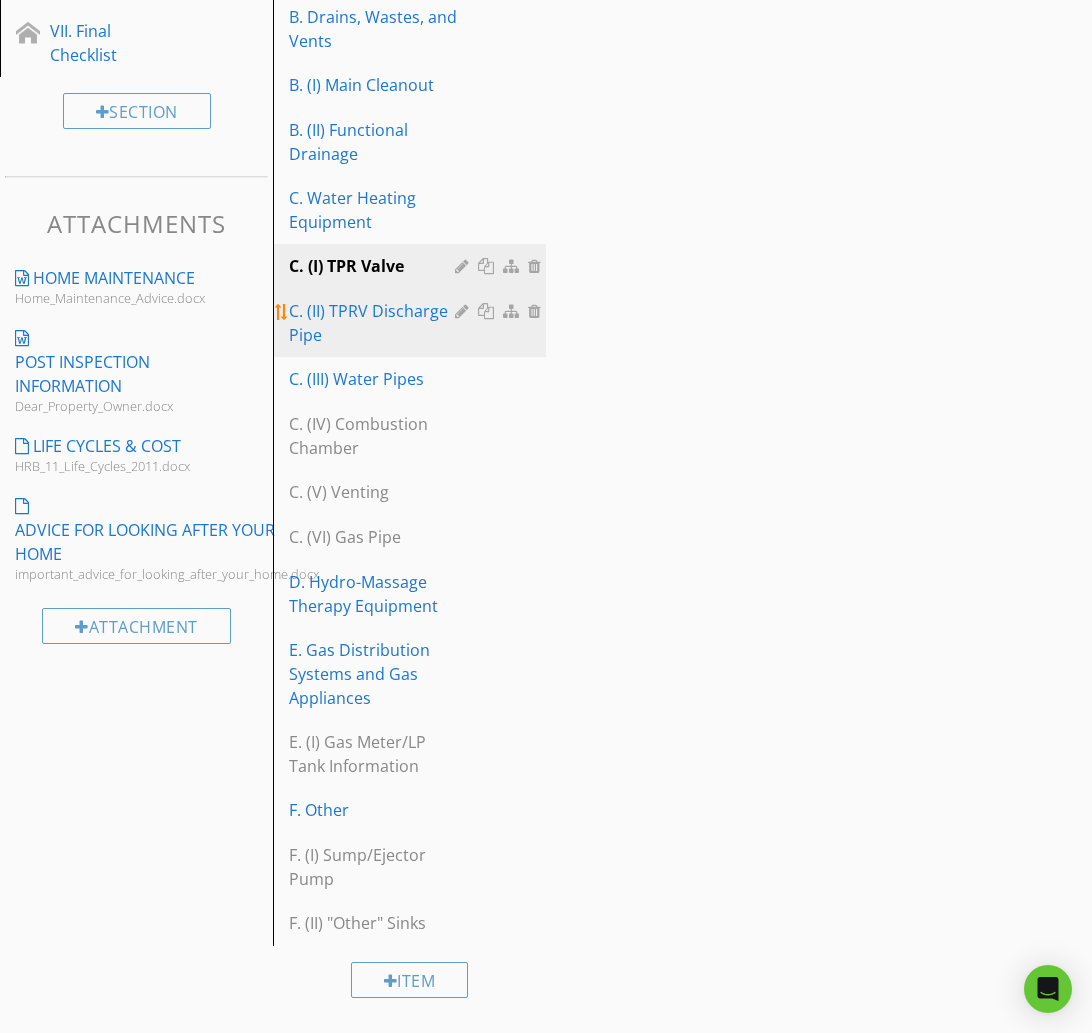 click on "C. (II) TPRV Discharge Pipe" at bounding box center [375, 323] 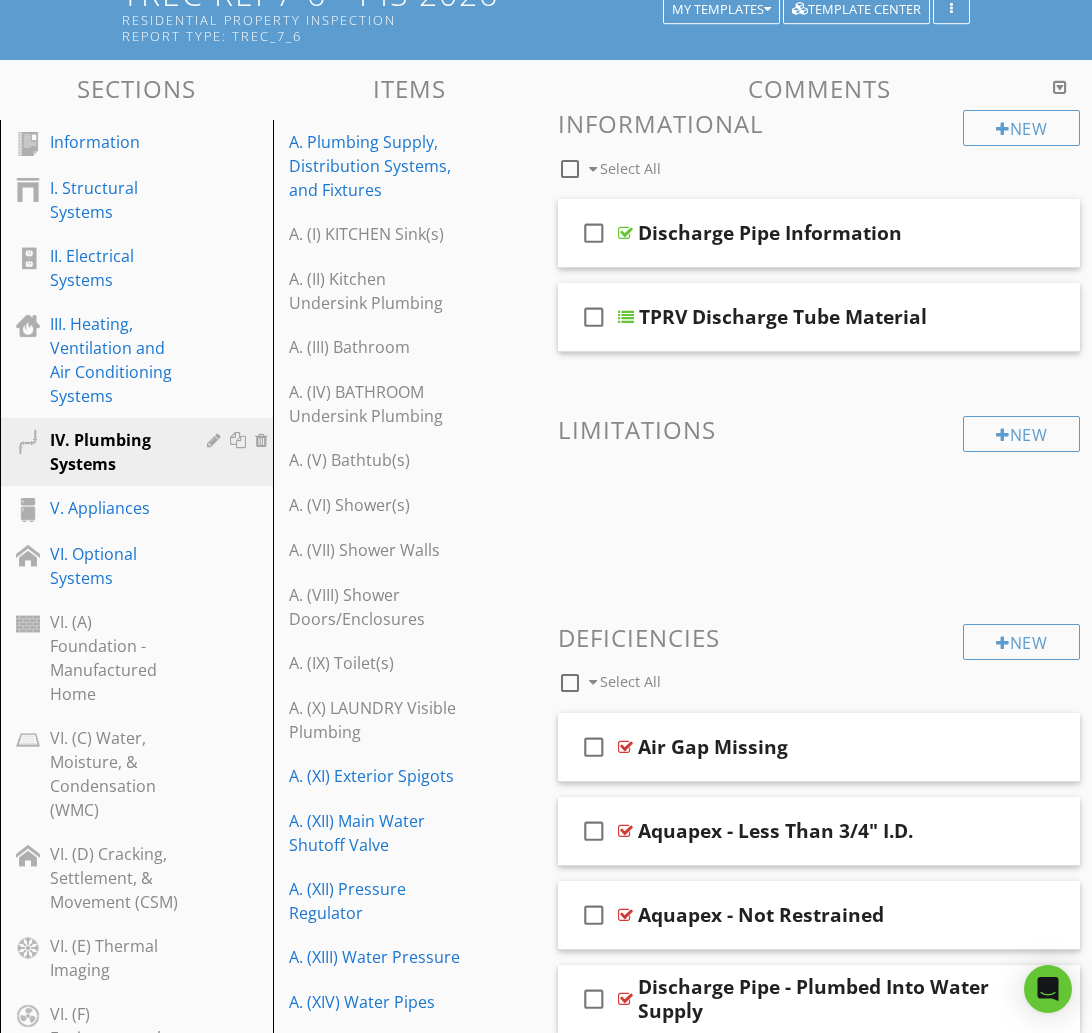 scroll, scrollTop: 0, scrollLeft: 0, axis: both 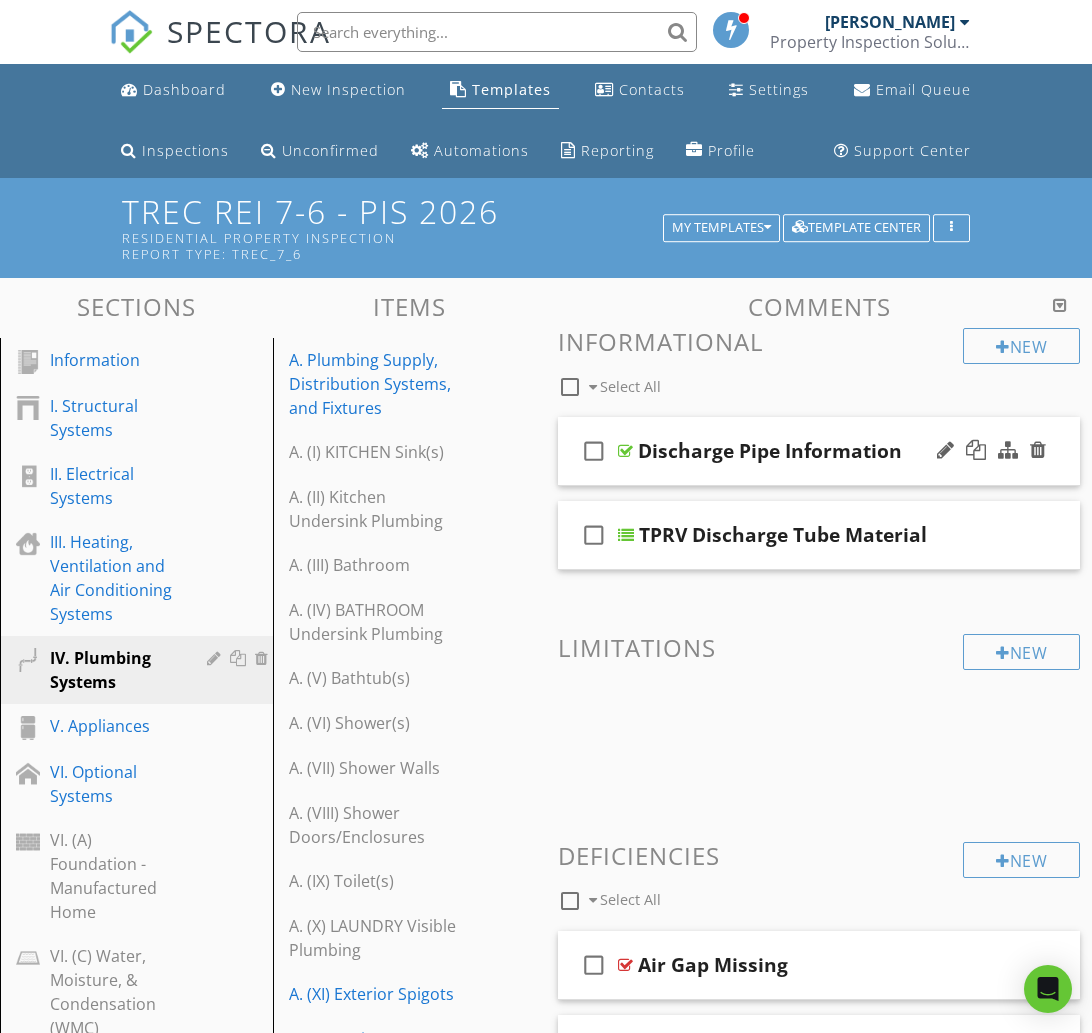 click on "check_box_outline_blank
Discharge Pipe Information" at bounding box center [819, 451] 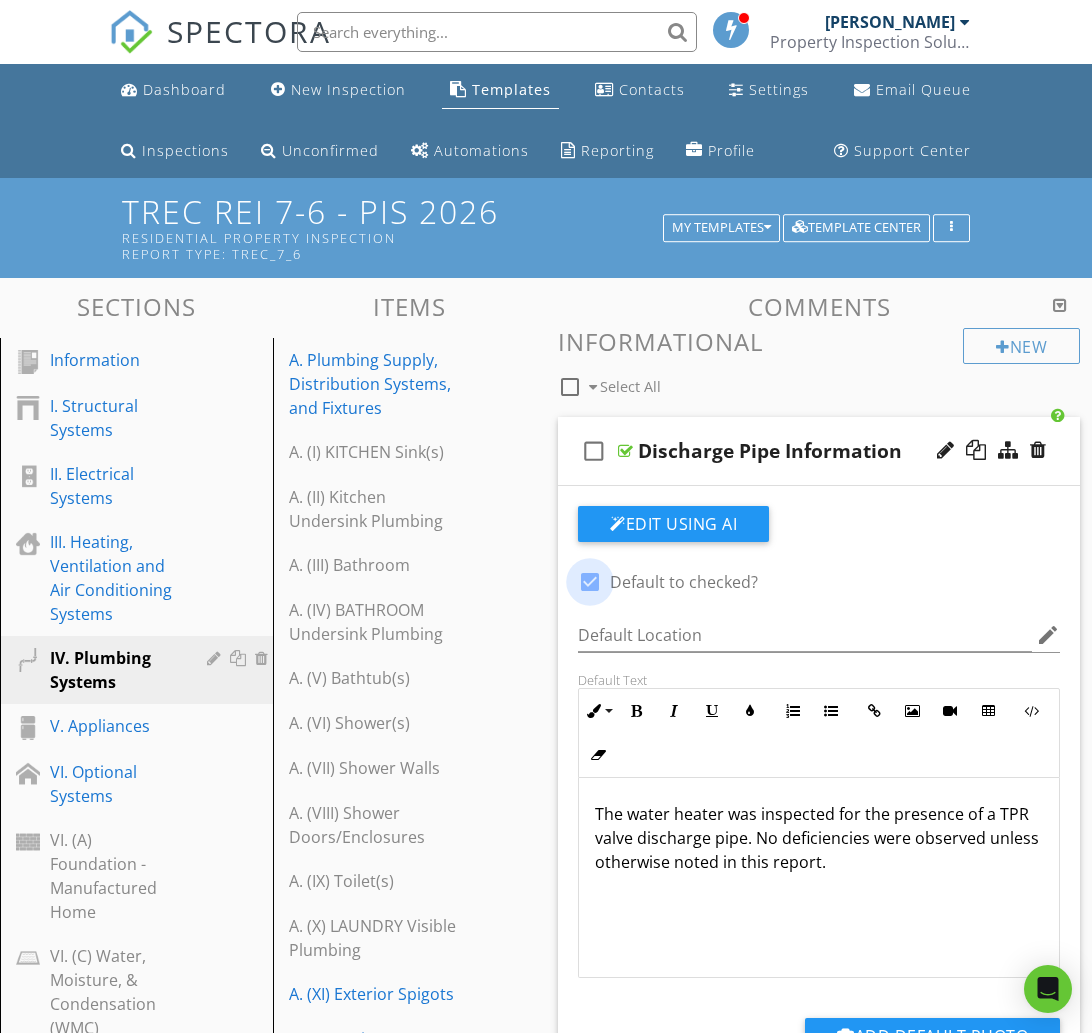 click at bounding box center (590, 582) 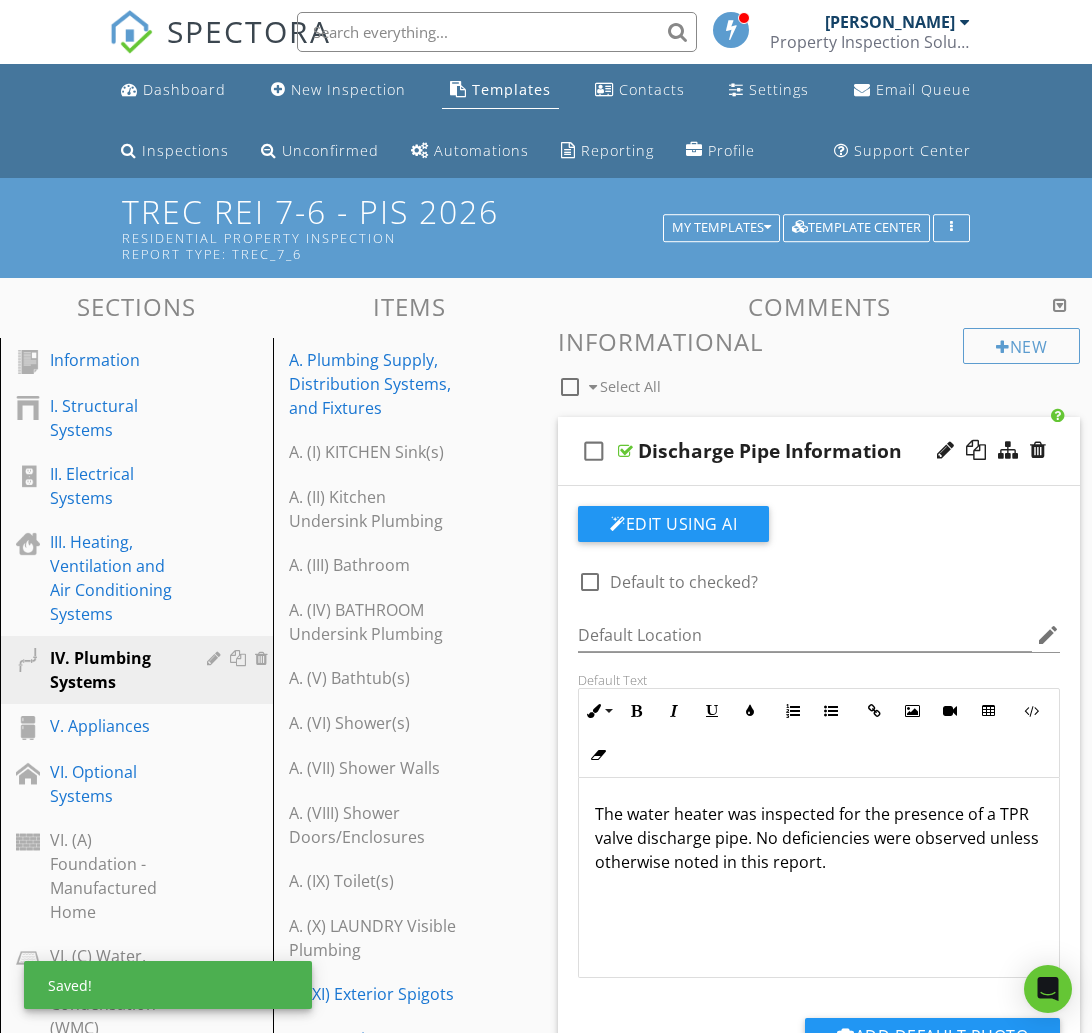 click on "check_box_outline_blank
Discharge Pipe Information" at bounding box center [819, 451] 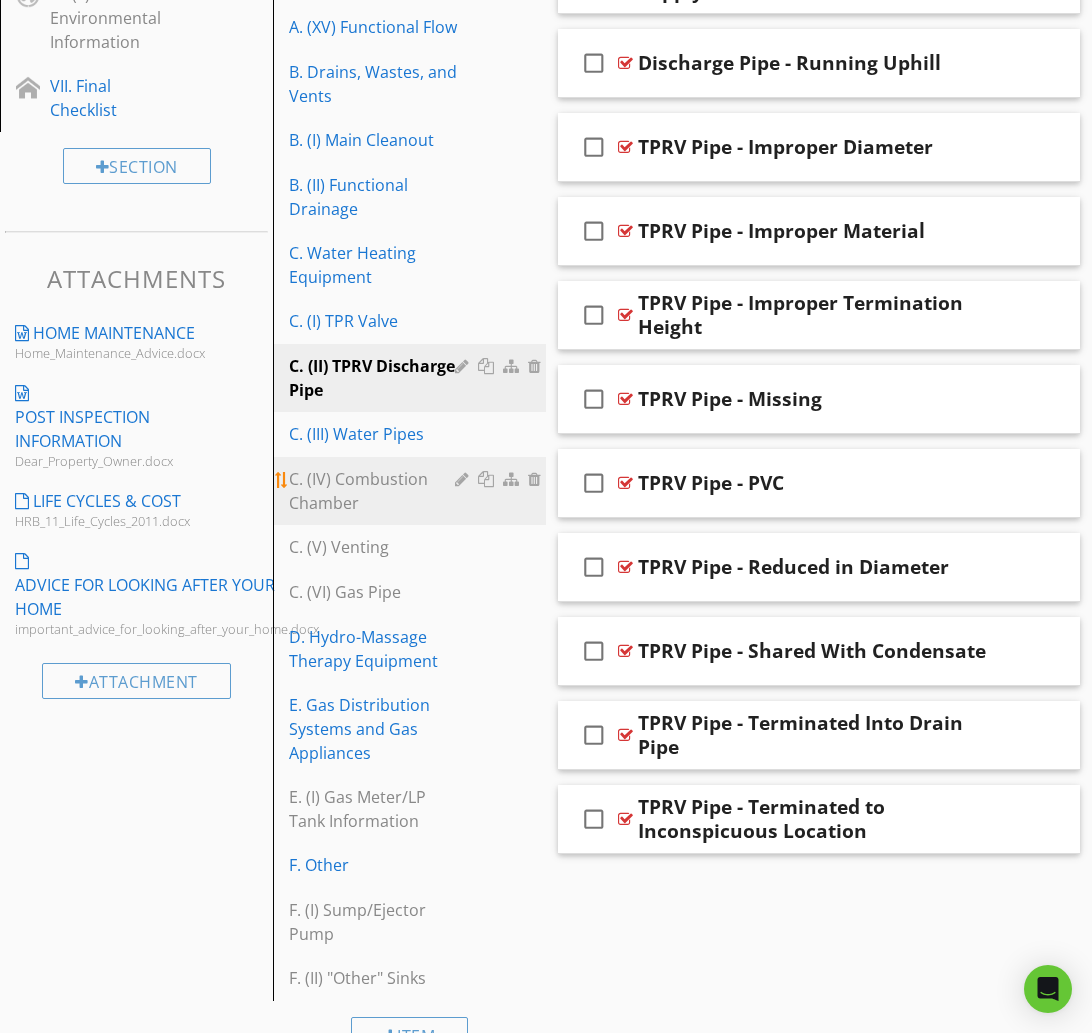 scroll, scrollTop: 1272, scrollLeft: 0, axis: vertical 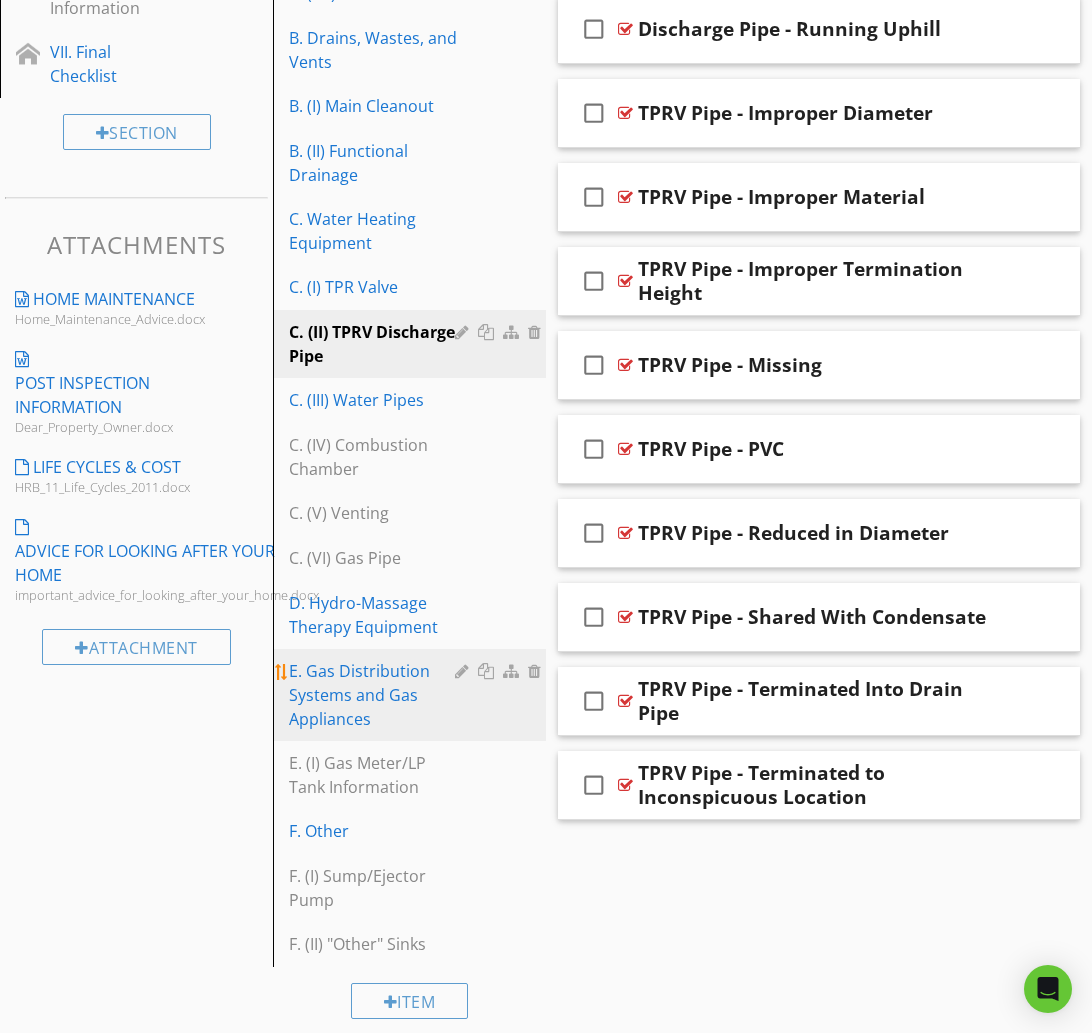 click on "E. Gas Distribution Systems and Gas Appliances" at bounding box center (375, 695) 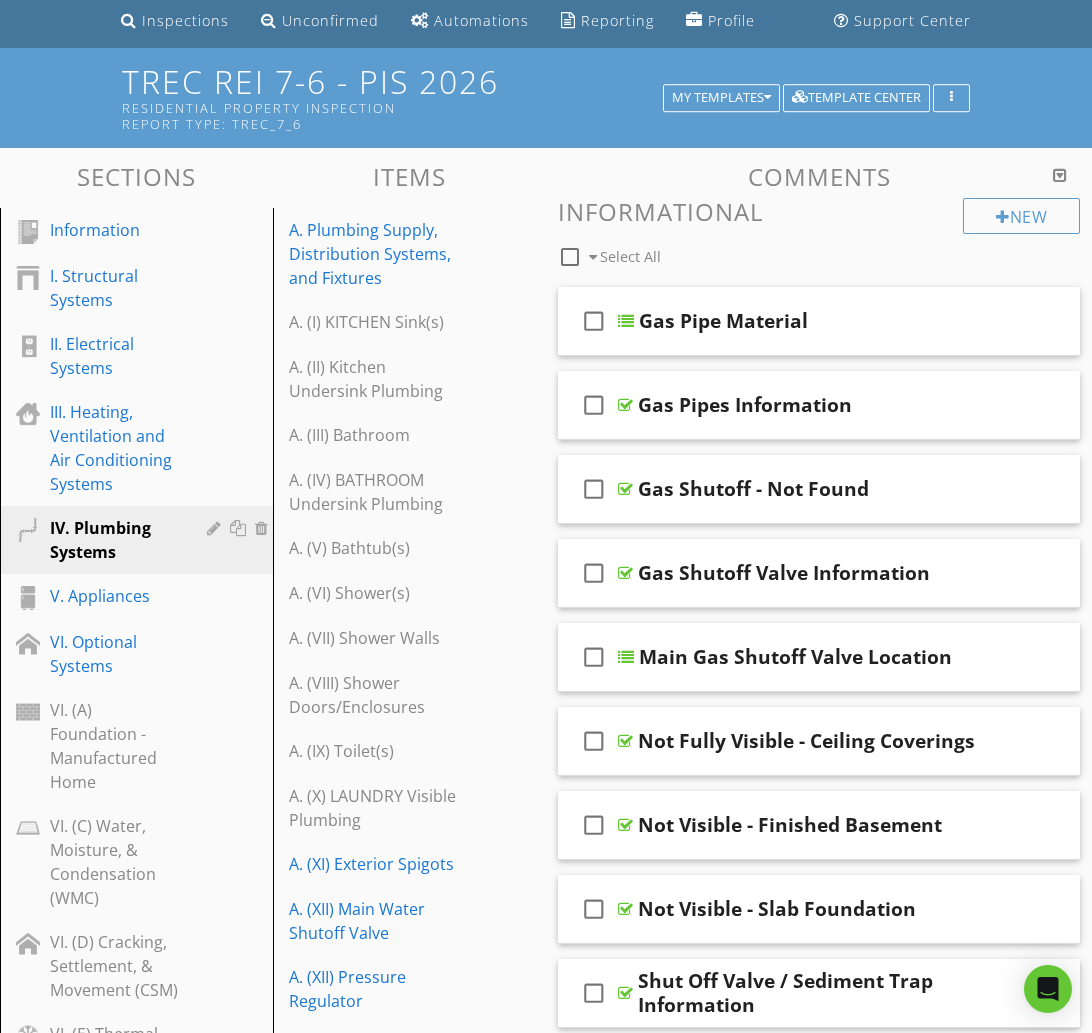 scroll, scrollTop: 0, scrollLeft: 0, axis: both 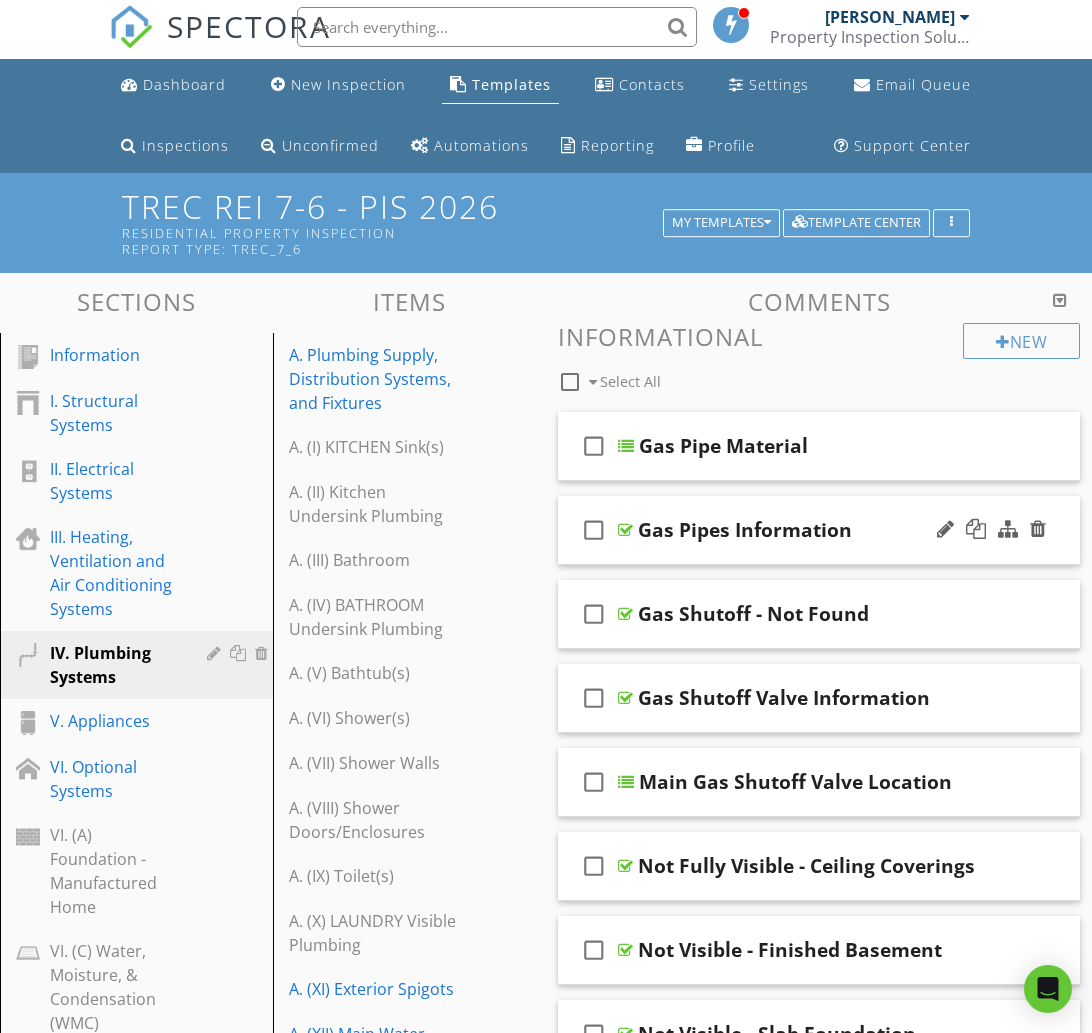 type 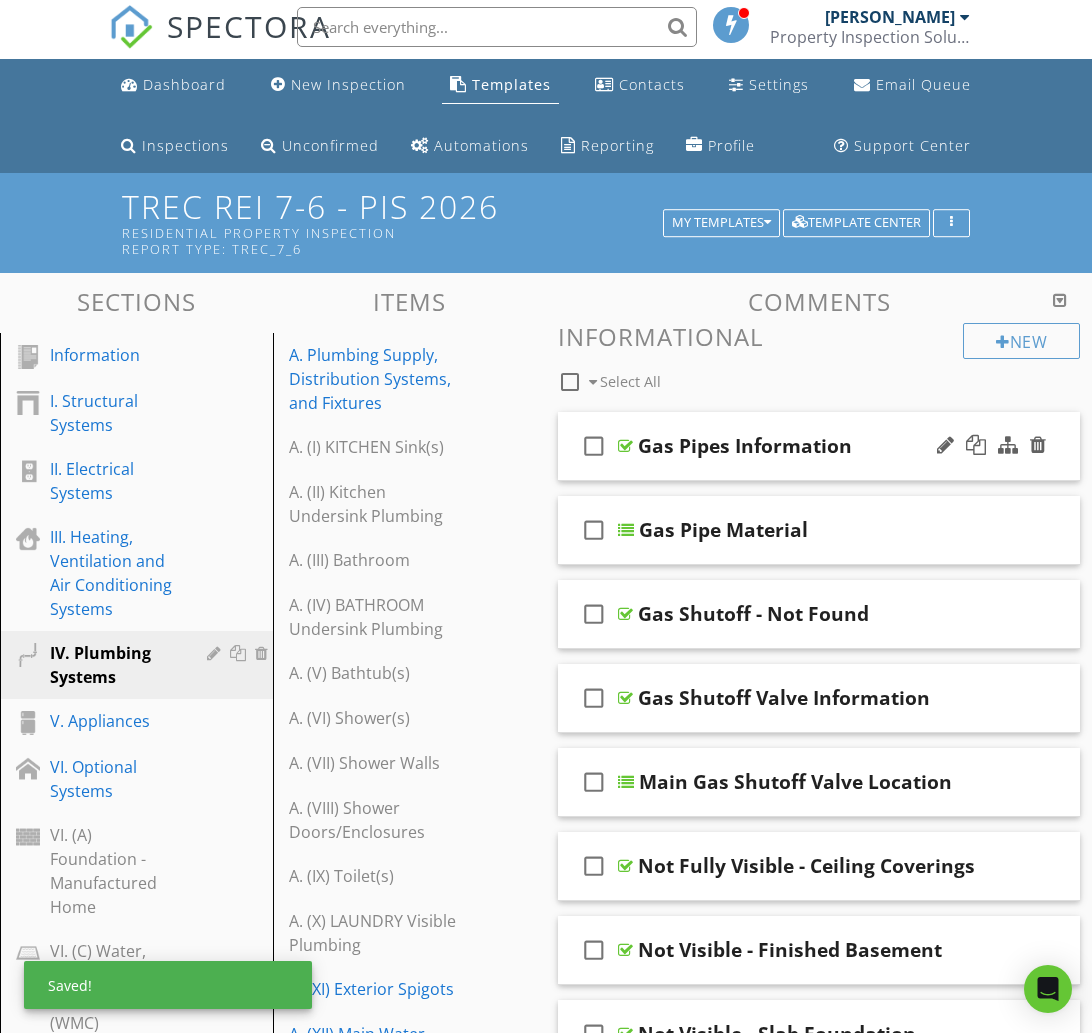 click on "check_box_outline_blank
Gas Pipes Information" at bounding box center (819, 446) 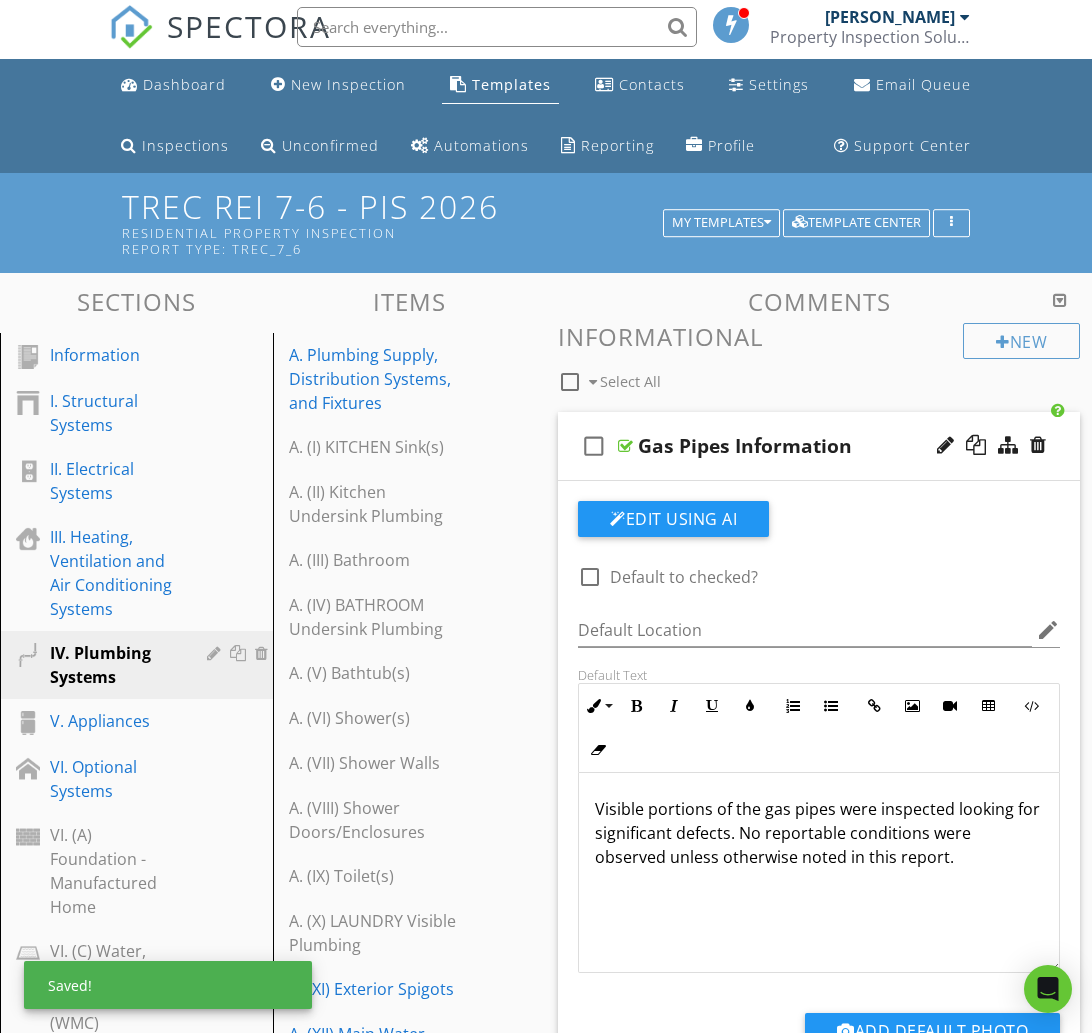 click on "check_box_outline_blank
Gas Pipes Information" at bounding box center (819, 446) 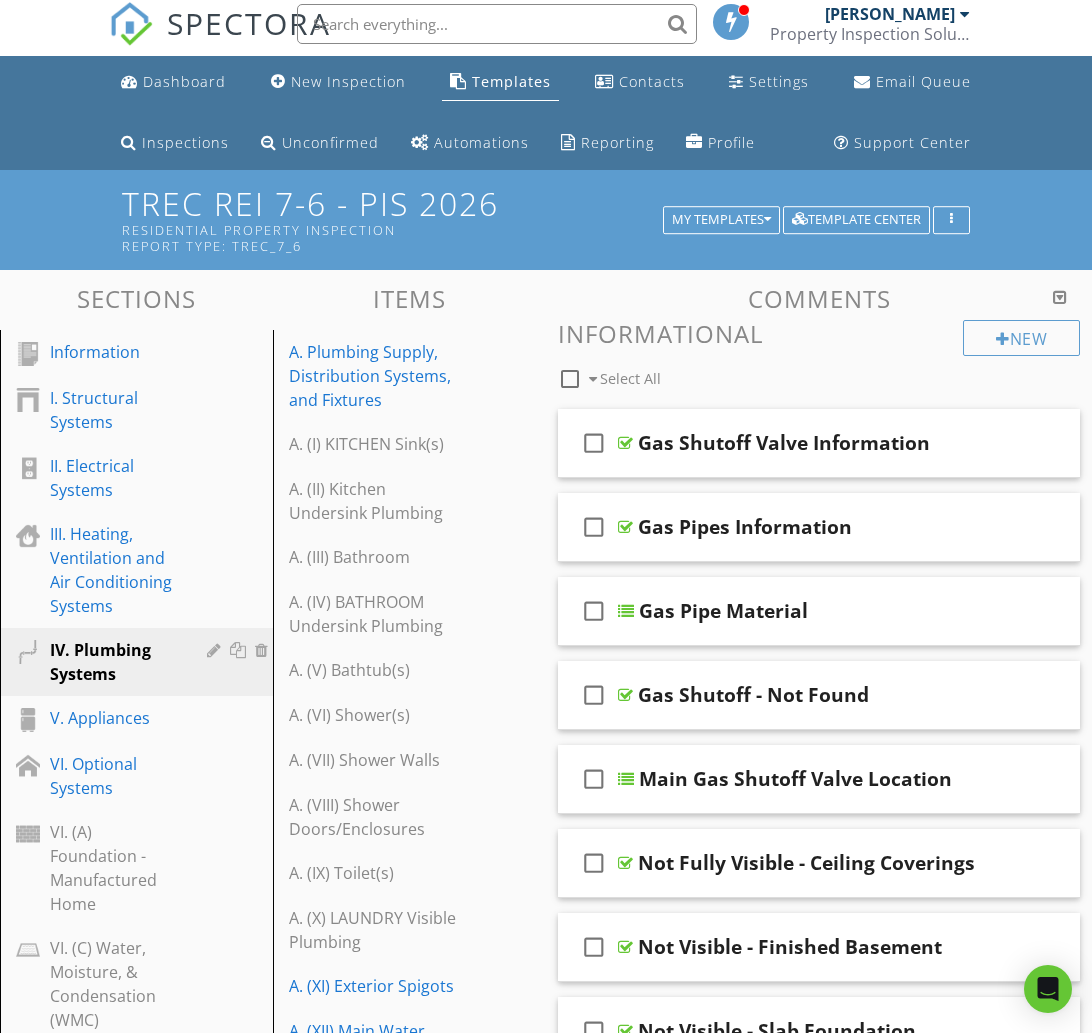scroll, scrollTop: 7, scrollLeft: 0, axis: vertical 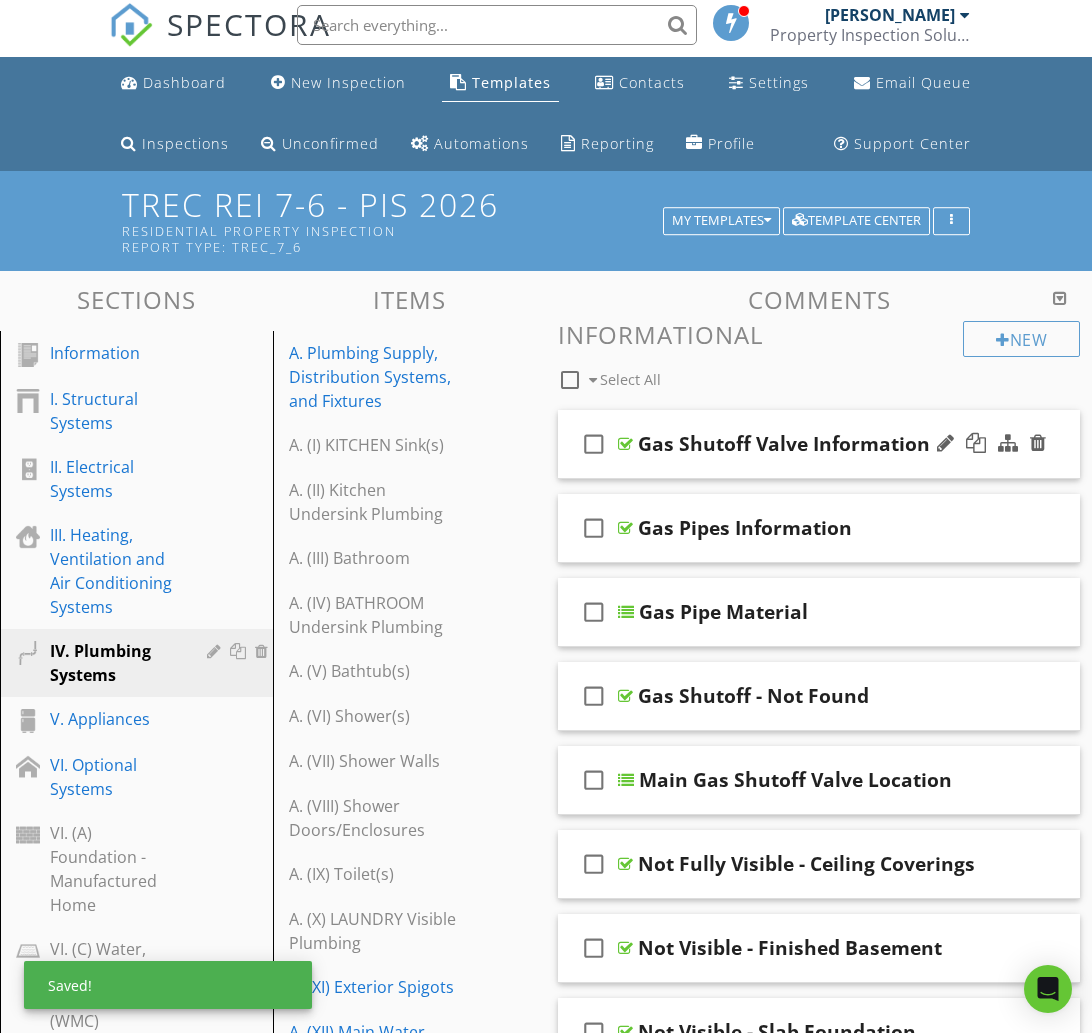 click on "check_box_outline_blank
Gas Shutoff Valve Information" at bounding box center (819, 444) 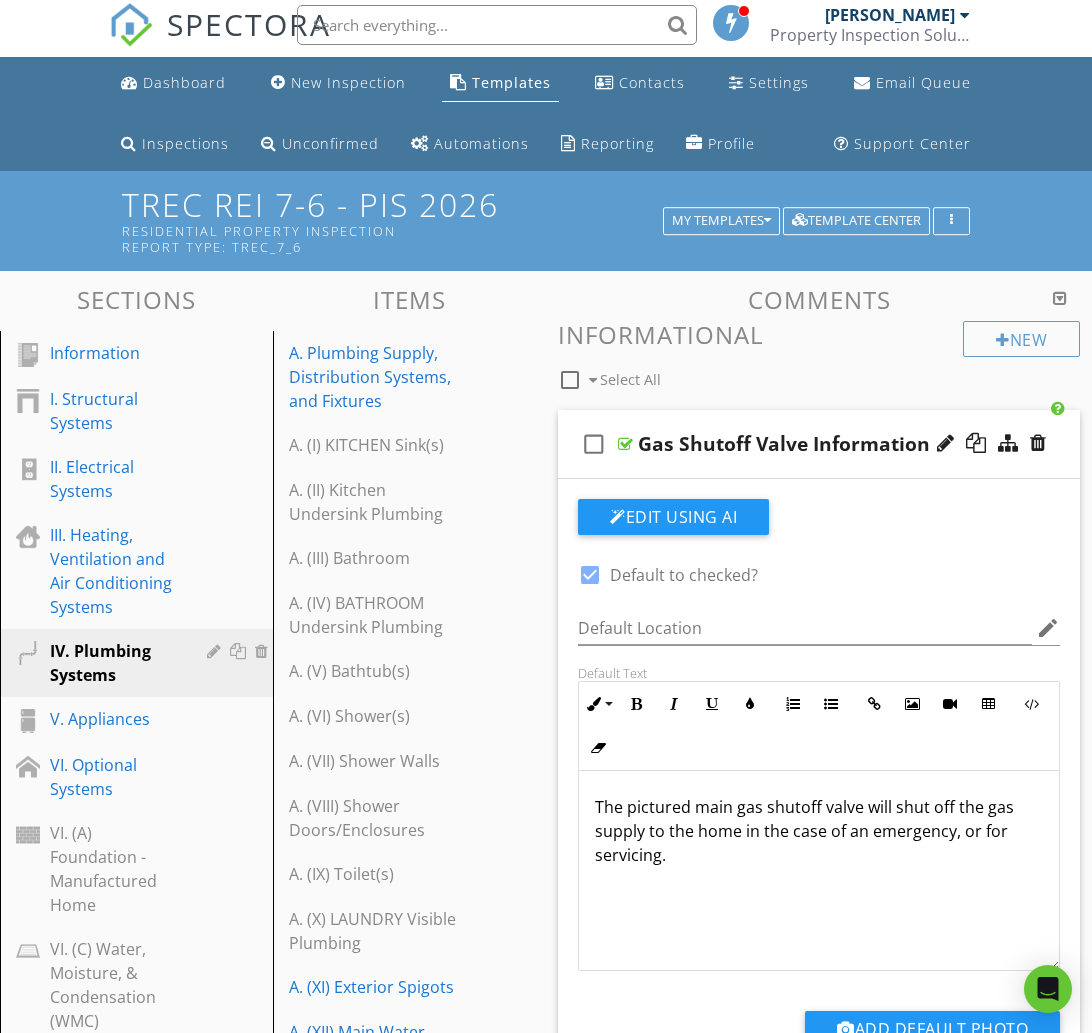 click at bounding box center (590, 575) 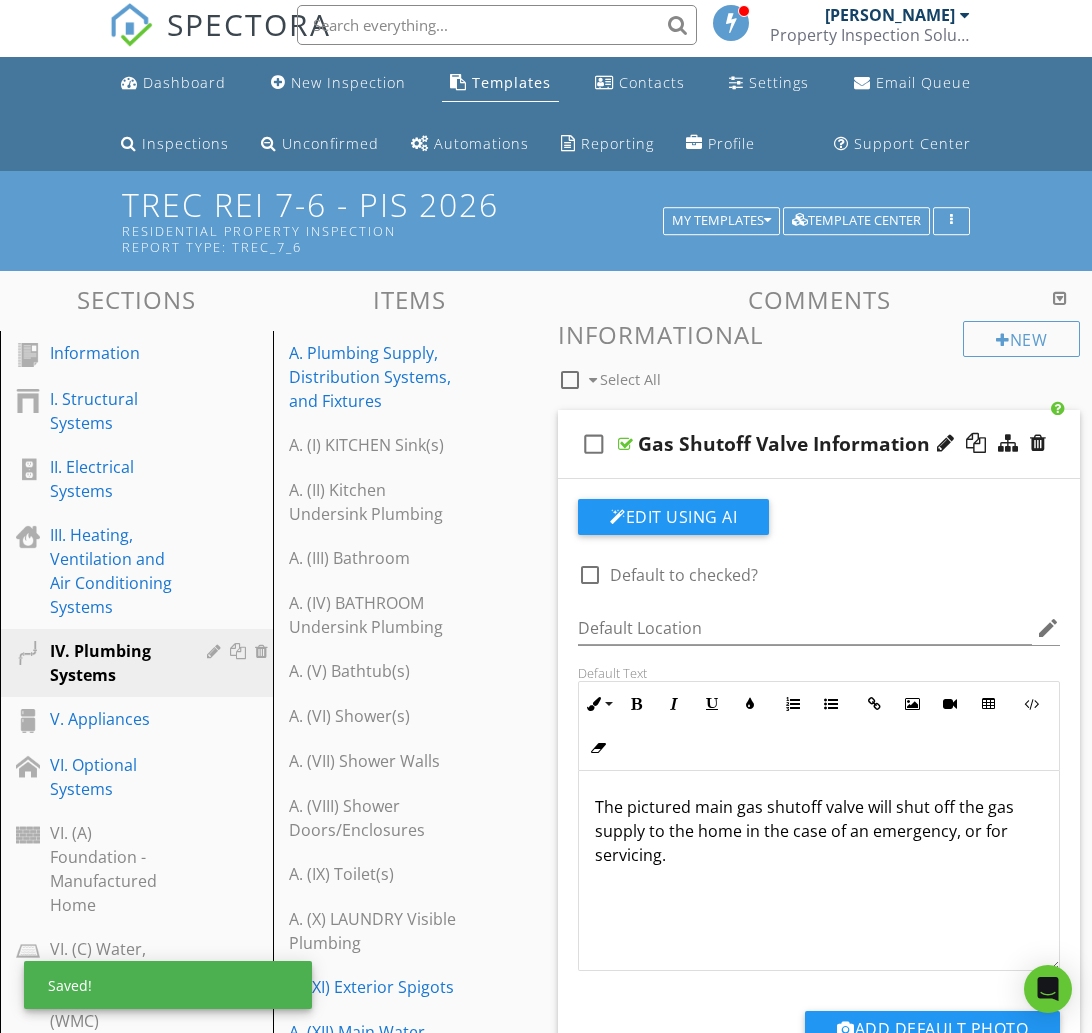 click on "check_box_outline_blank
Gas Shutoff Valve Information" at bounding box center (819, 444) 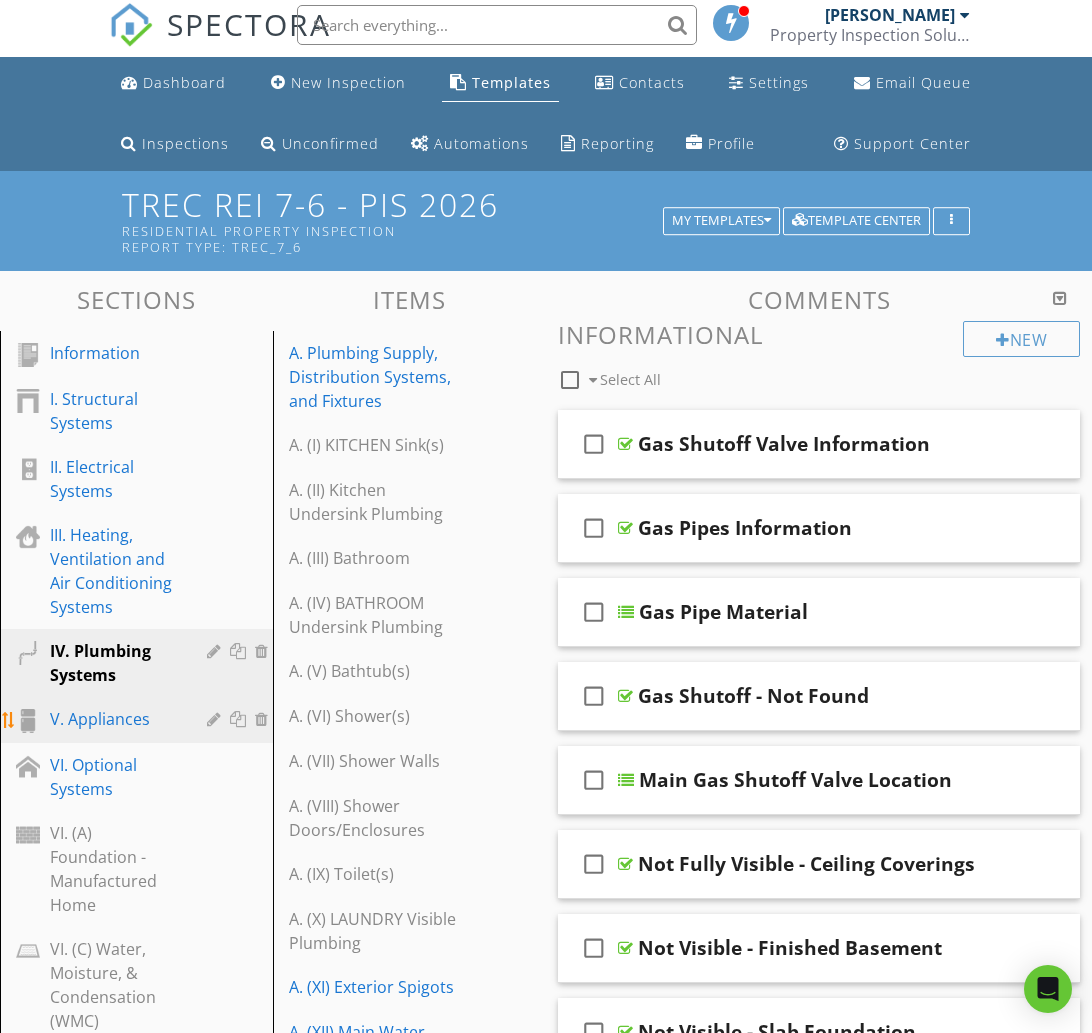 click on "V. Appliances" at bounding box center (114, 719) 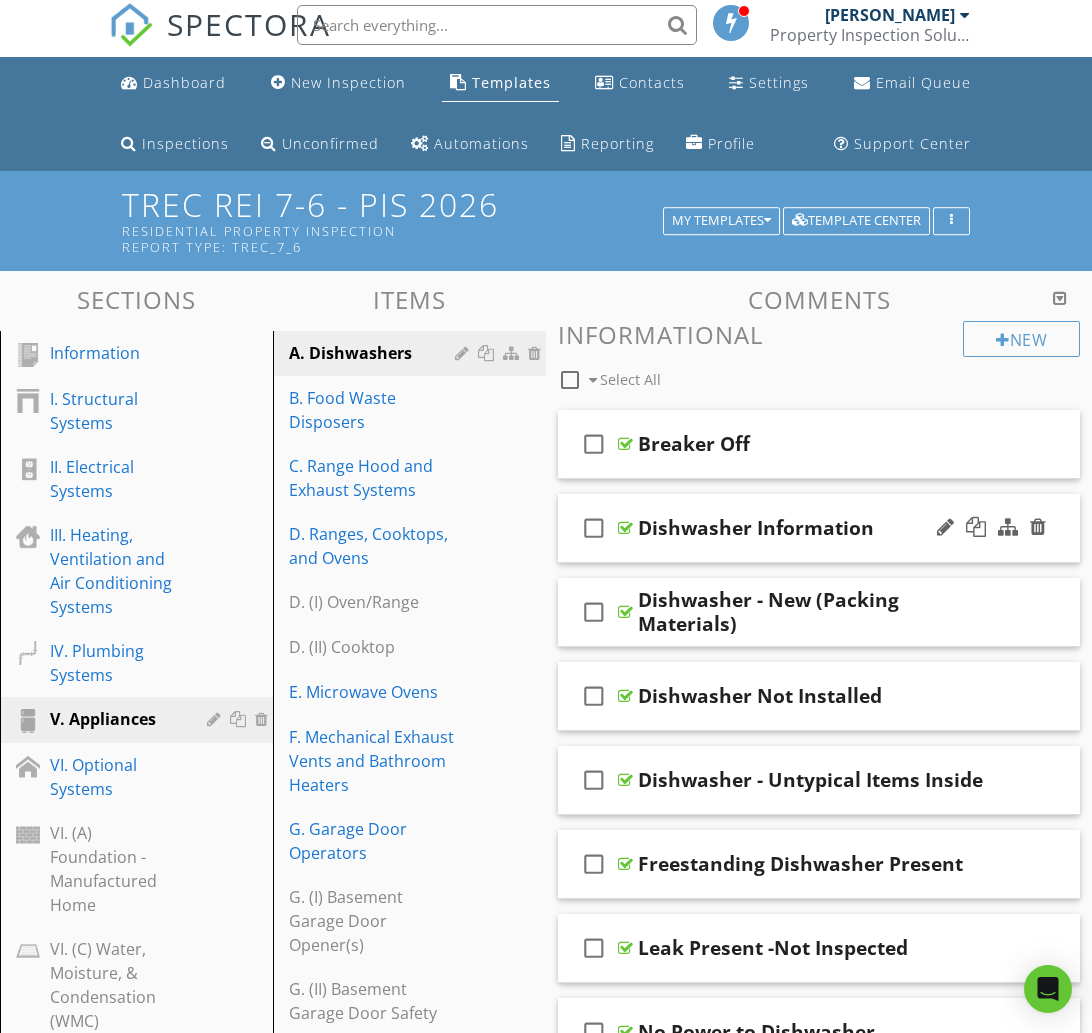type 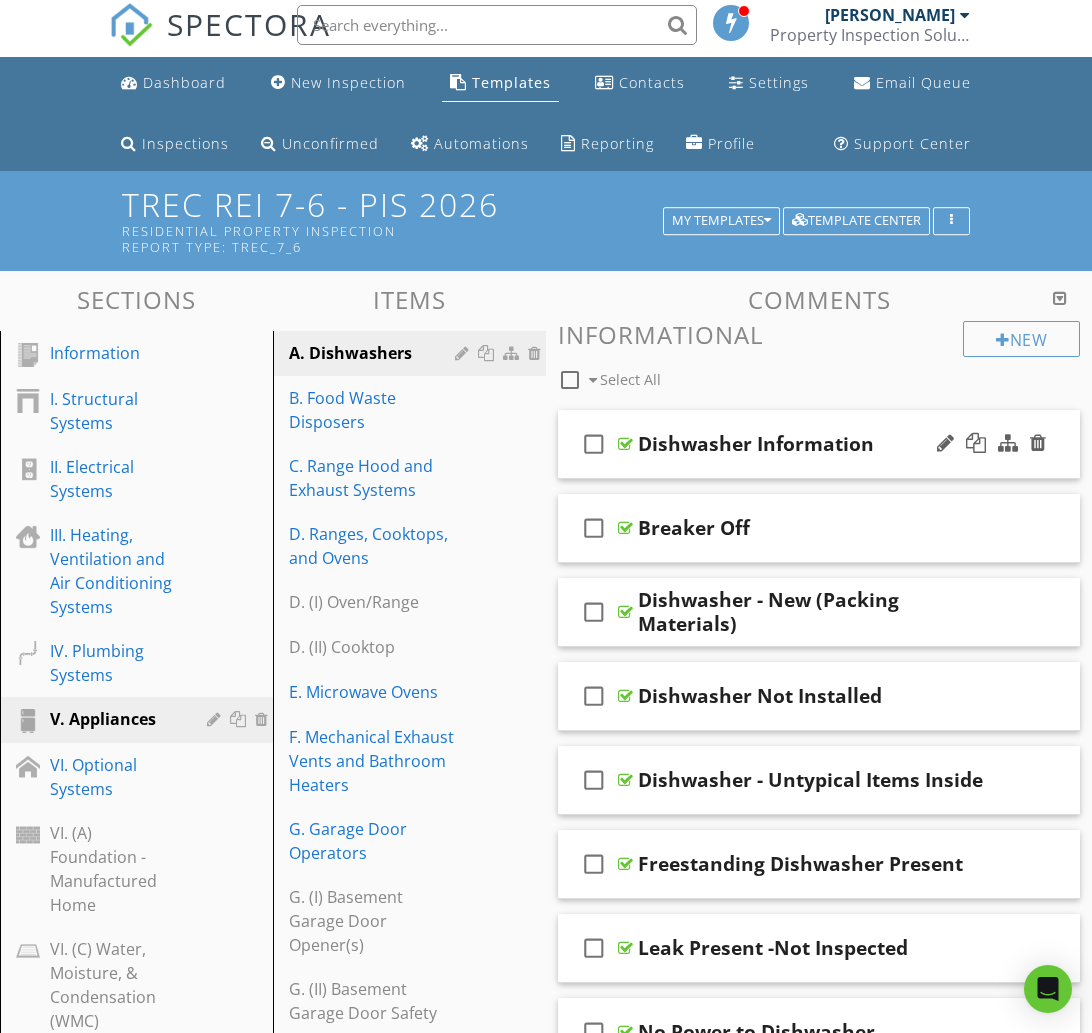 click on "check_box_outline_blank
Dishwasher Information" at bounding box center [819, 444] 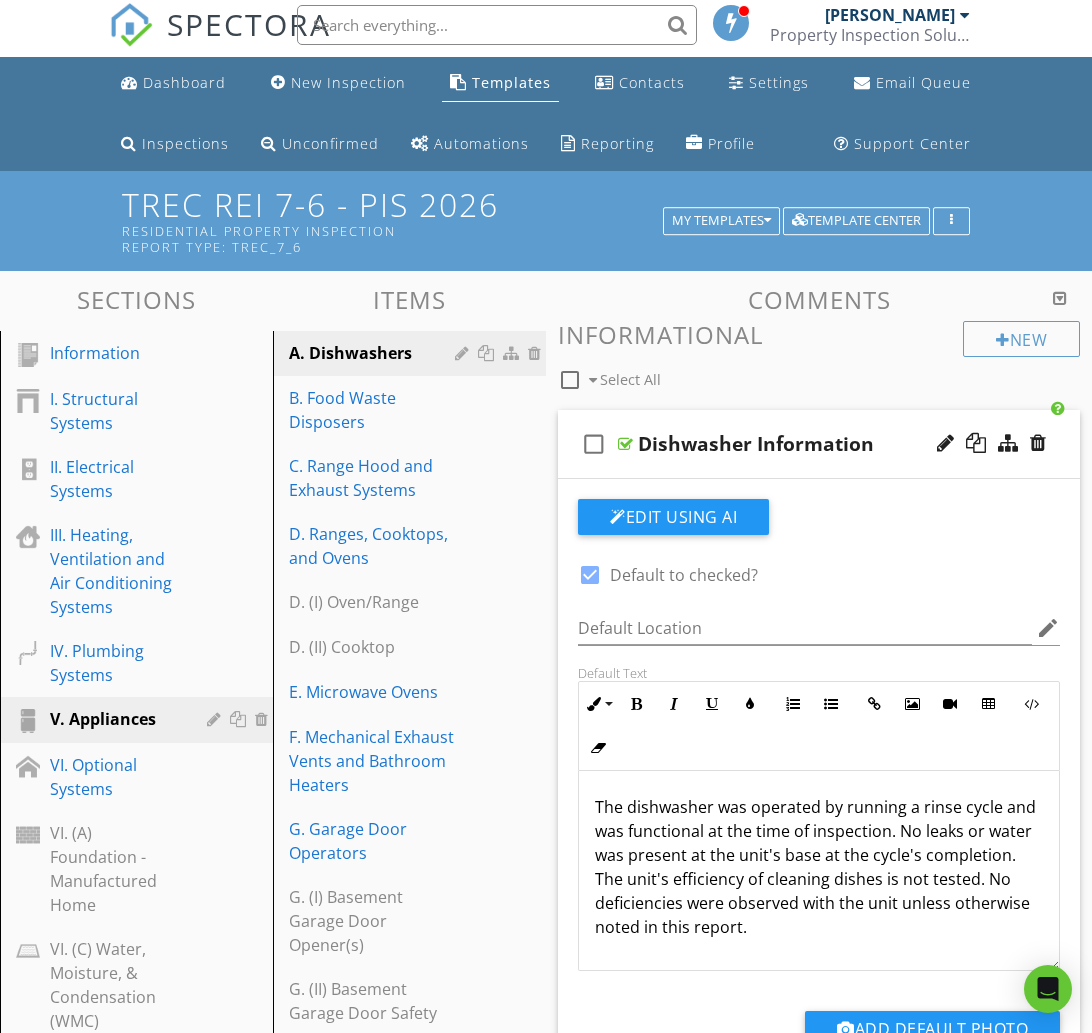 click at bounding box center [590, 575] 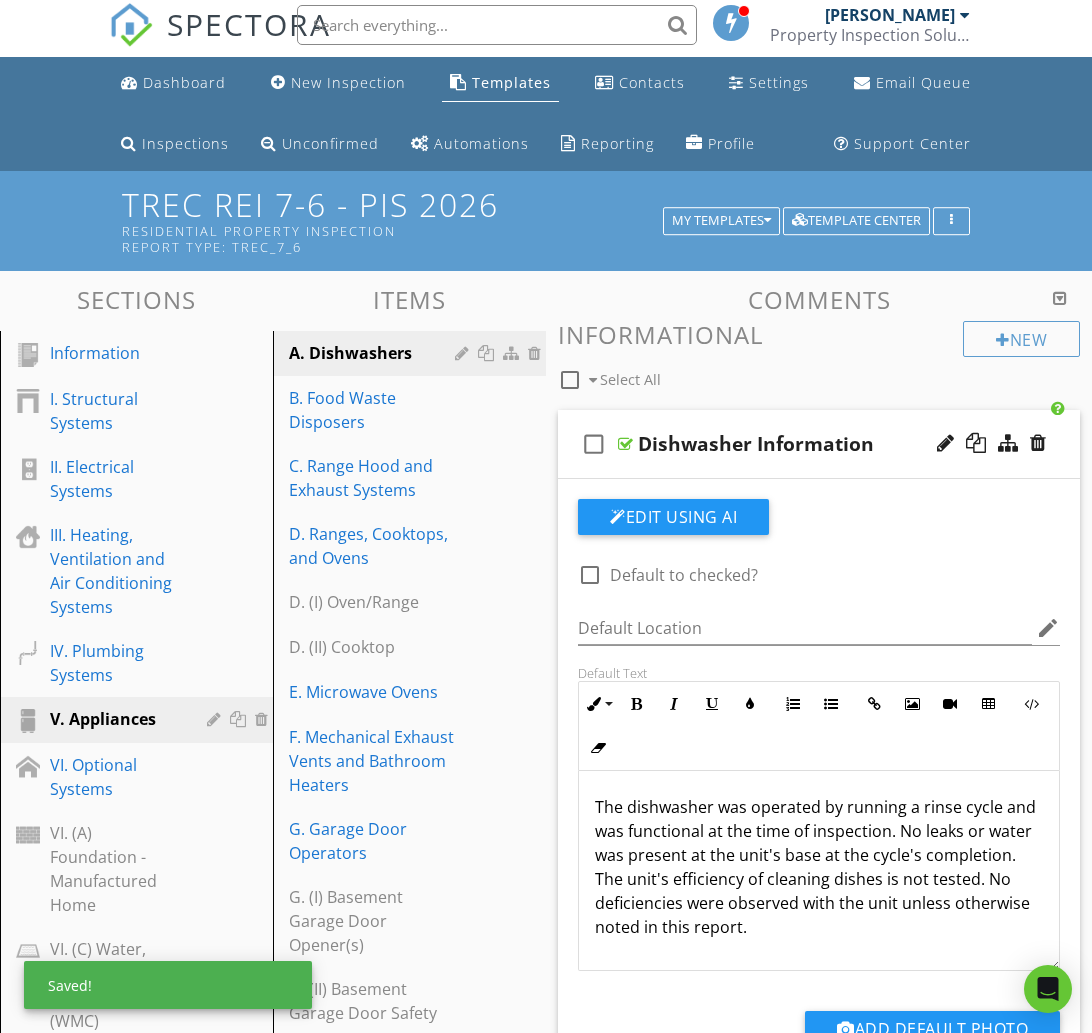 click on "check_box_outline_blank
Dishwasher Information" at bounding box center (819, 444) 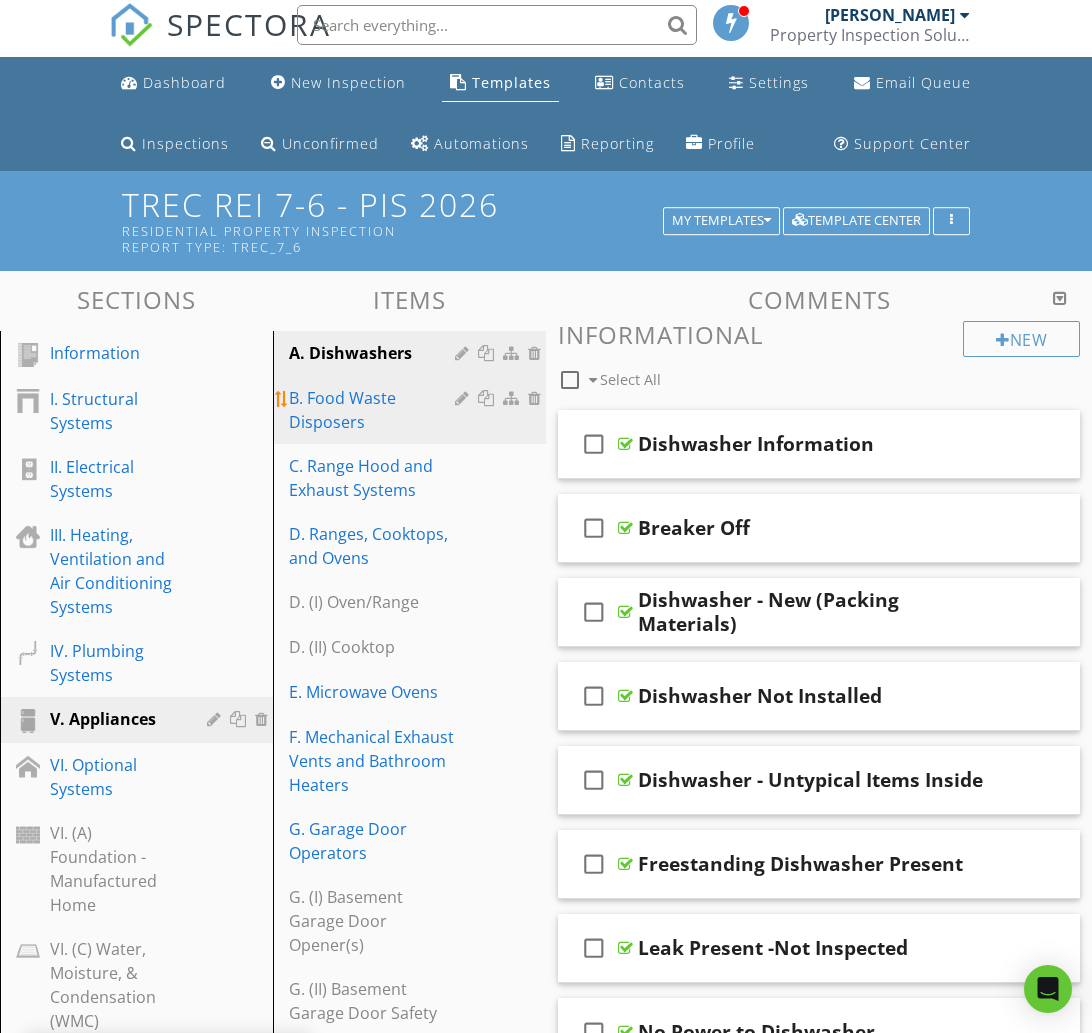 click on "B. Food Waste Disposers" at bounding box center [375, 410] 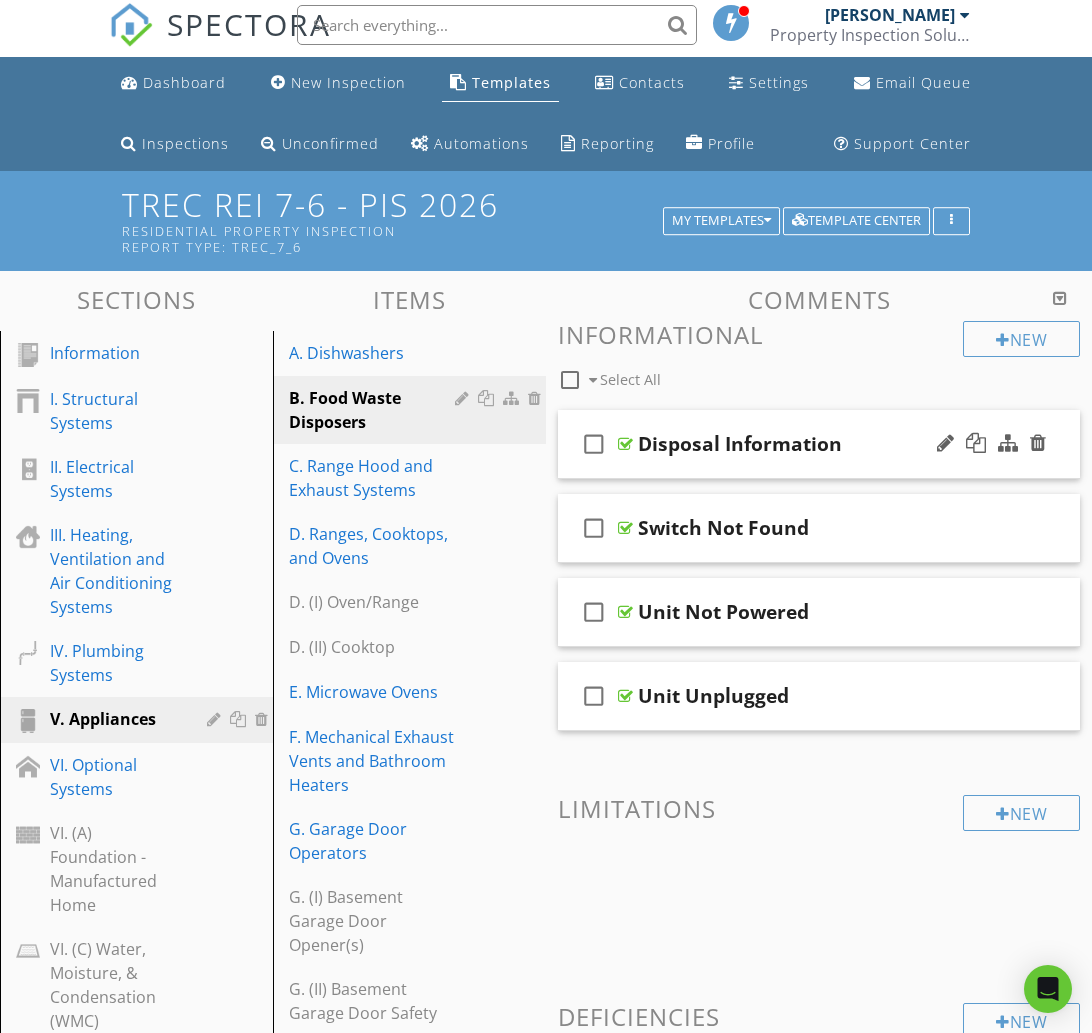 click on "check_box_outline_blank
Disposal Information" at bounding box center (819, 444) 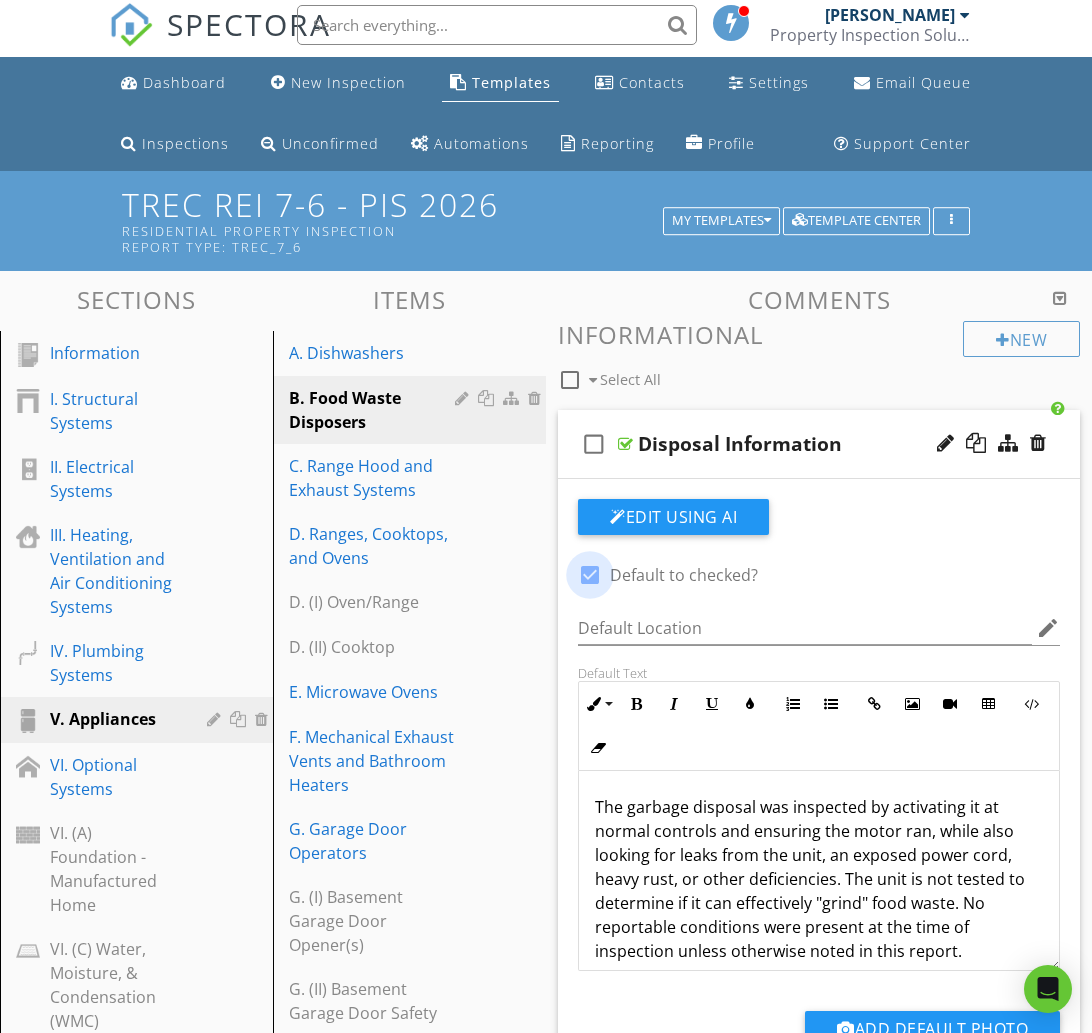 click at bounding box center [590, 575] 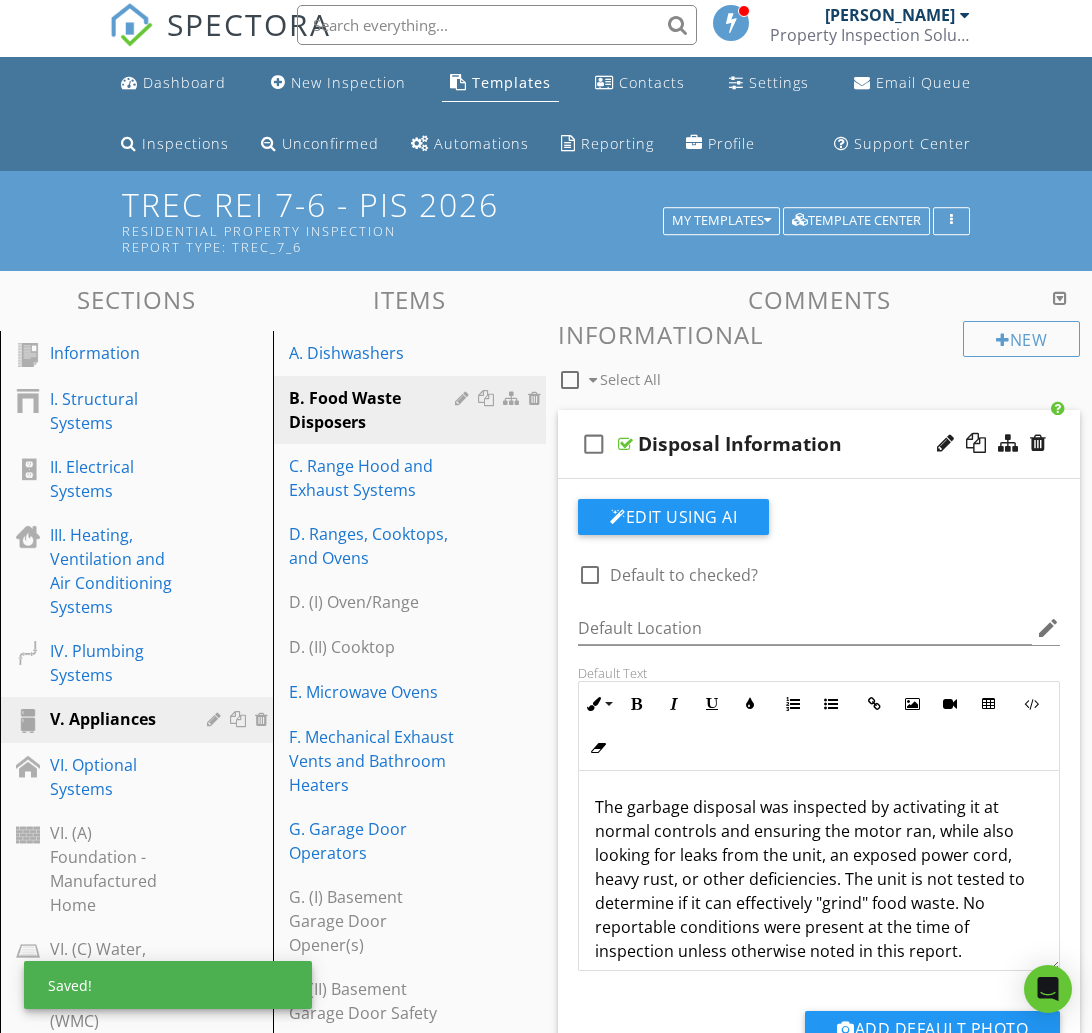 click on "check_box_outline_blank
Disposal Information" at bounding box center (819, 444) 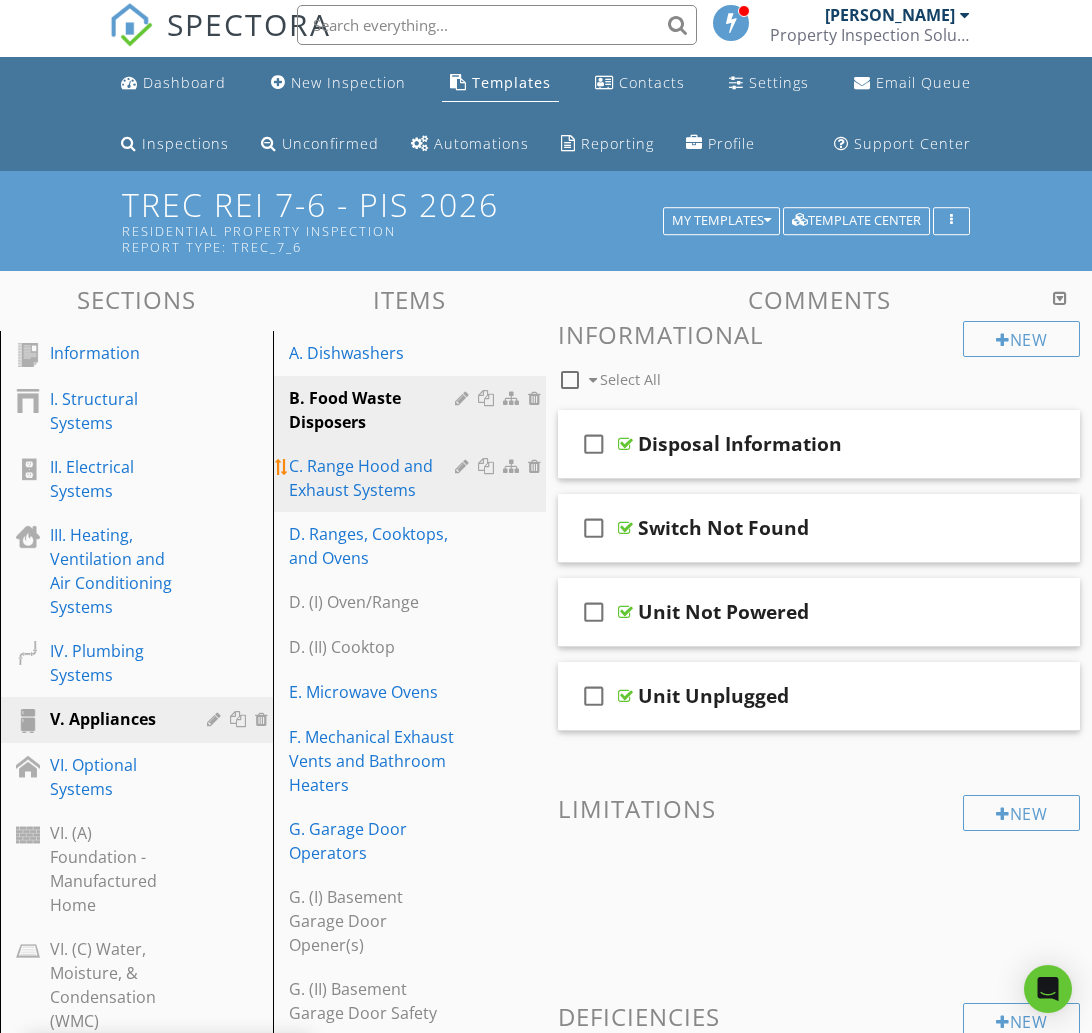 click on "C. Range Hood and Exhaust Systems" at bounding box center (375, 478) 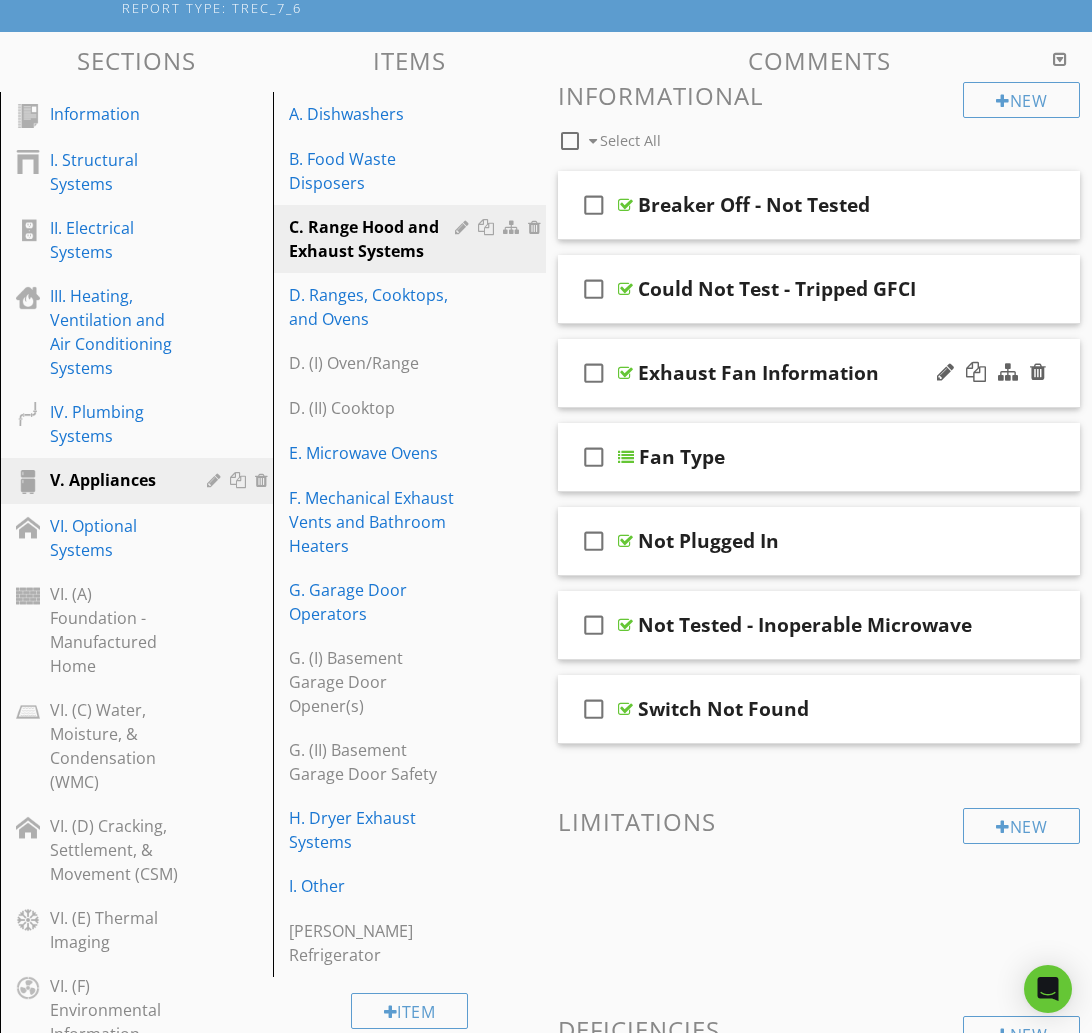 scroll, scrollTop: 242, scrollLeft: 0, axis: vertical 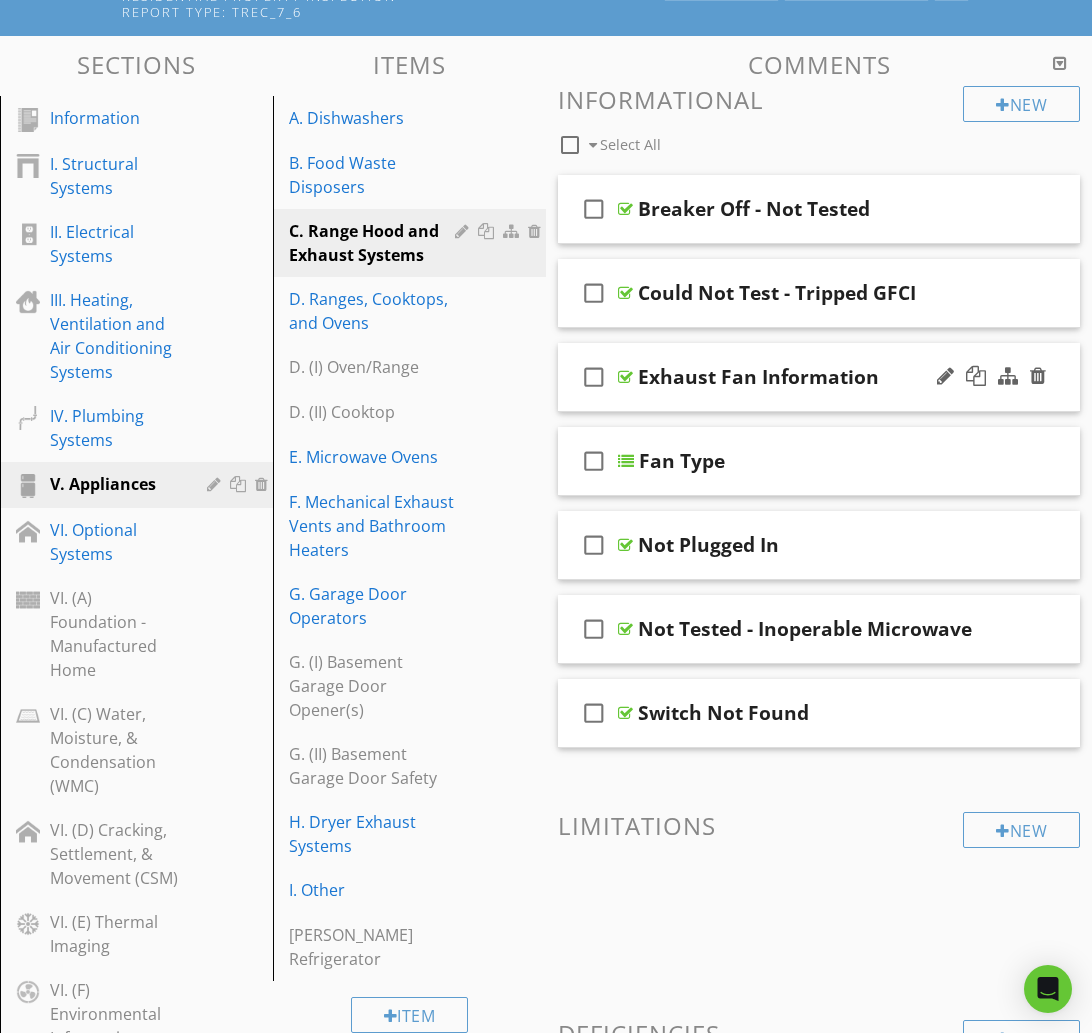 type 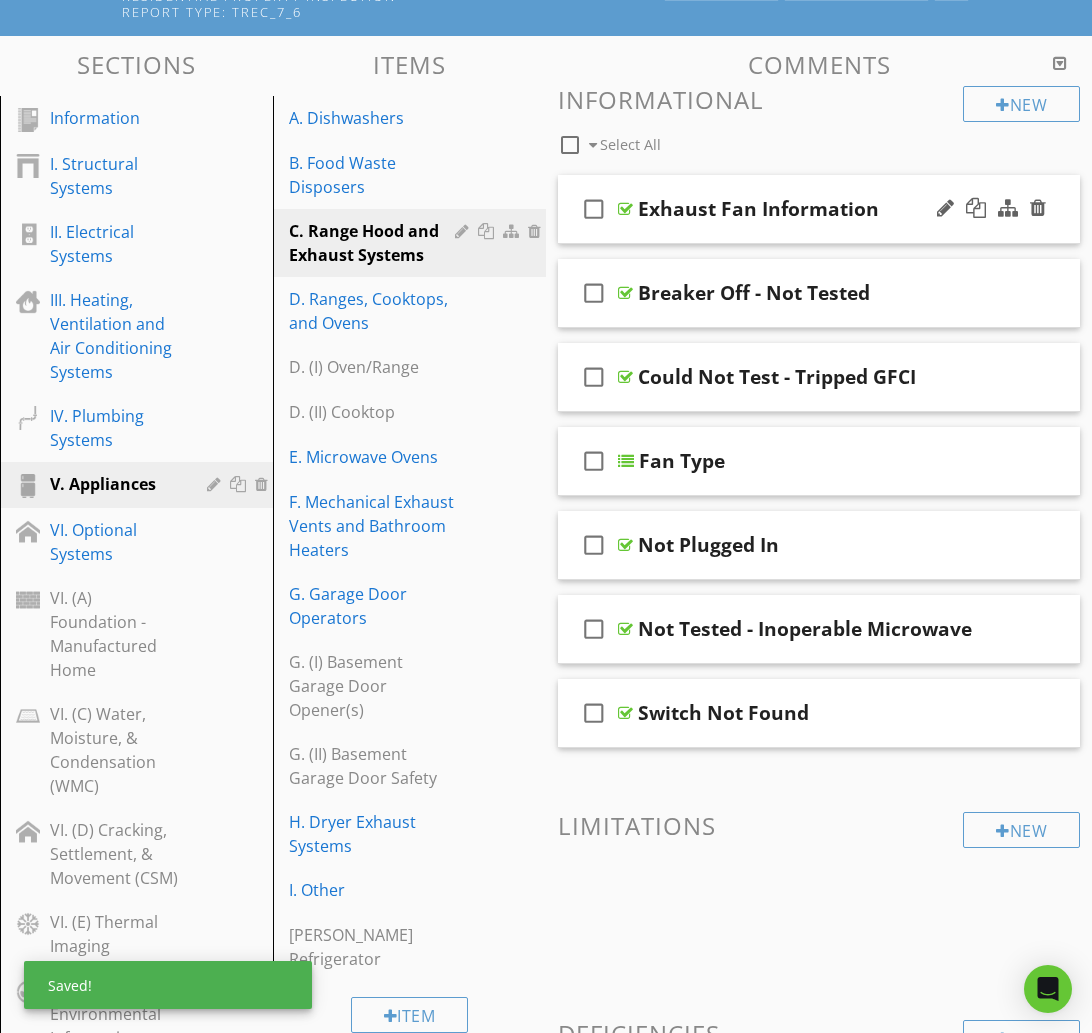 click on "check_box_outline_blank
Exhaust Fan Information" at bounding box center [819, 209] 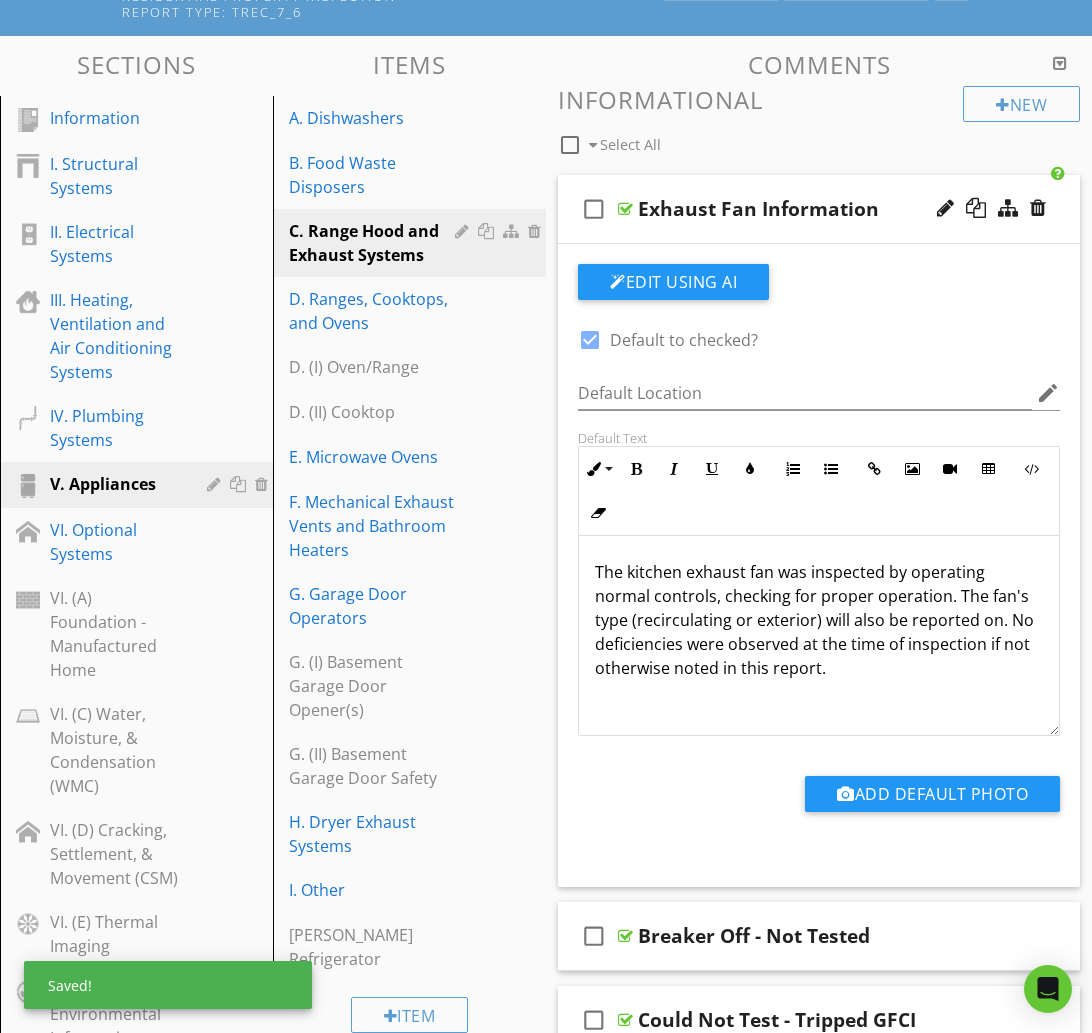 click at bounding box center [590, 340] 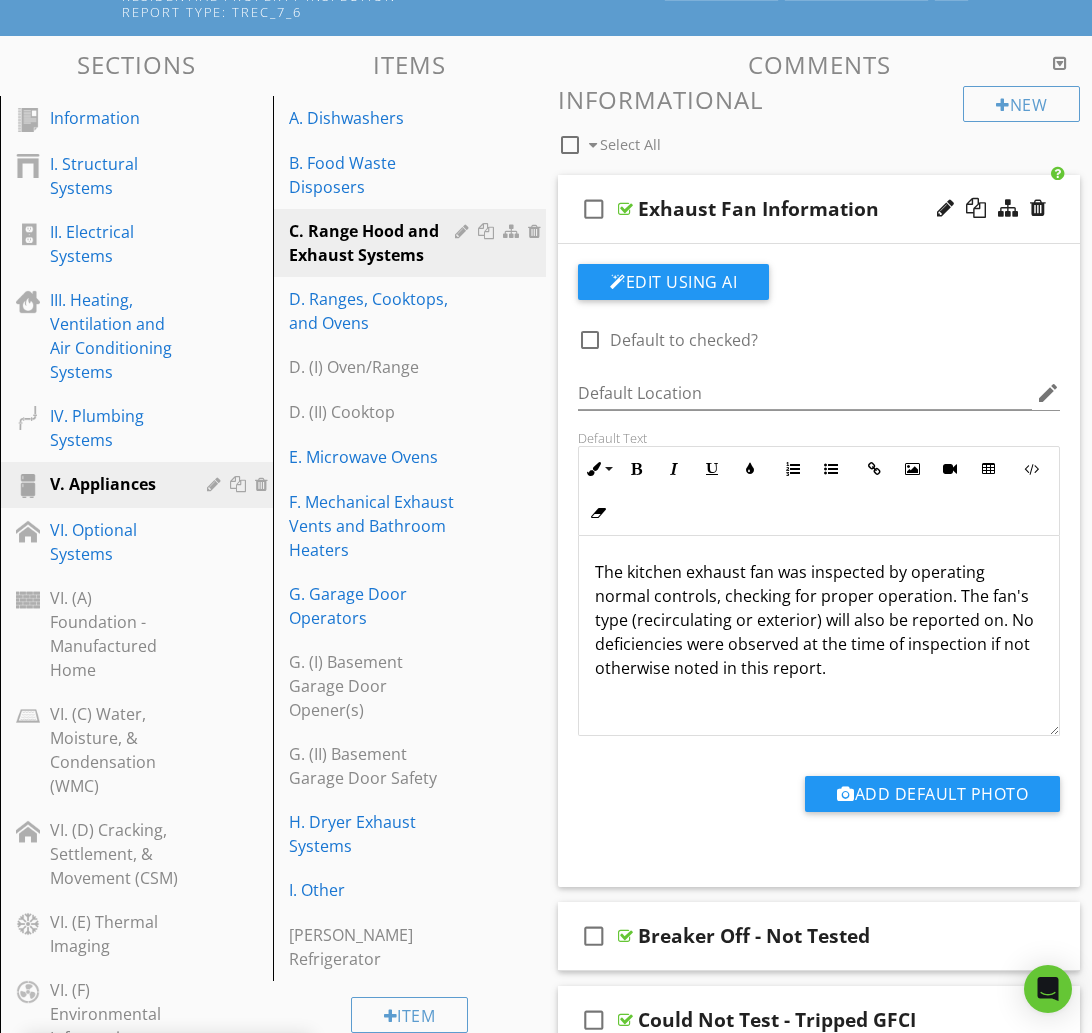 click on "check_box_outline_blank
Exhaust Fan Information" at bounding box center (819, 209) 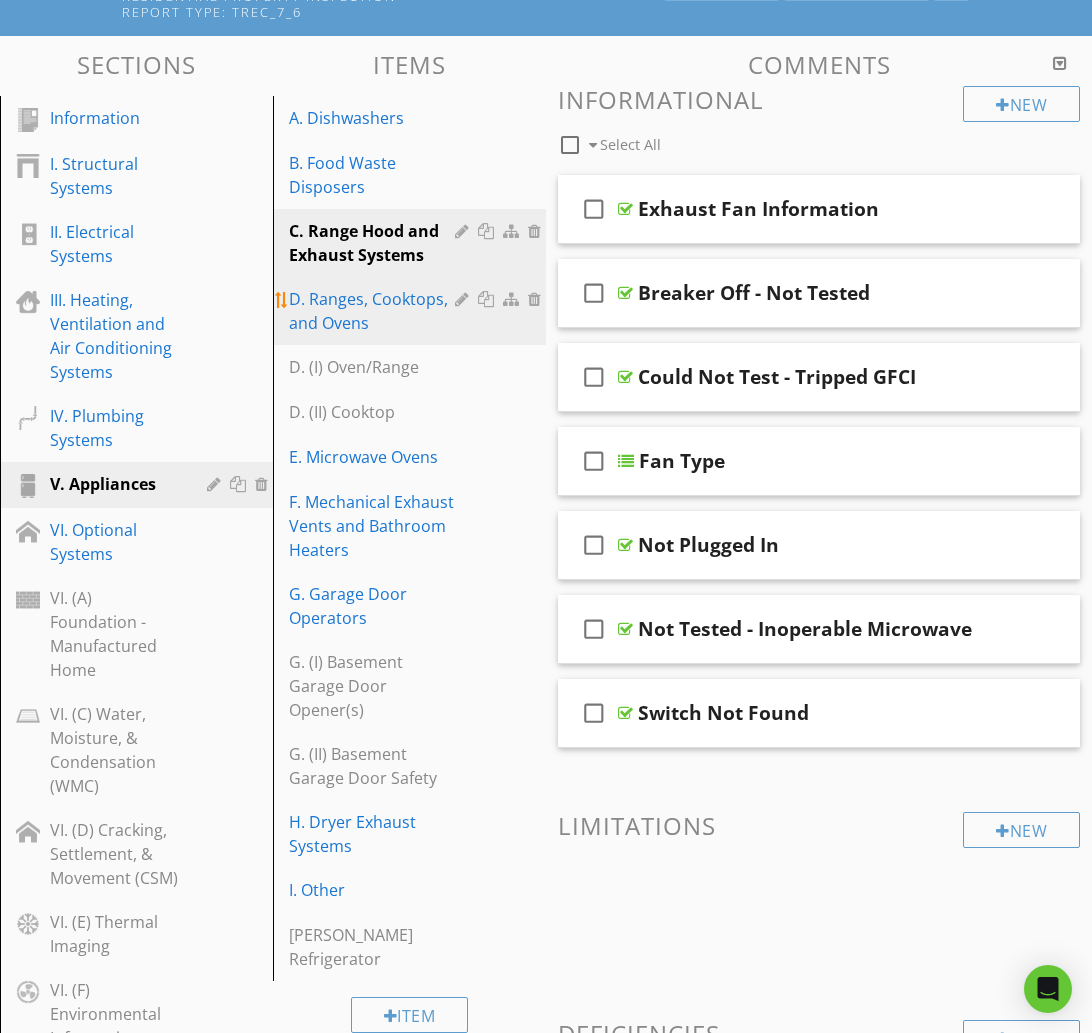 click on "D. Ranges, Cooktops, and Ovens" at bounding box center [375, 311] 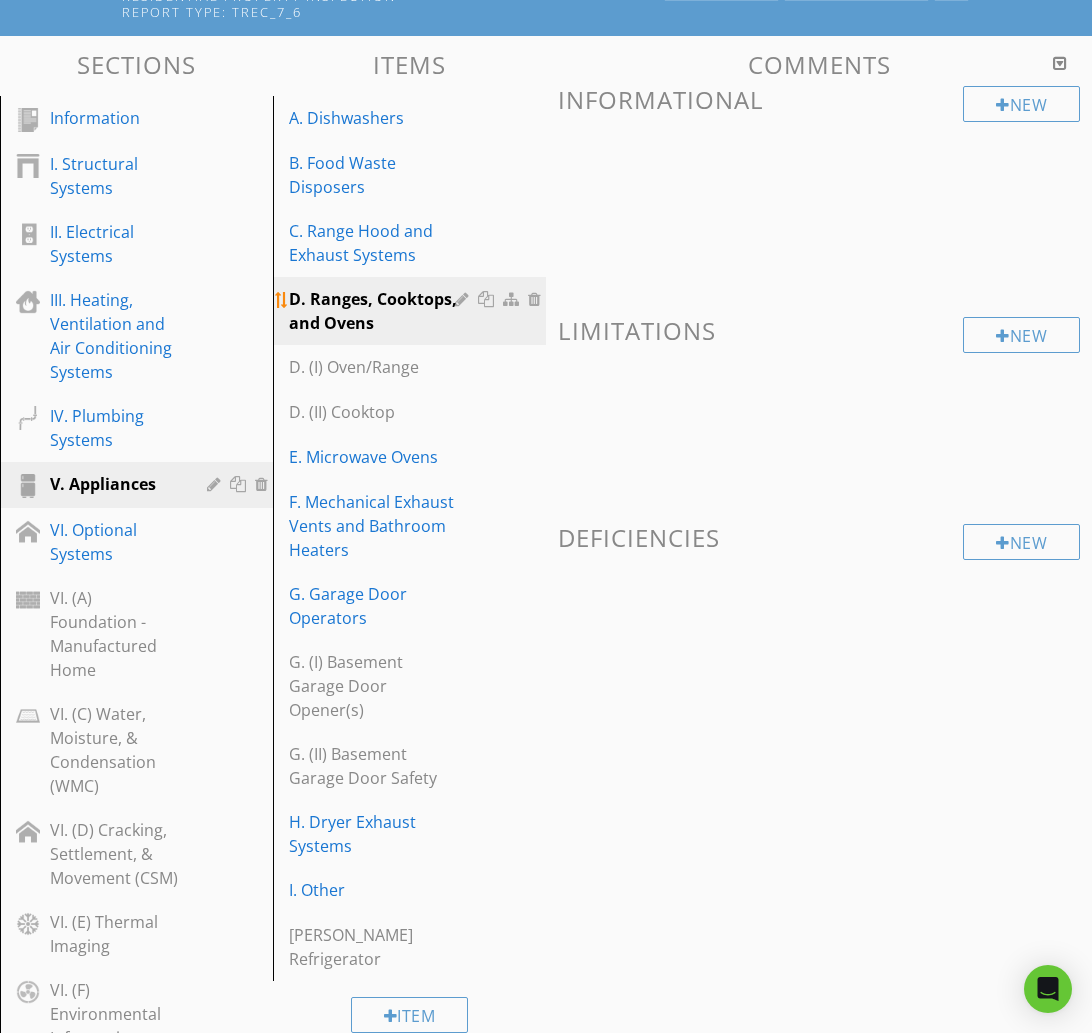 click on "D. Ranges, Cooktops, and Ovens" at bounding box center [375, 311] 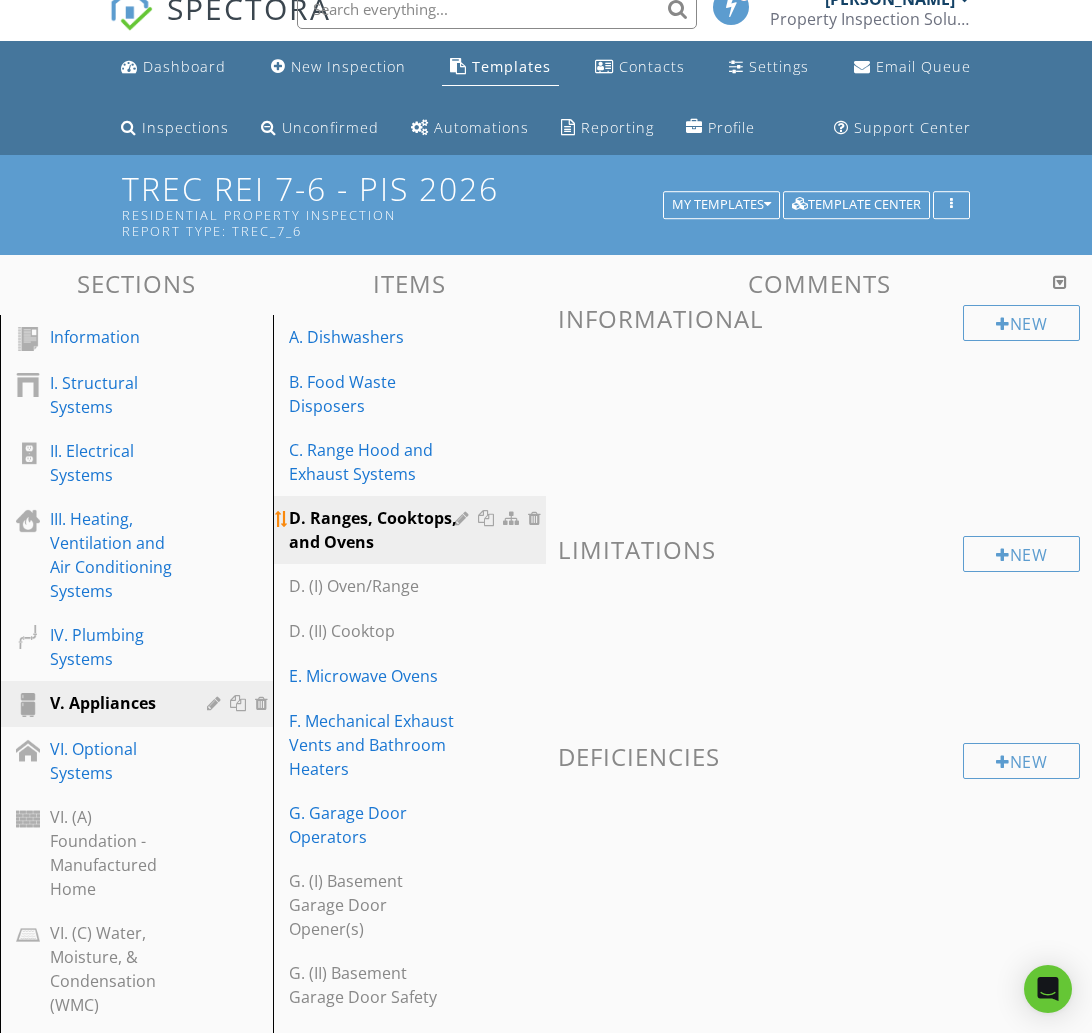 scroll, scrollTop: 0, scrollLeft: 0, axis: both 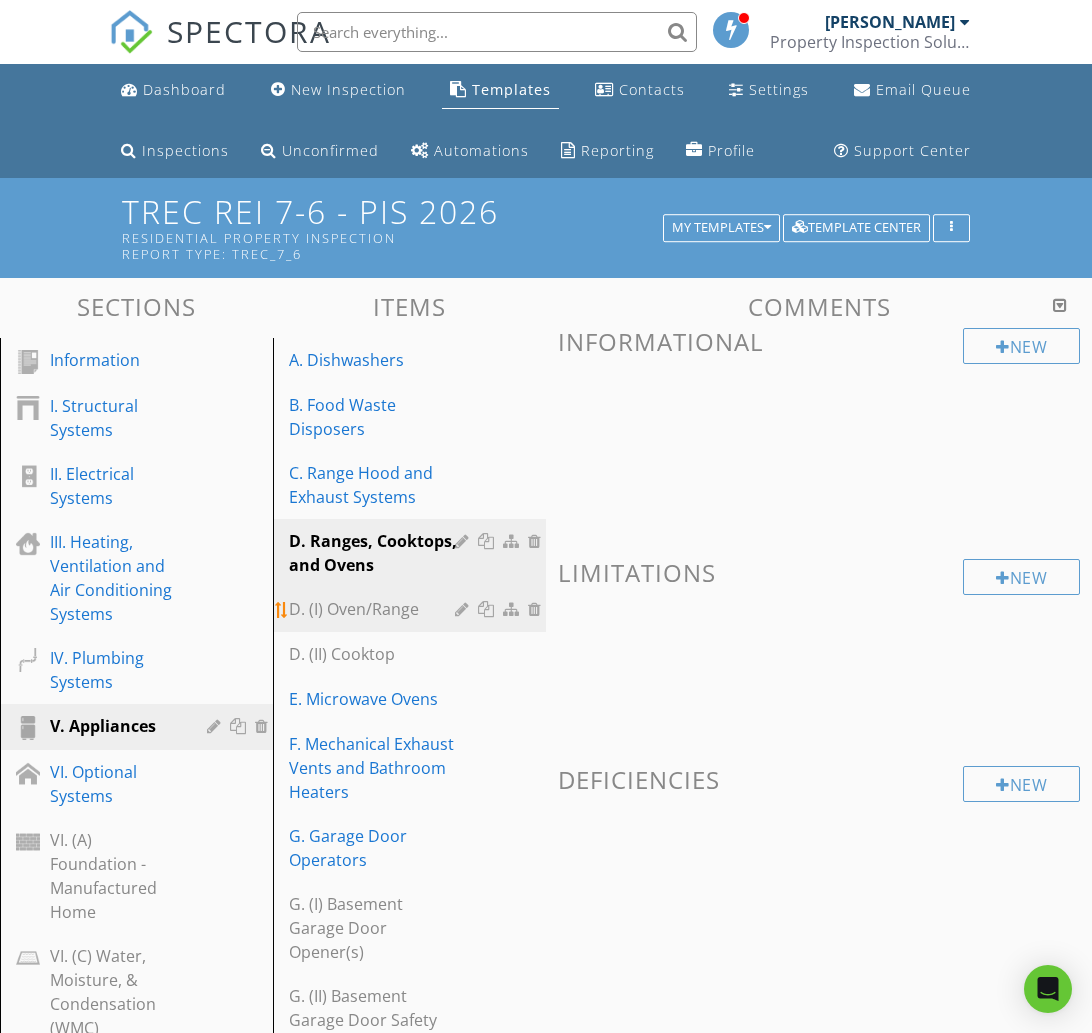 click on "D. (I) Oven/Range" at bounding box center [375, 609] 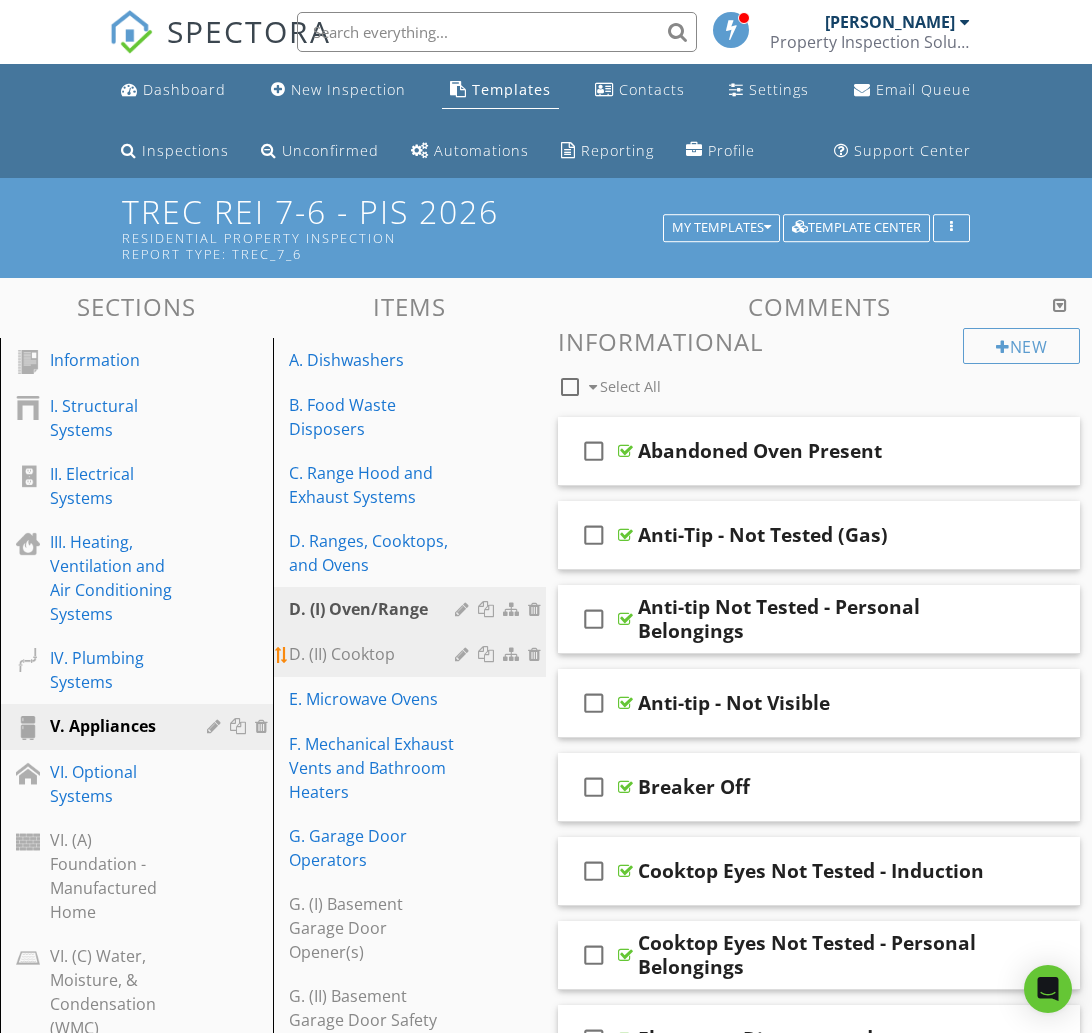 click on "D. (II) Cooktop" at bounding box center (412, 654) 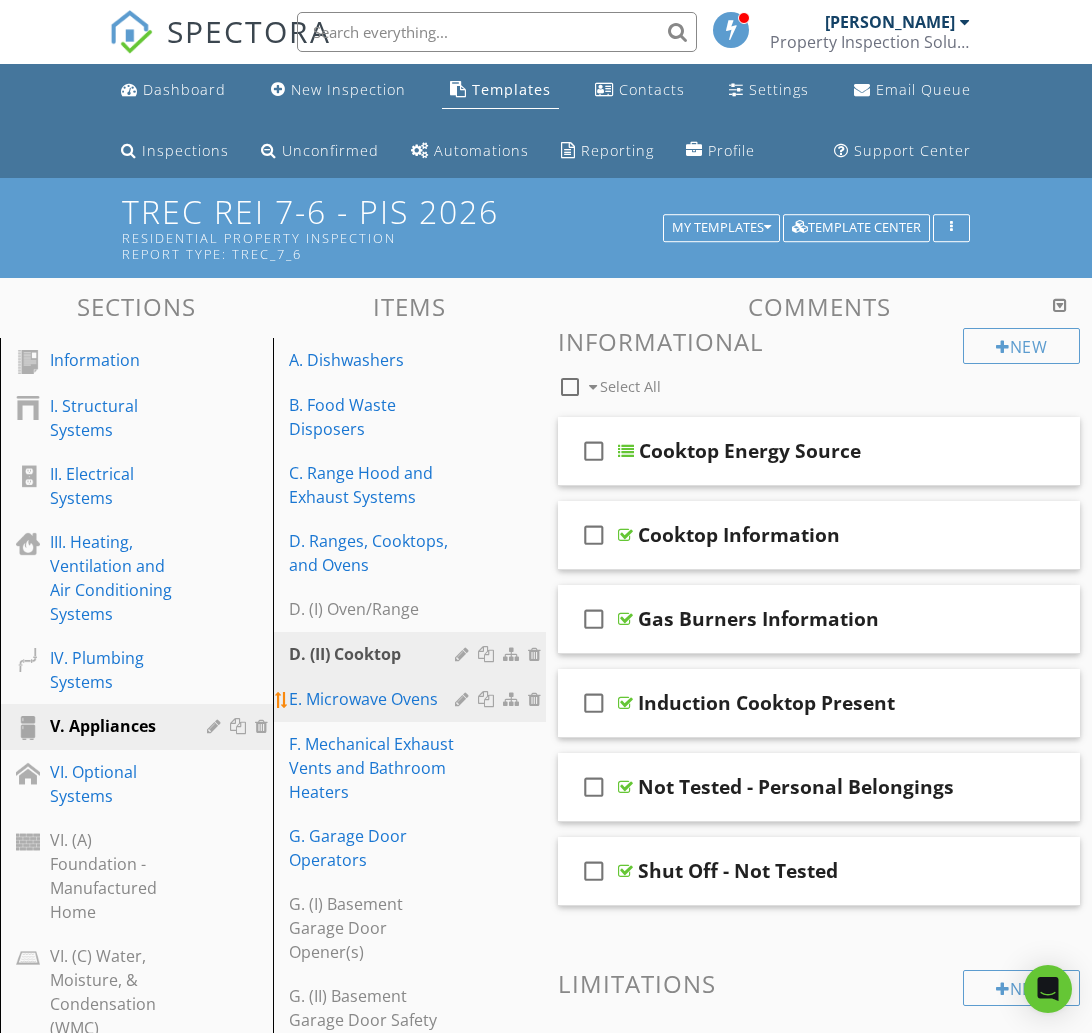 click on "E. Microwave Ovens" at bounding box center (375, 699) 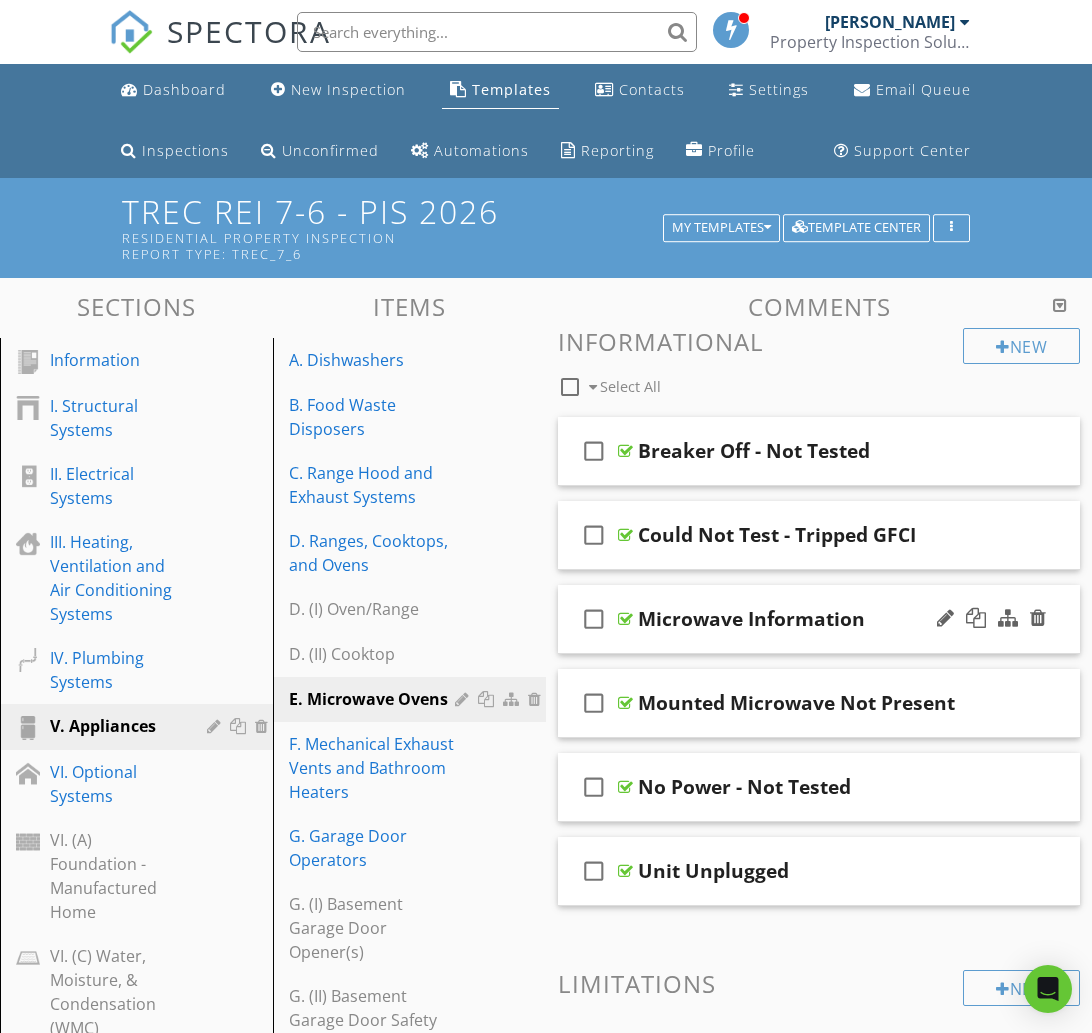 type 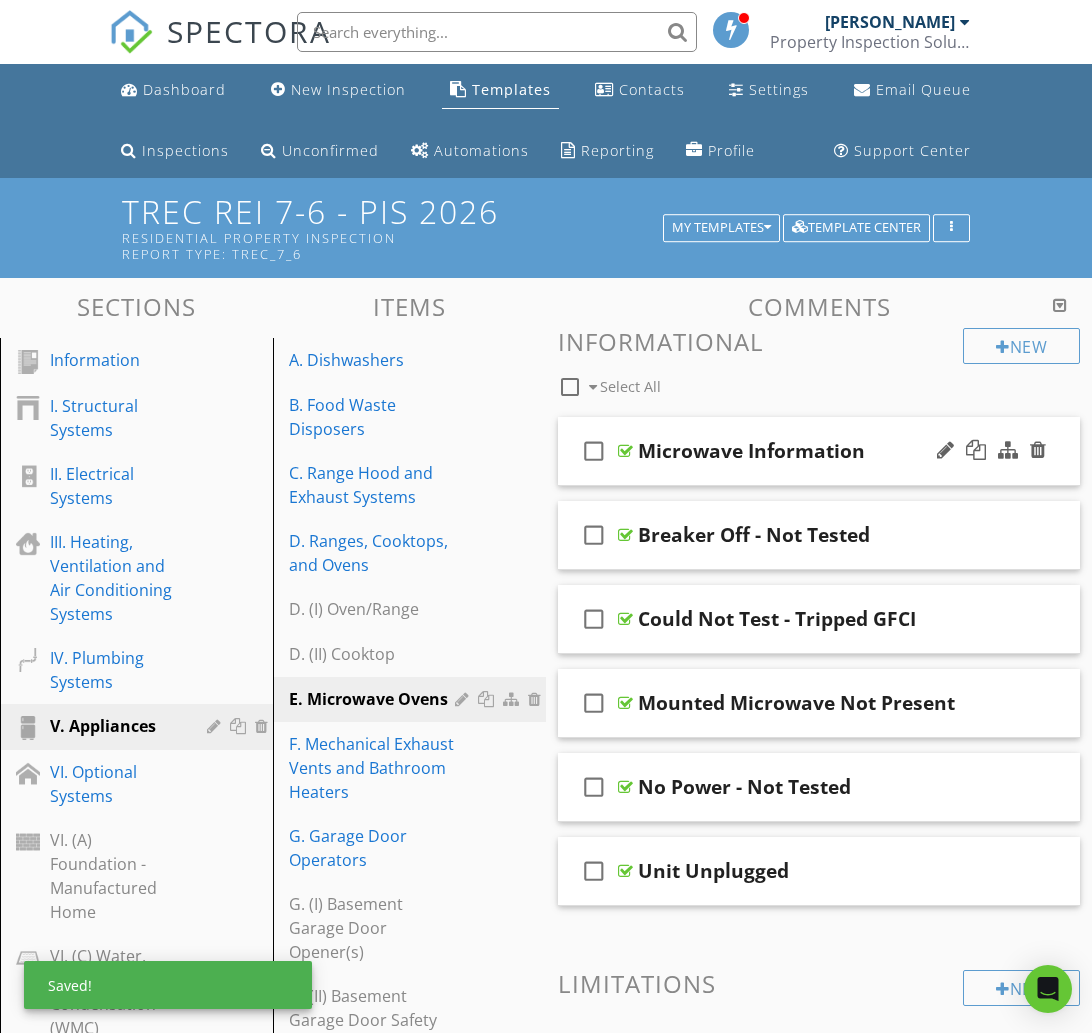 click on "check_box_outline_blank
Microwave Information" at bounding box center [819, 451] 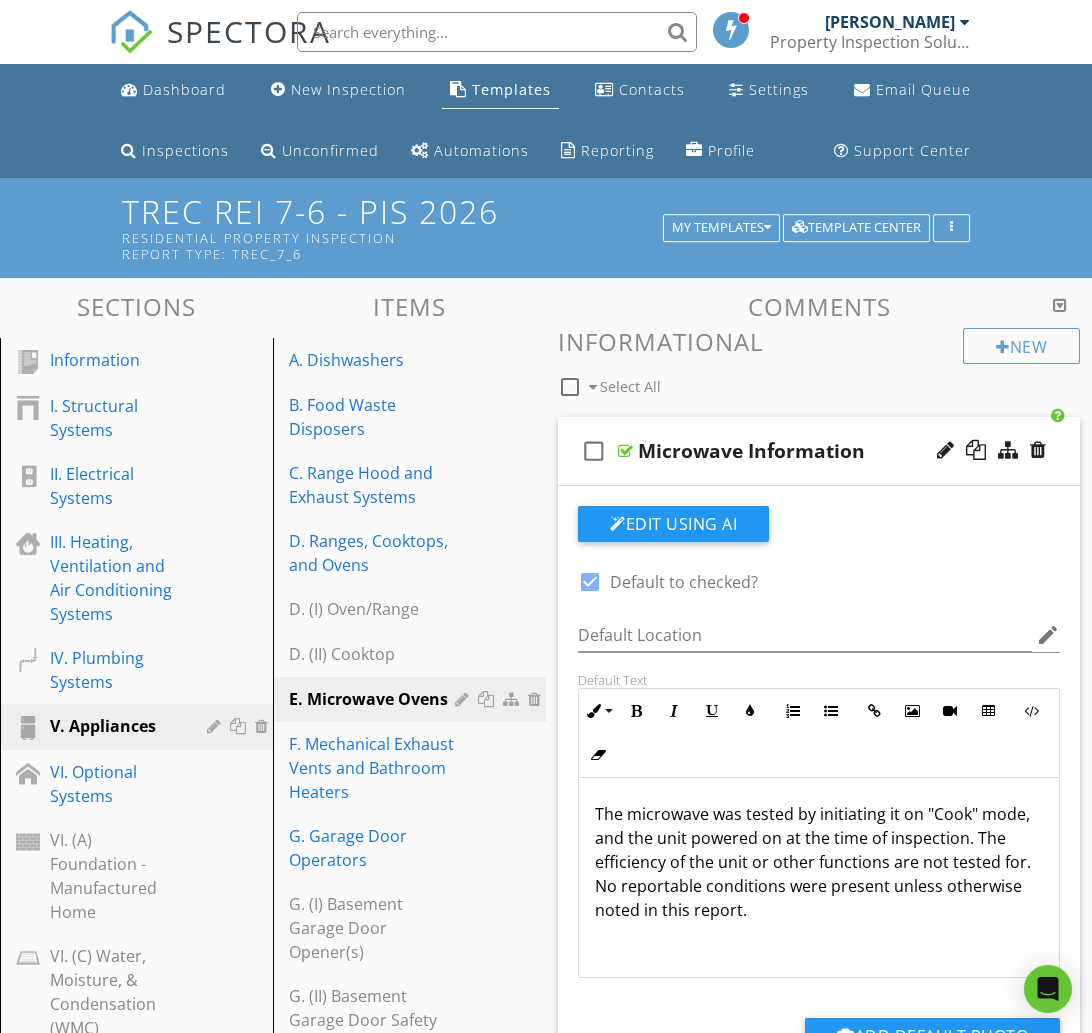 click at bounding box center (590, 582) 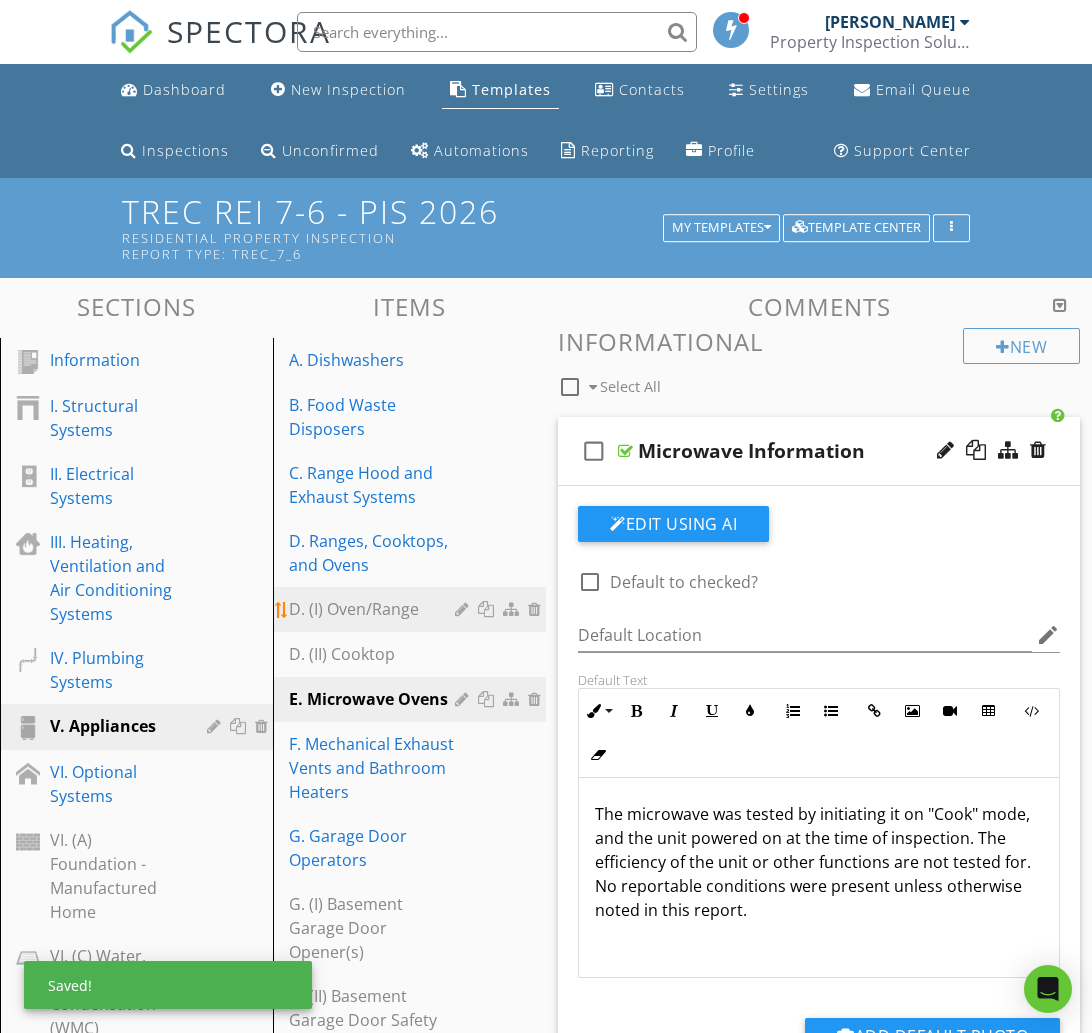 click on "D. (I) Oven/Range" at bounding box center (375, 609) 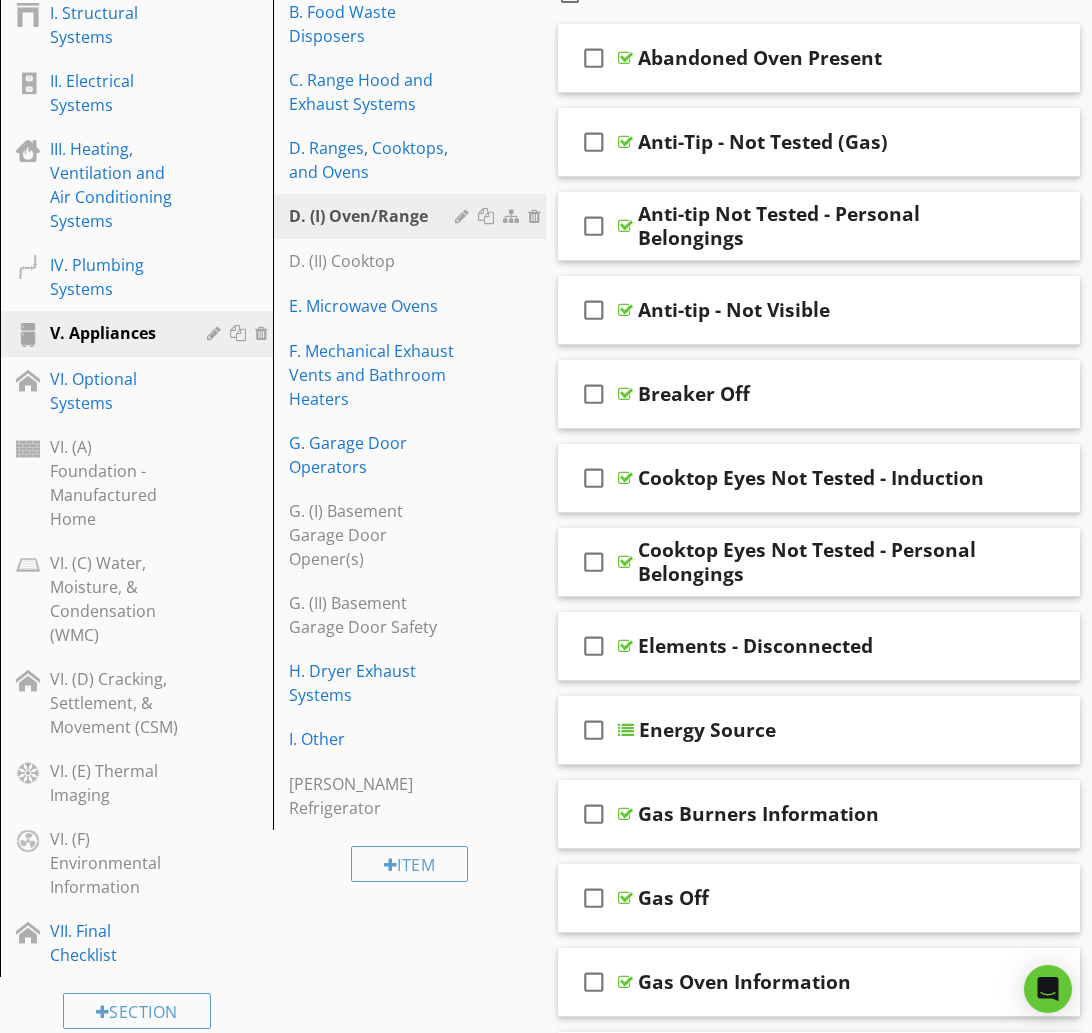 scroll, scrollTop: 0, scrollLeft: 0, axis: both 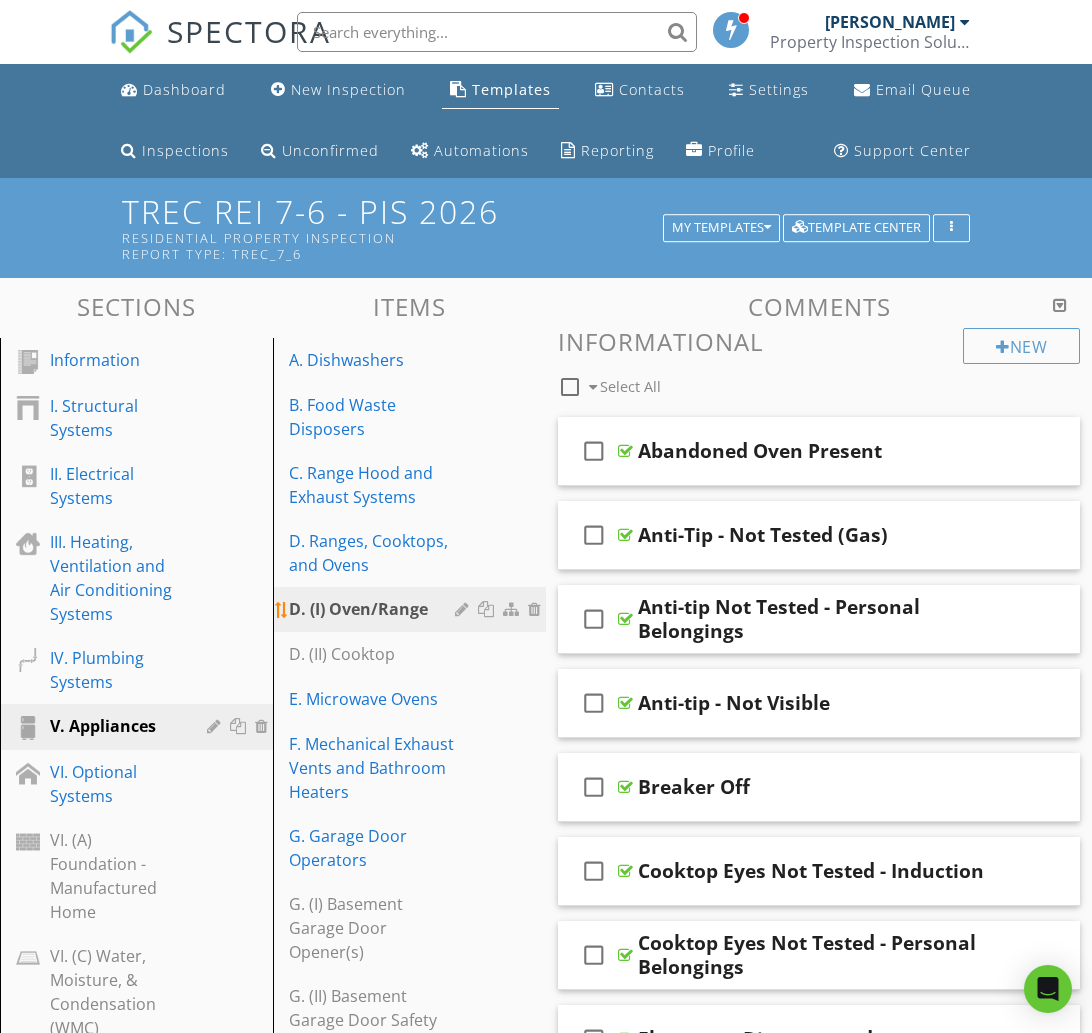 click at bounding box center (513, 609) 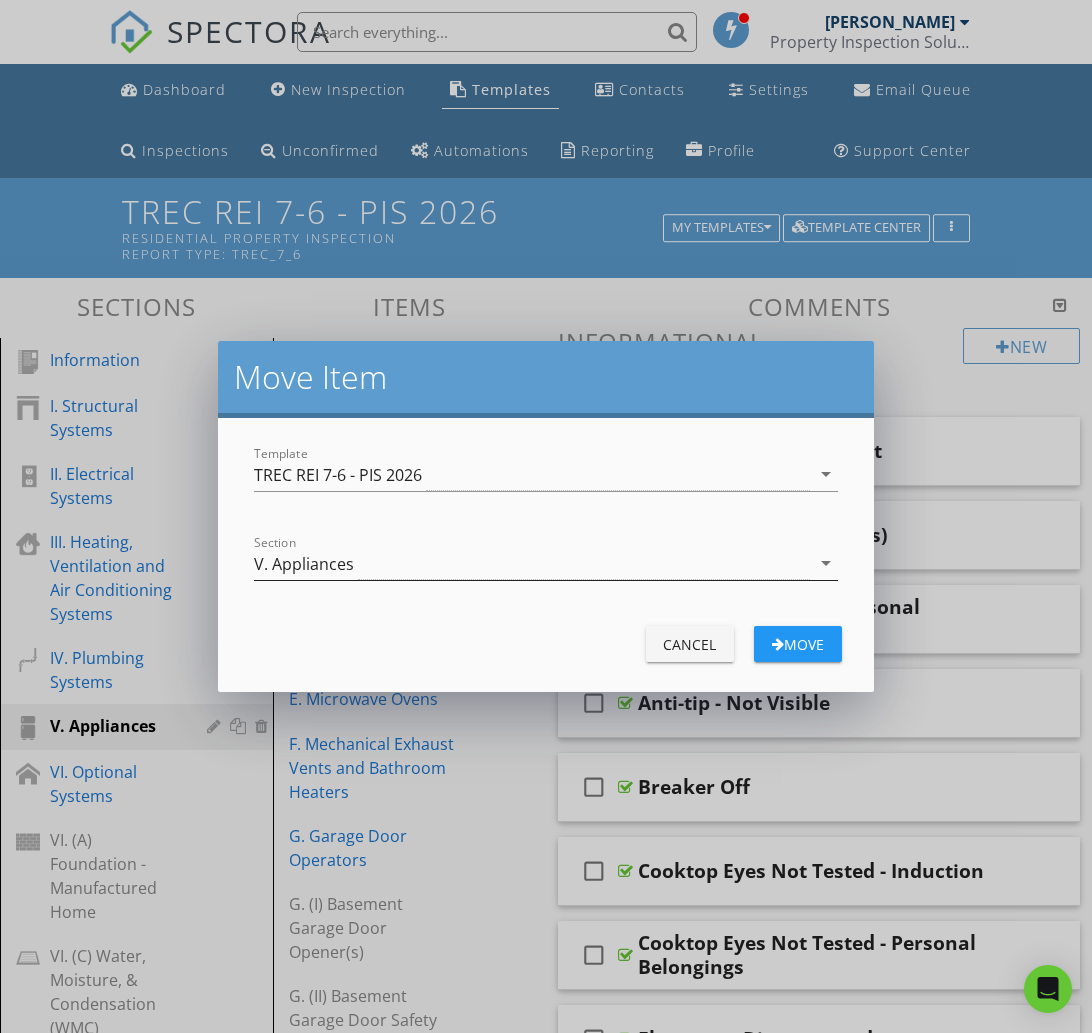 click on "V. Appliances" at bounding box center [531, 563] 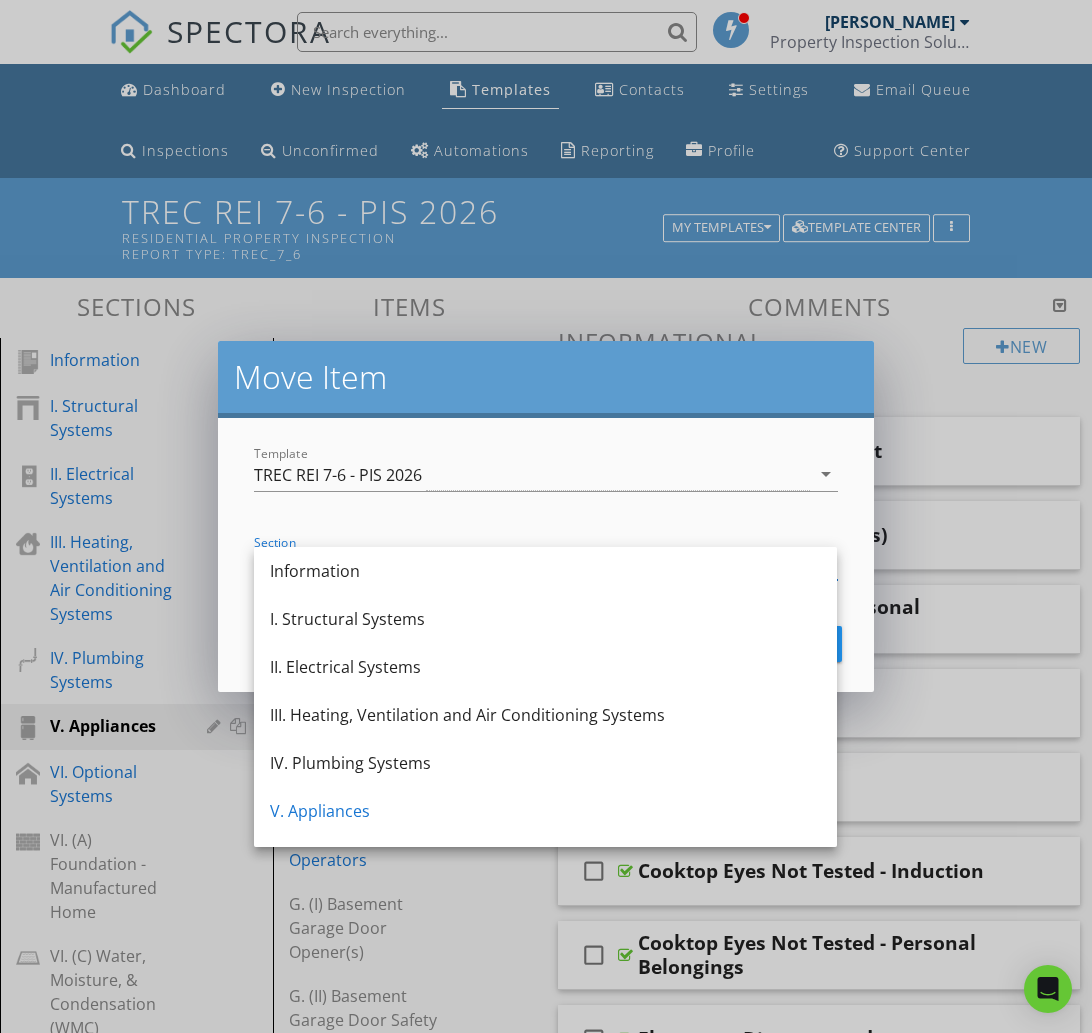 click on "Template TREC REI 7-6 - PIS 2026 arrow_drop_down   Section V. Appliances arrow_drop_down    Cancel
Move" at bounding box center [545, 555] 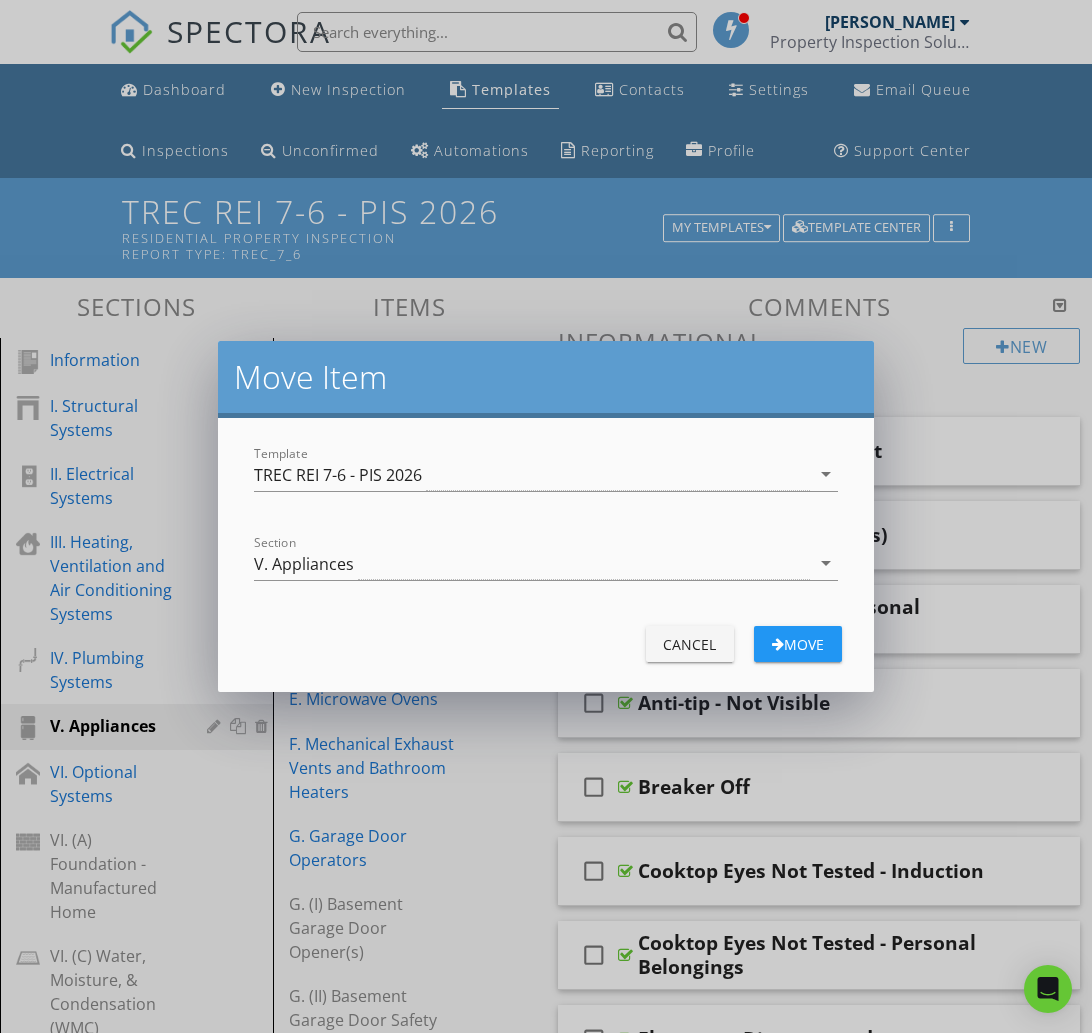 click on "Cancel" at bounding box center [690, 644] 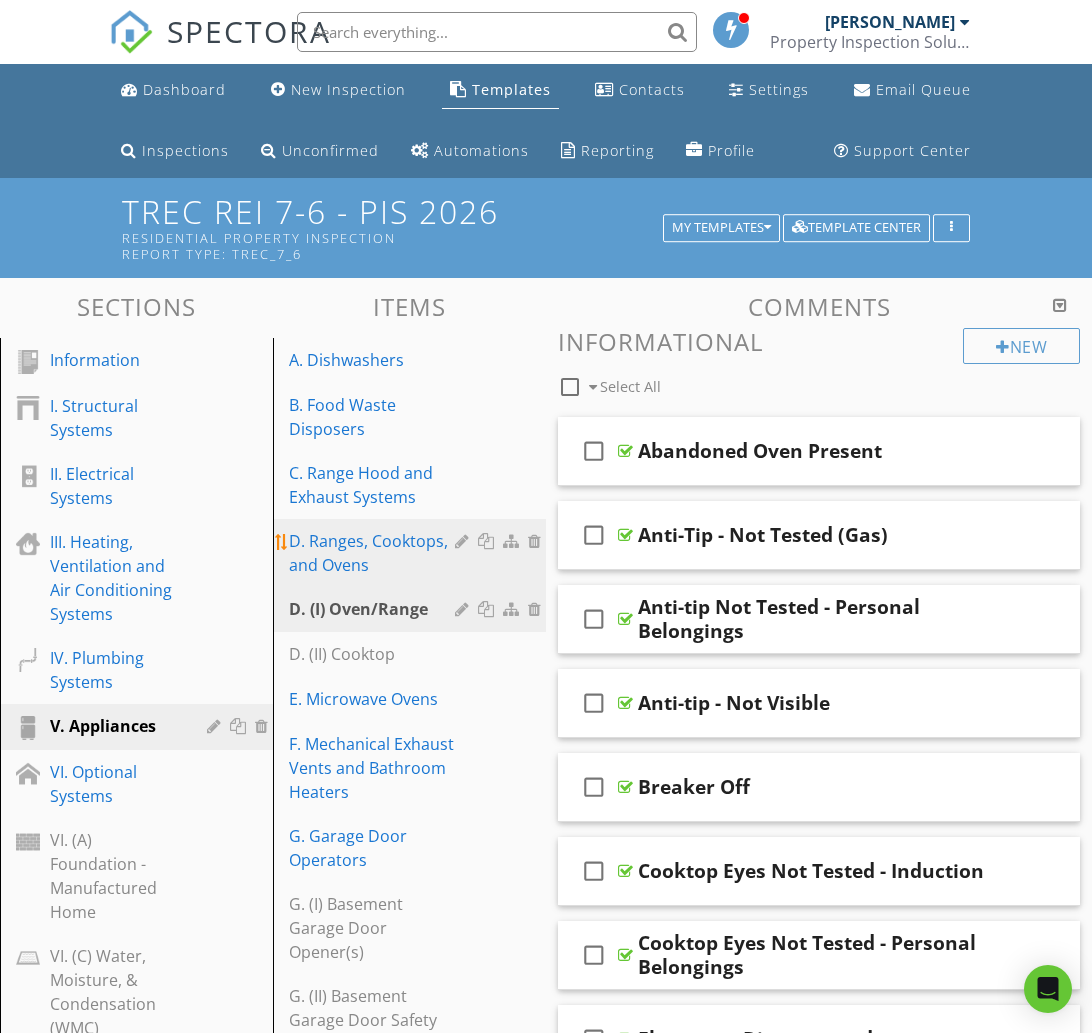 click on "D. Ranges, Cooktops, and Ovens" at bounding box center [375, 553] 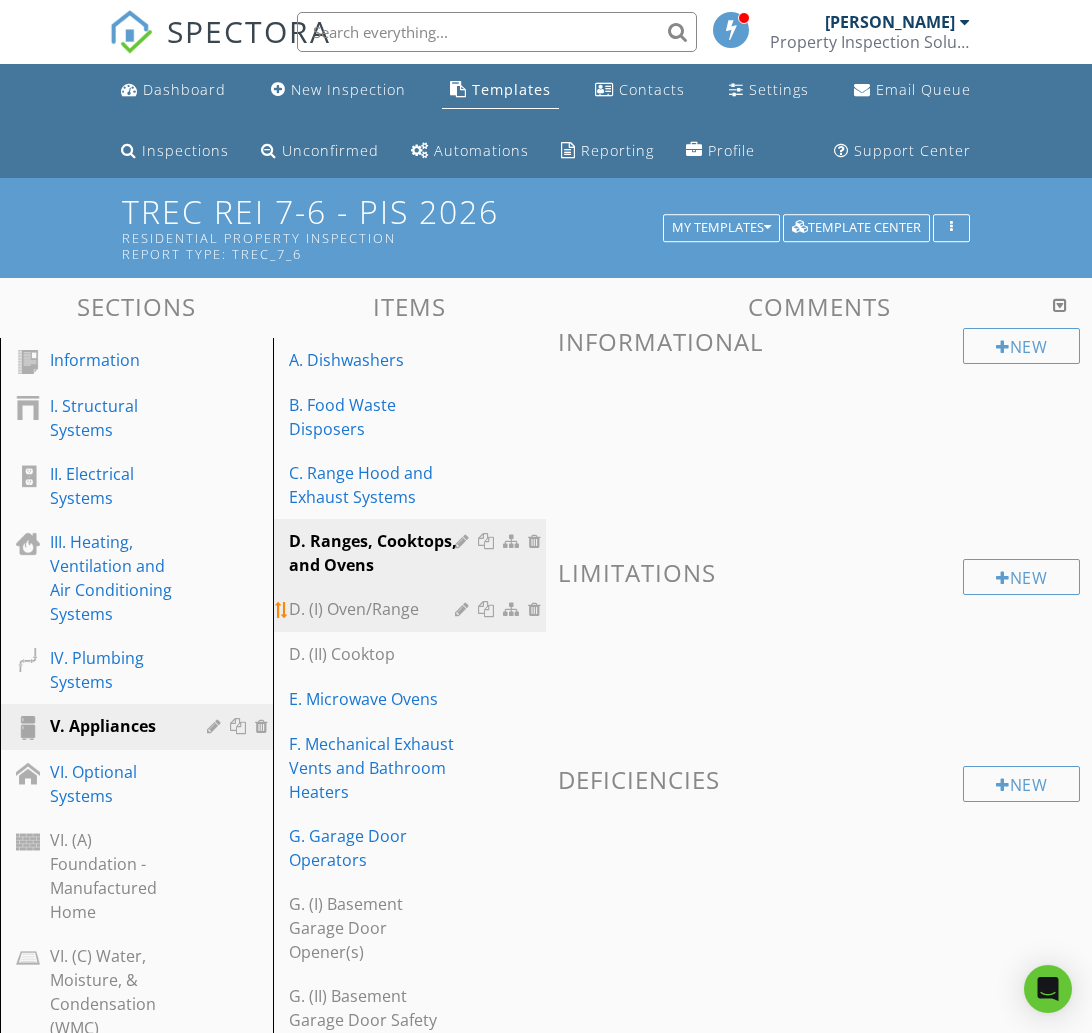 click on "D. (I) Oven/Range" at bounding box center [375, 609] 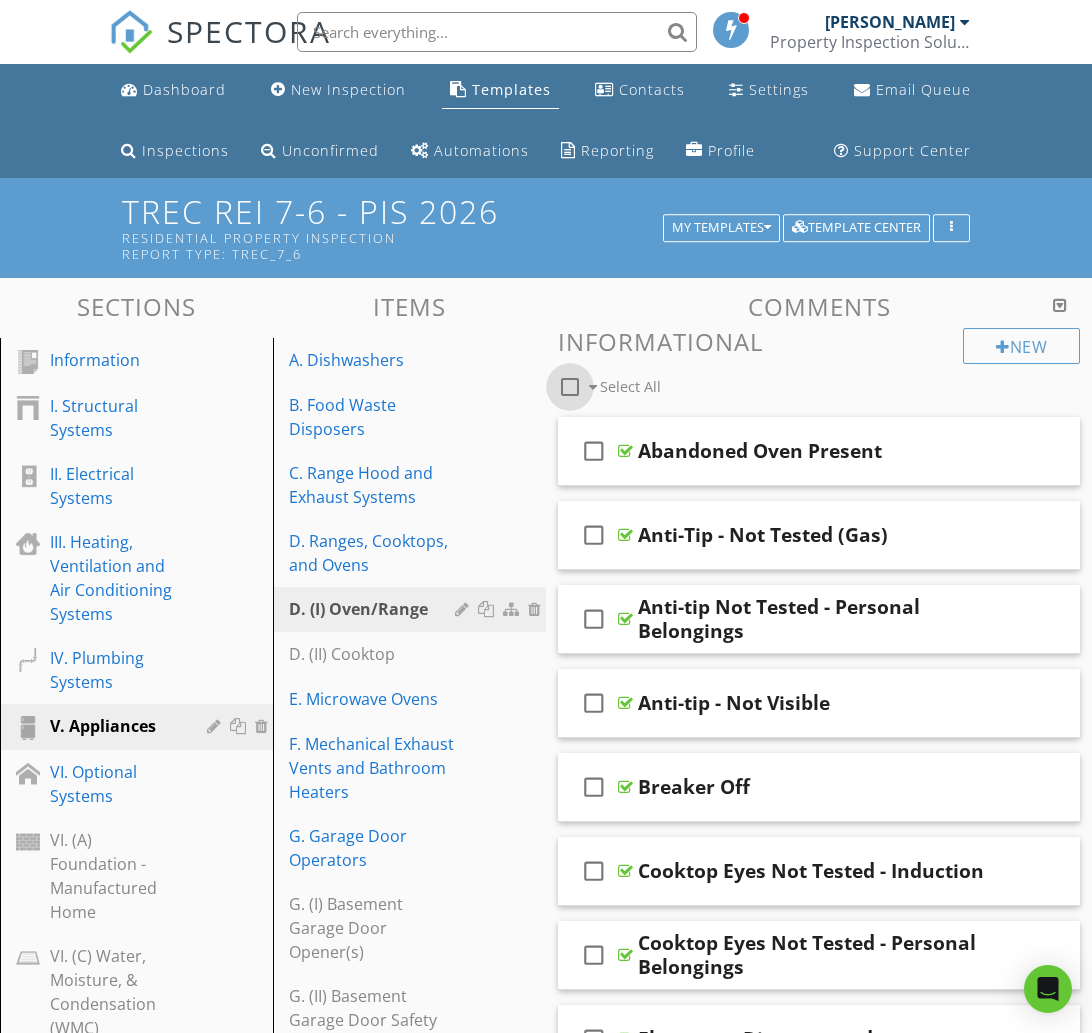 click at bounding box center [570, 387] 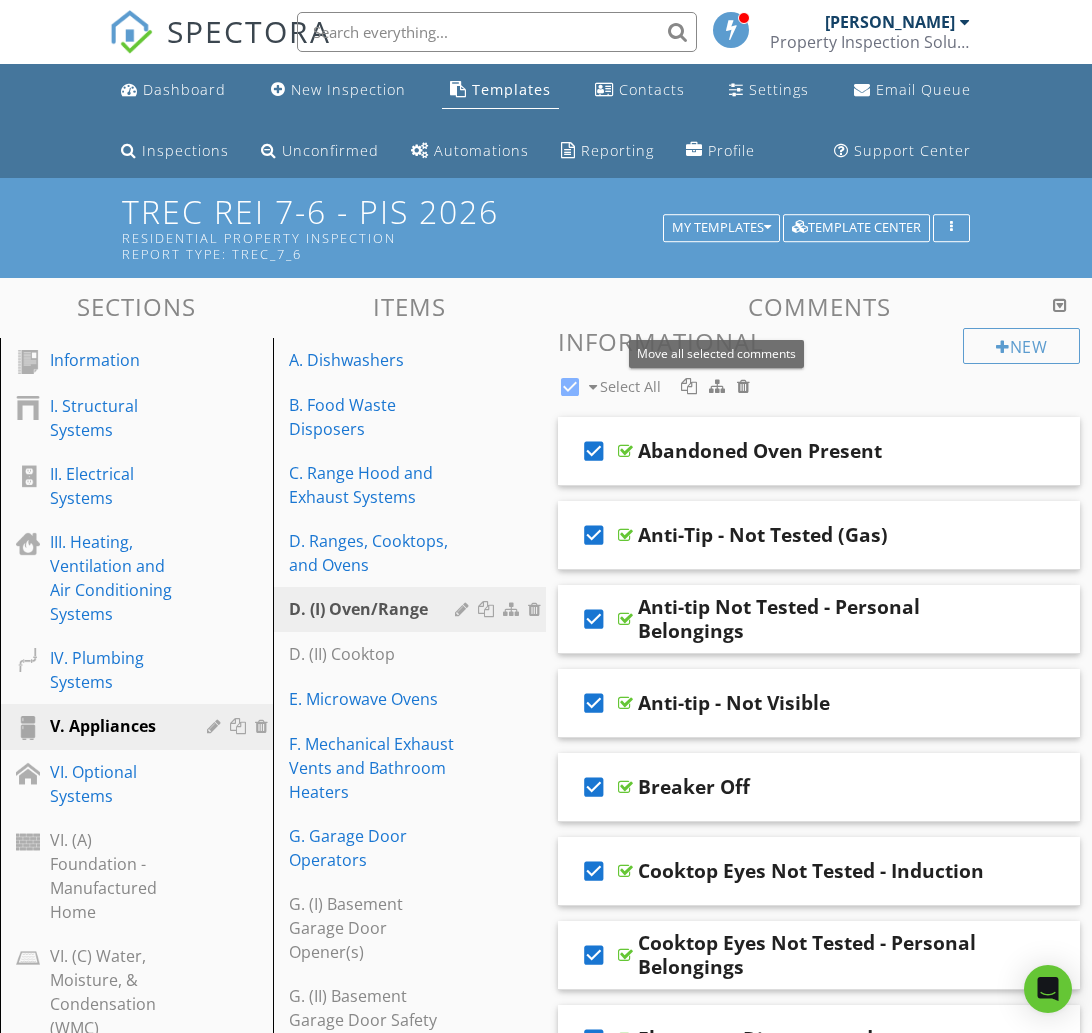 click at bounding box center [717, 386] 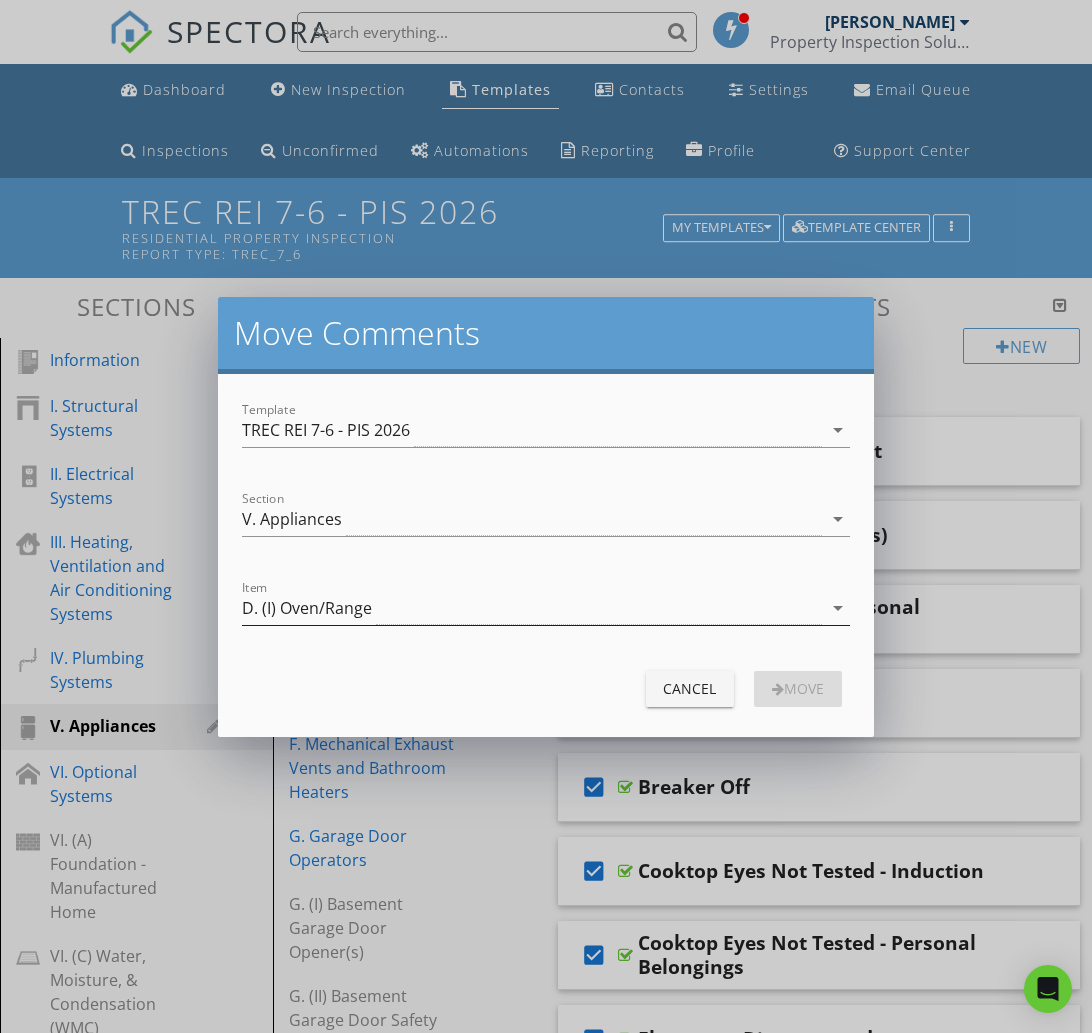 click on "D. (I) Oven/Range" at bounding box center [531, 608] 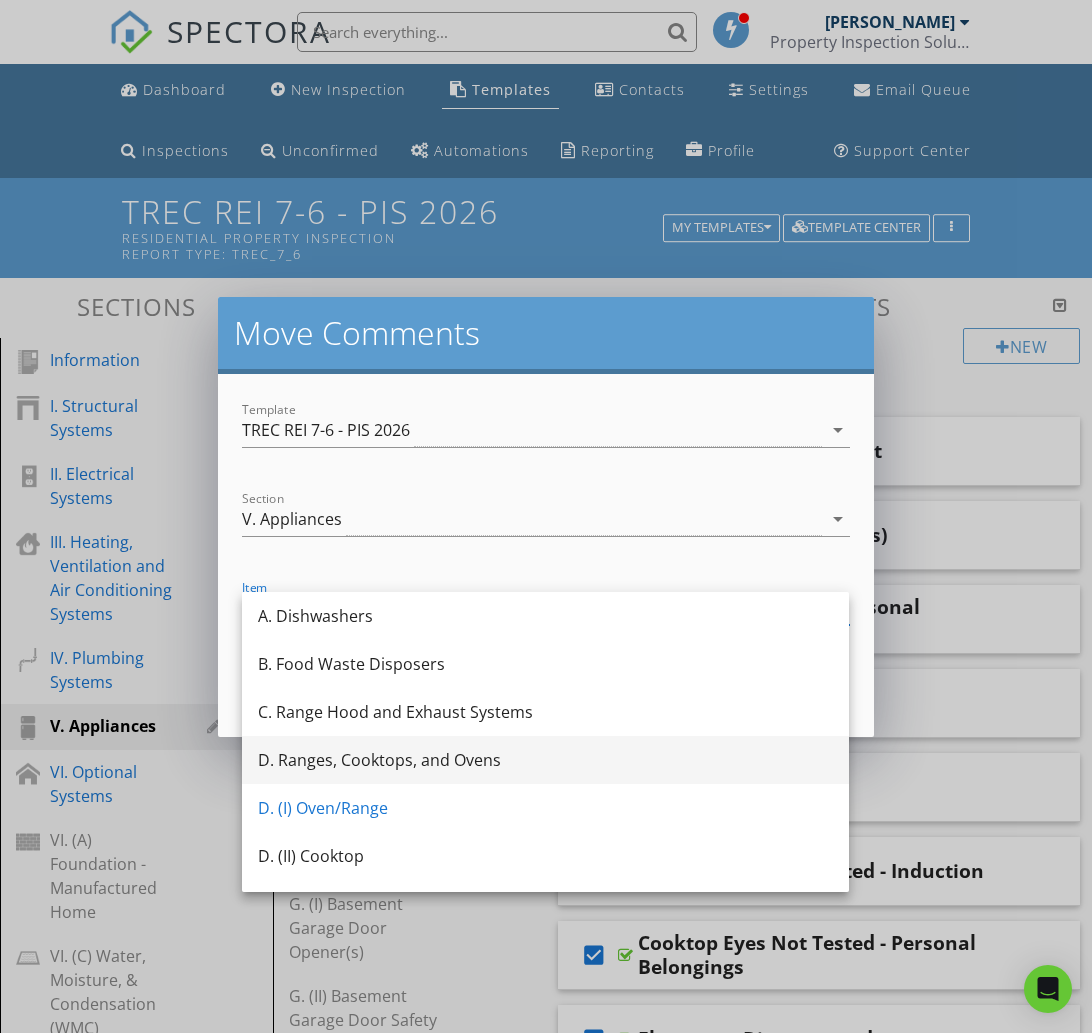 click on "D. Ranges, Cooktops, and Ovens" at bounding box center (545, 760) 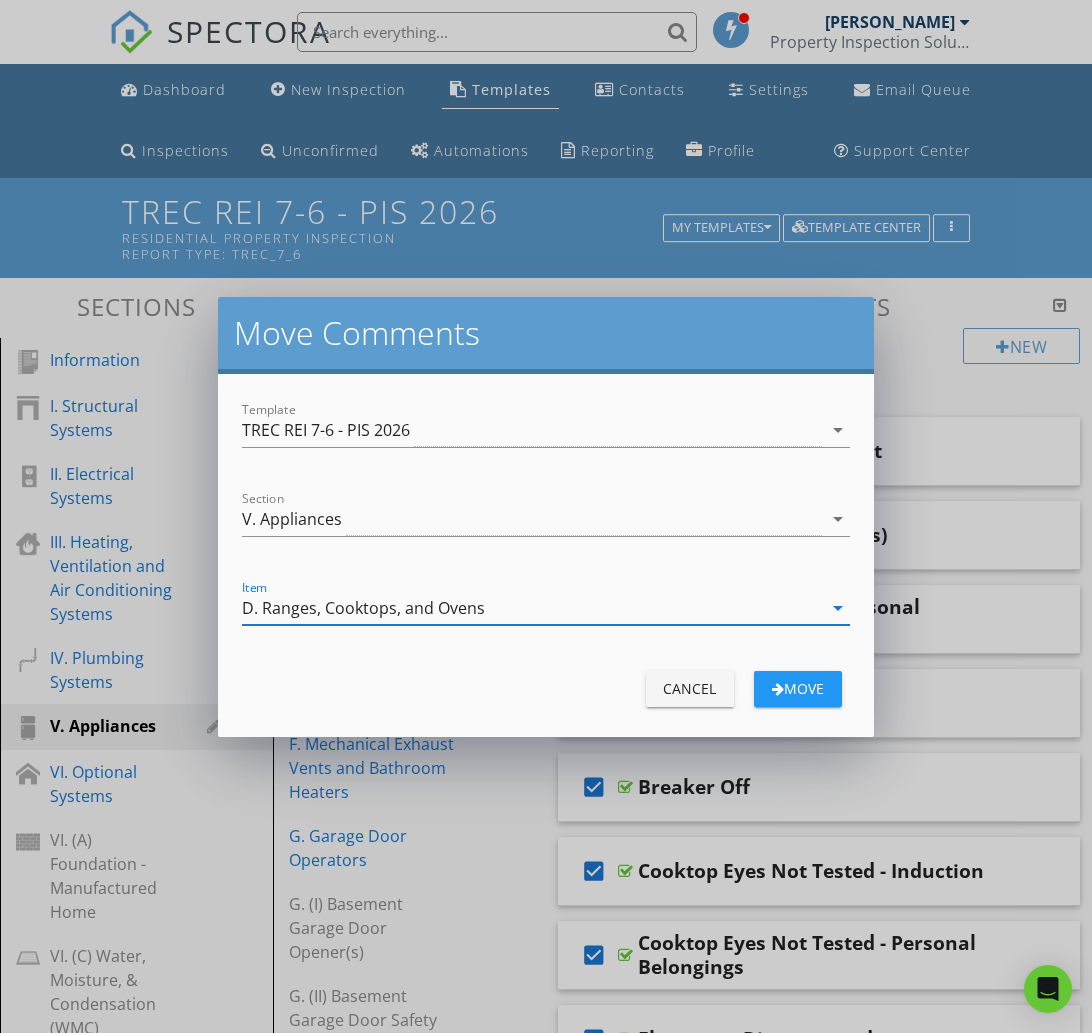 click on "move" at bounding box center [798, 688] 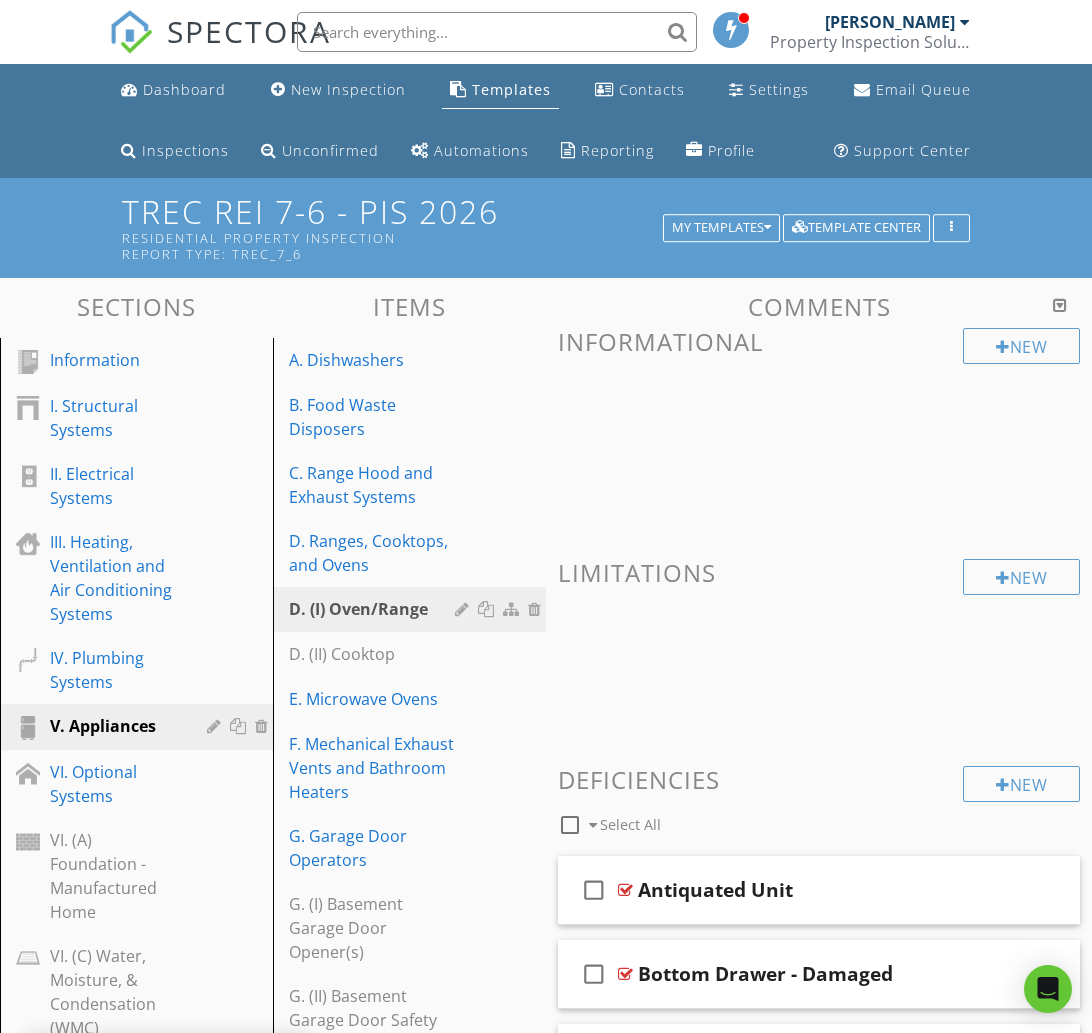 click at bounding box center [570, 825] 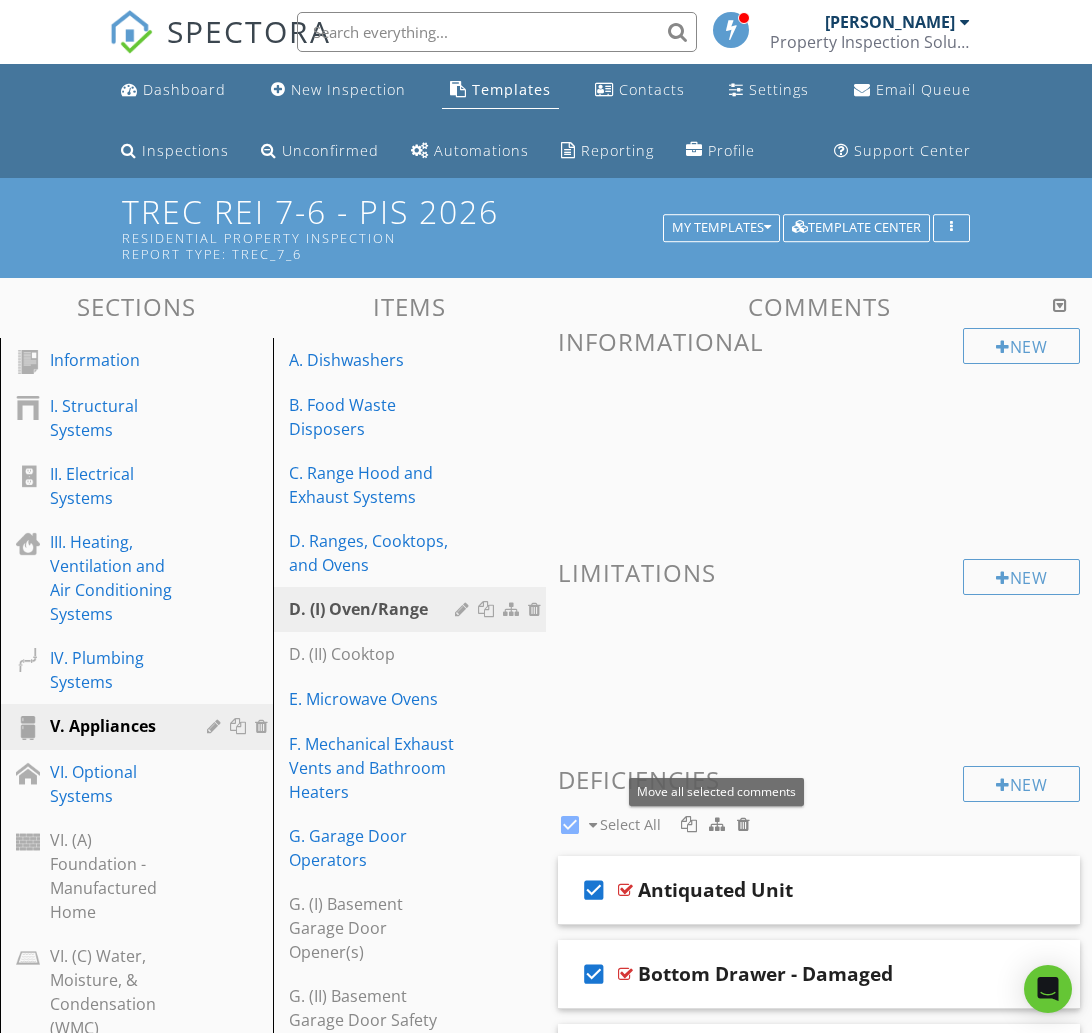 click at bounding box center [717, 824] 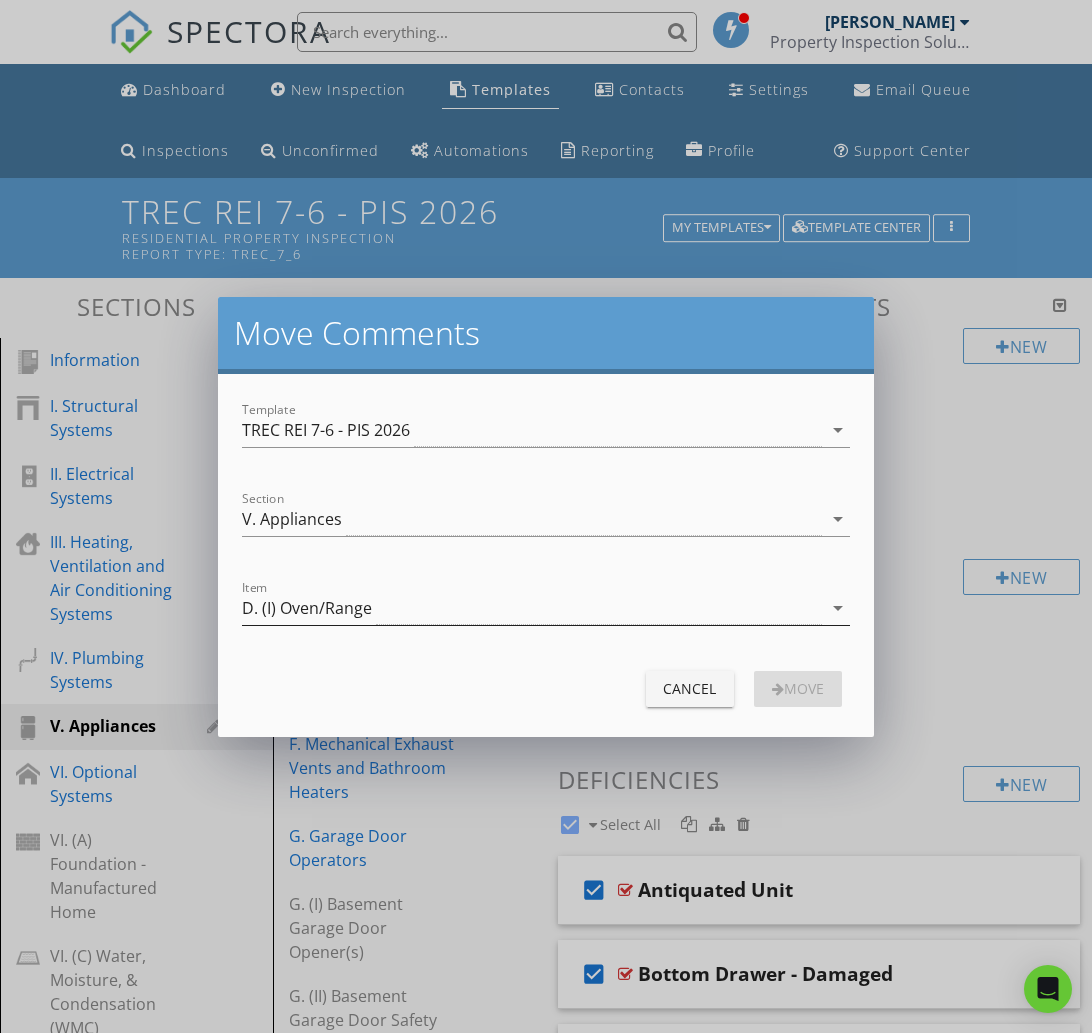 click on "D. (I) Oven/Range" at bounding box center (531, 608) 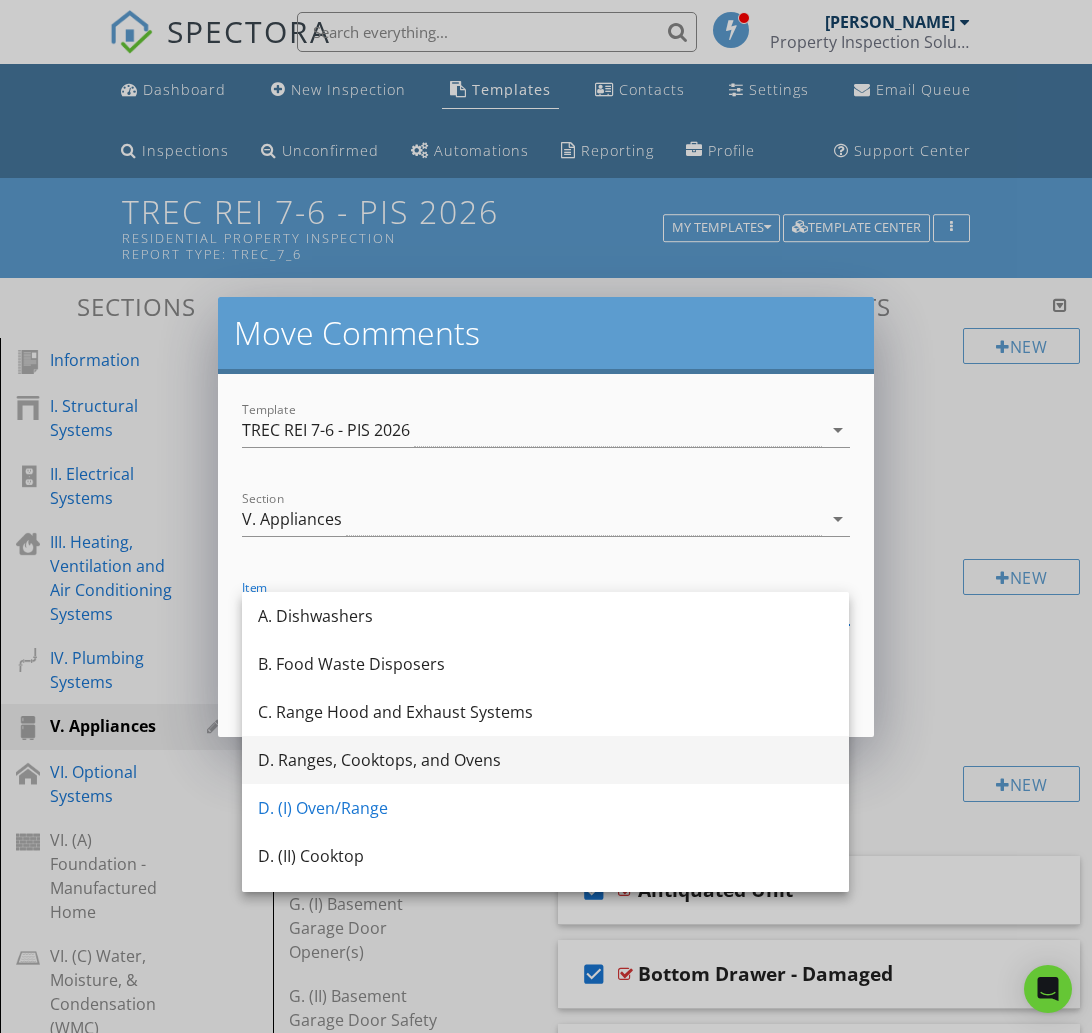 click on "D. Ranges, Cooktops, and Ovens" at bounding box center (545, 760) 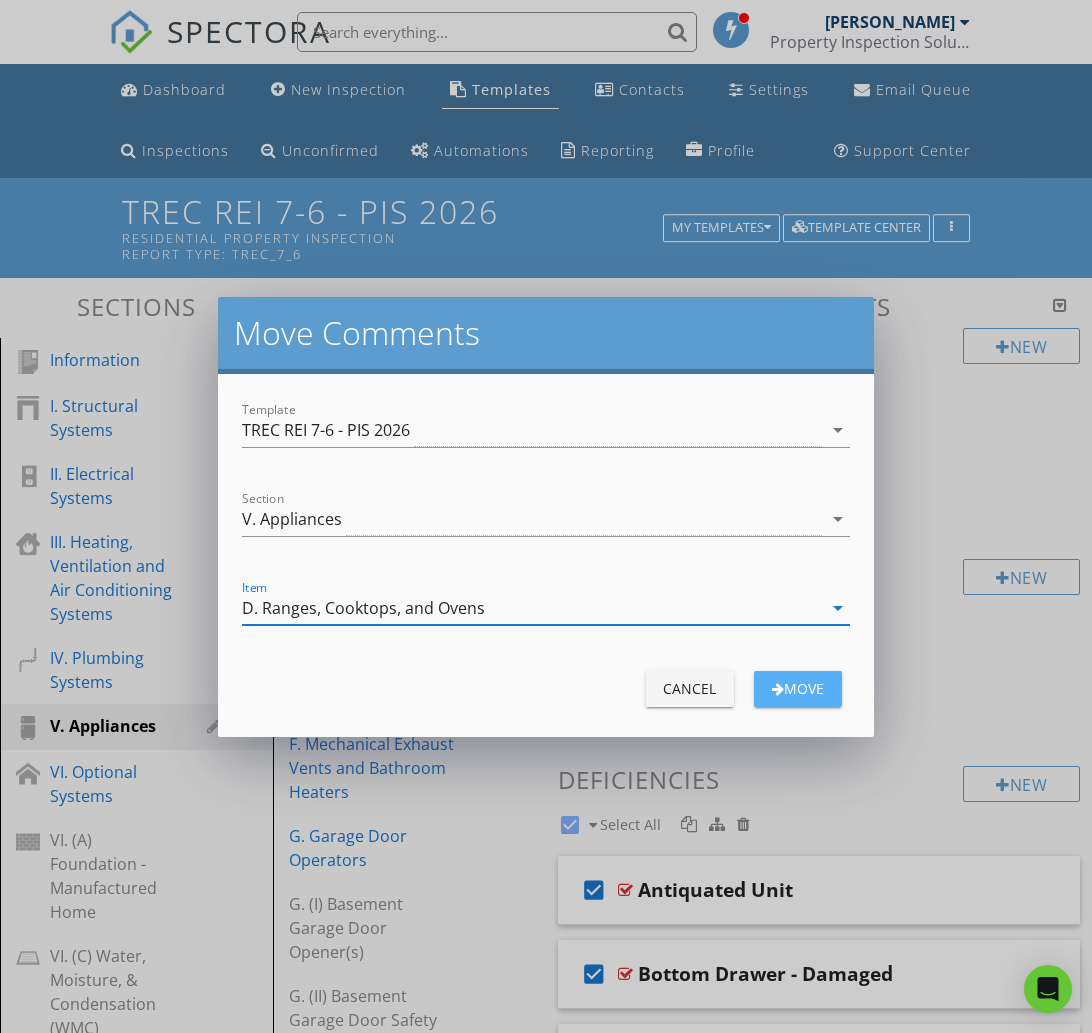 click on "move" at bounding box center [798, 688] 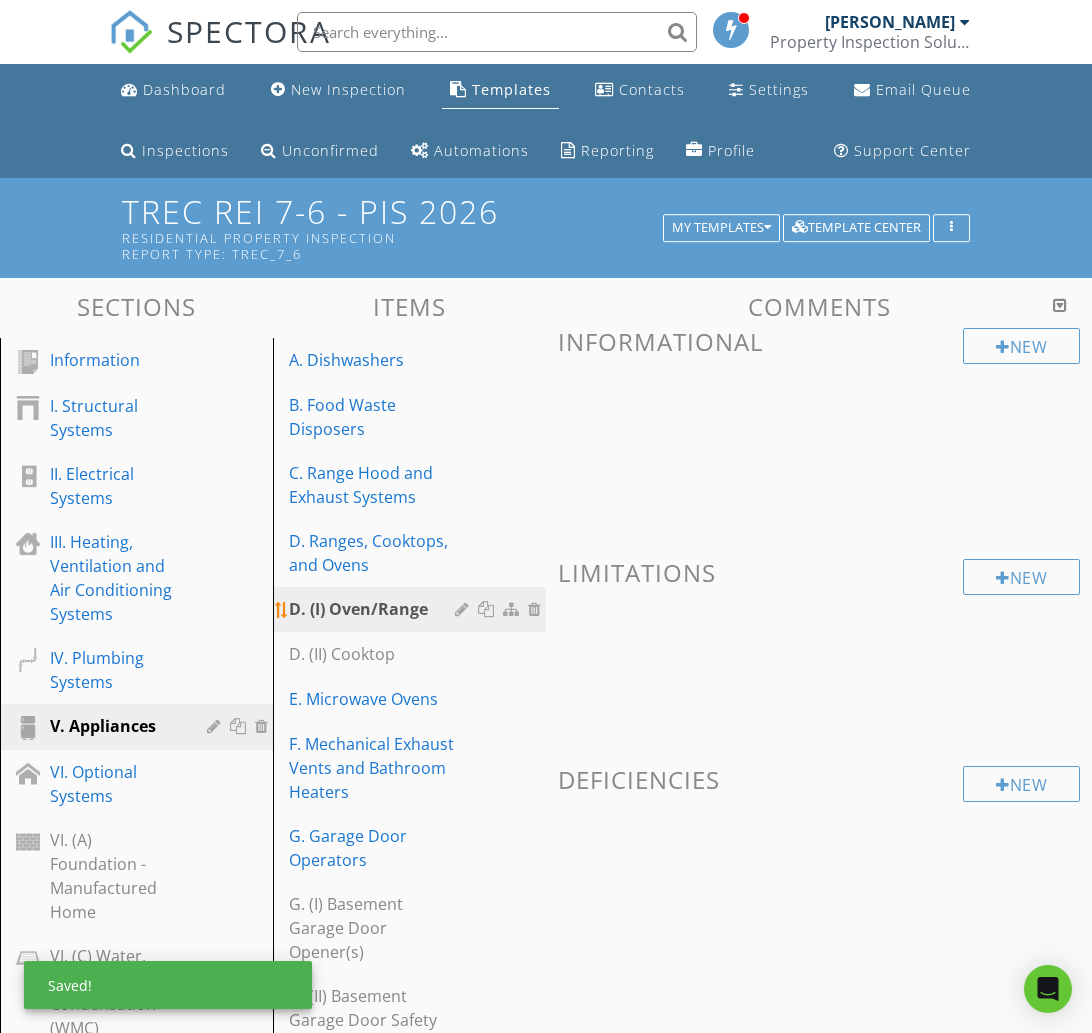 click on "D. (I) Oven/Range" at bounding box center (375, 609) 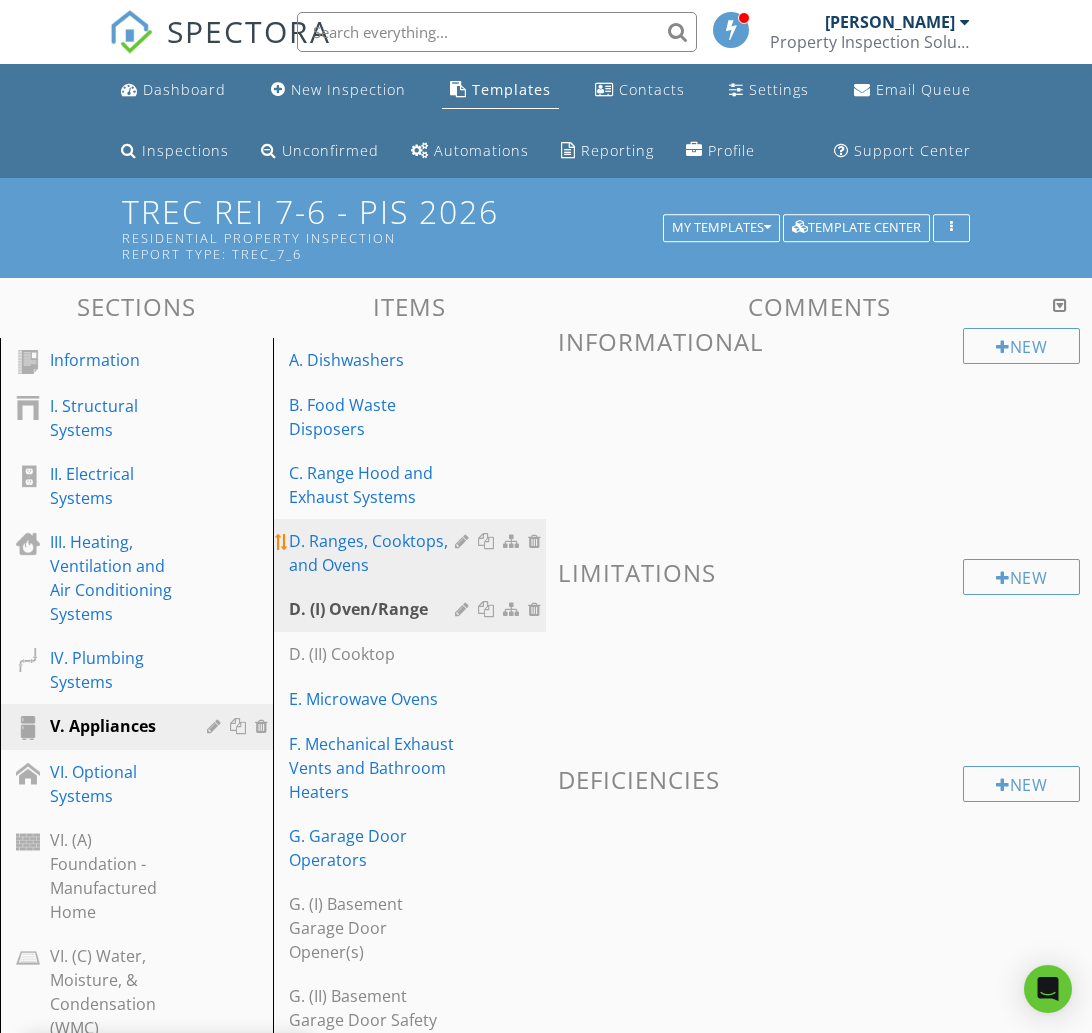 click on "D. Ranges, Cooktops, and Ovens" at bounding box center (375, 553) 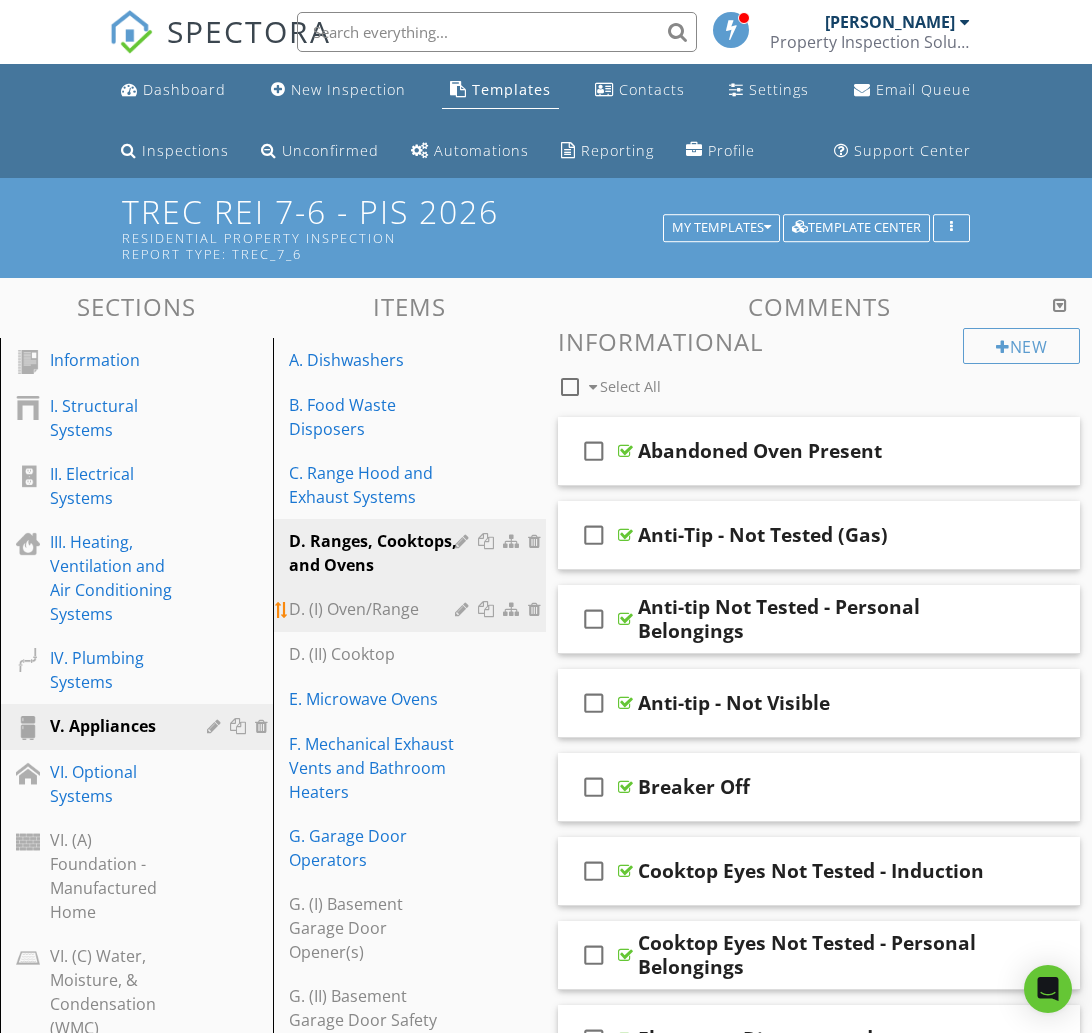click on "D. (I) Oven/Range" at bounding box center [375, 609] 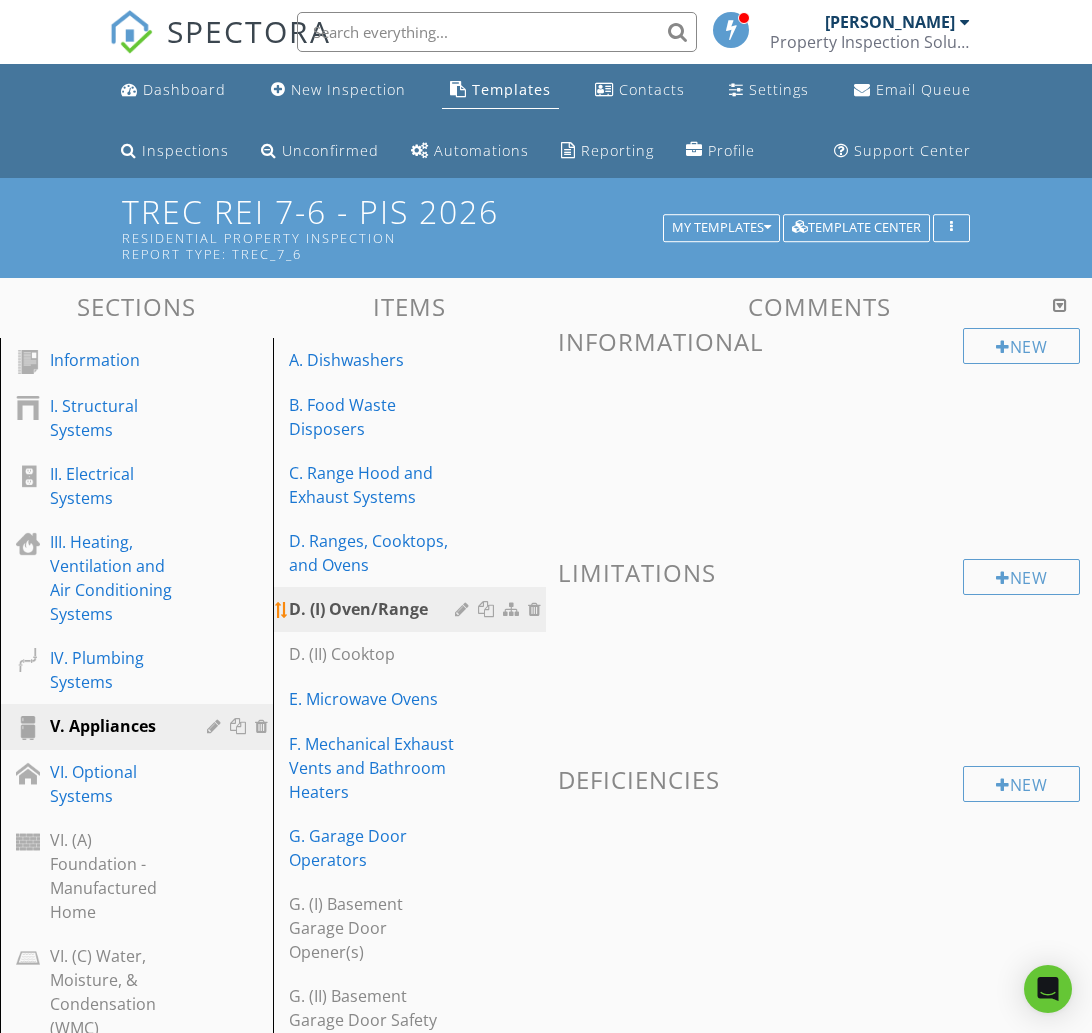 click at bounding box center (537, 609) 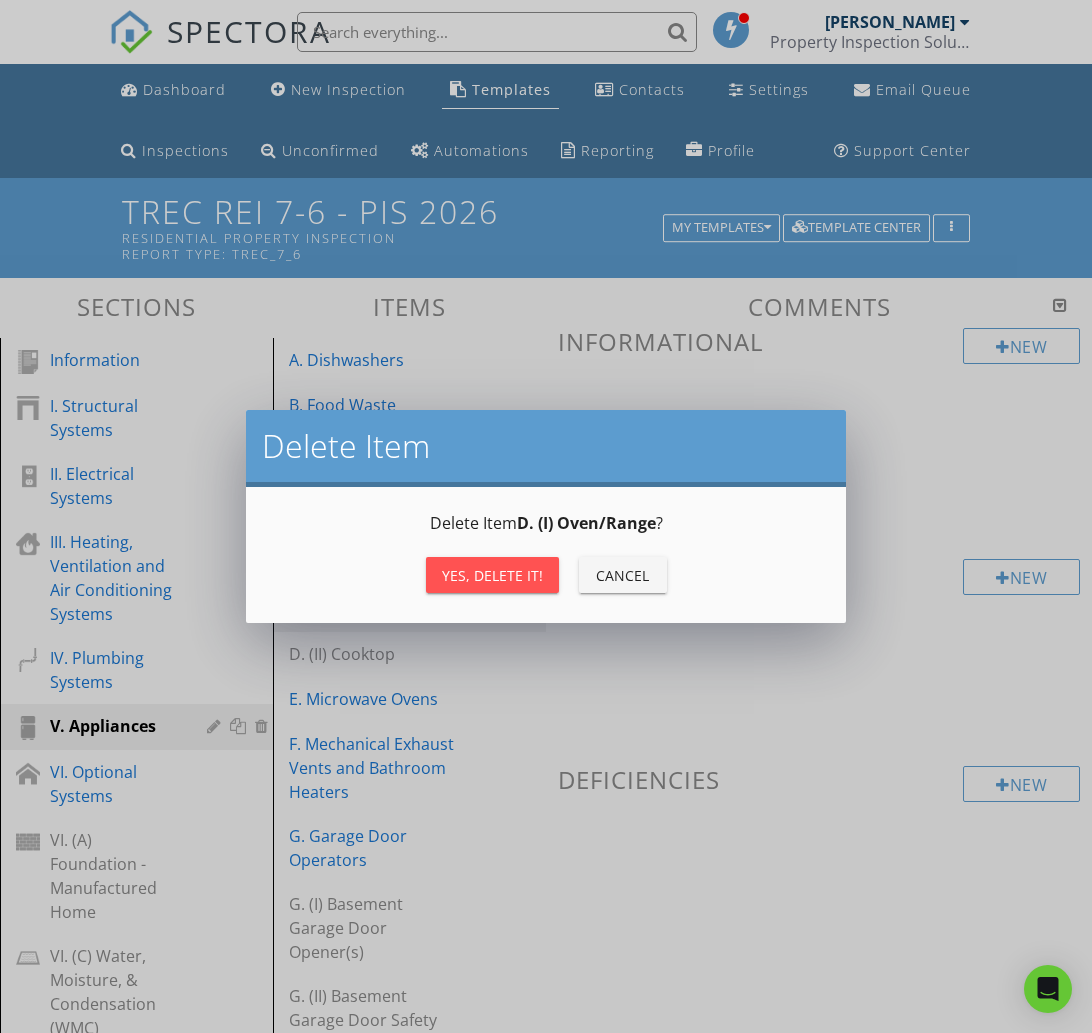 click on "Yes, Delete it!" at bounding box center (492, 575) 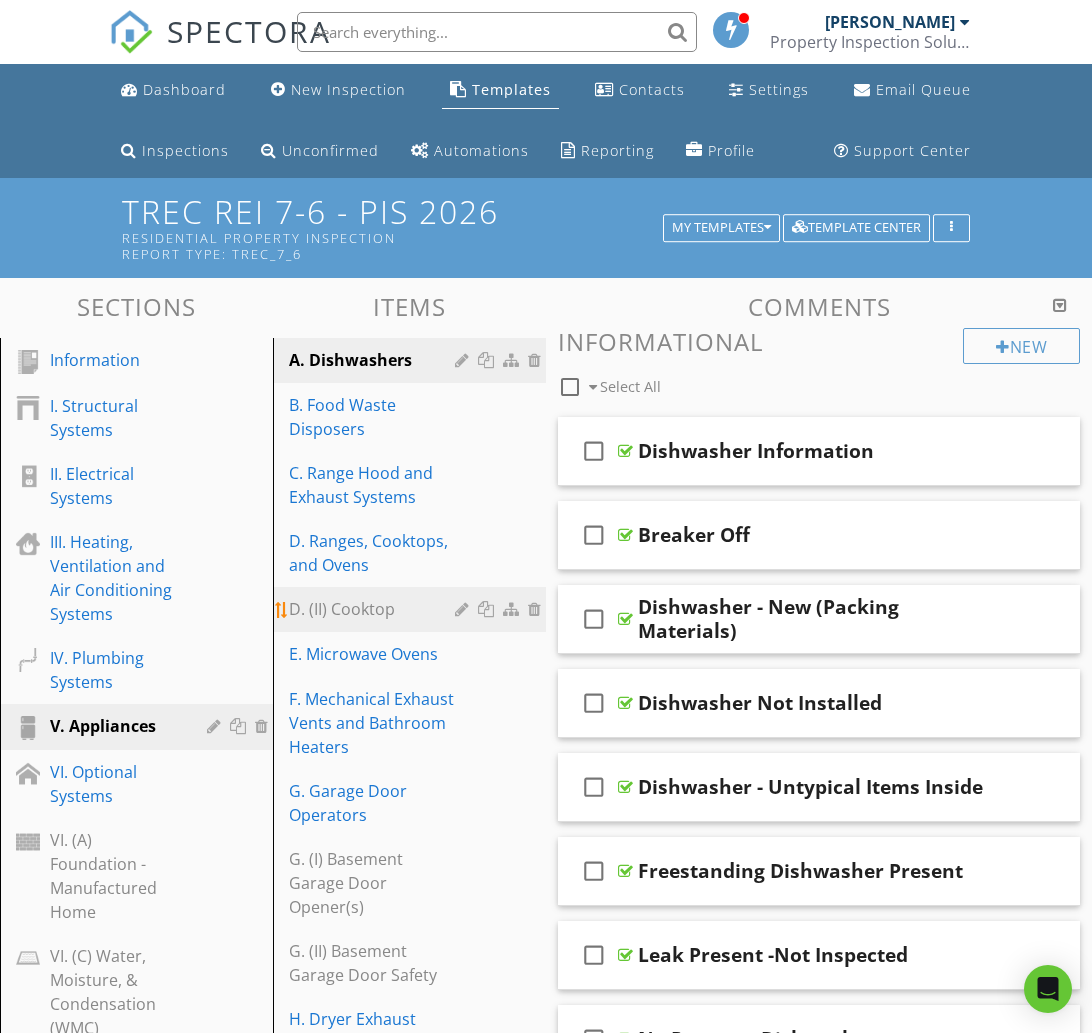 click on "D. (II) Cooktop" at bounding box center (375, 609) 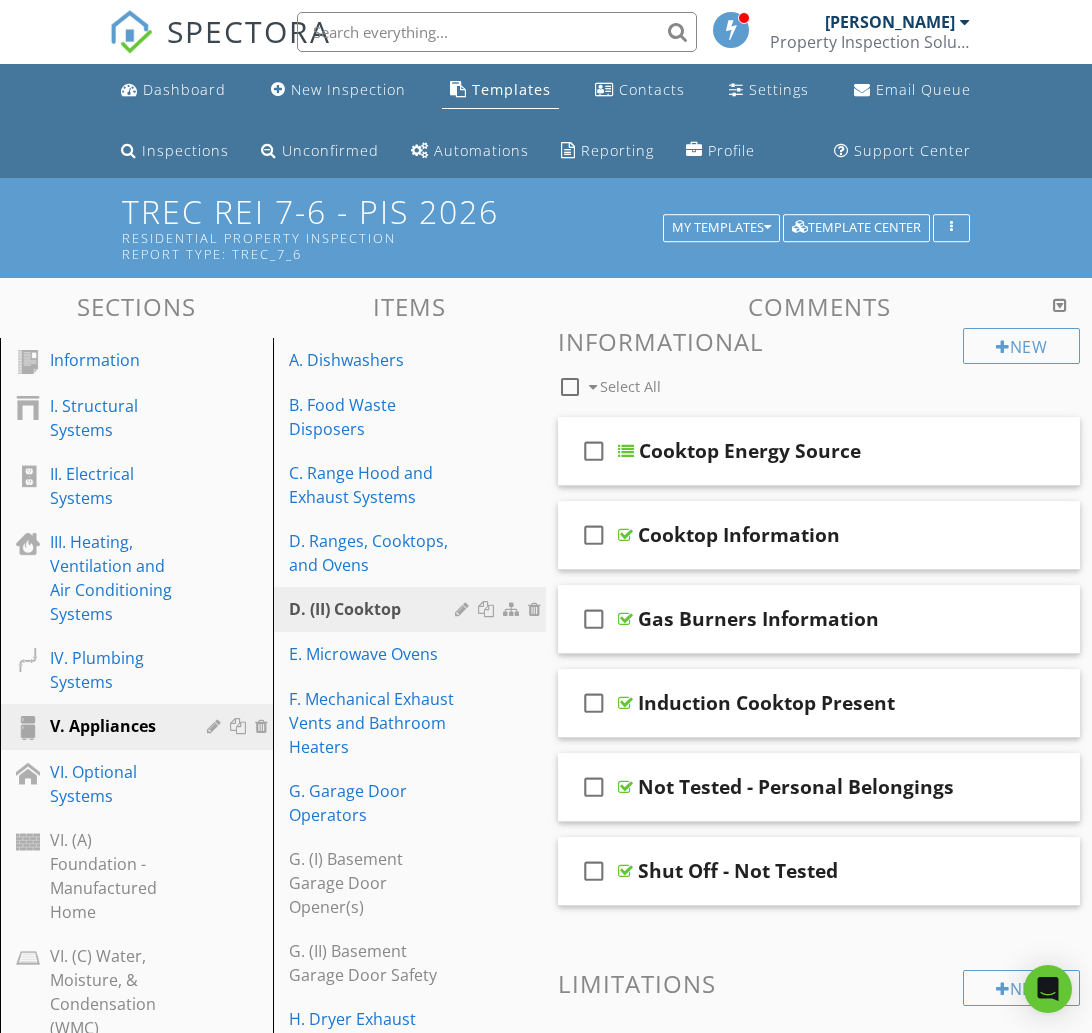 click at bounding box center [570, 387] 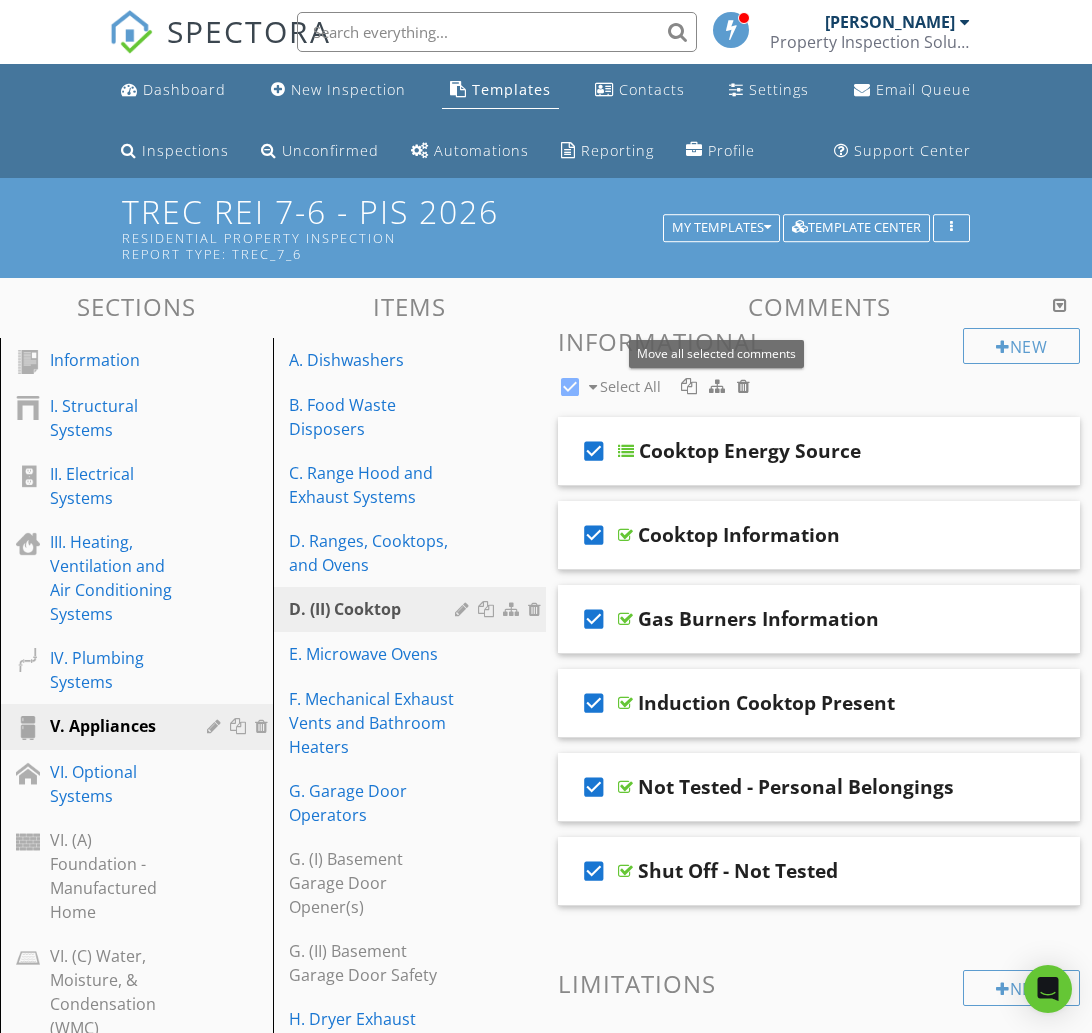 click at bounding box center [717, 386] 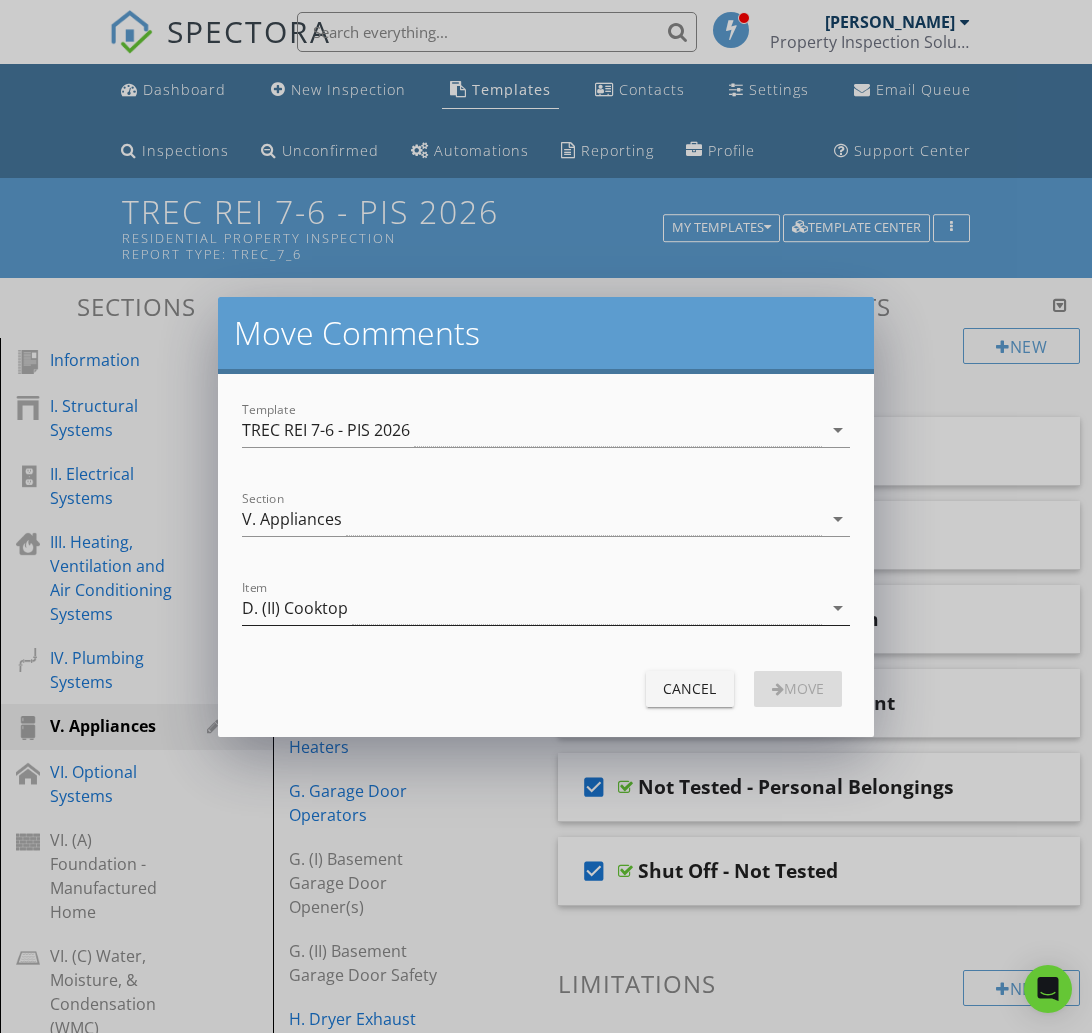 click on "D. (II) Cooktop" at bounding box center [531, 608] 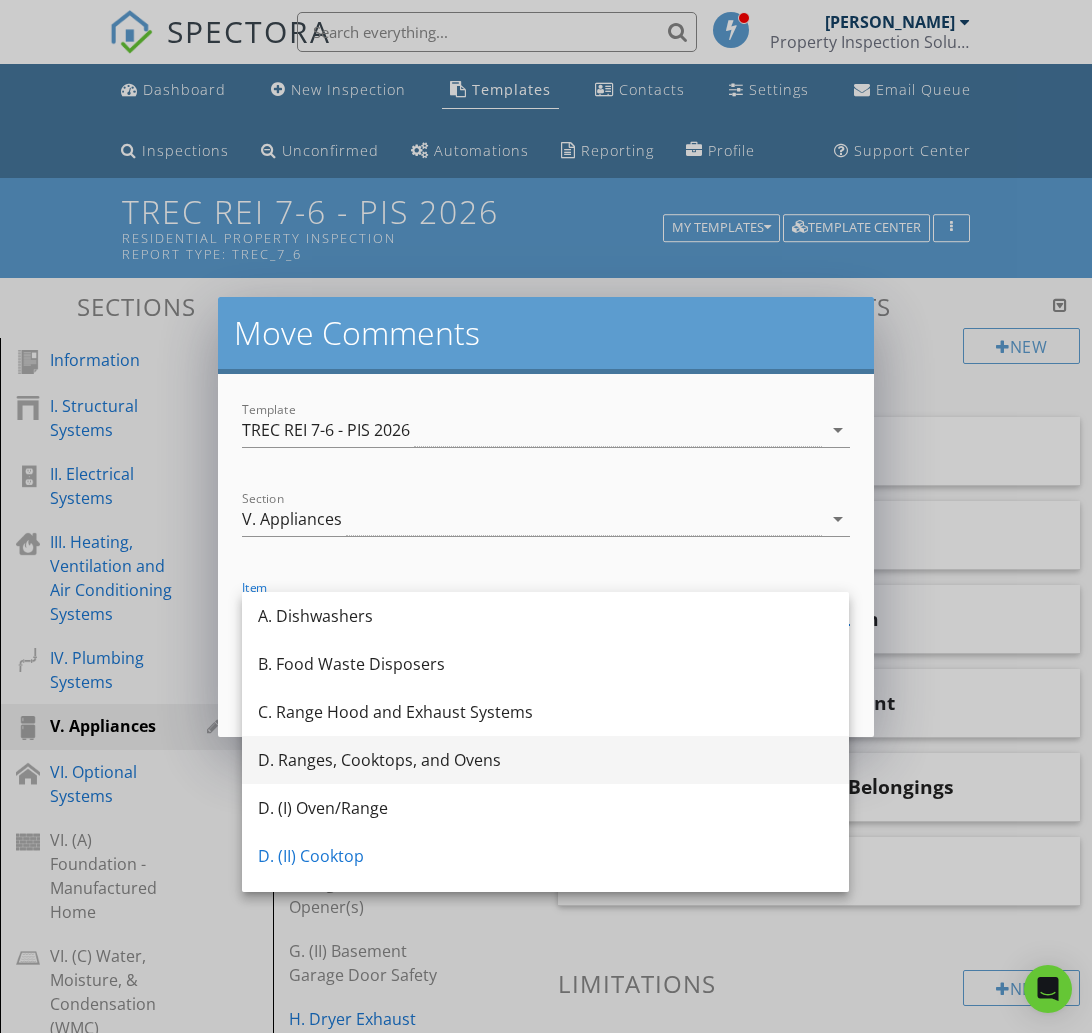 click on "D. Ranges, Cooktops, and Ovens" at bounding box center [545, 760] 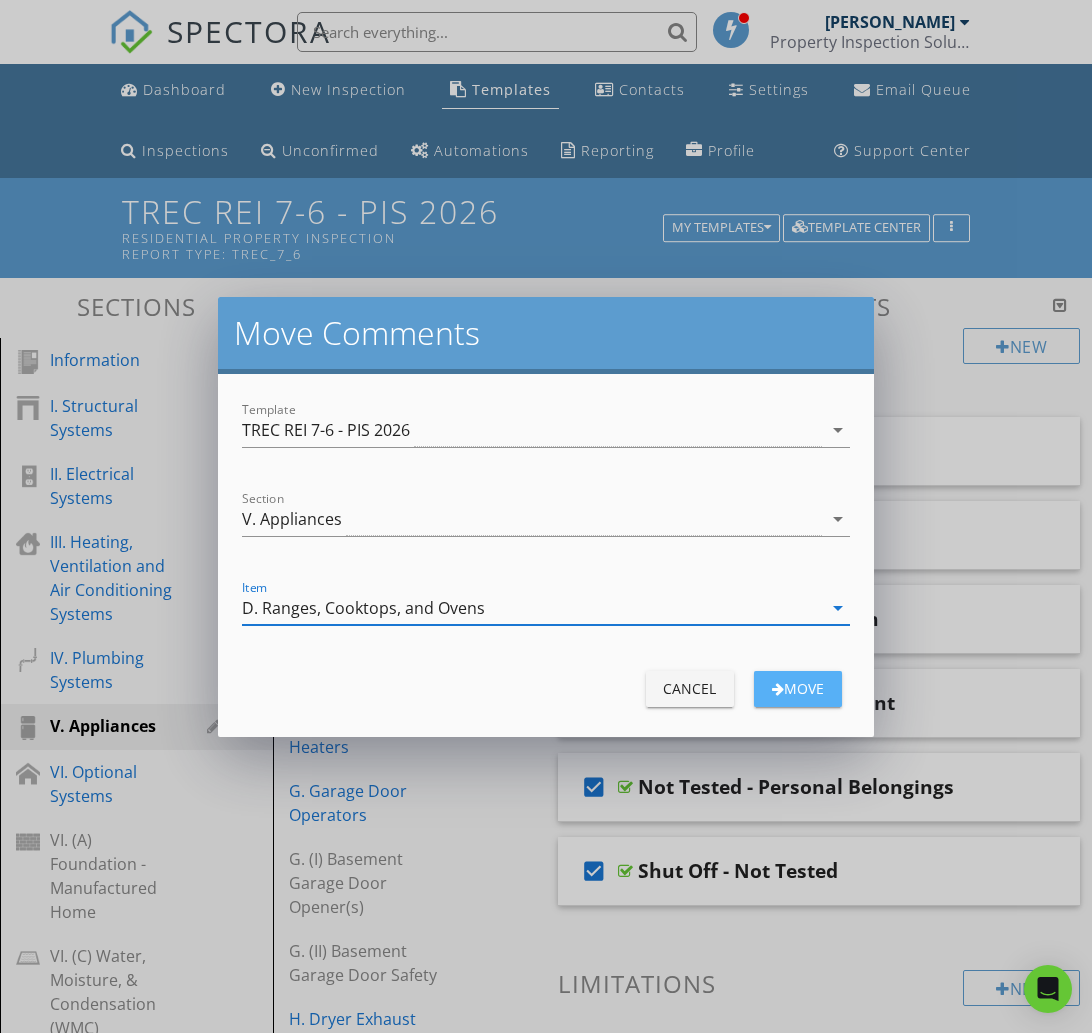 click on "move" at bounding box center [798, 689] 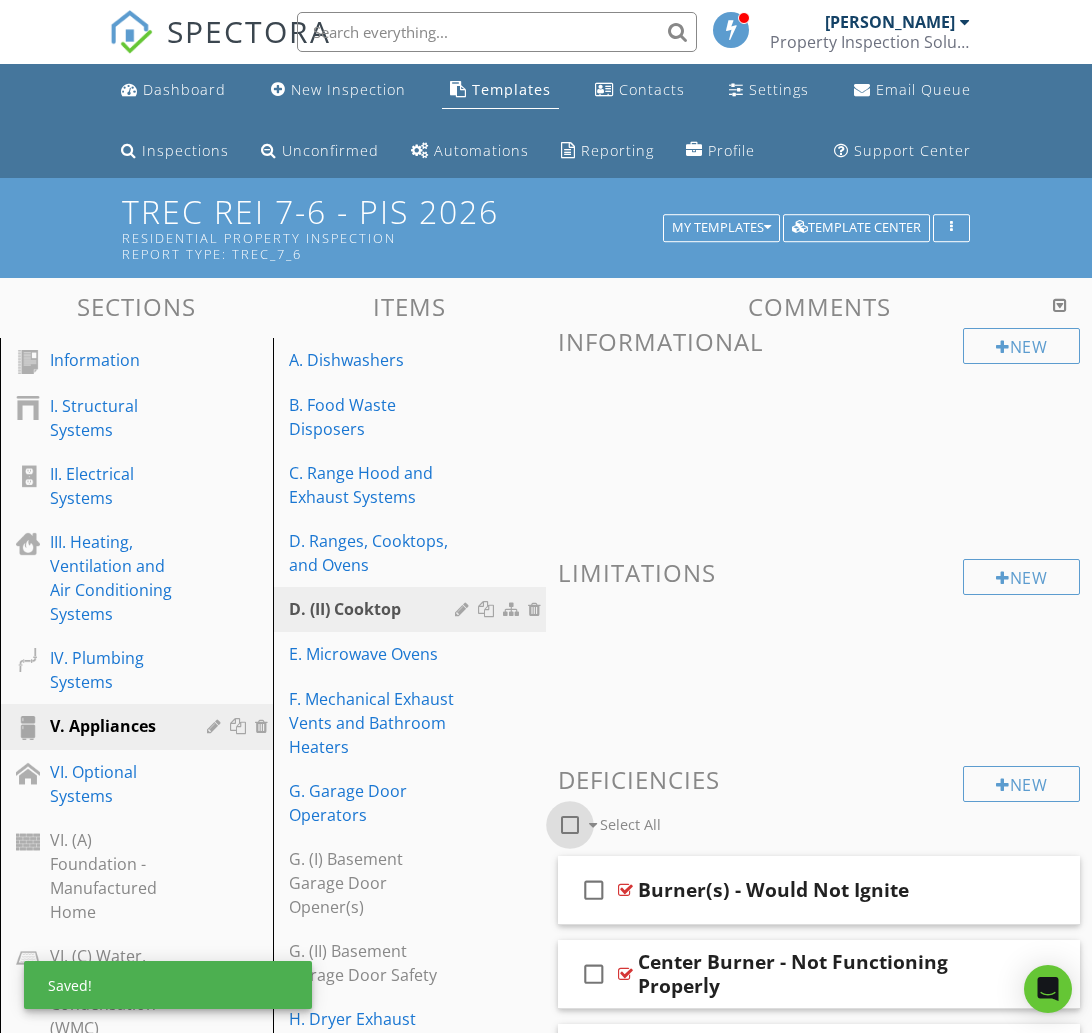 click at bounding box center (570, 825) 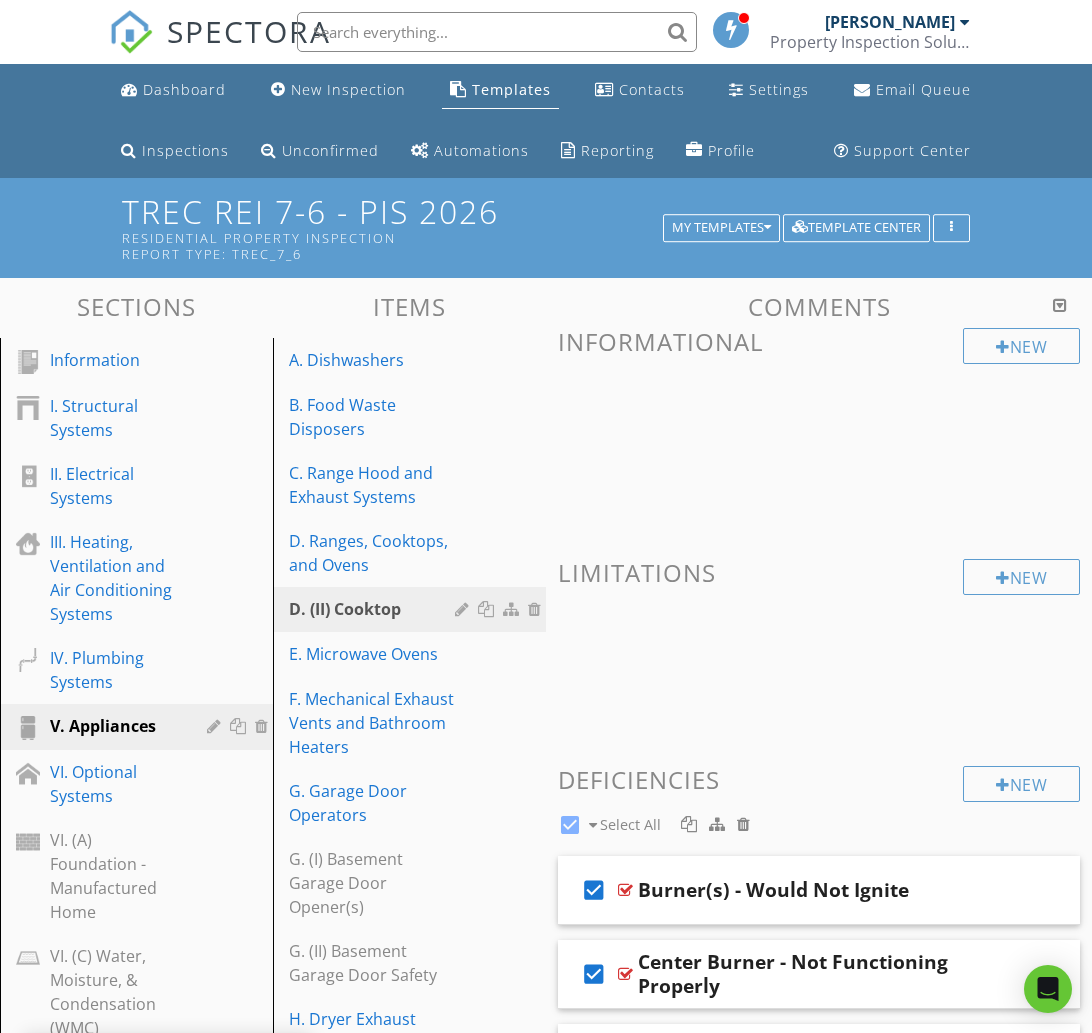 click at bounding box center [717, 824] 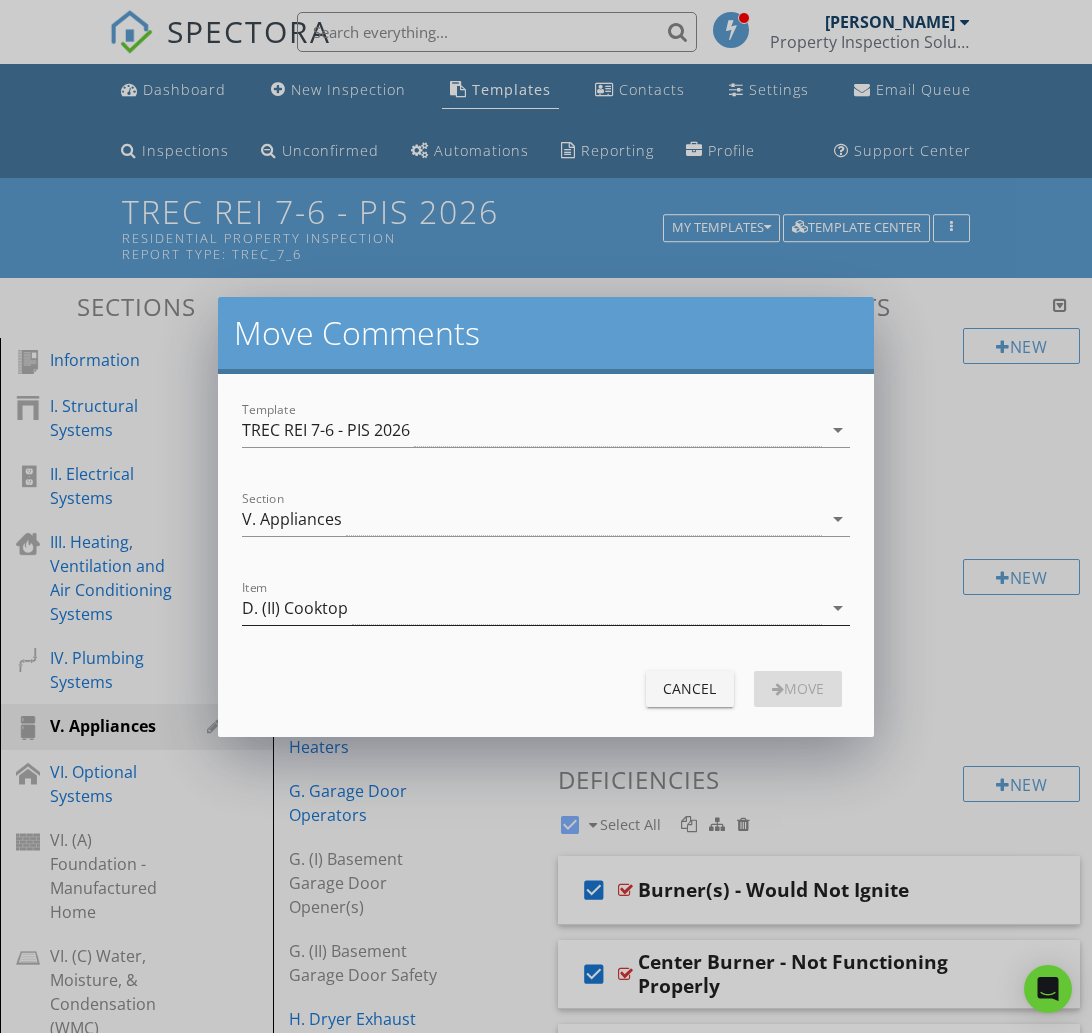 click on "D. (II) Cooktop" at bounding box center [531, 608] 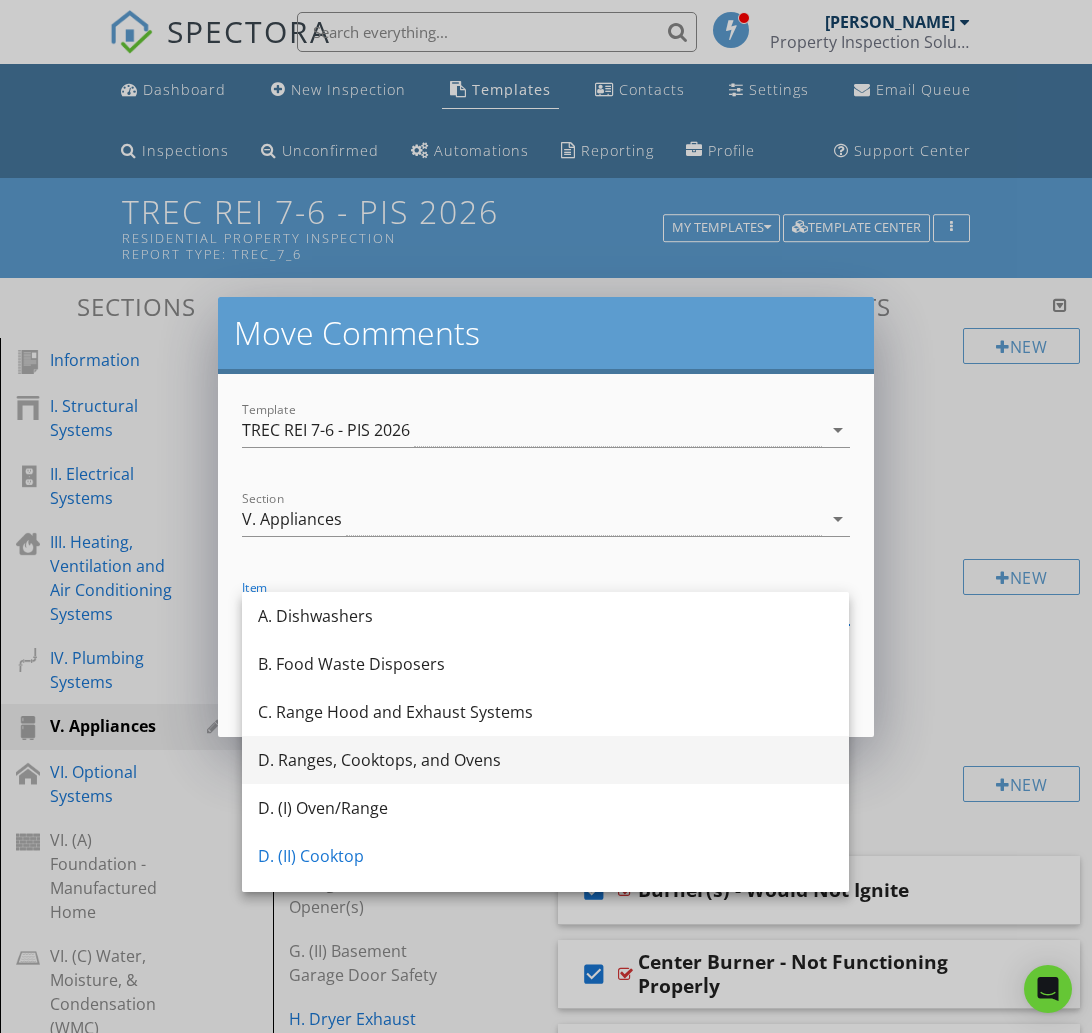 click on "D. Ranges, Cooktops, and Ovens" at bounding box center (545, 760) 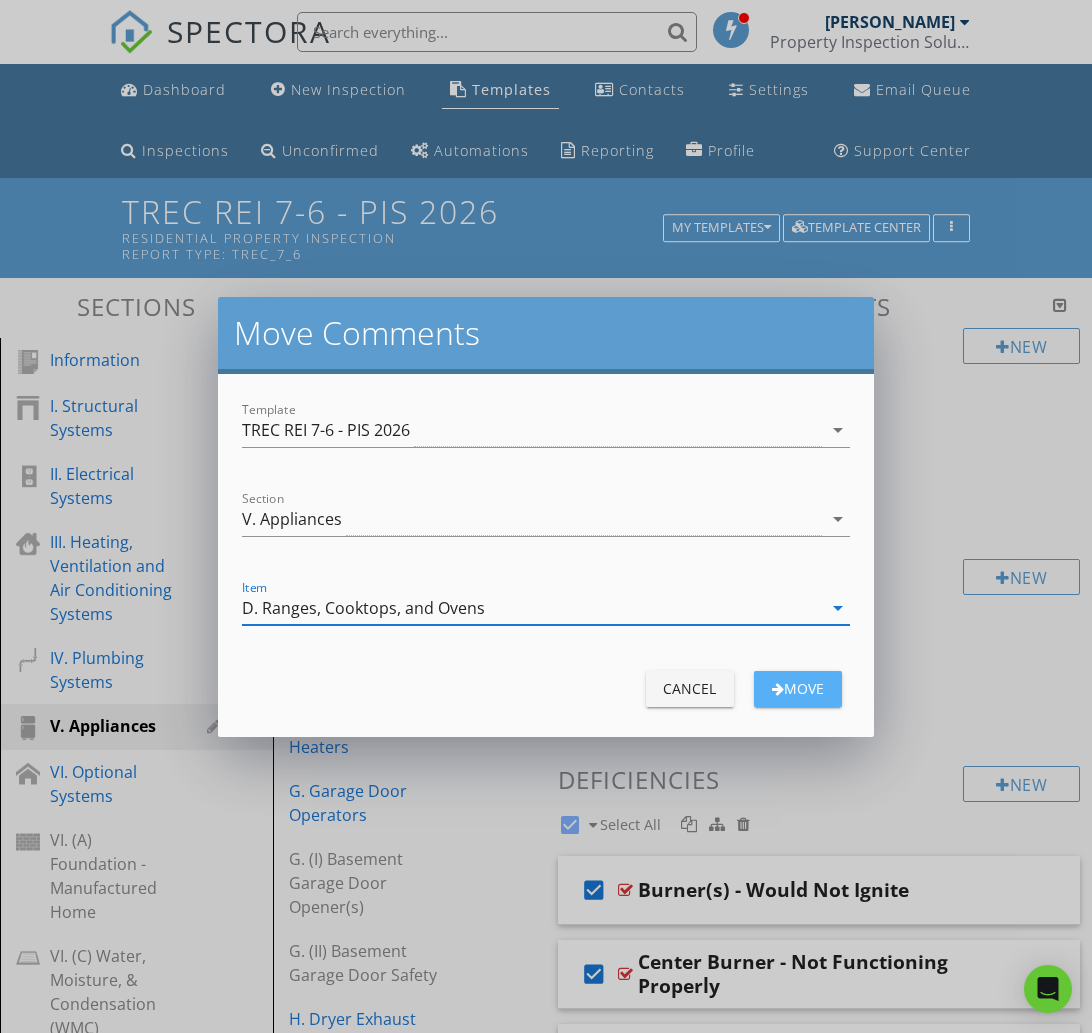 click on "move" at bounding box center [798, 688] 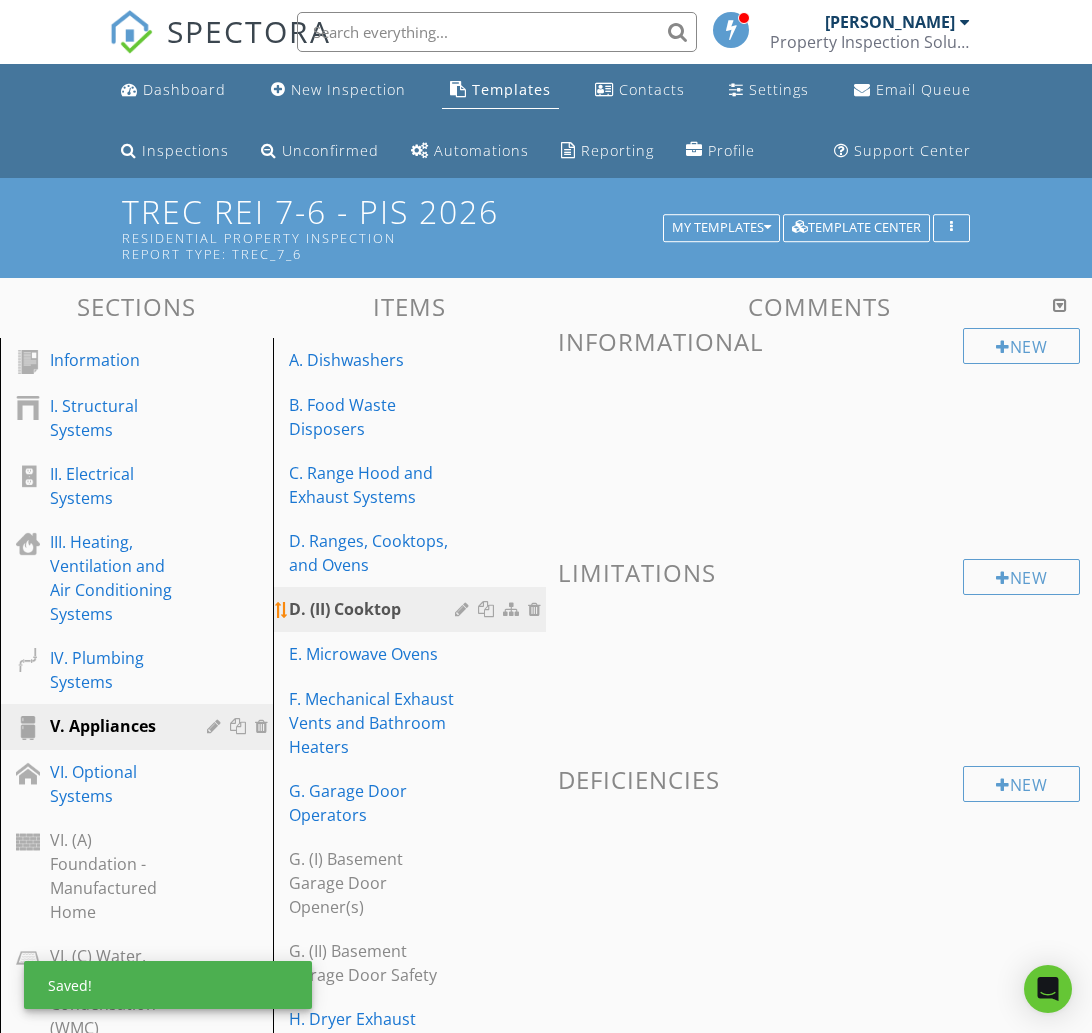 click on "D. (II) Cooktop" at bounding box center [375, 609] 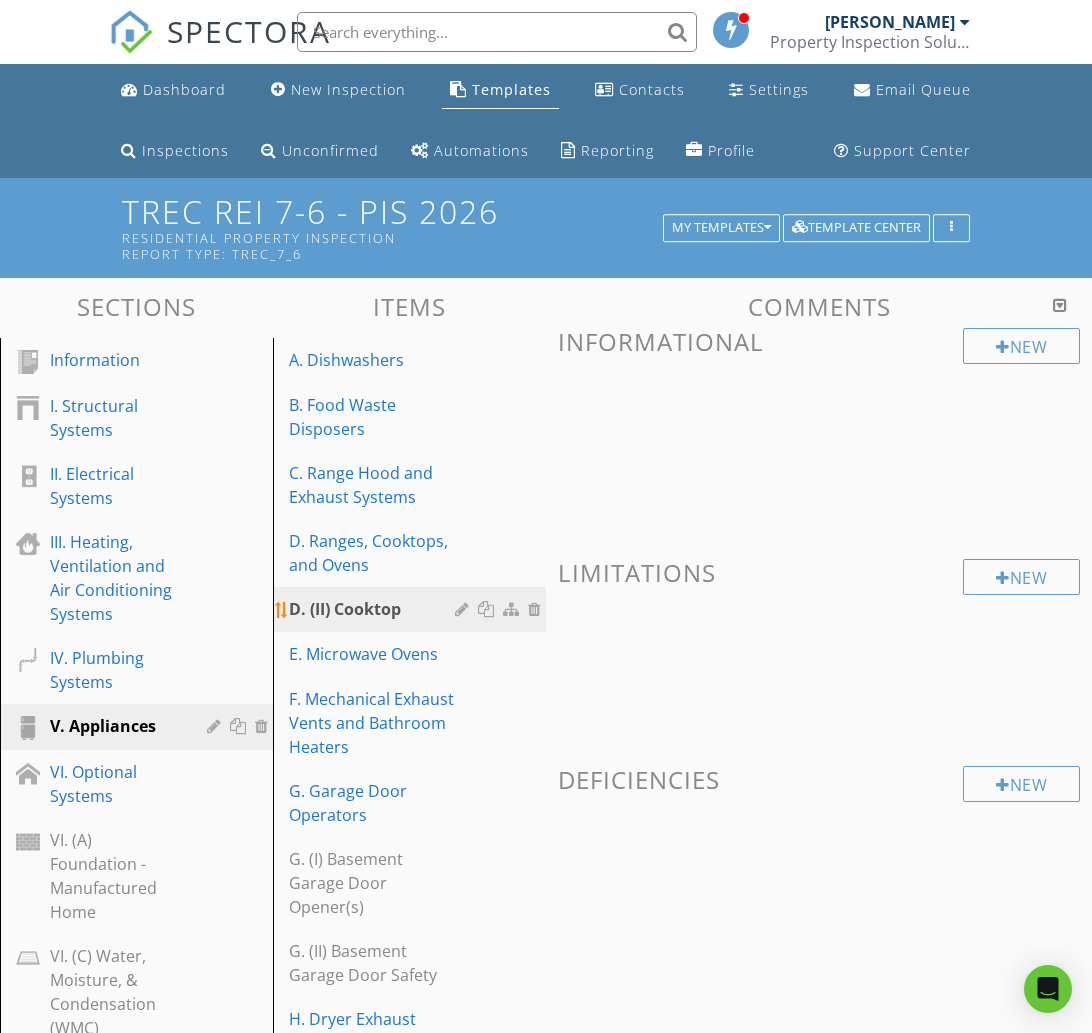 click at bounding box center [537, 609] 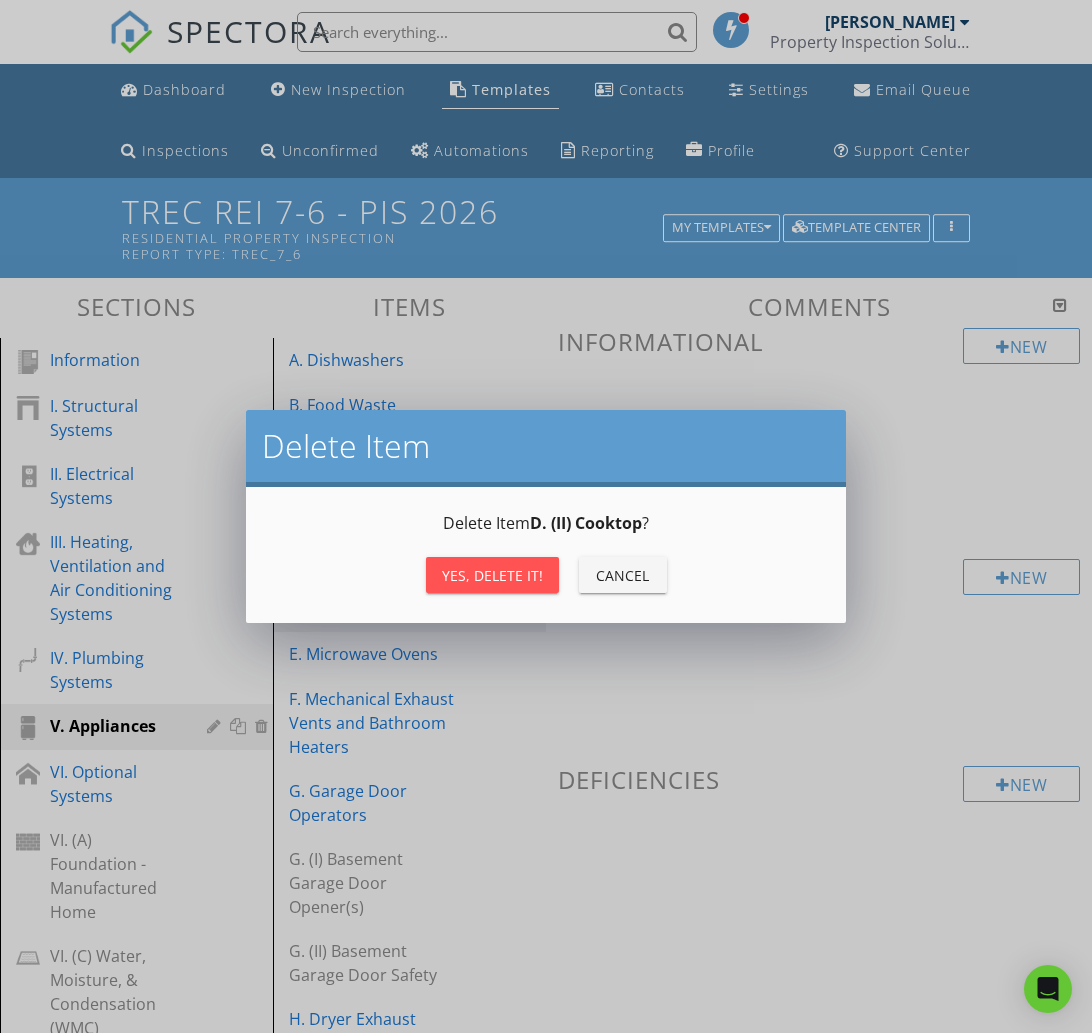 click on "Yes, Delete it!" at bounding box center [492, 575] 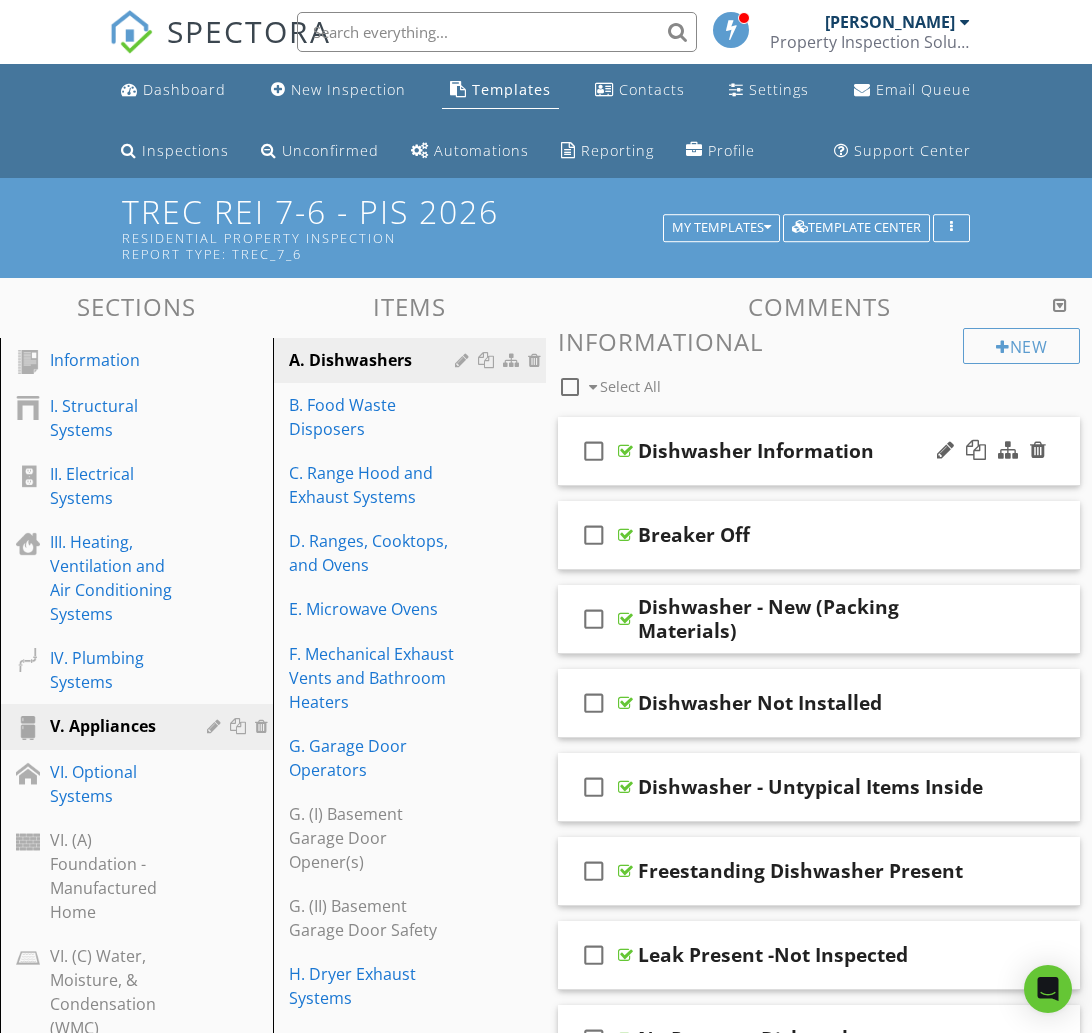 click on "check_box_outline_blank
Dishwasher Information" at bounding box center (819, 451) 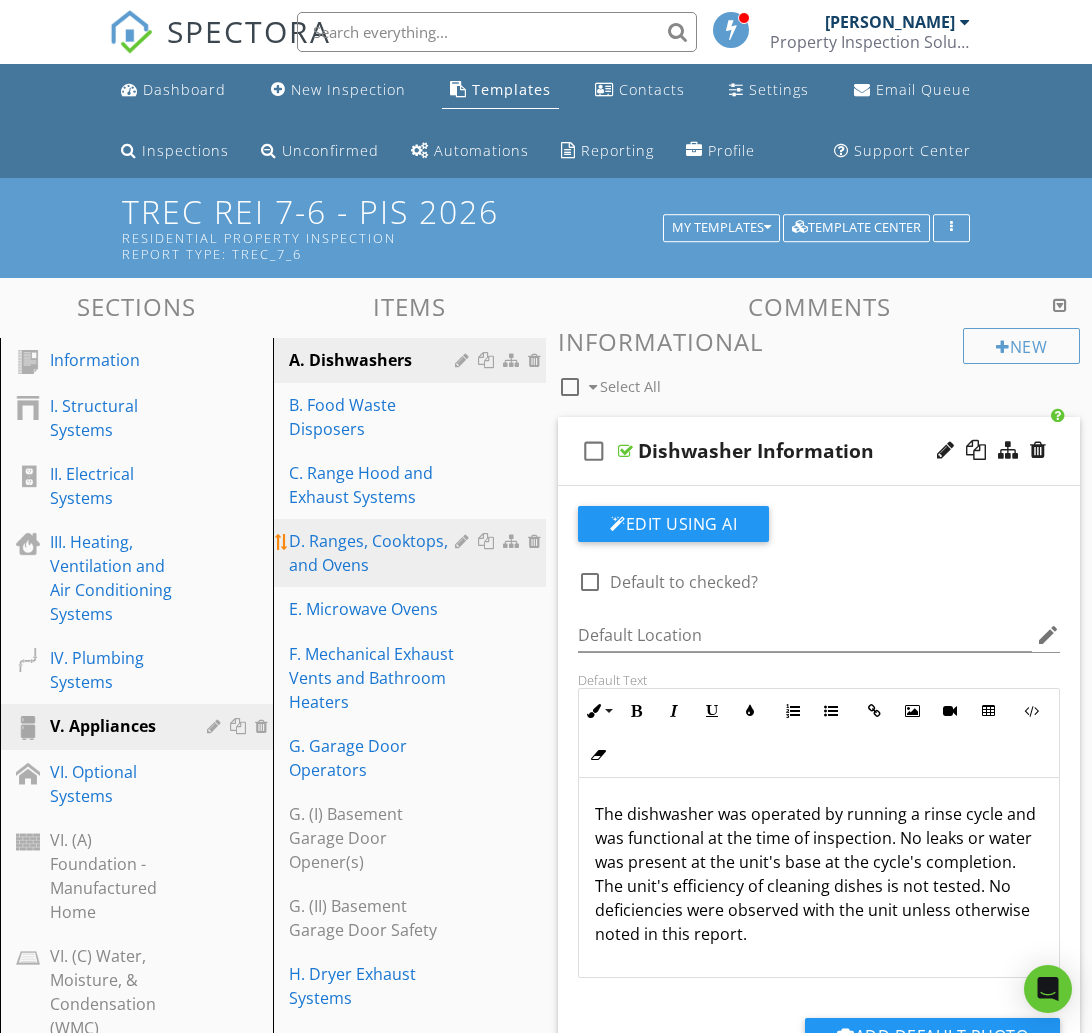 click on "D. Ranges, Cooktops, and Ovens" at bounding box center [375, 553] 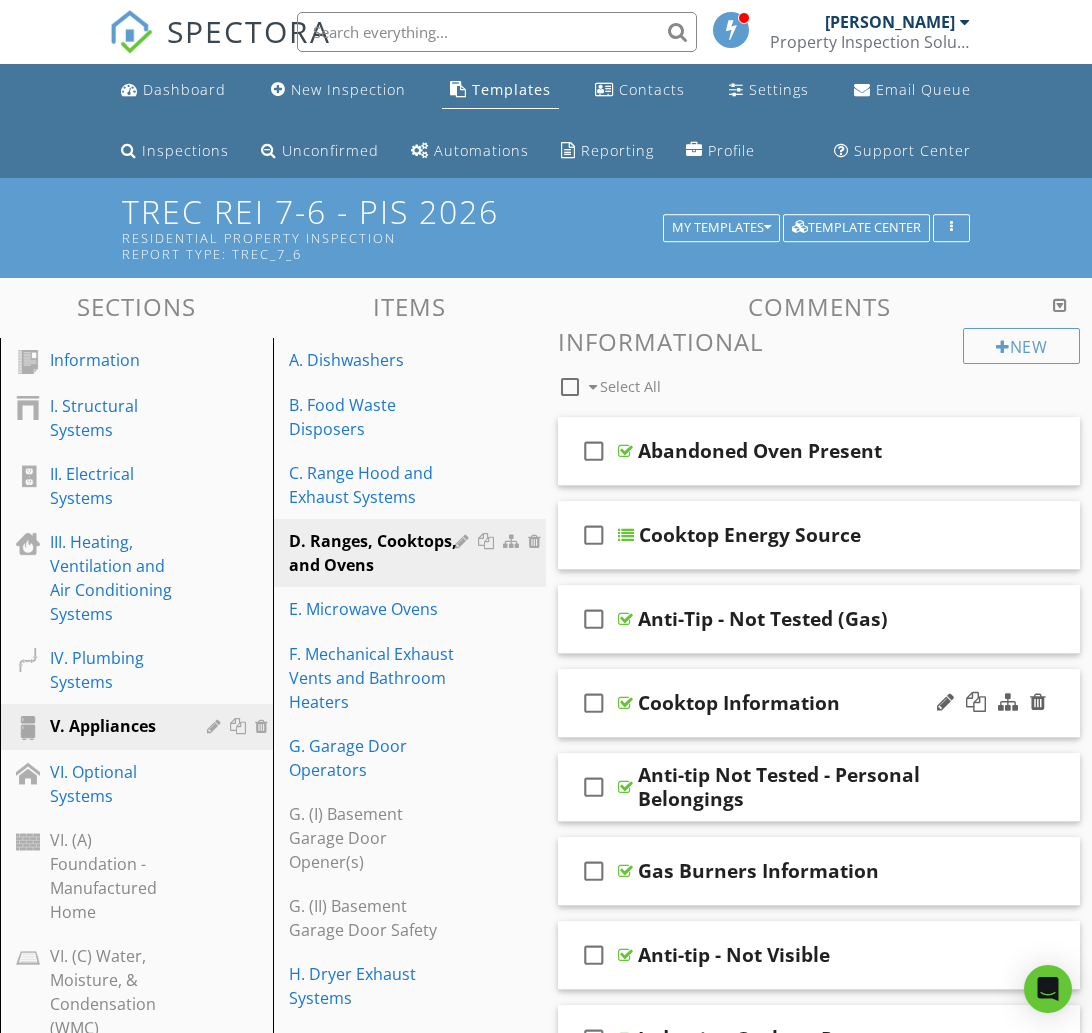 type 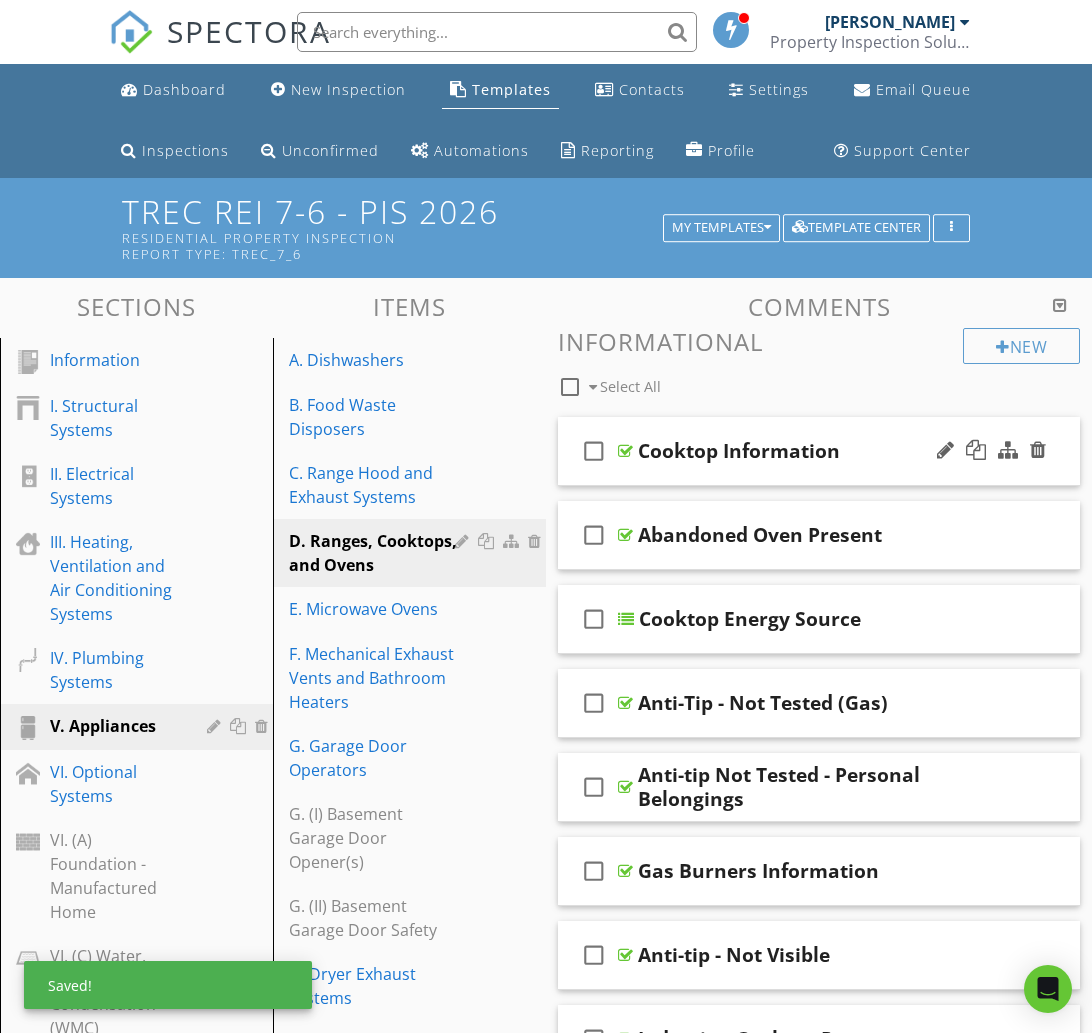 click on "Cooktop Information" at bounding box center (819, 451) 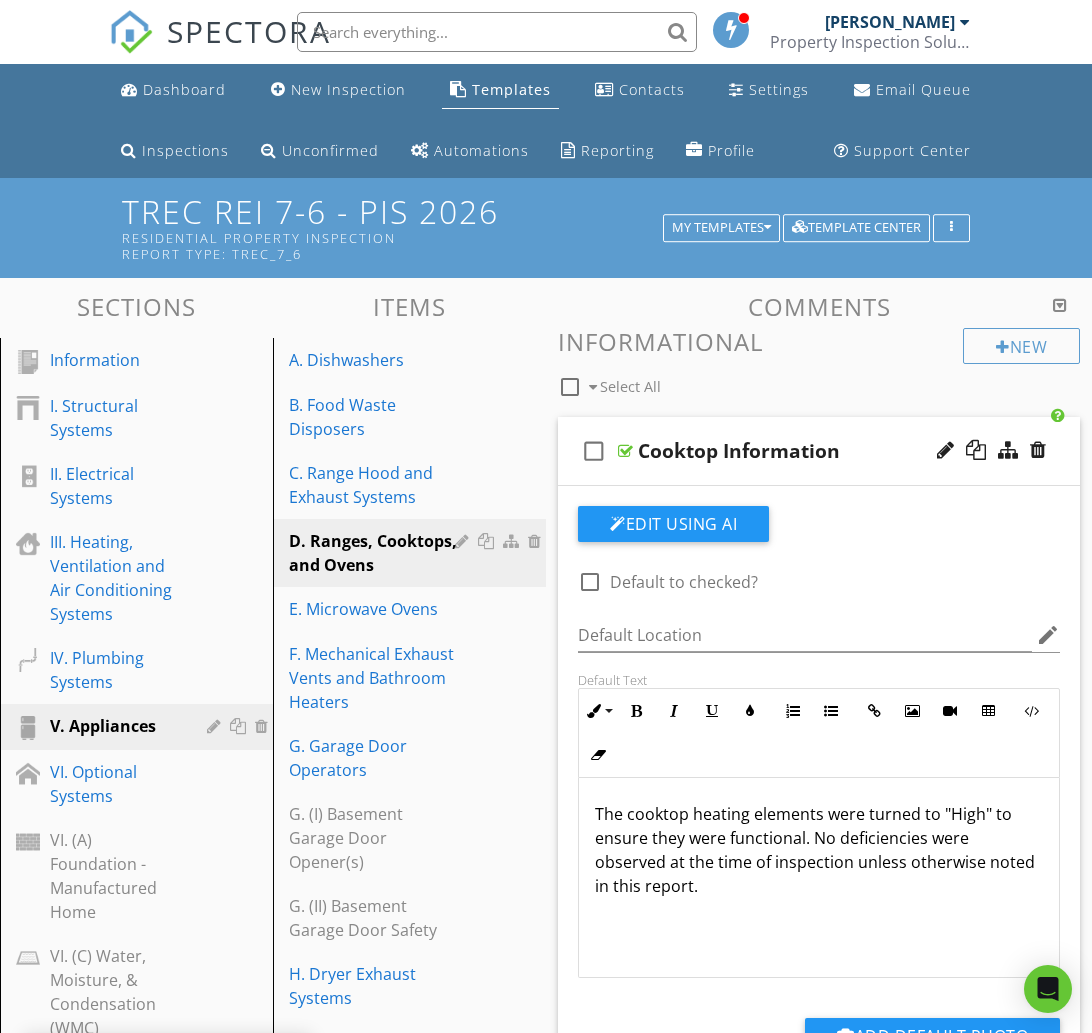 click on "check_box_outline_blank
Cooktop Information" at bounding box center (819, 451) 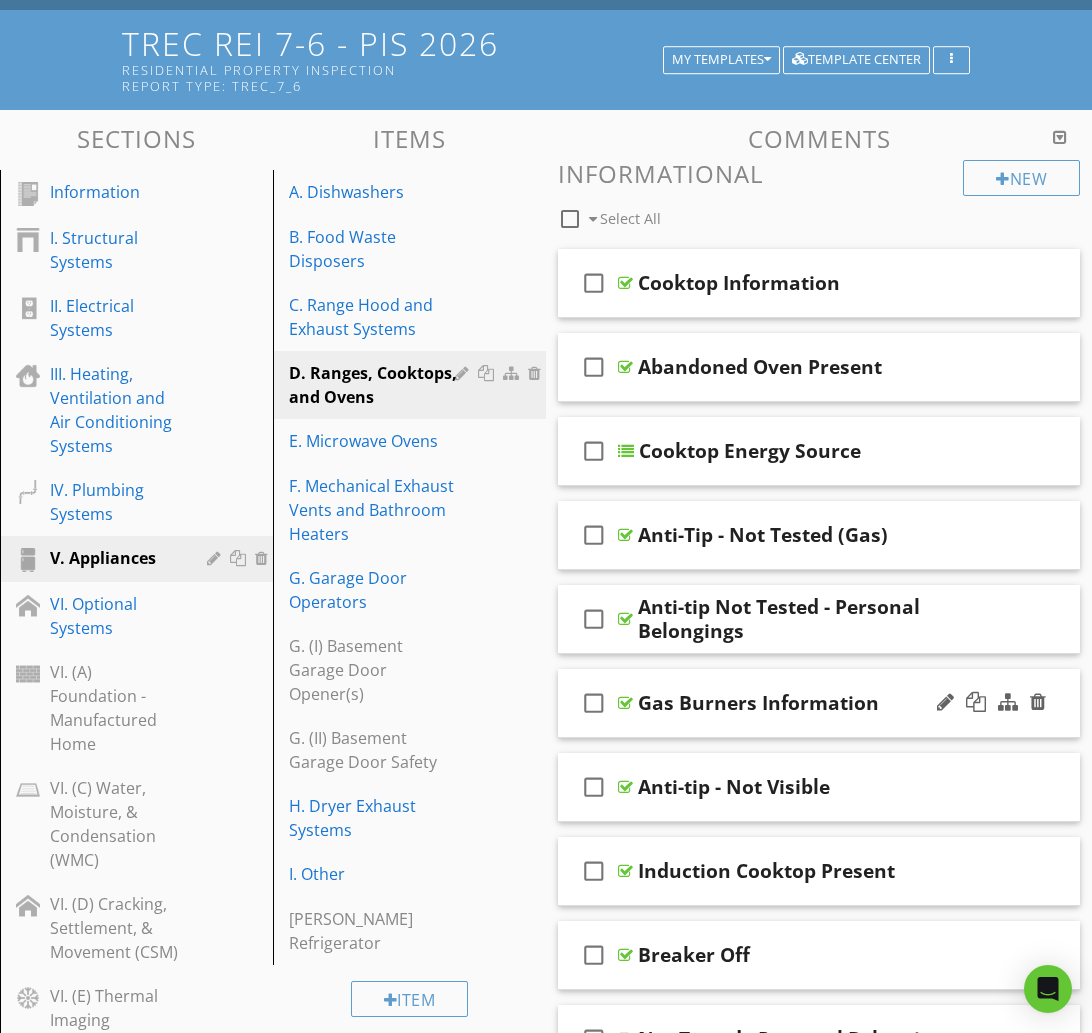 scroll, scrollTop: 180, scrollLeft: 0, axis: vertical 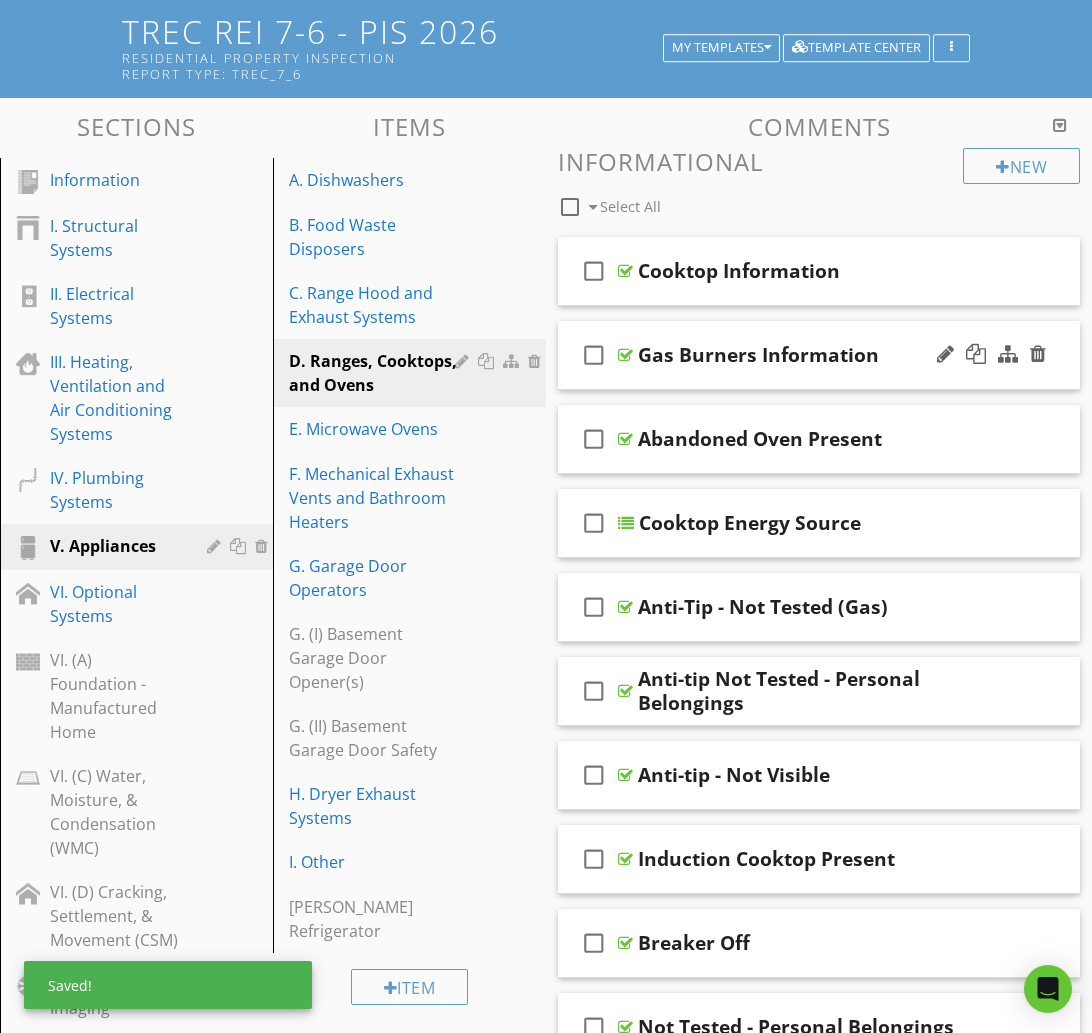 click on "check_box_outline_blank
Gas Burners Information" at bounding box center (819, 355) 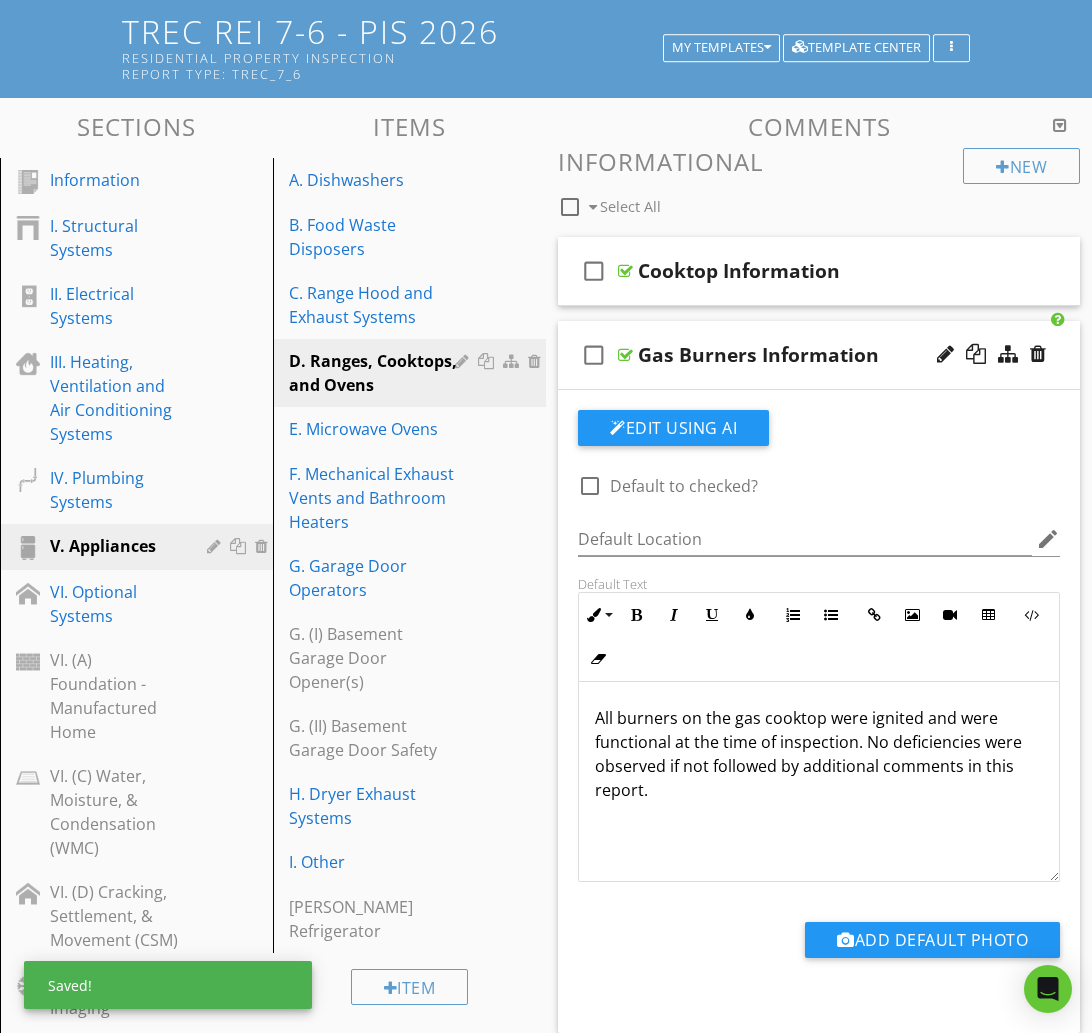 click on "check_box_outline_blank
Gas Burners Information" at bounding box center [819, 355] 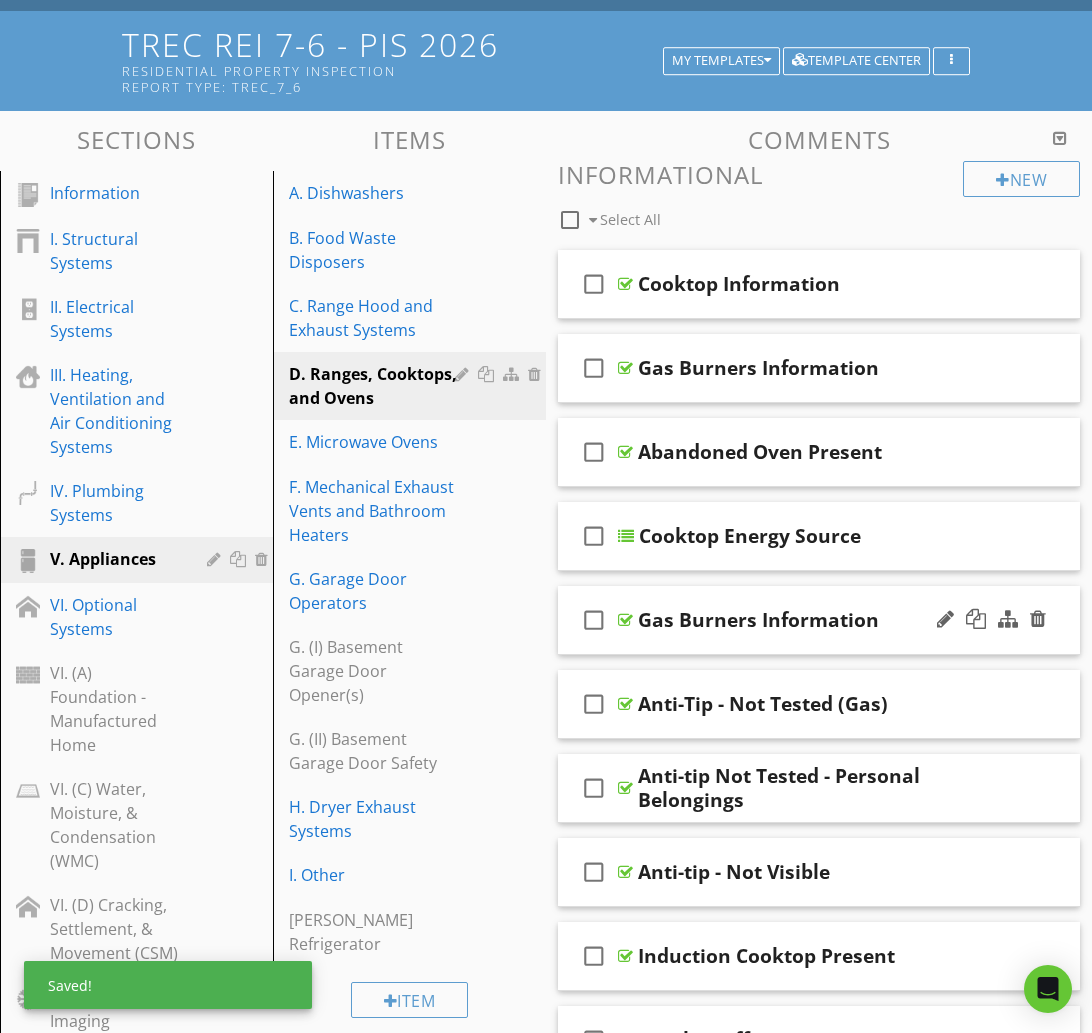 scroll, scrollTop: 168, scrollLeft: 0, axis: vertical 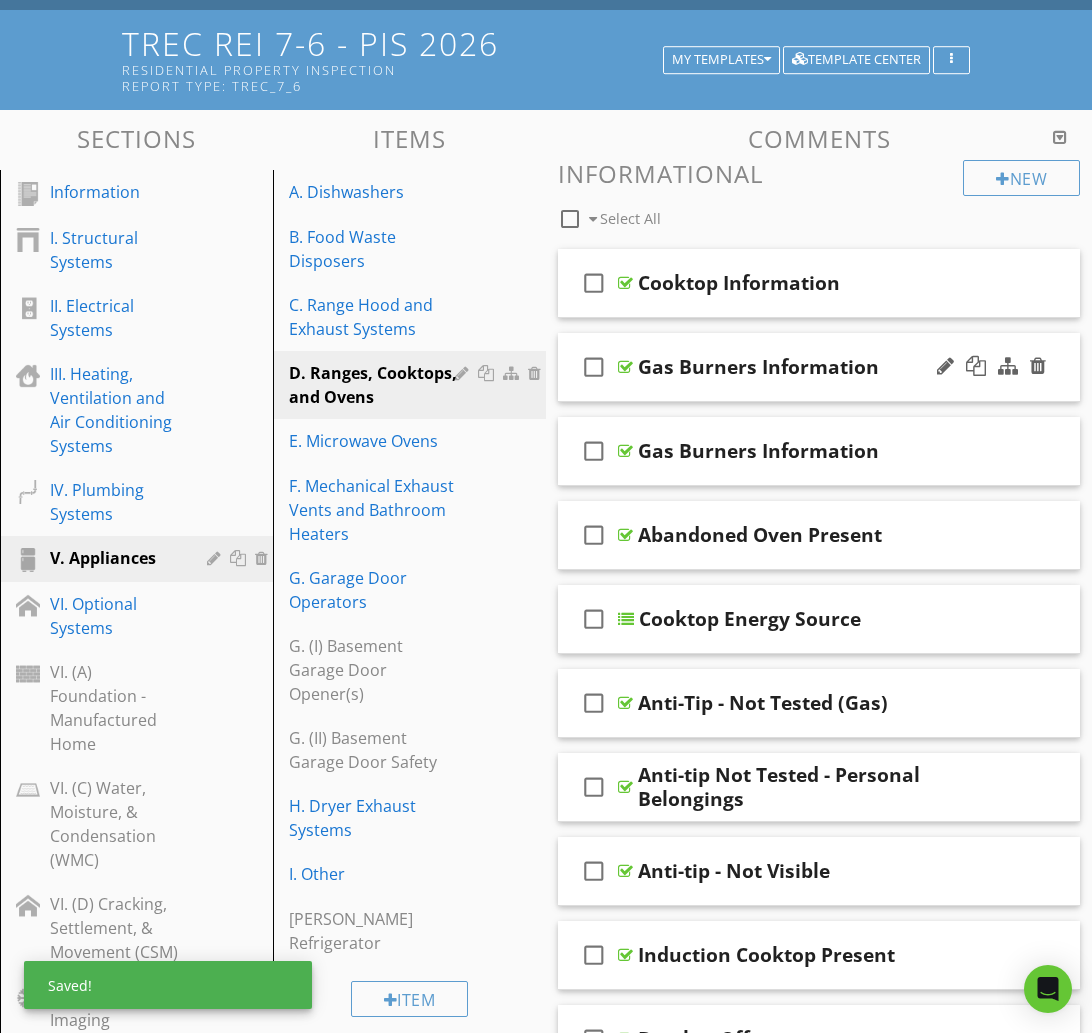 click on "check_box_outline_blank
Gas Burners Information" at bounding box center (819, 367) 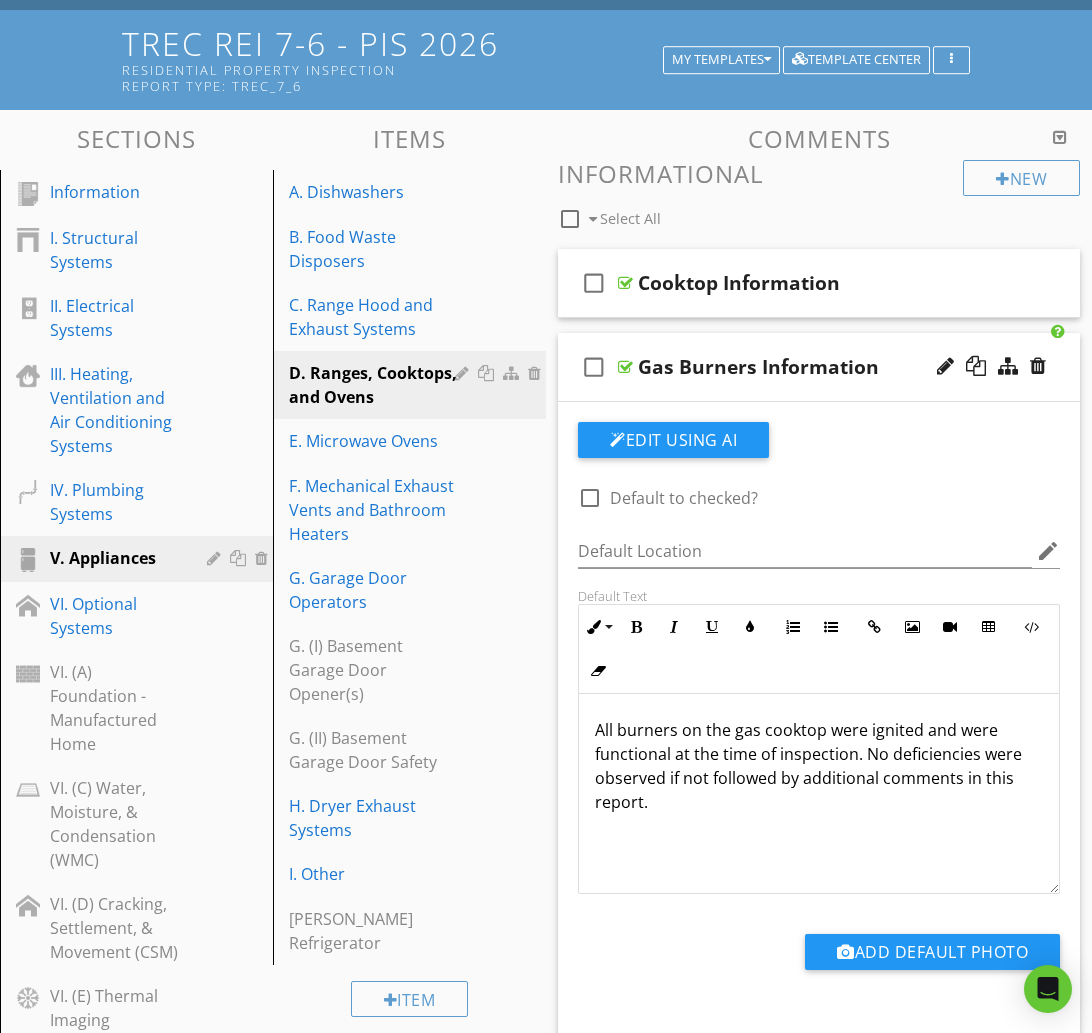click on "check_box_outline_blank
Gas Burners Information" at bounding box center (819, 367) 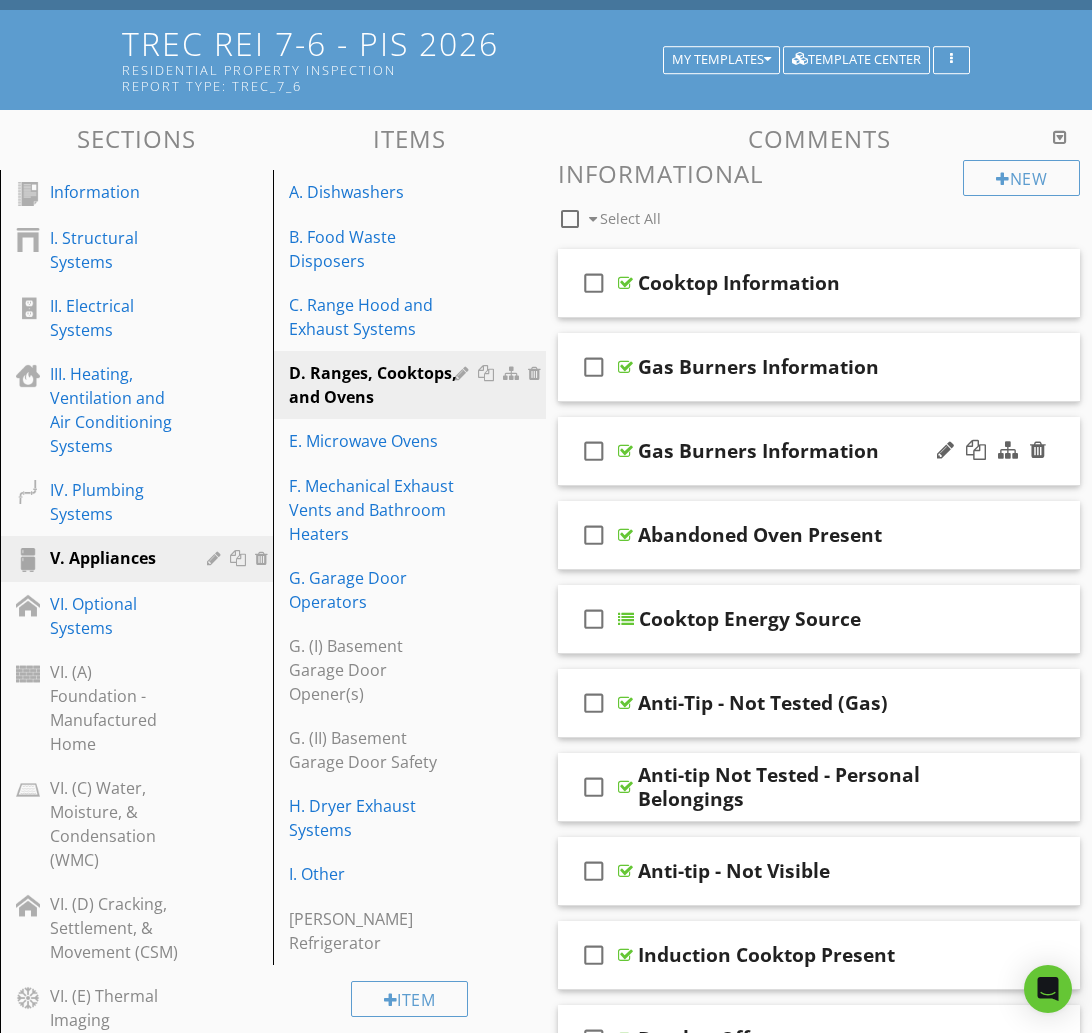click on "check_box_outline_blank
Gas Burners Information" at bounding box center (819, 451) 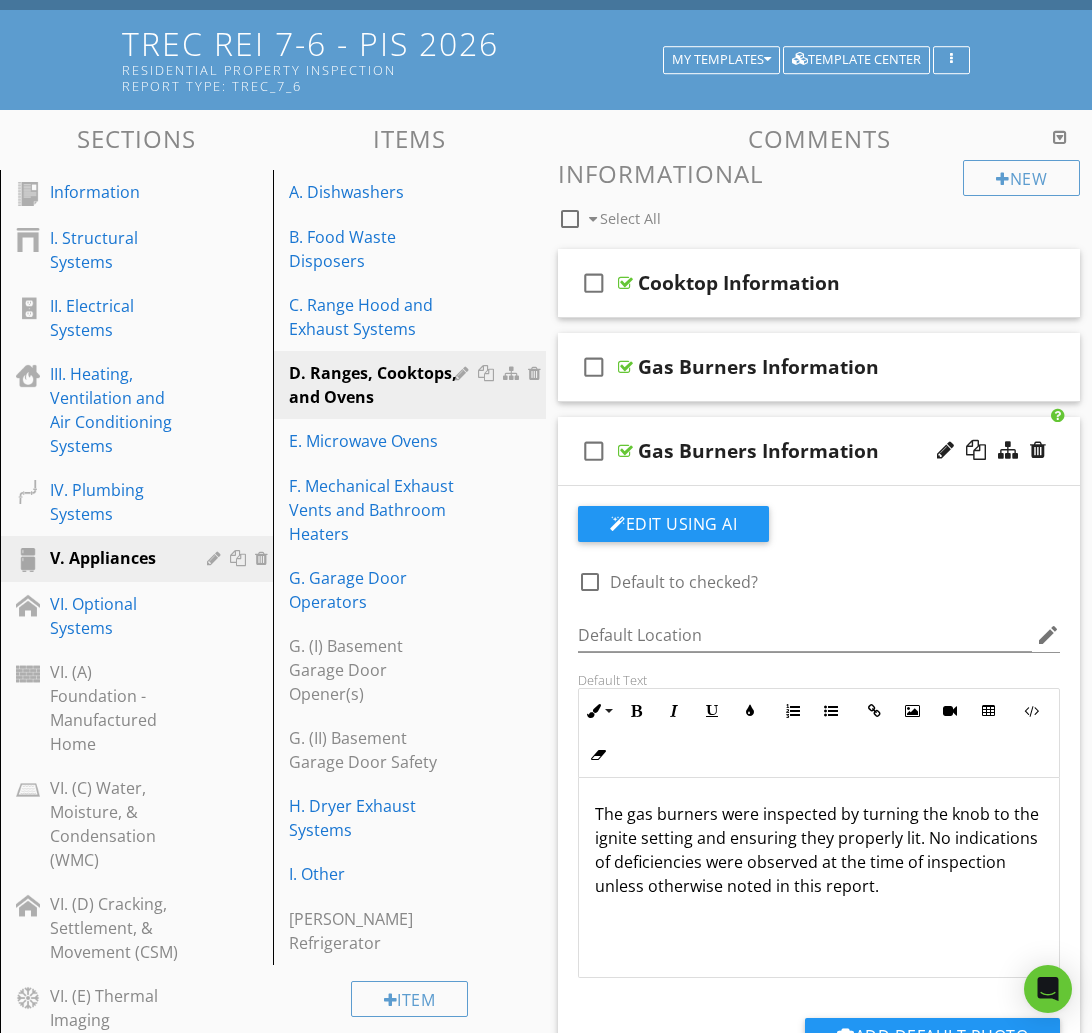 click on "check_box_outline_blank
Gas Burners Information" at bounding box center (819, 451) 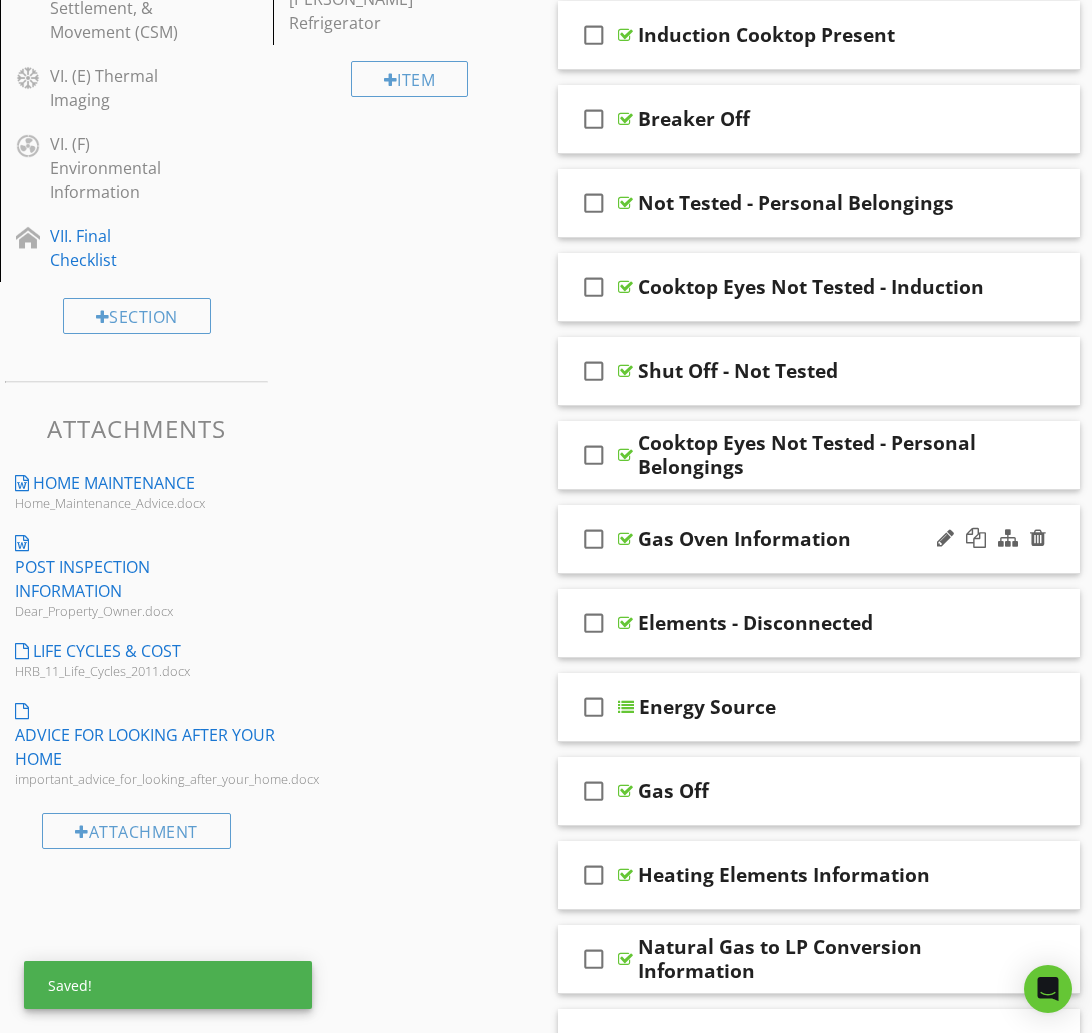 scroll, scrollTop: 1080, scrollLeft: 0, axis: vertical 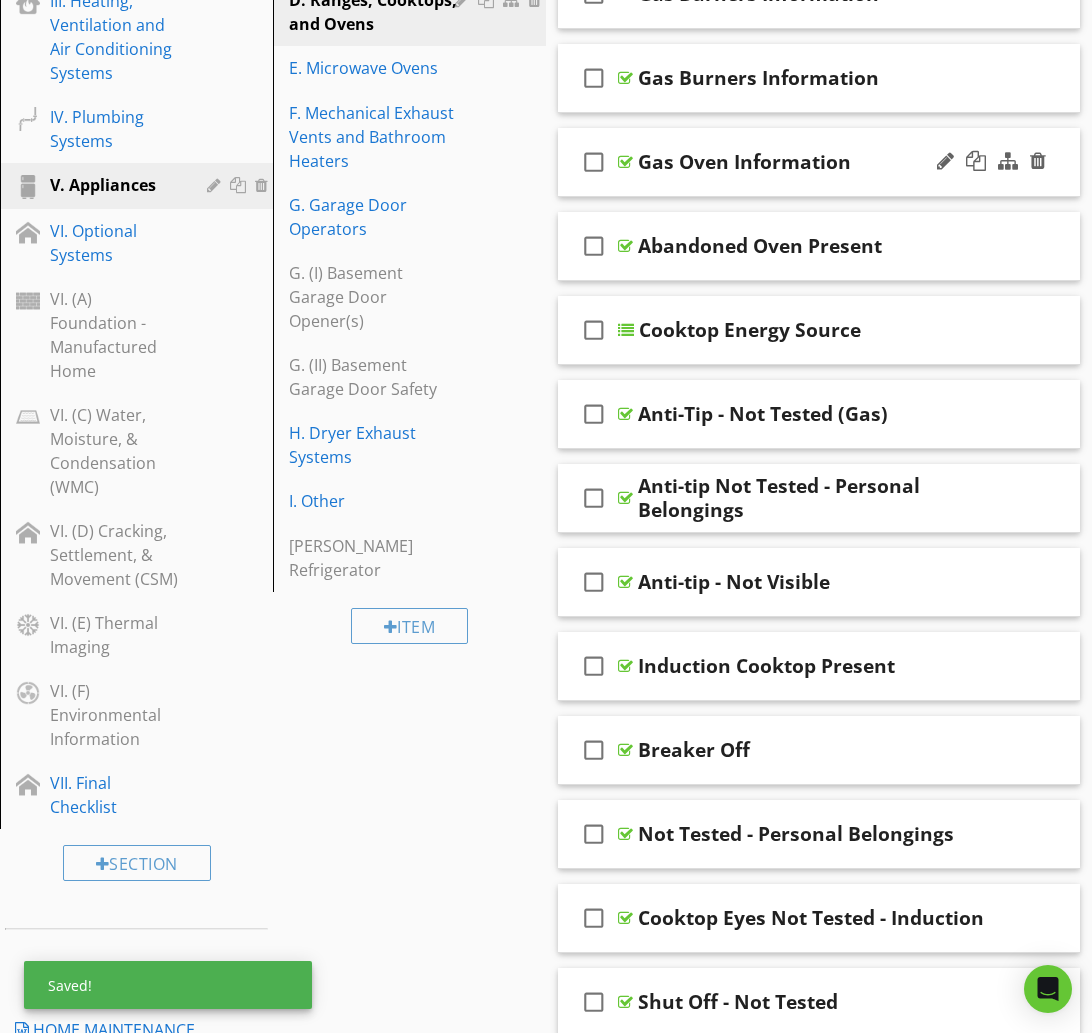 click on "Gas Oven Information" at bounding box center [819, 162] 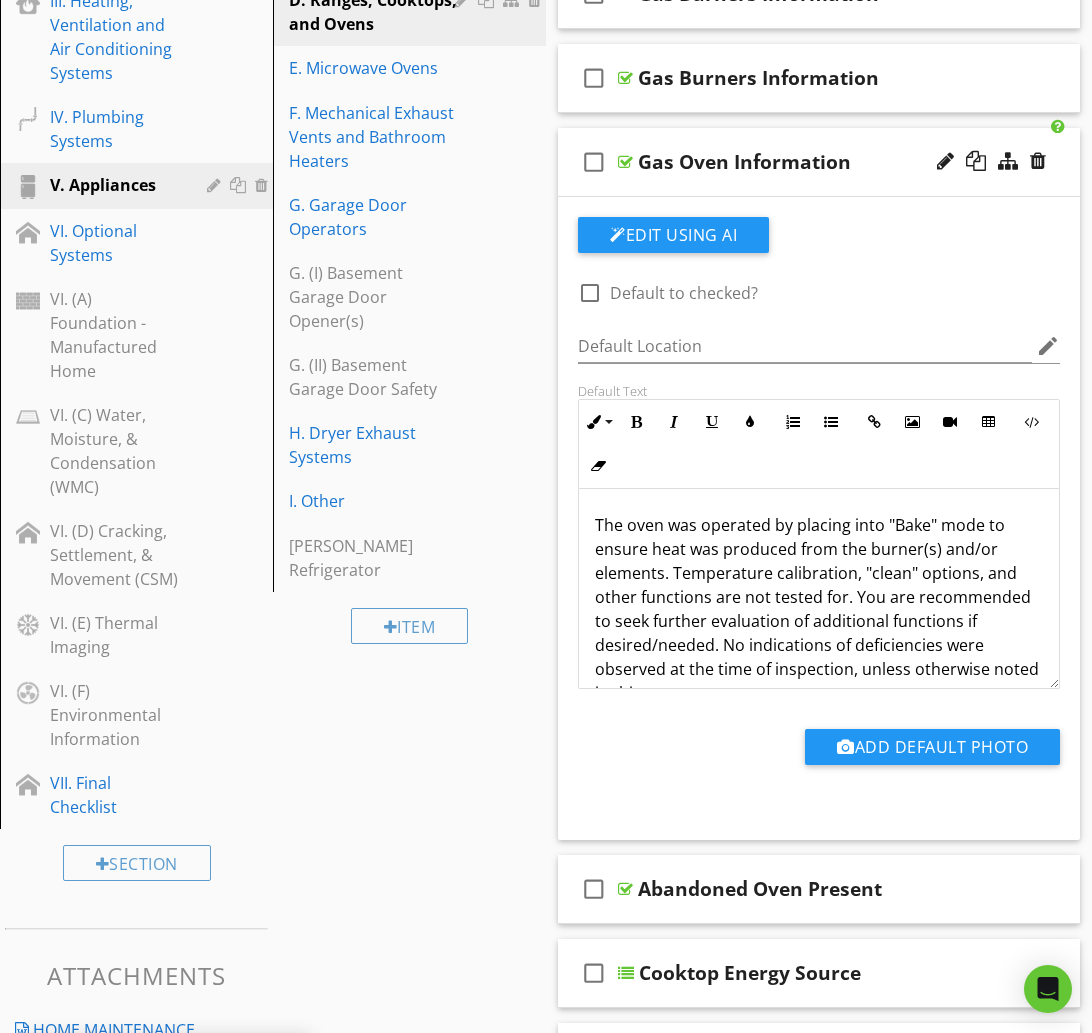click on "Gas Oven Information" at bounding box center (819, 162) 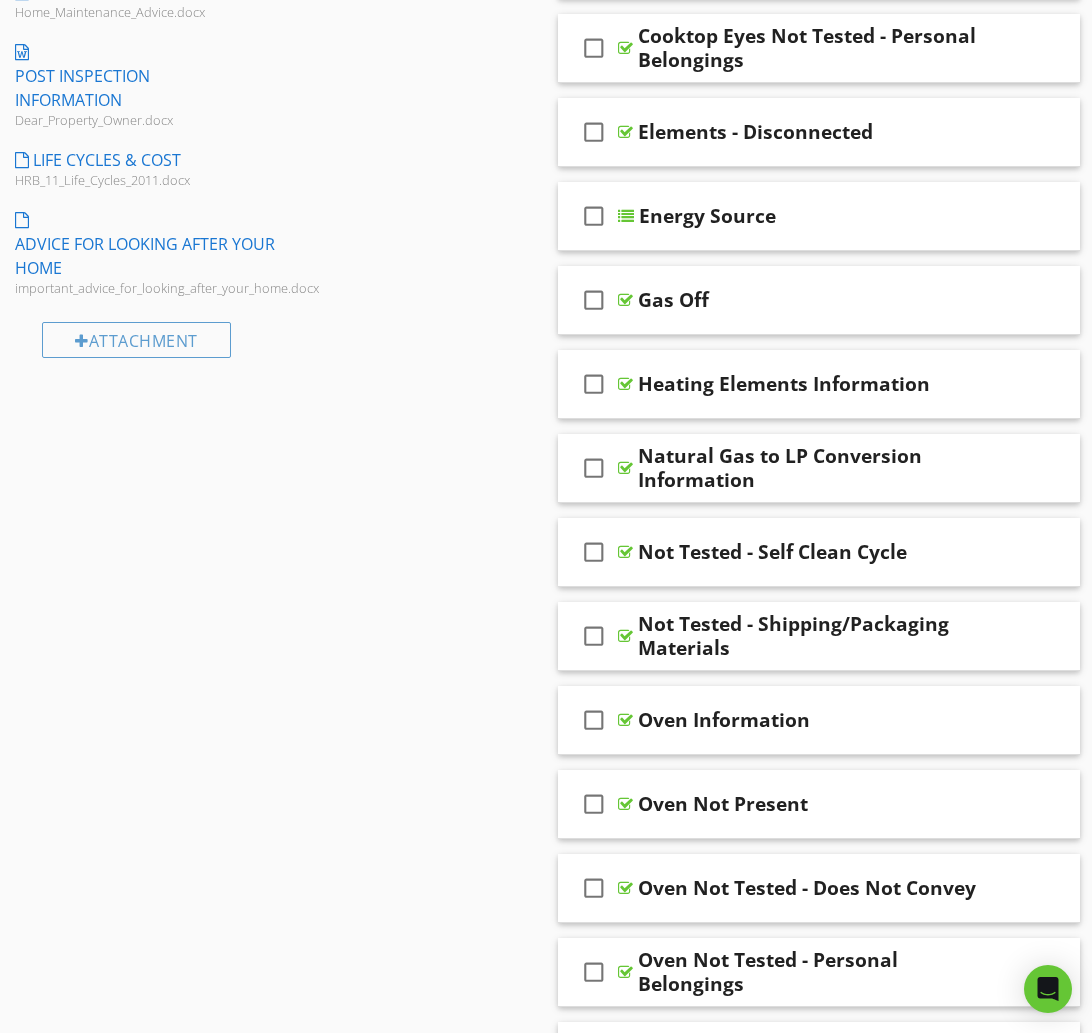 scroll, scrollTop: 1593, scrollLeft: 0, axis: vertical 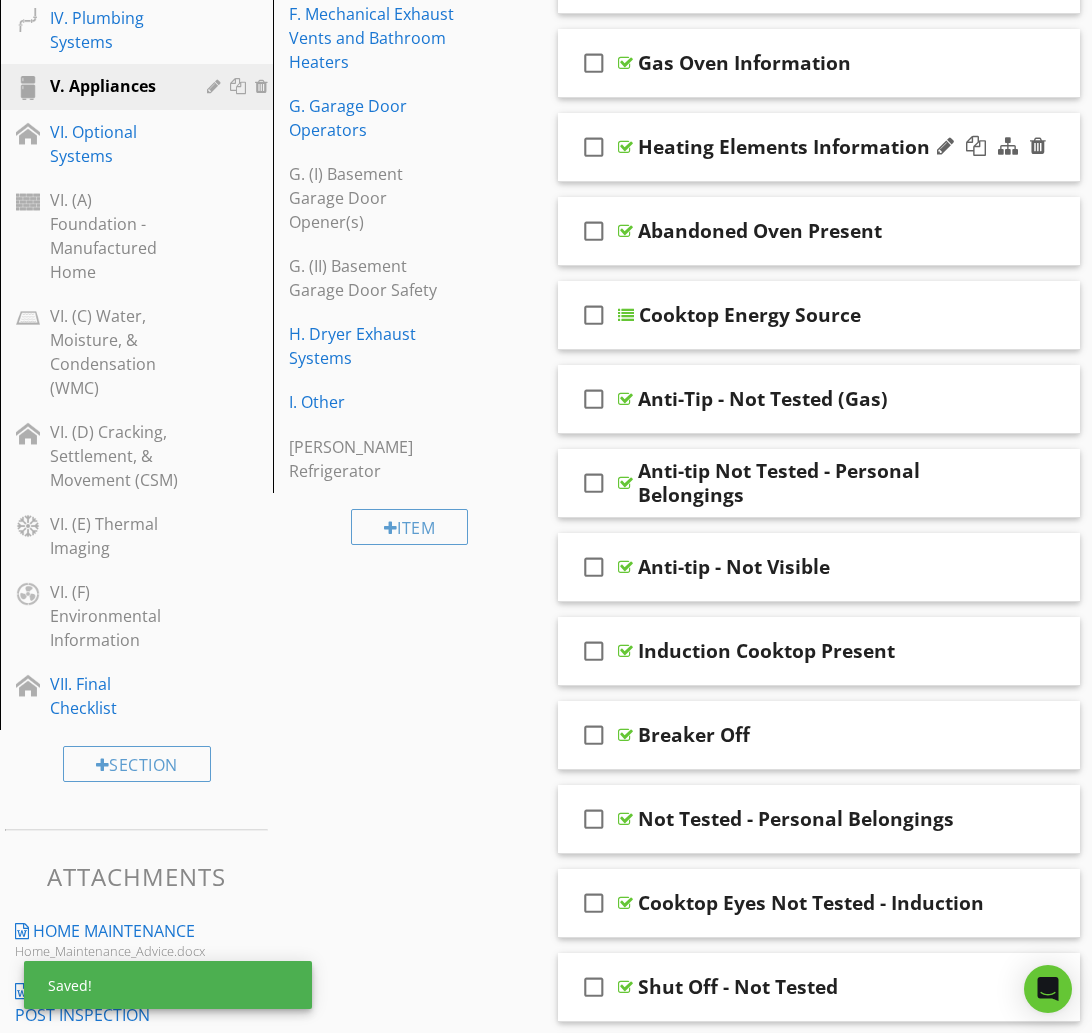 click on "check_box_outline_blank
Heating Elements Information" at bounding box center [819, 147] 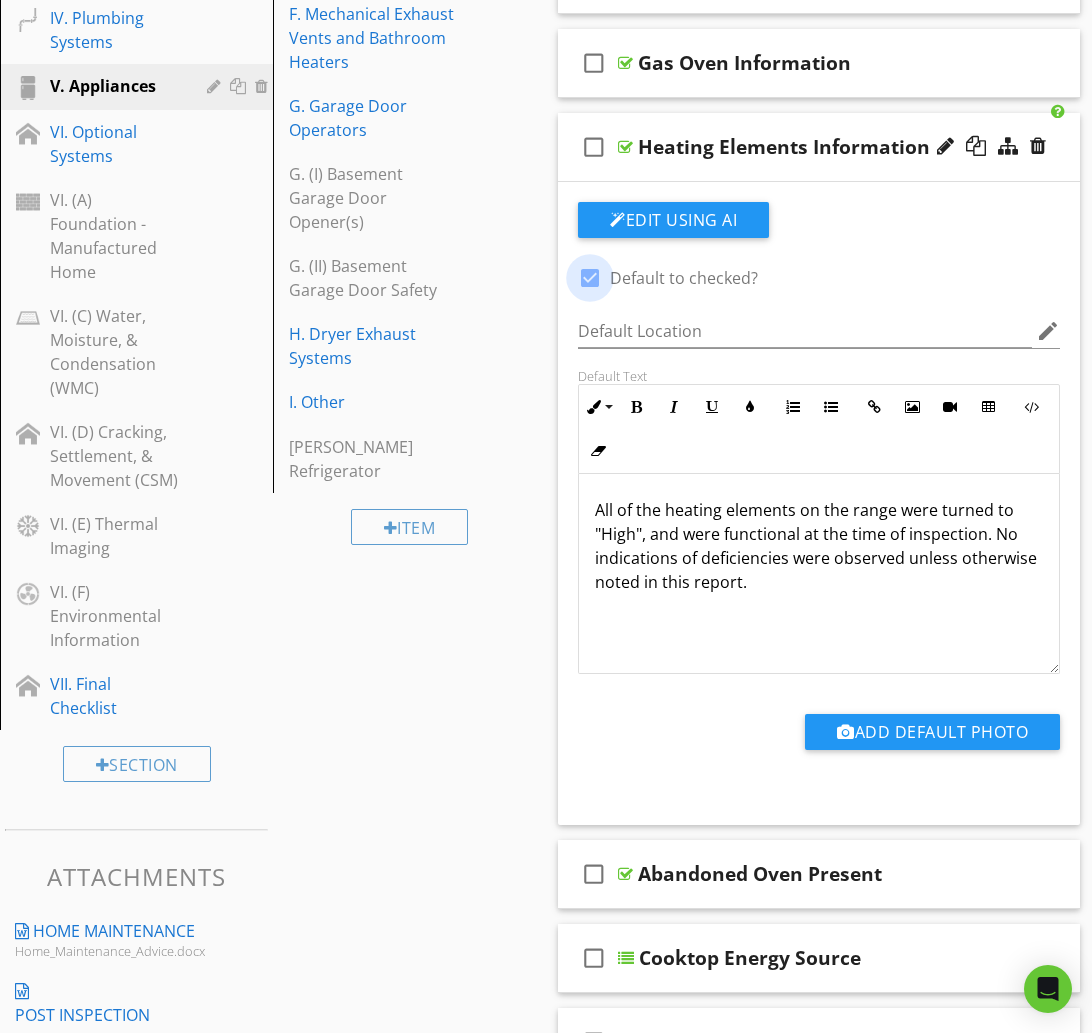 click at bounding box center (590, 278) 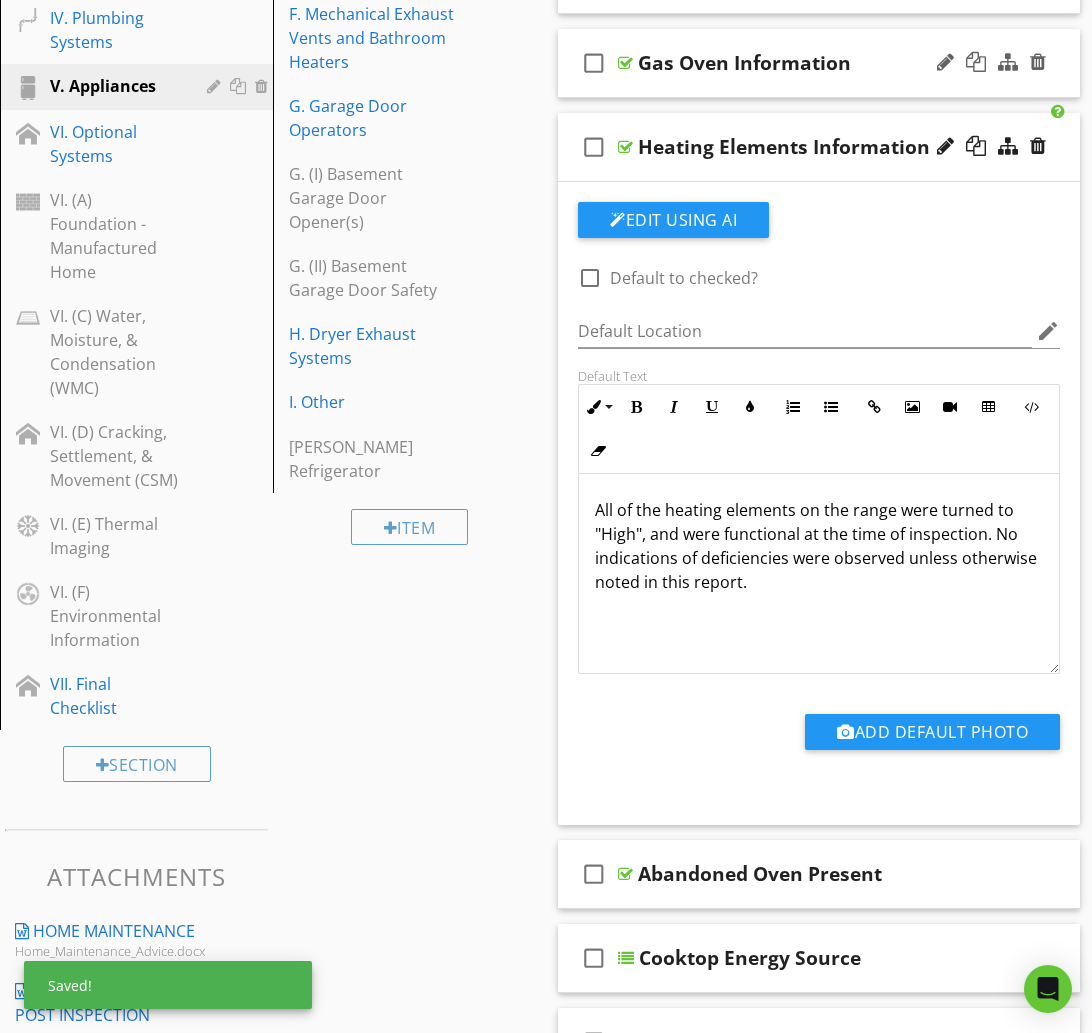 click on "check_box_outline_blank
Gas Oven Information" at bounding box center [819, 63] 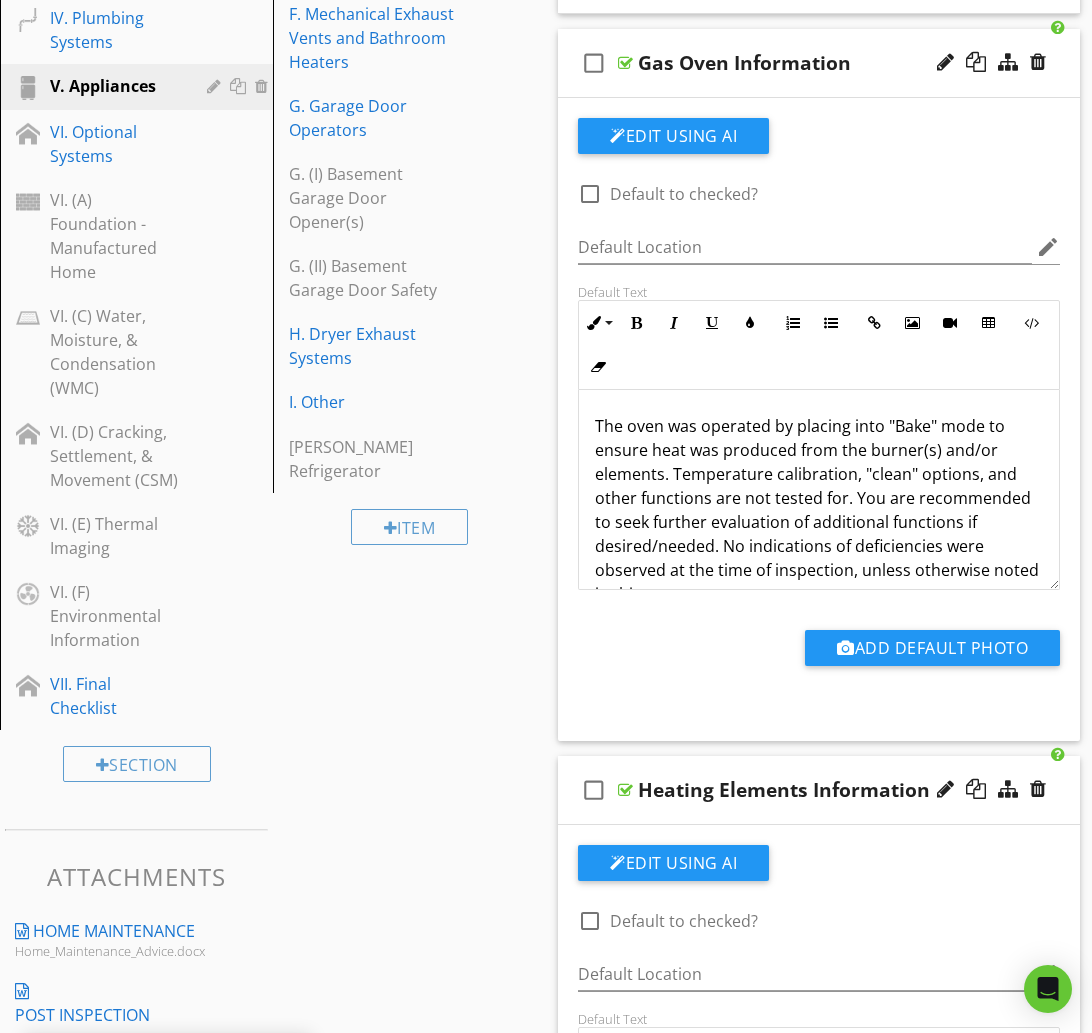 click on "check_box_outline_blank
Gas Oven Information" at bounding box center [819, 63] 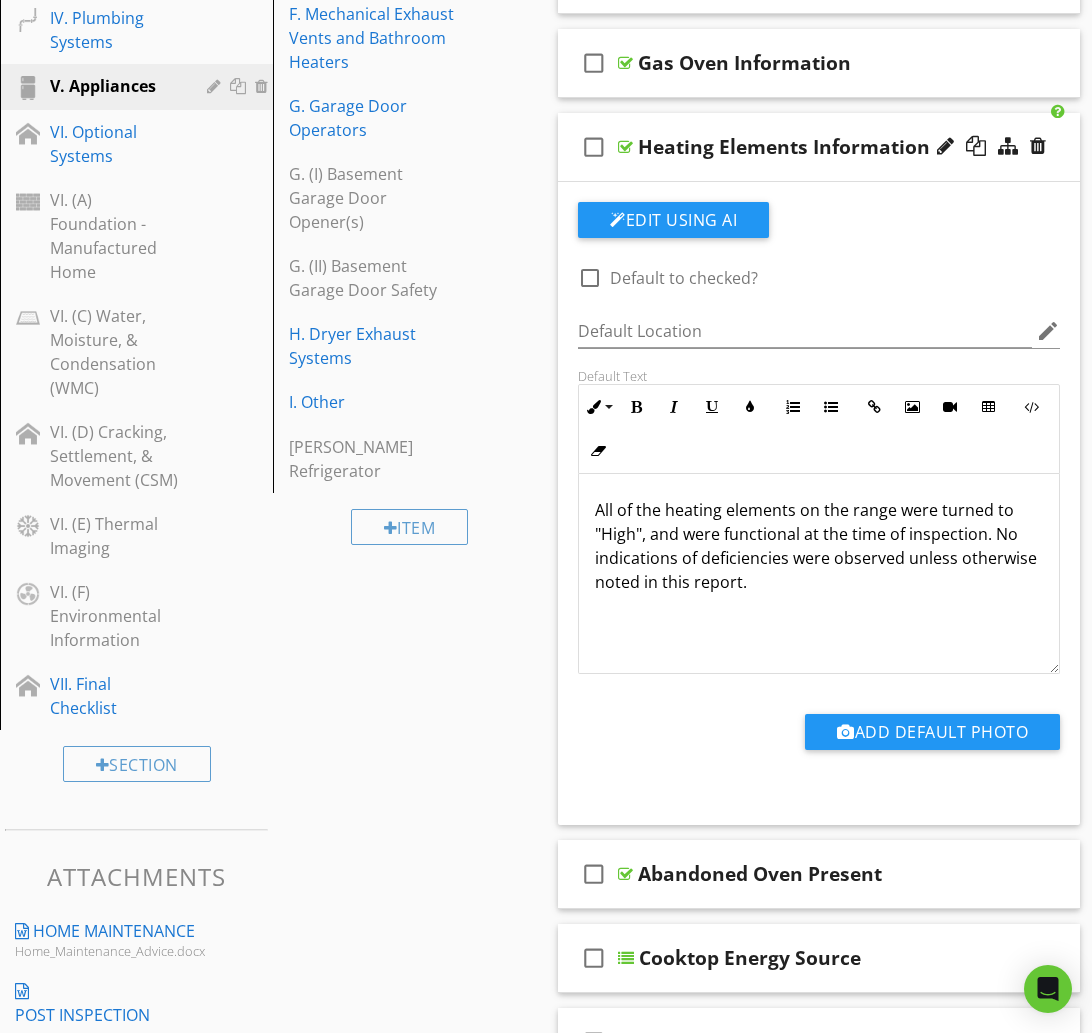 click on "check_box_outline_blank
Heating Elements Information" at bounding box center (819, 147) 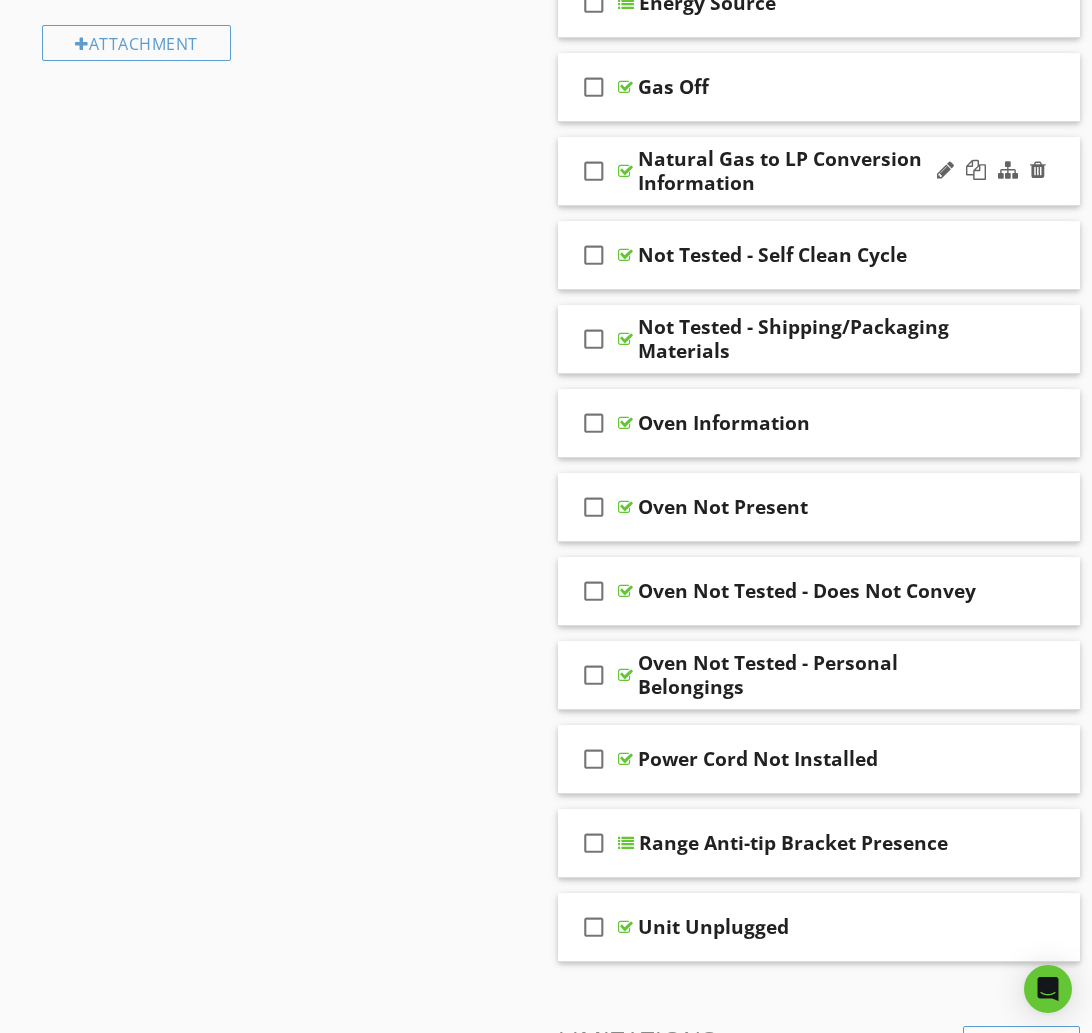scroll, scrollTop: 1878, scrollLeft: 0, axis: vertical 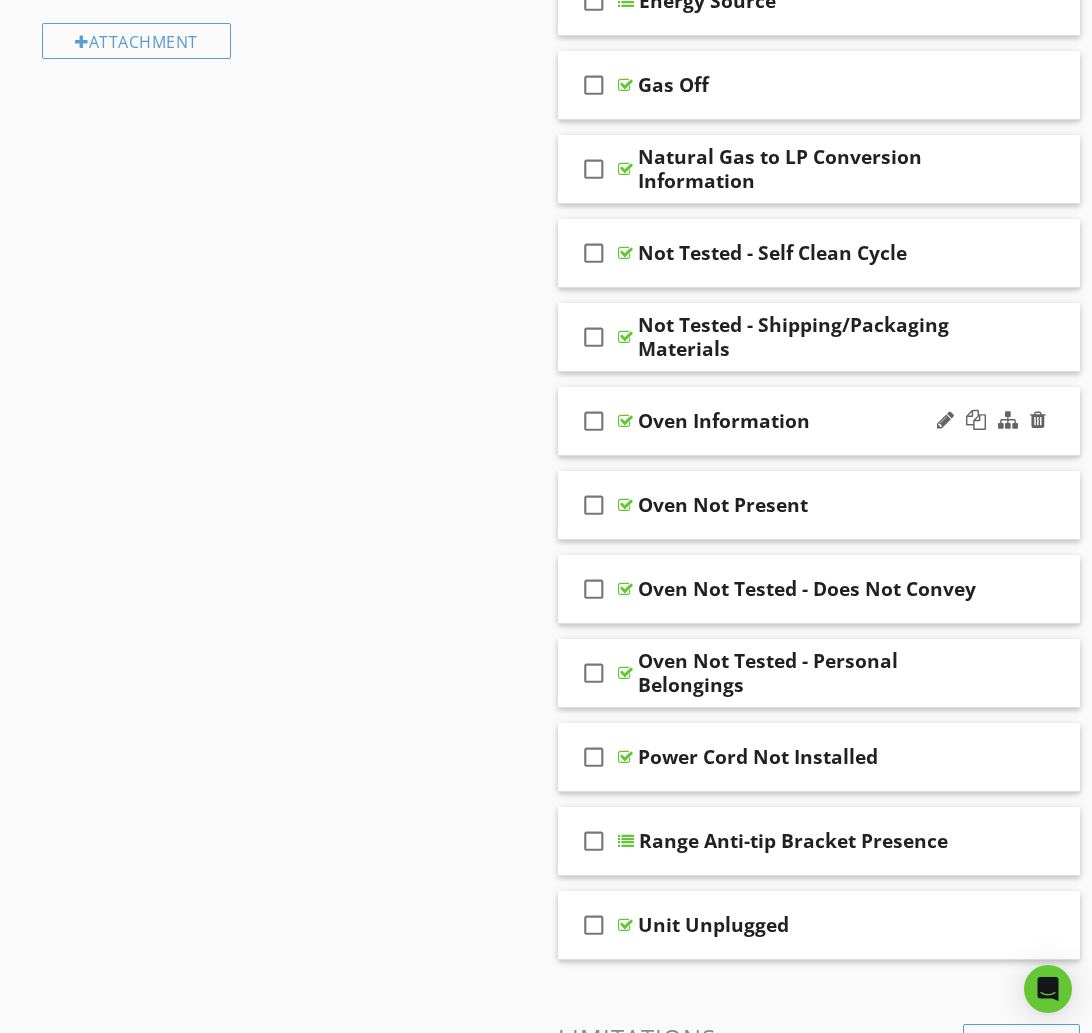 click on "check_box_outline_blank
Oven Information" at bounding box center [819, 421] 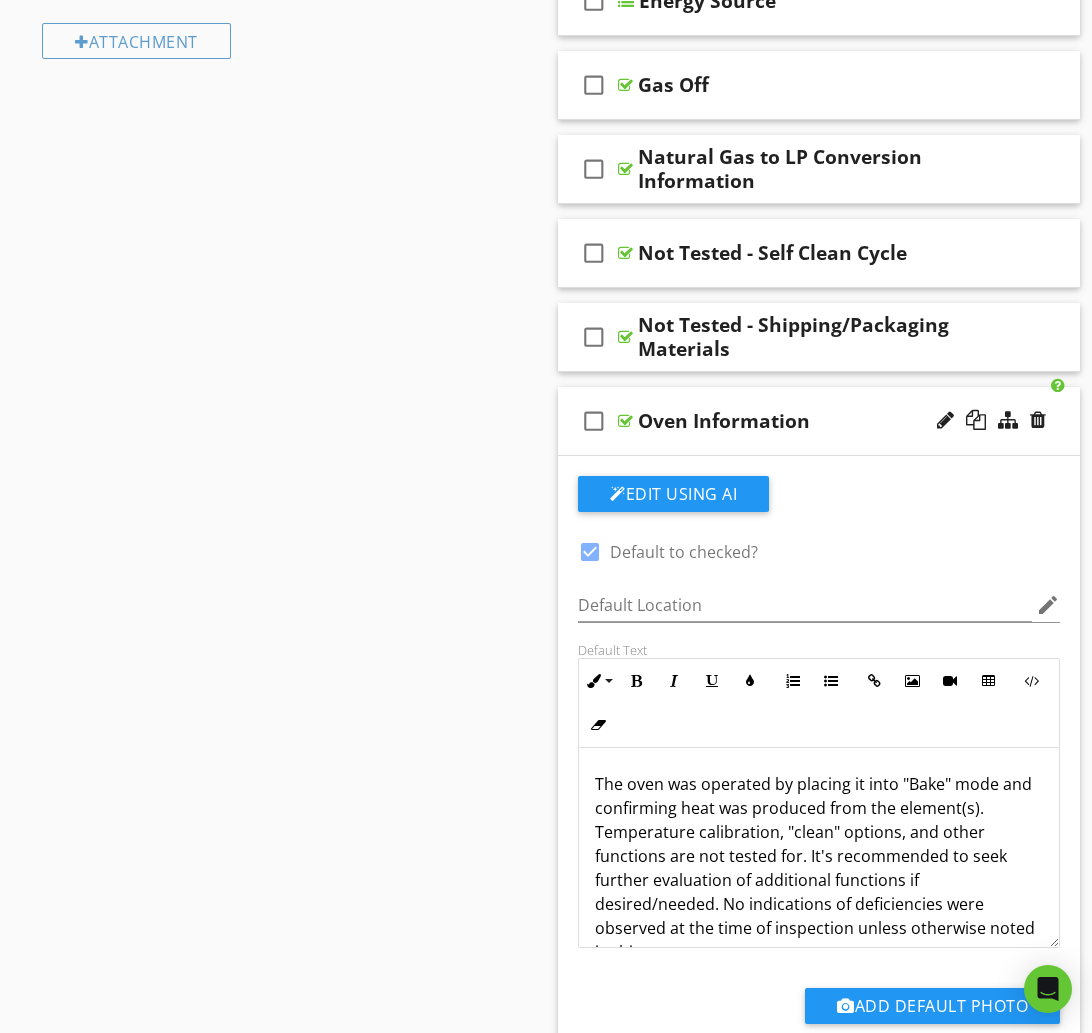 click at bounding box center (590, 552) 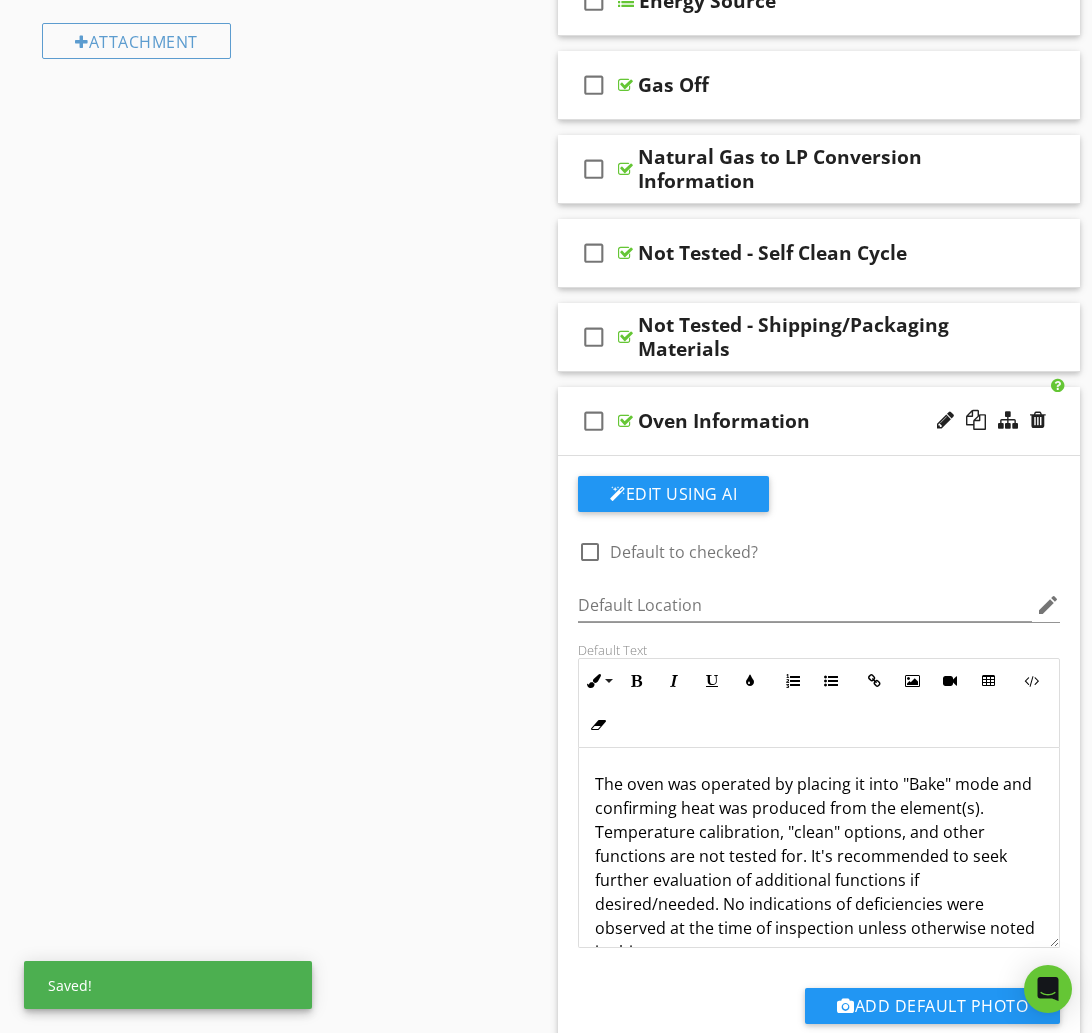 click on "check_box_outline_blank
Oven Information" at bounding box center (819, 421) 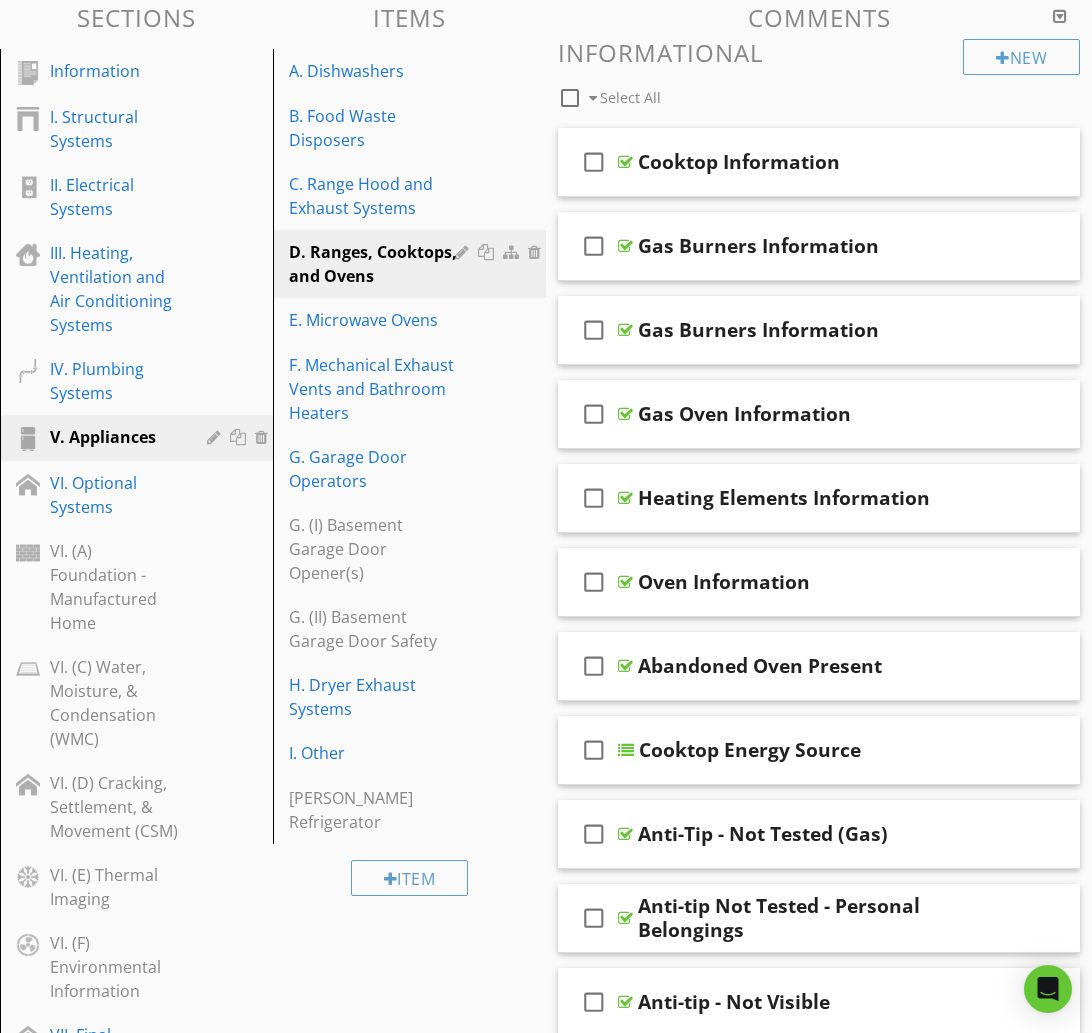 scroll, scrollTop: 285, scrollLeft: 0, axis: vertical 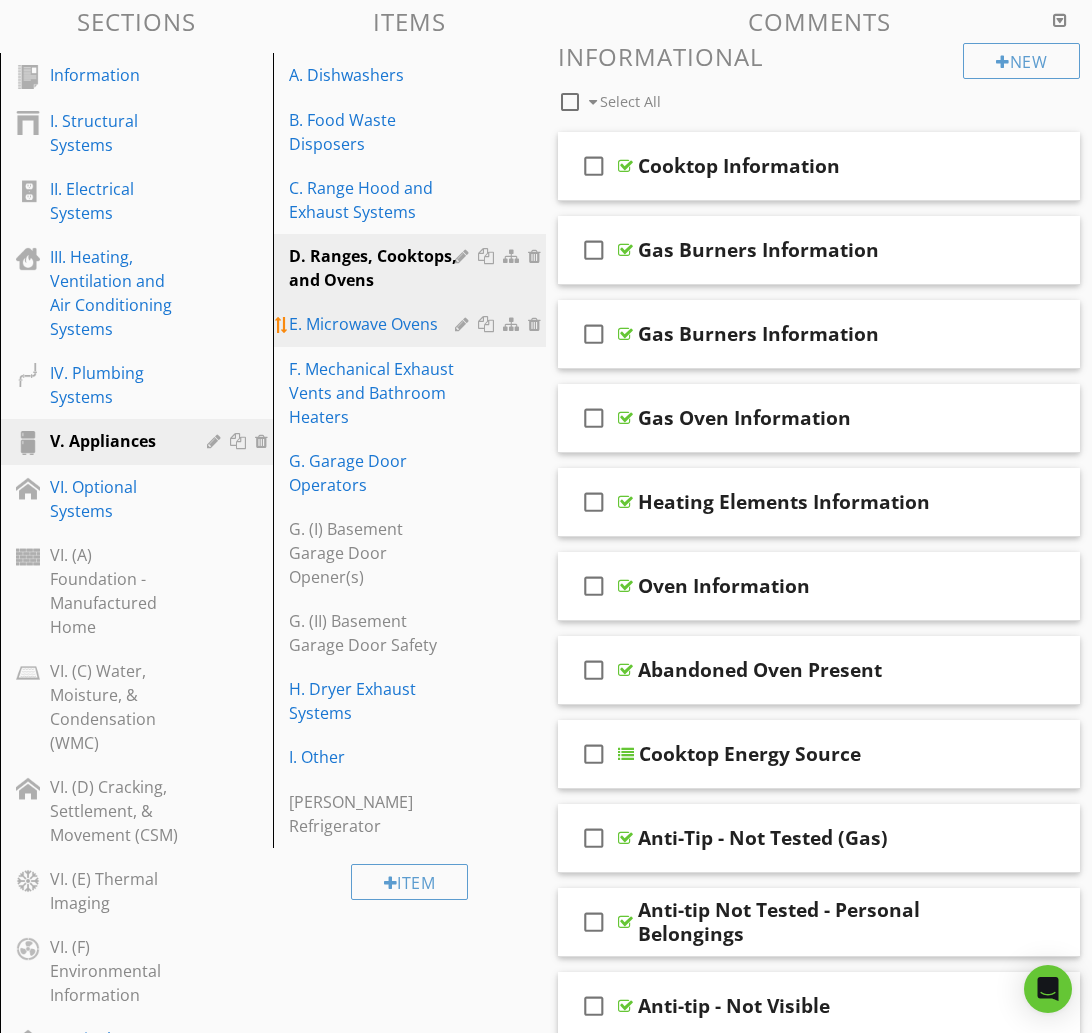 click on "E. Microwave Ovens" at bounding box center [375, 324] 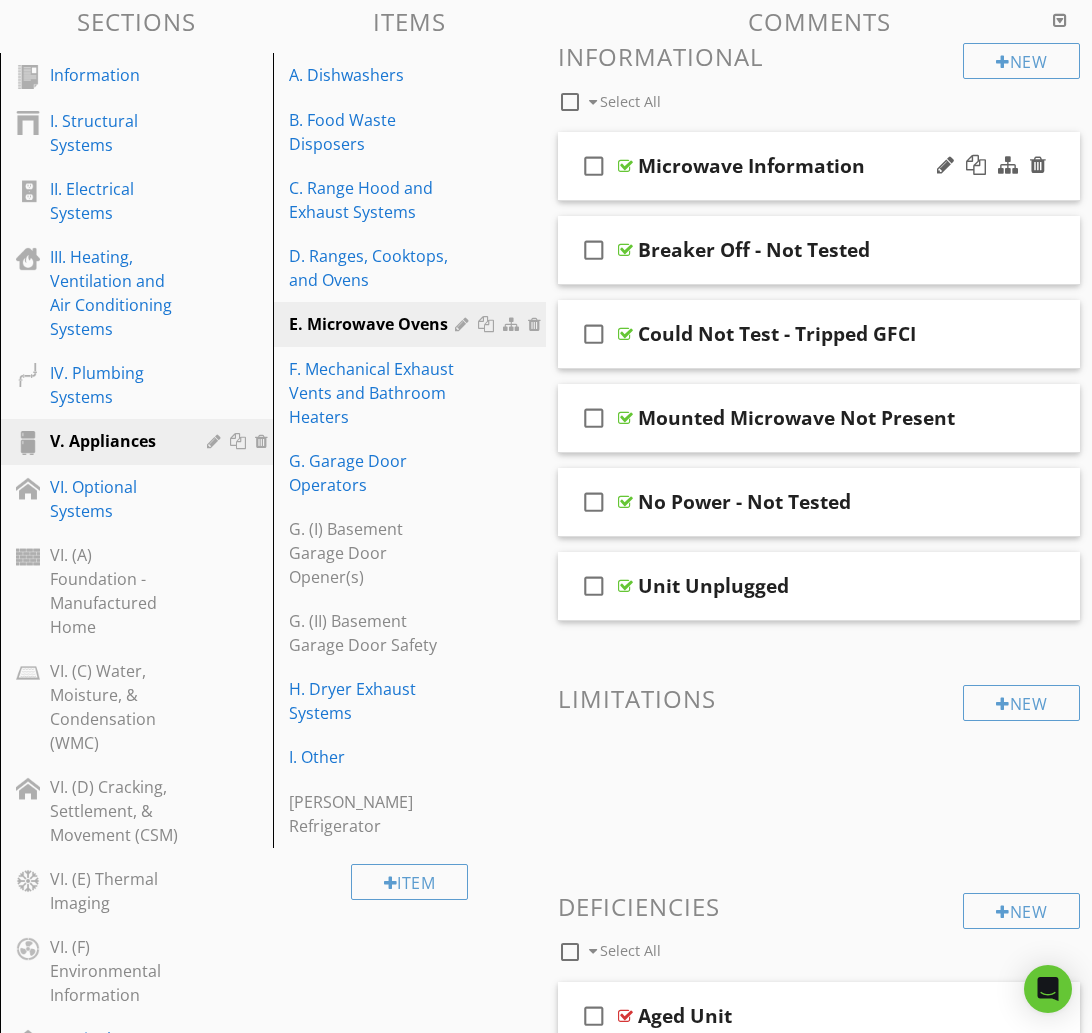 click on "check_box_outline_blank
Microwave Information" at bounding box center [819, 166] 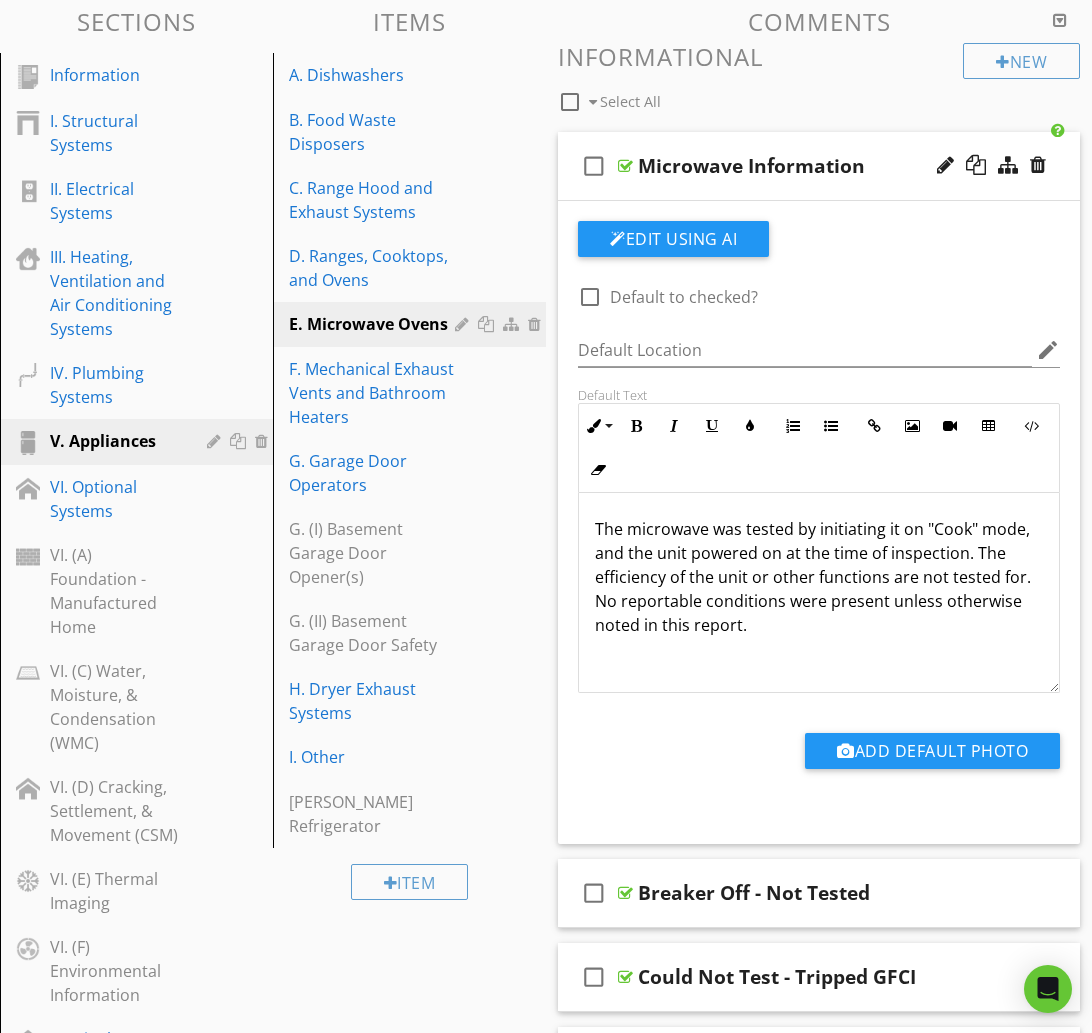 click on "check_box_outline_blank
Microwave Information" at bounding box center [819, 166] 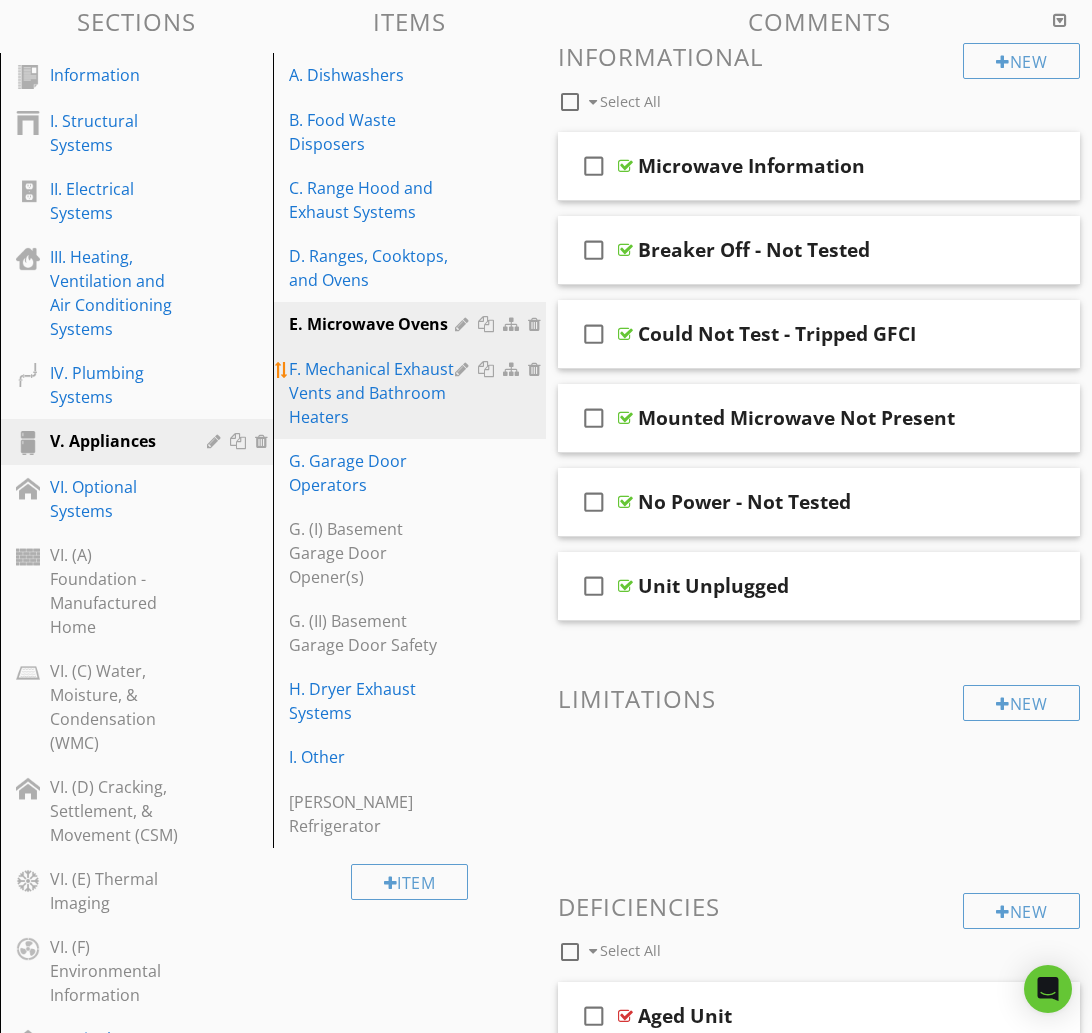 click on "F. Mechanical Exhaust Vents and Bathroom Heaters" at bounding box center [375, 393] 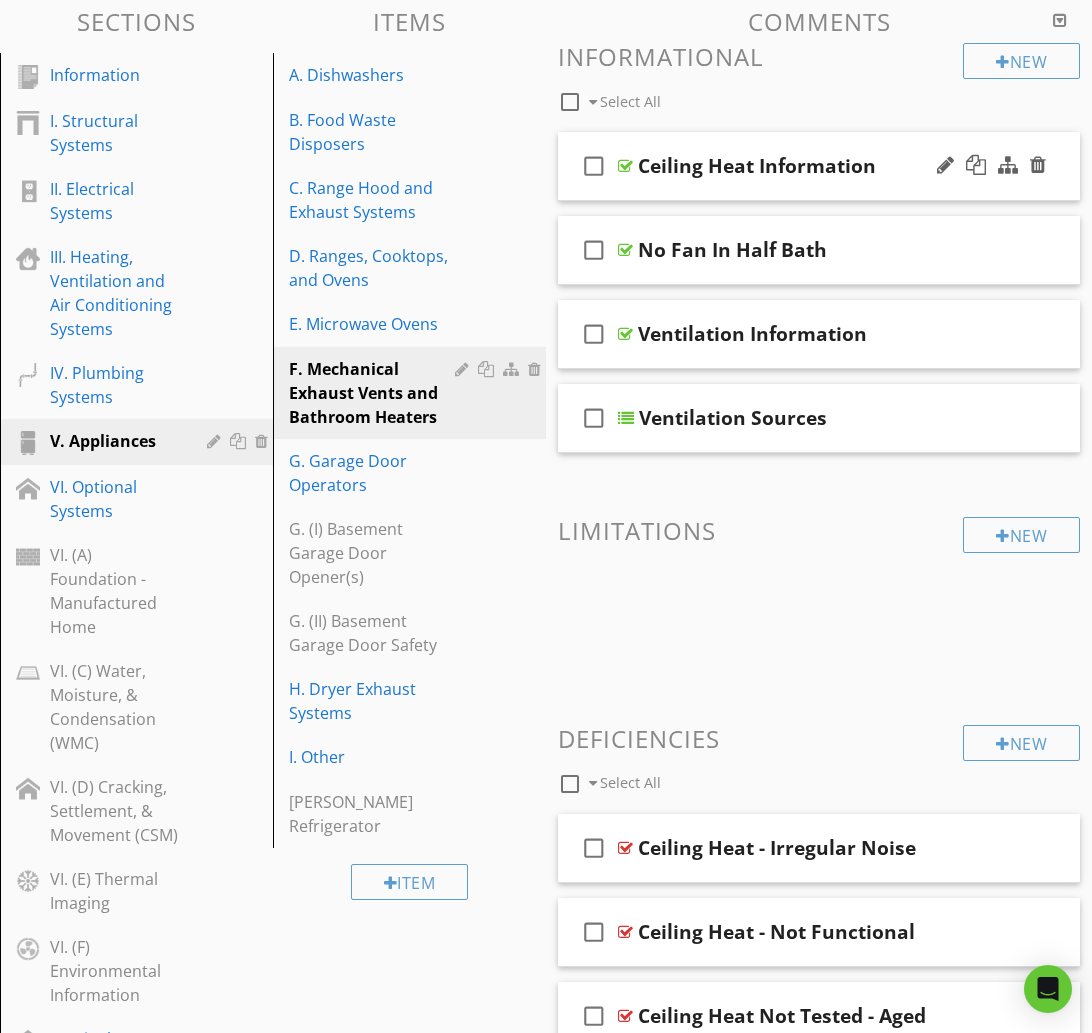 click on "check_box_outline_blank
Ceiling Heat Information" at bounding box center (819, 166) 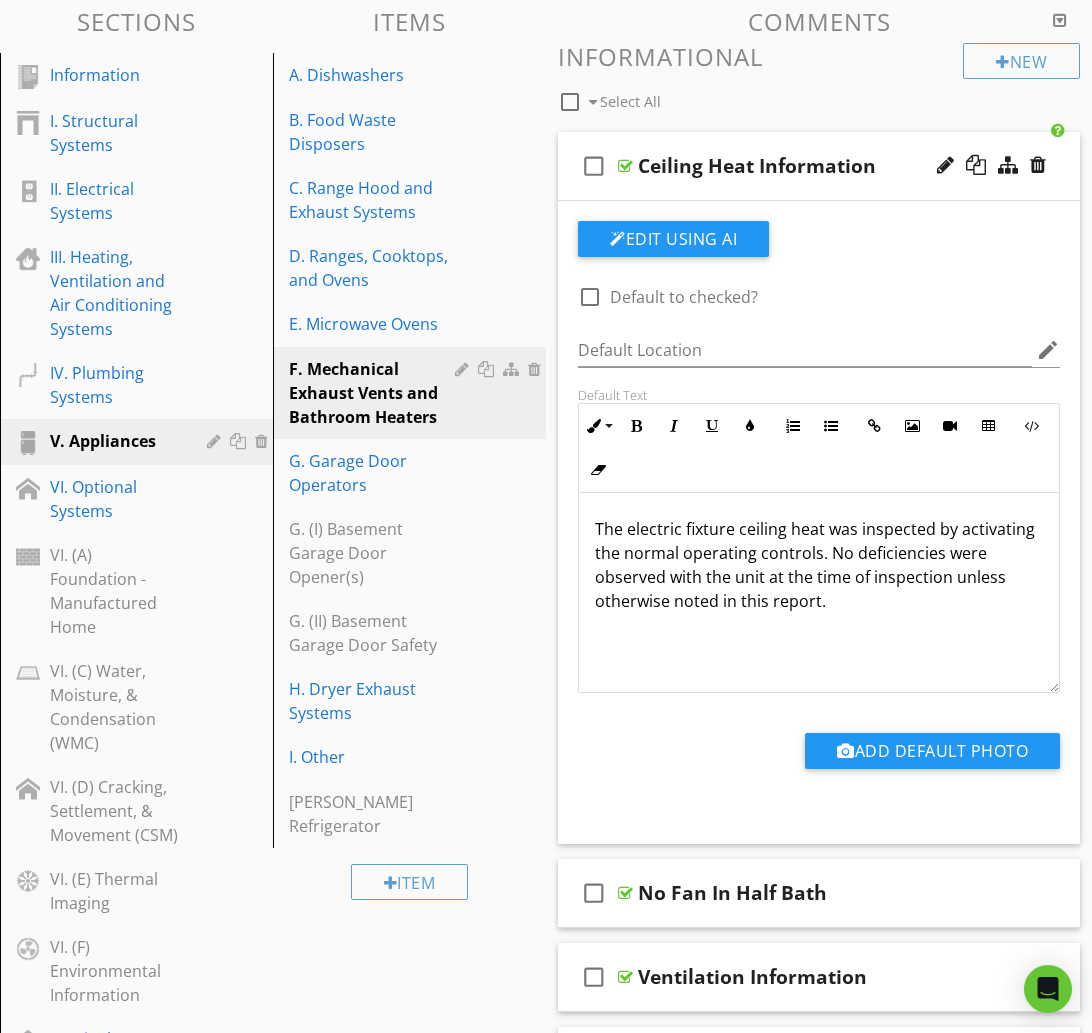 click on "check_box_outline_blank
Ceiling Heat Information" at bounding box center [819, 166] 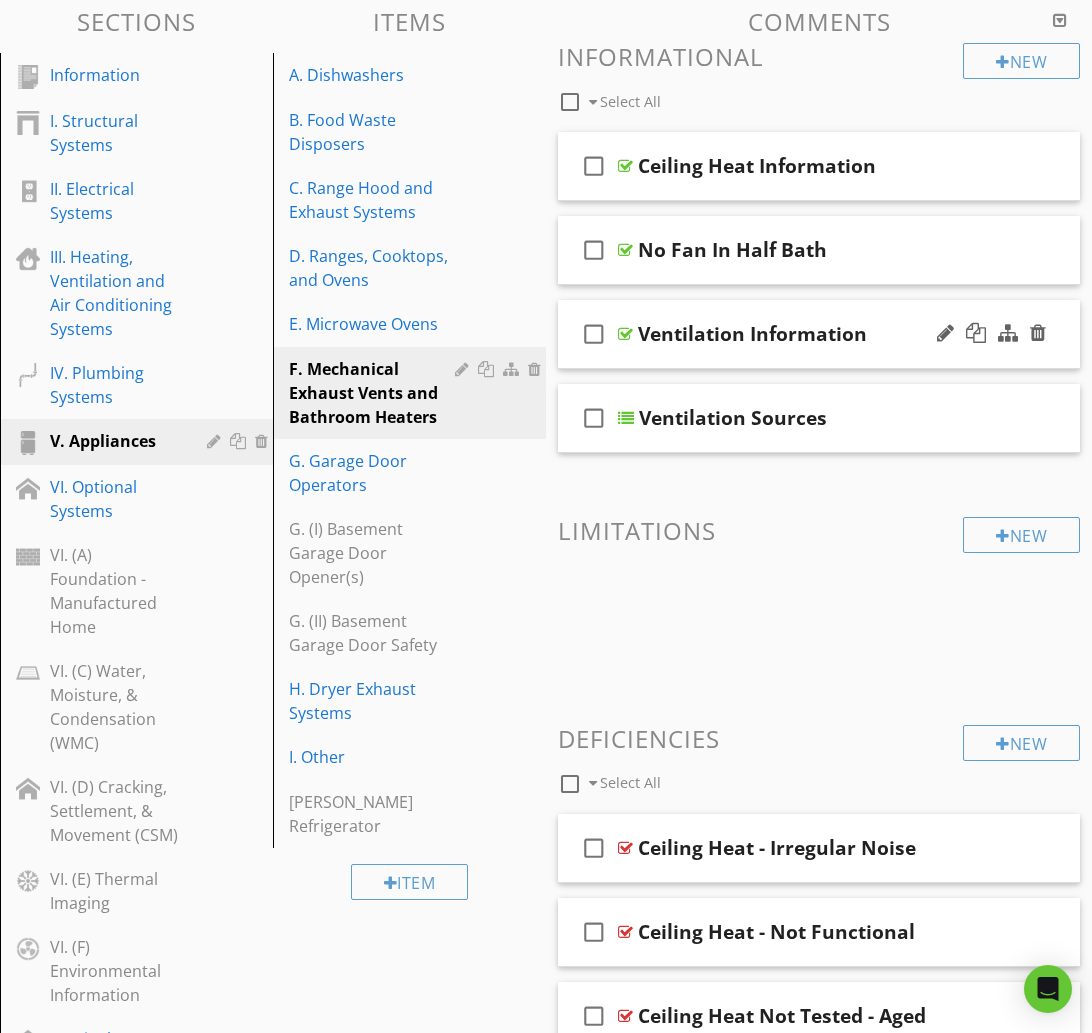 type 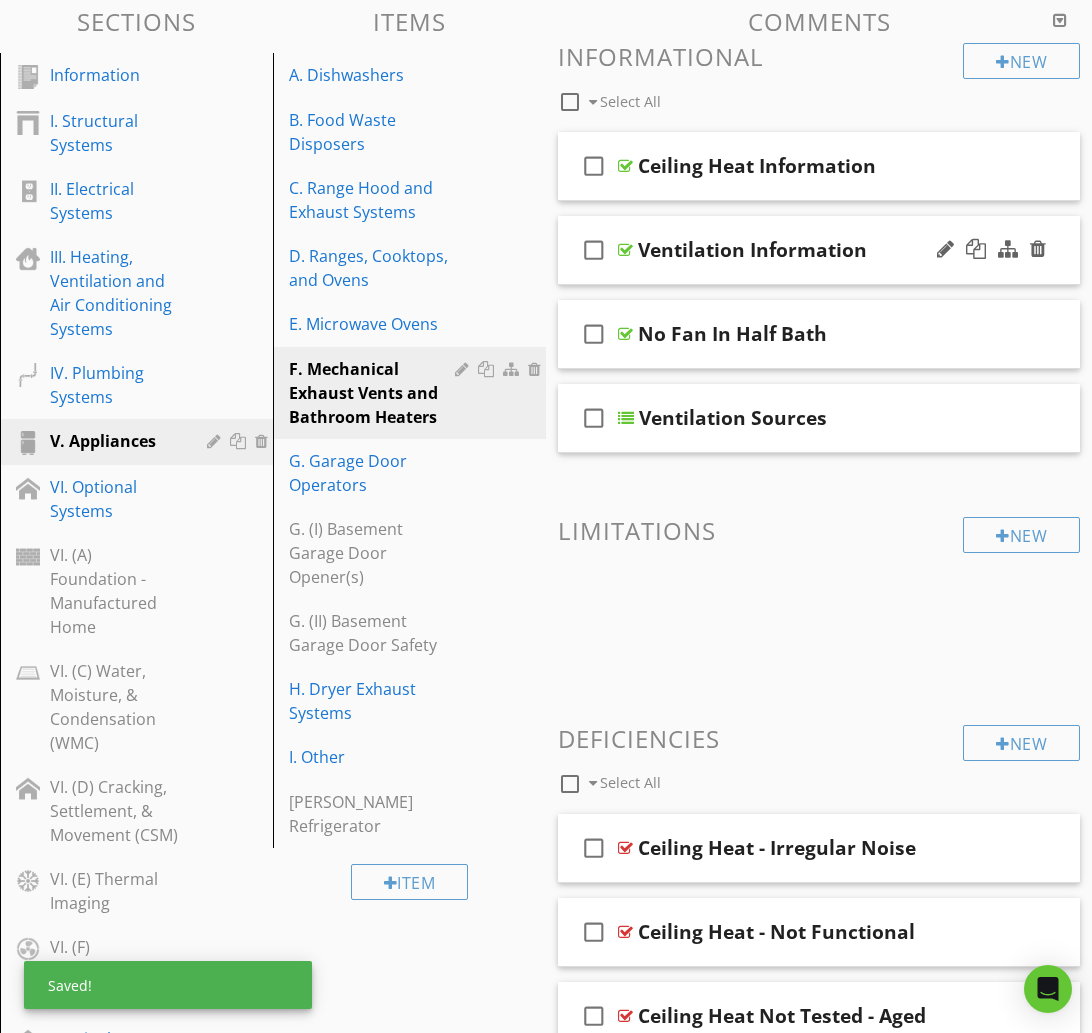 click on "Ventilation Information" at bounding box center [819, 250] 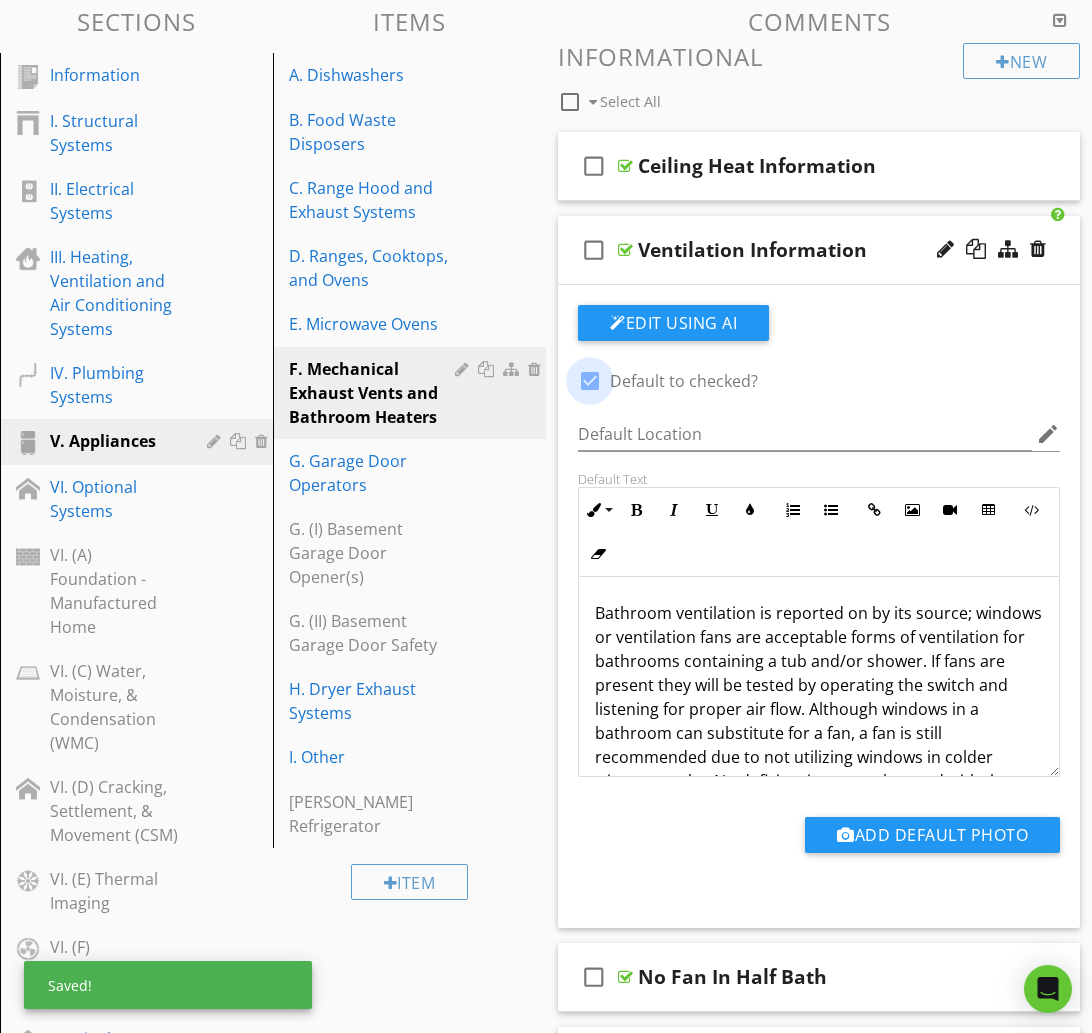click at bounding box center [590, 381] 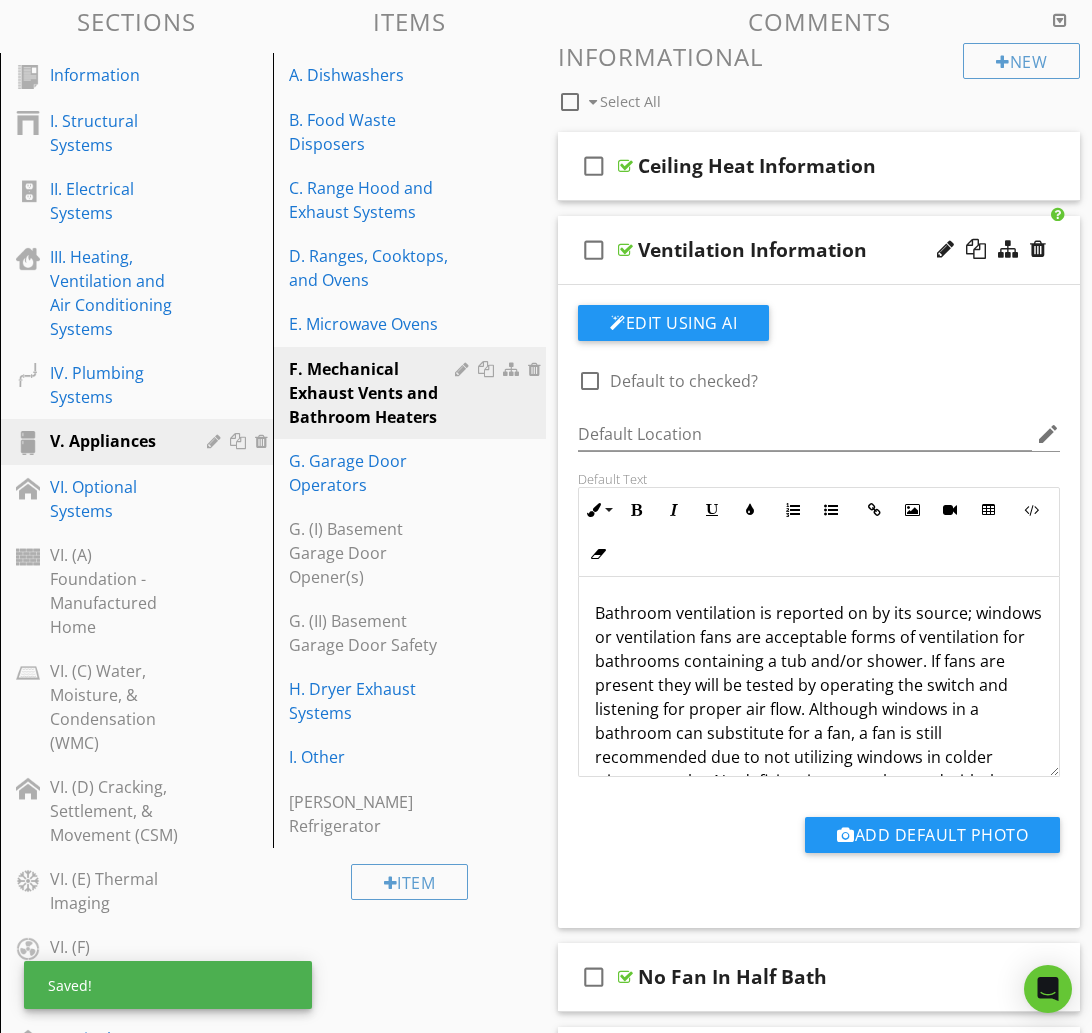 click on "check_box_outline_blank
Ventilation Information" at bounding box center (819, 250) 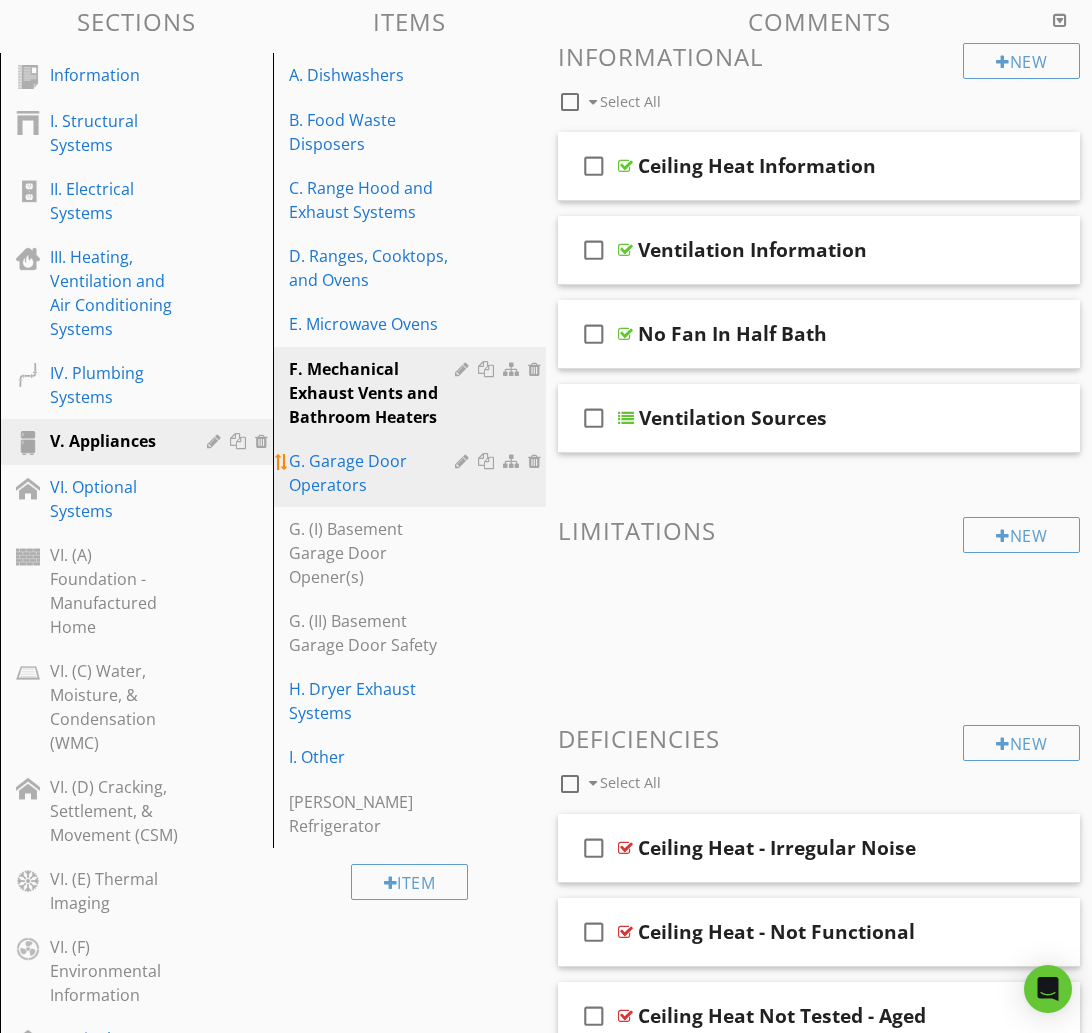 click on "G. Garage Door Operators" at bounding box center [375, 473] 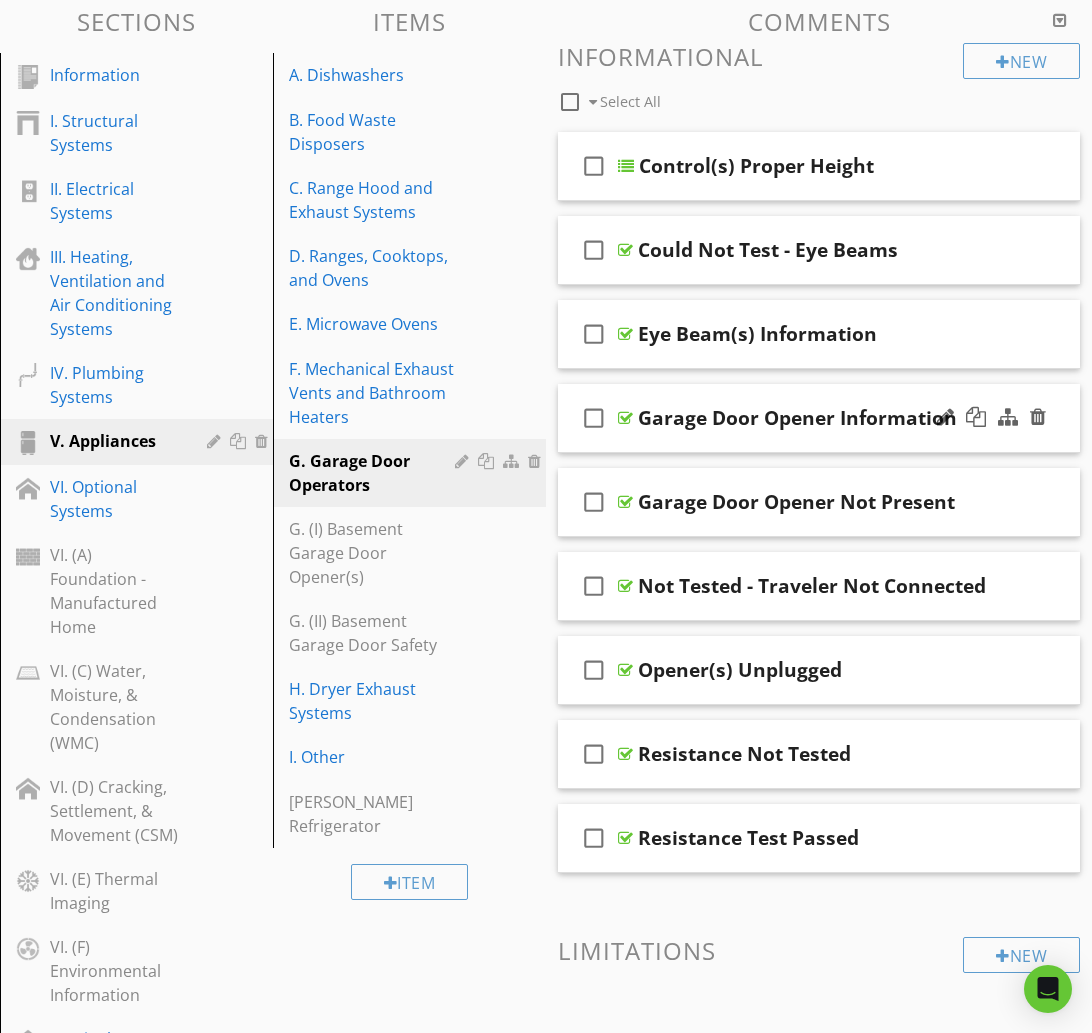 type 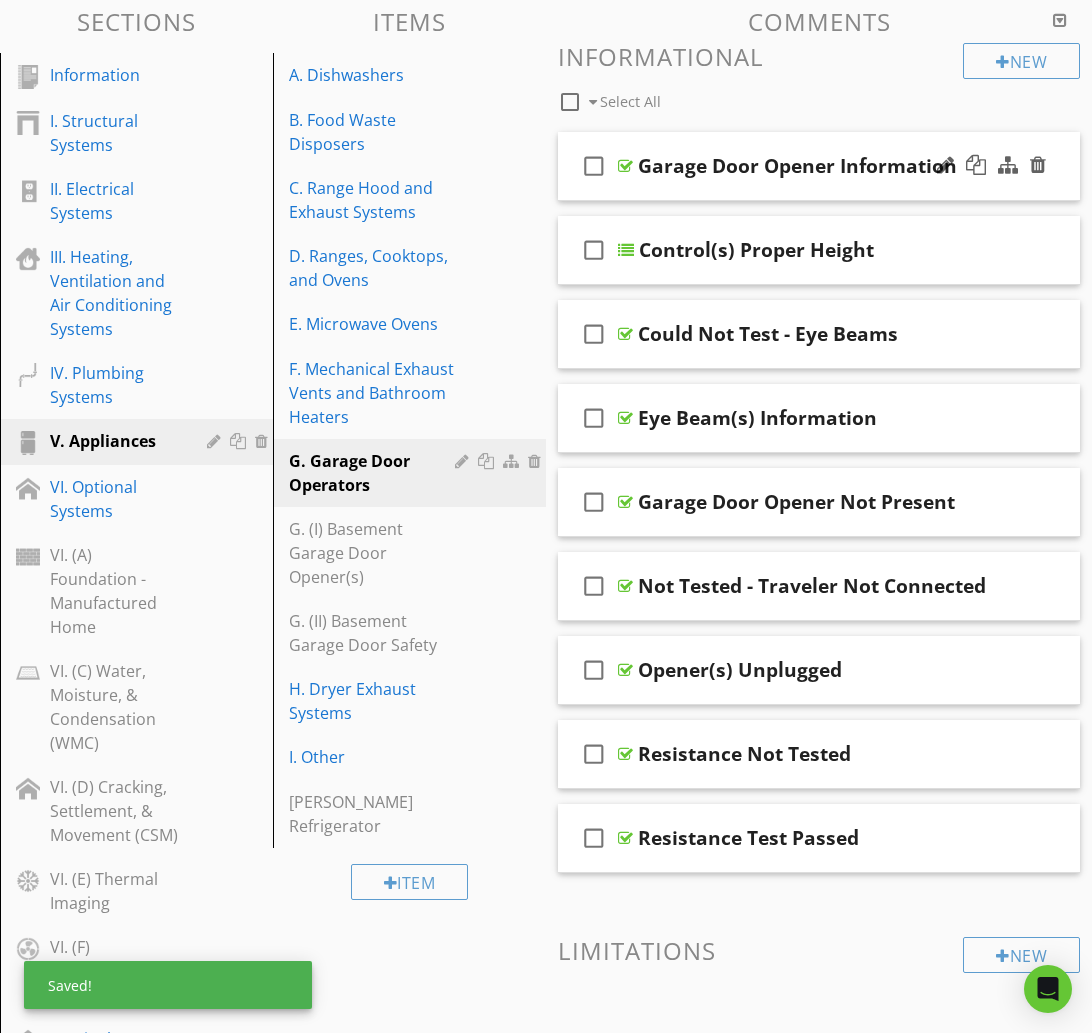 click on "check_box_outline_blank
Garage Door Opener Information" at bounding box center [819, 166] 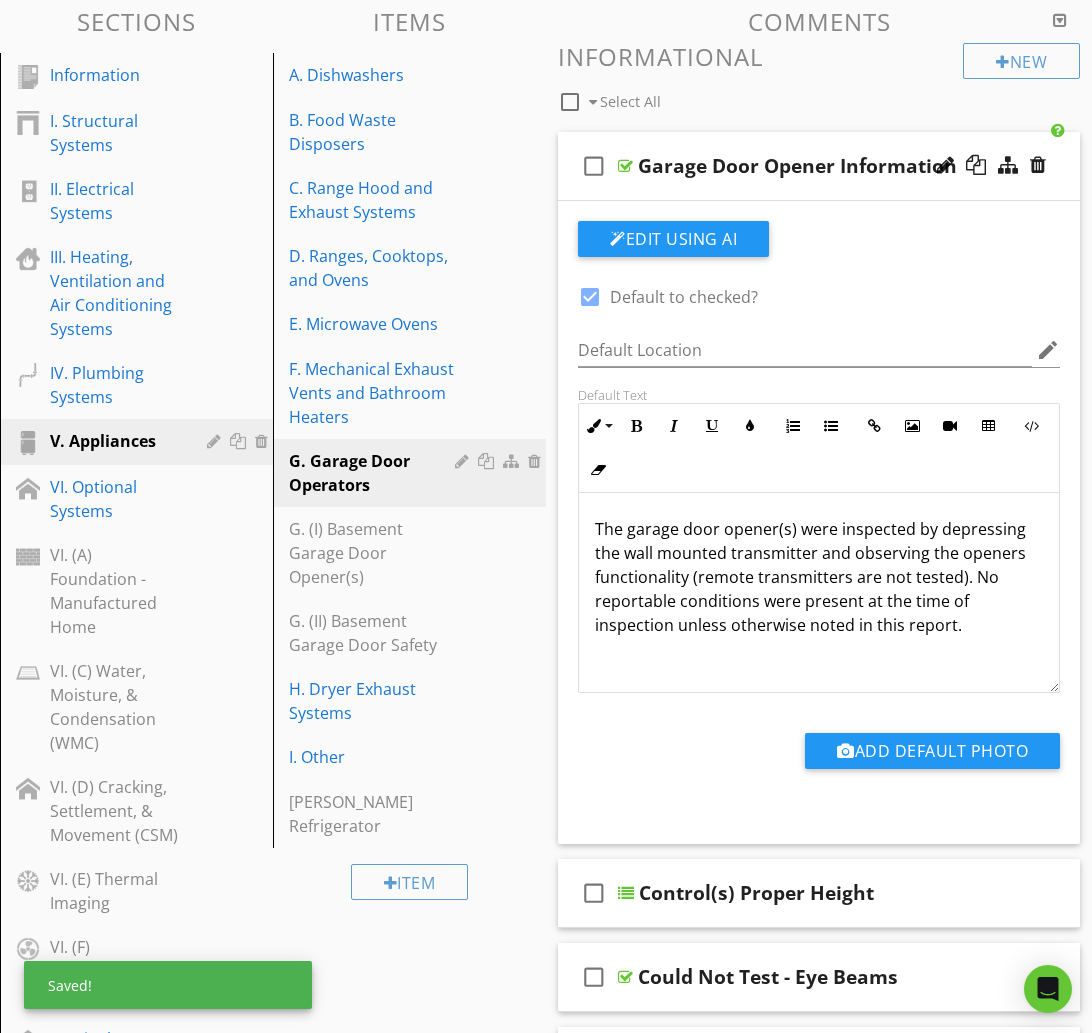 drag, startPoint x: 592, startPoint y: 302, endPoint x: 602, endPoint y: 292, distance: 14.142136 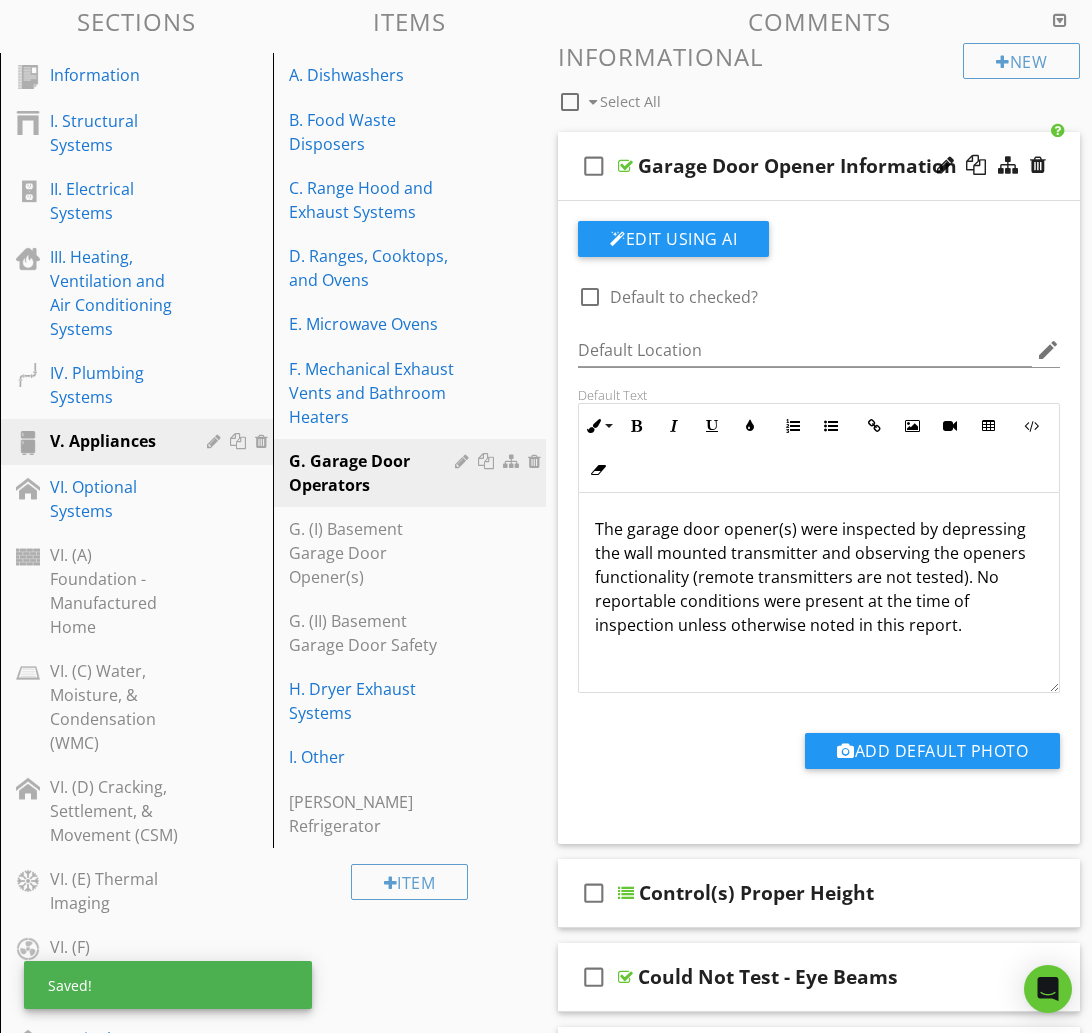 click on "check_box_outline_blank
Garage Door Opener Information" at bounding box center (819, 166) 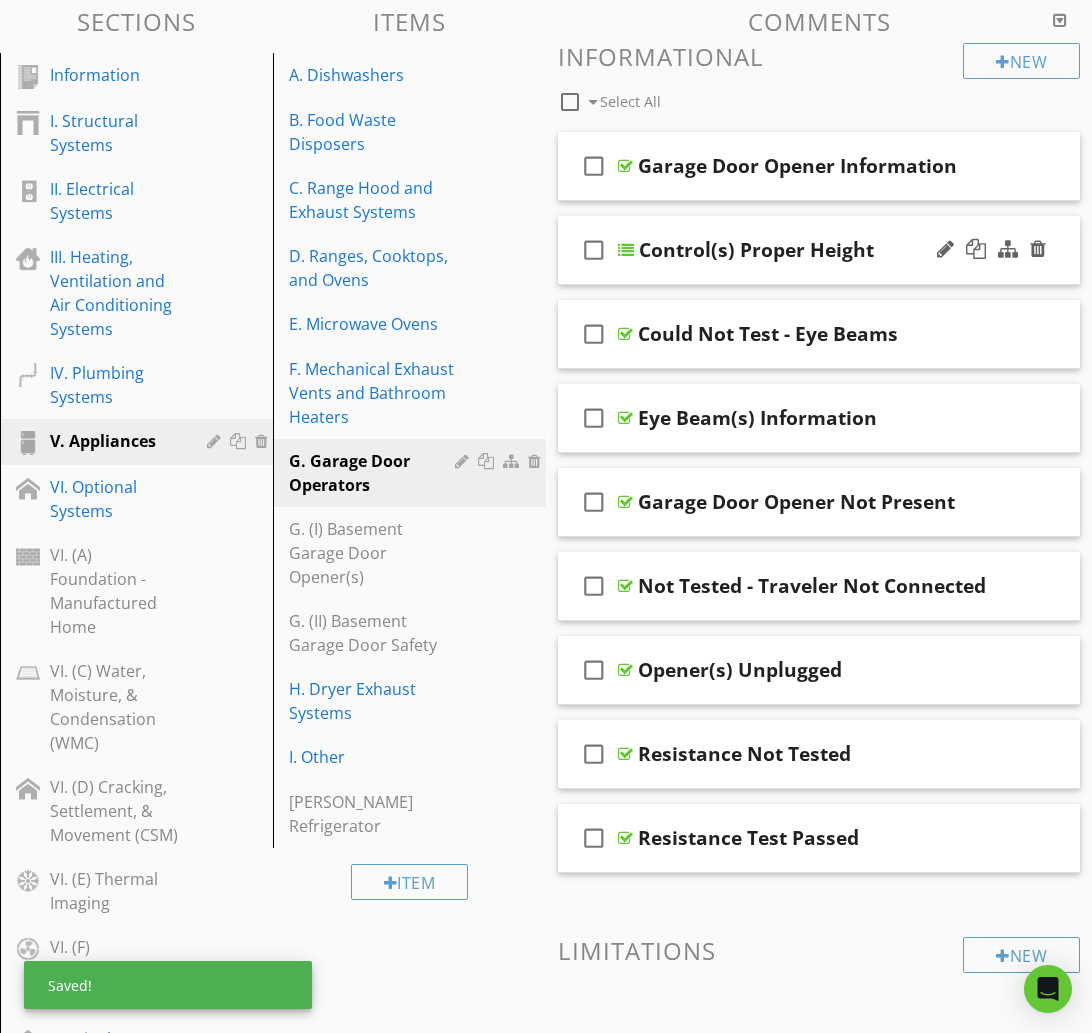 click on "check_box_outline_blank
Control(s) Proper Height" at bounding box center [819, 250] 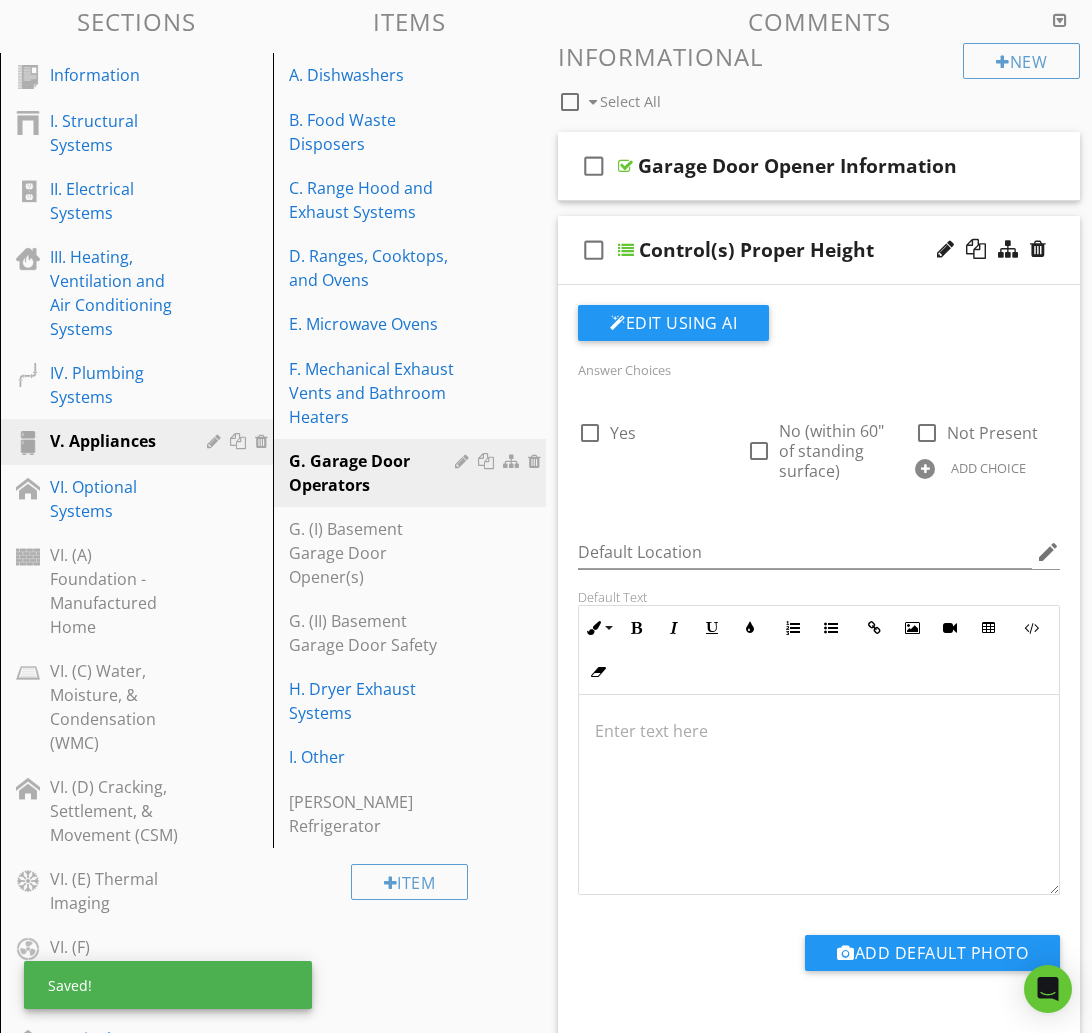 click on "check_box_outline_blank
Control(s) Proper Height" at bounding box center [819, 250] 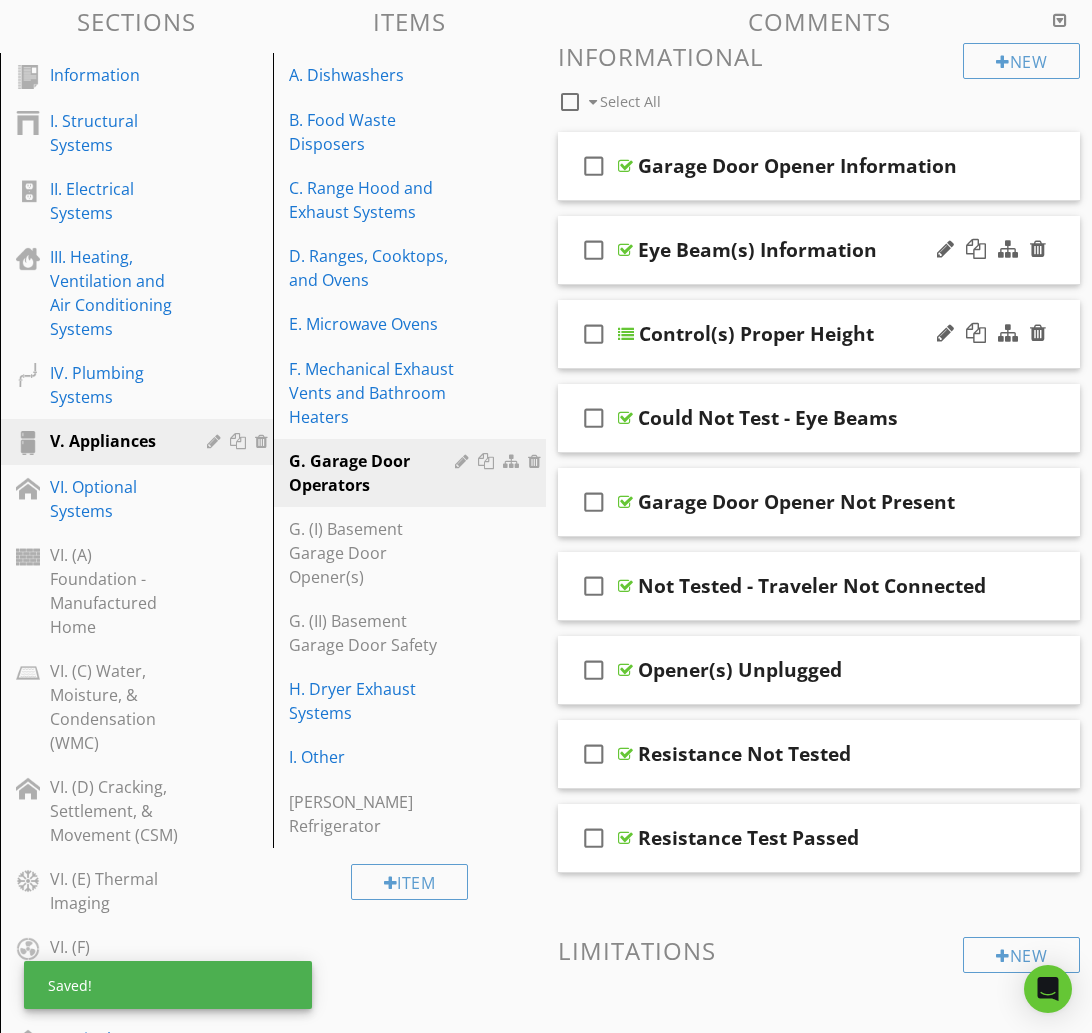 click on "check_box_outline_blank
Eye Beam(s) Information" at bounding box center [819, 250] 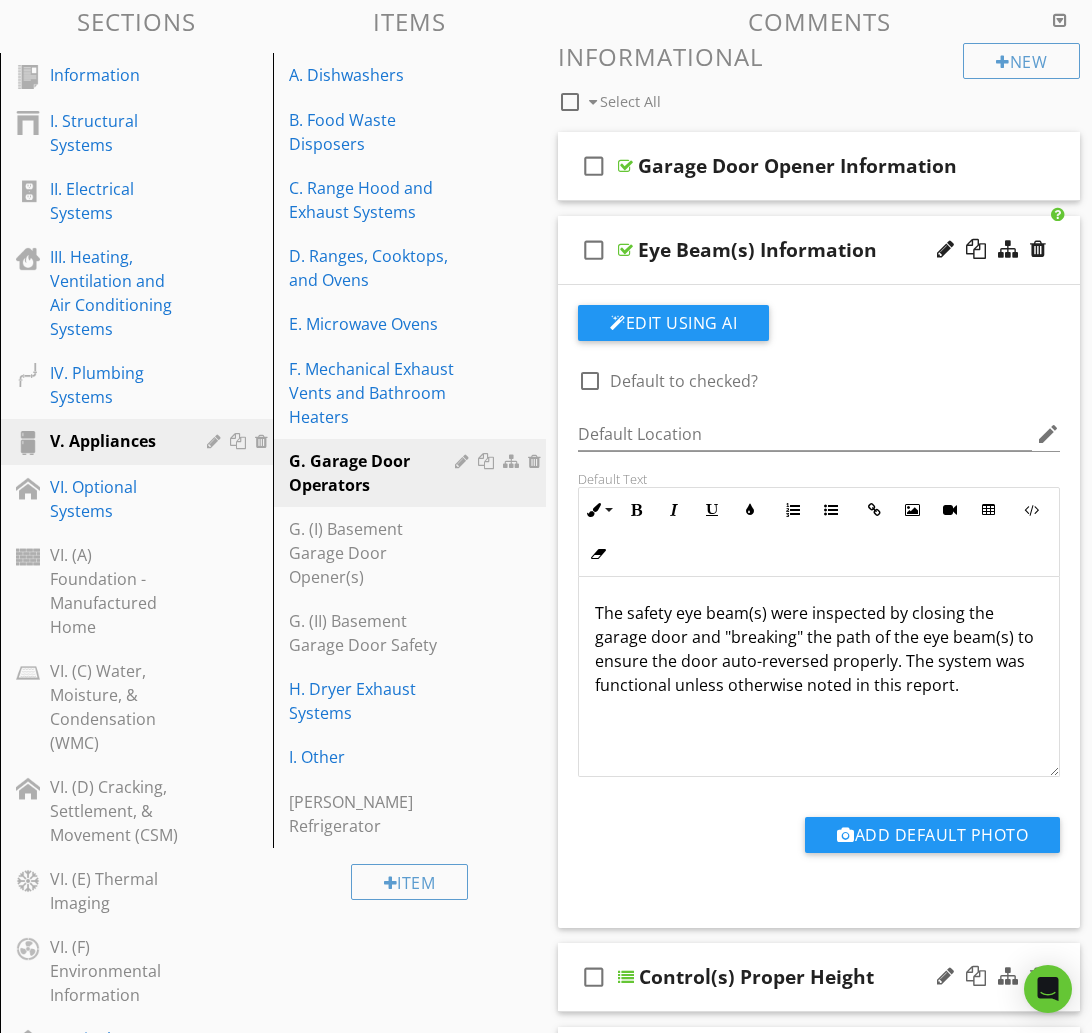 click on "check_box_outline_blank
Eye Beam(s) Information" at bounding box center (819, 250) 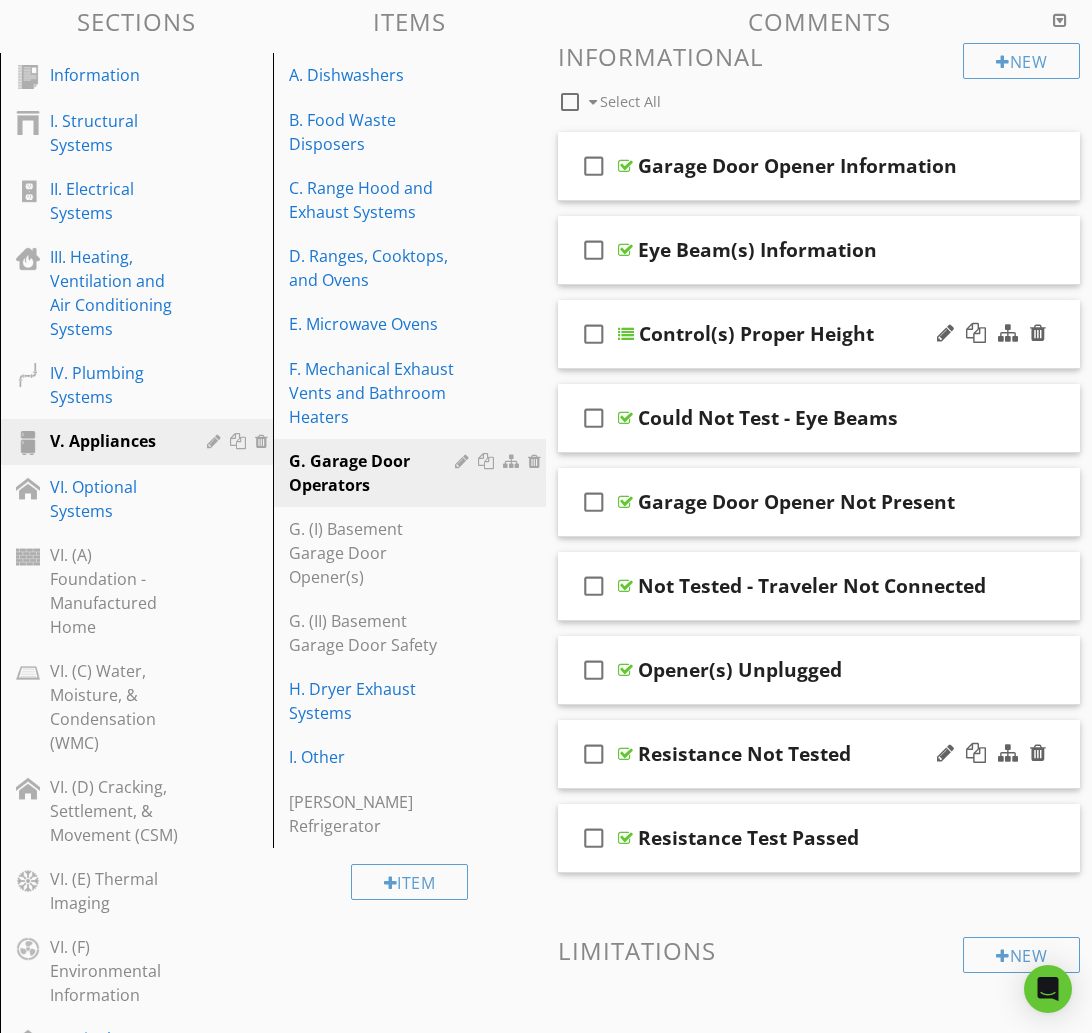 click on "check_box_outline_blank
Resistance Not Tested" at bounding box center [819, 754] 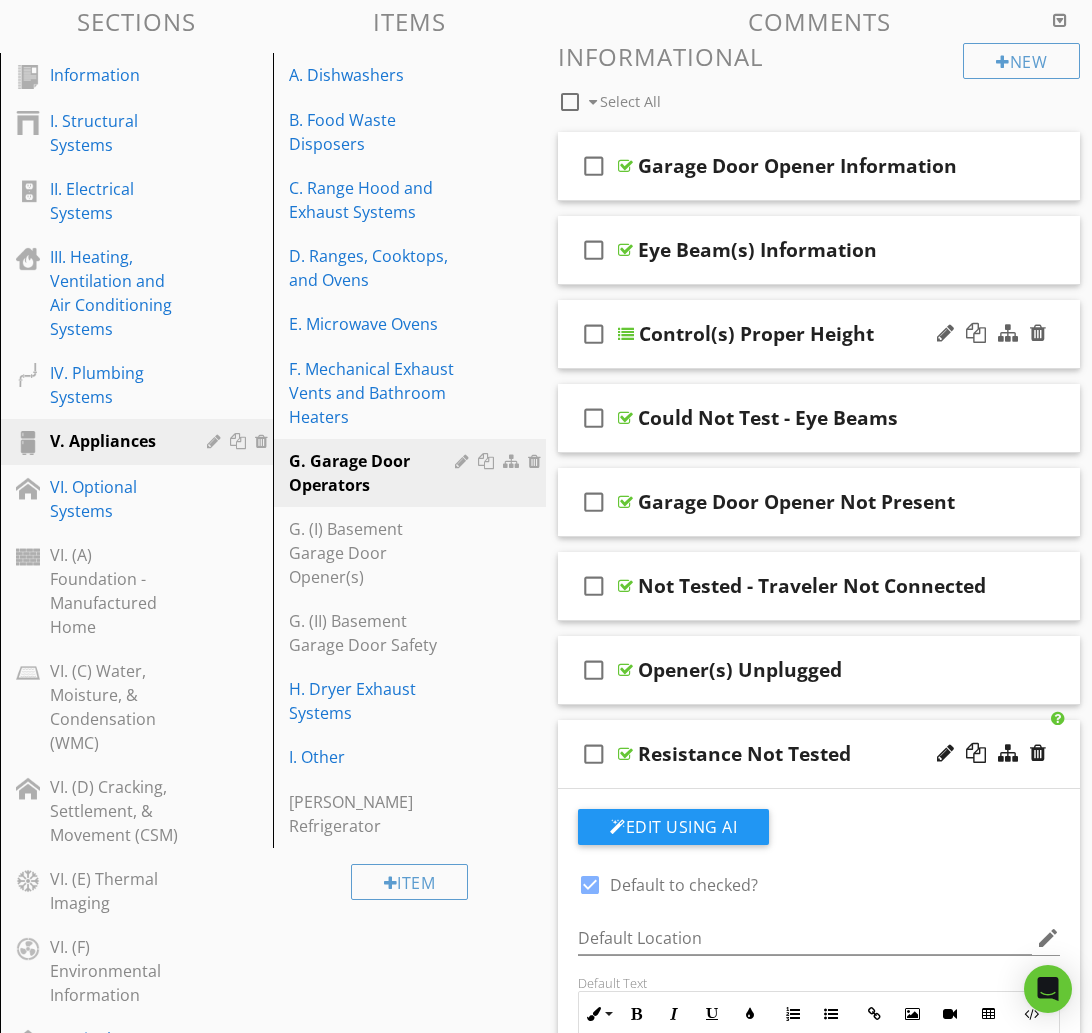 click at bounding box center (590, 885) 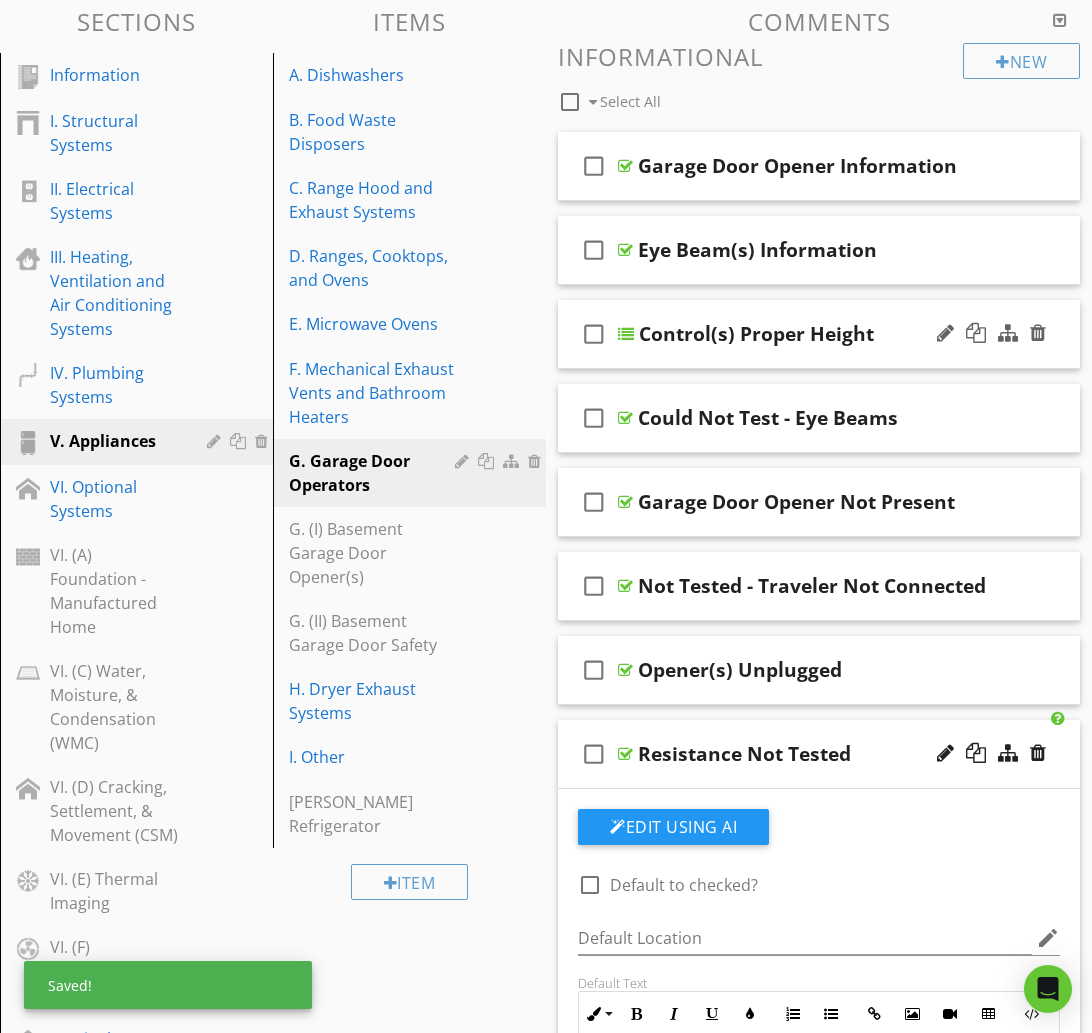 click on "check_box_outline_blank
Resistance Not Tested" at bounding box center [819, 754] 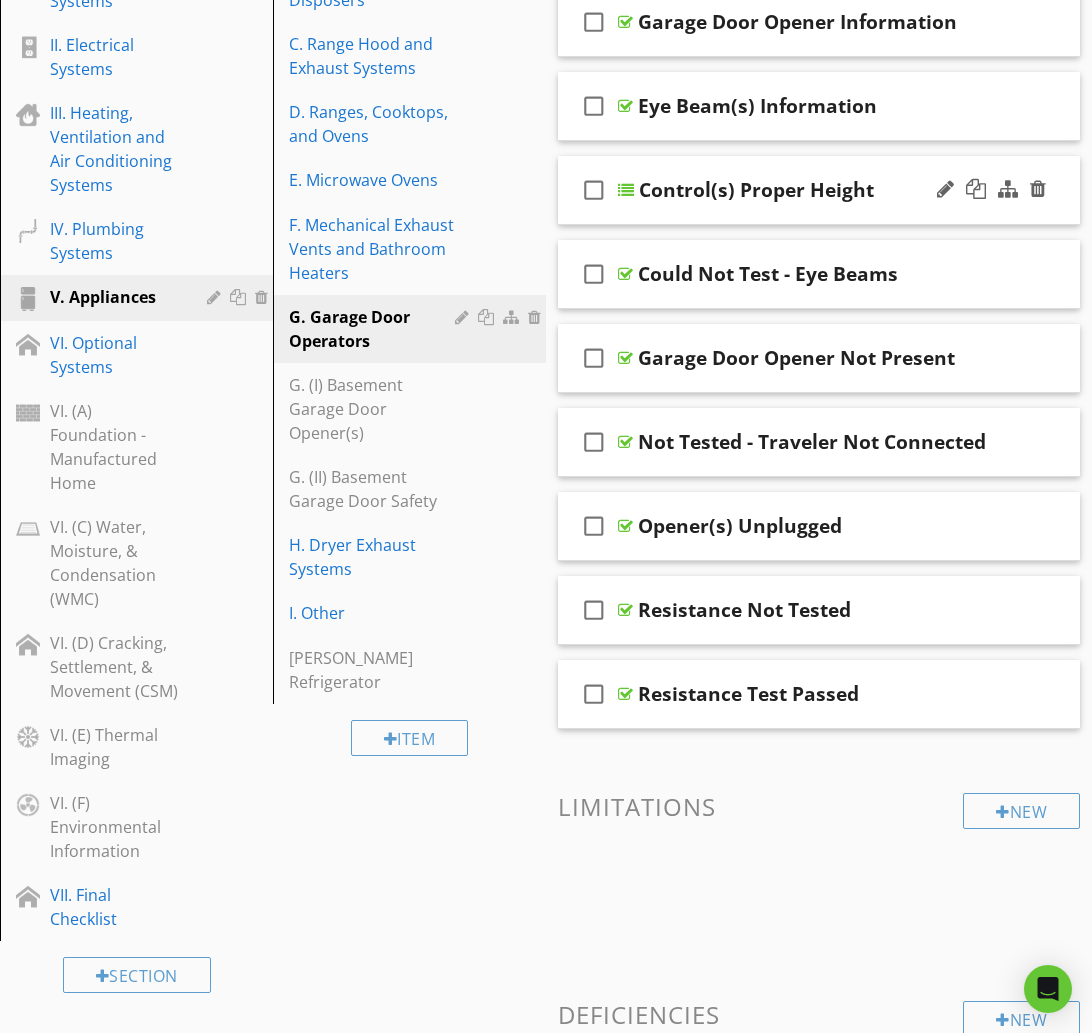 scroll, scrollTop: 430, scrollLeft: 0, axis: vertical 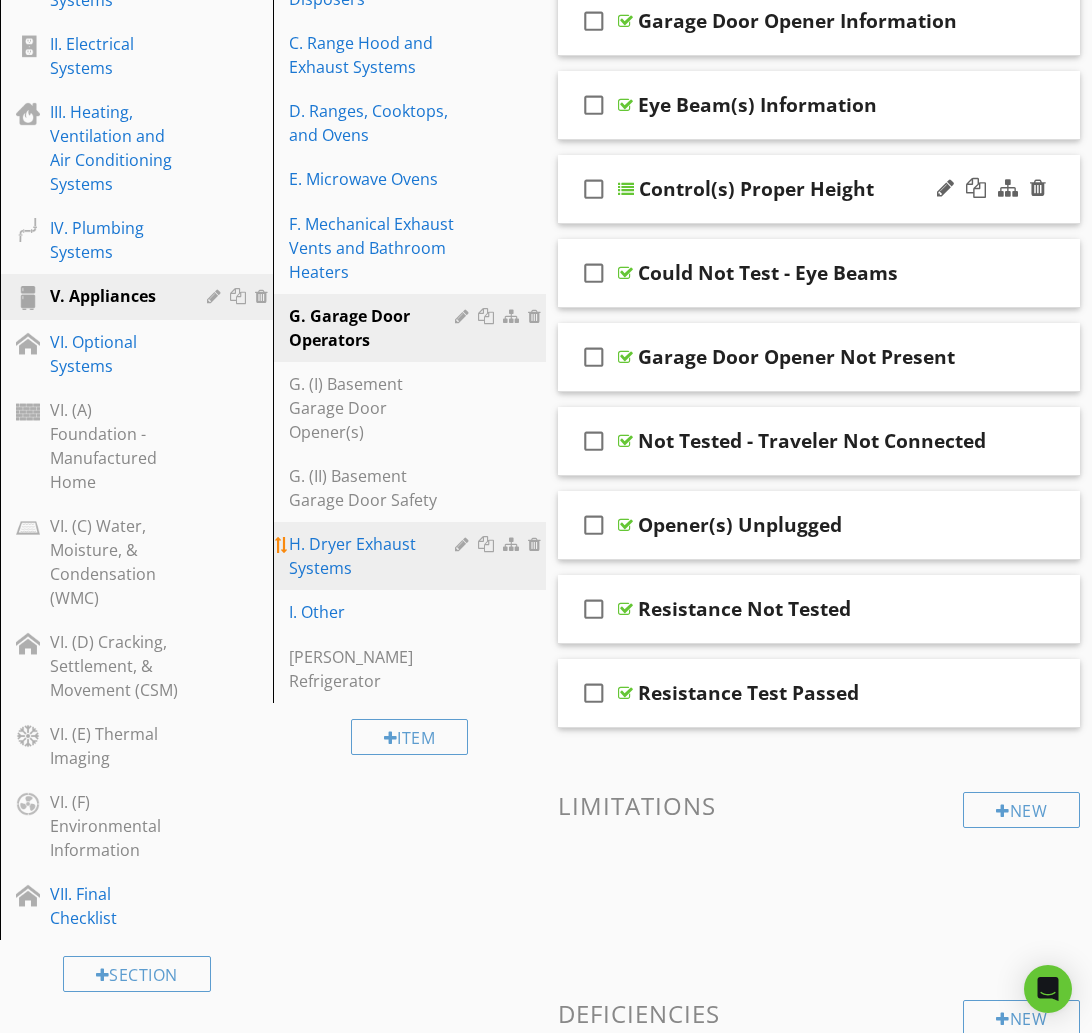 click on "H. Dryer Exhaust Systems" at bounding box center [375, 556] 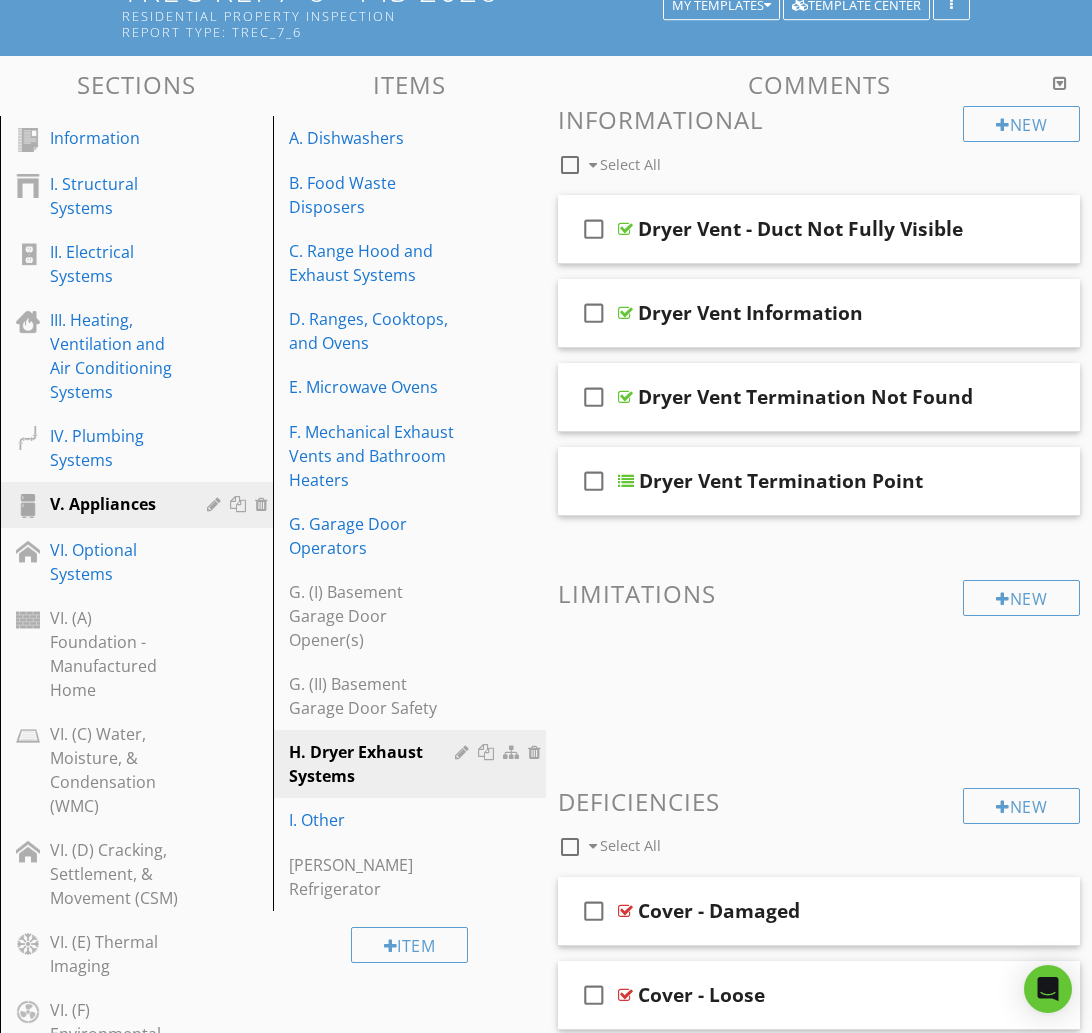 scroll, scrollTop: 221, scrollLeft: 0, axis: vertical 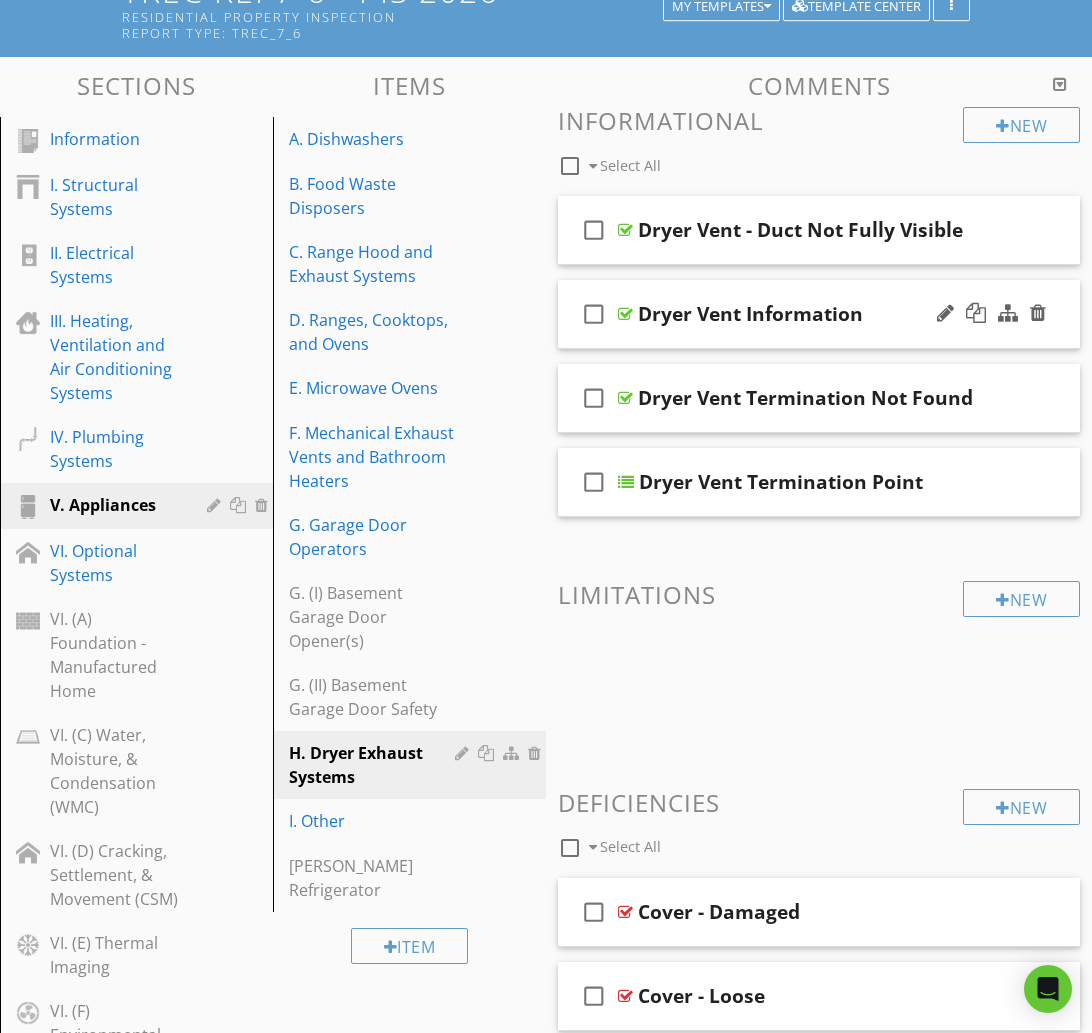 type 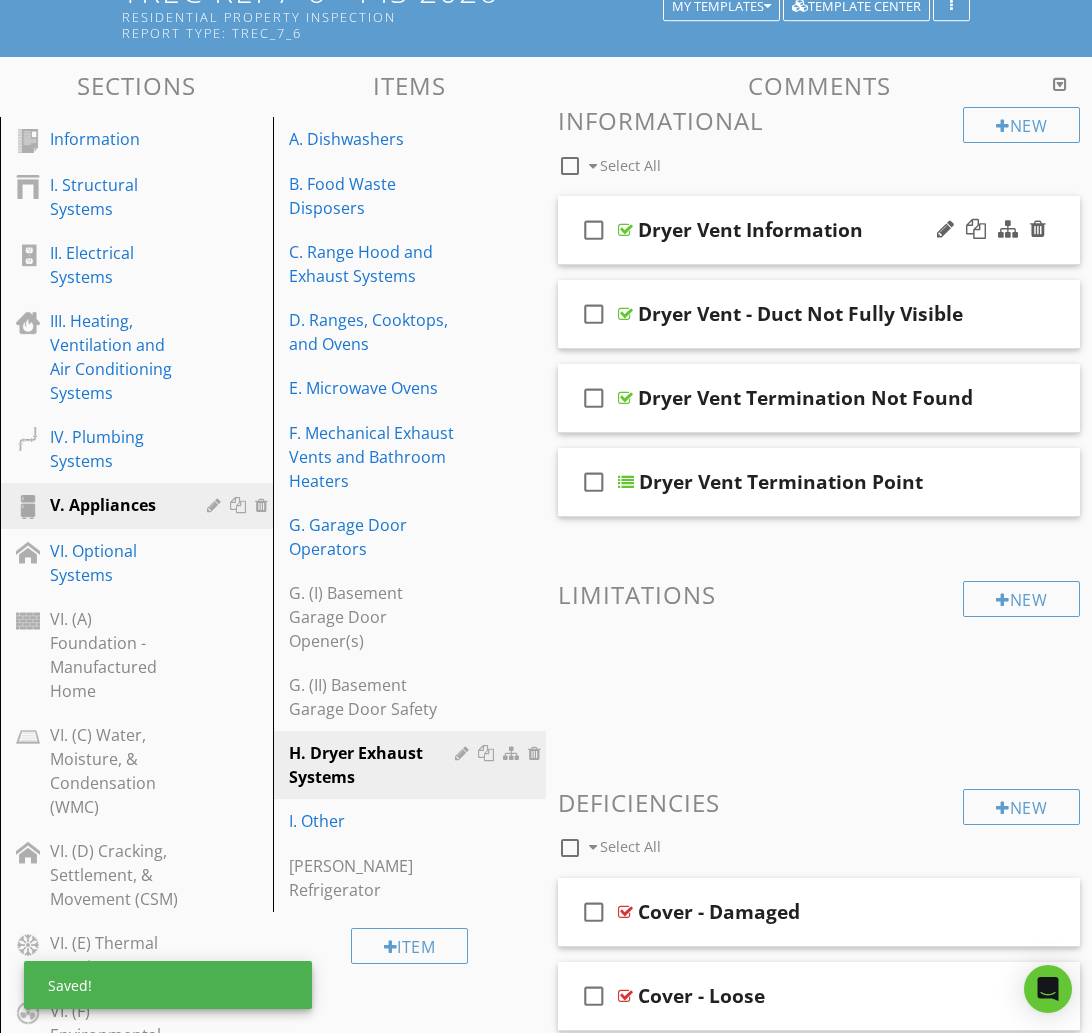 click on "check_box_outline_blank
Dryer Vent Information" at bounding box center [819, 230] 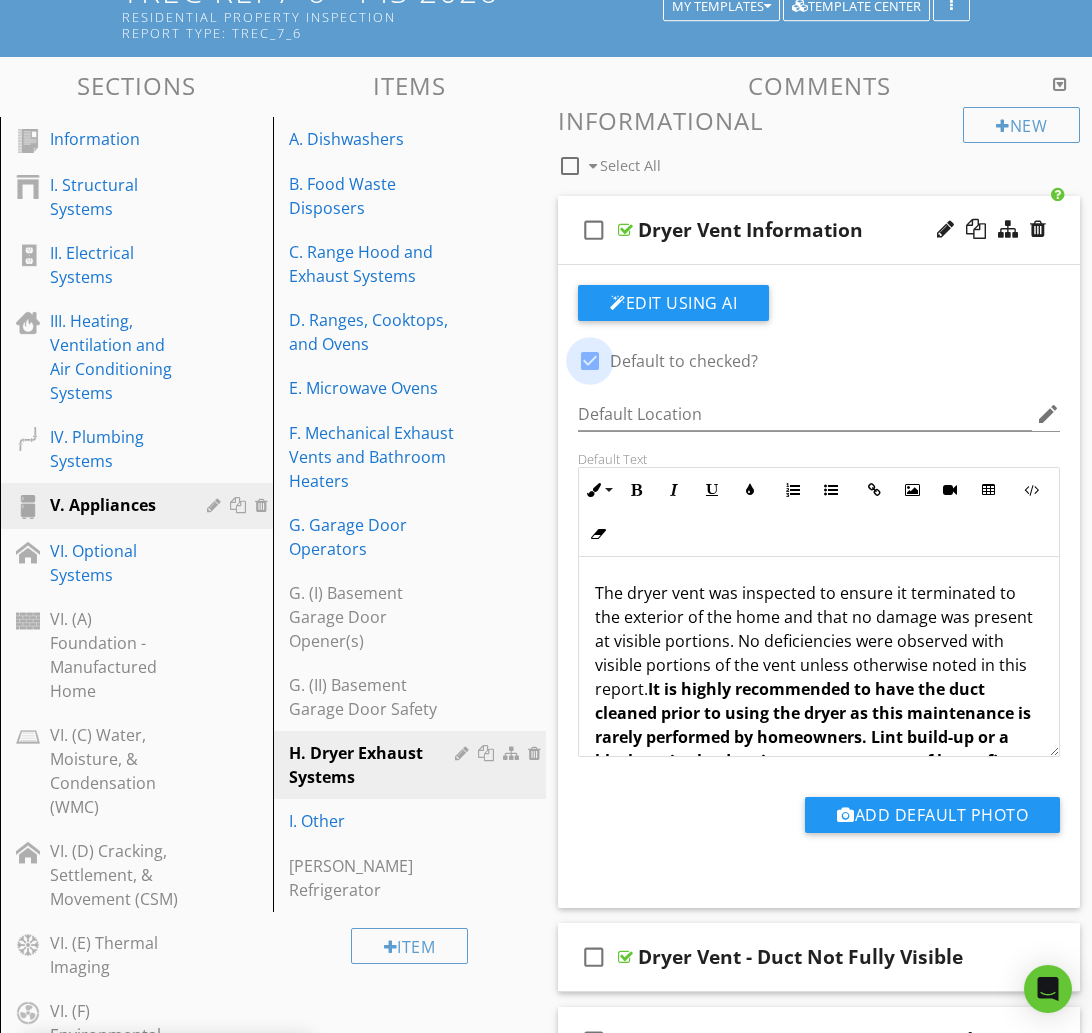 drag, startPoint x: 597, startPoint y: 368, endPoint x: 607, endPoint y: 365, distance: 10.440307 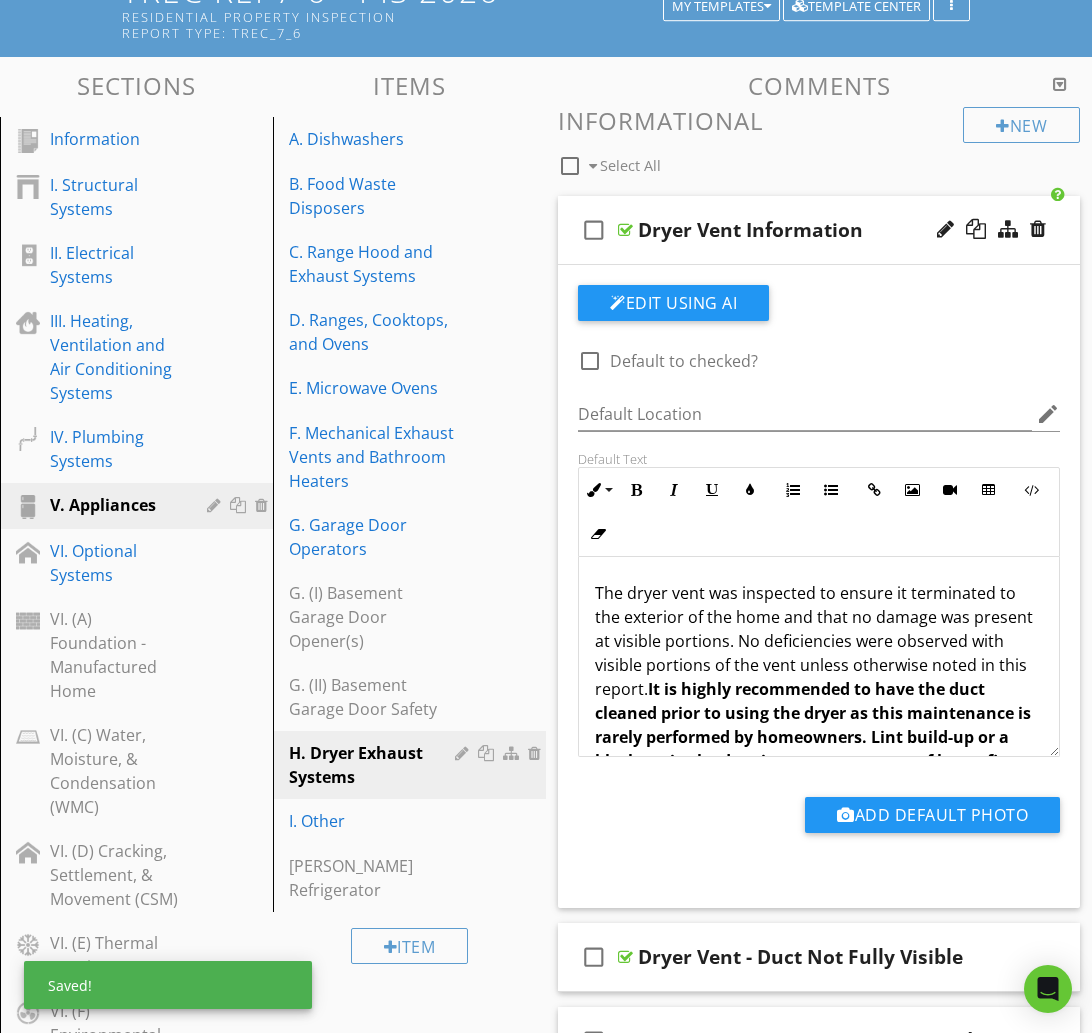 click on "check_box_outline_blank
Dryer Vent Information" at bounding box center [819, 230] 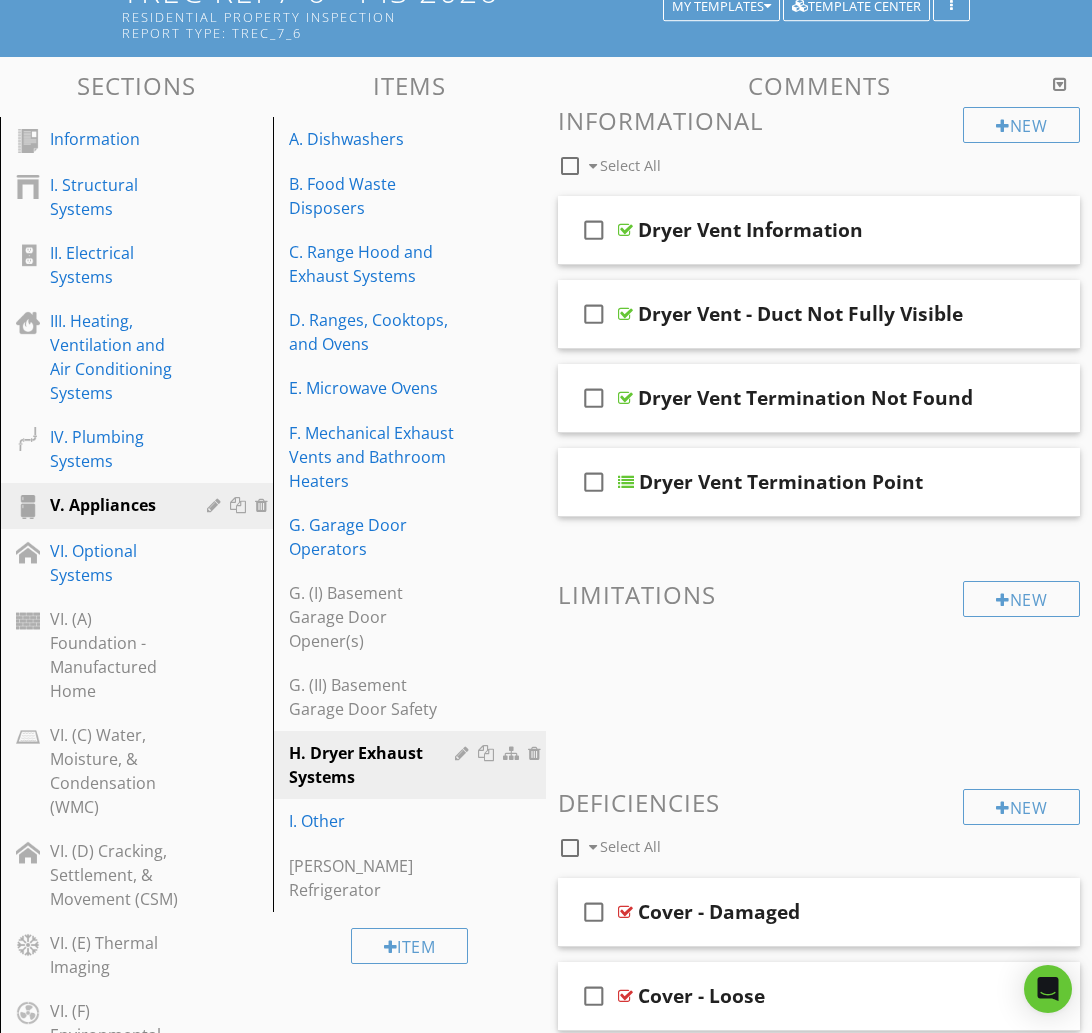 scroll, scrollTop: 0, scrollLeft: 0, axis: both 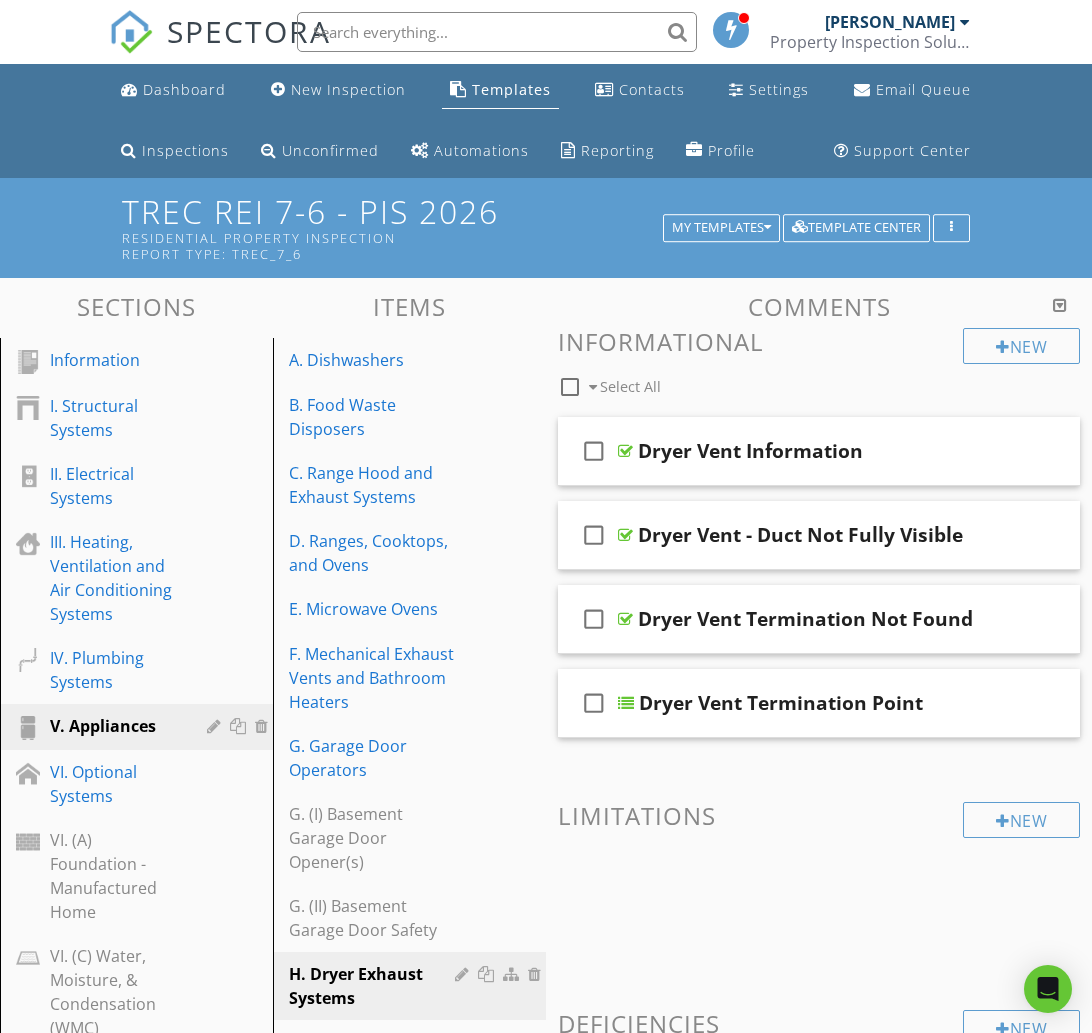 click on "New
Informational   check_box_outline_blank     Select All       check_box_outline_blank
Dryer Vent Information
check_box_outline_blank
Dryer Vent - Duct Not Fully Visible
check_box_outline_blank
Dryer Vent Termination Not Found
check_box_outline_blank
Dryer Vent Termination Point
New
Limitations
New
Deficiencies   check_box_outline_blank     Select All     check_box_outline_blank
Cover - Damaged
check_box_outline_blank
Cover - Loose
check_box_outline_blank
Cover - Missing
check_box_outline_blank
Cover - Missing Integrated Flashing
check_box_outline_blank                   check_box_outline_blank" at bounding box center [819, 2050] 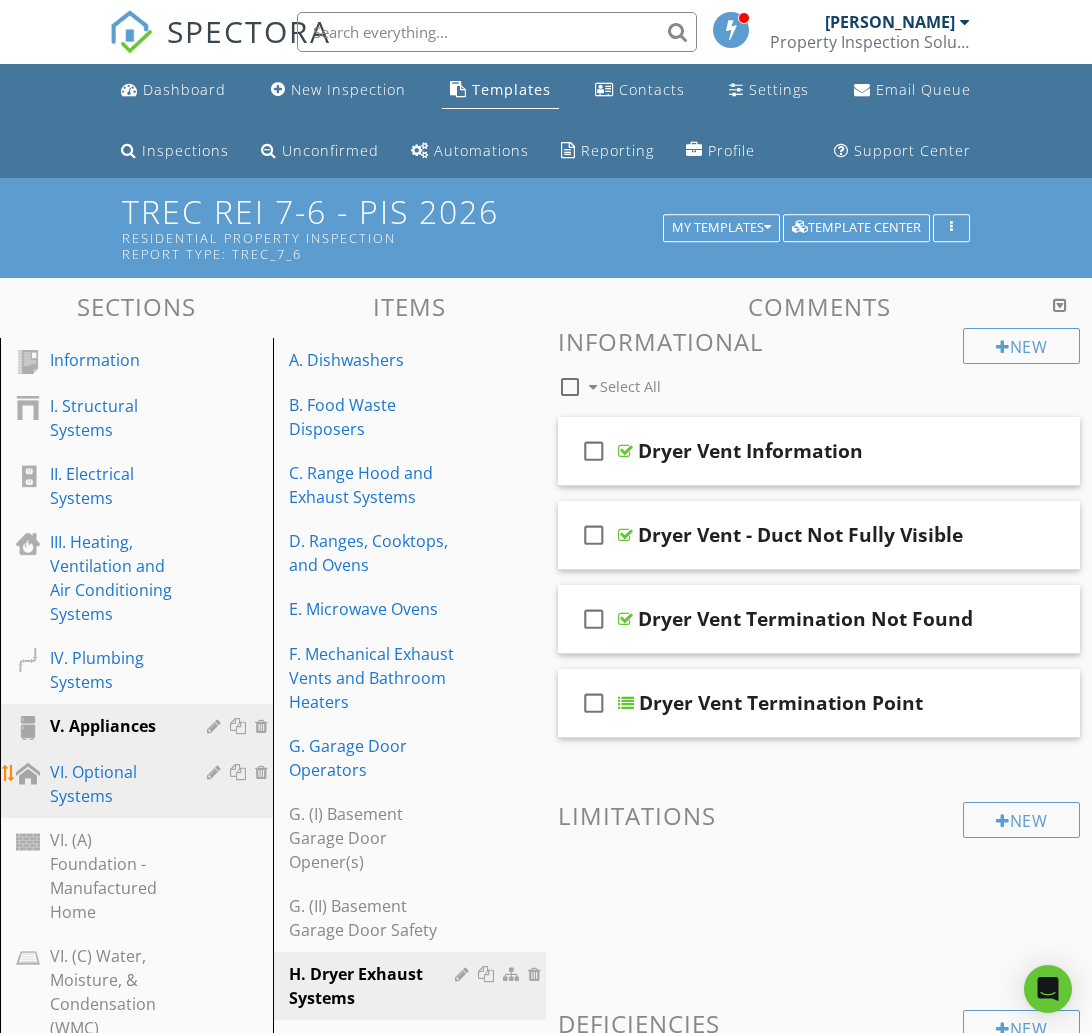 click on "VI. Optional Systems" at bounding box center [114, 784] 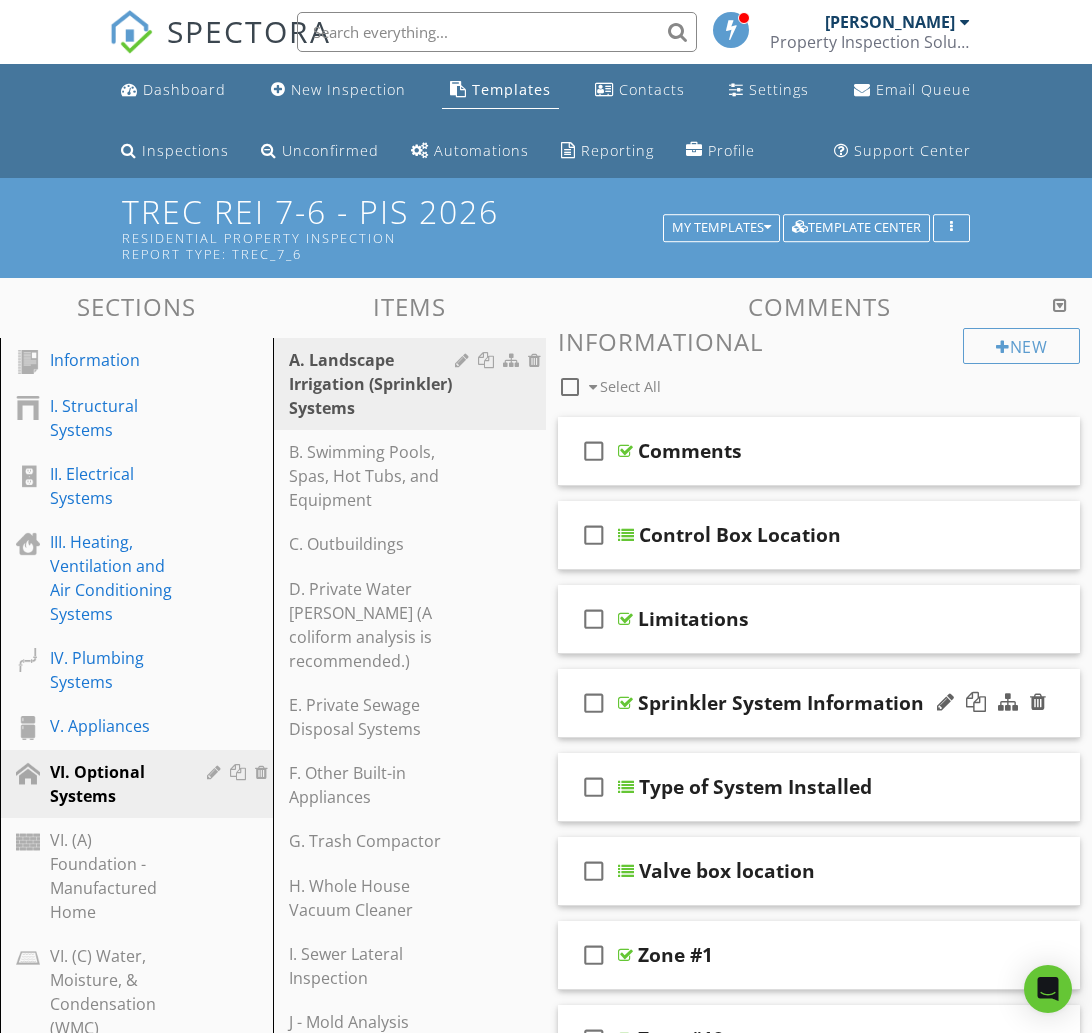 type 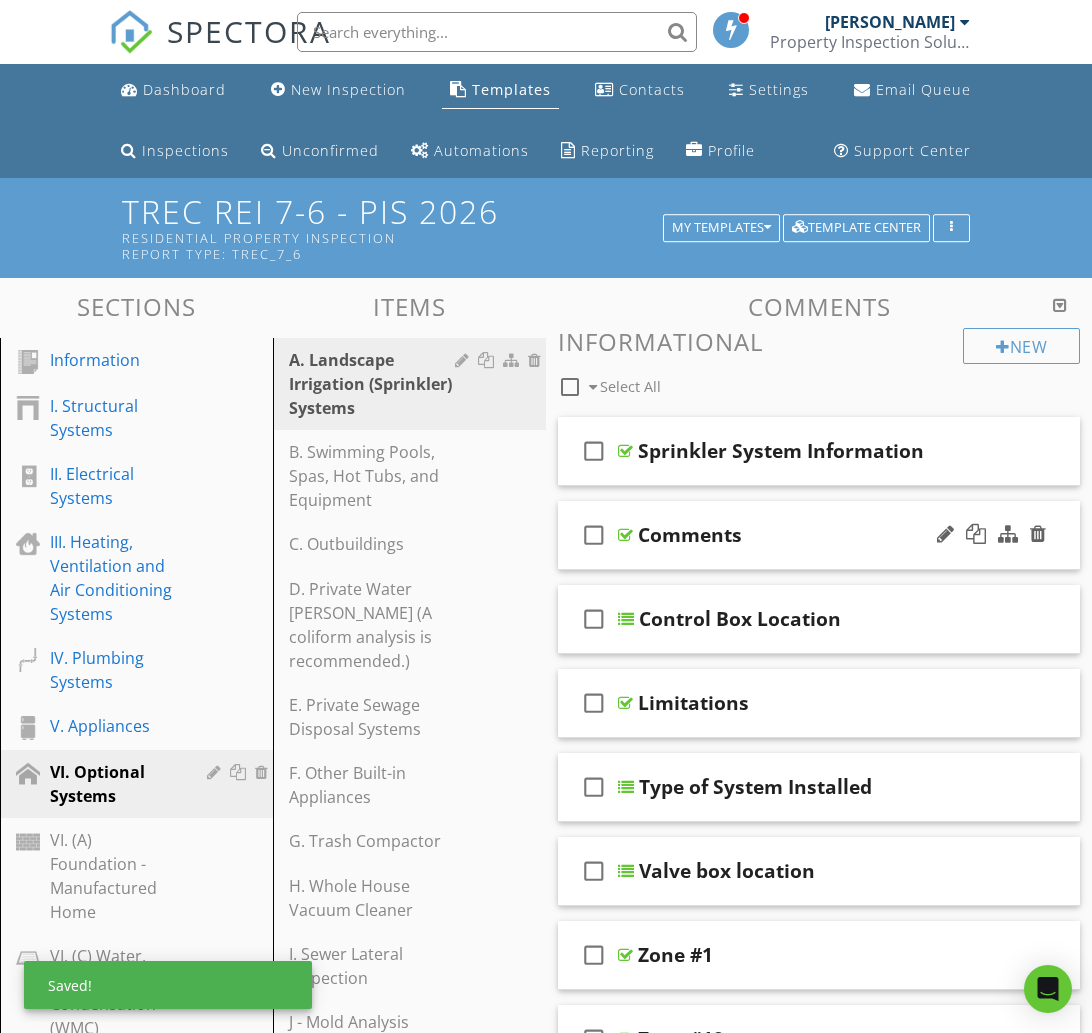 click on "check_box_outline_blank
Comments" at bounding box center (819, 535) 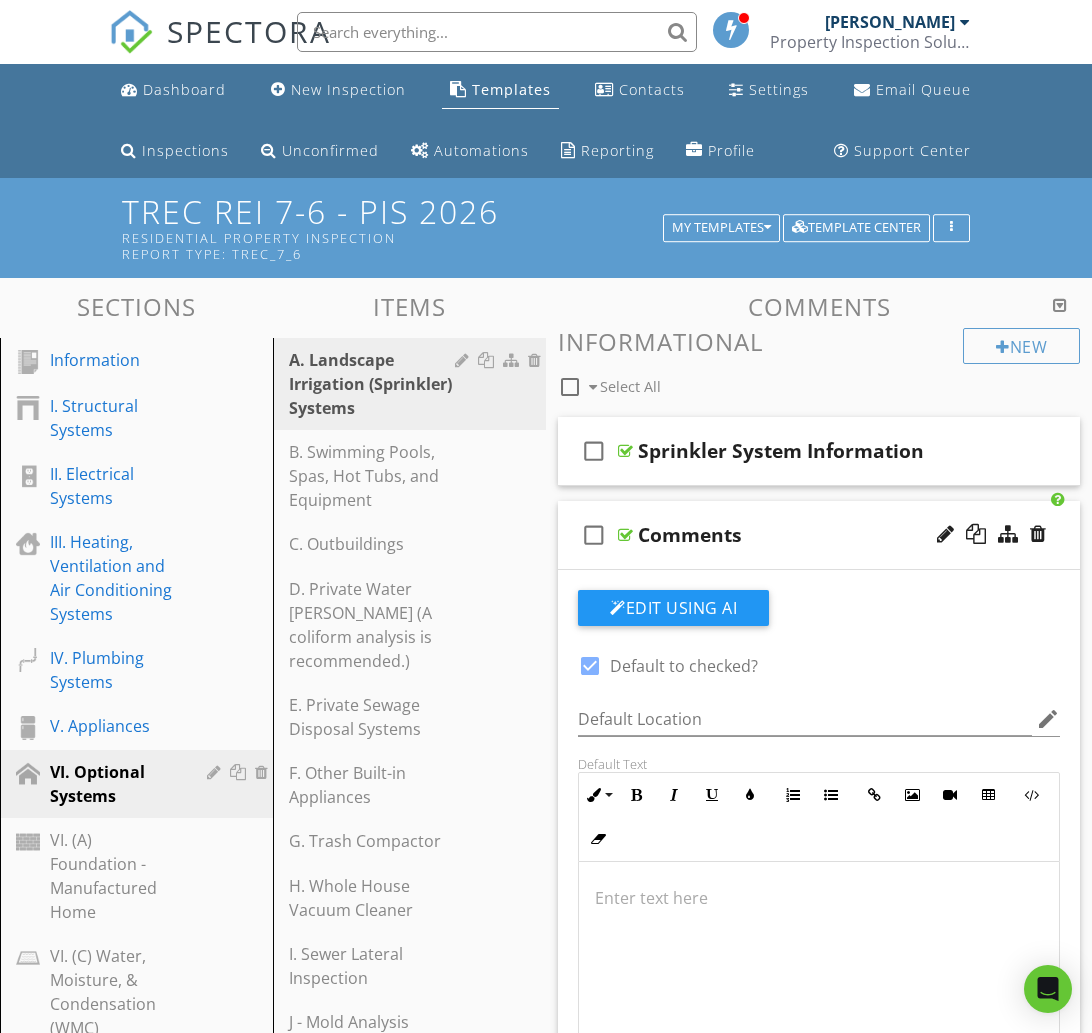 click at bounding box center [590, 666] 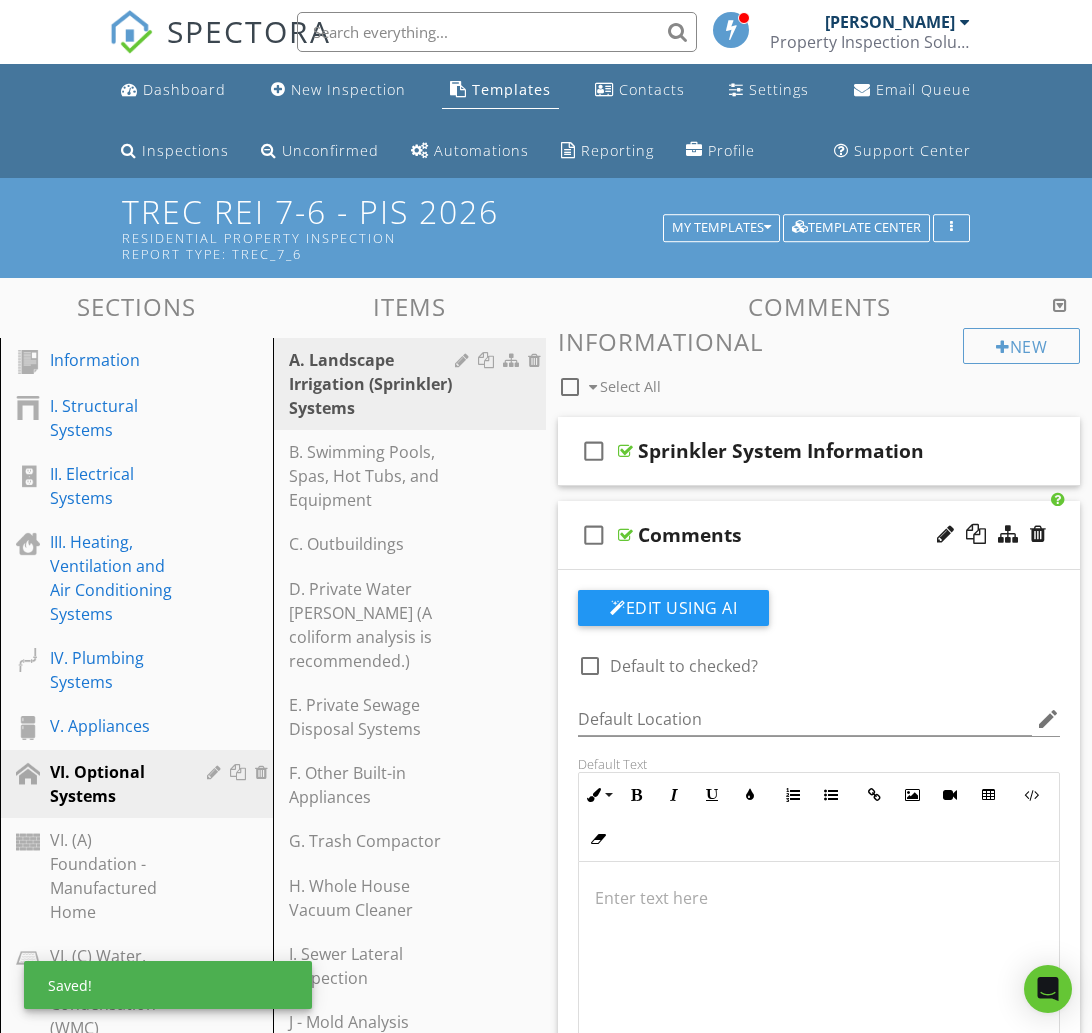 click on "Comments" at bounding box center (819, 535) 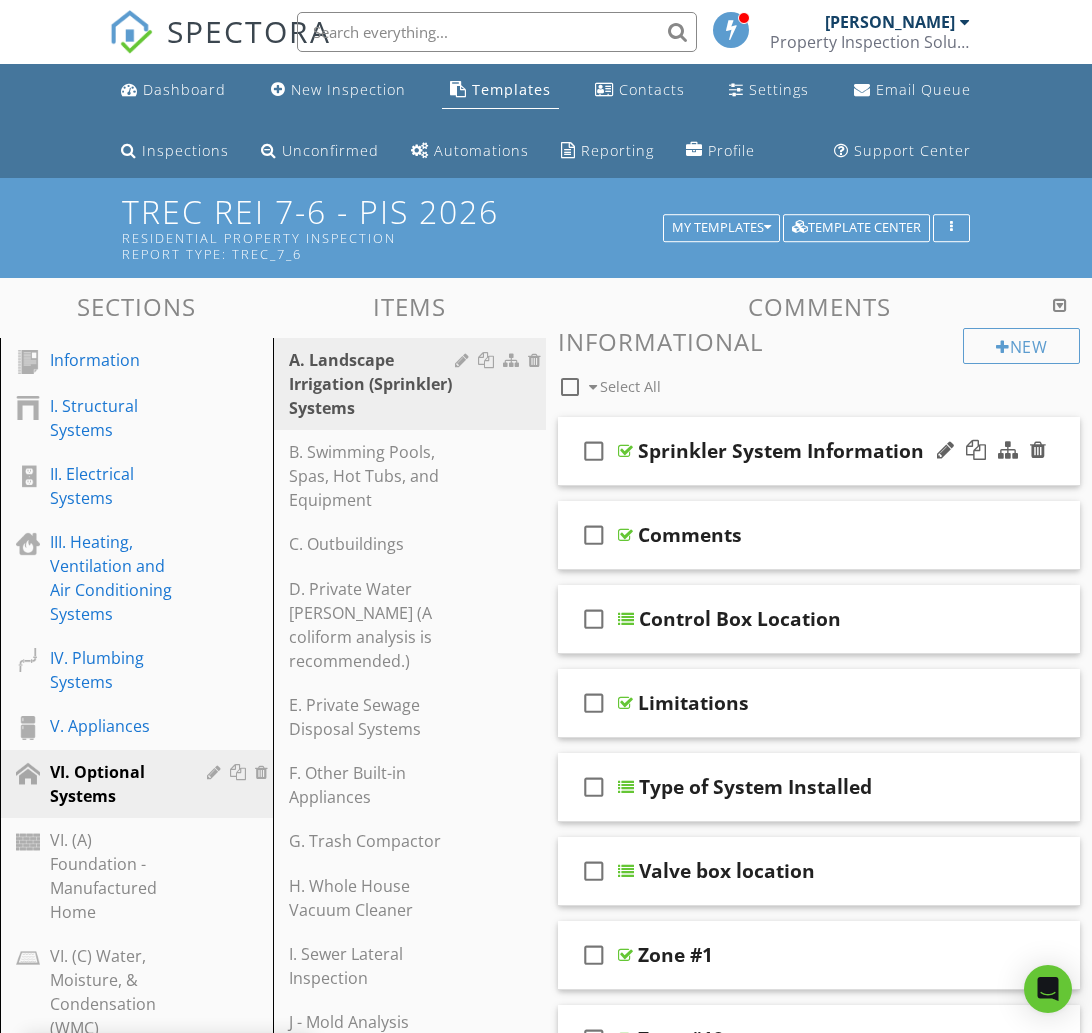 click on "check_box_outline_blank
Sprinkler System Information" at bounding box center (819, 451) 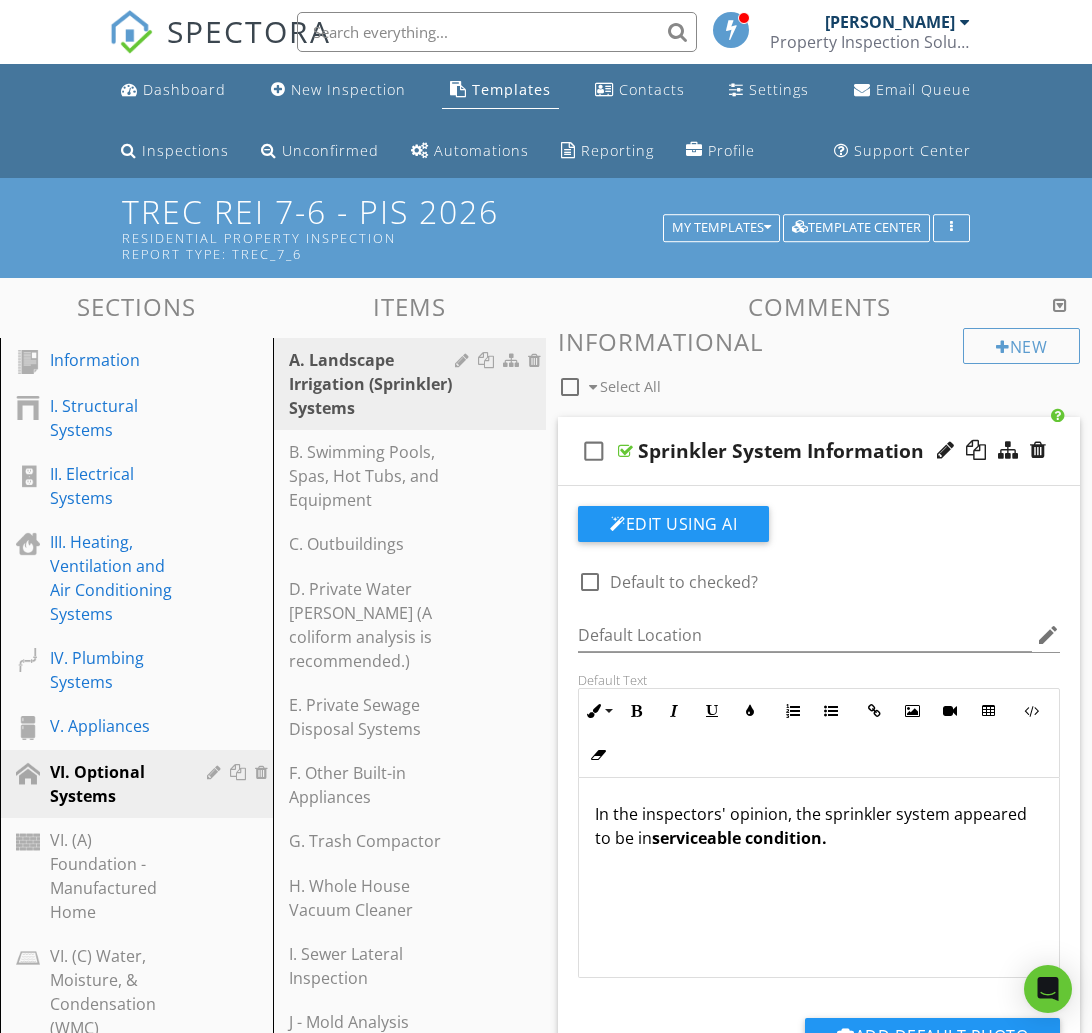 click on "check_box_outline_blank
Sprinkler System Information" at bounding box center (819, 451) 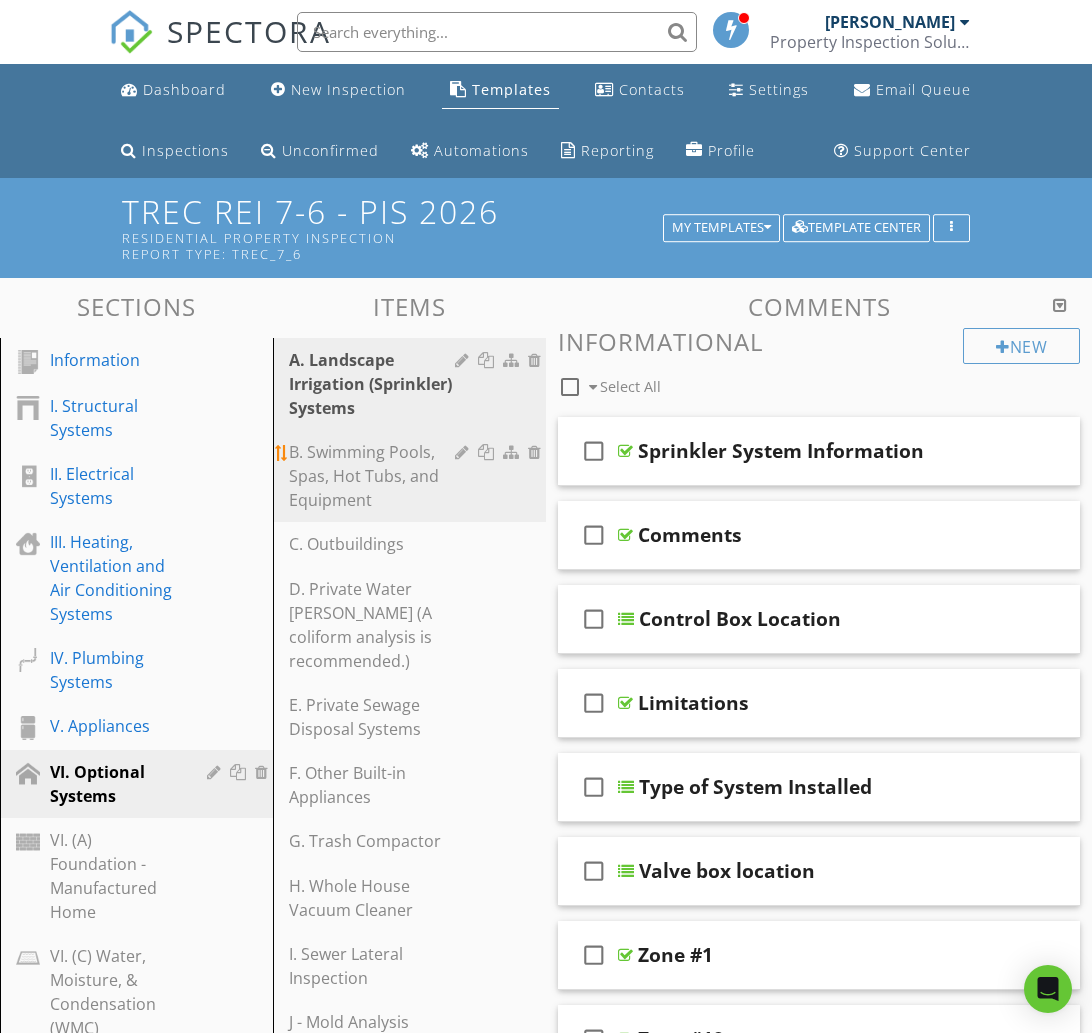 click on "B. Swimming Pools, Spas, Hot Tubs, and Equipment" at bounding box center (375, 476) 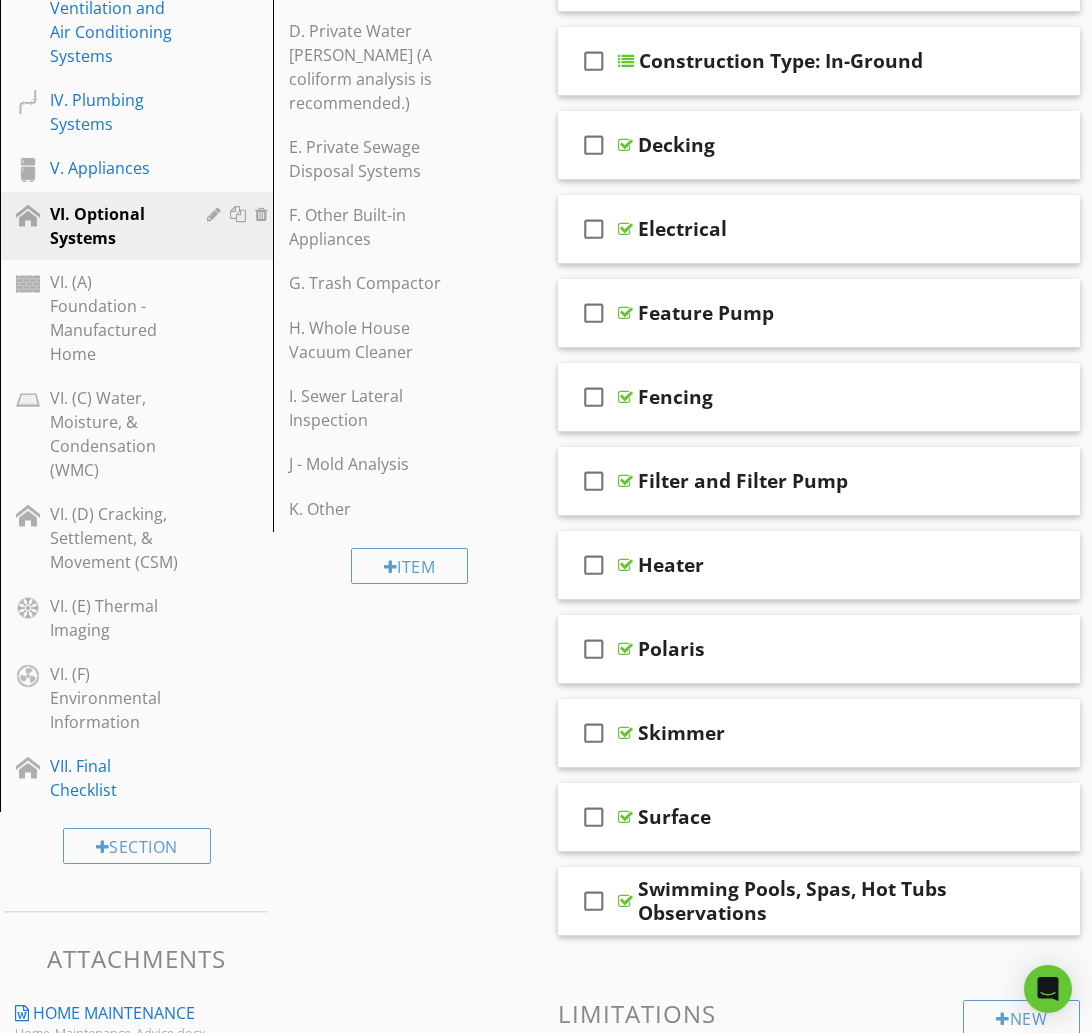 scroll, scrollTop: 565, scrollLeft: 0, axis: vertical 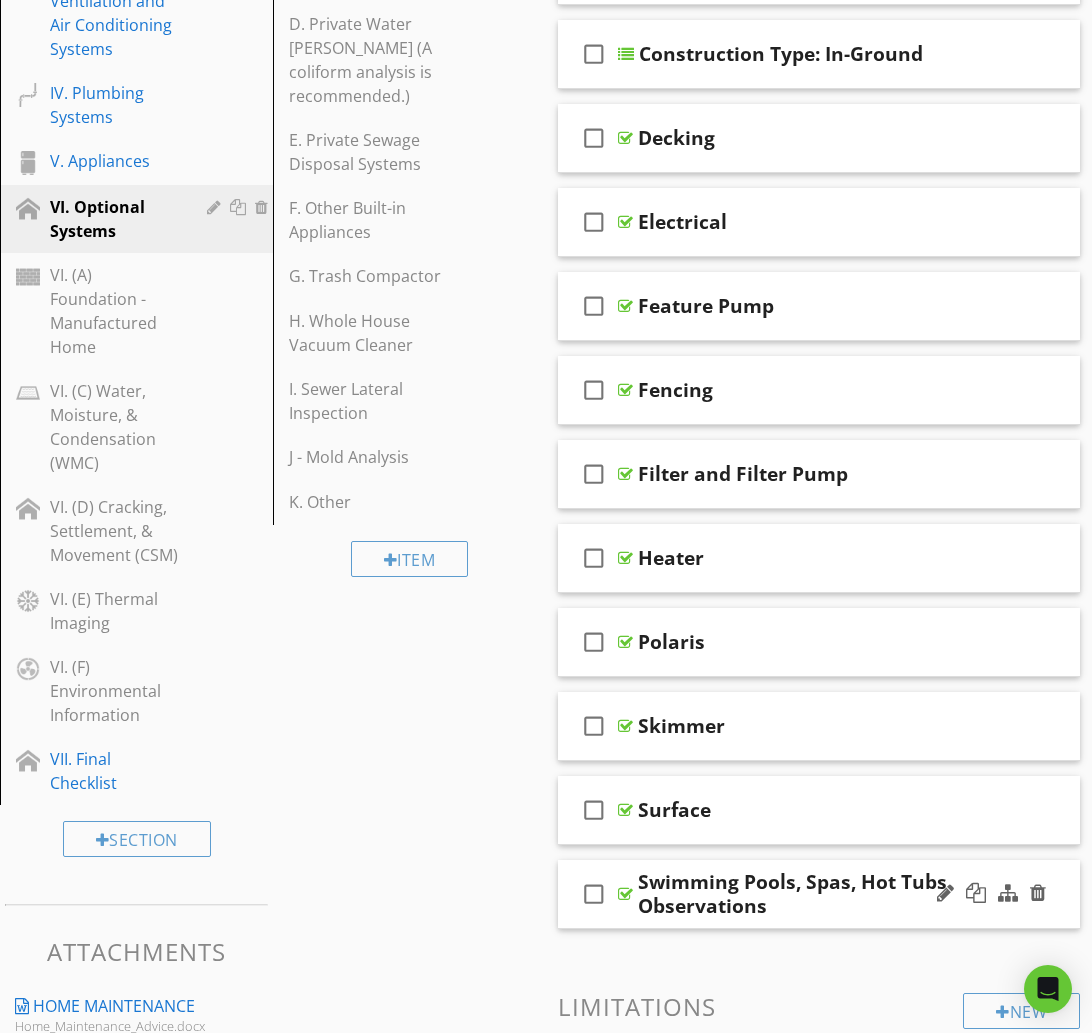 click on "Swimming Pools, Spas, Hot Tubs Observations" at bounding box center (819, 894) 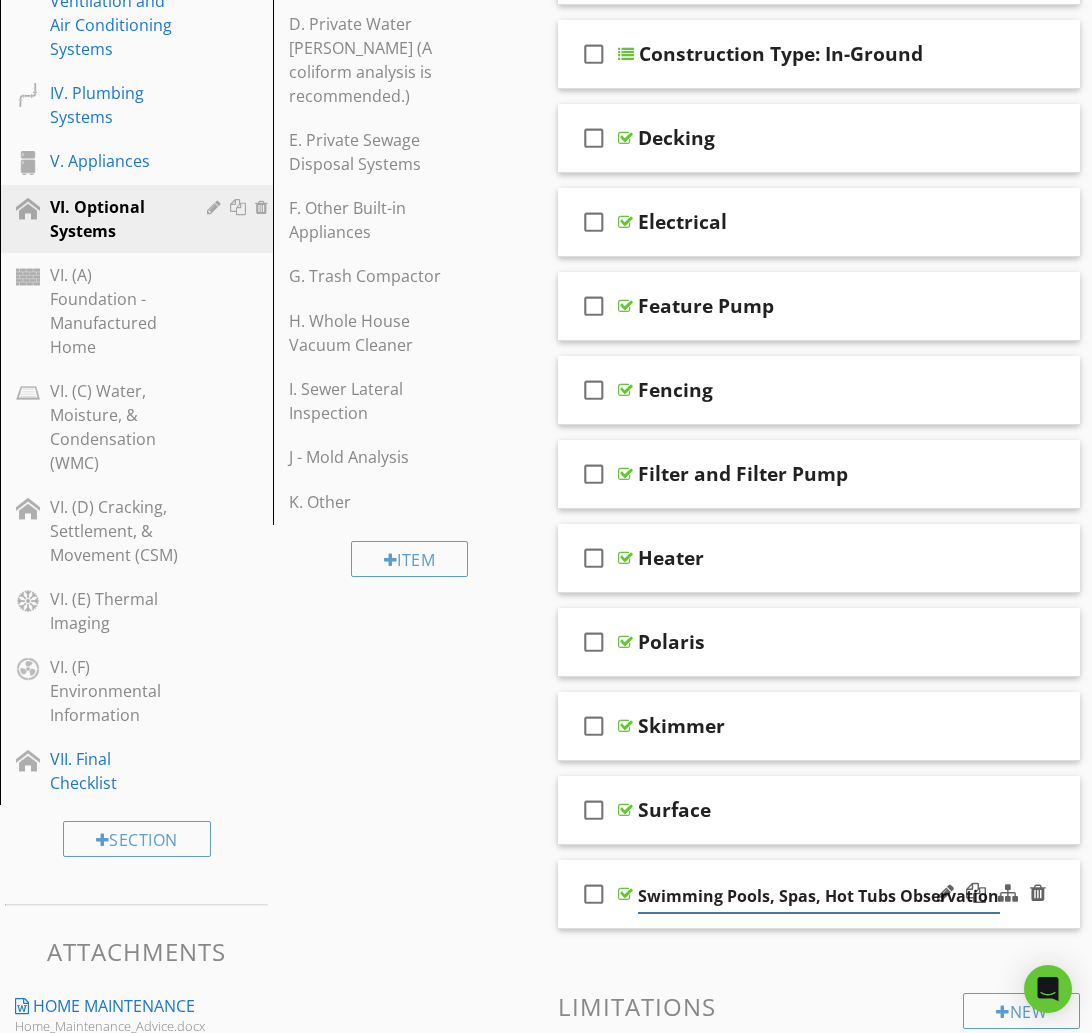 scroll, scrollTop: 0, scrollLeft: 4, axis: horizontal 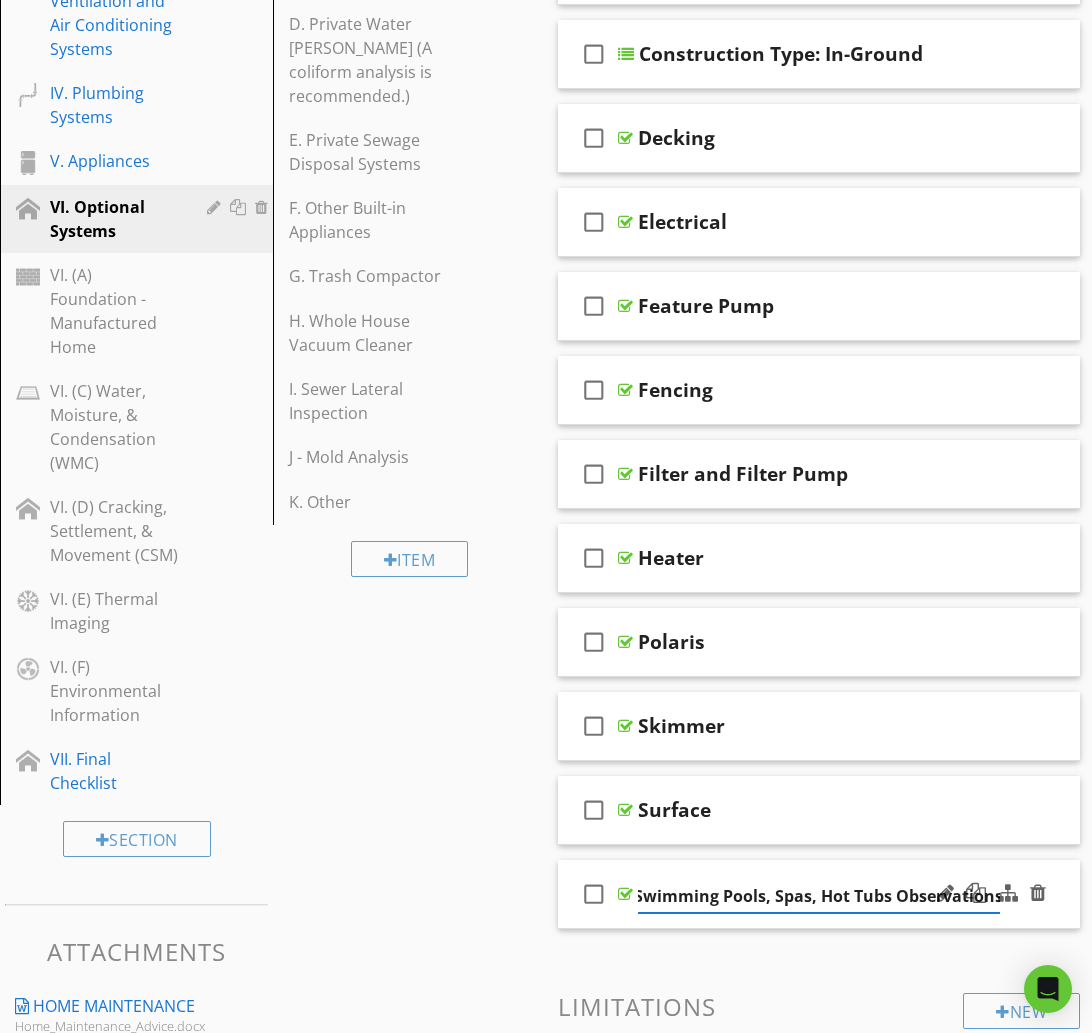click on "check_box_outline_blank         Swimming Pools, Spas, Hot Tubs Observations" at bounding box center [819, 894] 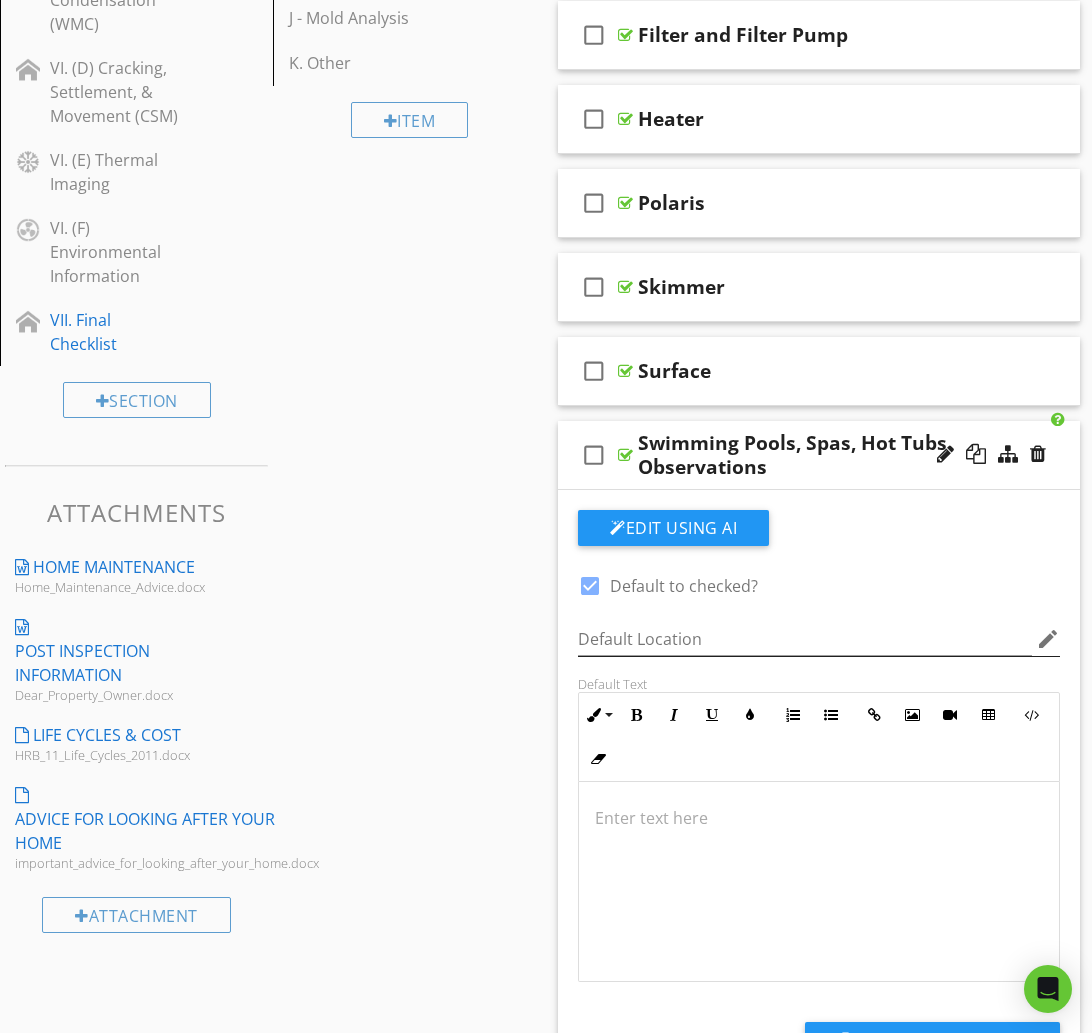scroll, scrollTop: 1010, scrollLeft: 0, axis: vertical 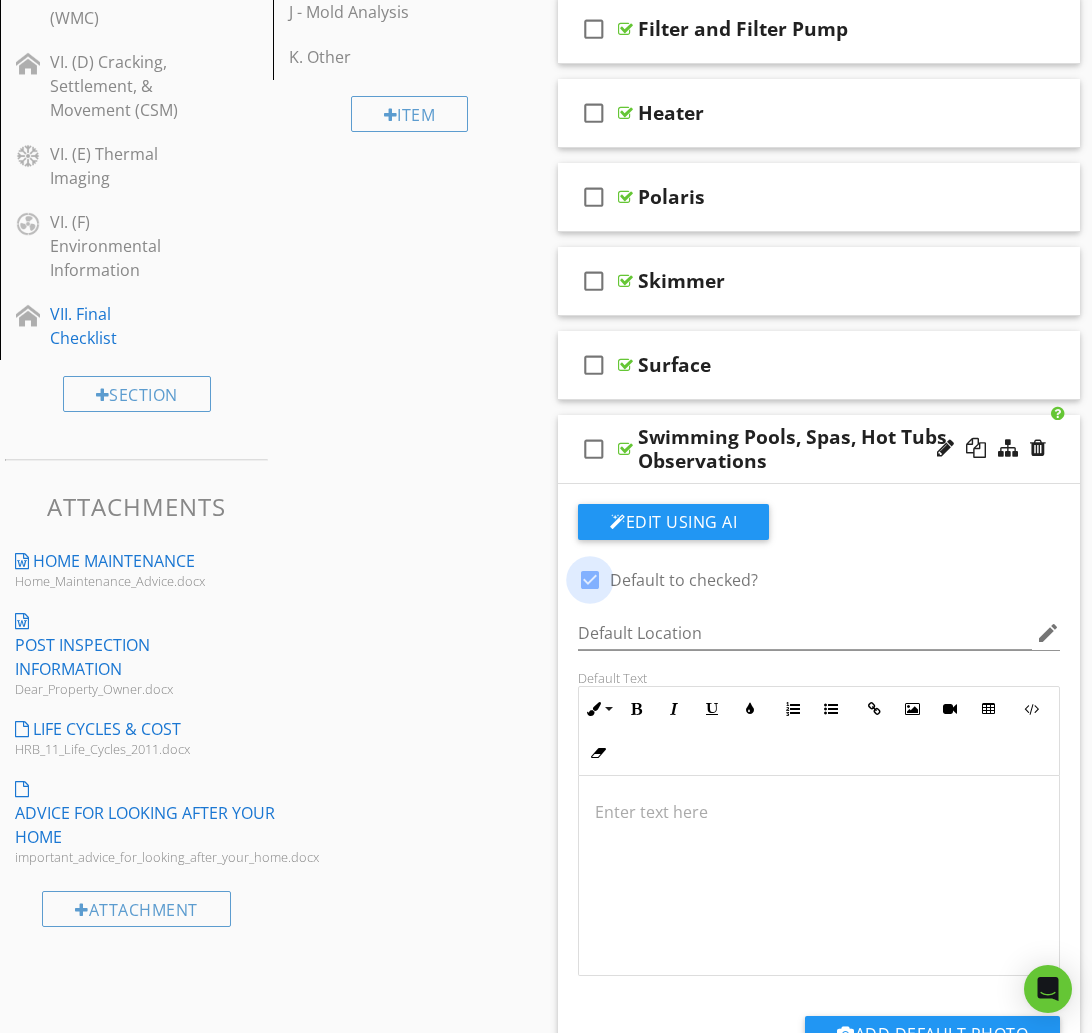 click at bounding box center (590, 580) 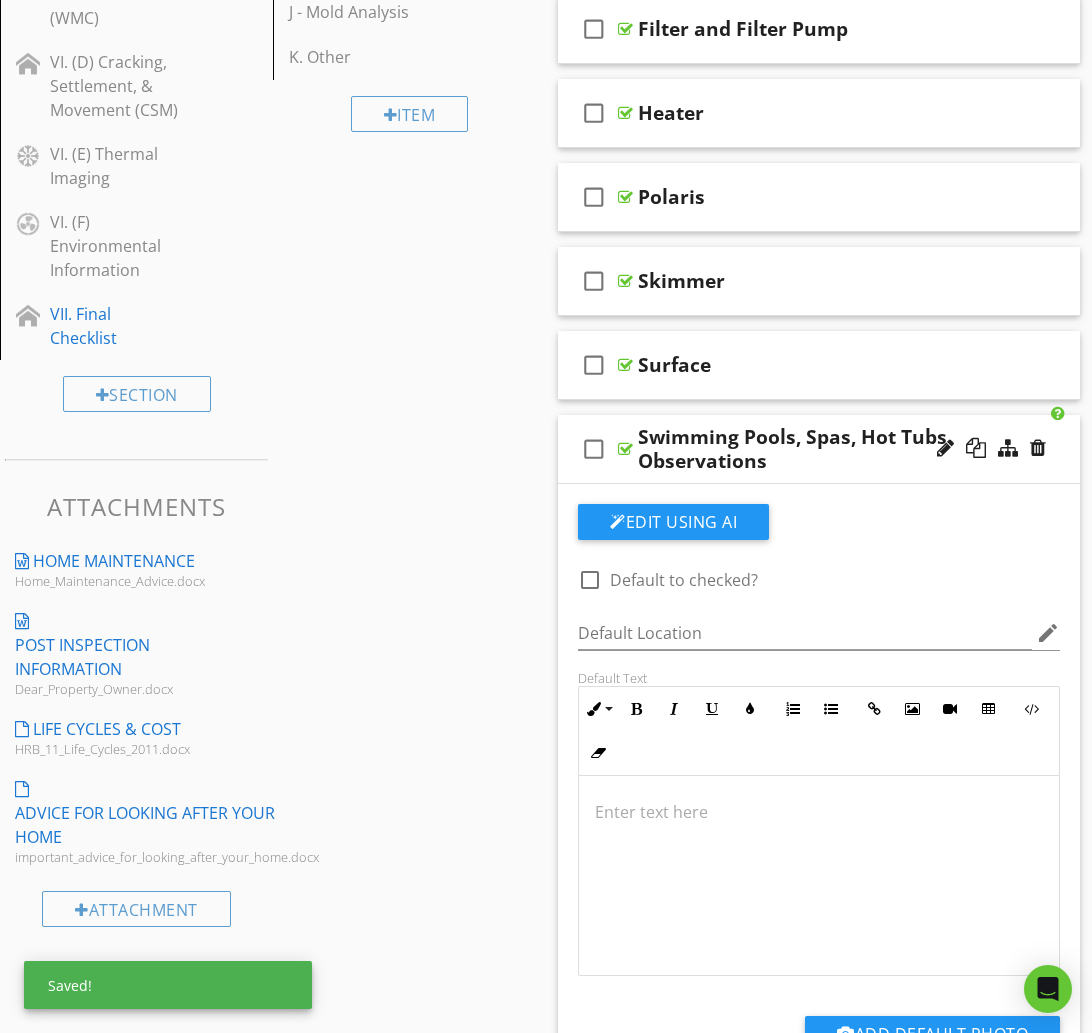 click on "check_box_outline_blank
Swimming Pools, Spas, Hot Tubs Observations" at bounding box center [819, 449] 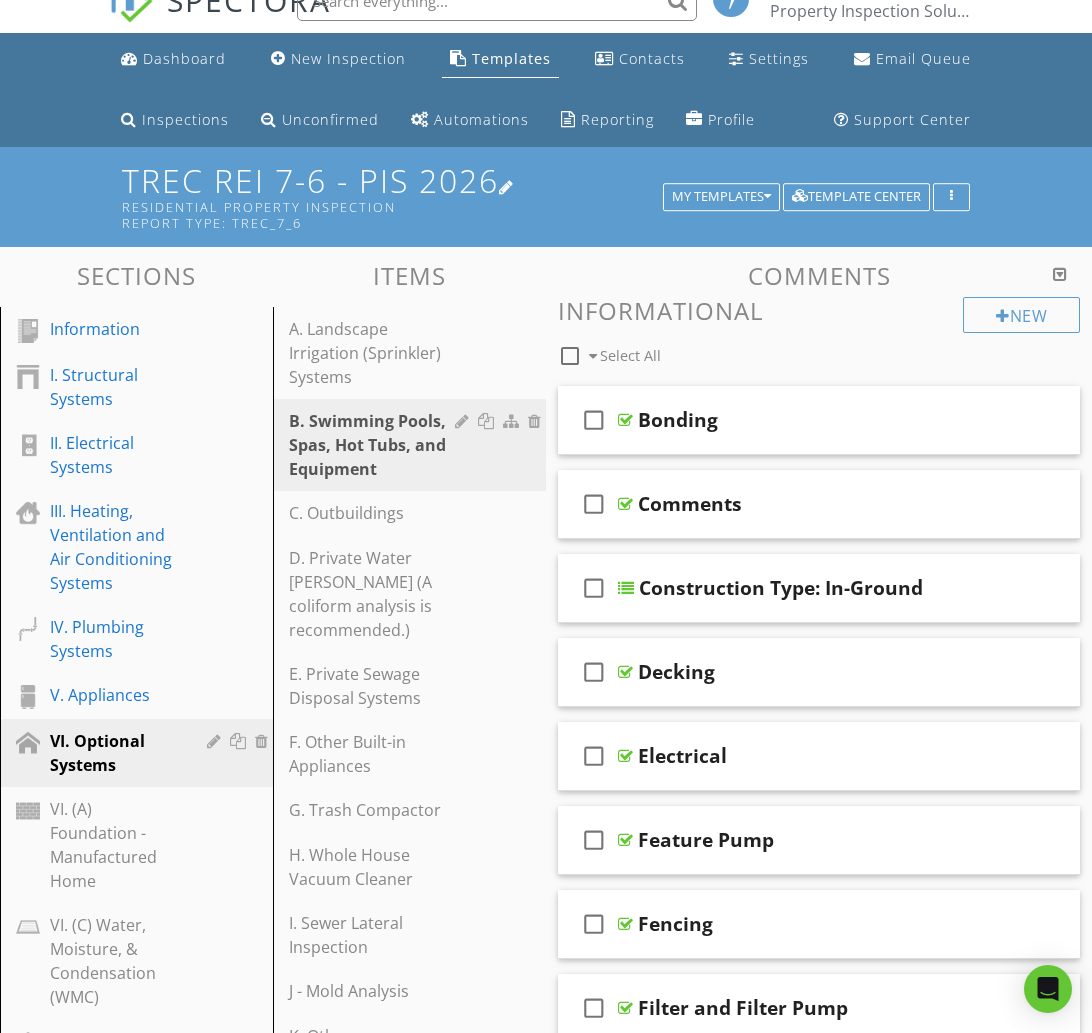 scroll, scrollTop: 0, scrollLeft: 0, axis: both 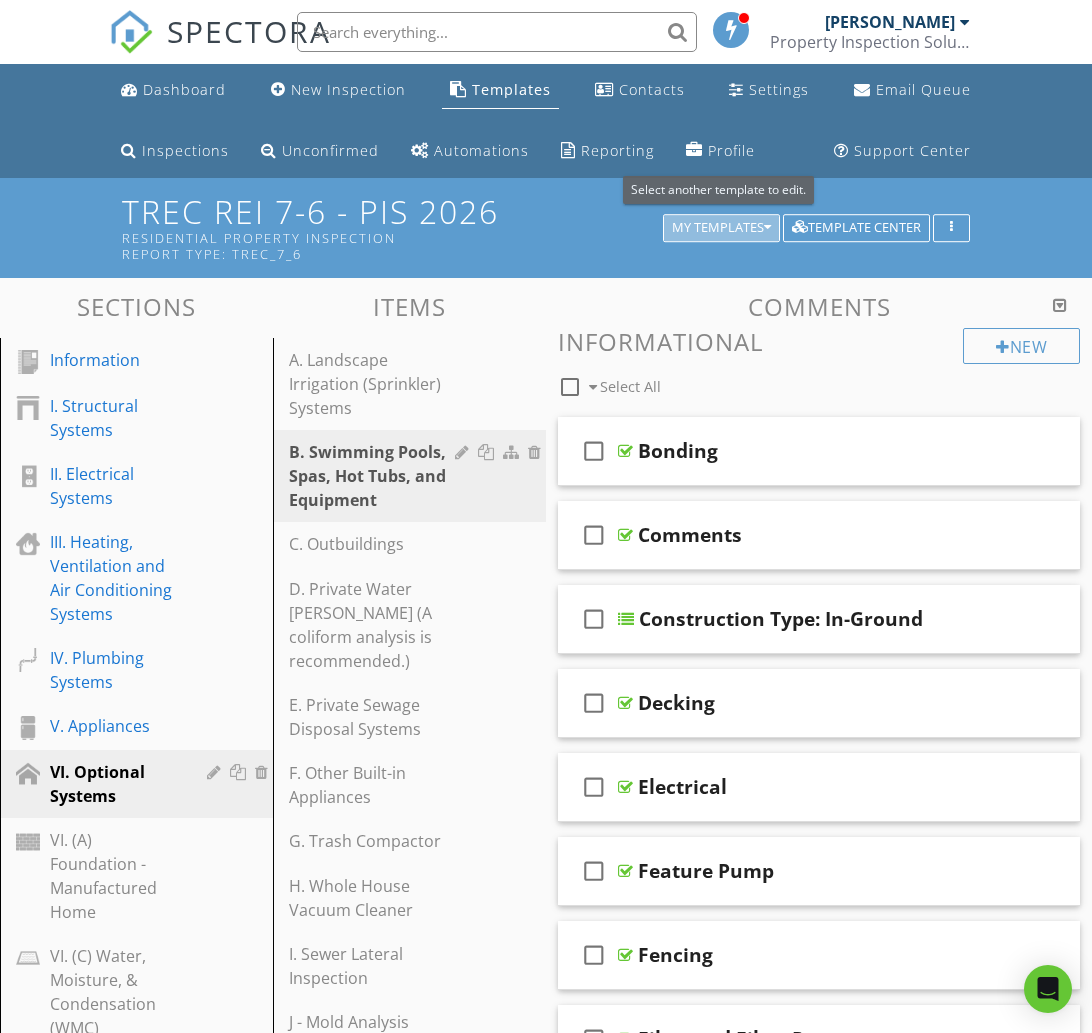 click on "My Templates" at bounding box center (721, 228) 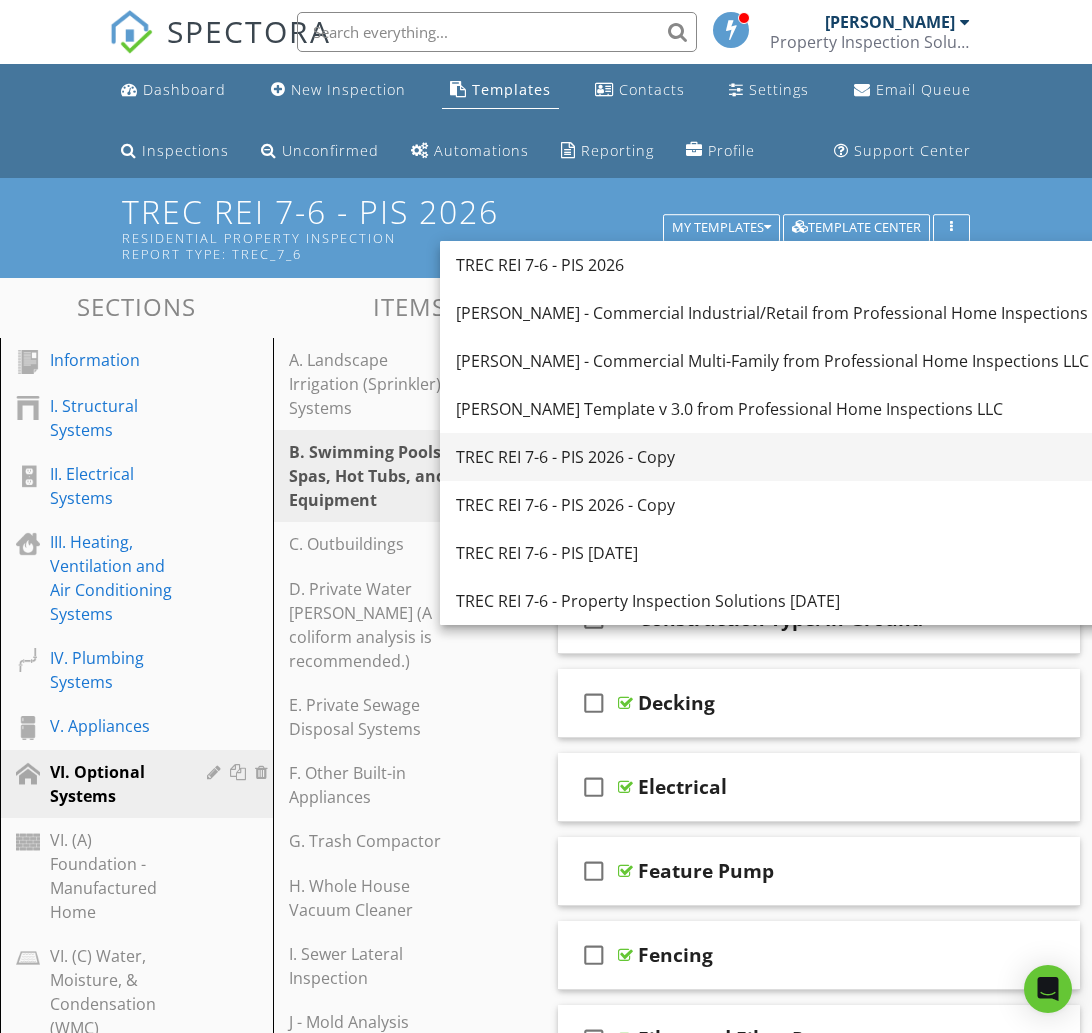 click on "TREC REI 7-6 - PIS 2026 - Copy" at bounding box center (787, 457) 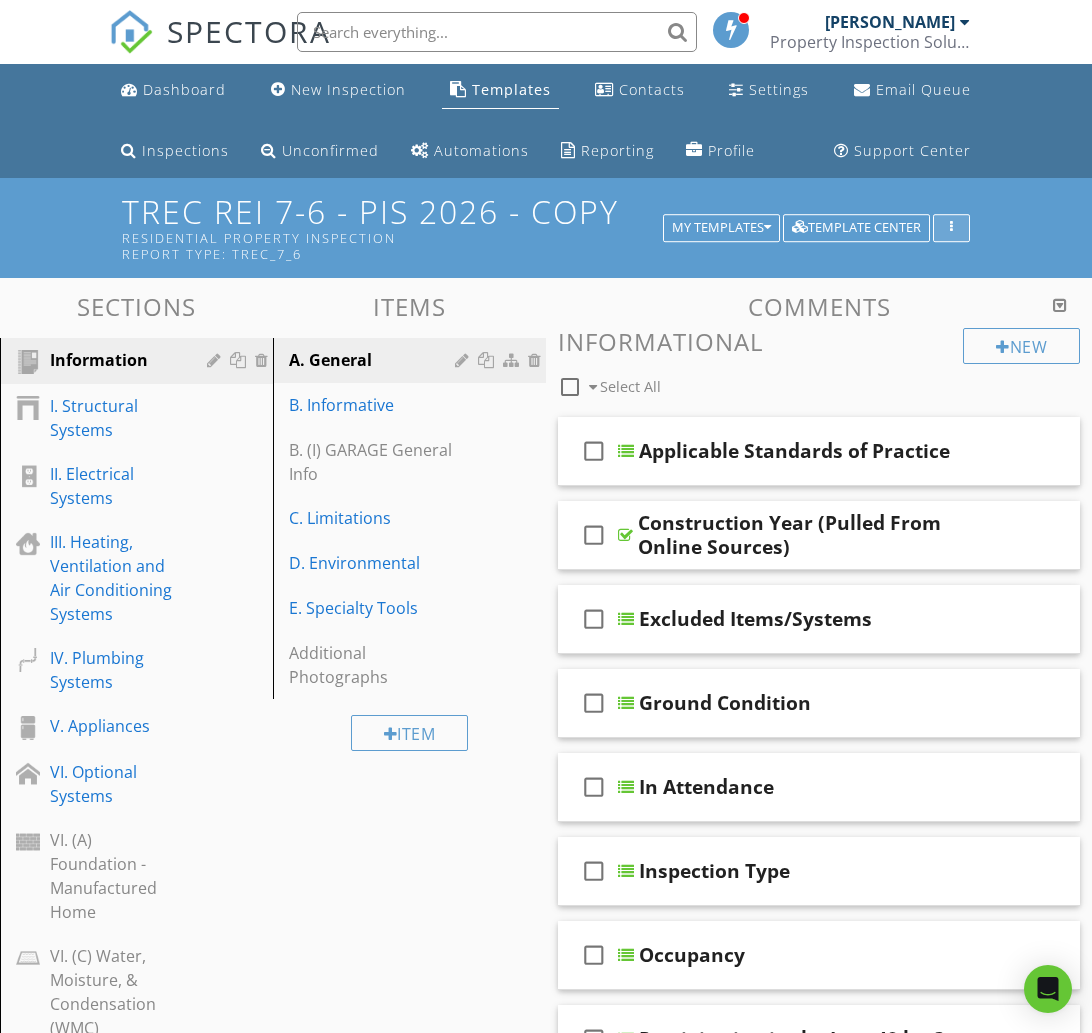 click at bounding box center (951, 228) 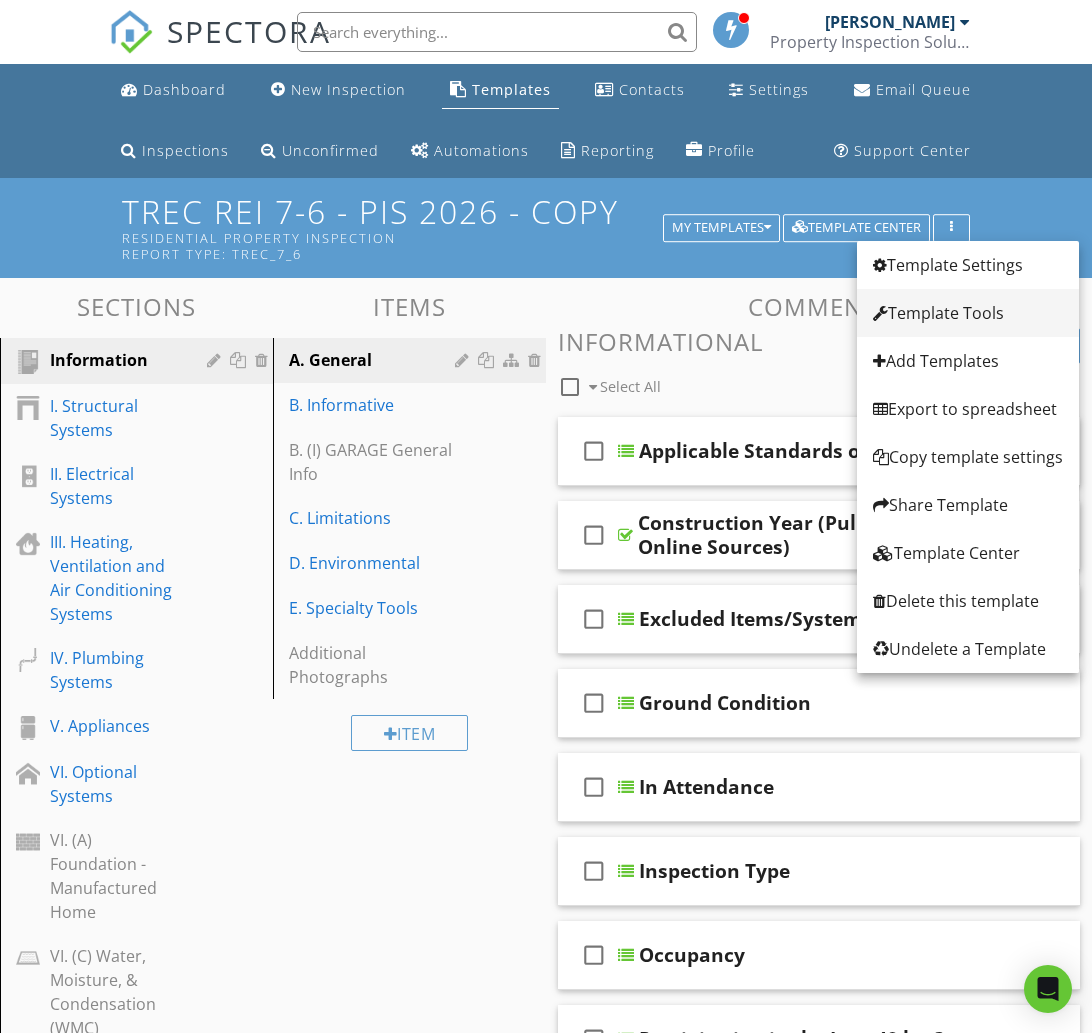 click on "Template Tools" at bounding box center [968, 313] 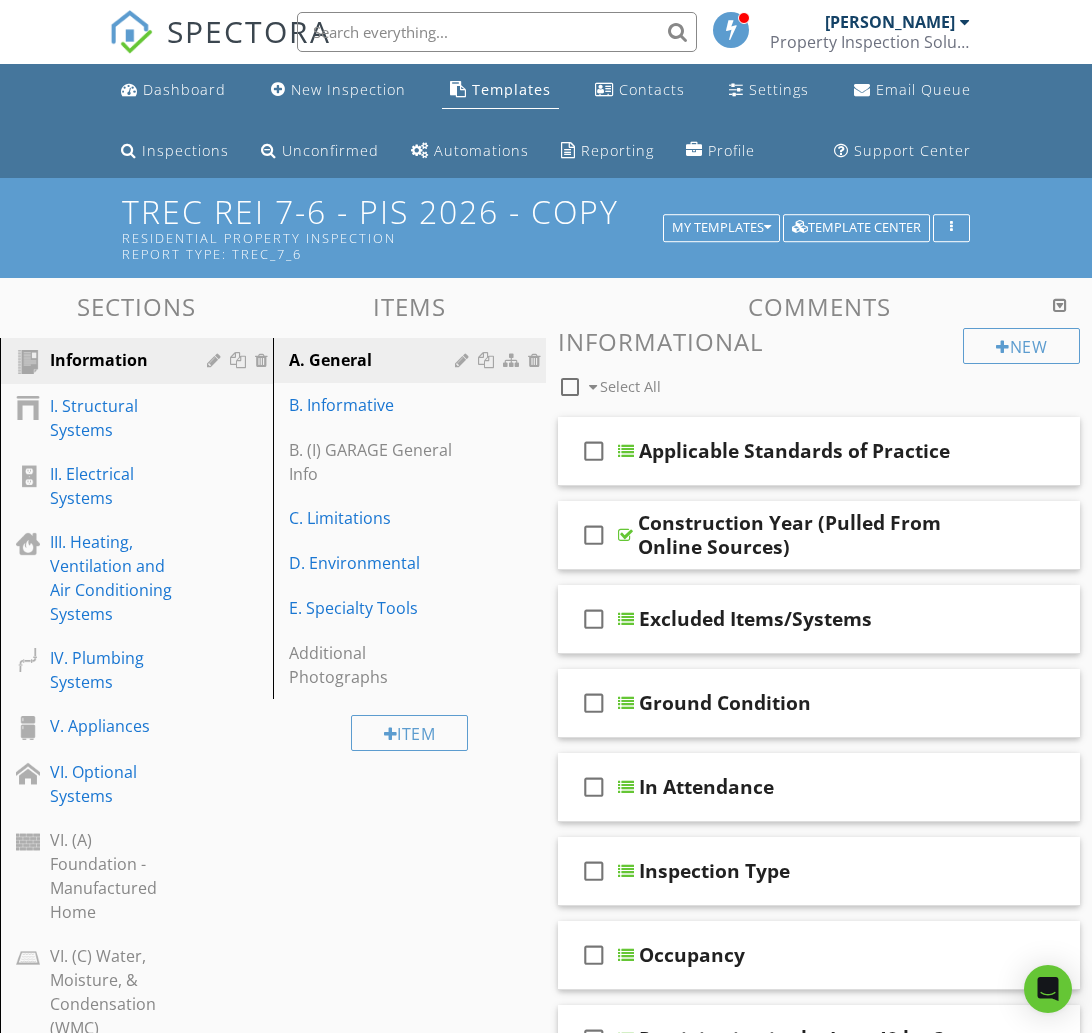 click on "Template Tools
Alphabetize All Comments
This will reorder all comments in this template alphabetically
within each item comment group.
keyboard_arrow_down     All template comments will be reordered. There is no undoing
this action!
Alphabetize Comments
Sort defect comments by most used
This will reorder defect comments in each item based on how
often they have been used on reports.
keyboard_arrow_down     All template comments will be reordered. There is no undoing
this action!
Reorder Comments
Remove All Repair Recommendations
This will remove all repair recommendations (plumber, handyman,
etc.) from the comments within this template. keyboard_arrow_down
Blank Recommendations" at bounding box center [546, 516] 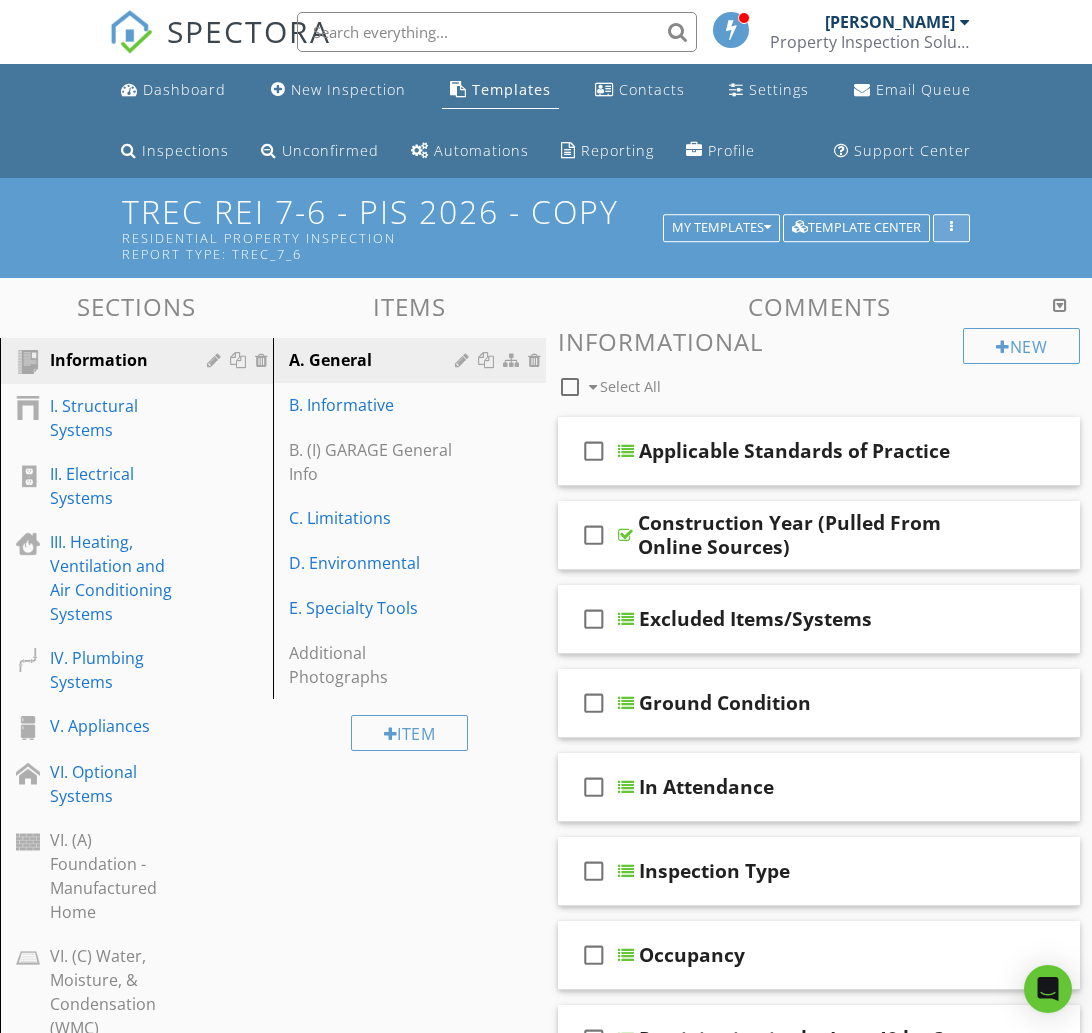 click at bounding box center [951, 228] 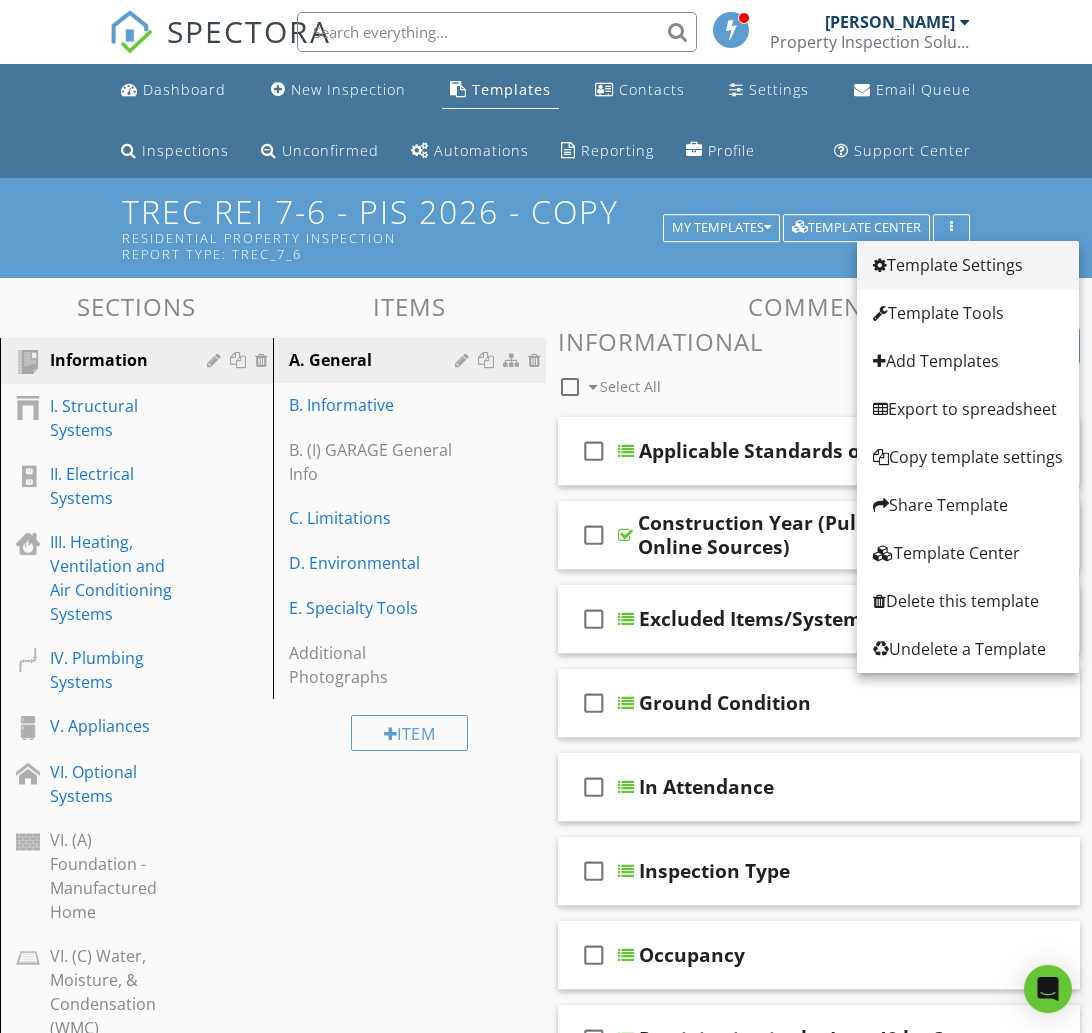 click on "Template Settings" at bounding box center [968, 265] 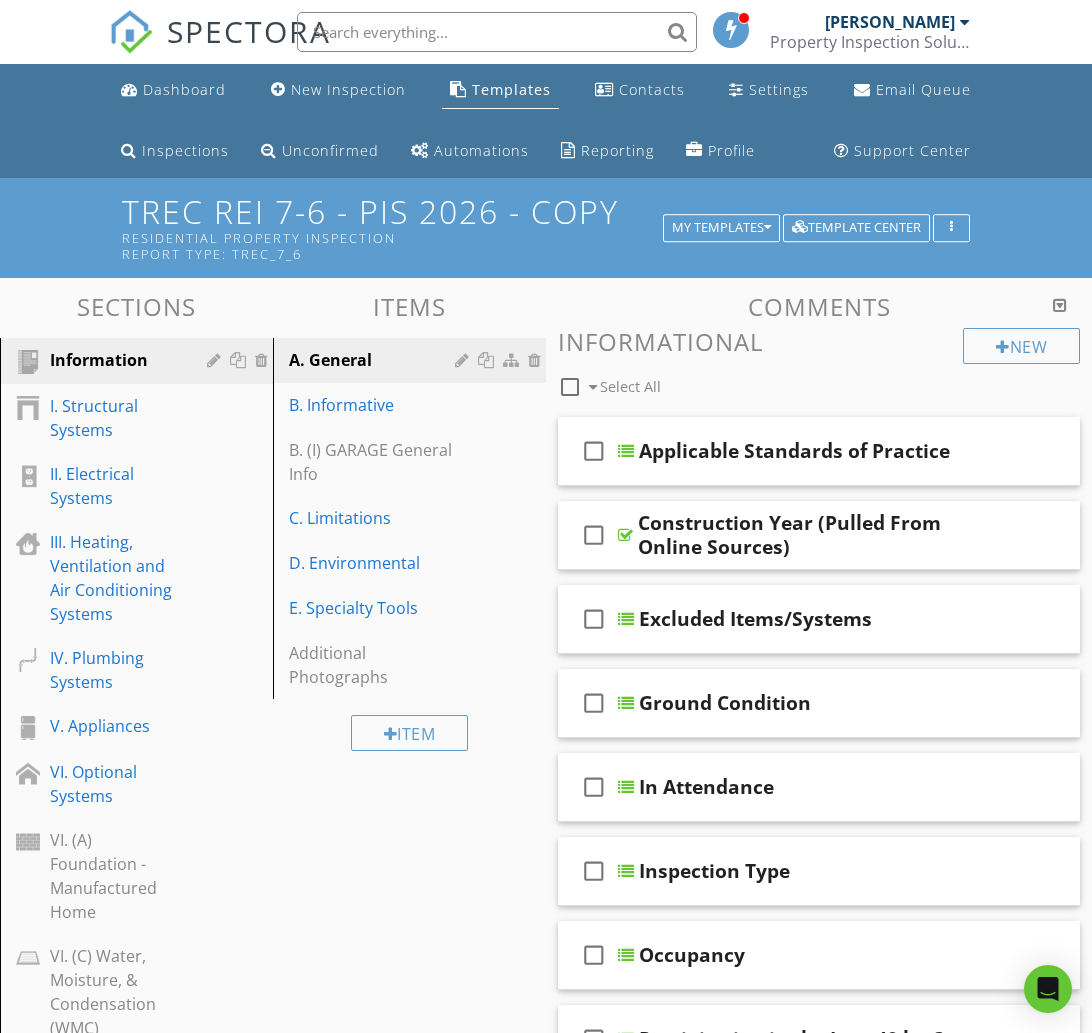 click at bounding box center (546, 516) 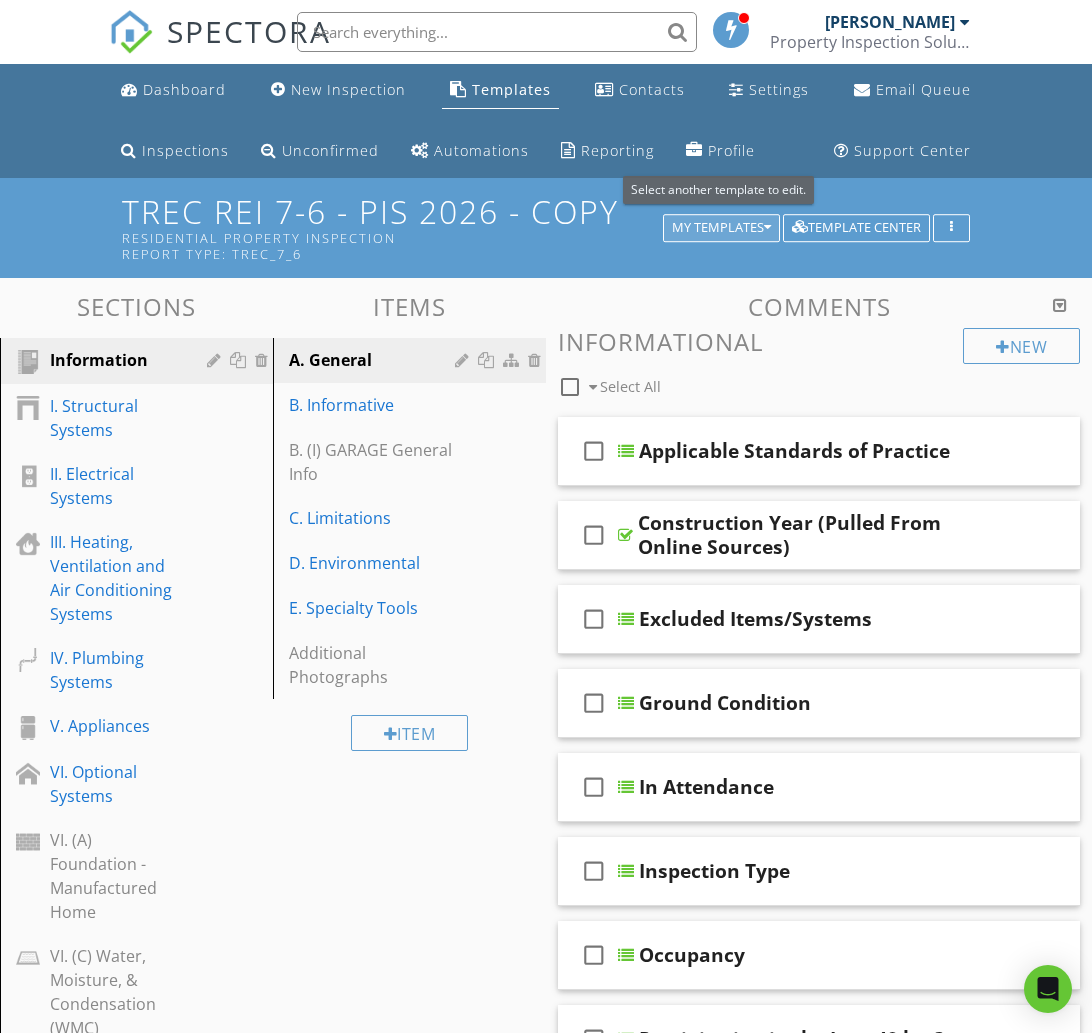 click on "My Templates" at bounding box center [721, 228] 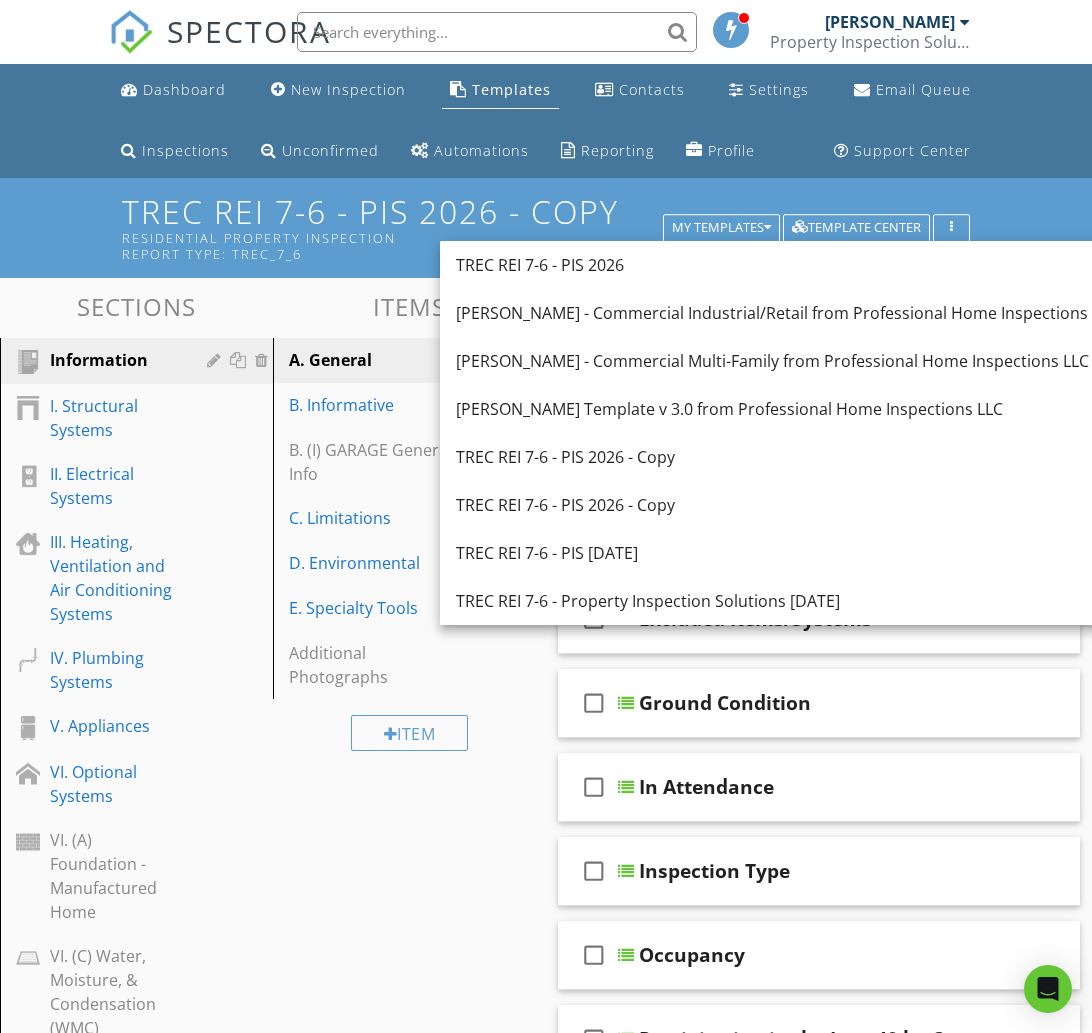 click on "TREC REI 7-6 - PIS 2026 - Copy
Residential Property Inspection
Report Type: TREC_7_6
My Templates
Template Center" at bounding box center [546, 227] 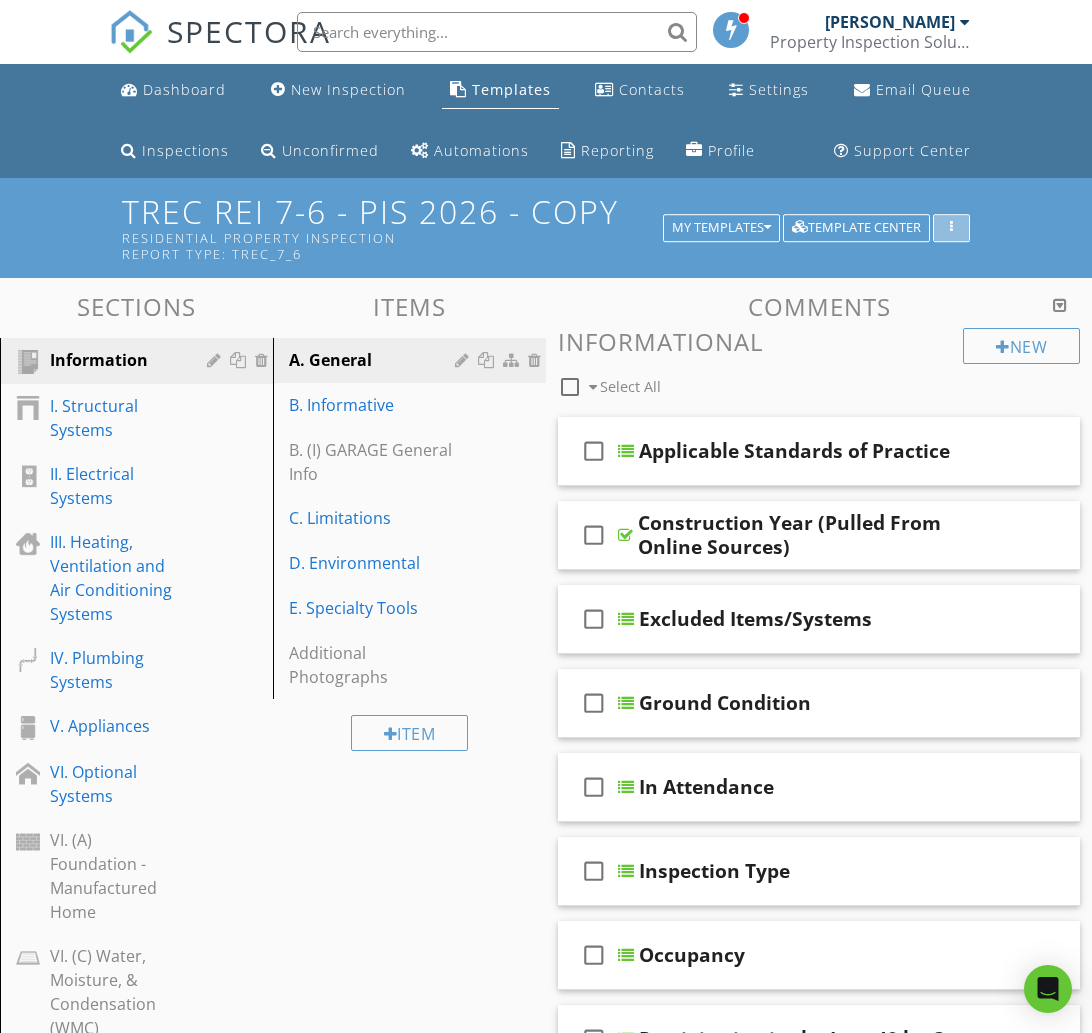click at bounding box center (951, 228) 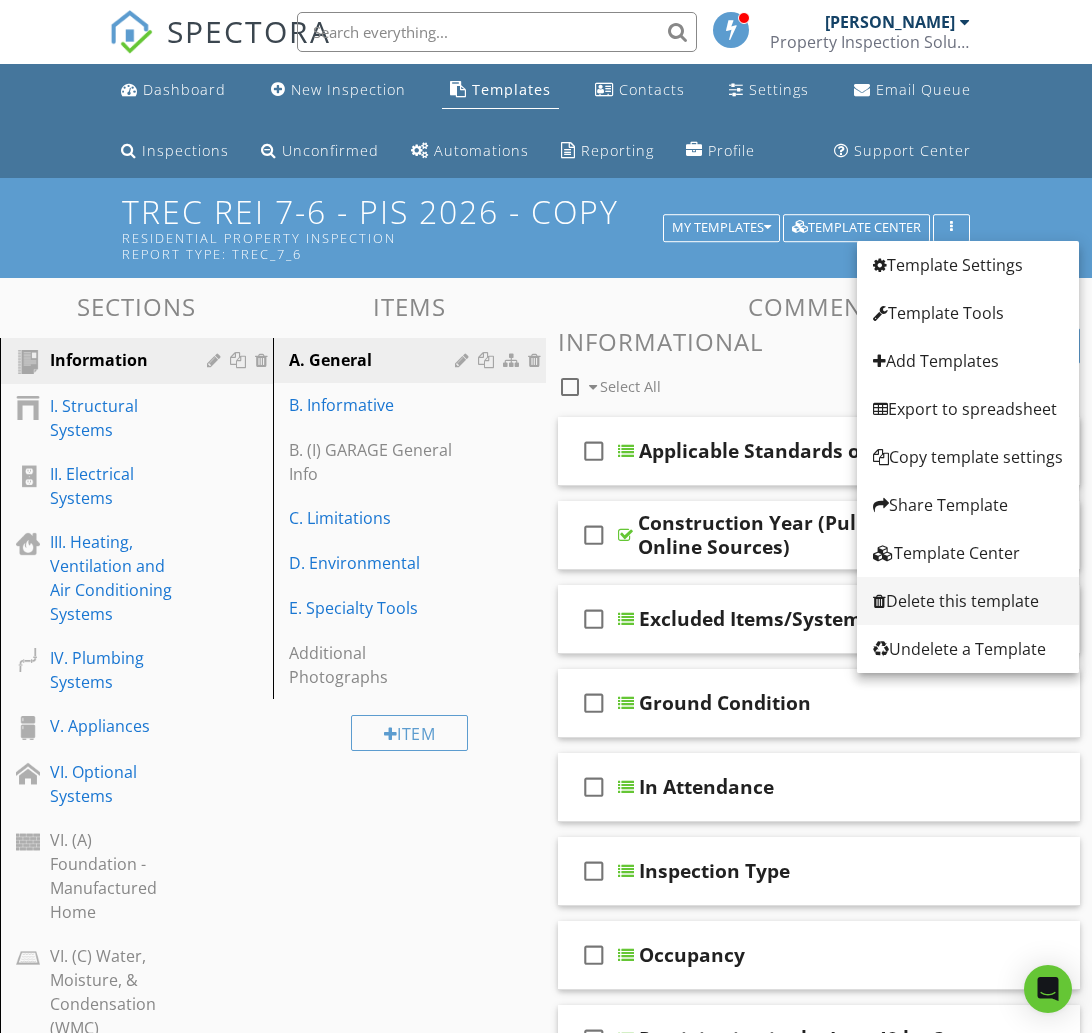 click on "Delete this template" at bounding box center [968, 601] 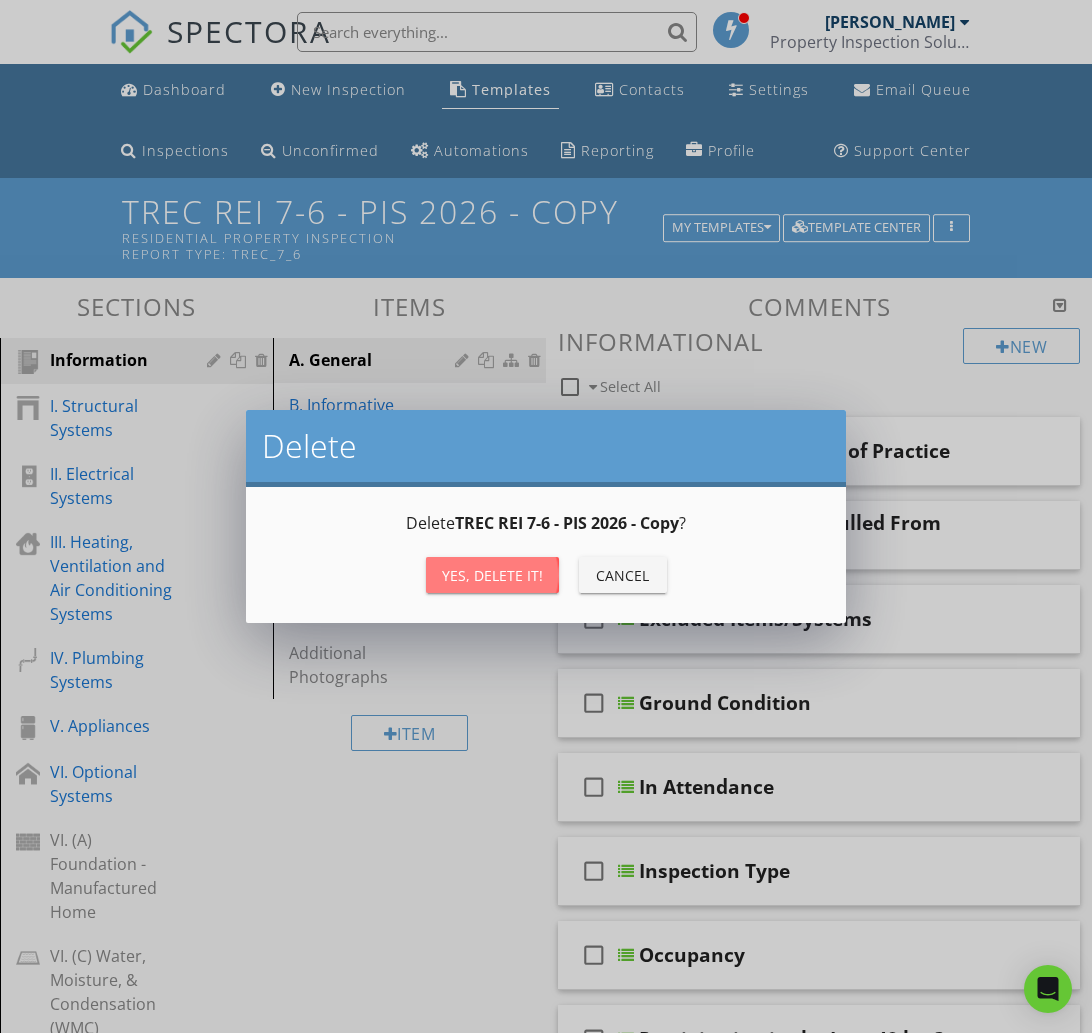 click on "Yes, Delete it!" at bounding box center [492, 575] 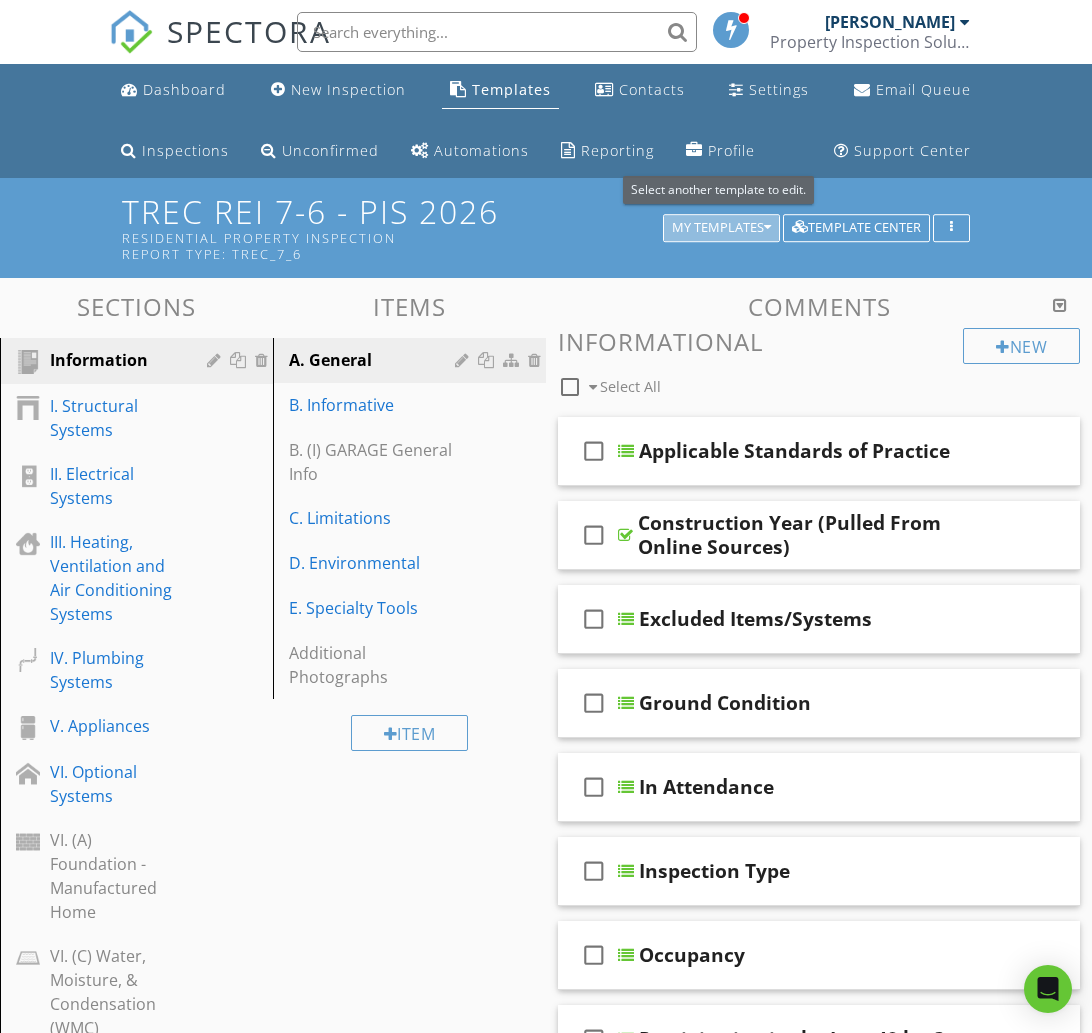 click on "My Templates" at bounding box center [721, 228] 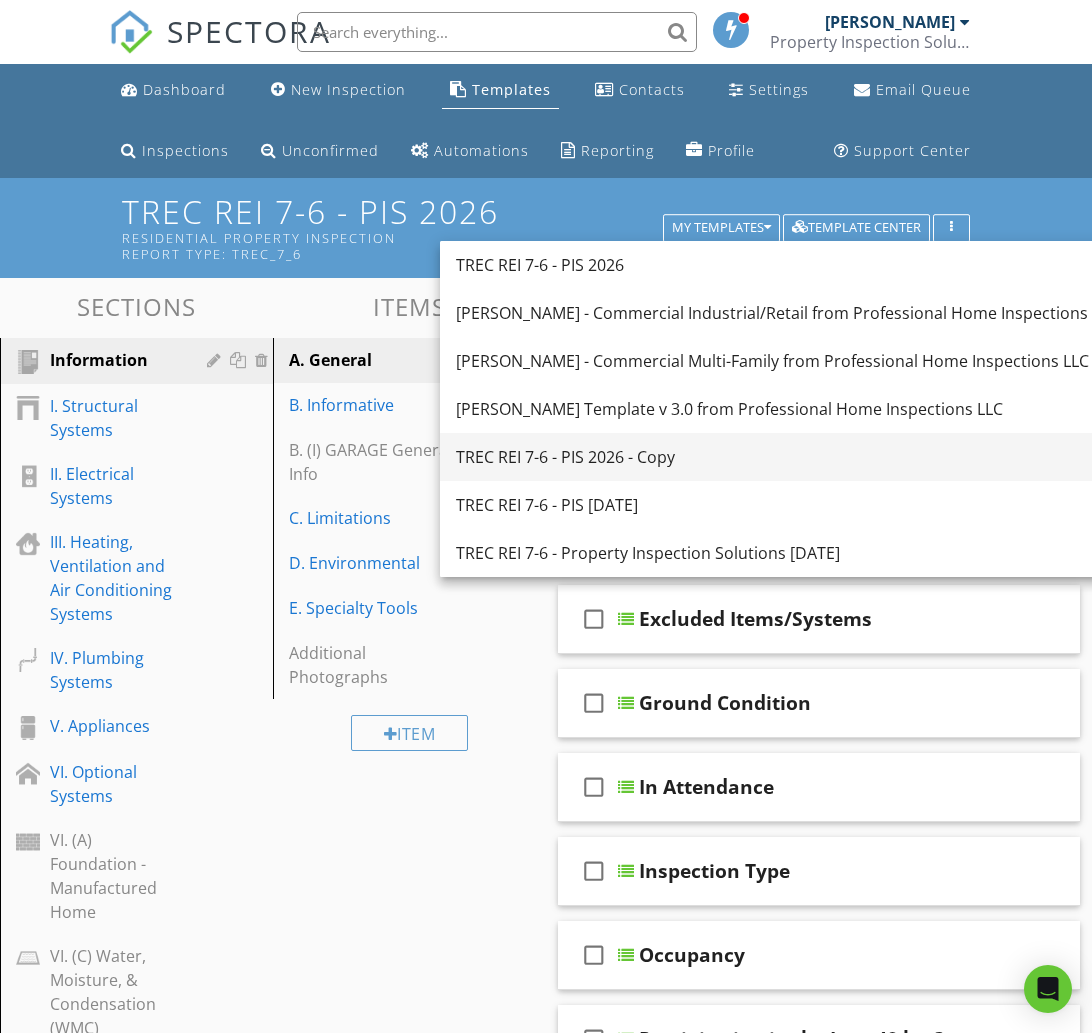 click on "TREC REI 7-6 - PIS 2026 - Copy" at bounding box center (787, 457) 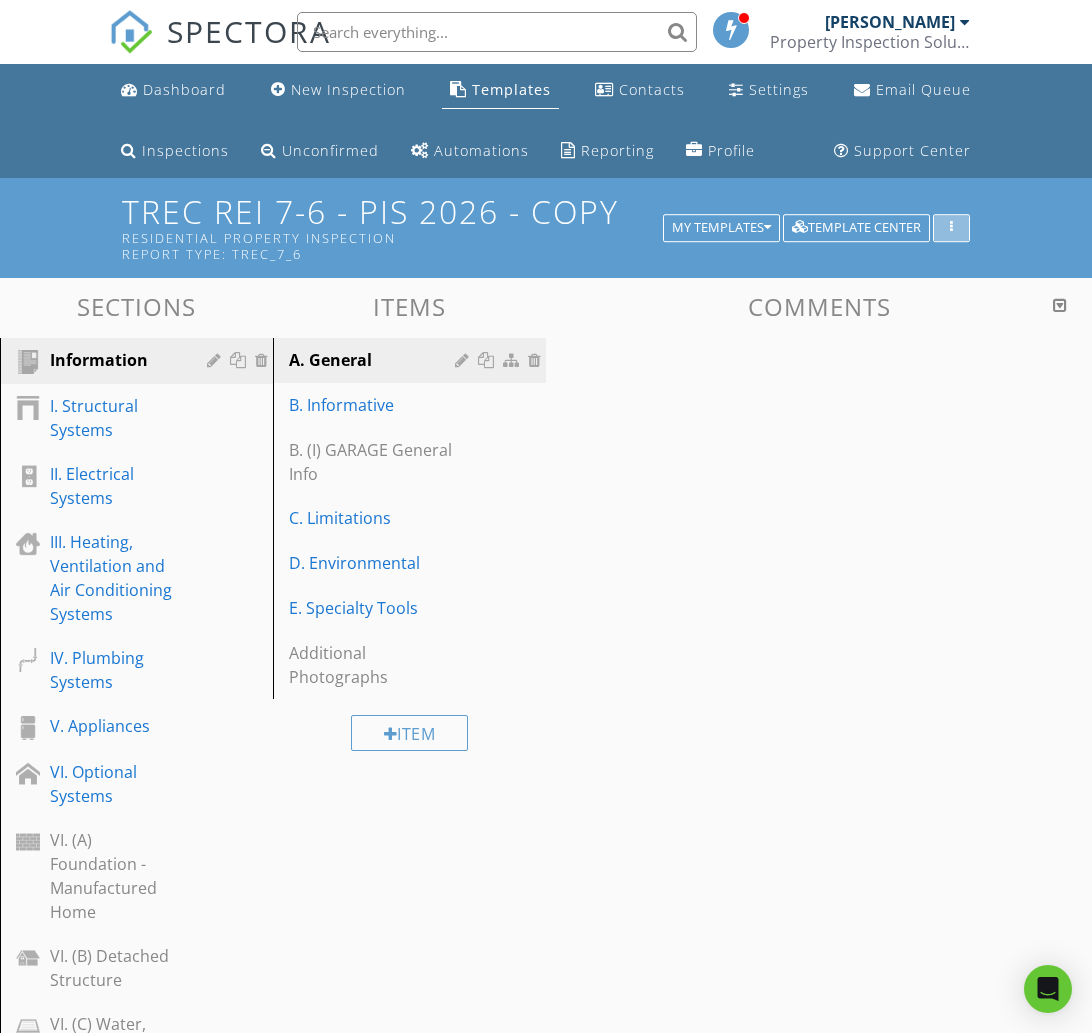 click at bounding box center (951, 228) 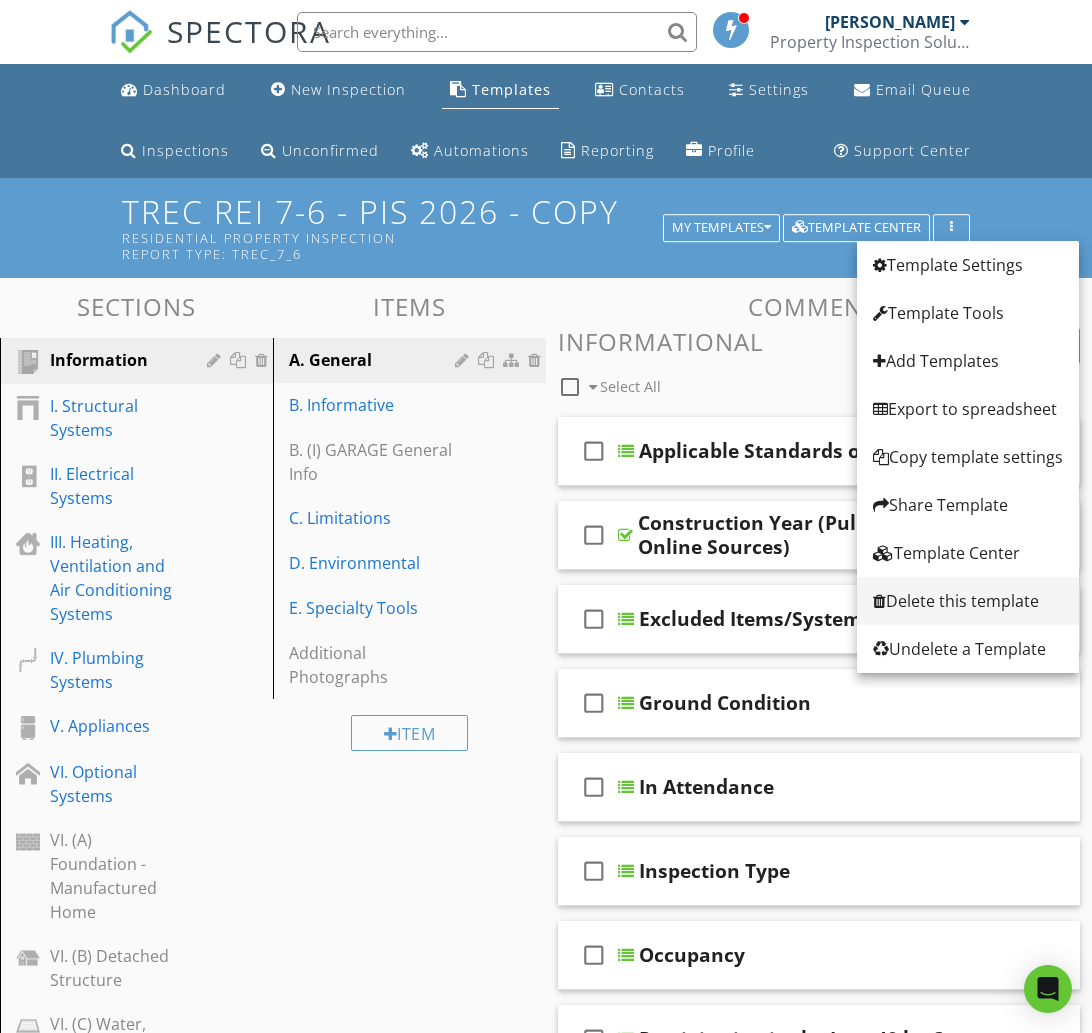 click on "Delete this template" at bounding box center (968, 601) 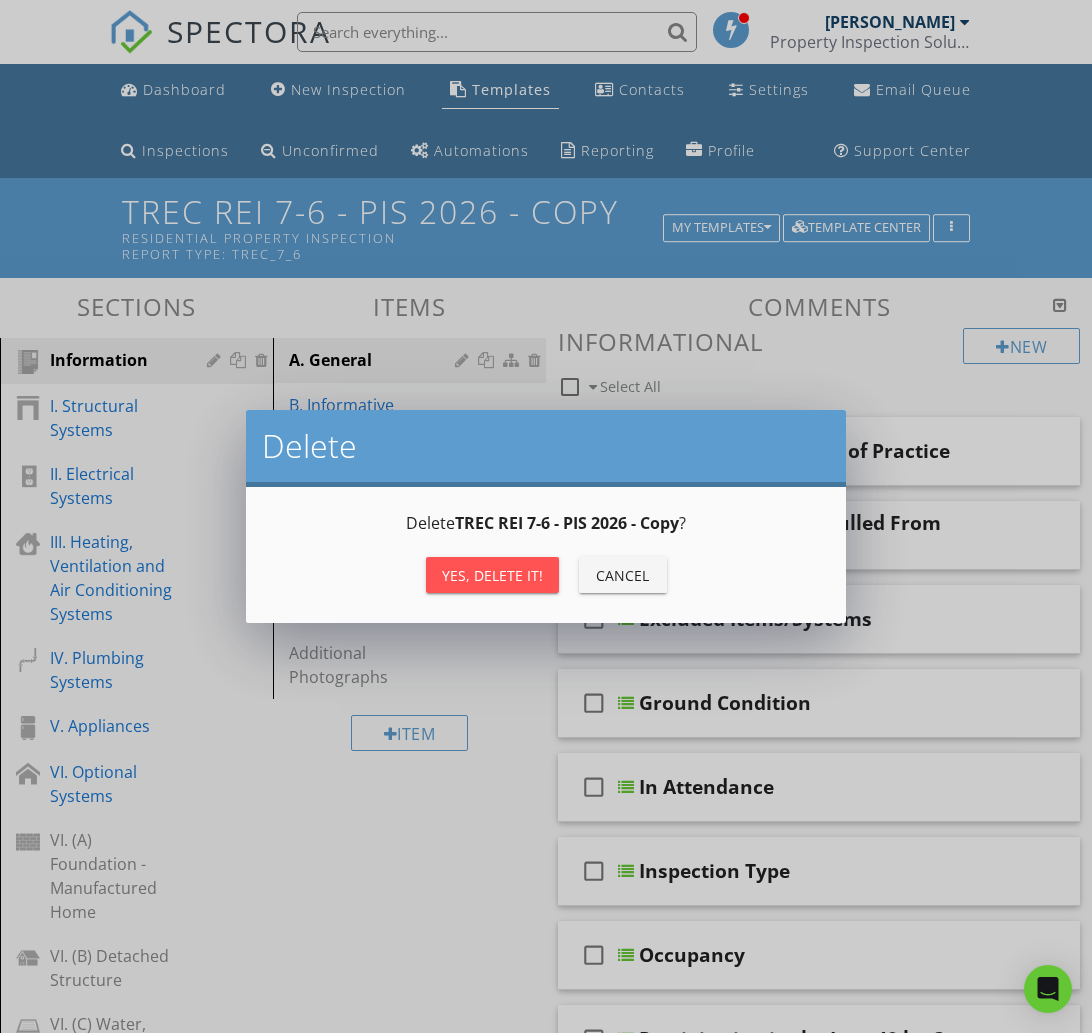click on "Yes, Delete it!" at bounding box center (492, 575) 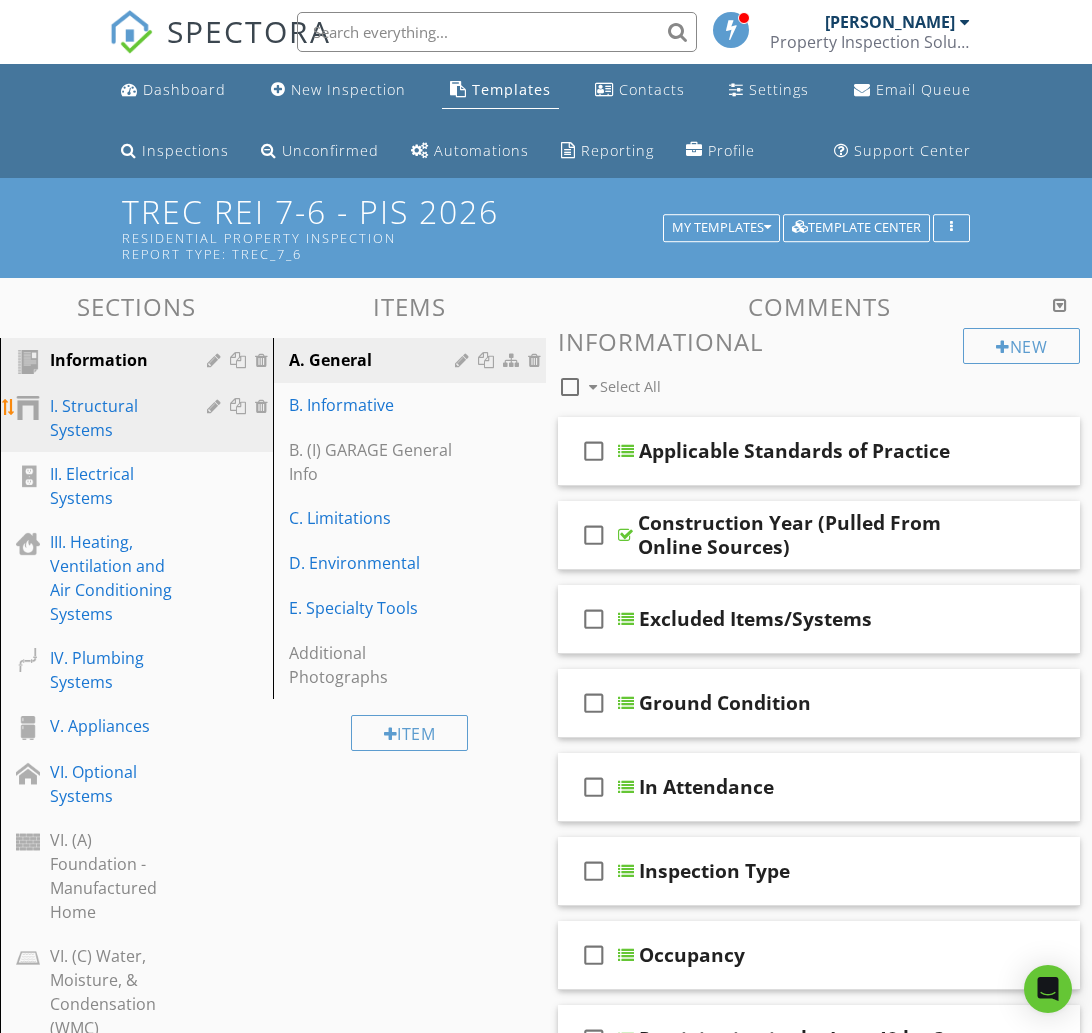 click on "I. Structural Systems" at bounding box center [114, 418] 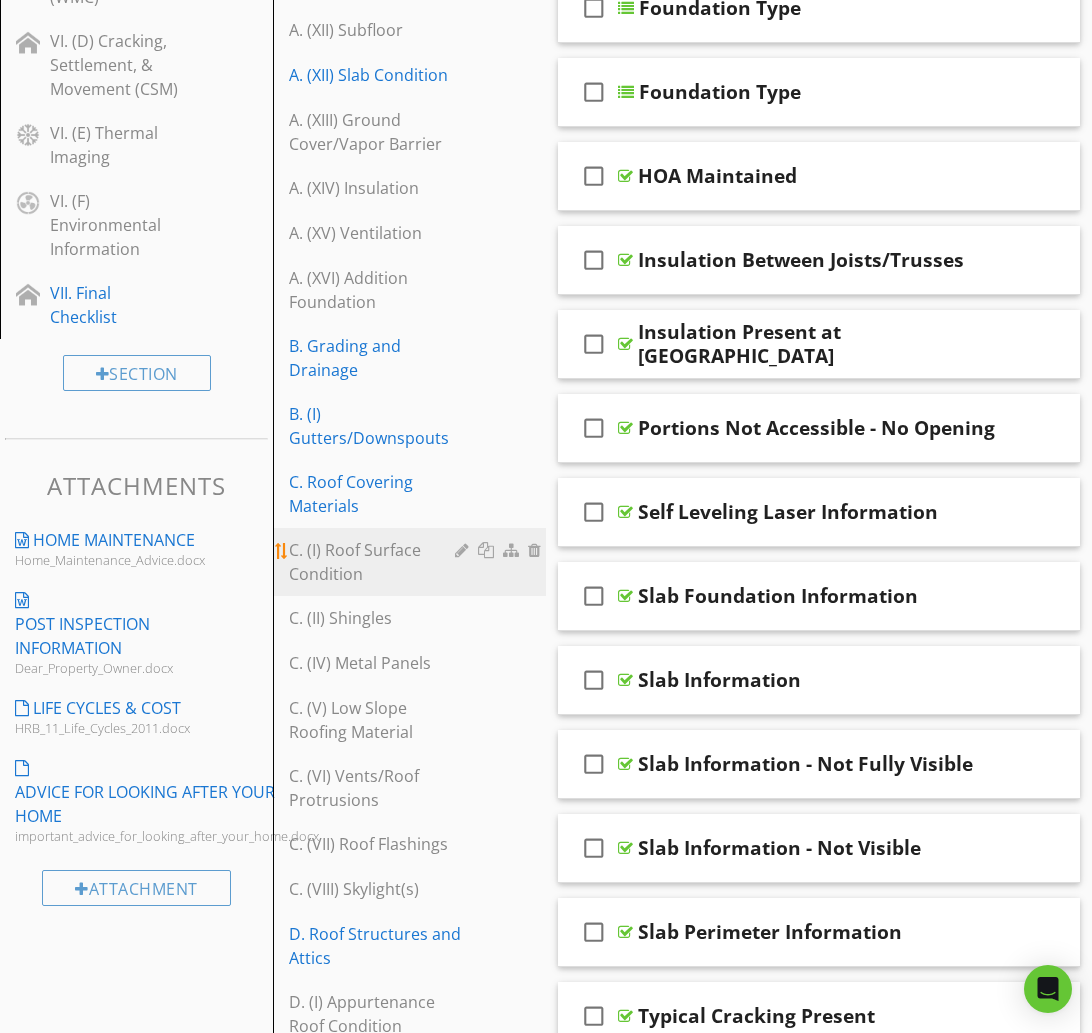 scroll, scrollTop: 1033, scrollLeft: 0, axis: vertical 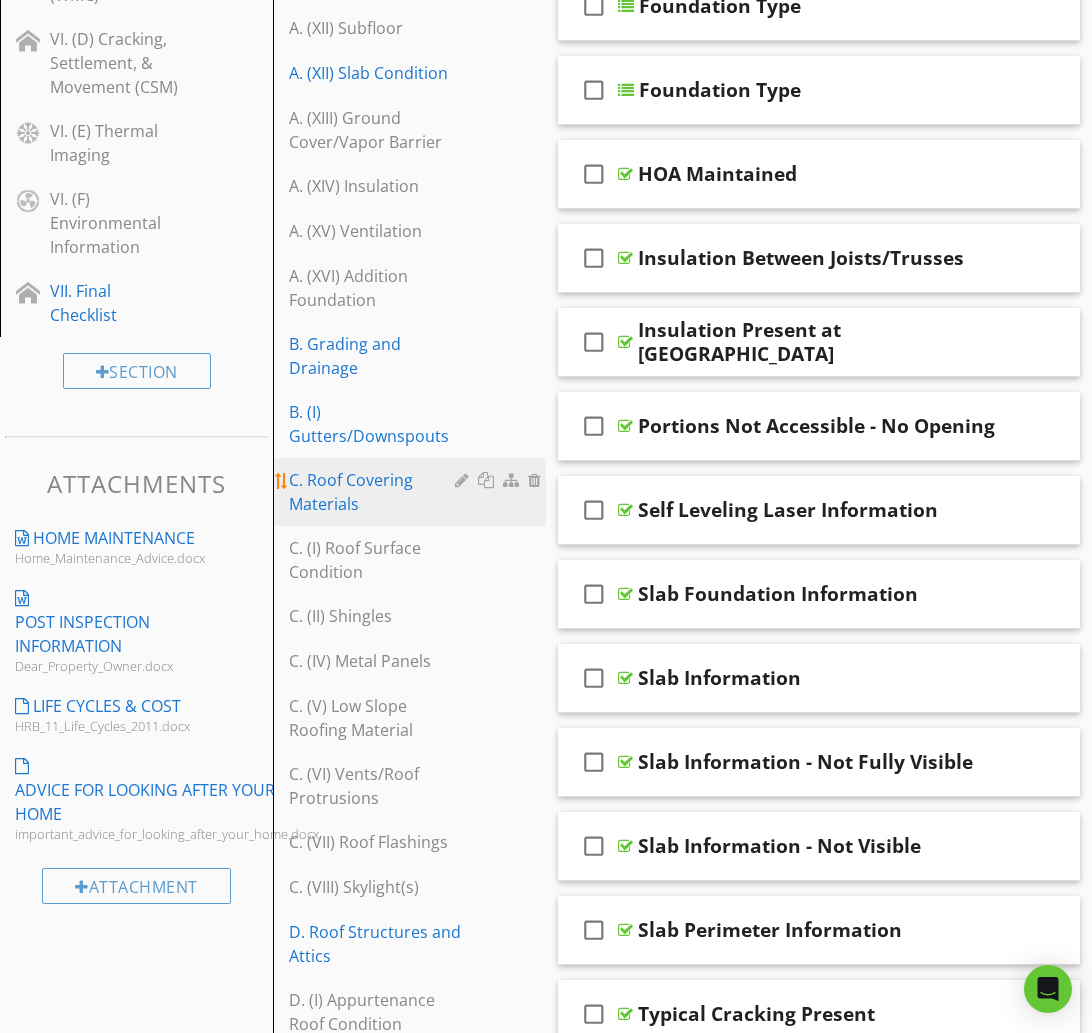 click on "C. Roof Covering Materials" at bounding box center [375, 492] 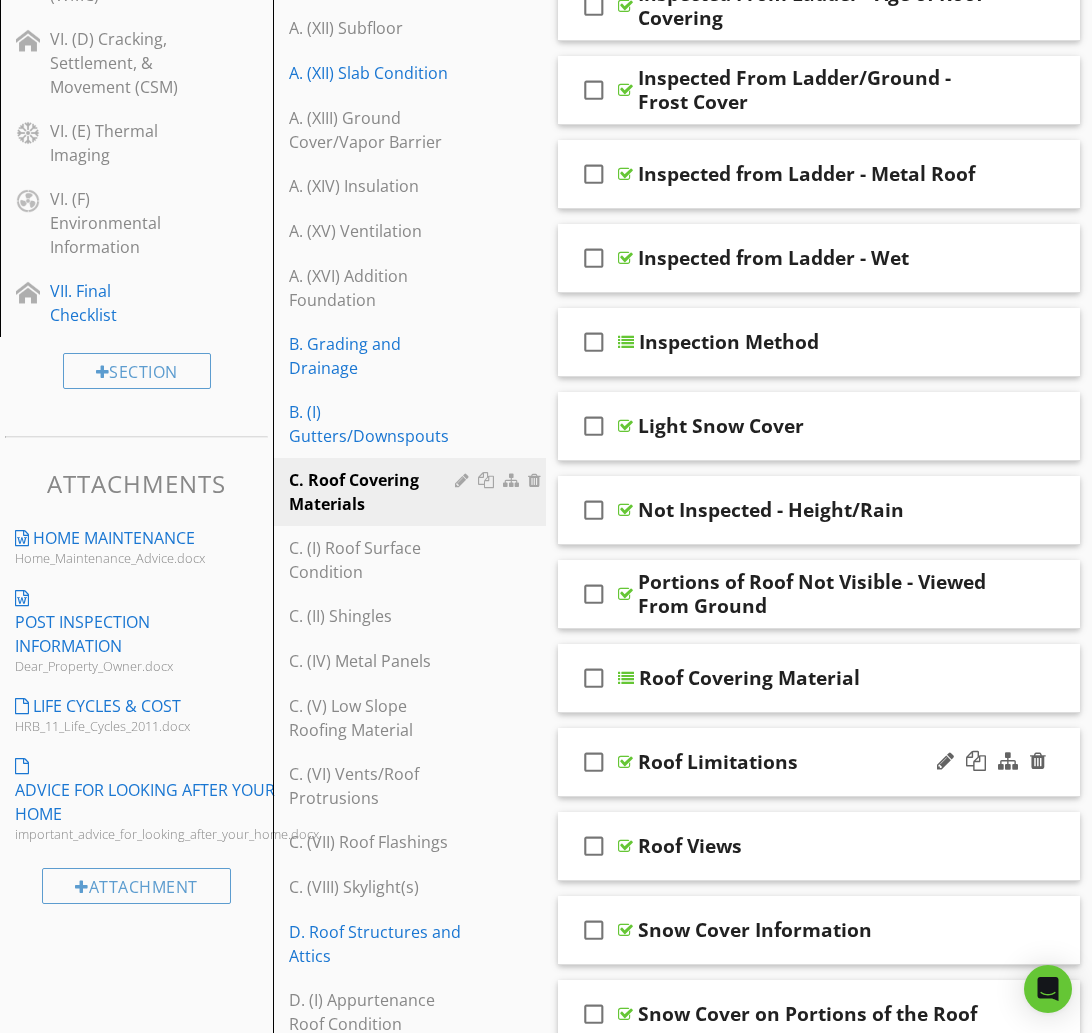 click on "Roof Limitations" at bounding box center [819, 762] 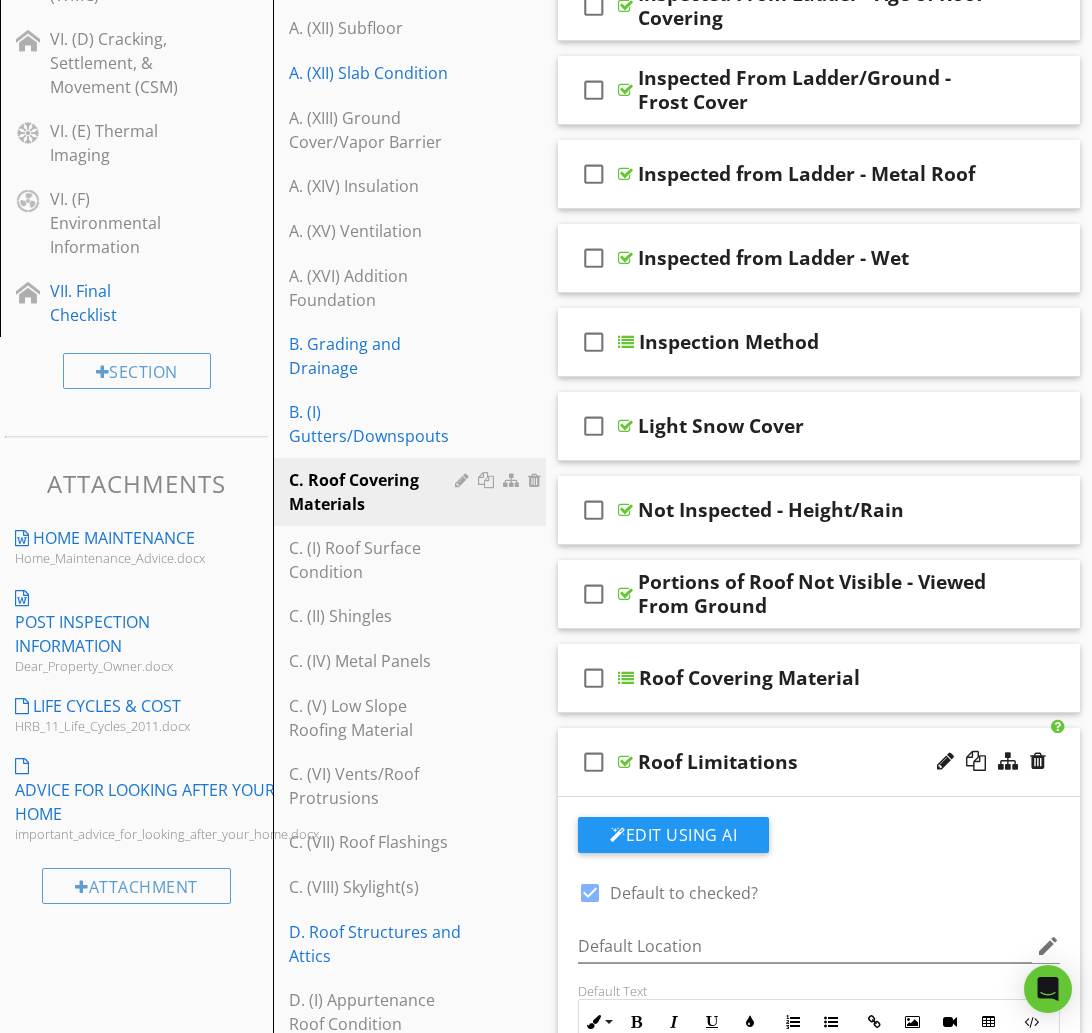 click at bounding box center (590, 893) 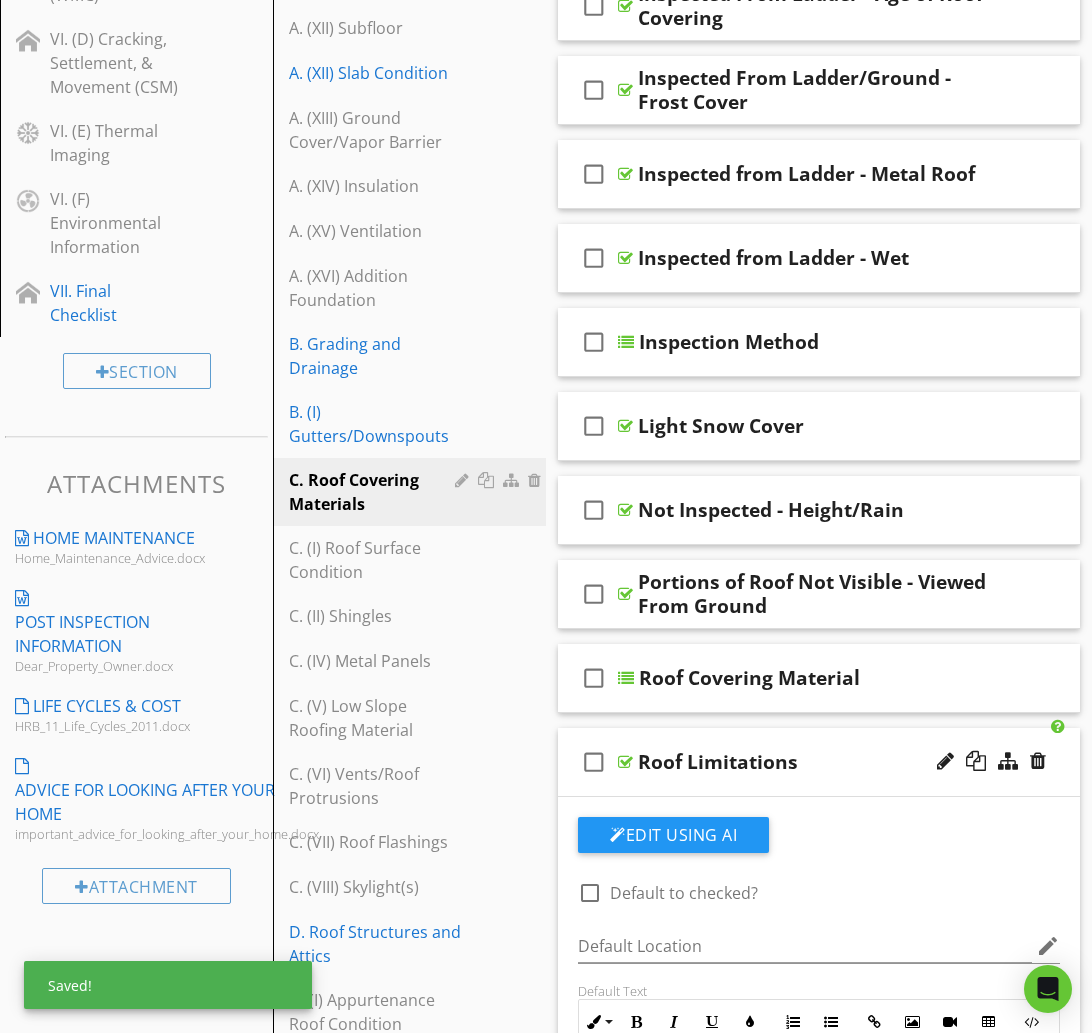 click on "Roof Limitations" at bounding box center (819, 762) 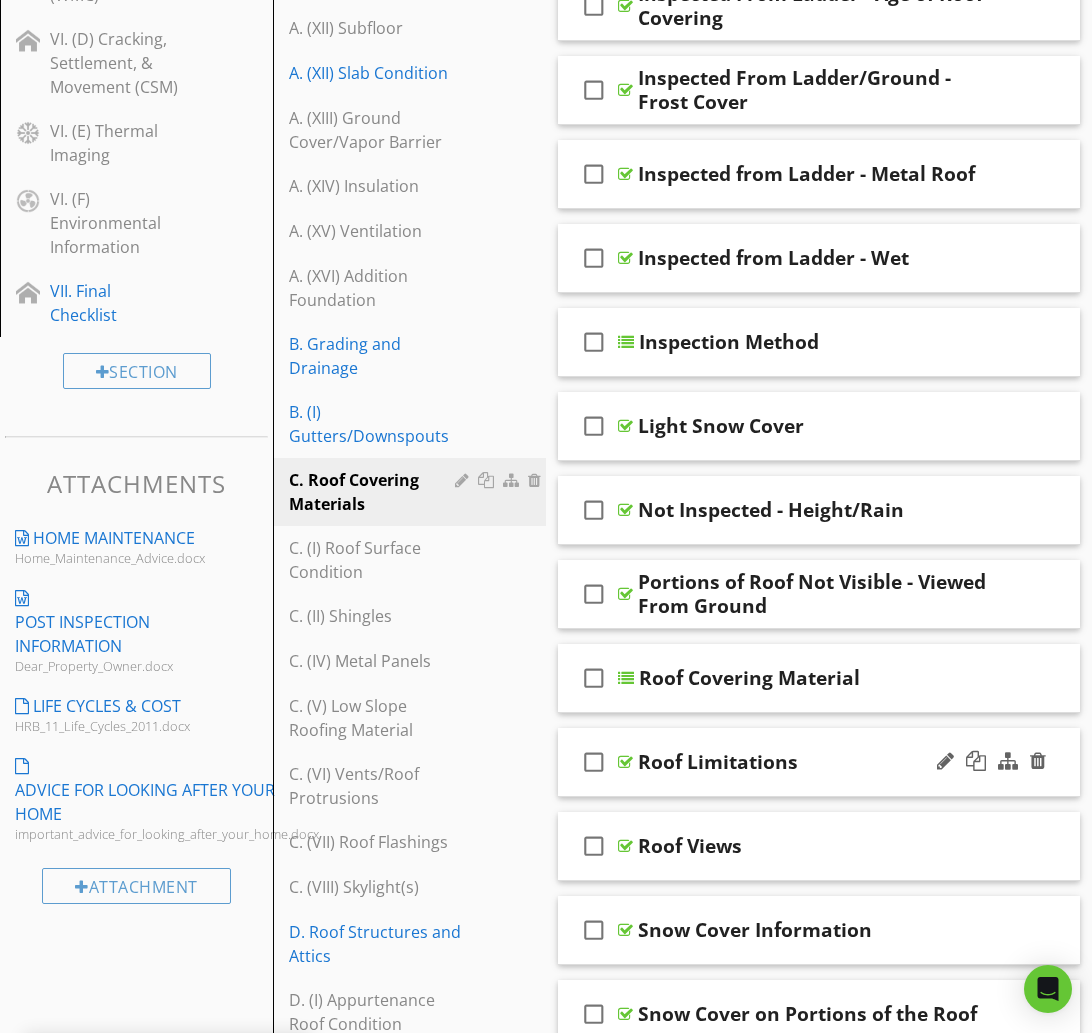 type 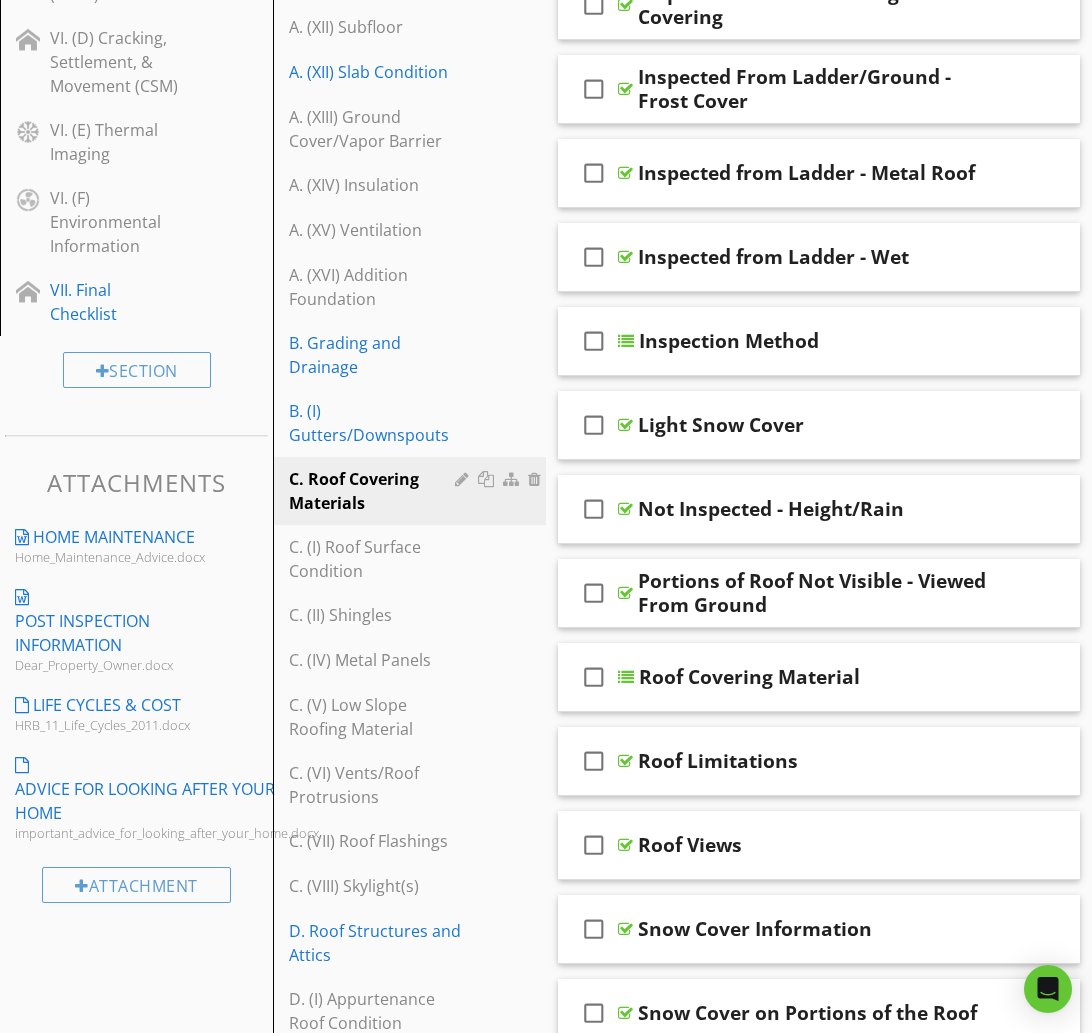 scroll, scrollTop: 1042, scrollLeft: 0, axis: vertical 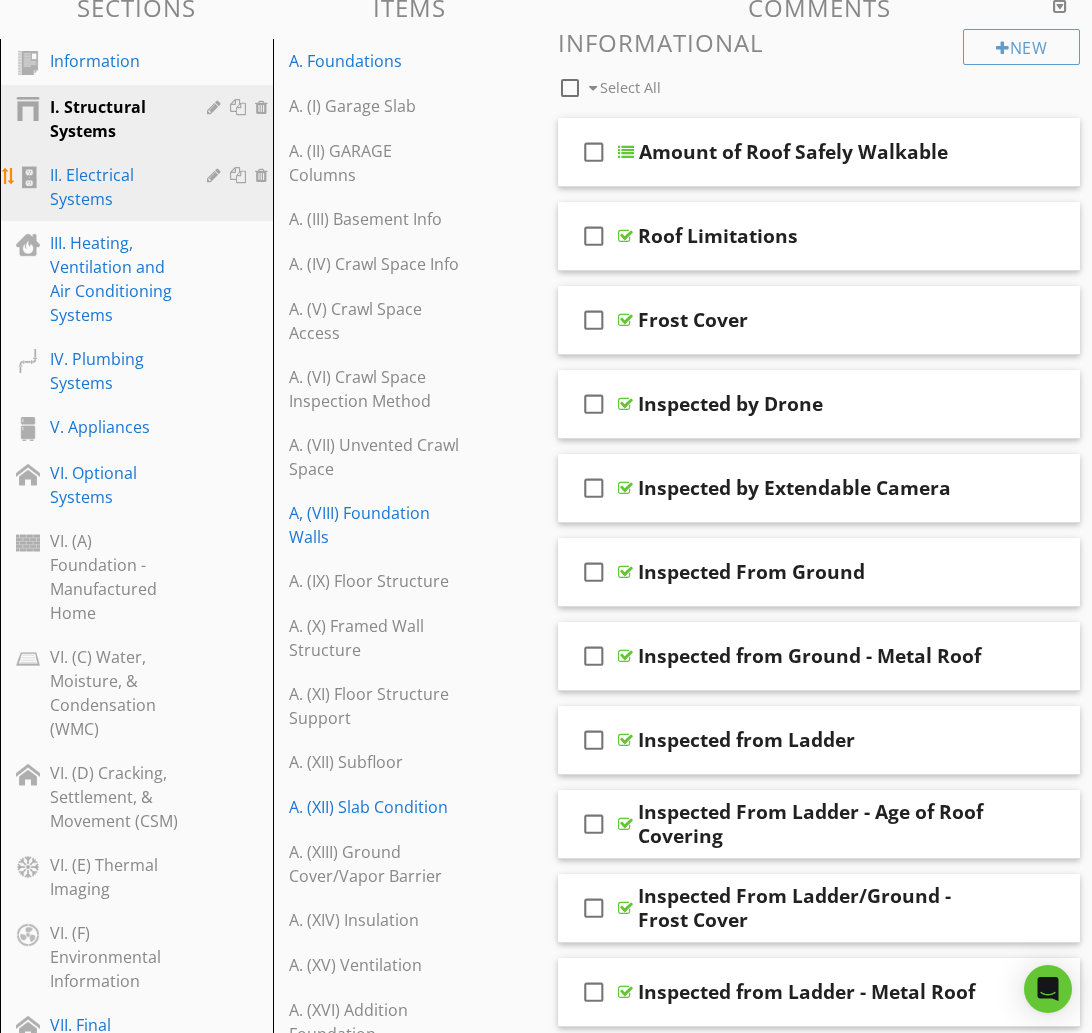 click on "II. Electrical Systems" at bounding box center (114, 187) 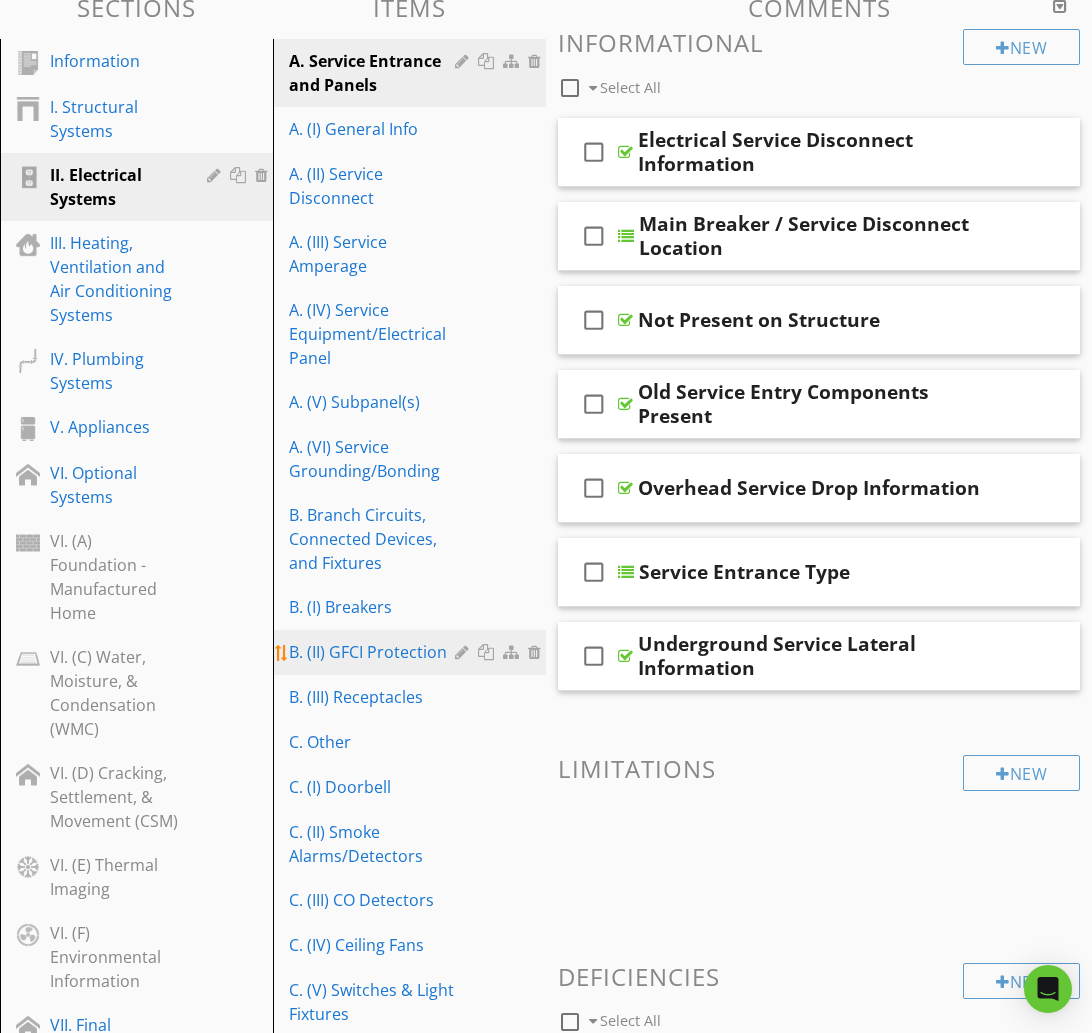 click on "B. (II) GFCI Protection" at bounding box center [375, 652] 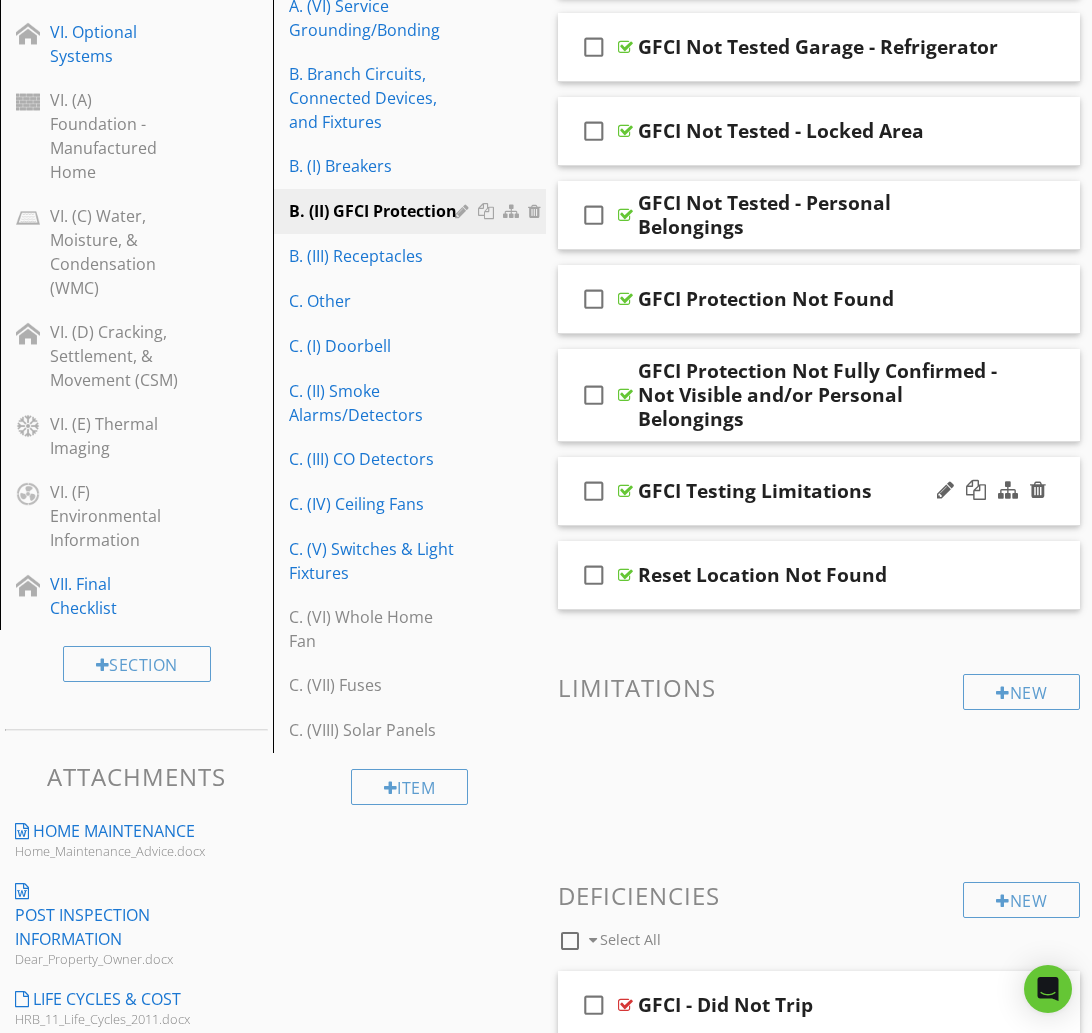 scroll, scrollTop: 744, scrollLeft: 0, axis: vertical 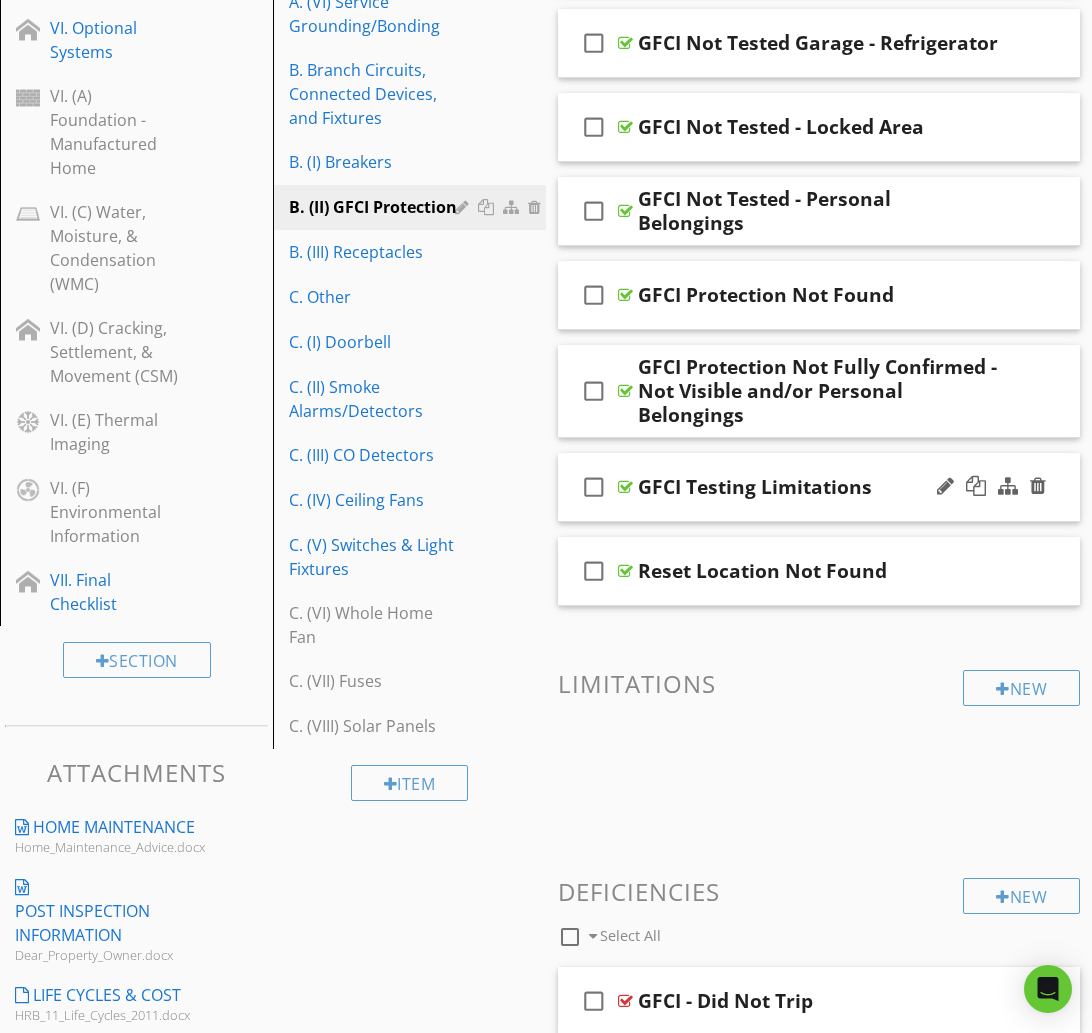 click on "check_box_outline_blank
GFCI Testing Limitations" at bounding box center [819, 487] 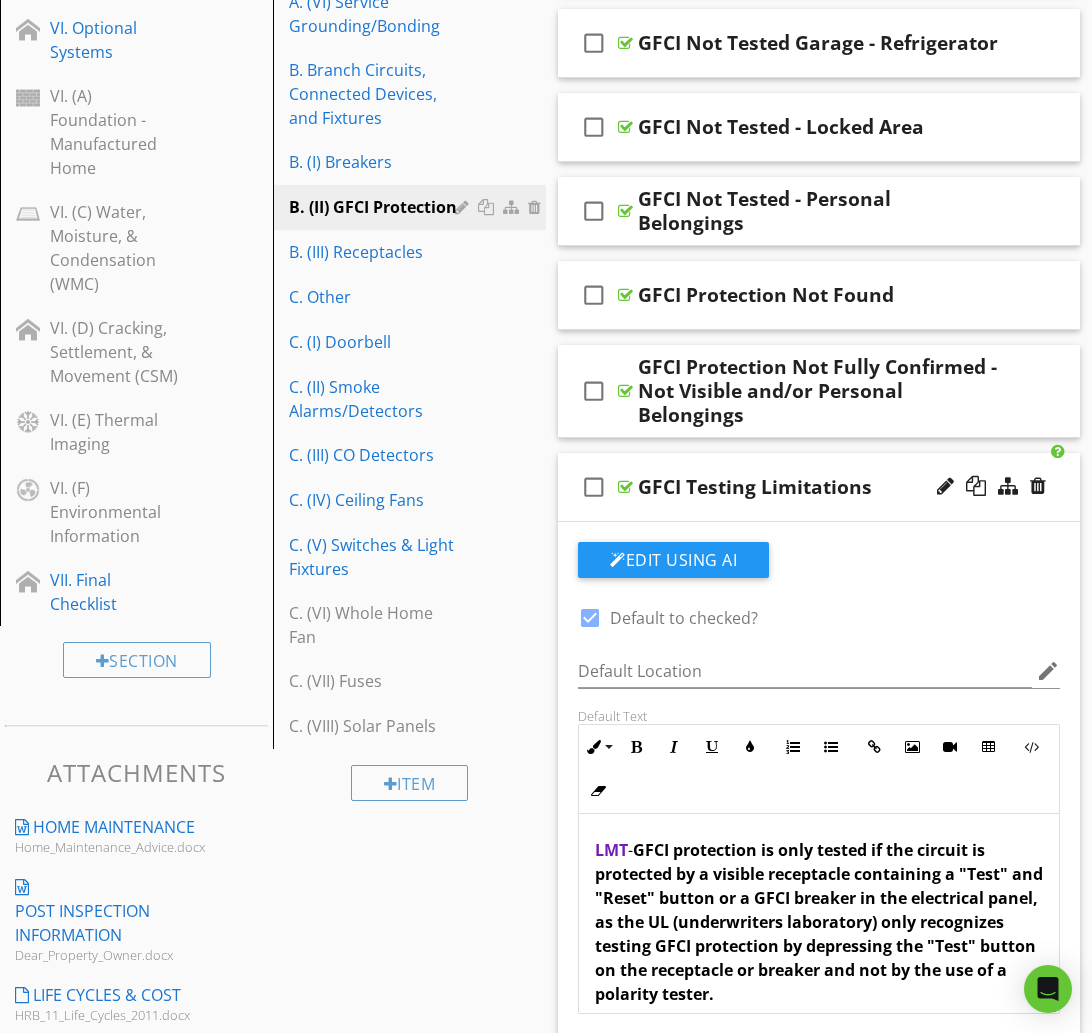 click at bounding box center (590, 618) 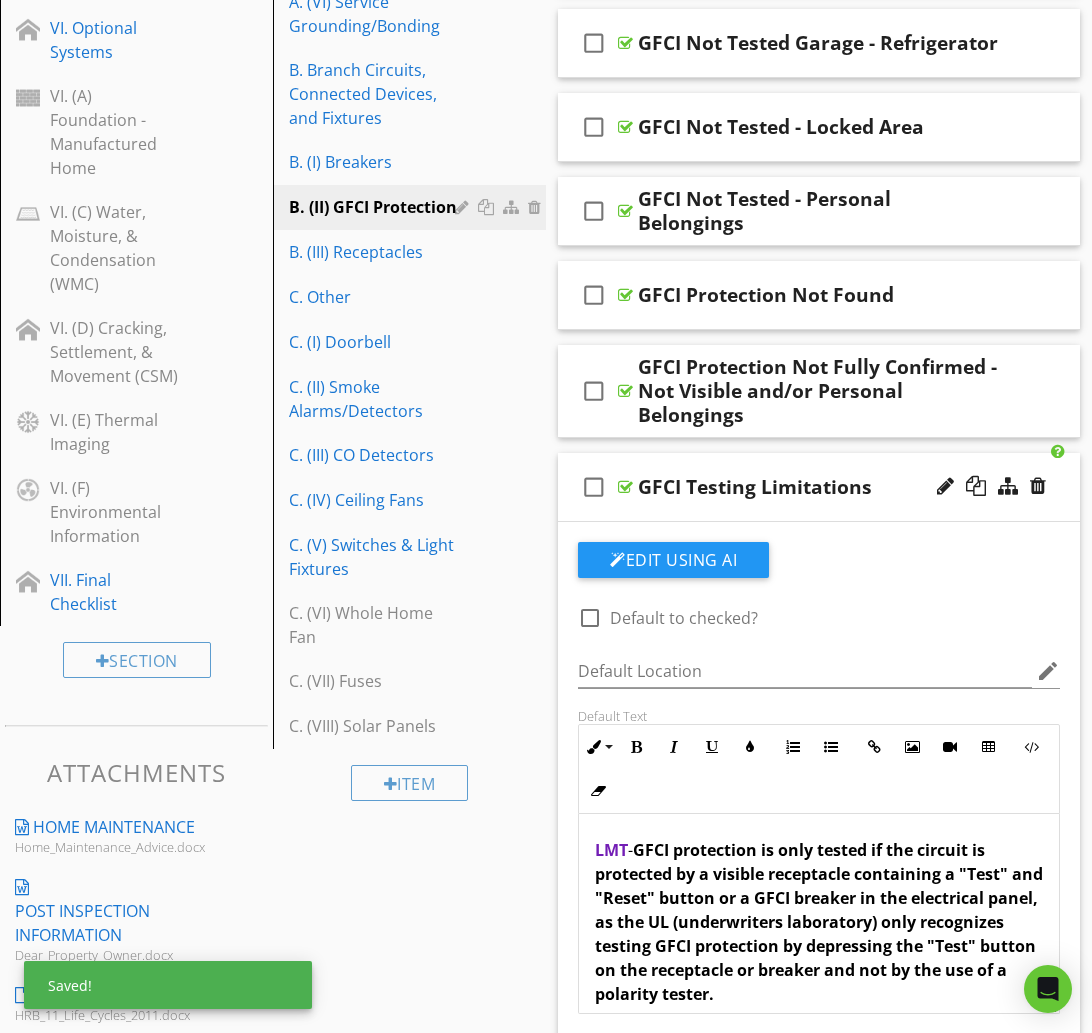 click on "check_box_outline_blank
GFCI Testing Limitations" at bounding box center [819, 487] 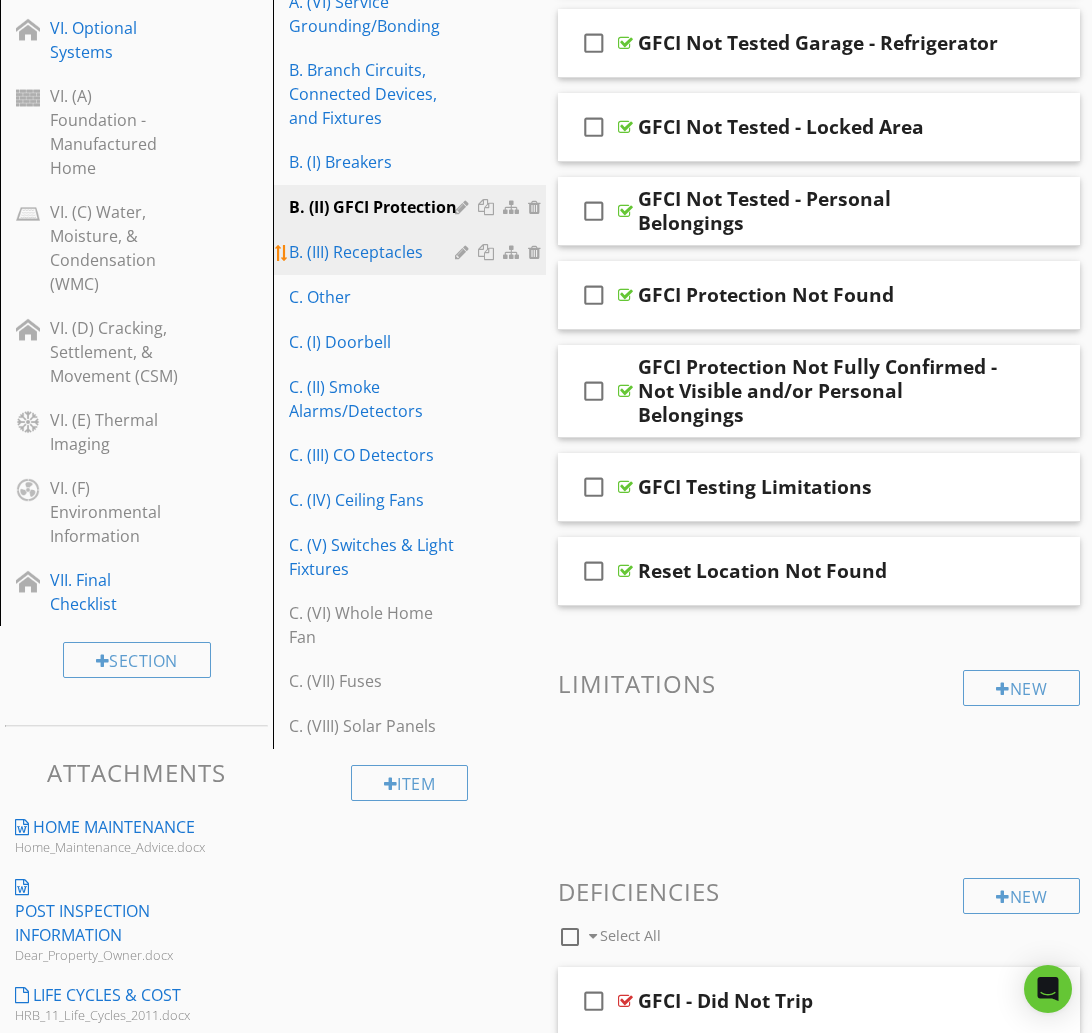click on "B. (III) Receptacles" at bounding box center [375, 252] 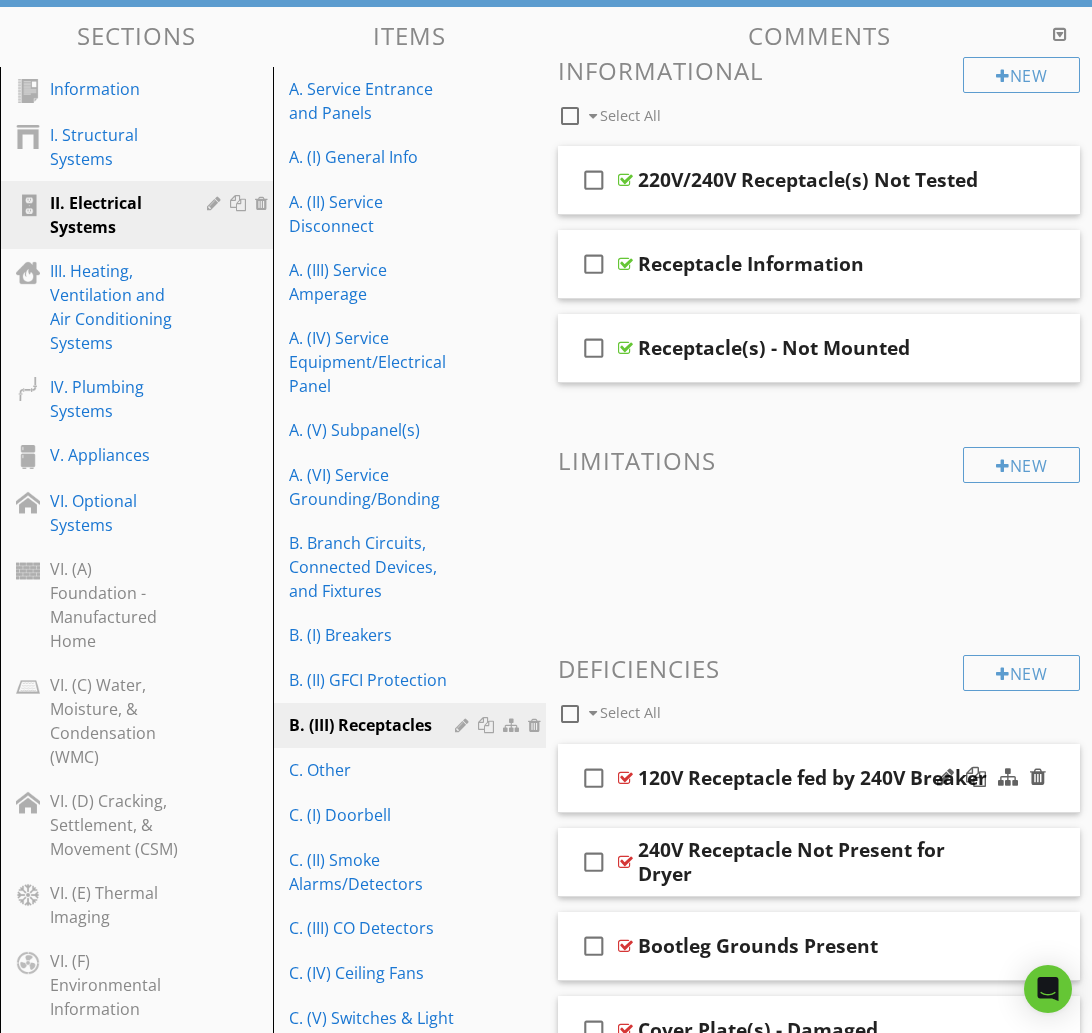 scroll, scrollTop: 0, scrollLeft: 0, axis: both 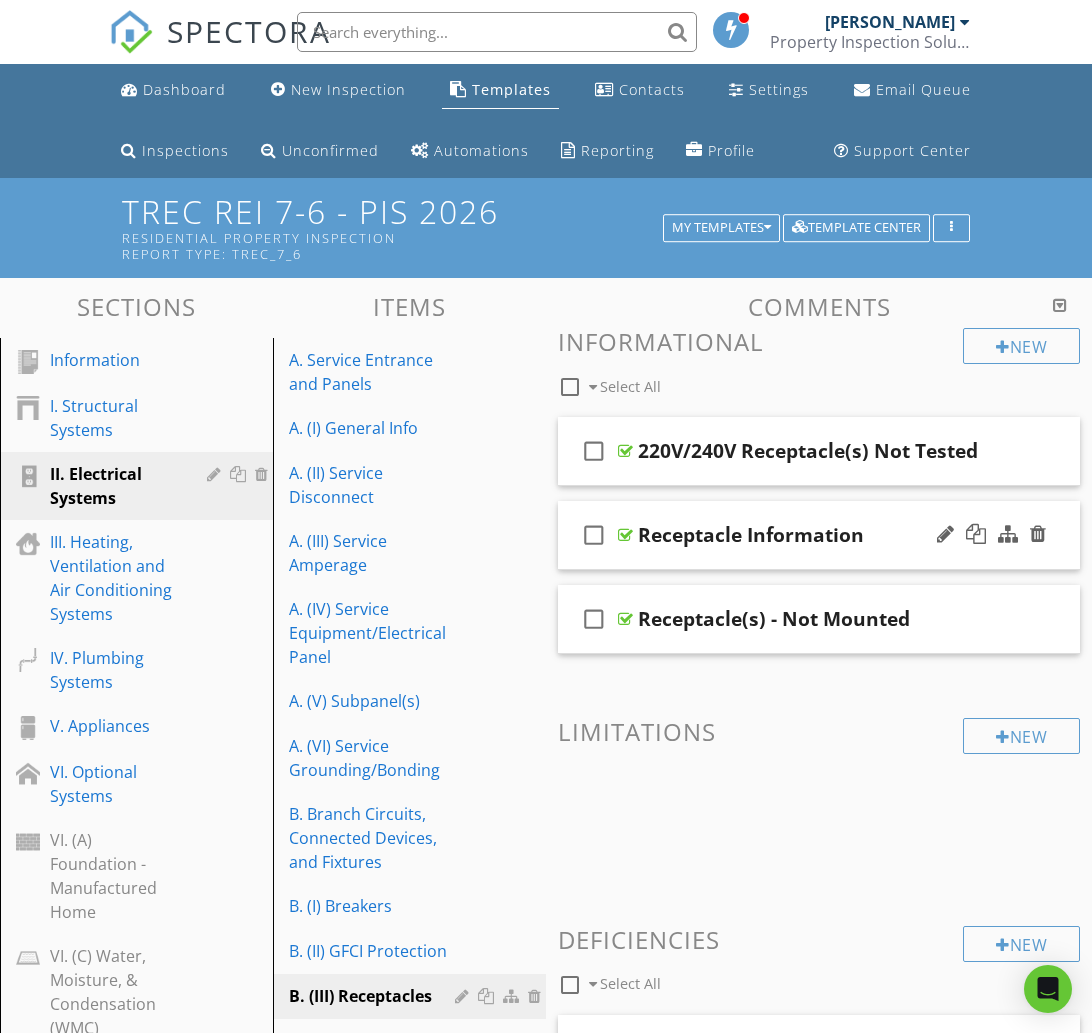 type 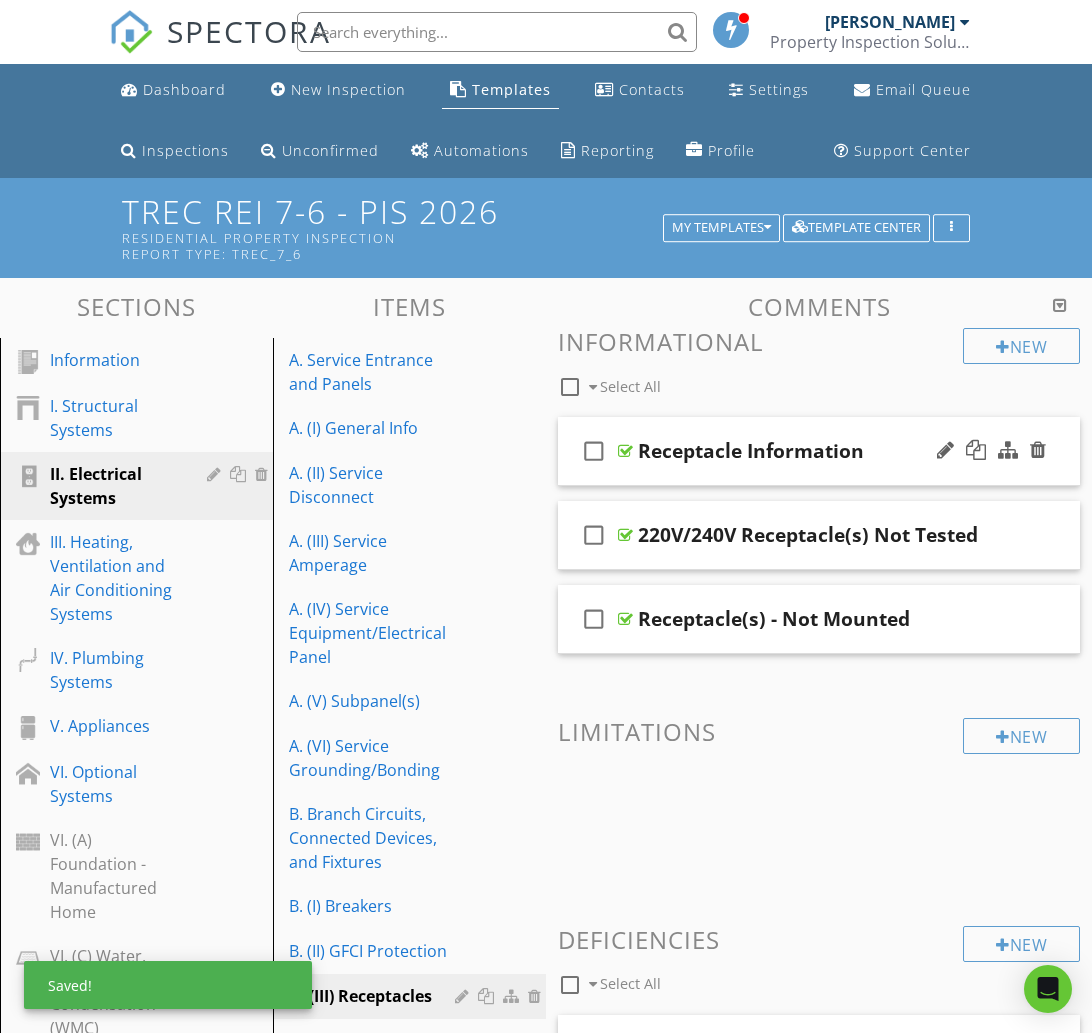 click on "Receptacle Information" at bounding box center (819, 451) 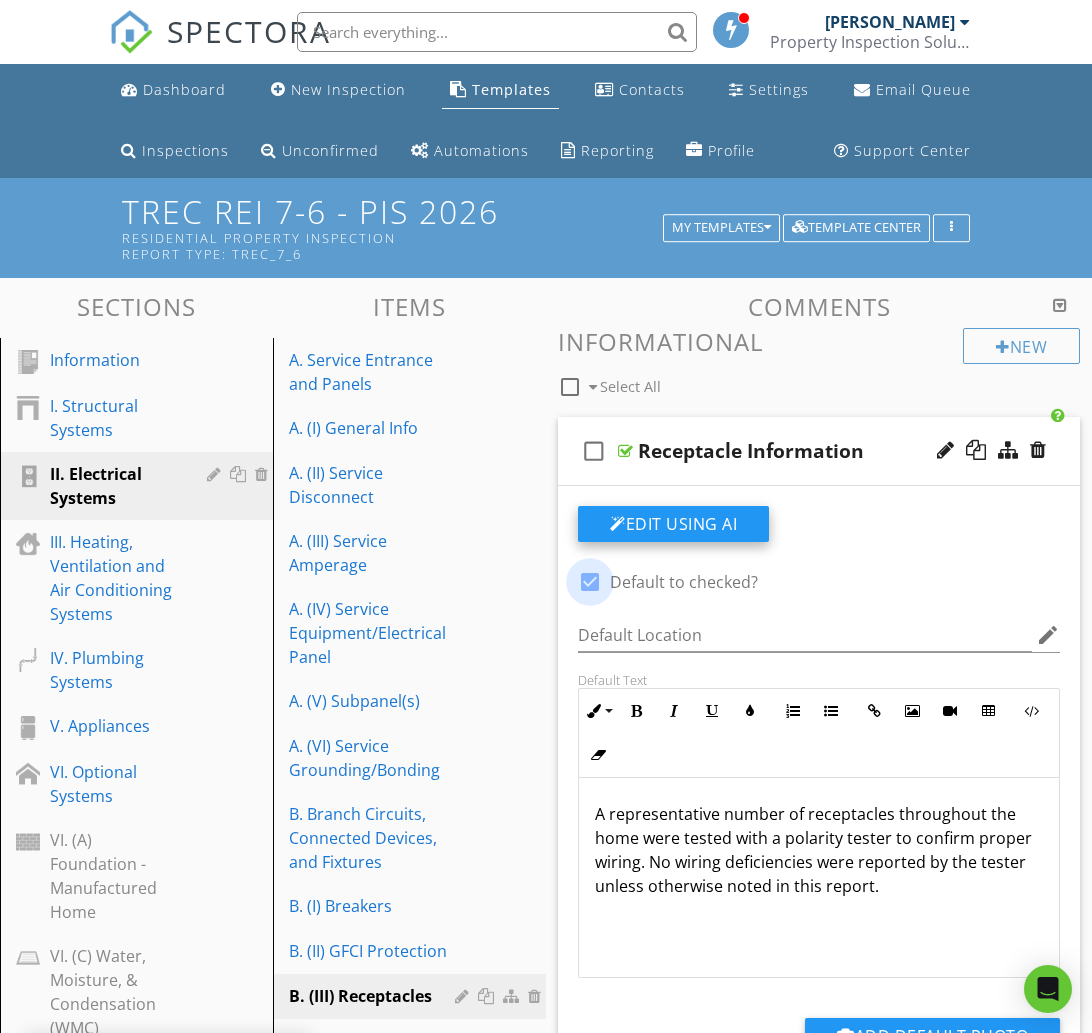 drag, startPoint x: 594, startPoint y: 581, endPoint x: 668, endPoint y: 541, distance: 84.118965 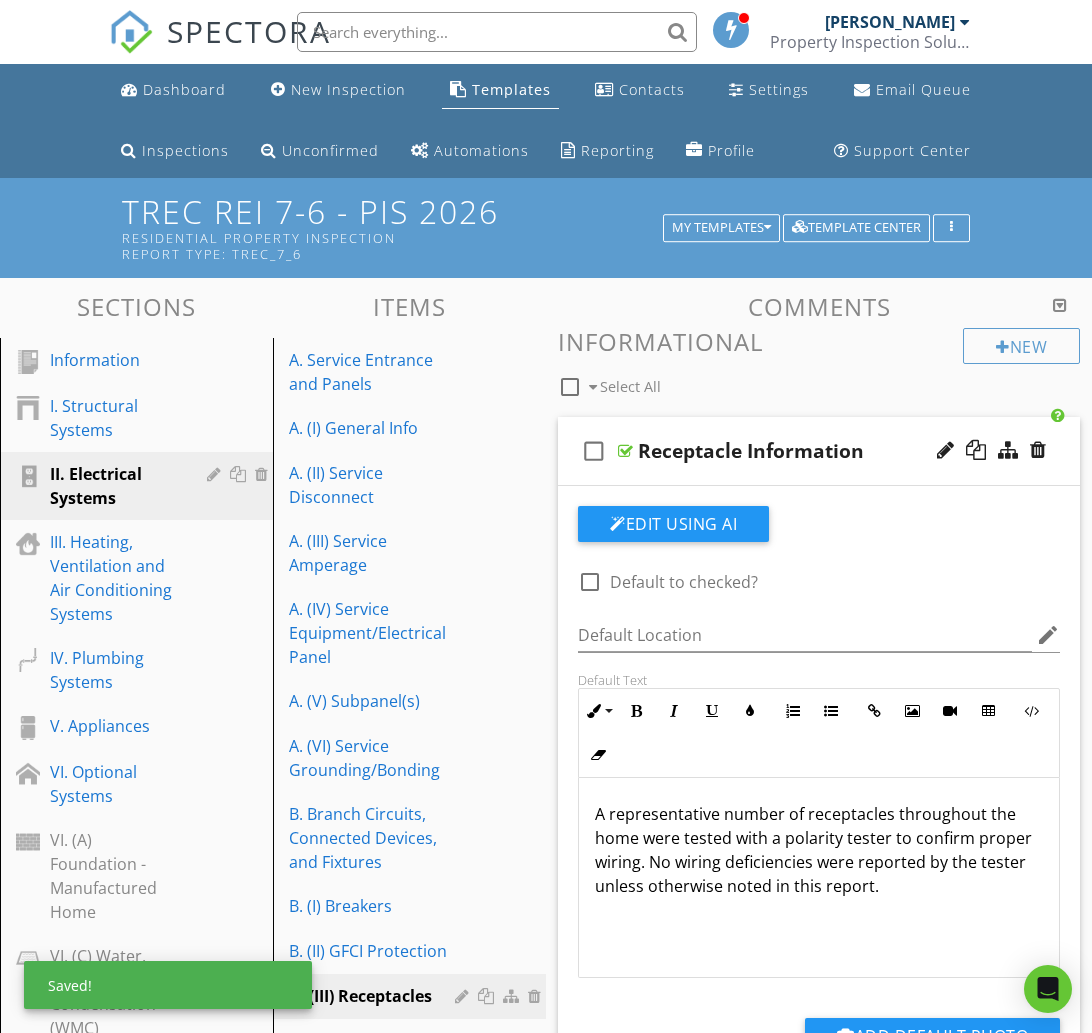 click on "check_box_outline_blank
Receptacle Information" at bounding box center [819, 451] 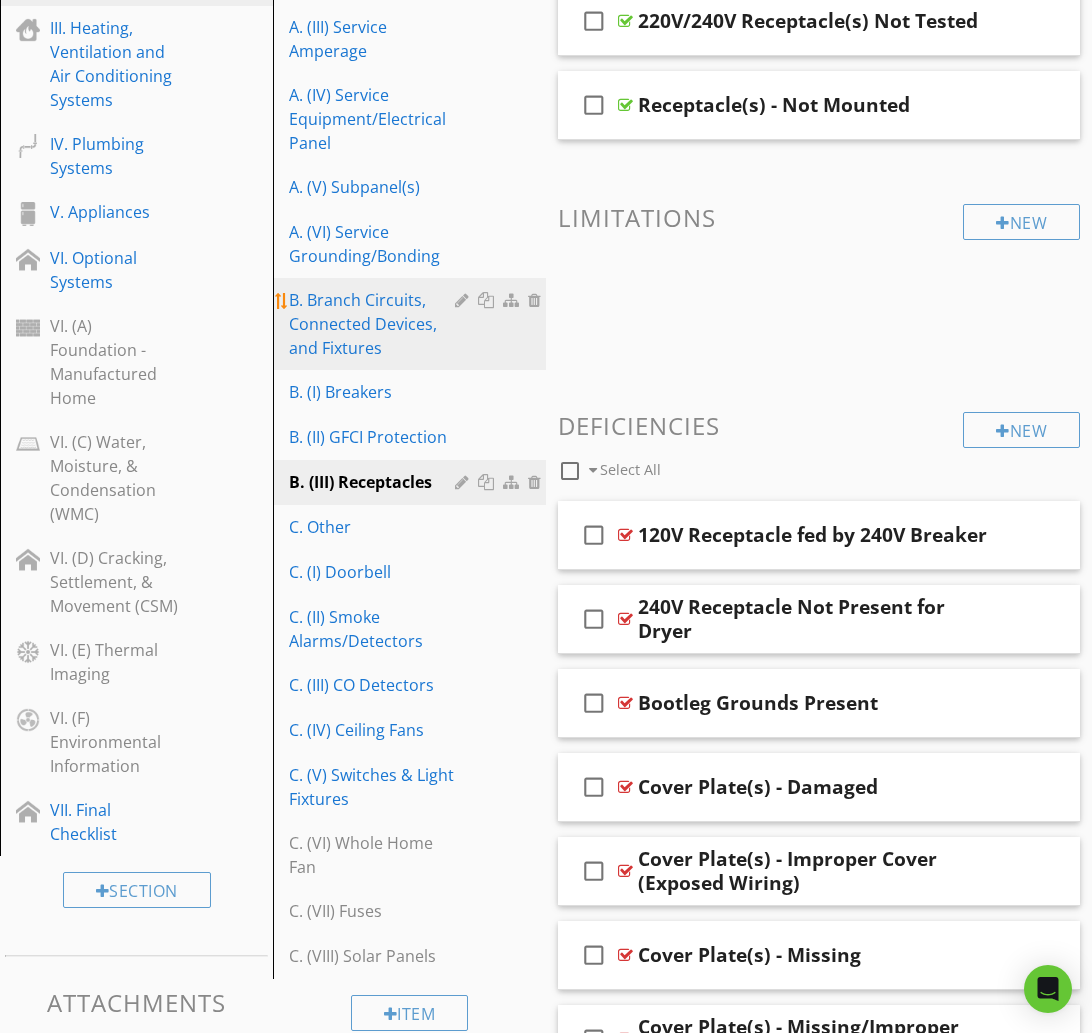 scroll, scrollTop: 516, scrollLeft: 0, axis: vertical 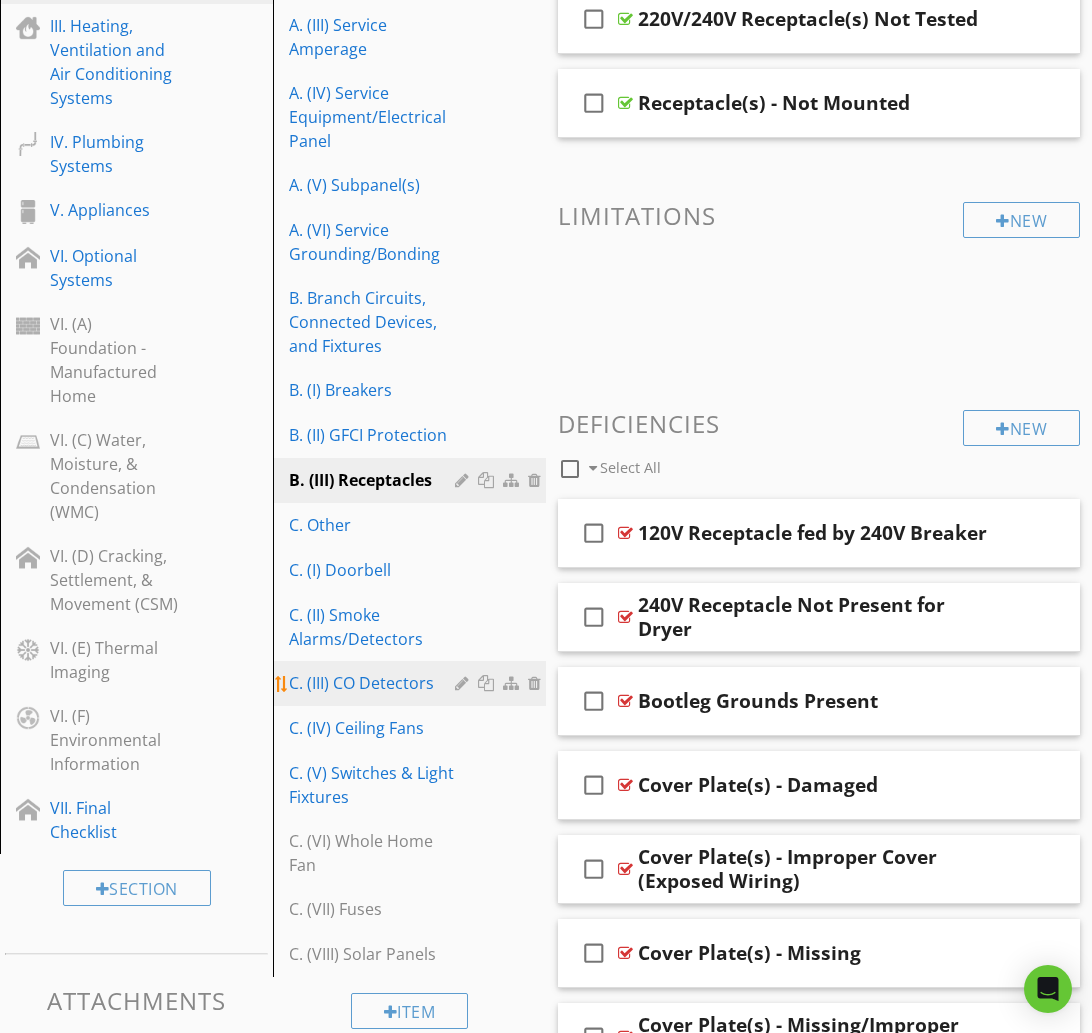 click on "C. (III) CO Detectors" at bounding box center (375, 683) 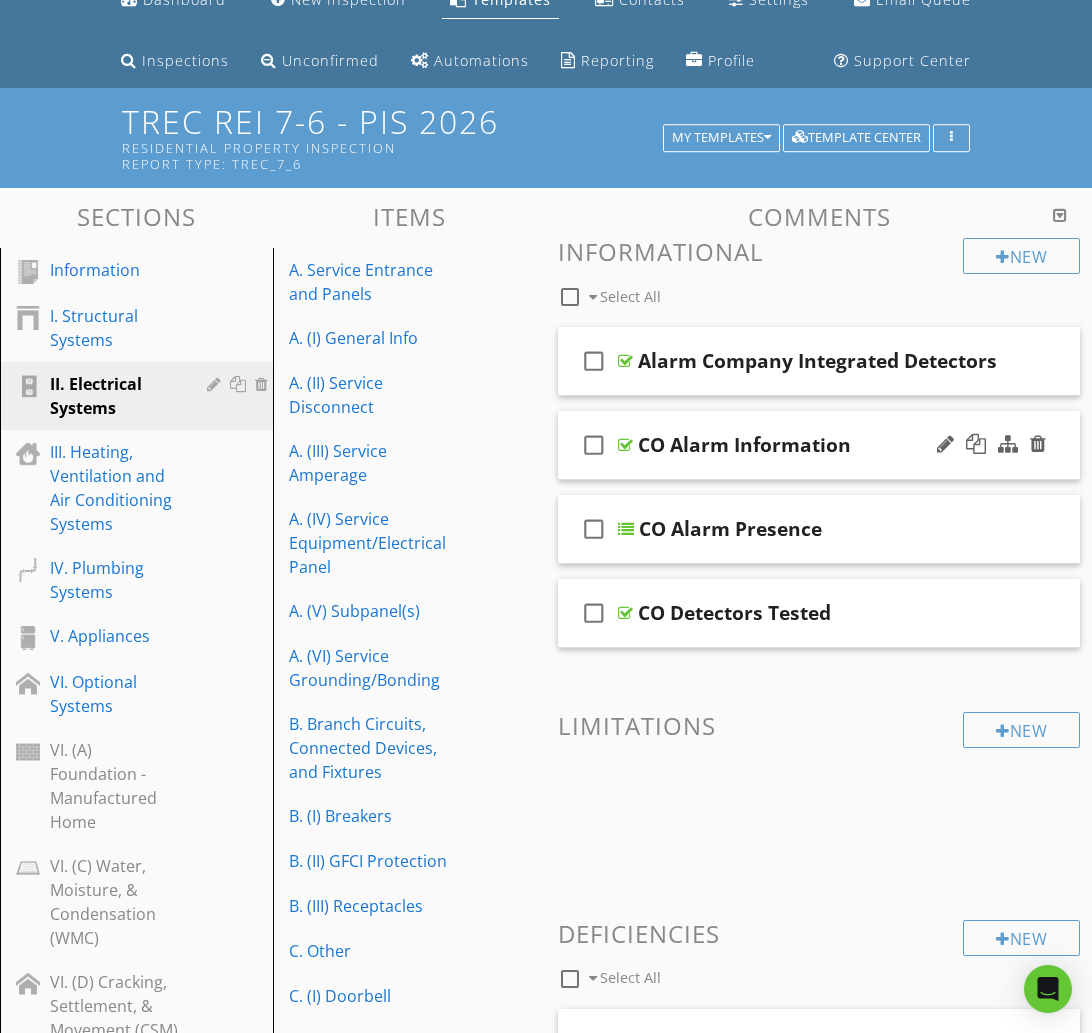 scroll, scrollTop: 88, scrollLeft: 0, axis: vertical 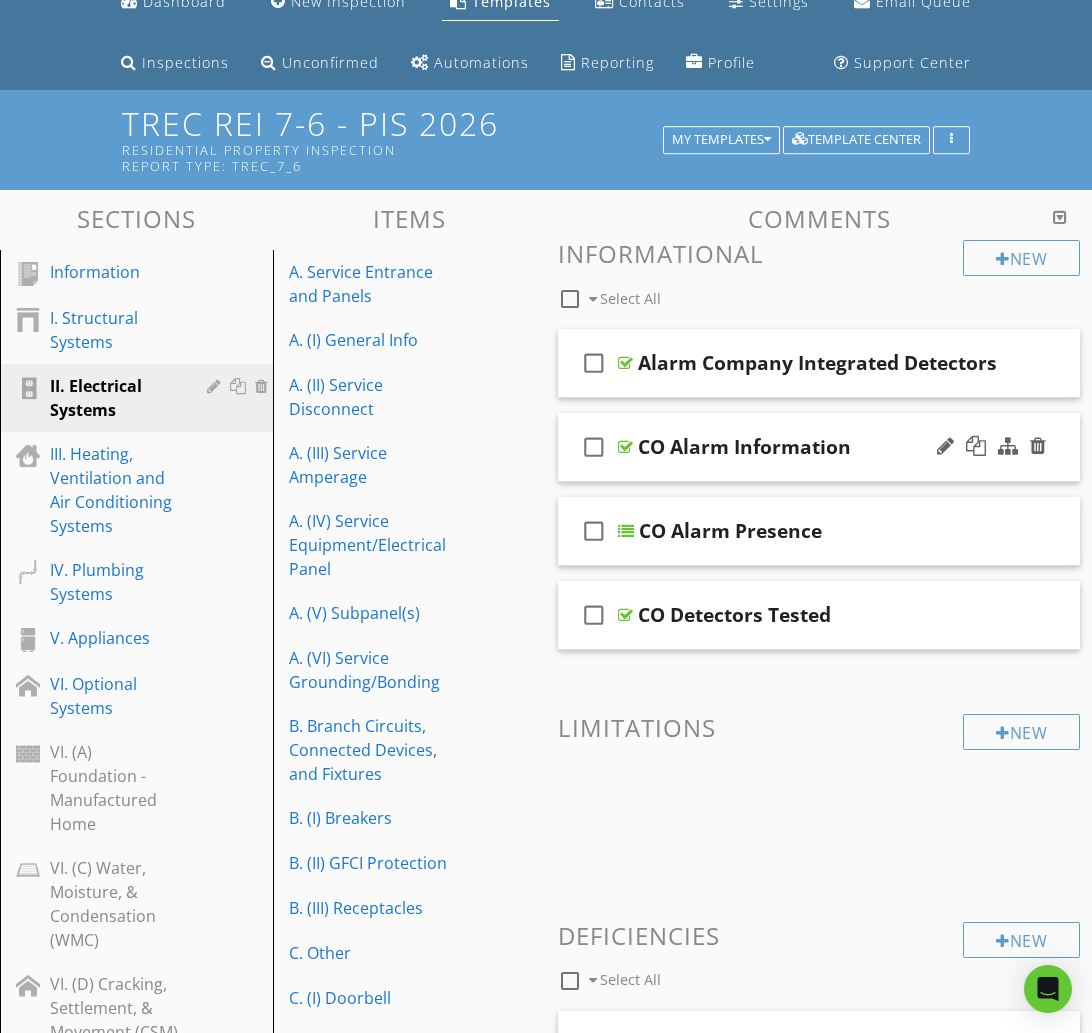 type 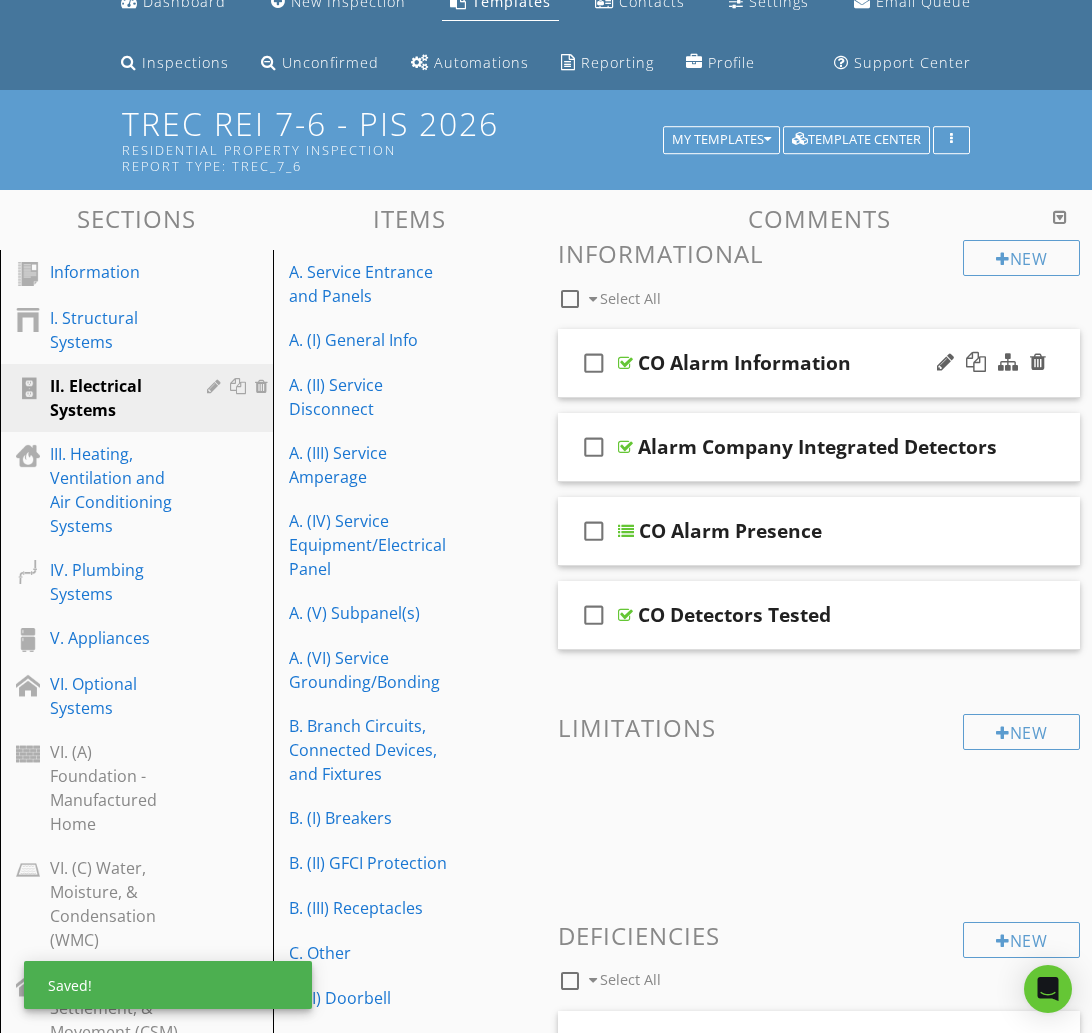 click on "check_box_outline_blank
CO Alarm Information" at bounding box center [819, 363] 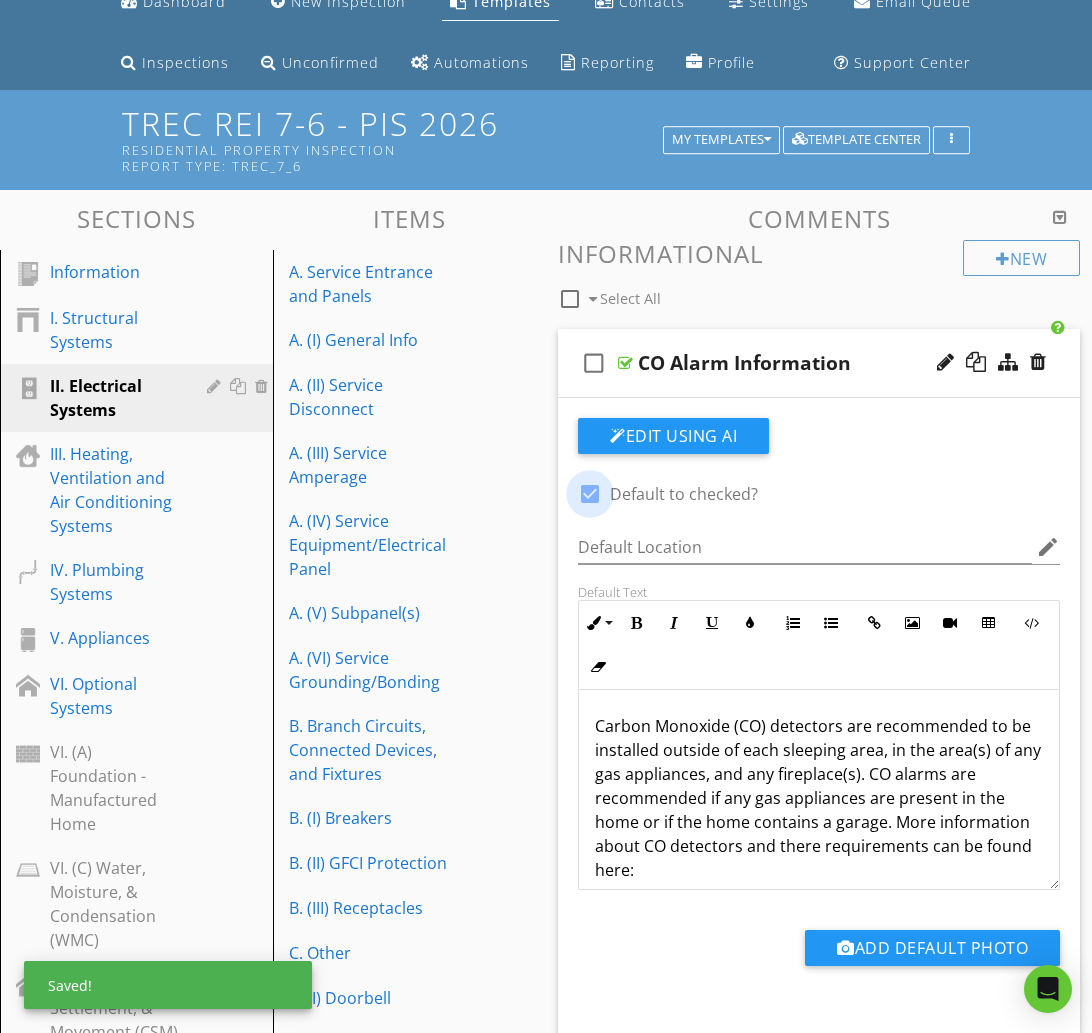 click at bounding box center (590, 494) 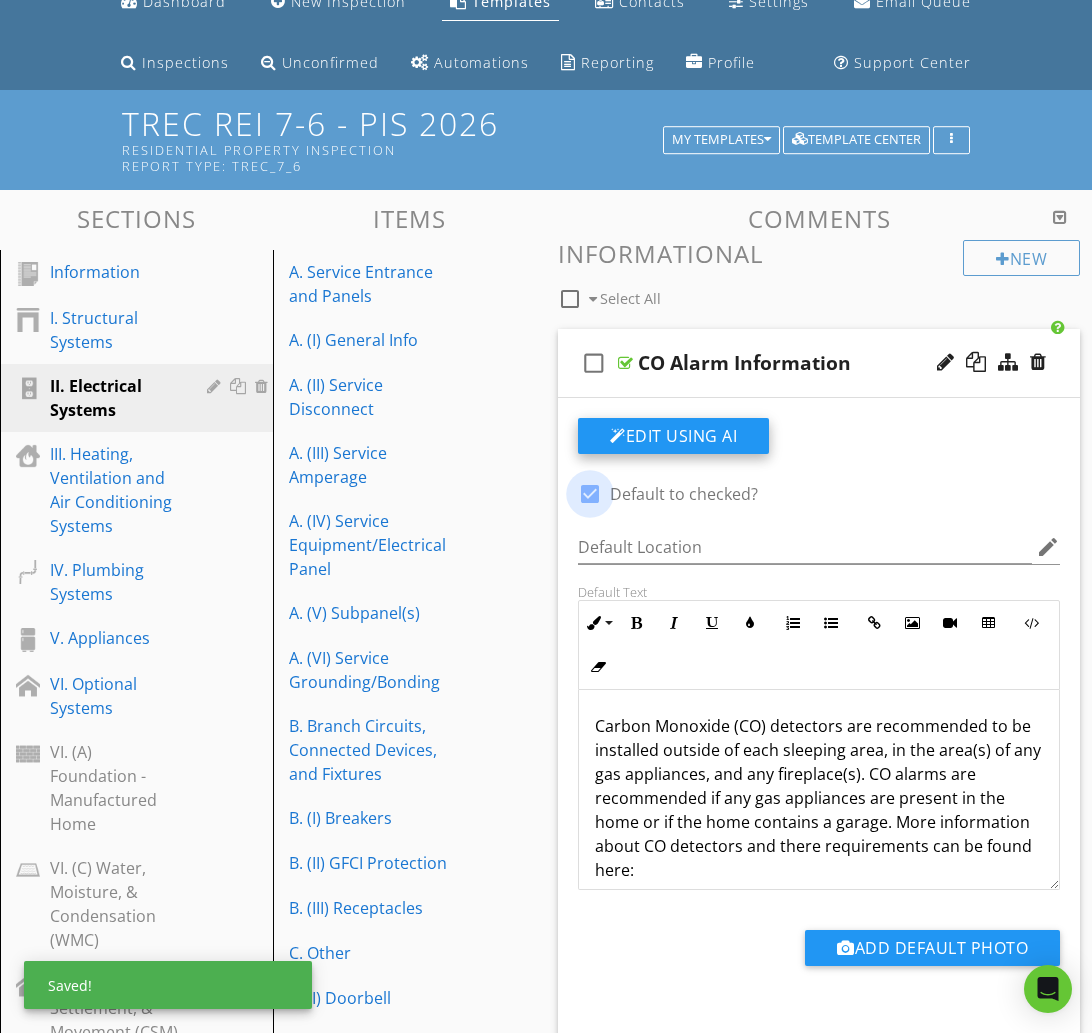checkbox on "false" 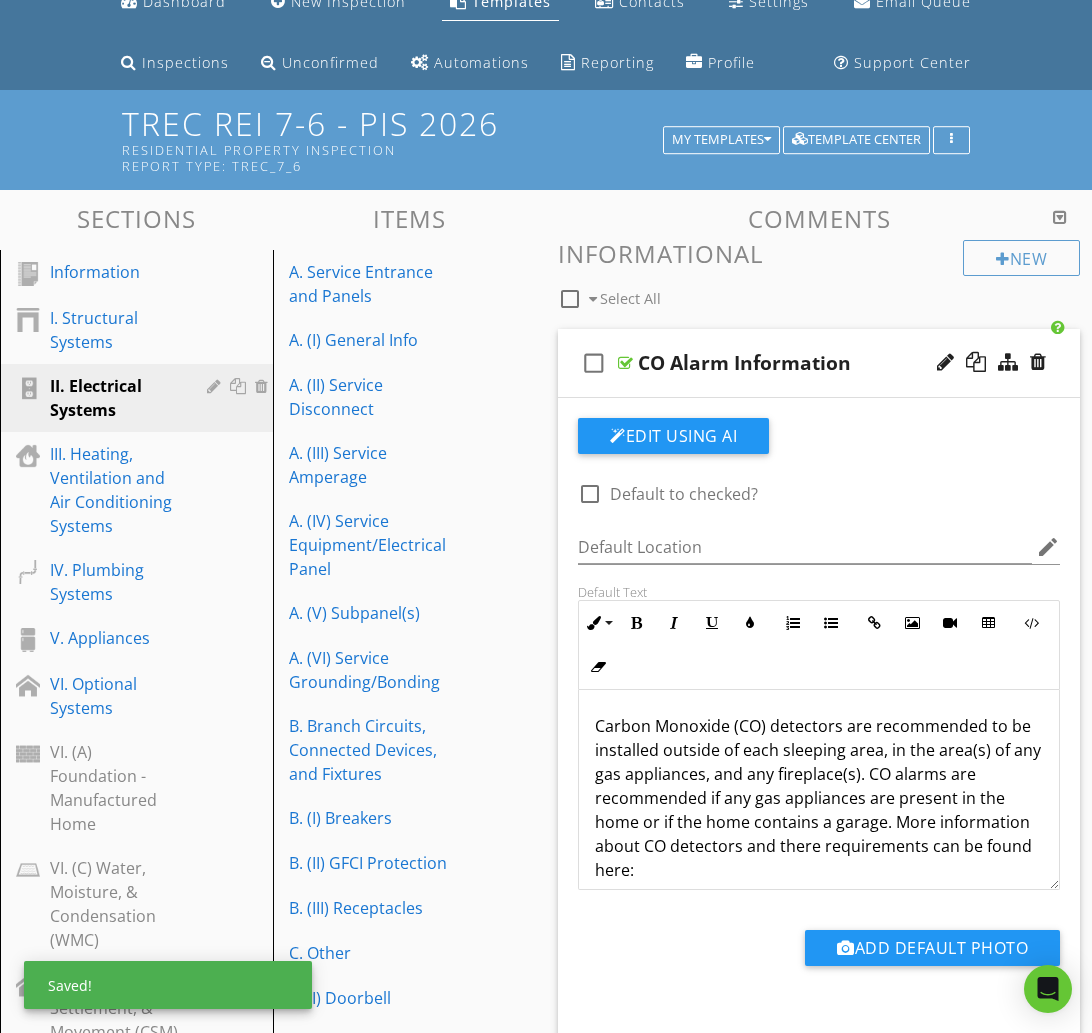 click on "check_box_outline_blank
CO Alarm Information" at bounding box center [819, 363] 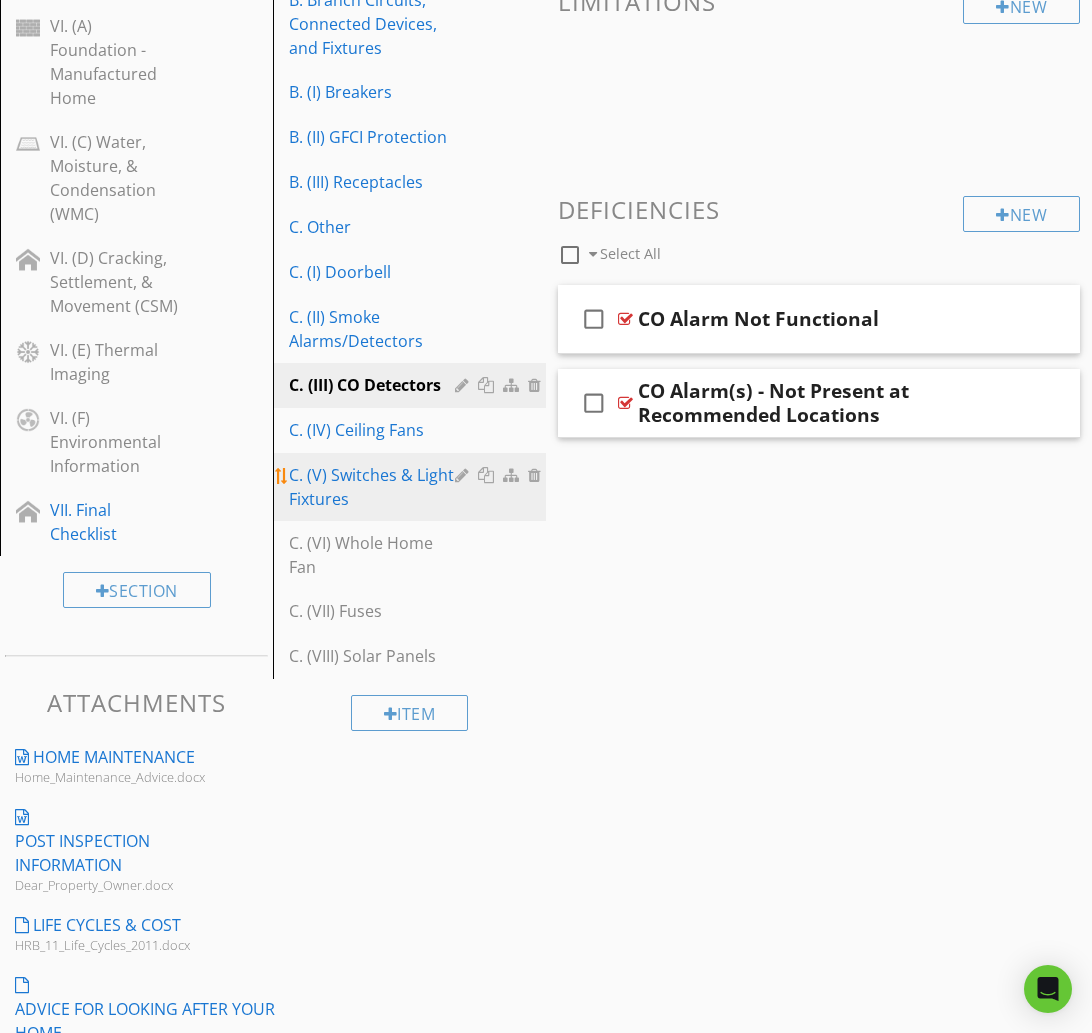 scroll, scrollTop: 859, scrollLeft: 0, axis: vertical 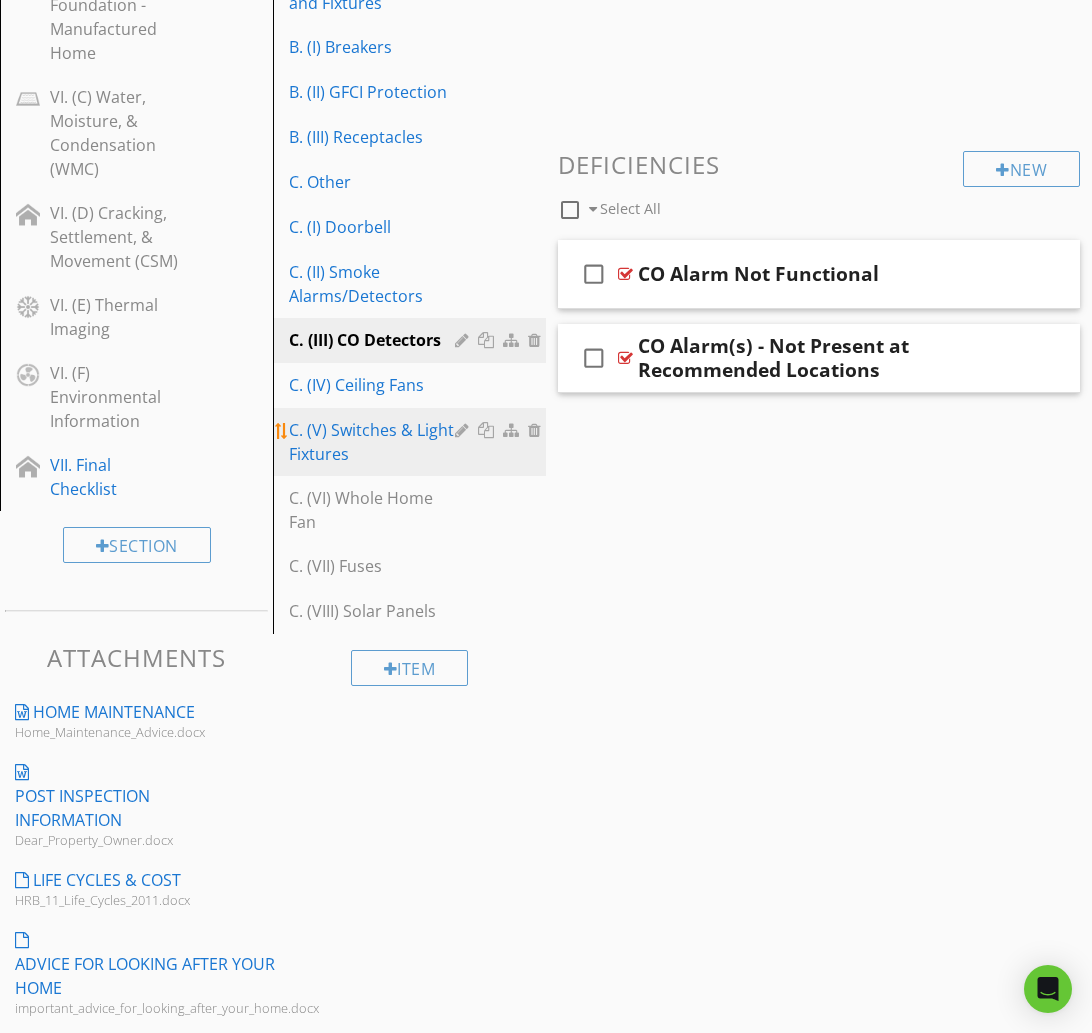 click on "C. (V) Switches & Light Fixtures" at bounding box center [375, 442] 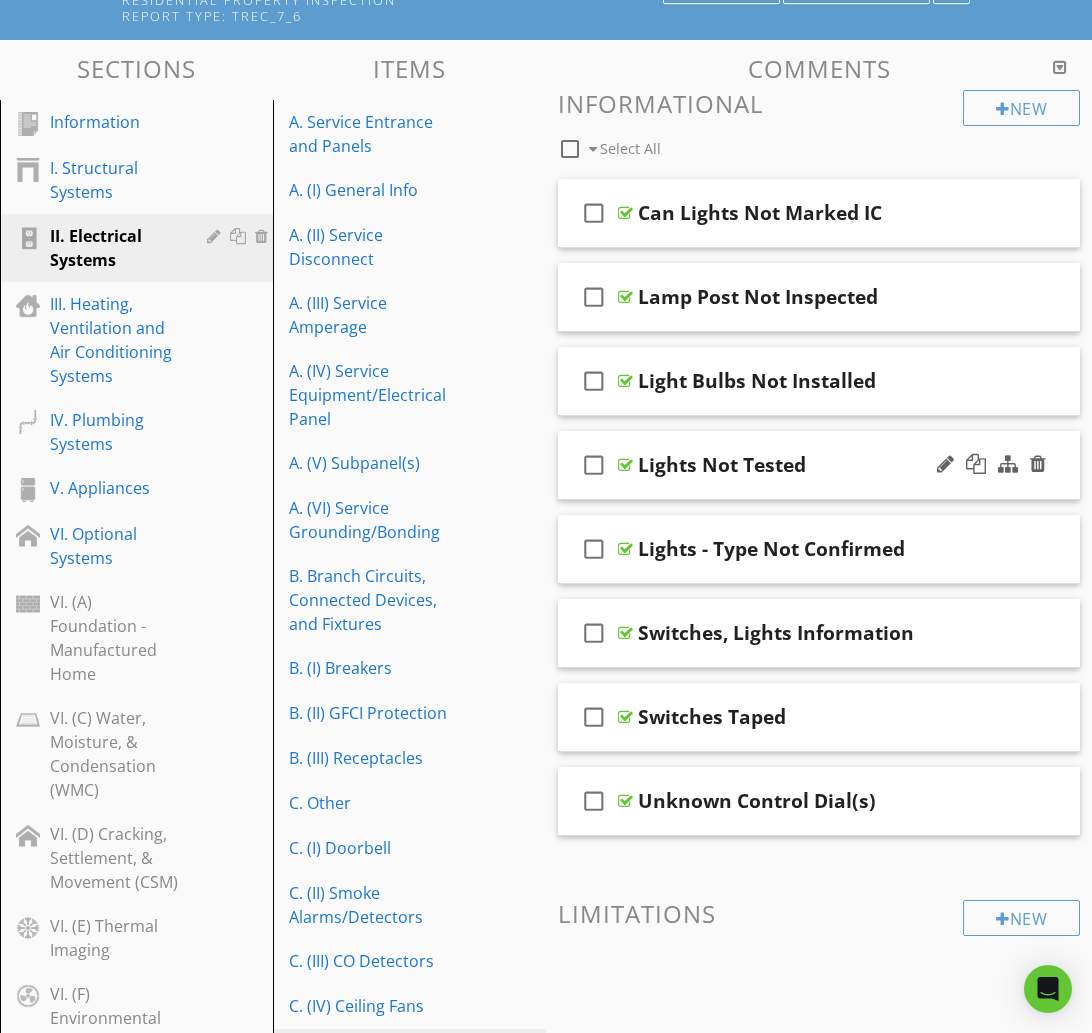 scroll, scrollTop: 237, scrollLeft: 0, axis: vertical 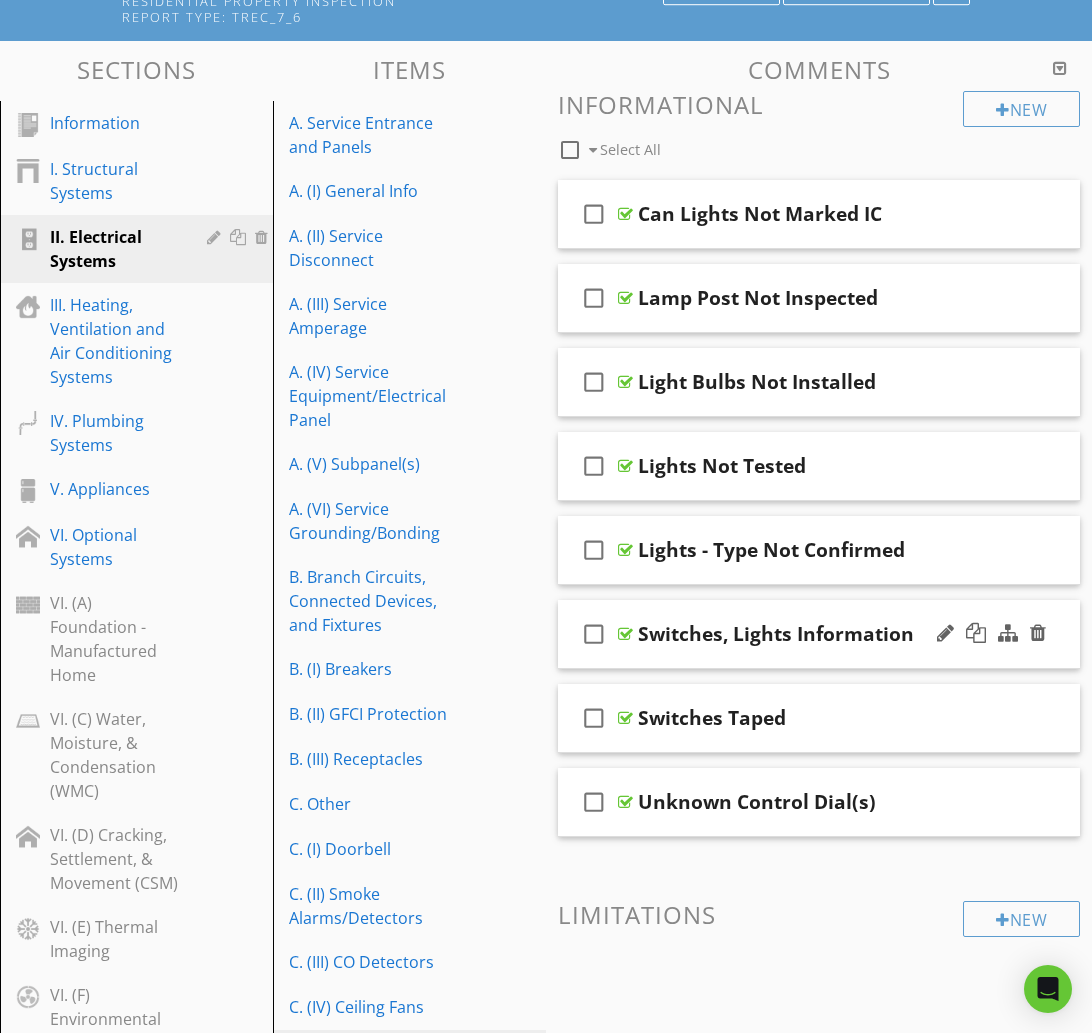 type 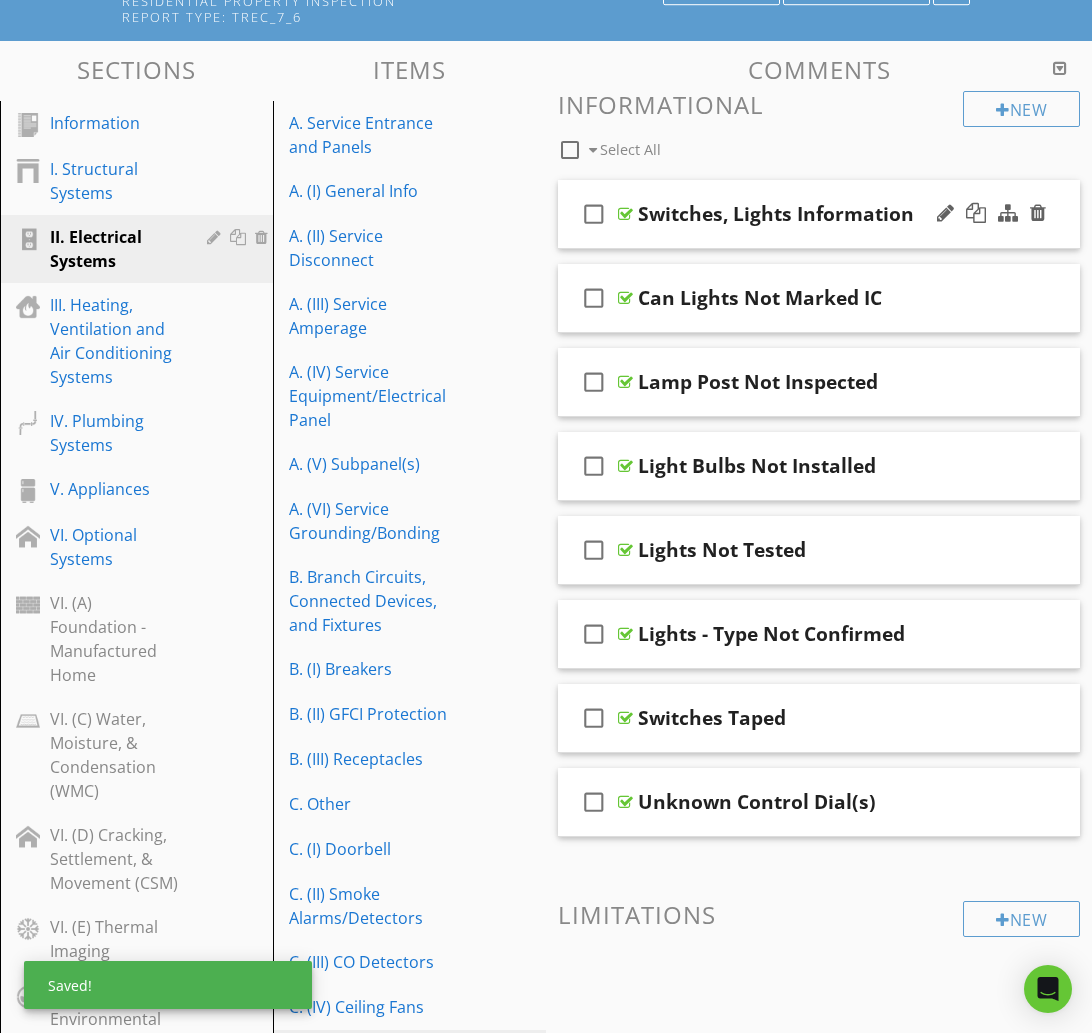 click on "check_box_outline_blank
Switches, Lights Information" at bounding box center [819, 214] 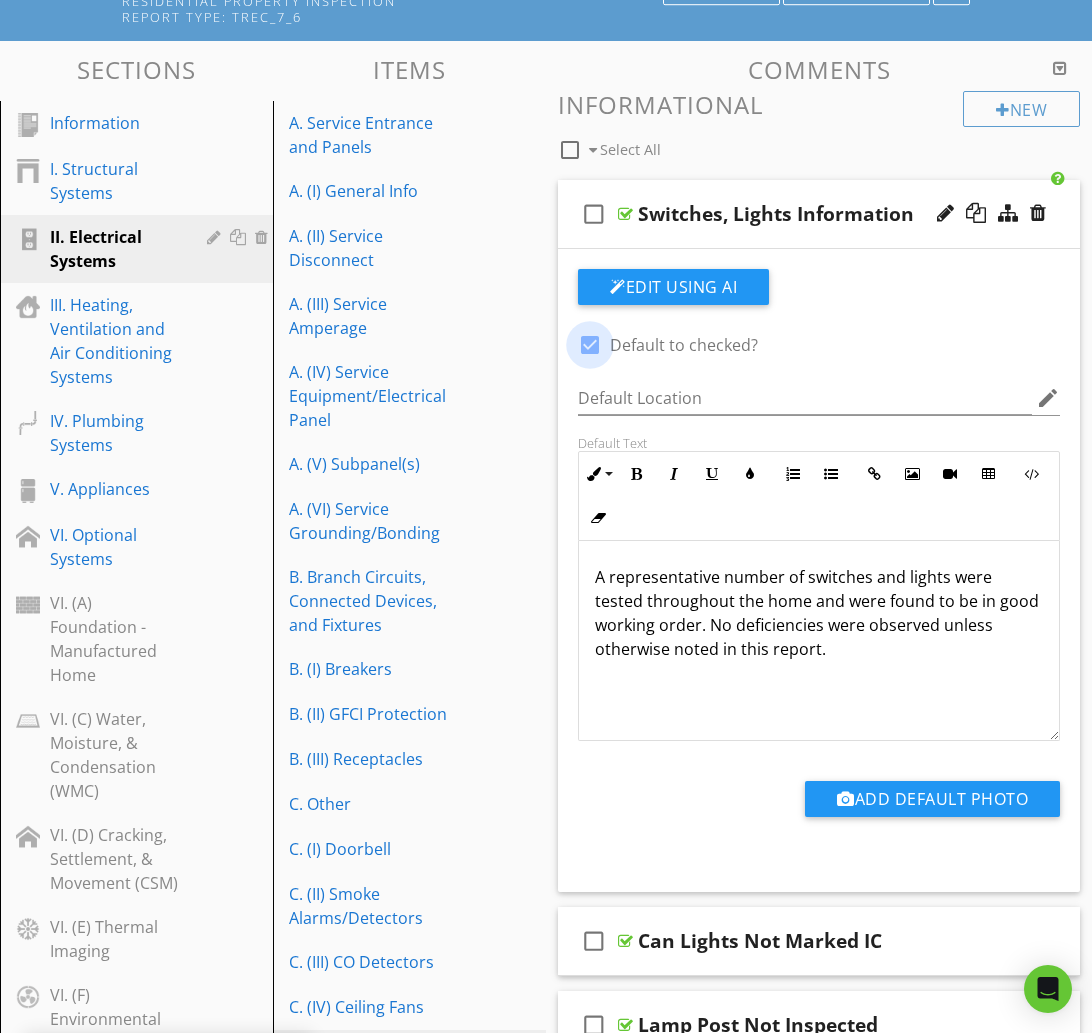 click at bounding box center (590, 345) 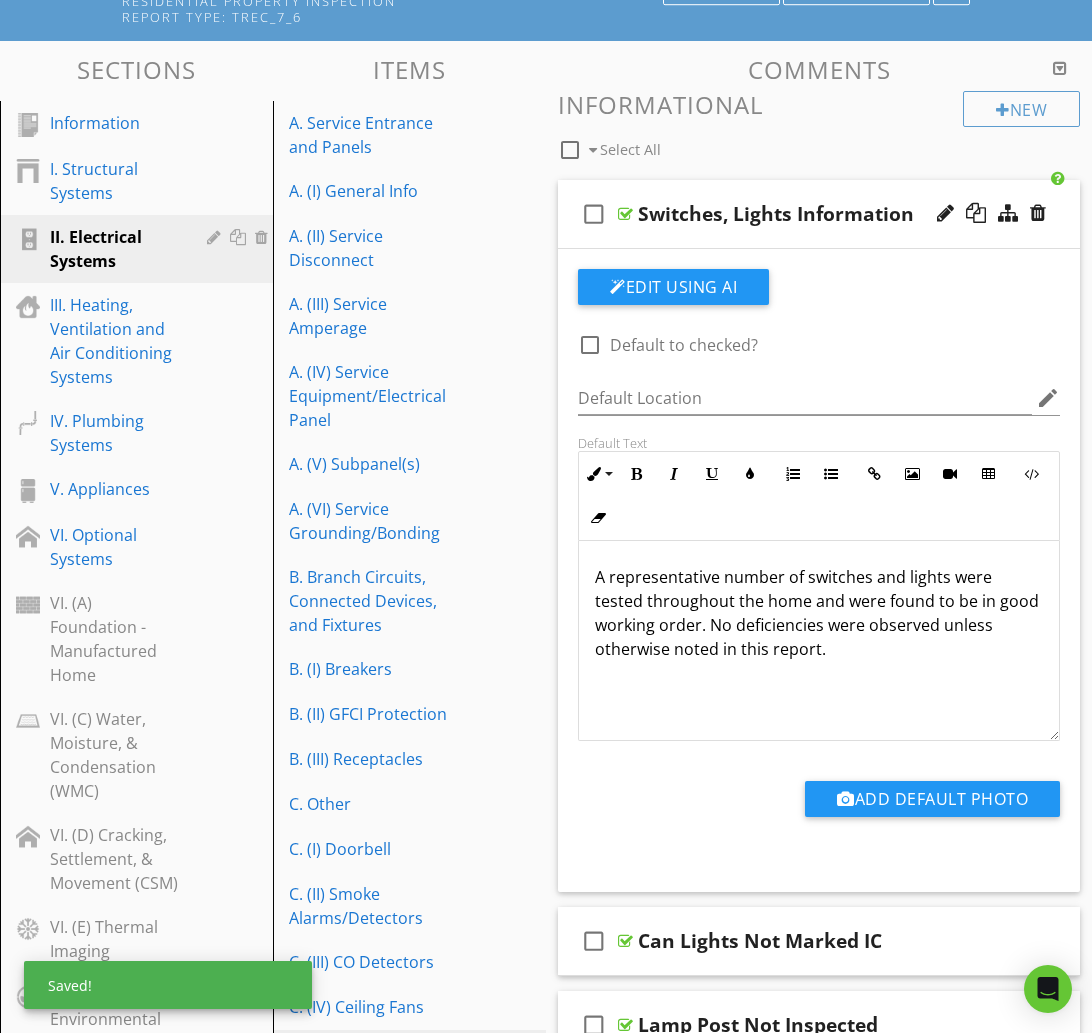 click on "check_box_outline_blank
Switches, Lights Information" at bounding box center [819, 214] 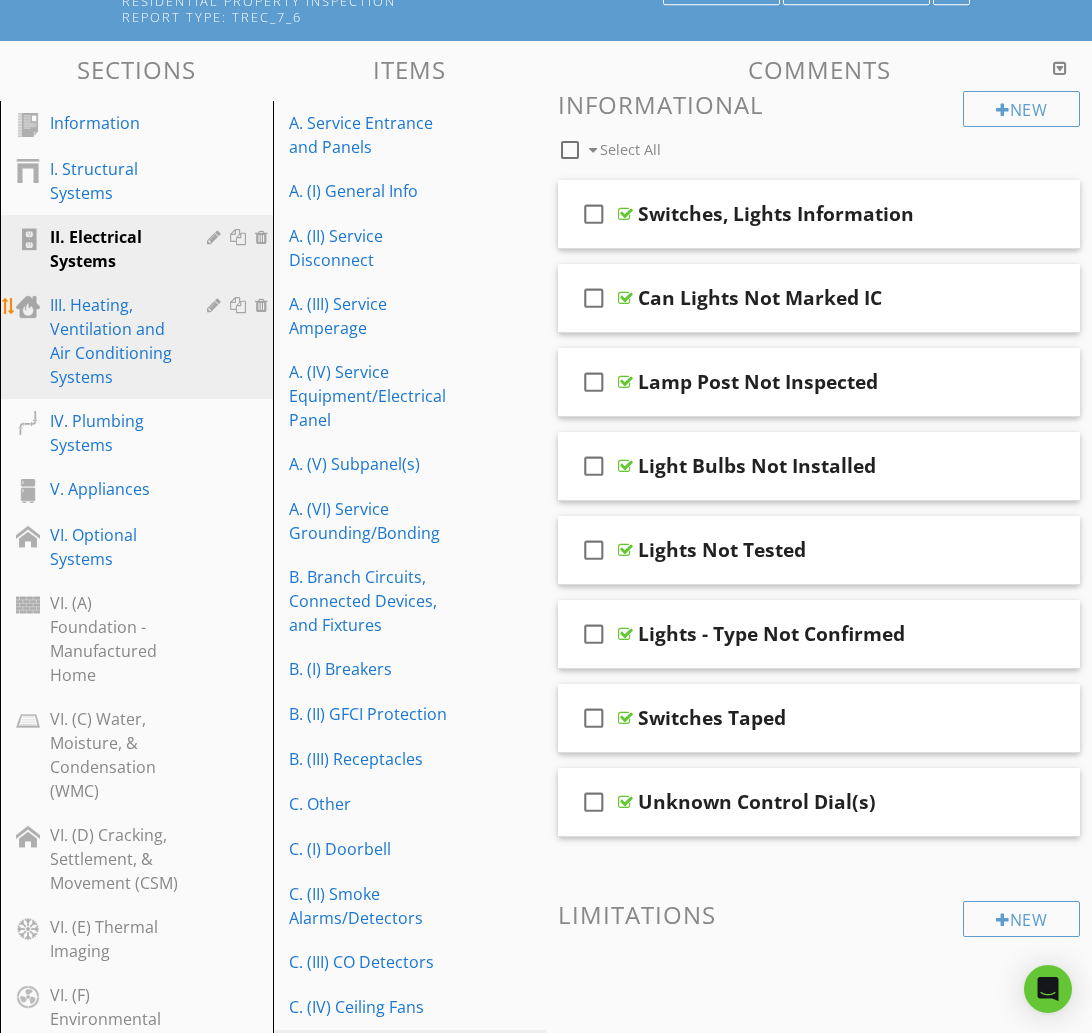click on "III. Heating, Ventilation and Air Conditioning Systems" at bounding box center (114, 341) 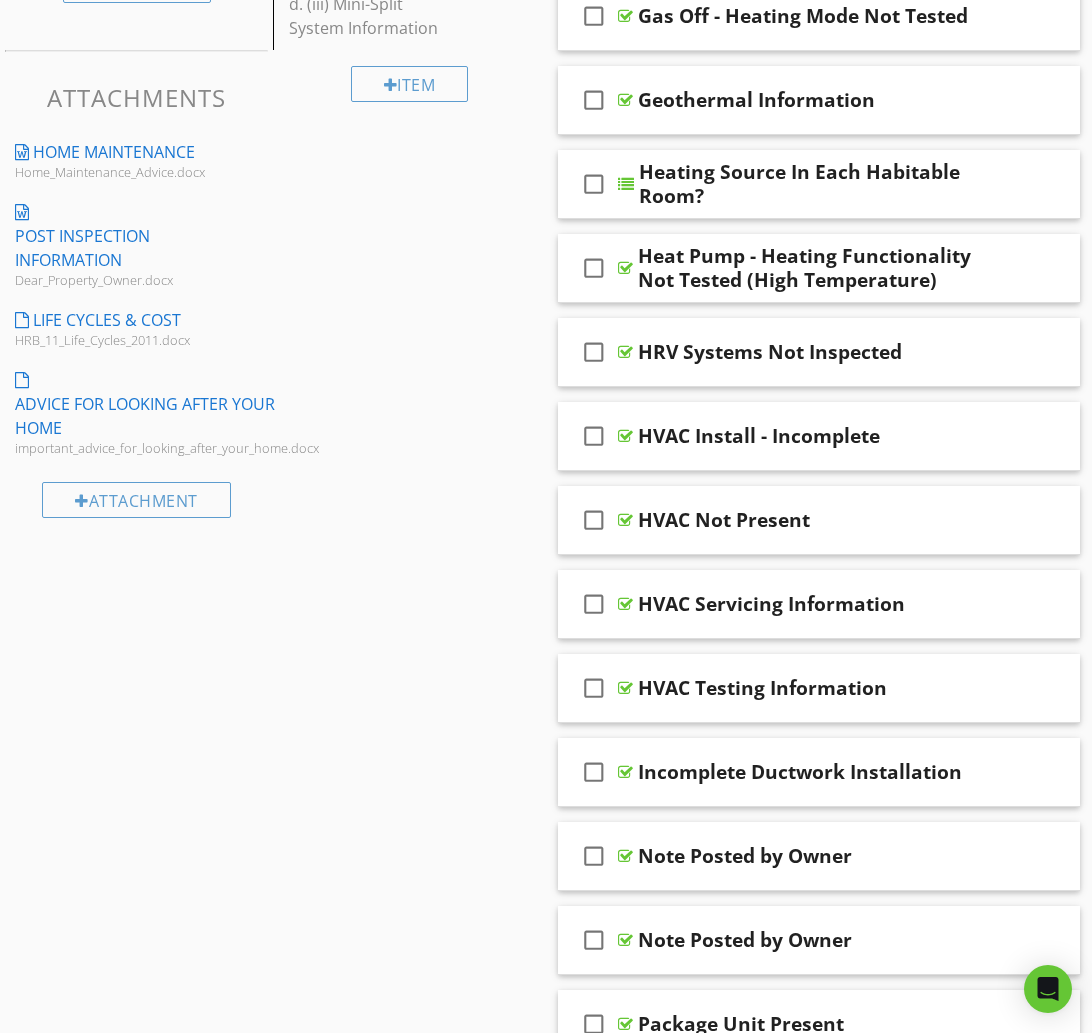 scroll, scrollTop: 1544, scrollLeft: 0, axis: vertical 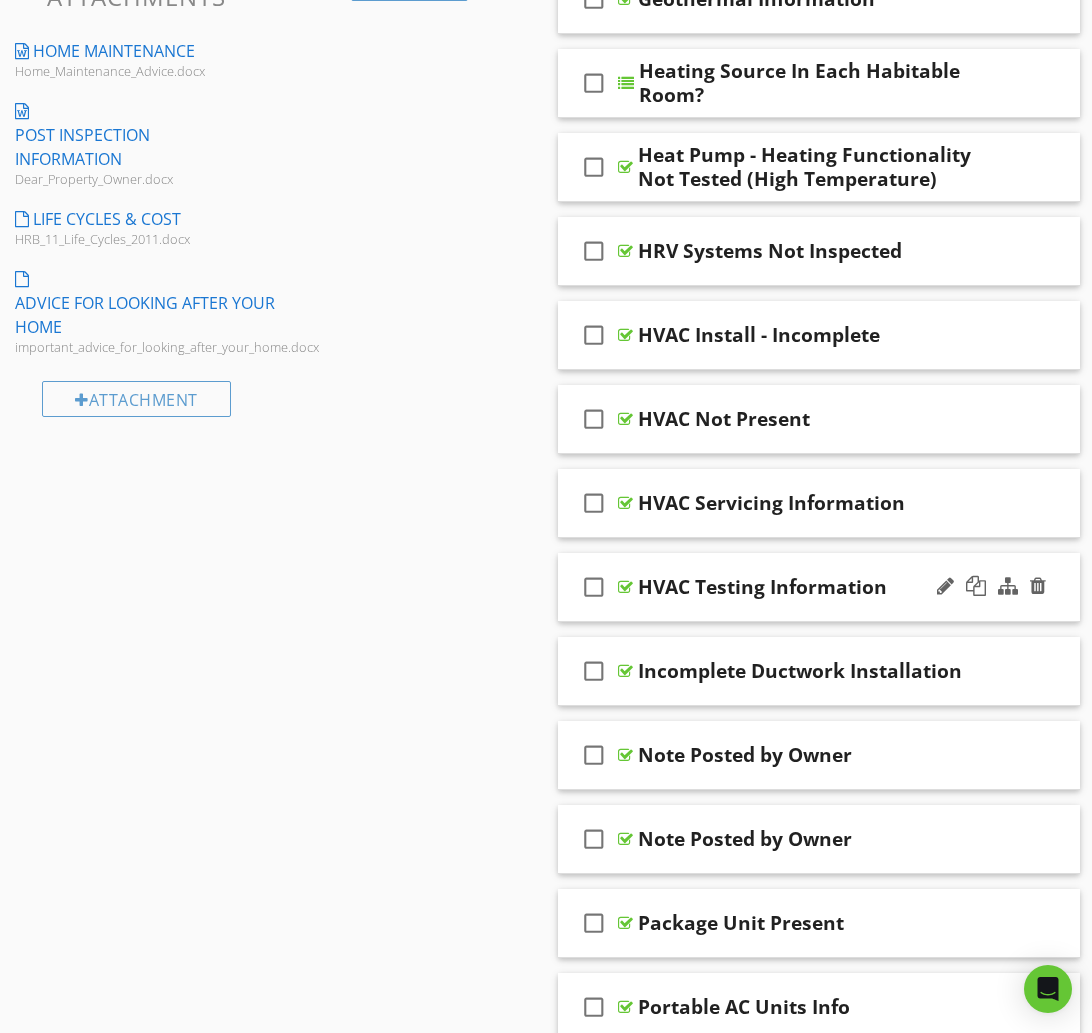 type 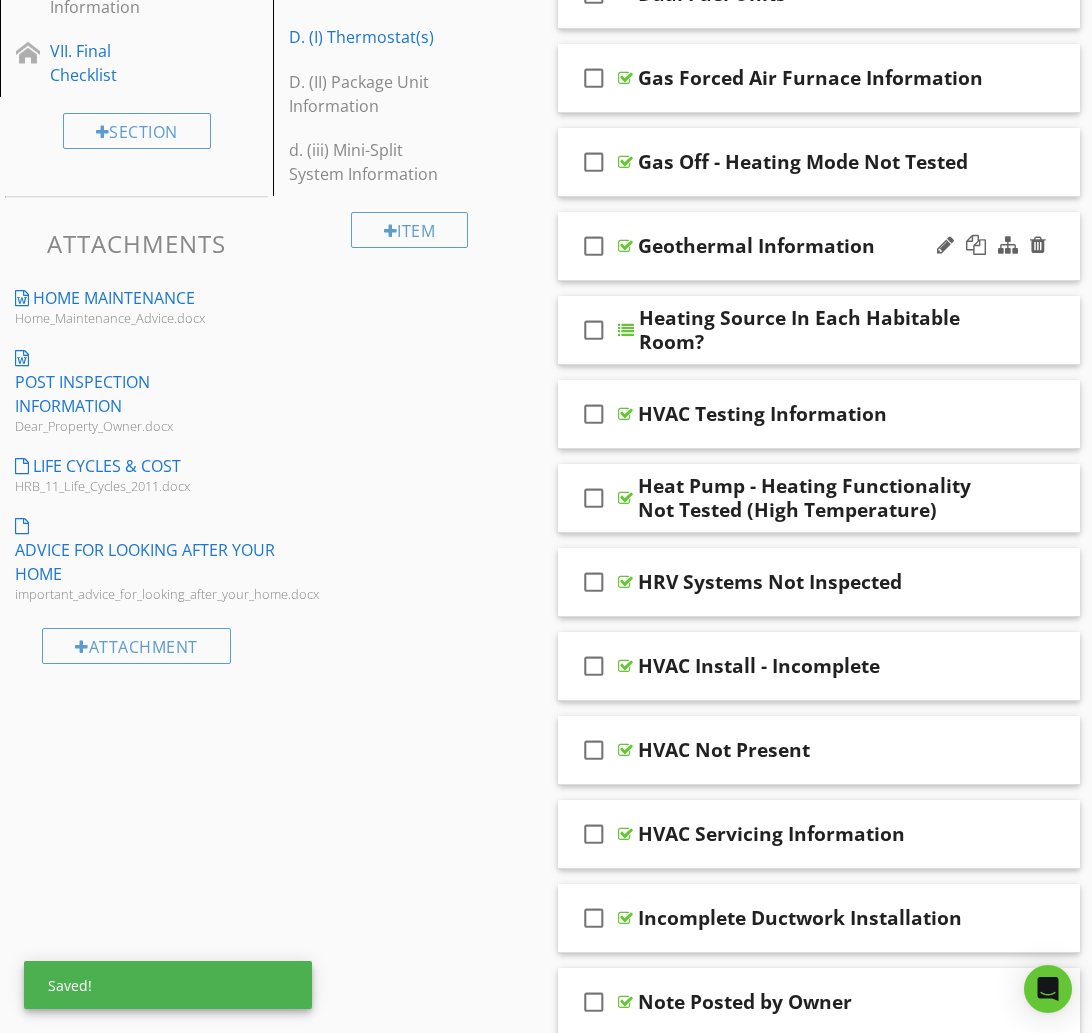 scroll, scrollTop: 1296, scrollLeft: 0, axis: vertical 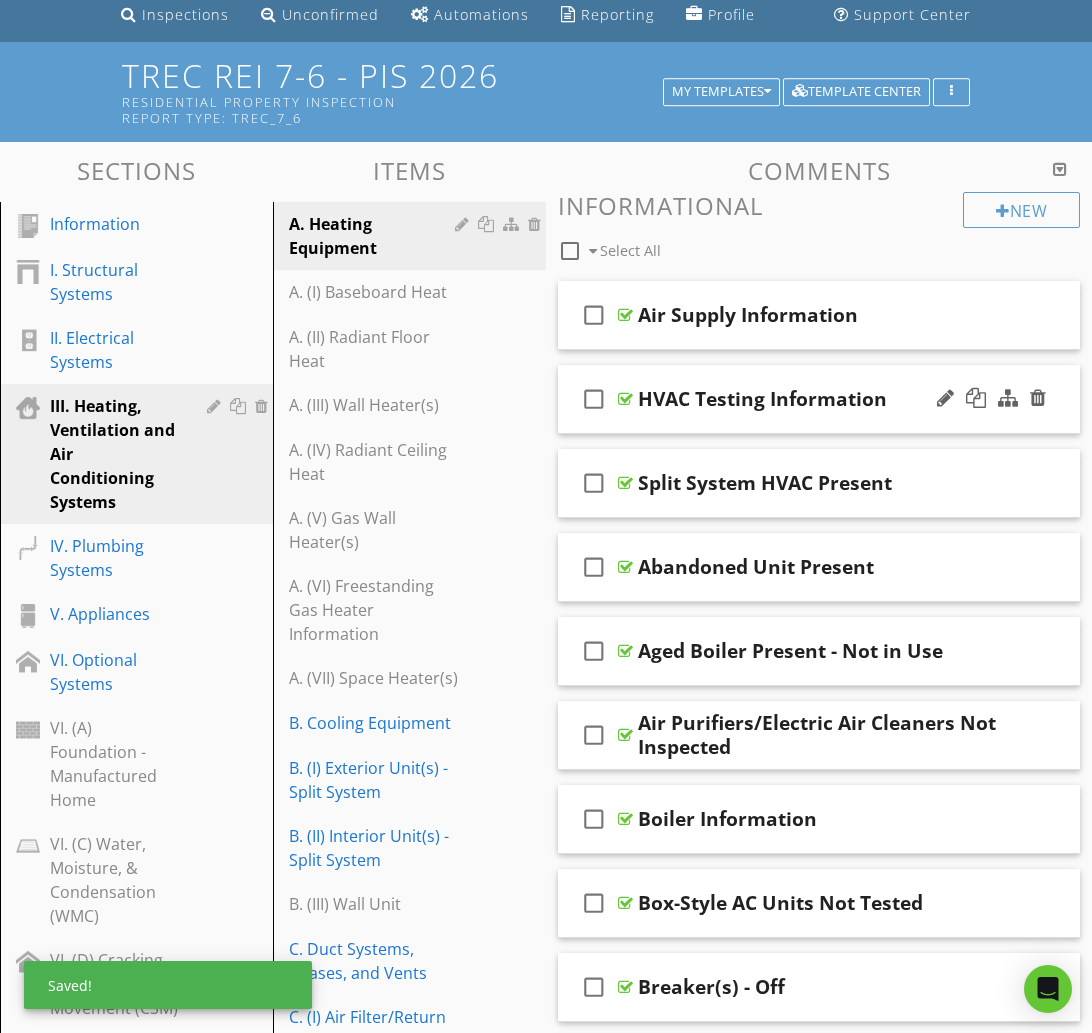 click on "check_box_outline_blank
HVAC Testing Information" at bounding box center (819, 399) 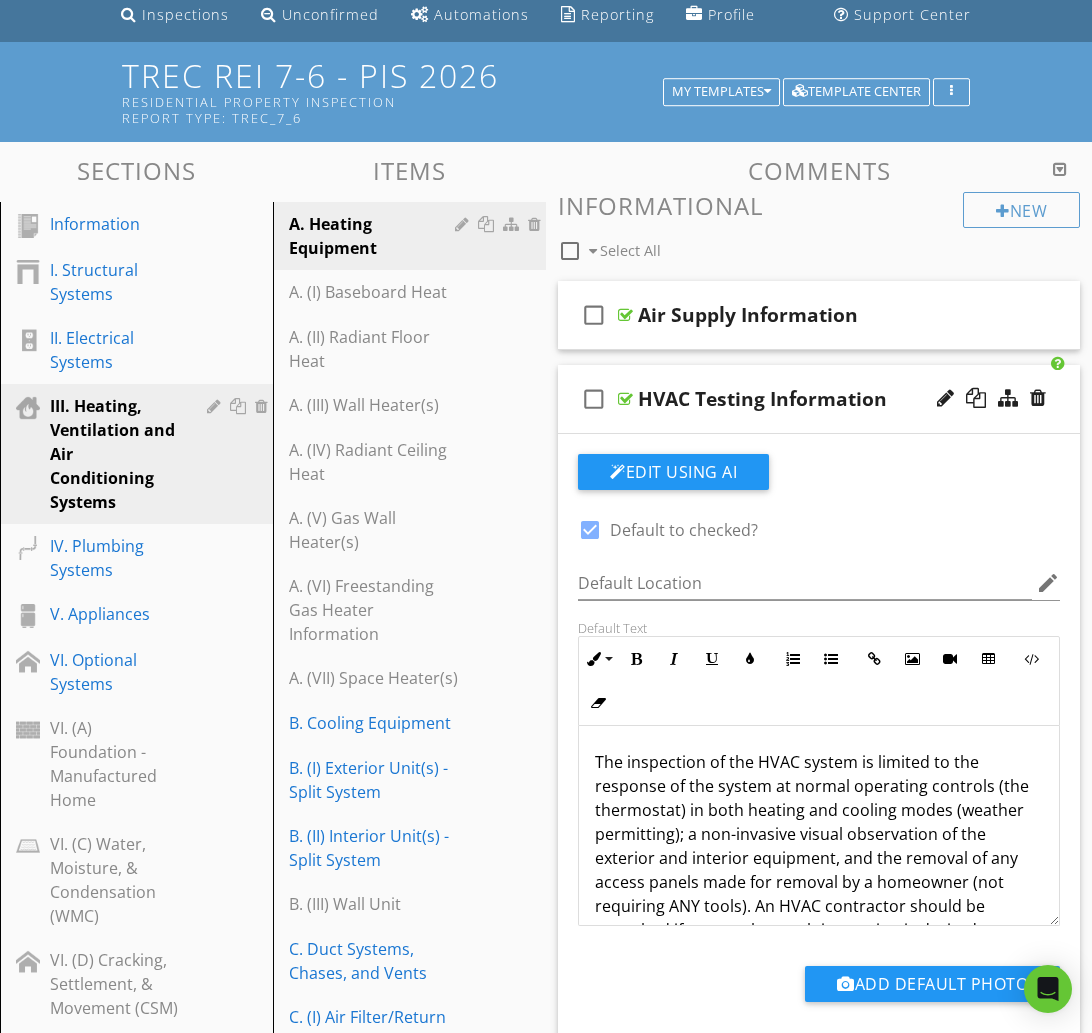 click at bounding box center (590, 530) 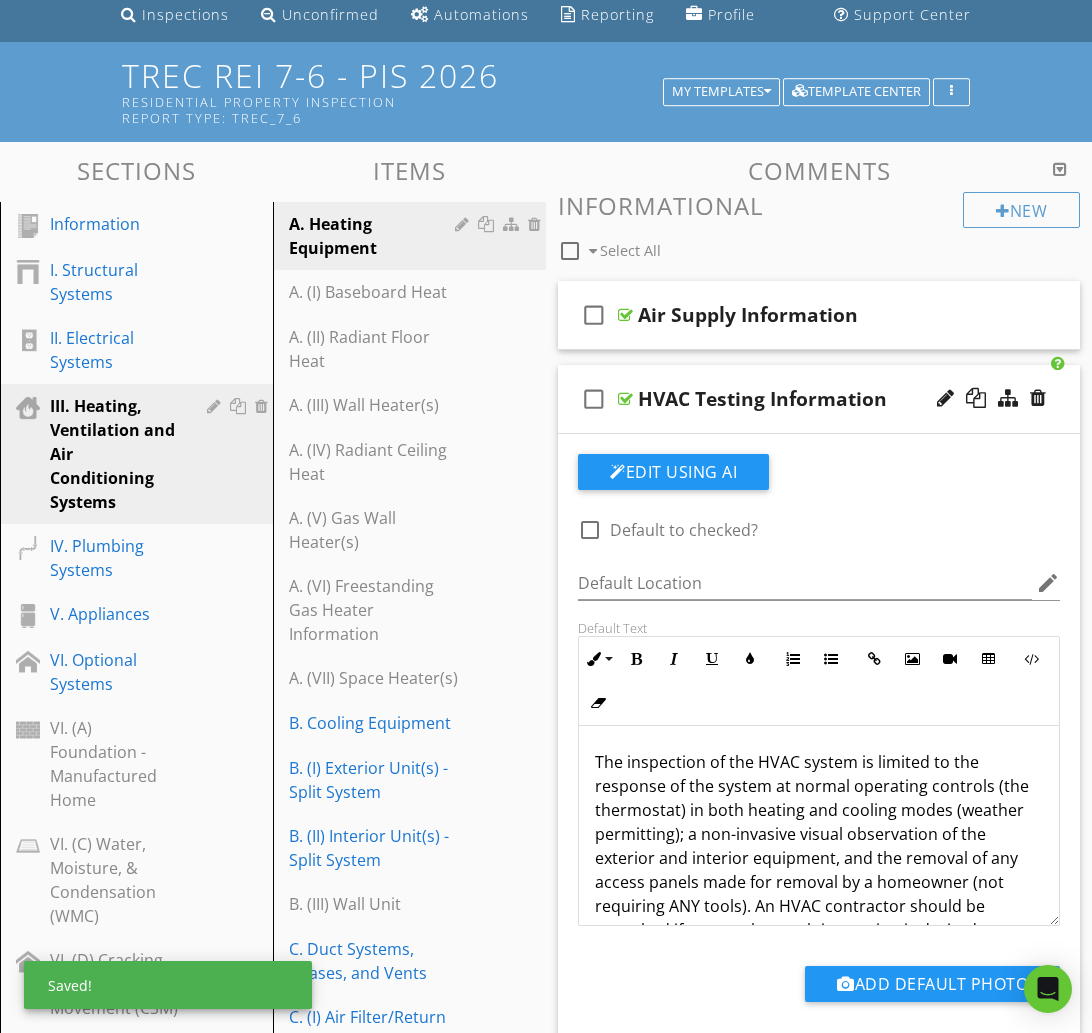 click on "check_box_outline_blank
HVAC Testing Information" at bounding box center (819, 399) 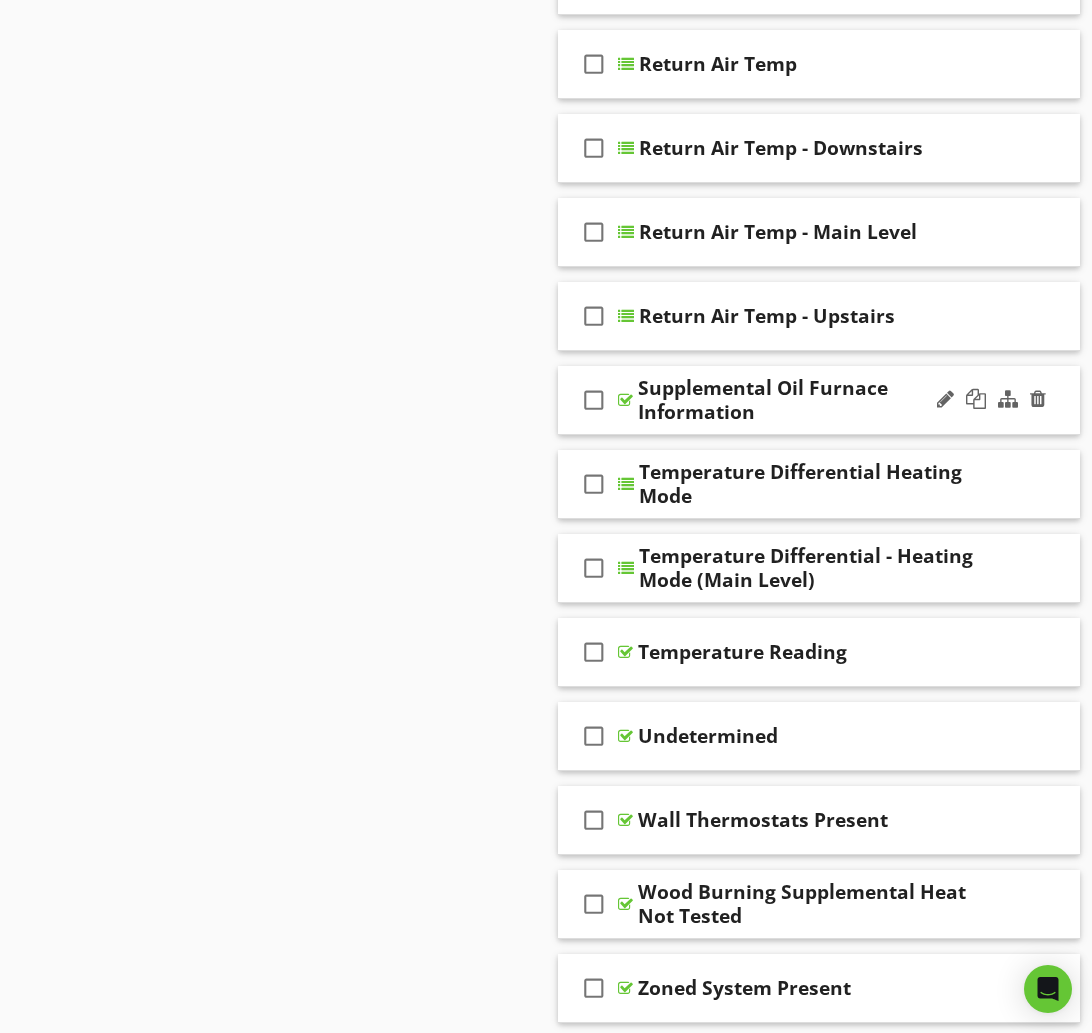 scroll, scrollTop: 2744, scrollLeft: 0, axis: vertical 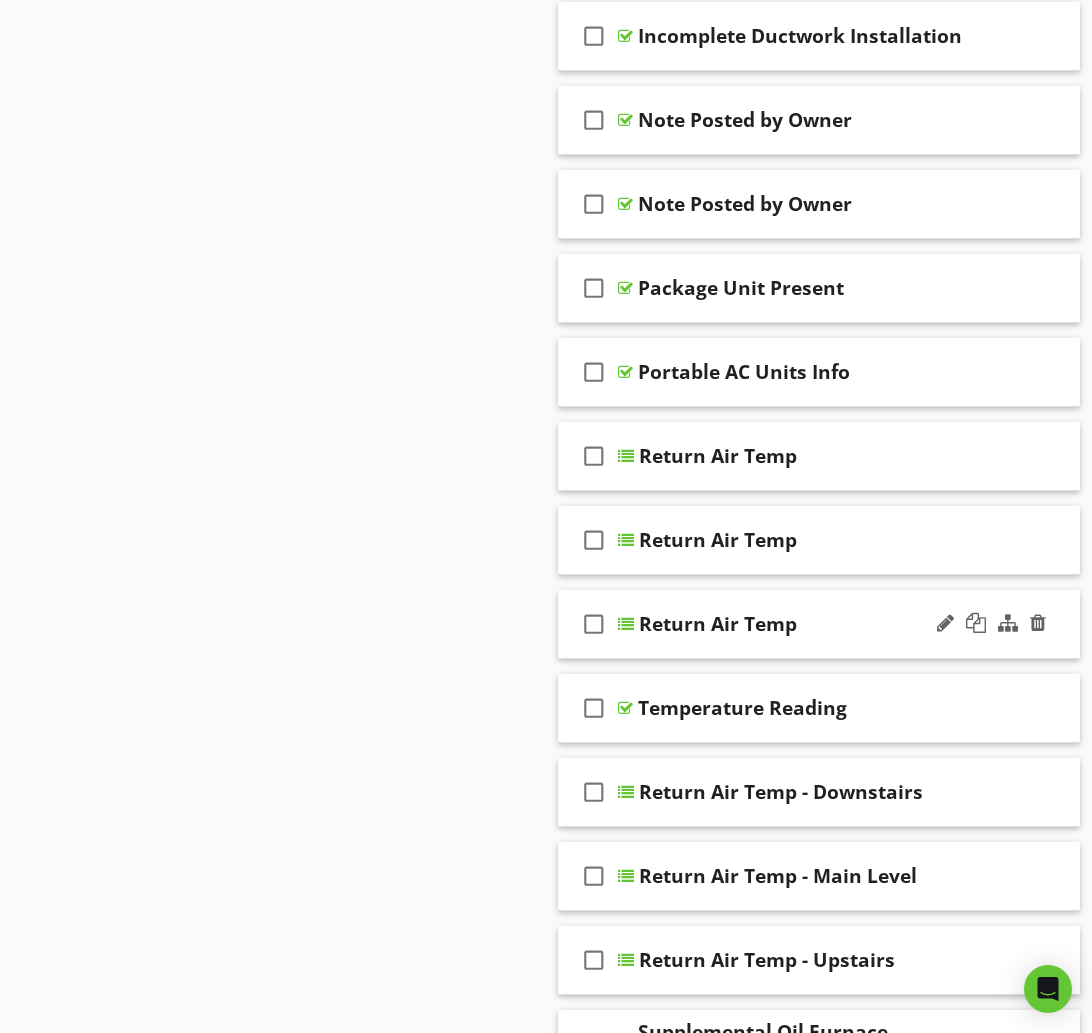 click on "check_box_outline_blank" at bounding box center (594, 624) 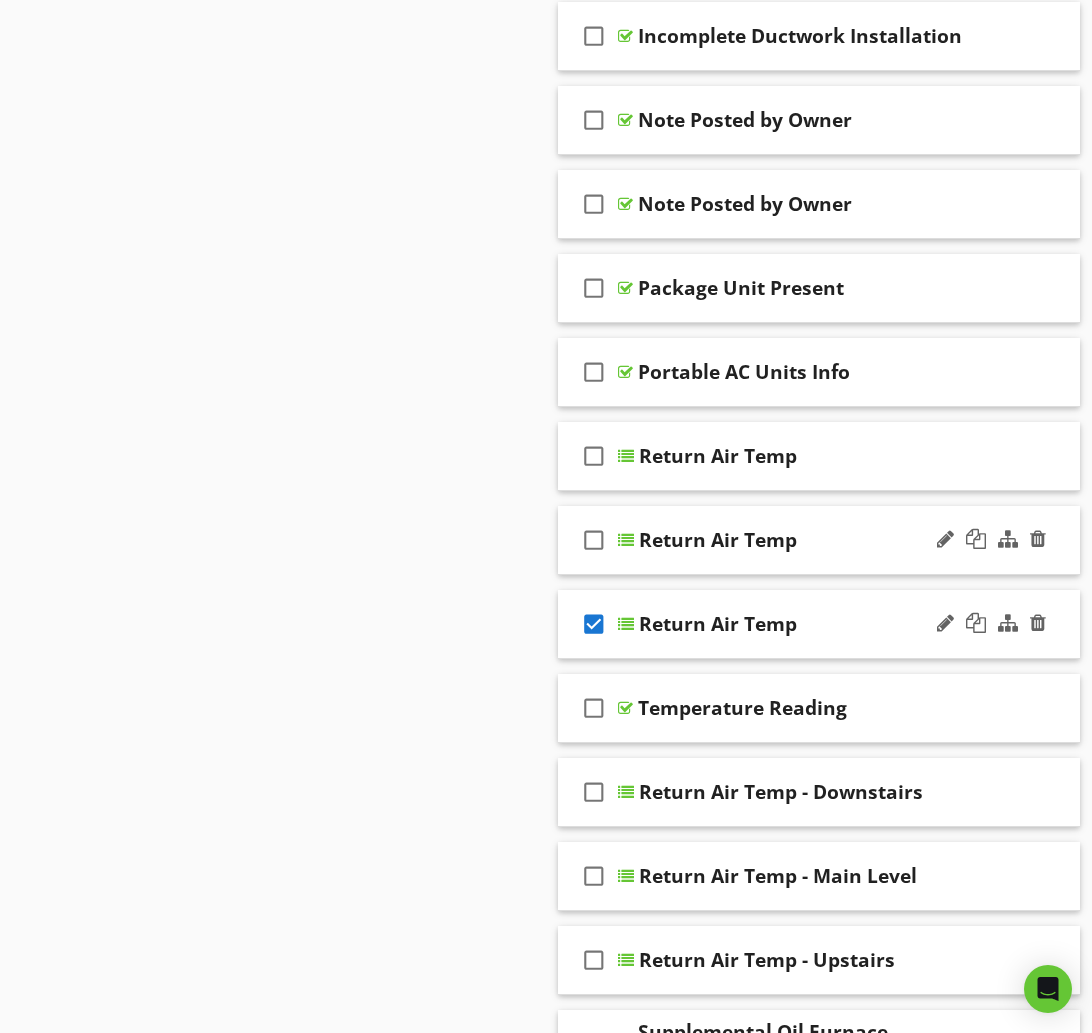 click on "check_box_outline_blank" at bounding box center (594, 540) 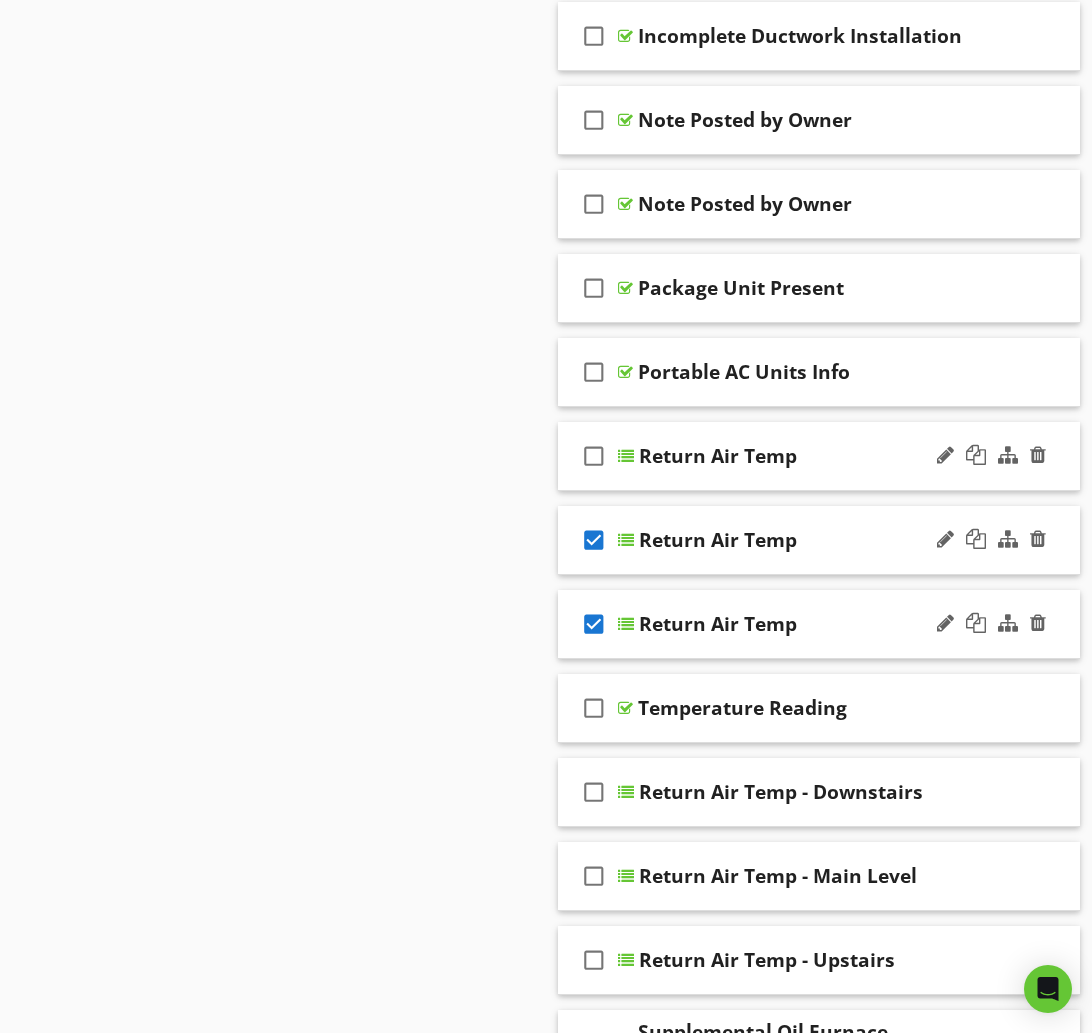 click on "check_box_outline_blank" at bounding box center [594, 456] 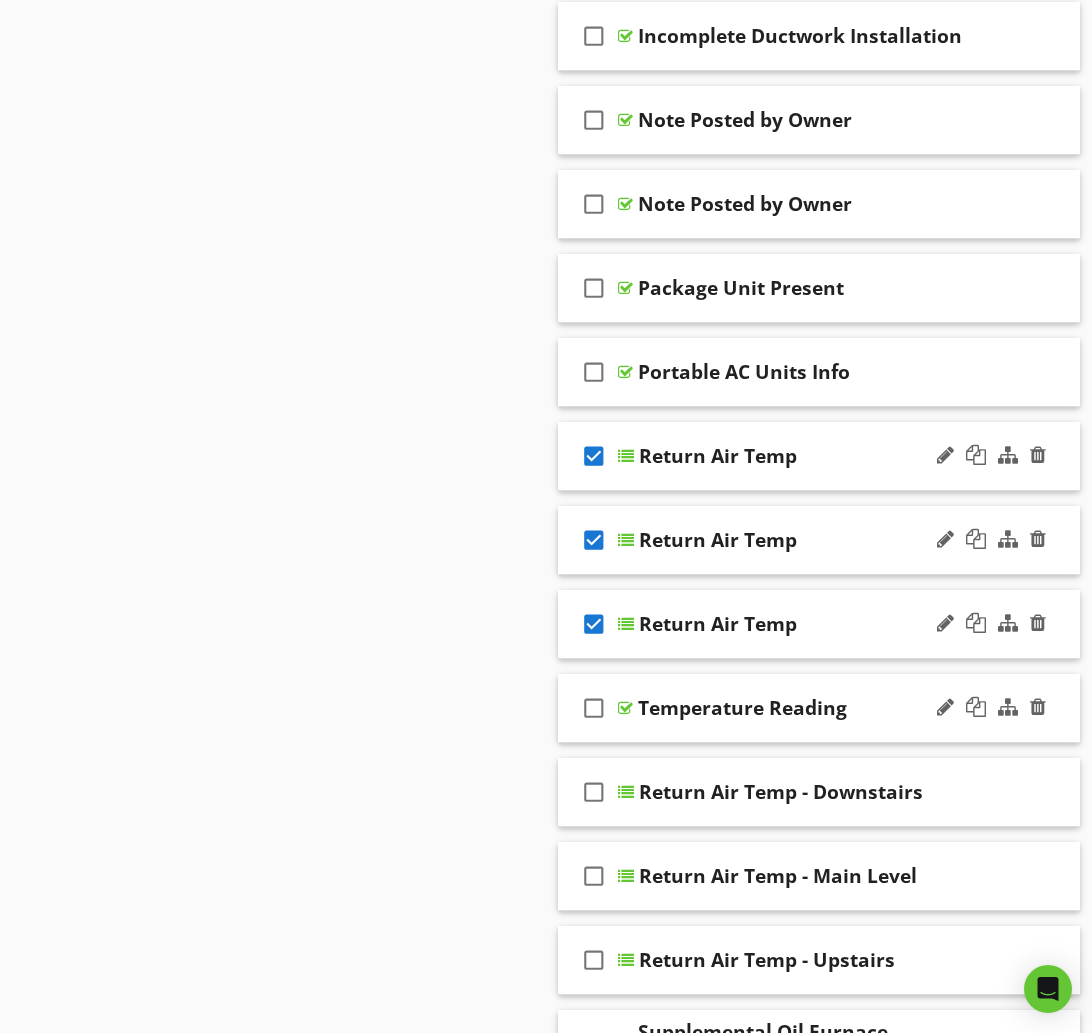 click on "check_box_outline_blank" at bounding box center (594, 708) 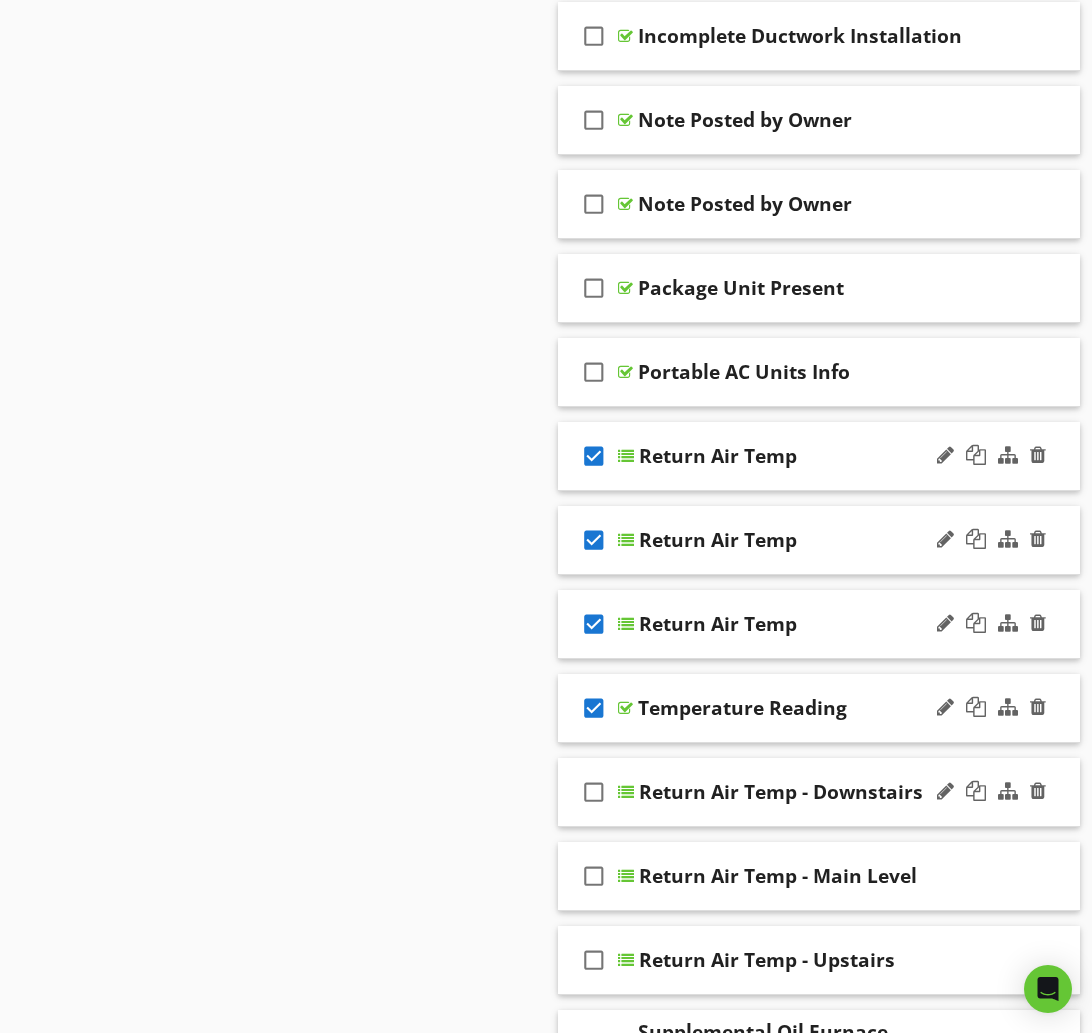 click on "check_box_outline_blank" at bounding box center [594, 792] 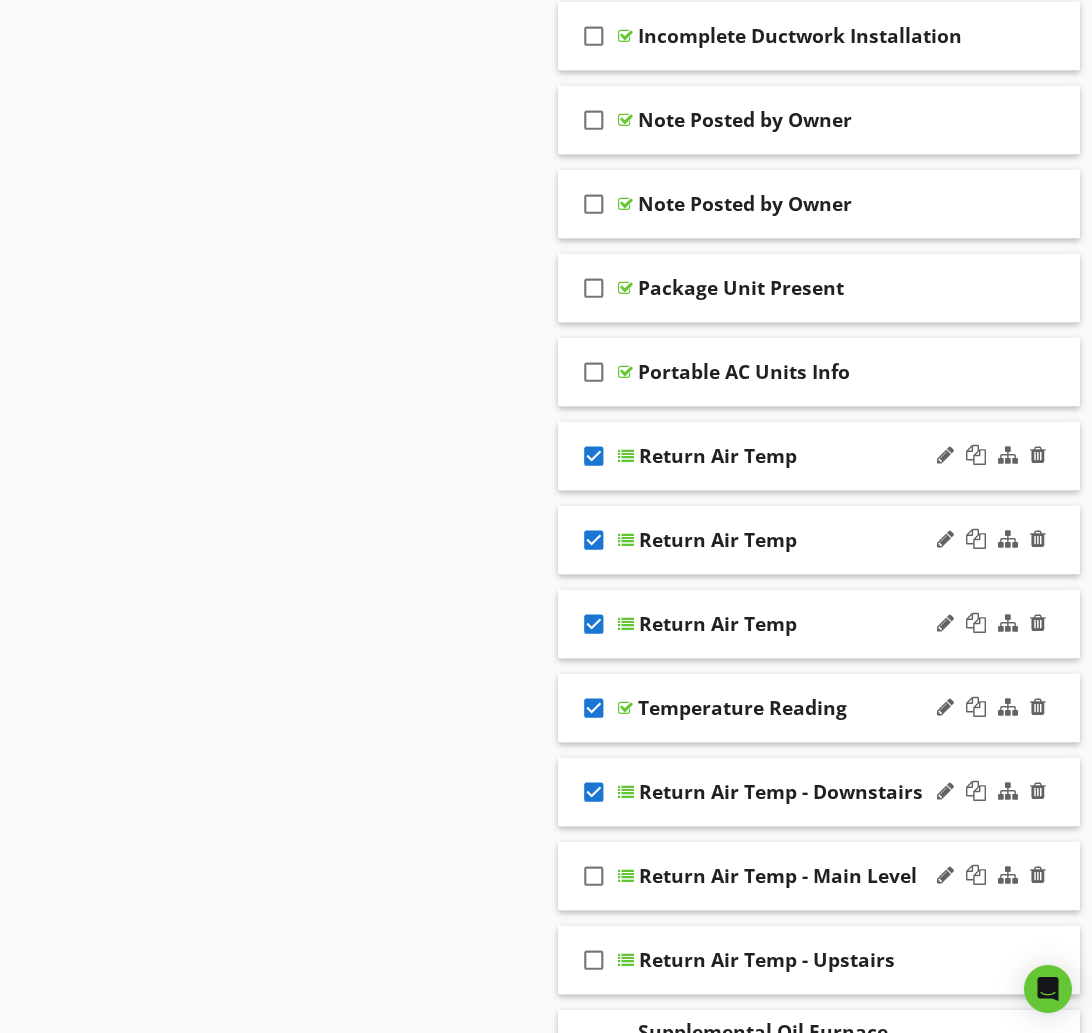 click on "check_box_outline_blank" at bounding box center [594, 876] 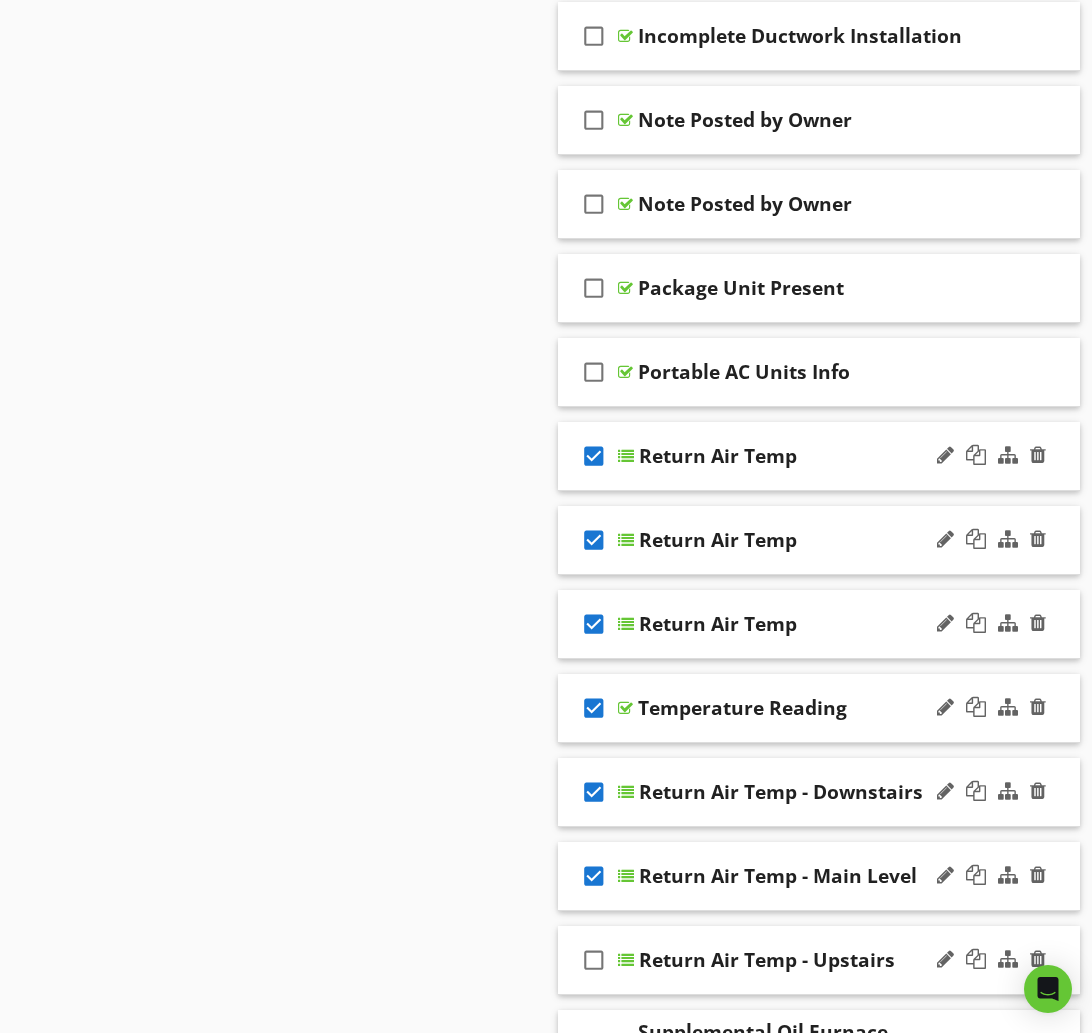 click on "check_box_outline_blank" at bounding box center (594, 960) 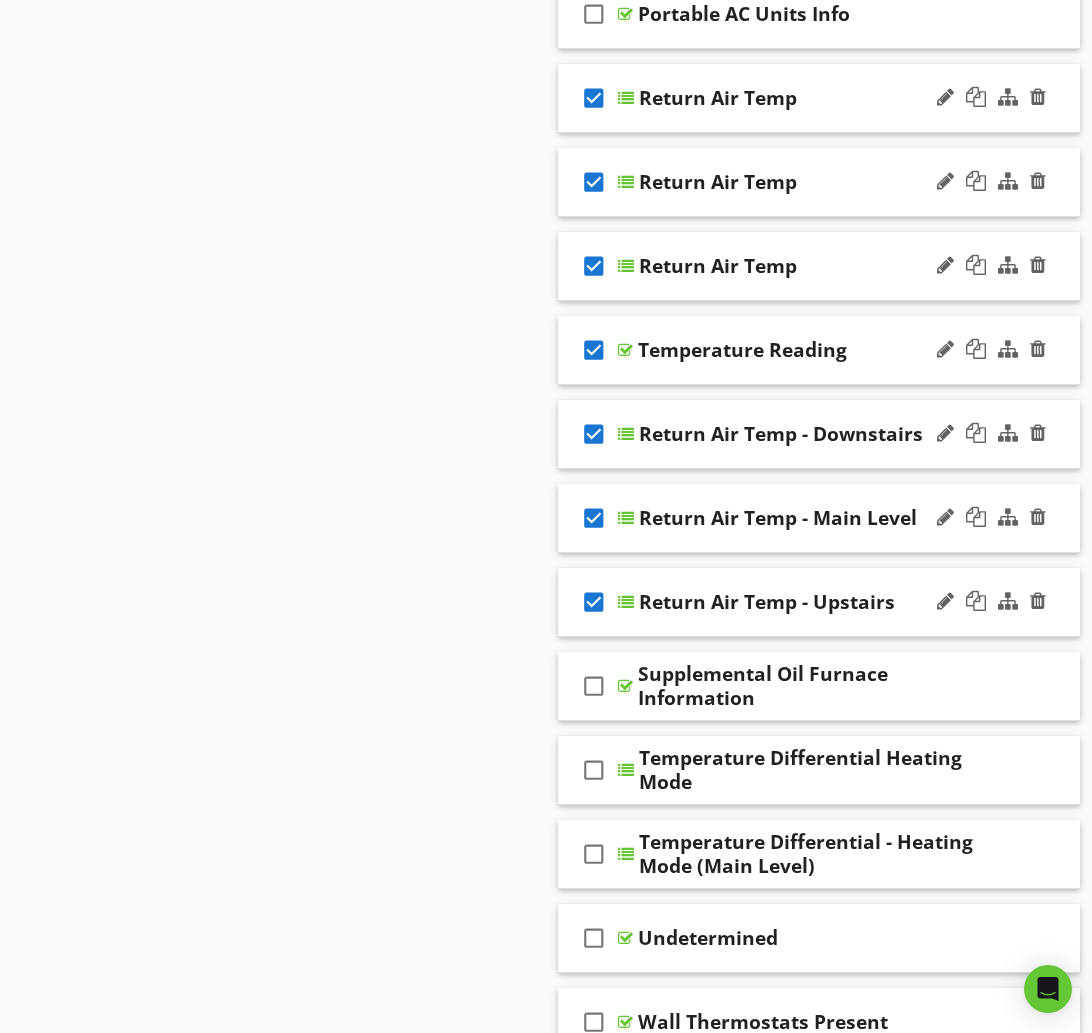 scroll, scrollTop: 2543, scrollLeft: 0, axis: vertical 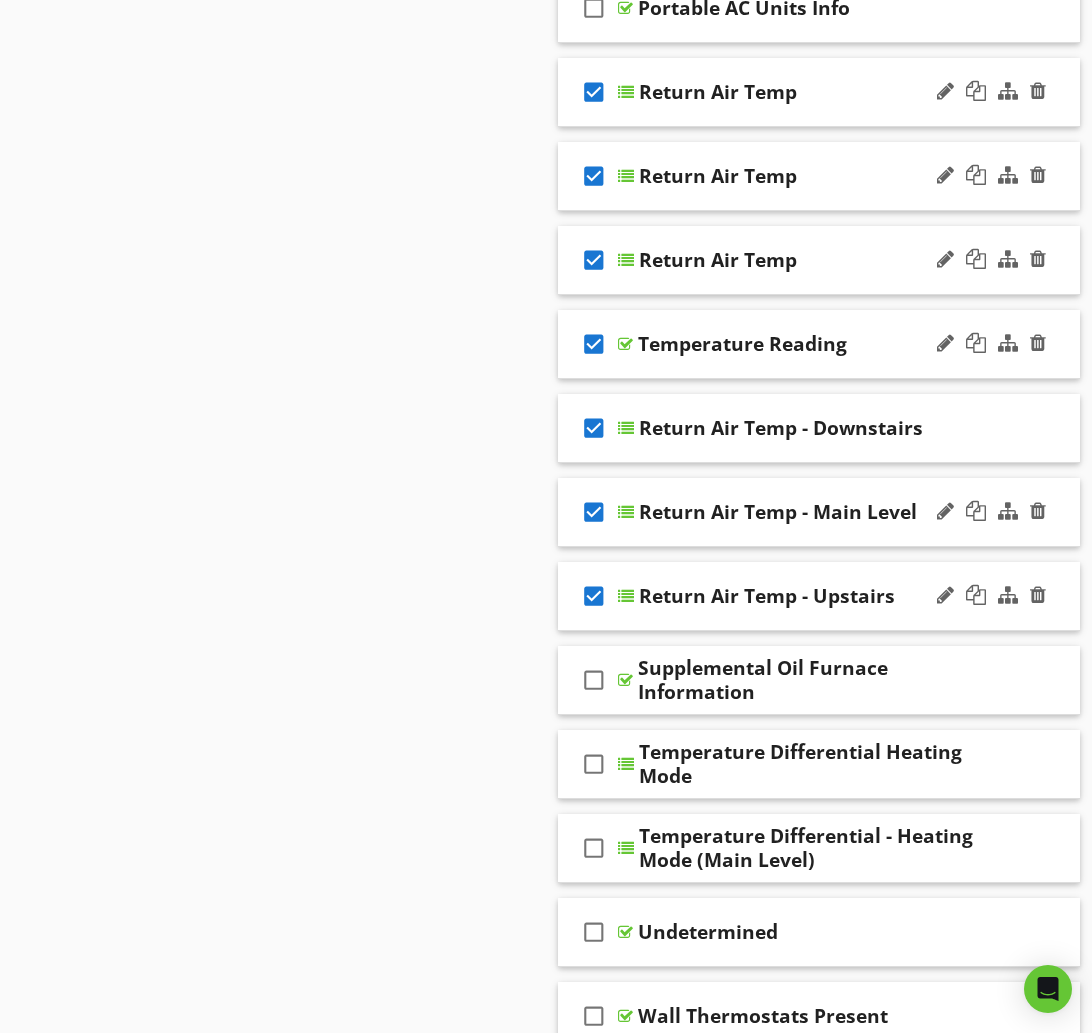 click on "Temperature Reading" at bounding box center [819, 344] 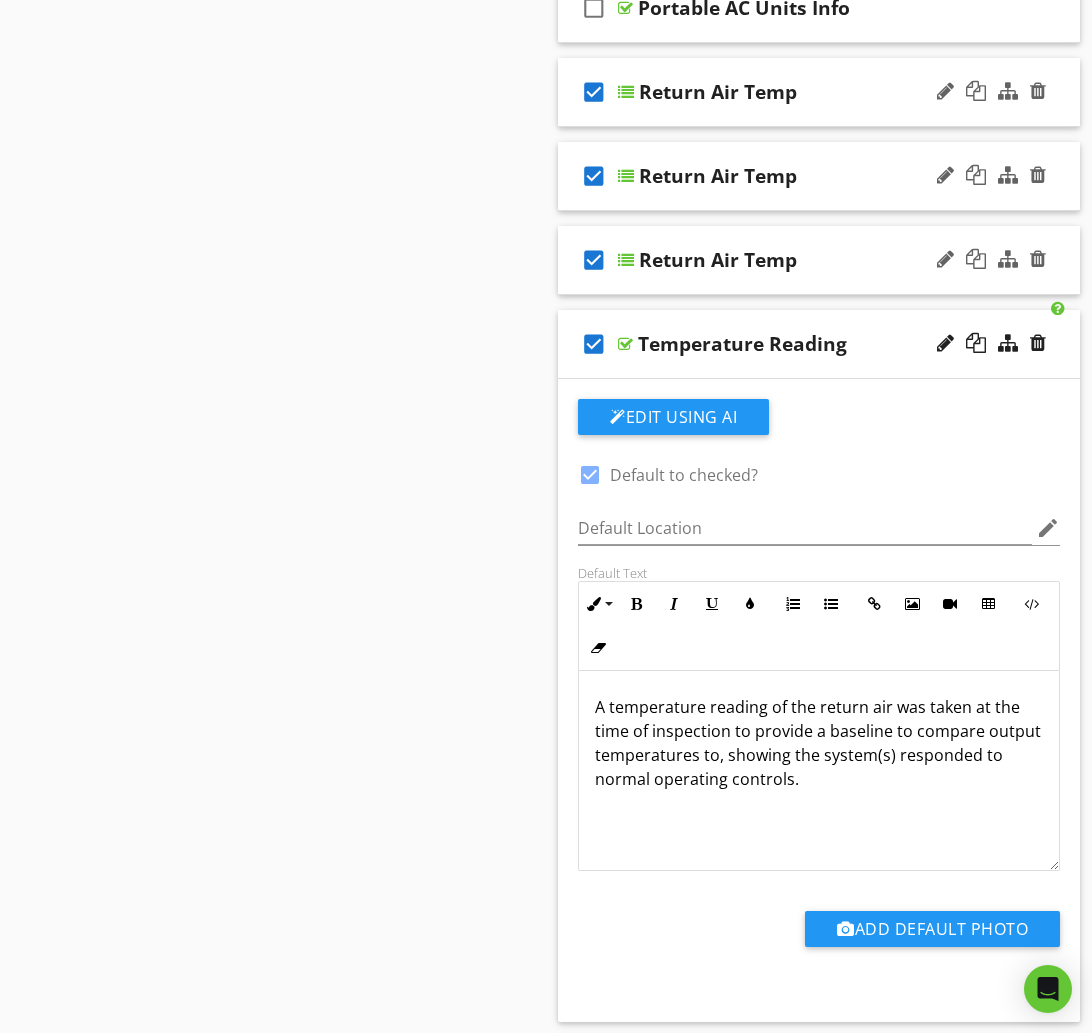 click at bounding box center (590, 475) 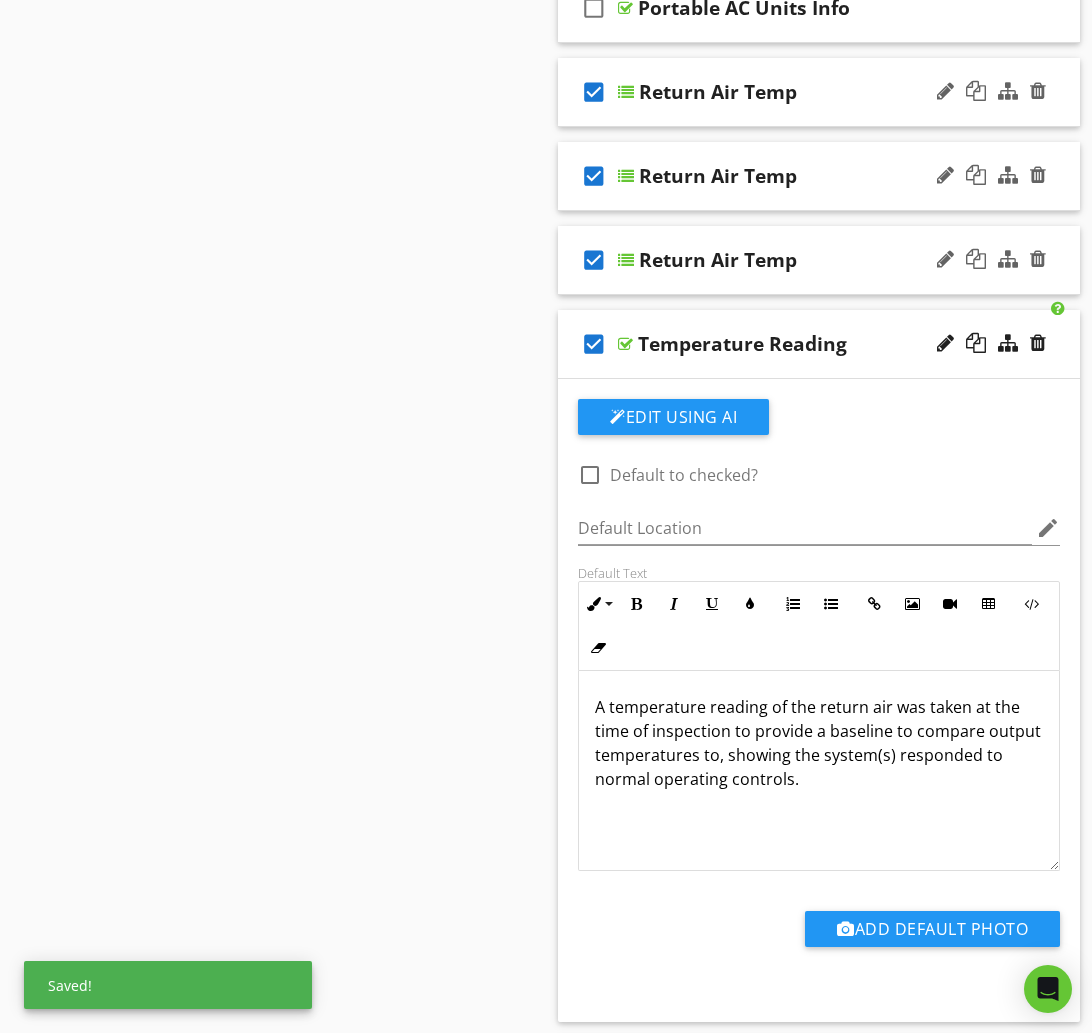 click on "check_box
Temperature Reading" at bounding box center (819, 344) 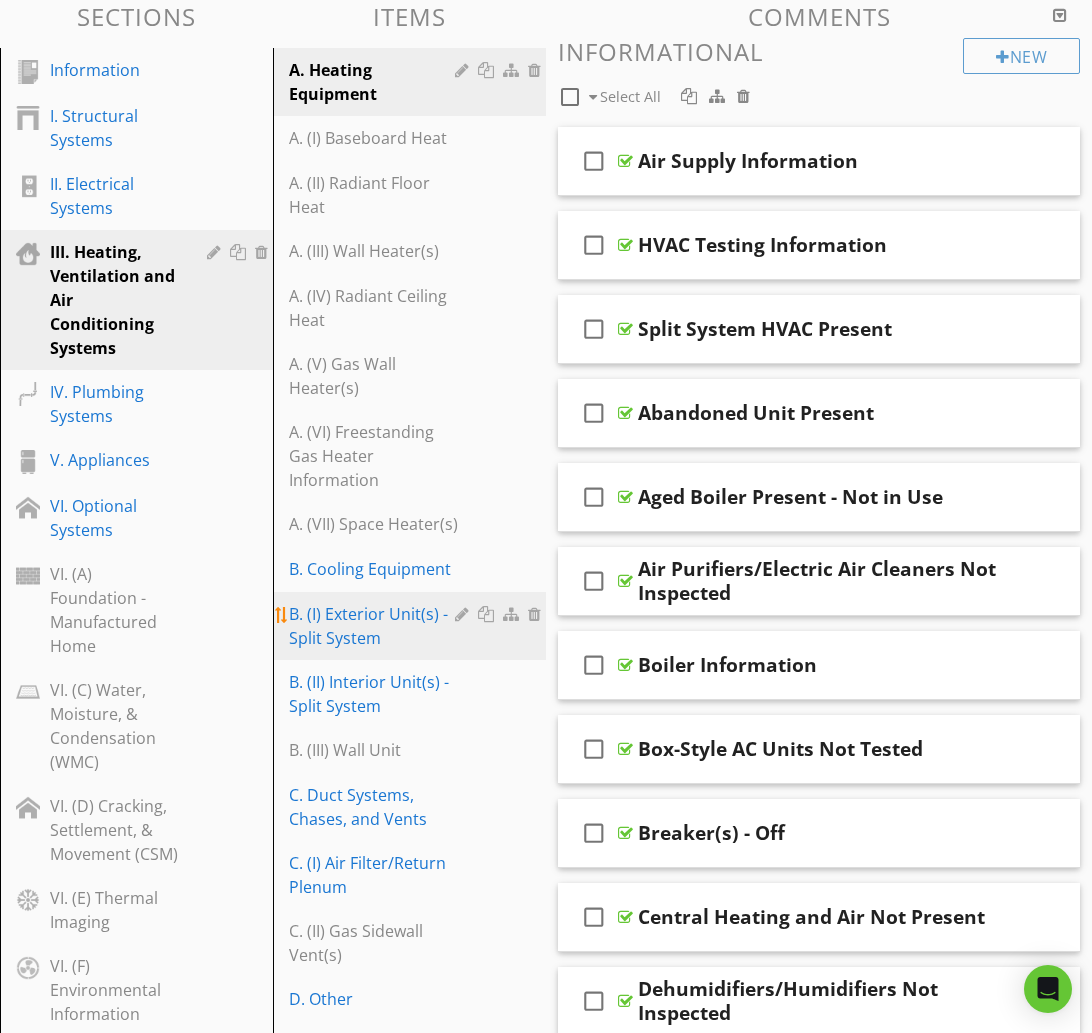 scroll, scrollTop: 285, scrollLeft: 0, axis: vertical 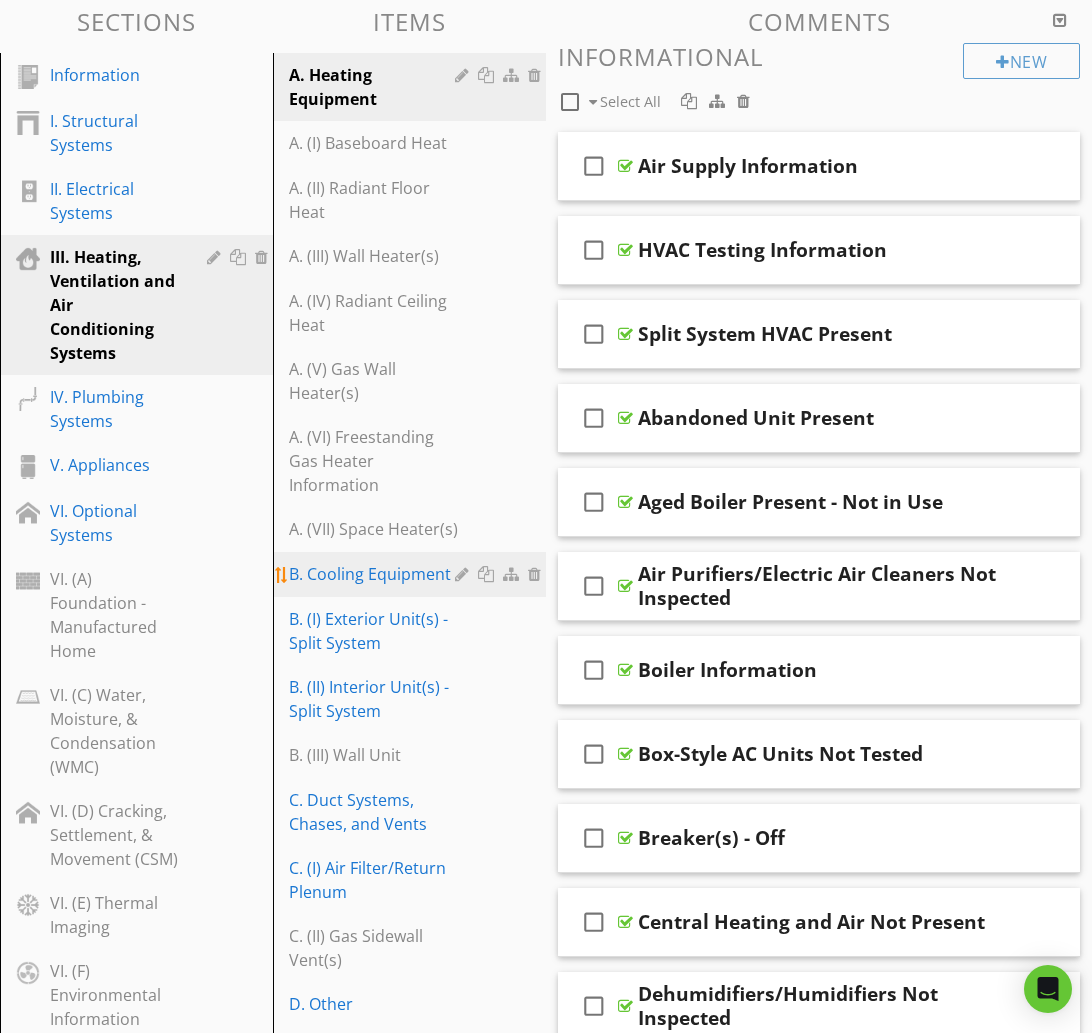 click on "B. Cooling Equipment" at bounding box center [375, 574] 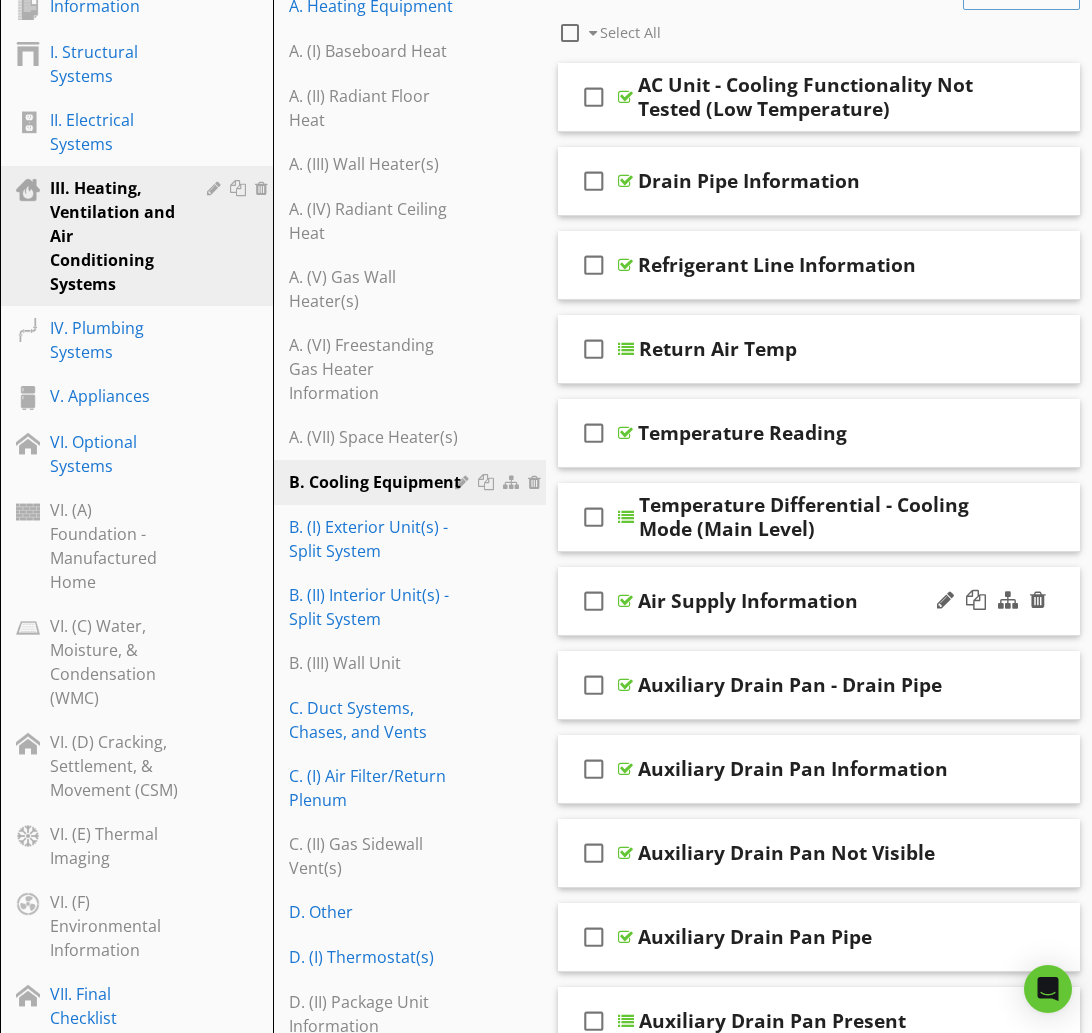 scroll, scrollTop: 357, scrollLeft: 0, axis: vertical 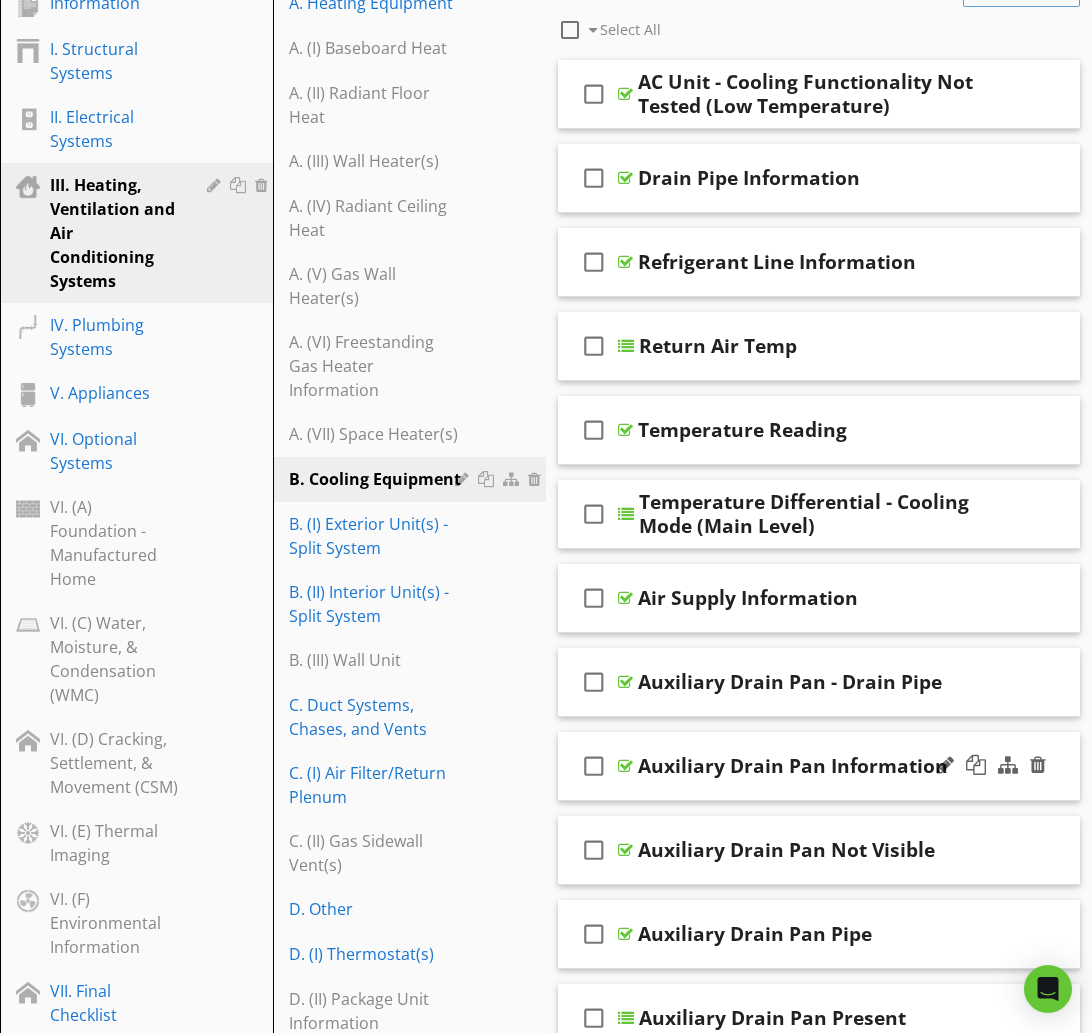 type 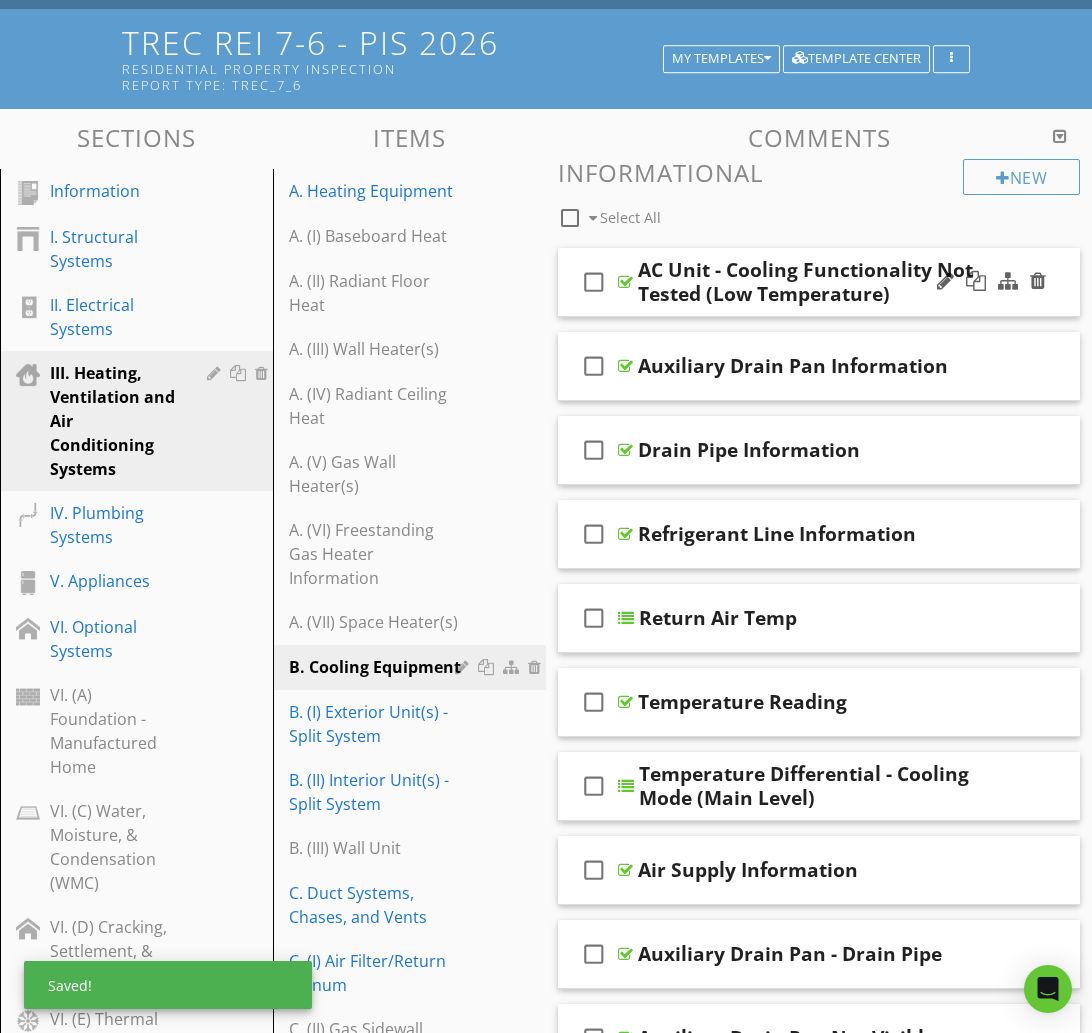 scroll, scrollTop: 168, scrollLeft: 0, axis: vertical 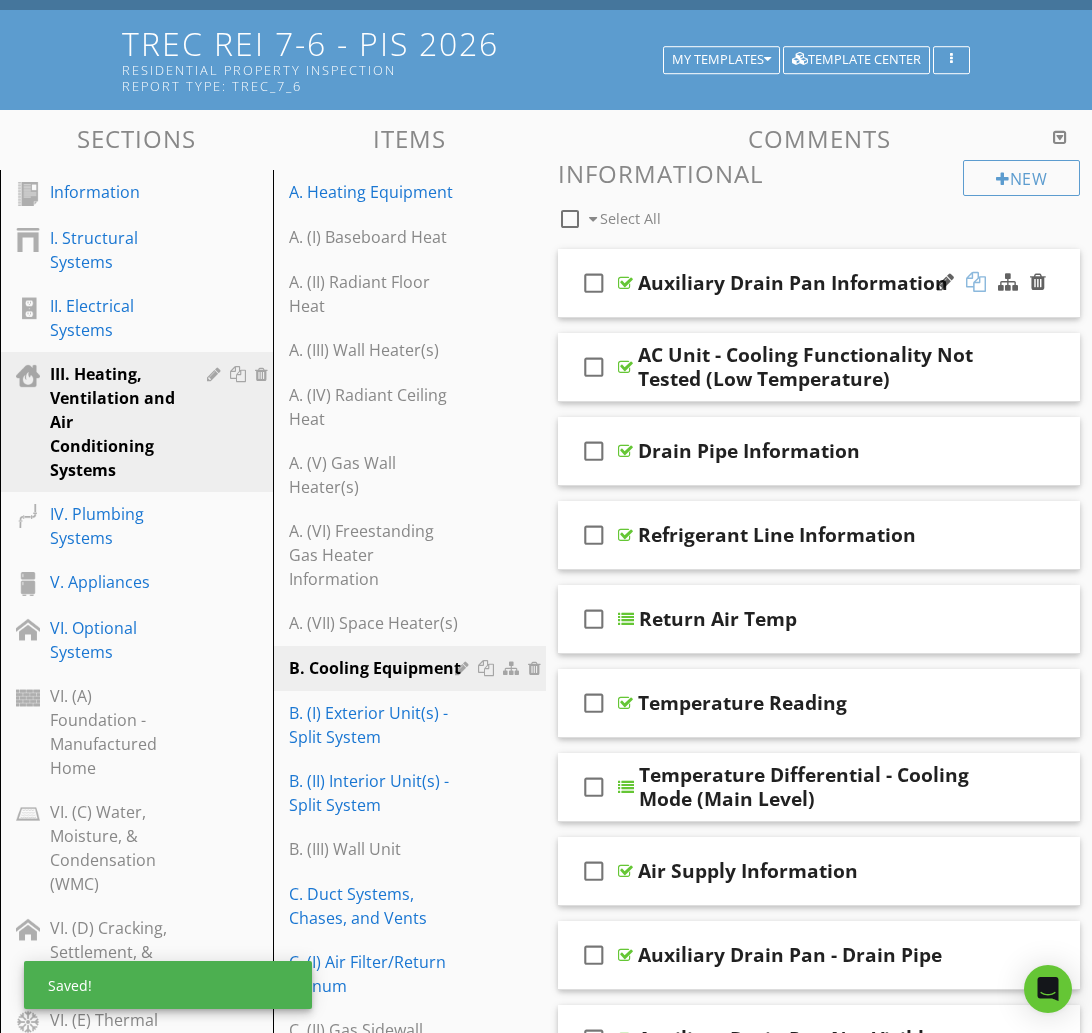 click at bounding box center (976, 282) 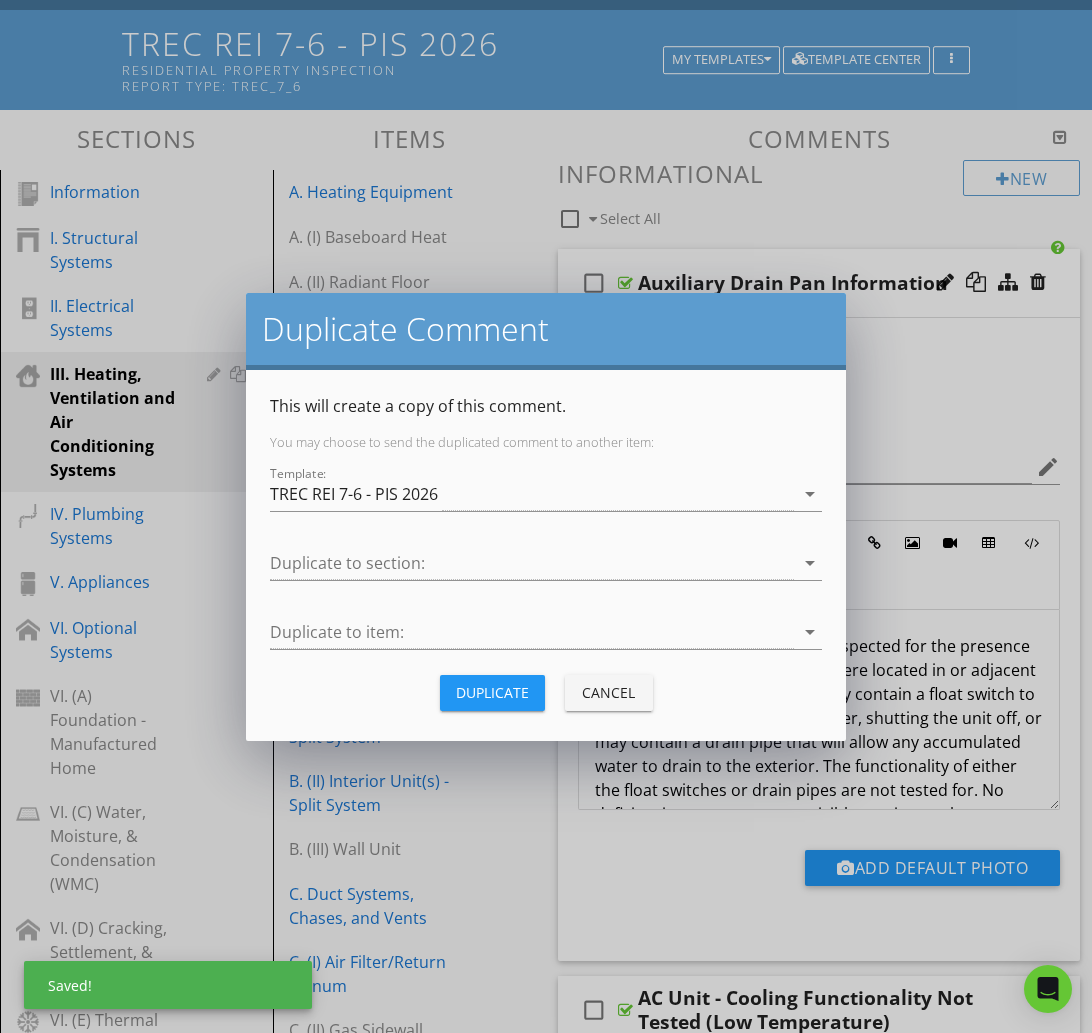 drag, startPoint x: 627, startPoint y: 692, endPoint x: 640, endPoint y: 685, distance: 14.764823 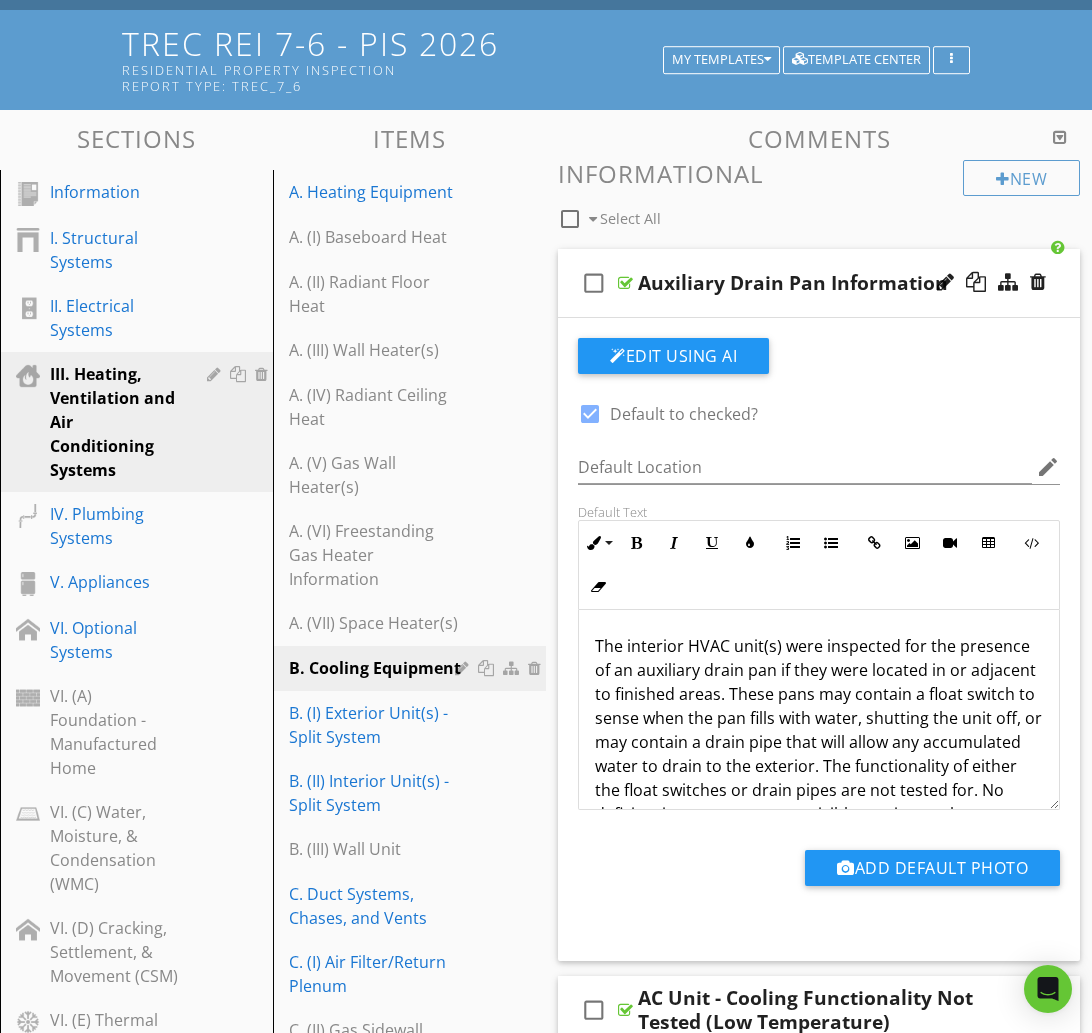 click at bounding box center (590, 414) 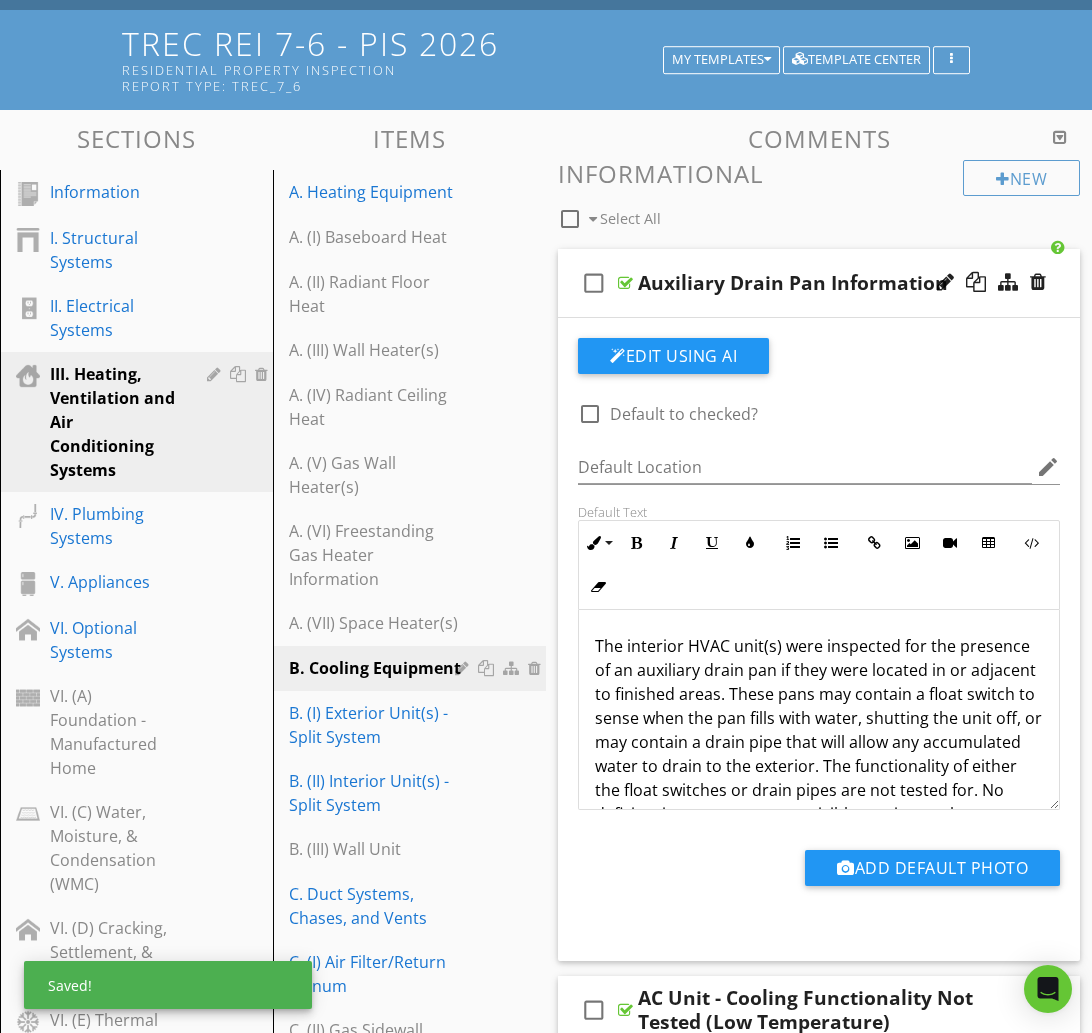 click on "check_box_outline_blank
Auxiliary Drain Pan Information" at bounding box center [819, 283] 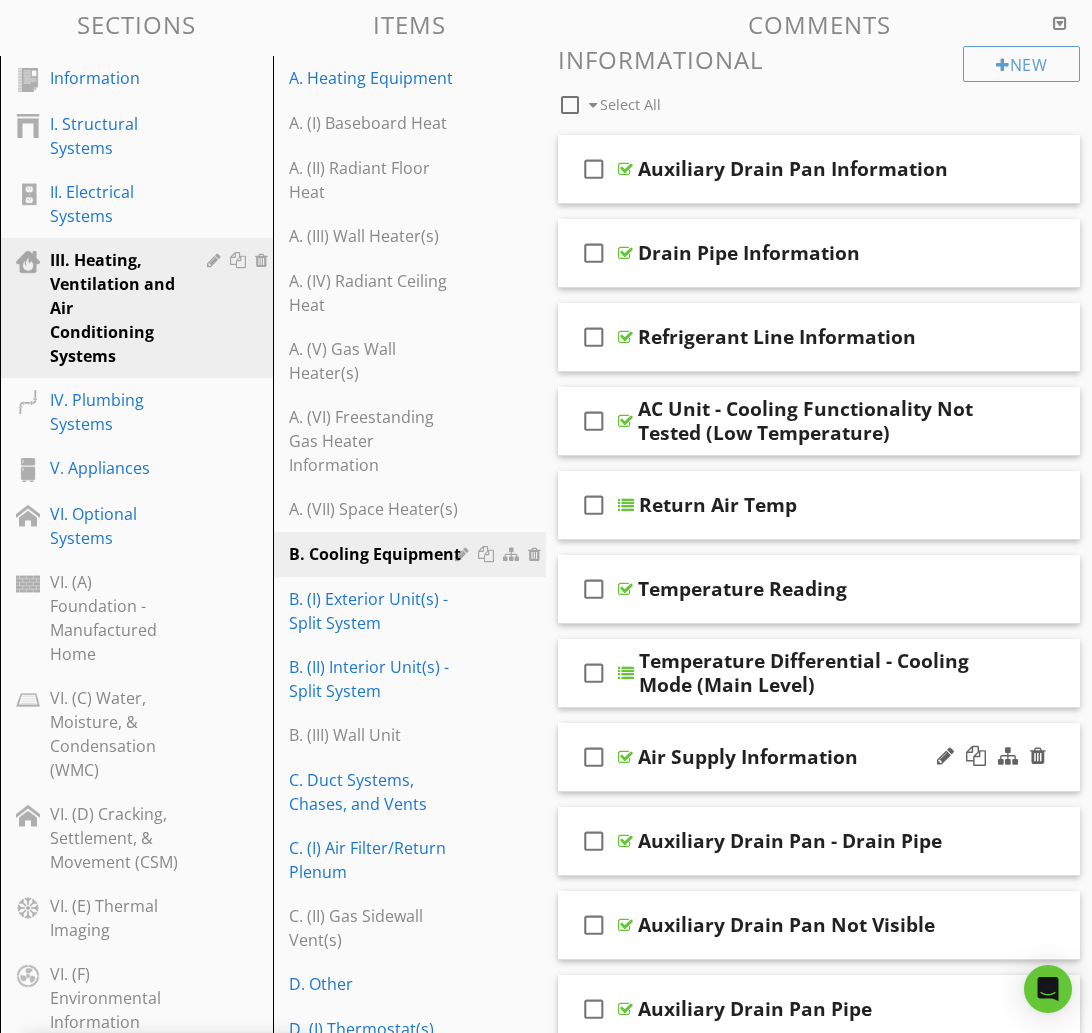 scroll, scrollTop: 286, scrollLeft: 0, axis: vertical 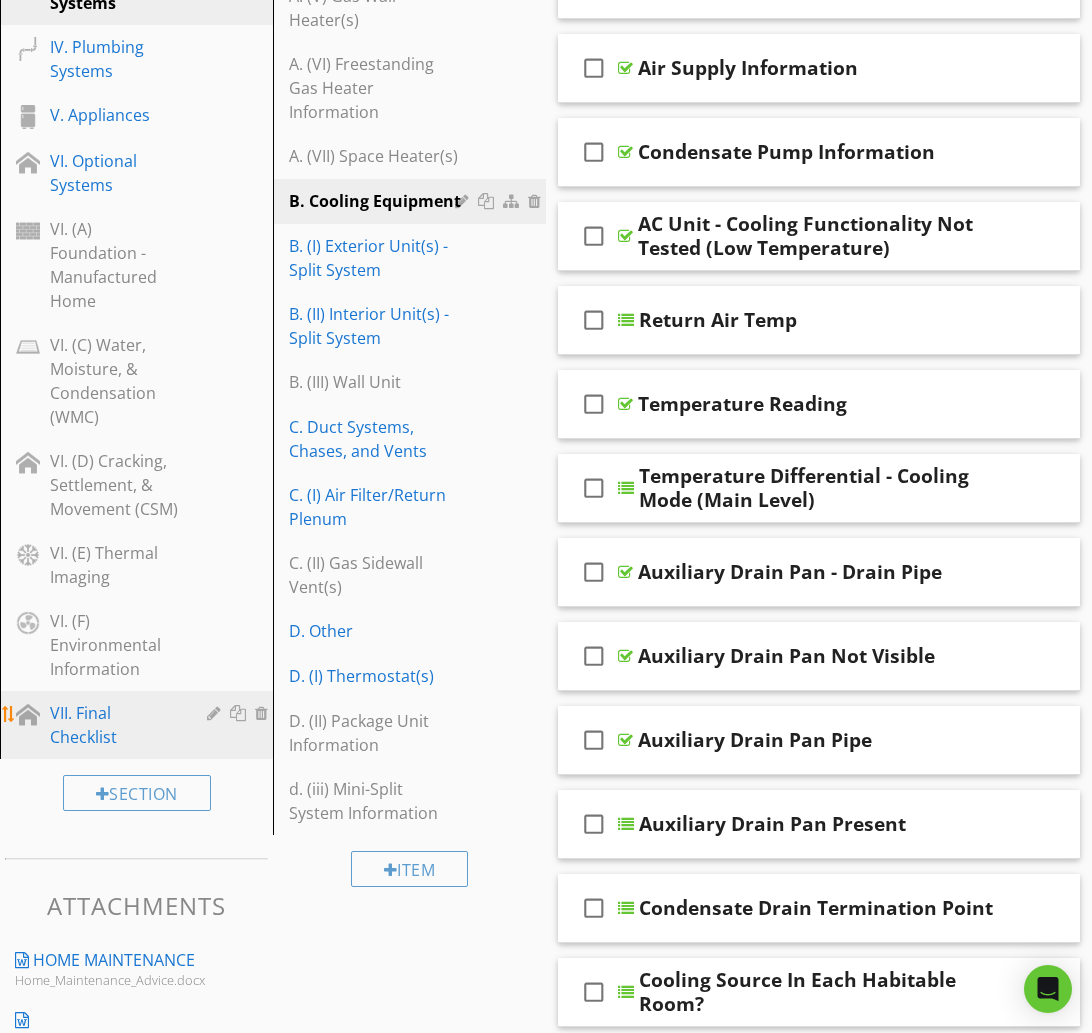click on "VII. Final Checklist" at bounding box center [114, 725] 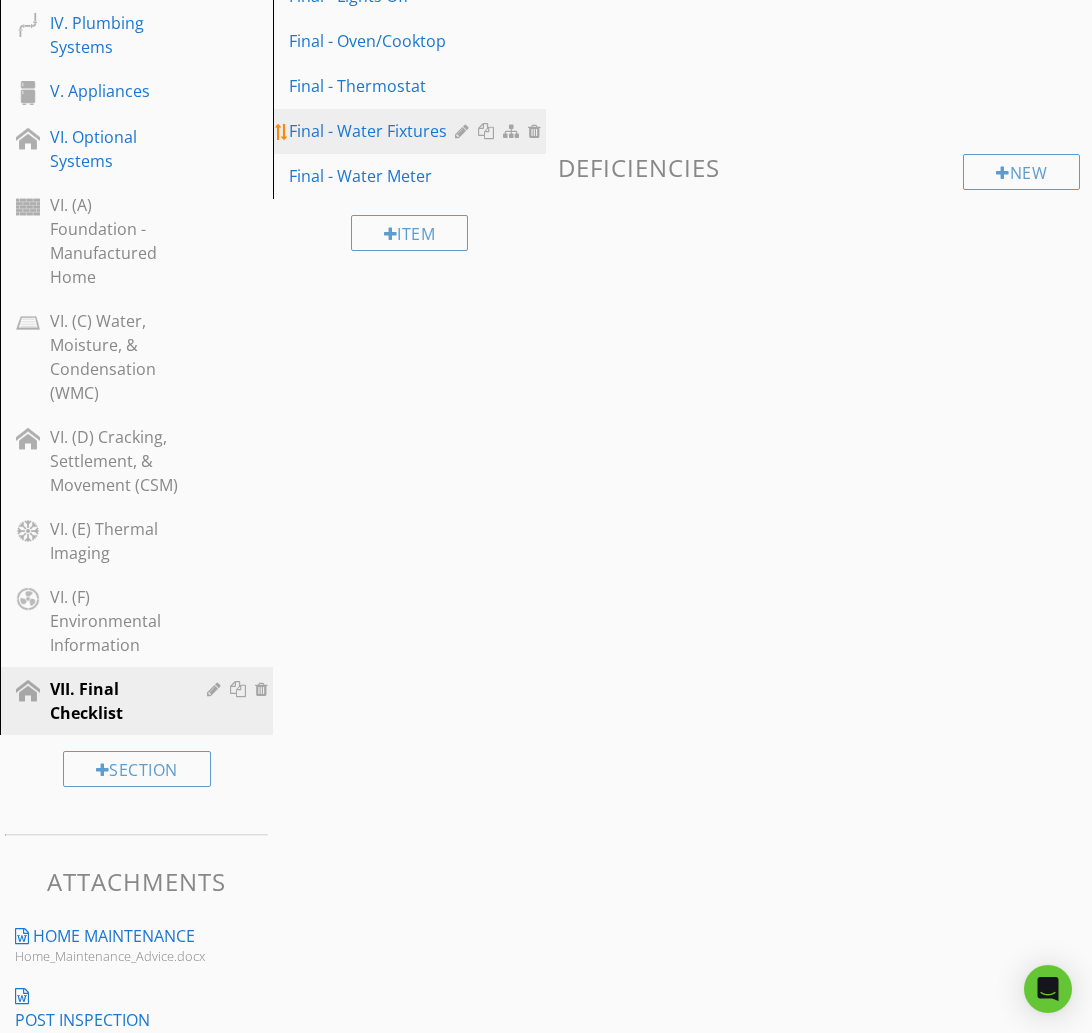 click on "Final - Water Fixtures" at bounding box center (375, 131) 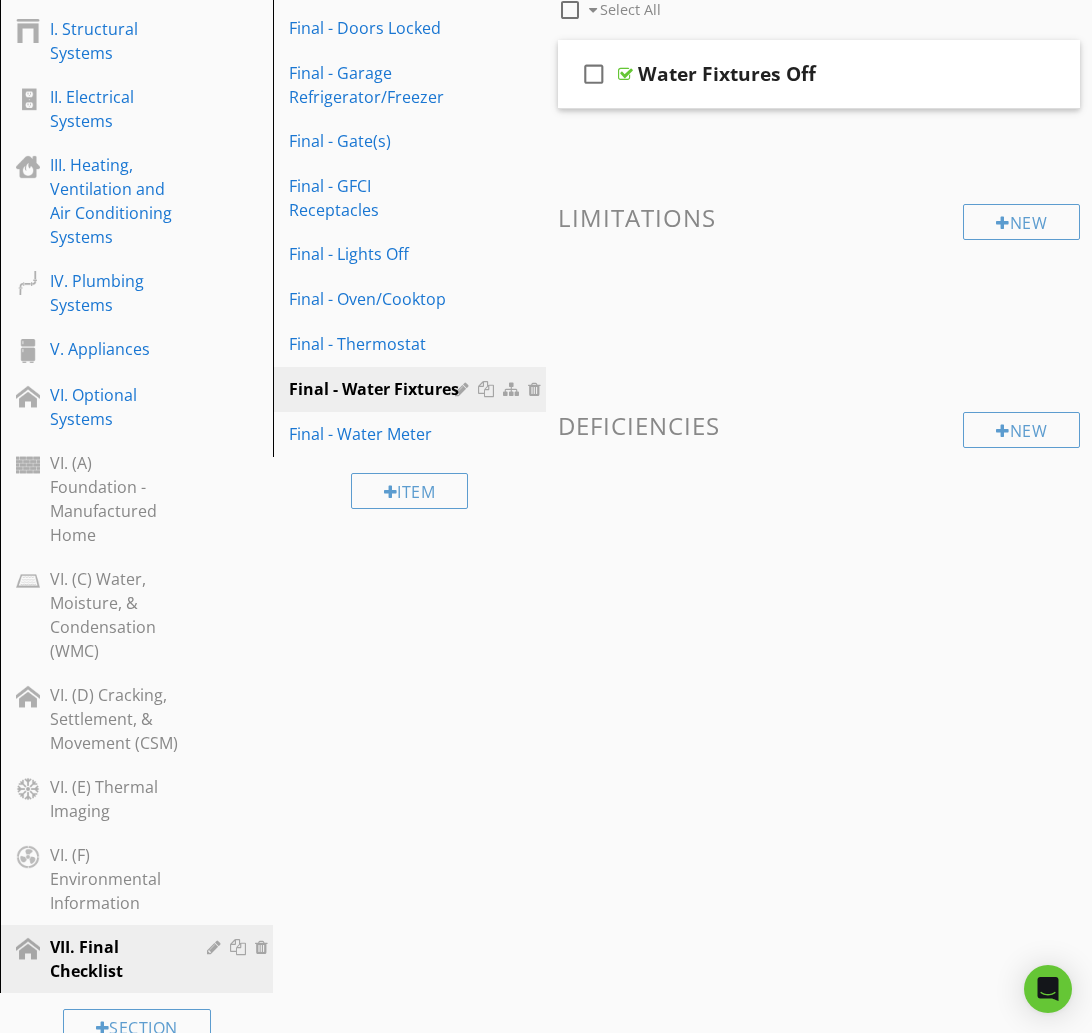 scroll, scrollTop: 0, scrollLeft: 0, axis: both 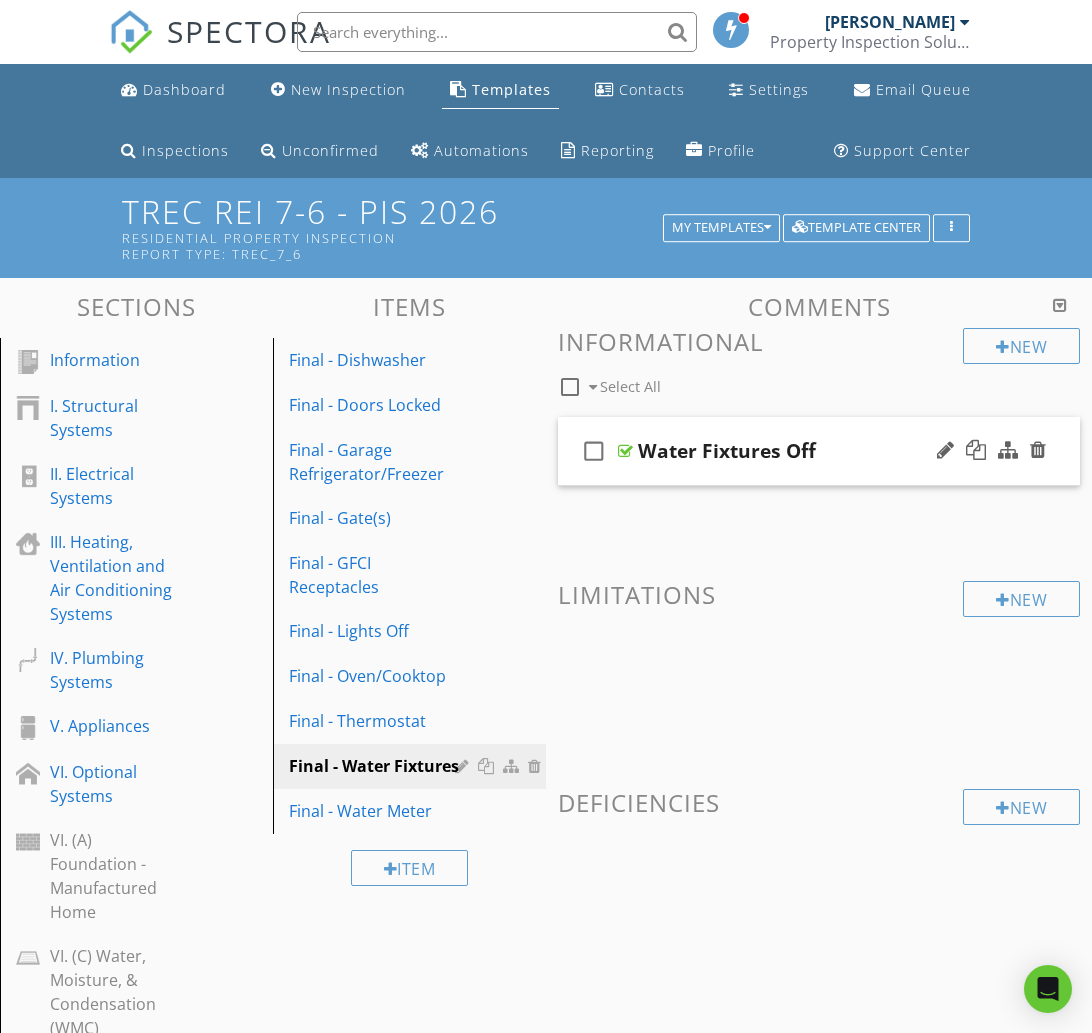 click on "check_box_outline_blank
Water Fixtures Off" at bounding box center (819, 451) 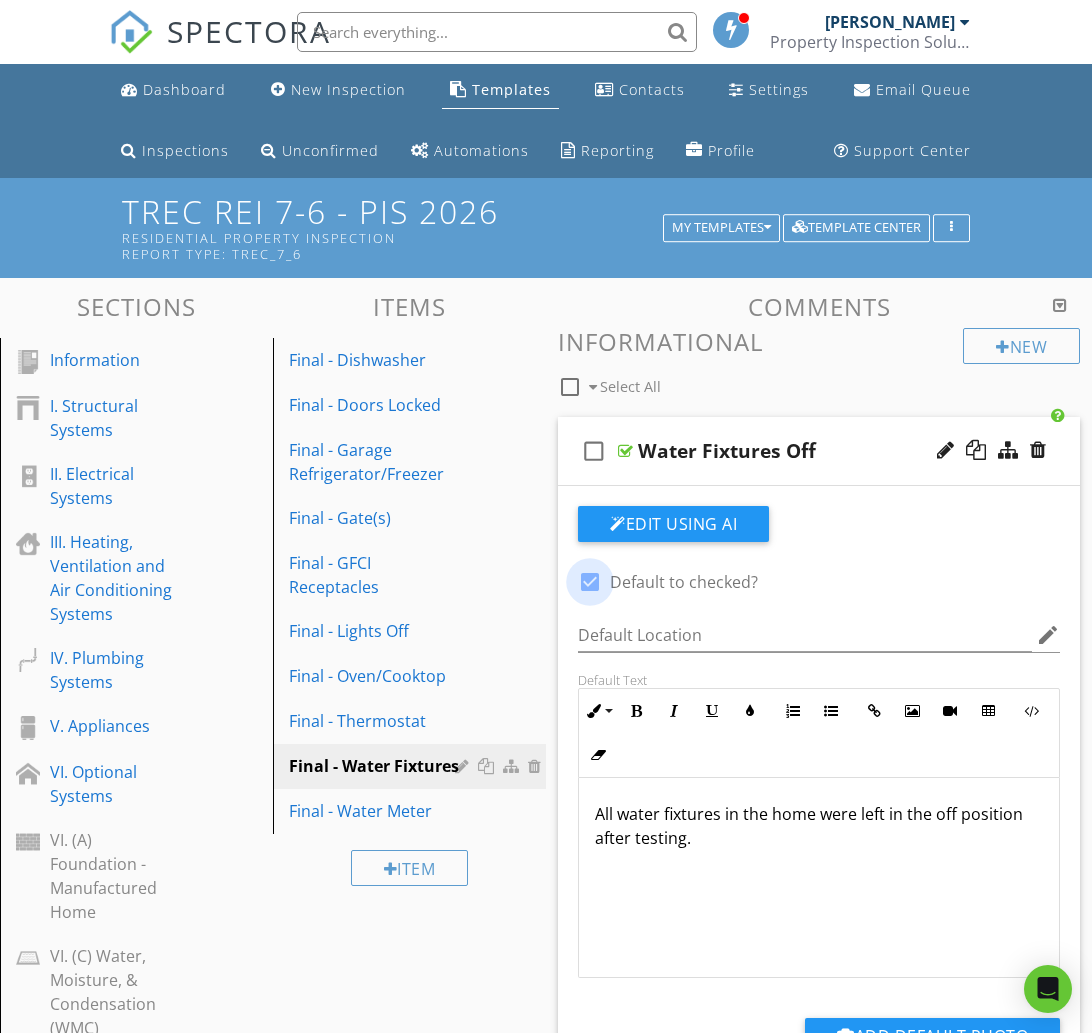 click at bounding box center (590, 582) 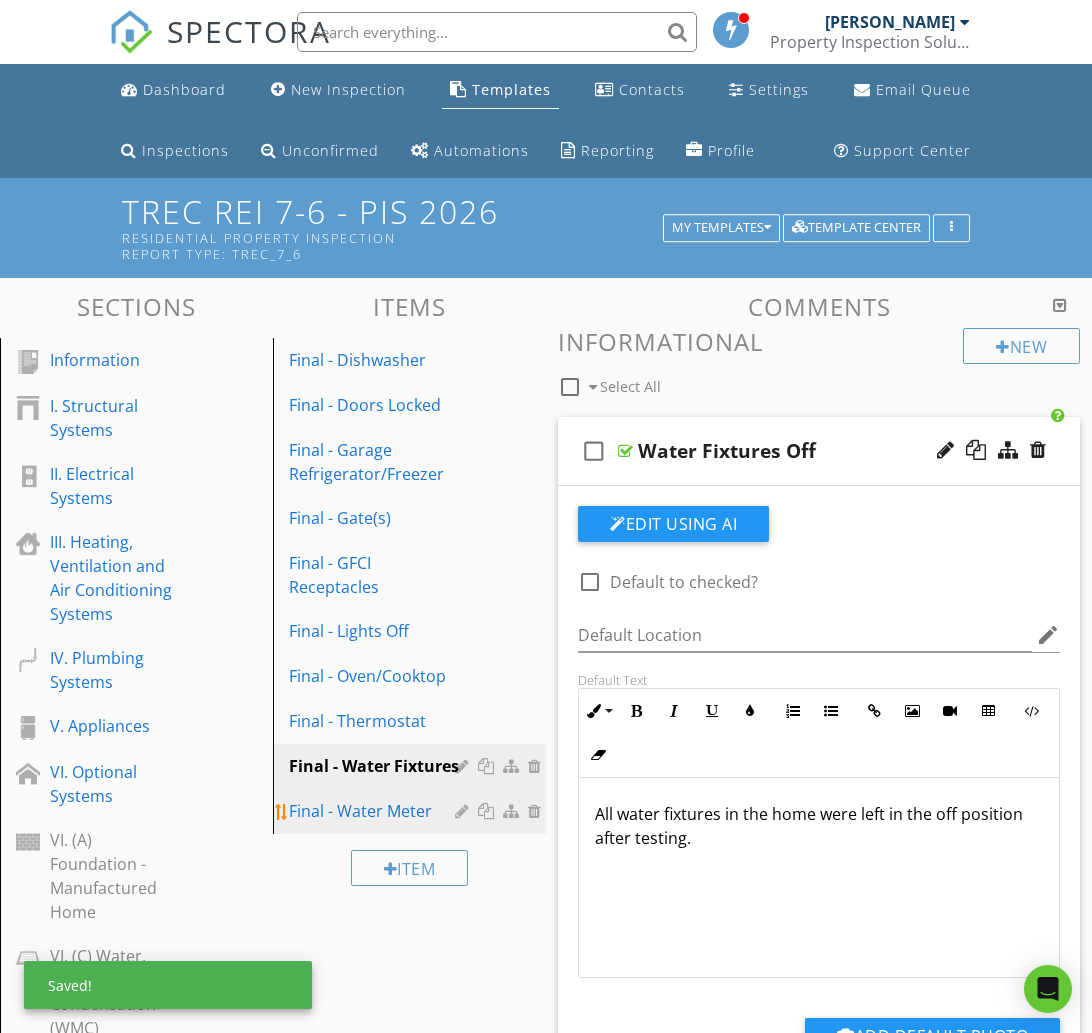 click on "Final - Water Meter" at bounding box center [375, 811] 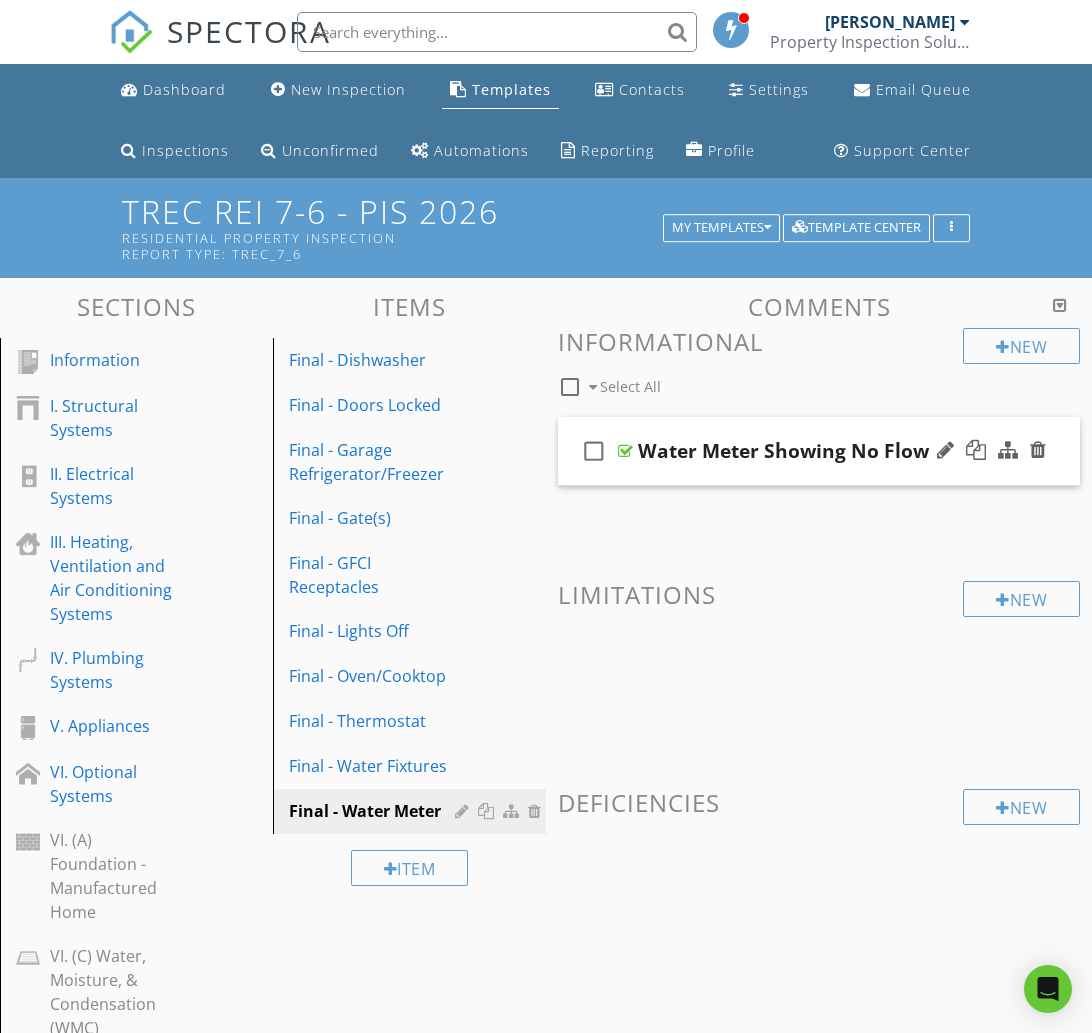 click on "check_box_outline_blank
Water Meter Showing No Flow" at bounding box center (819, 451) 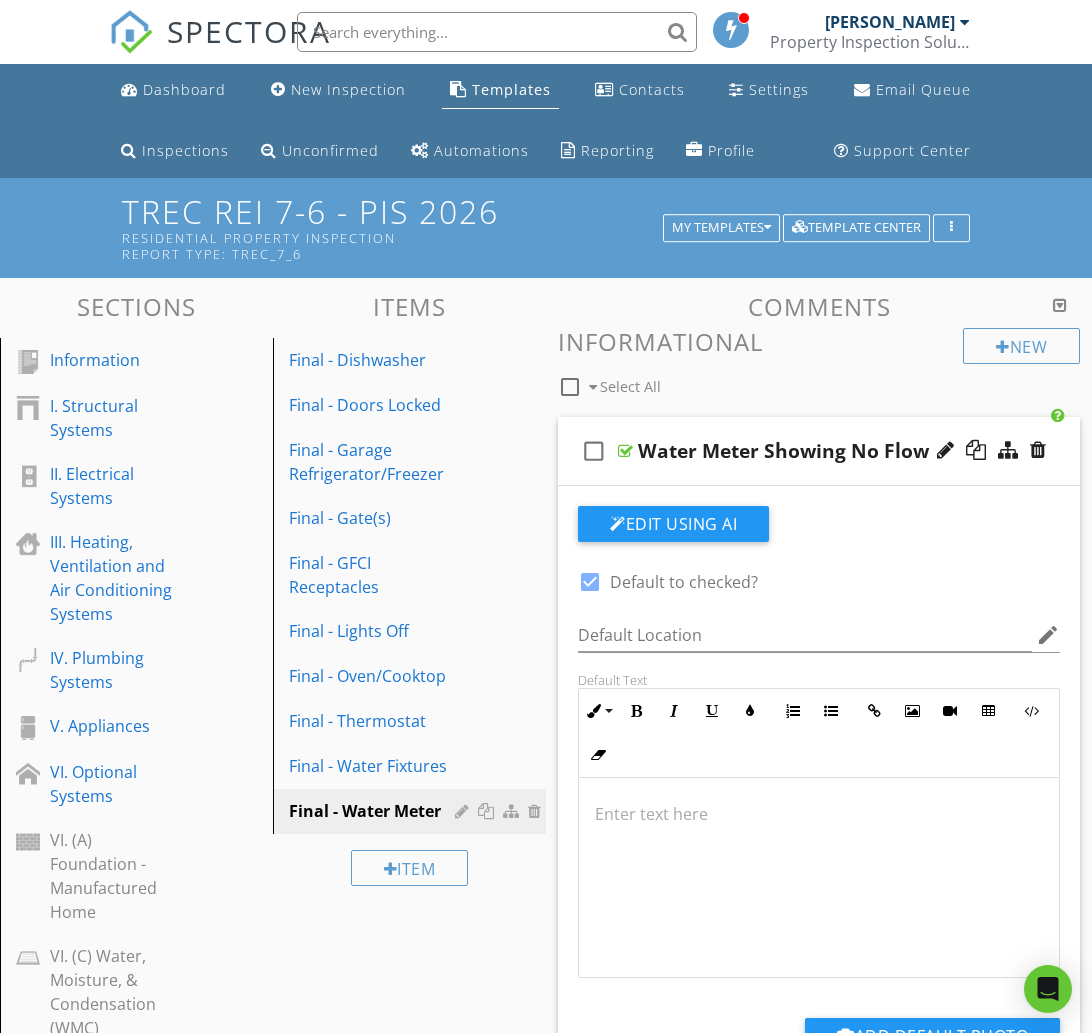 click at bounding box center (590, 582) 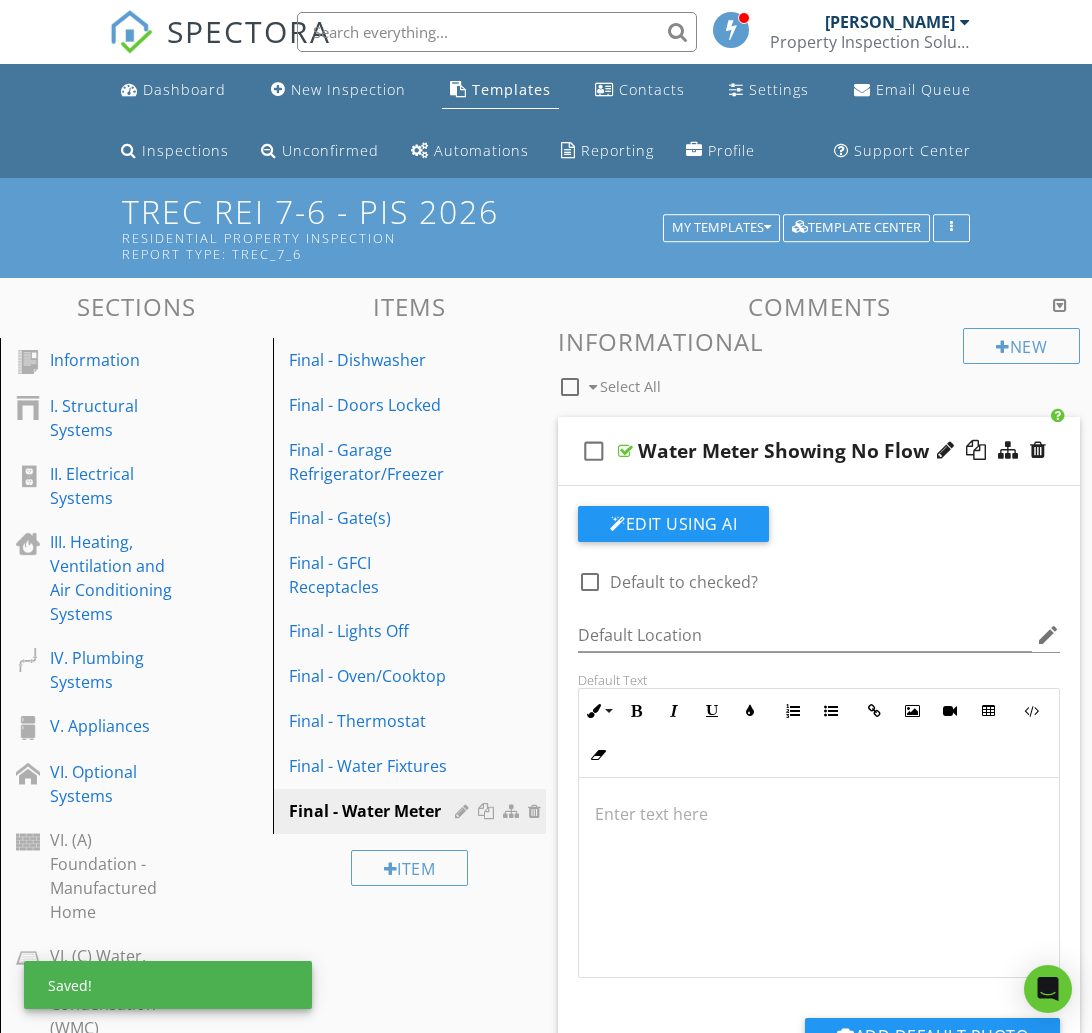click on "check_box_outline_blank
Water Meter Showing No Flow" at bounding box center [819, 451] 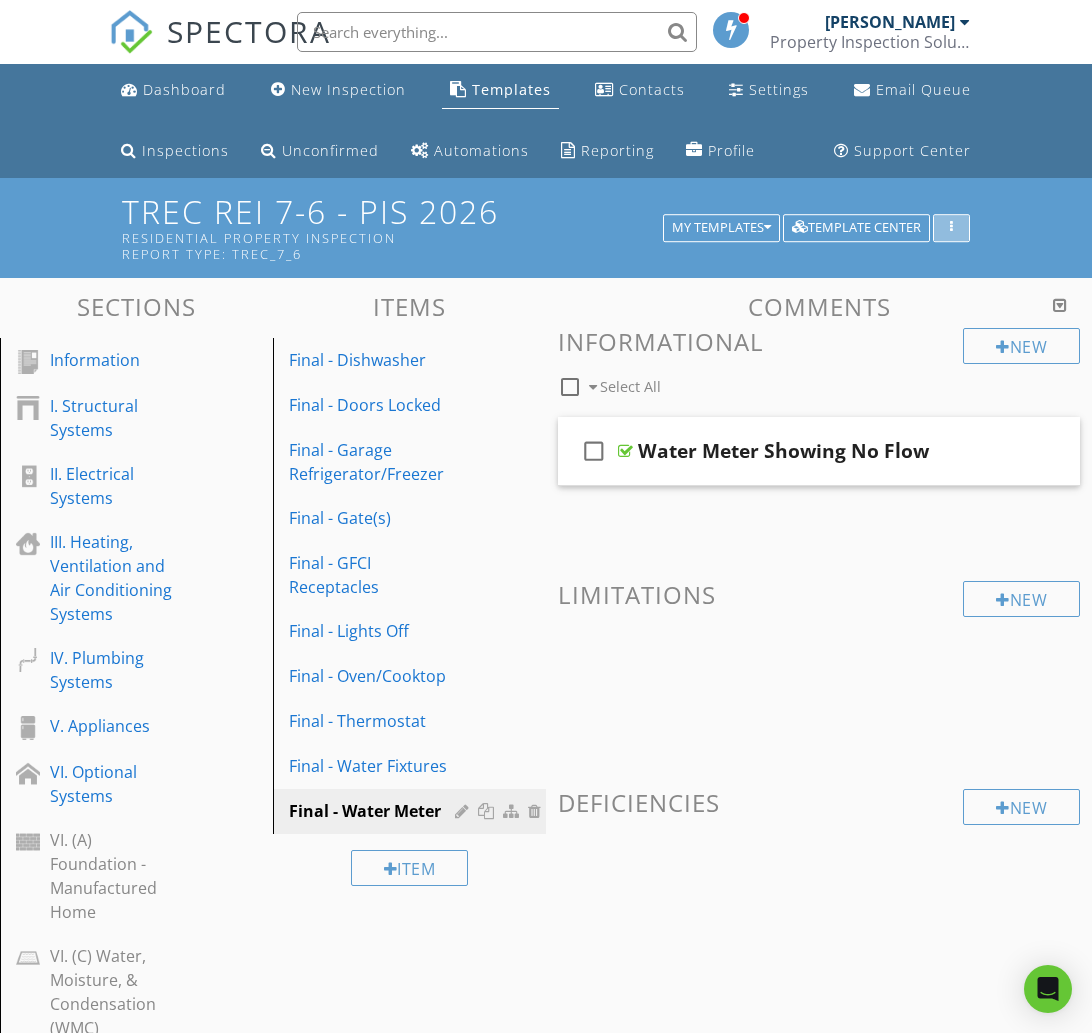 click at bounding box center [951, 228] 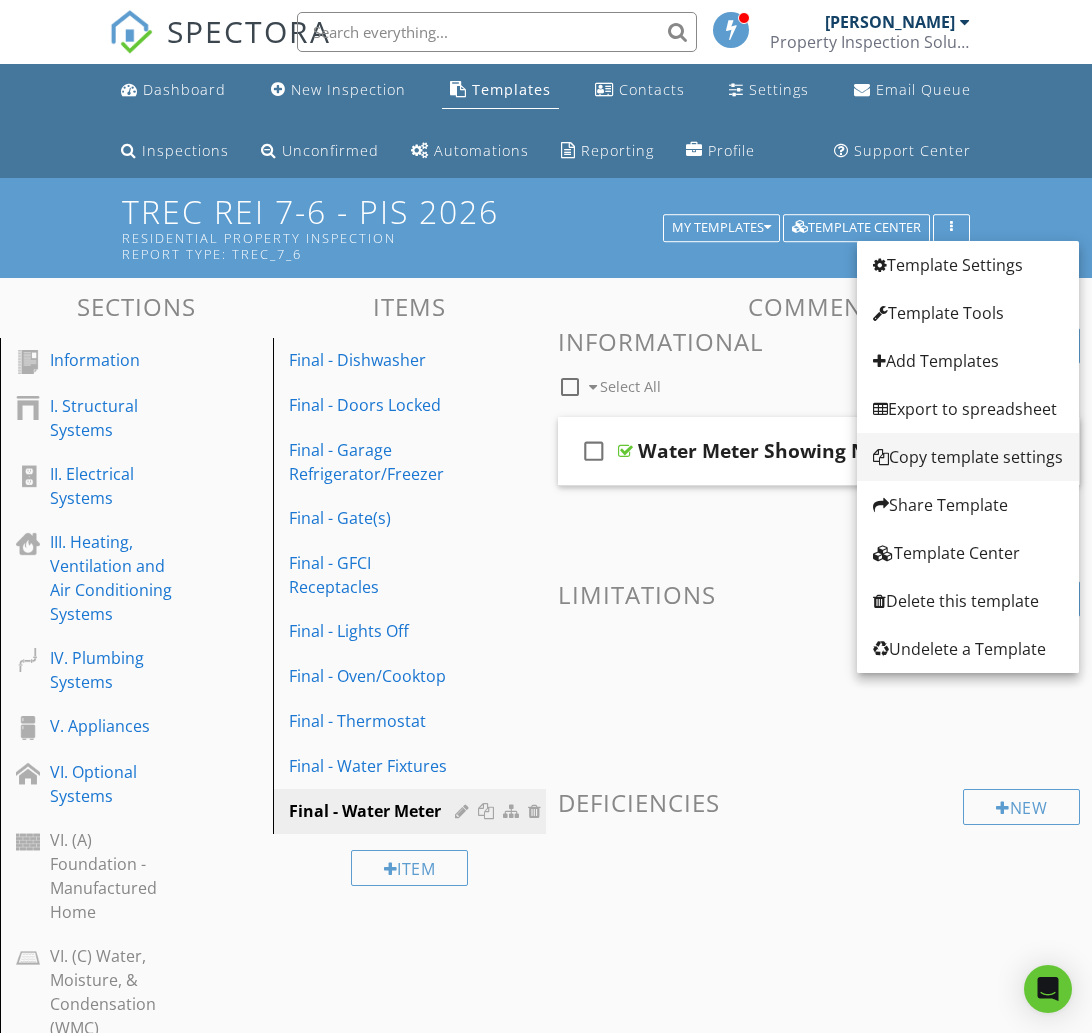 click on "Copy template settings" at bounding box center [968, 457] 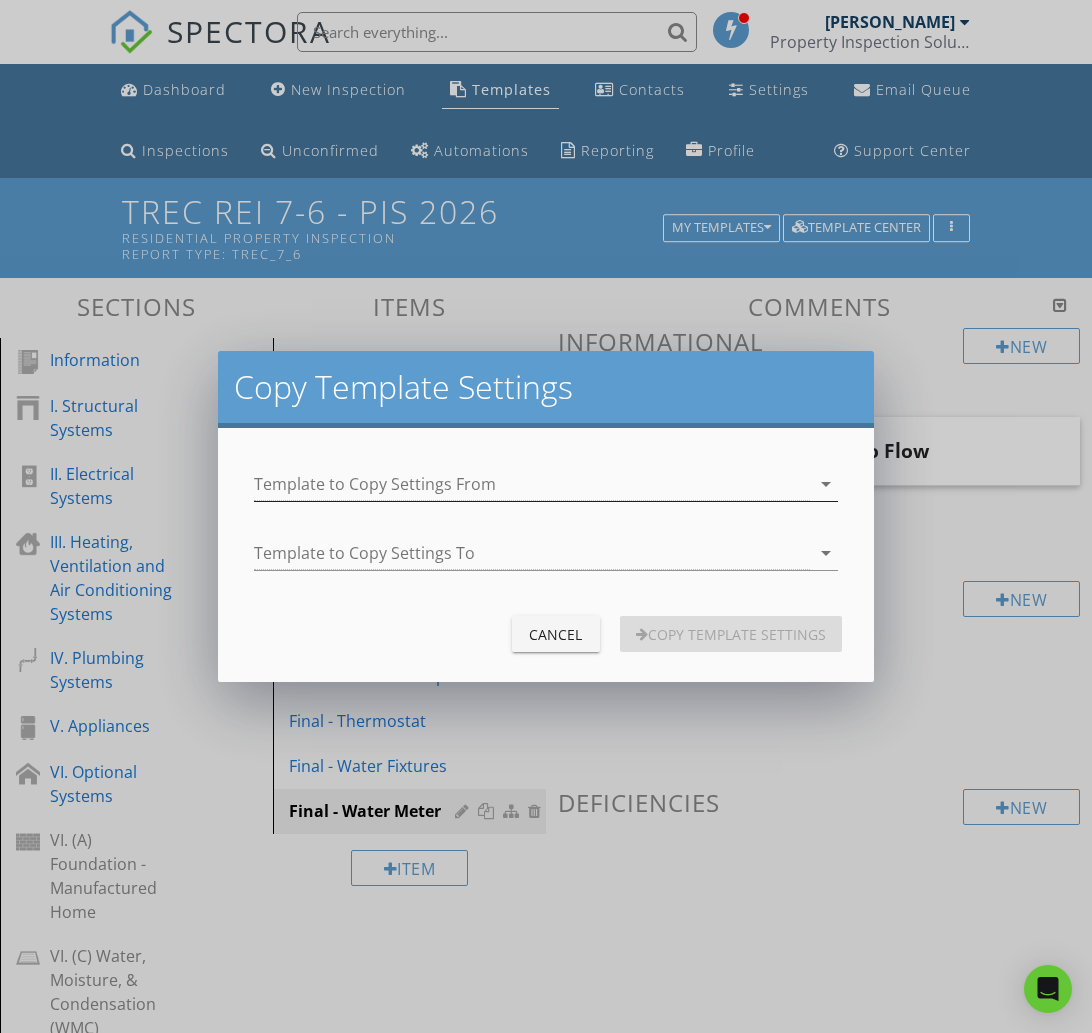 click at bounding box center (531, 484) 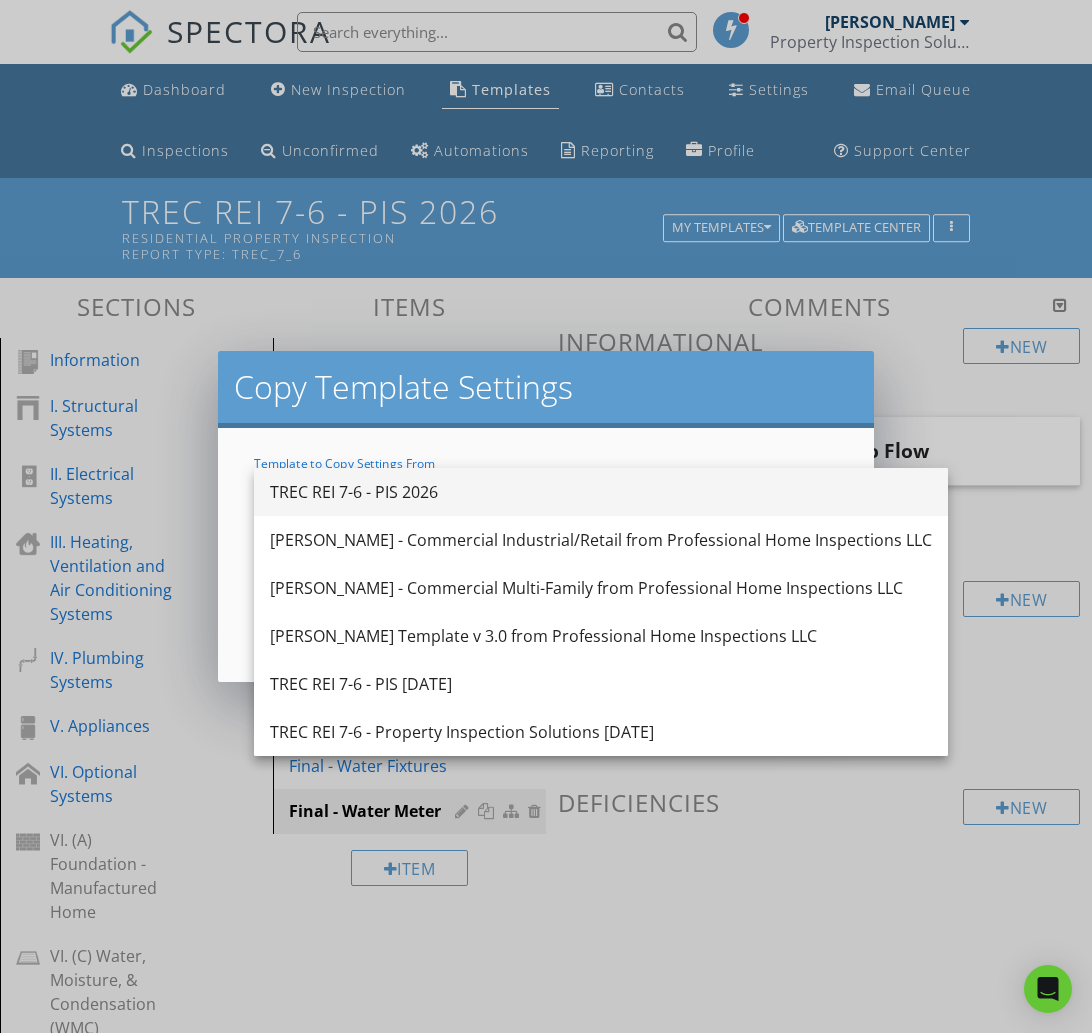 click on "TREC REI 7-6 - PIS 2026" at bounding box center [601, 492] 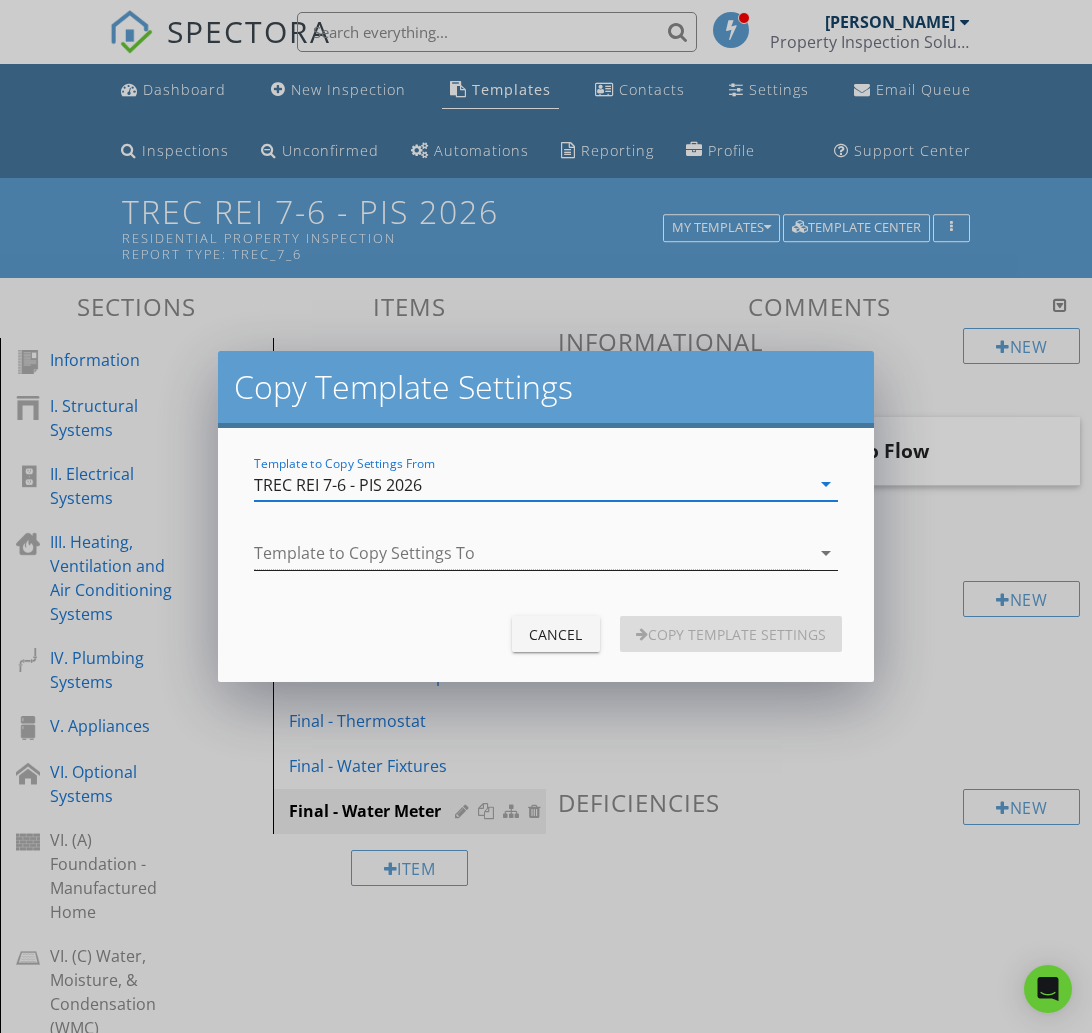 click at bounding box center (531, 553) 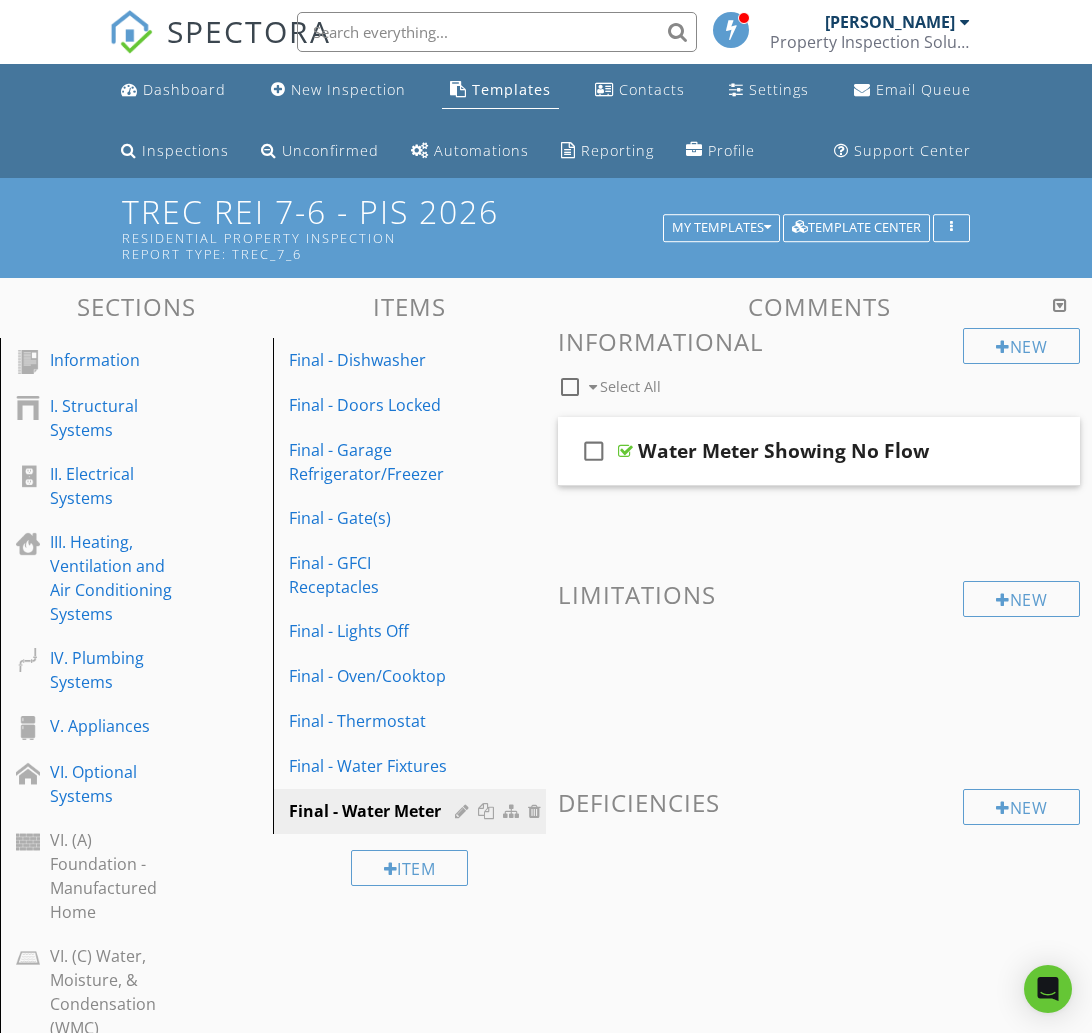 click at bounding box center [546, 516] 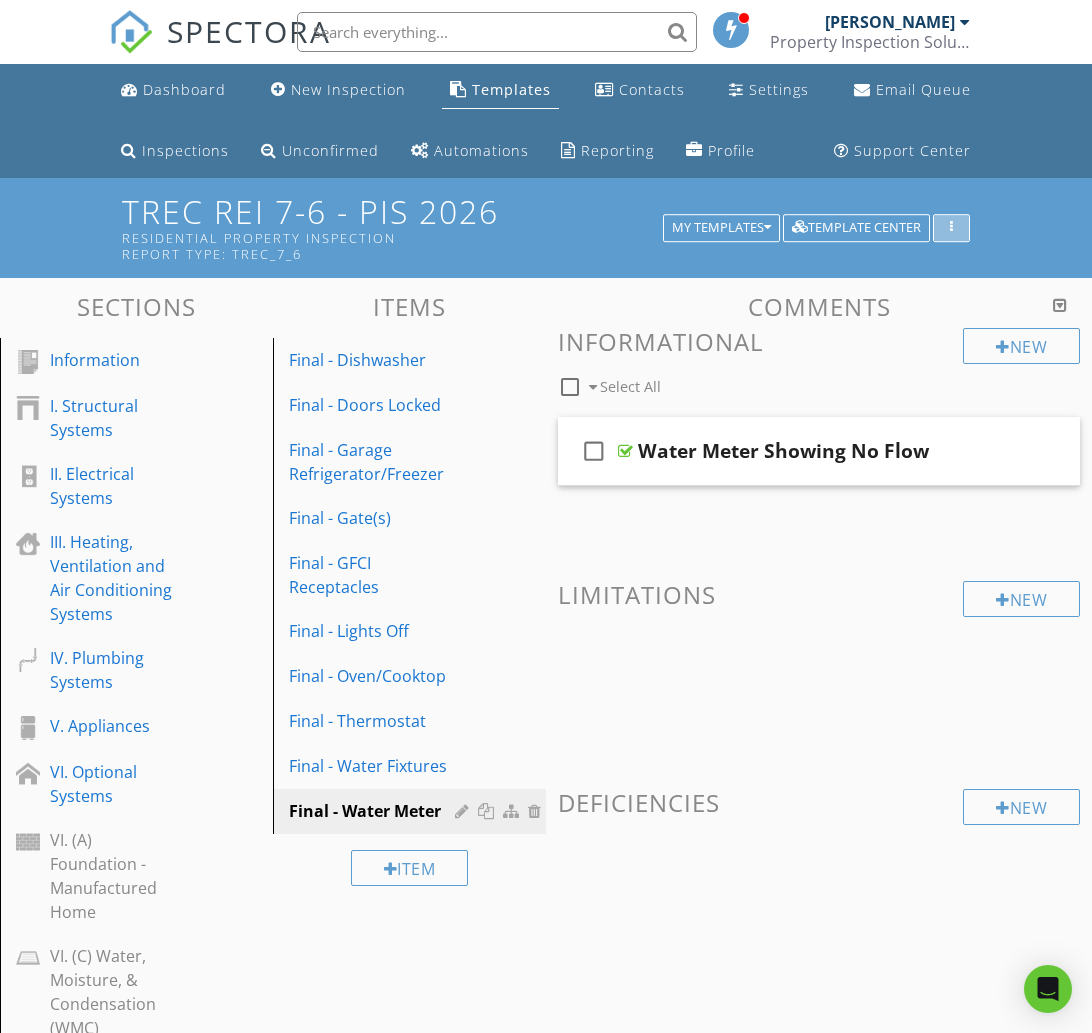 click at bounding box center [951, 228] 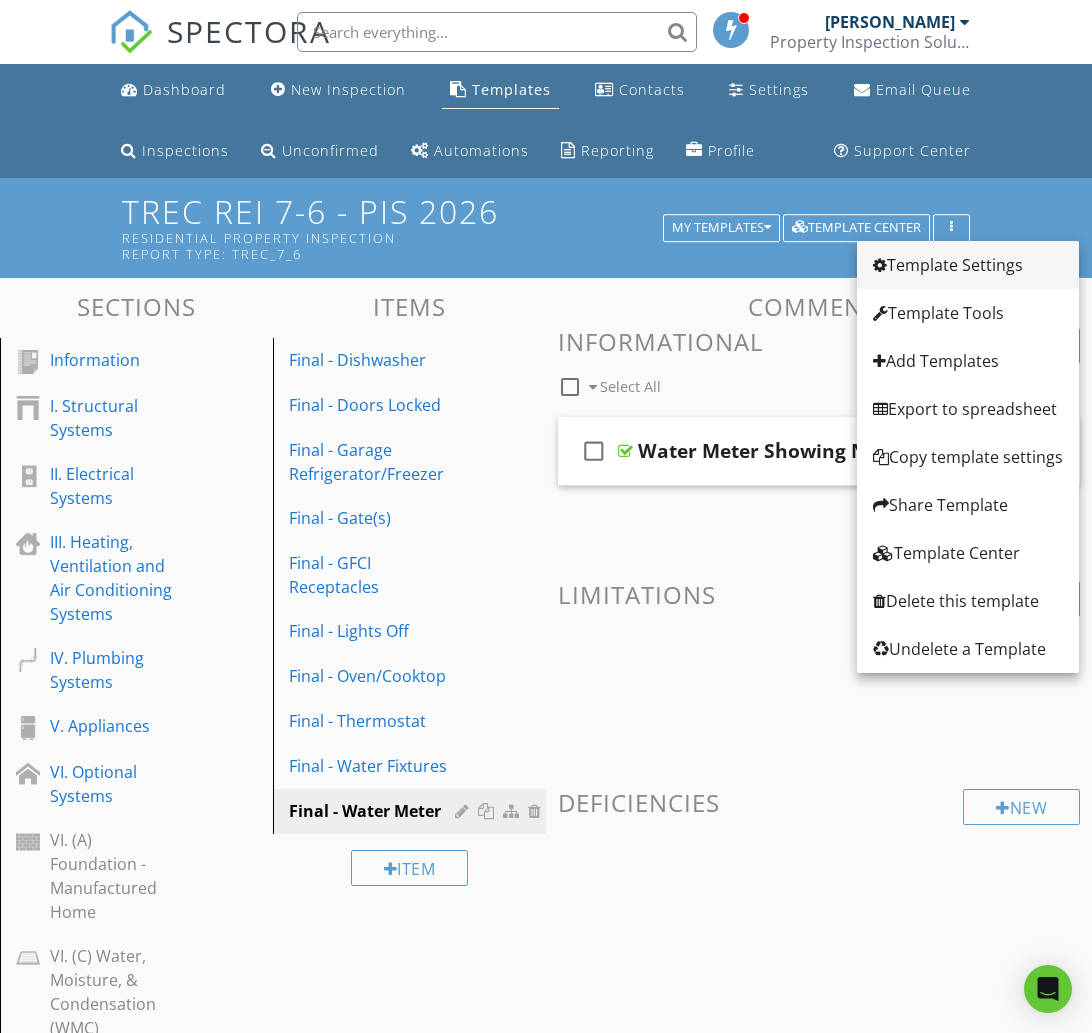 click on "Template Settings" at bounding box center (968, 265) 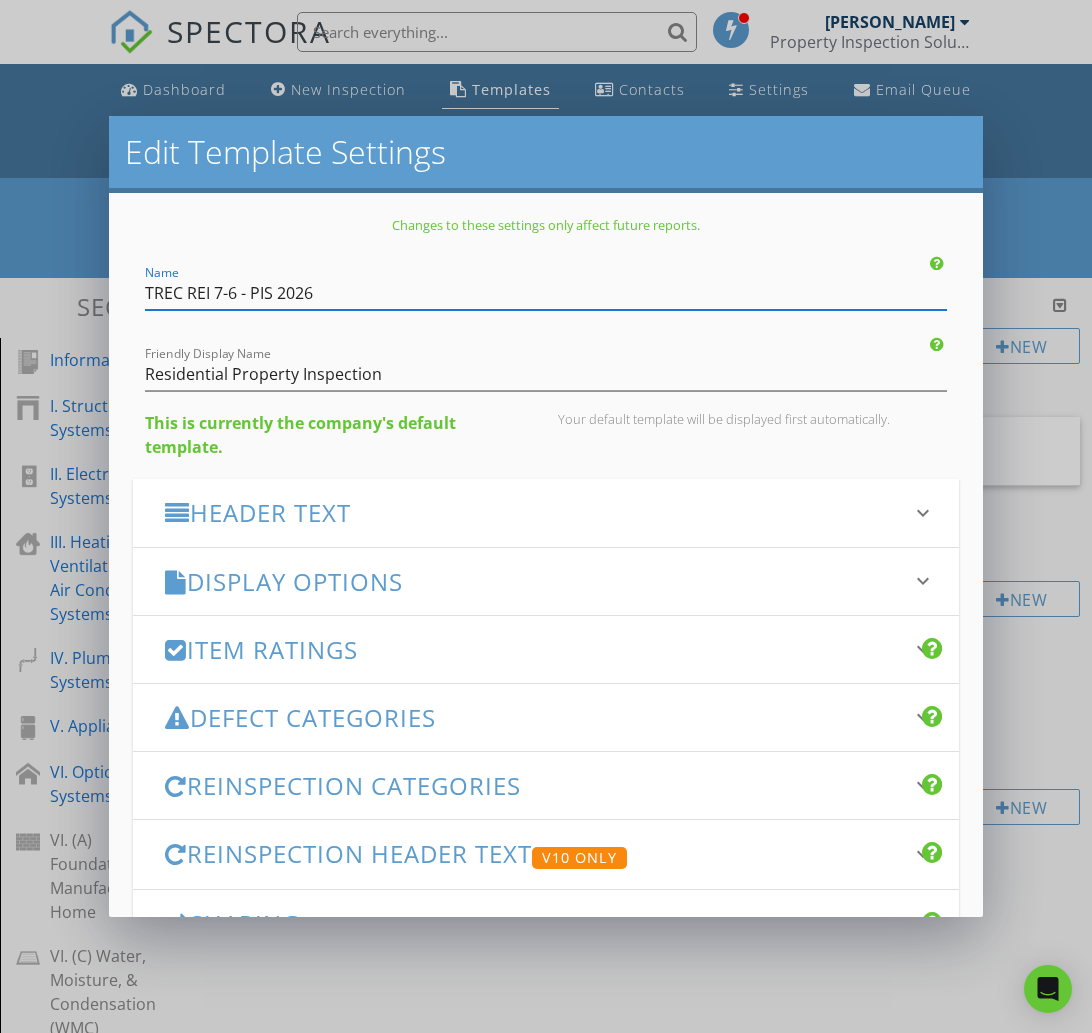 scroll, scrollTop: 144, scrollLeft: 0, axis: vertical 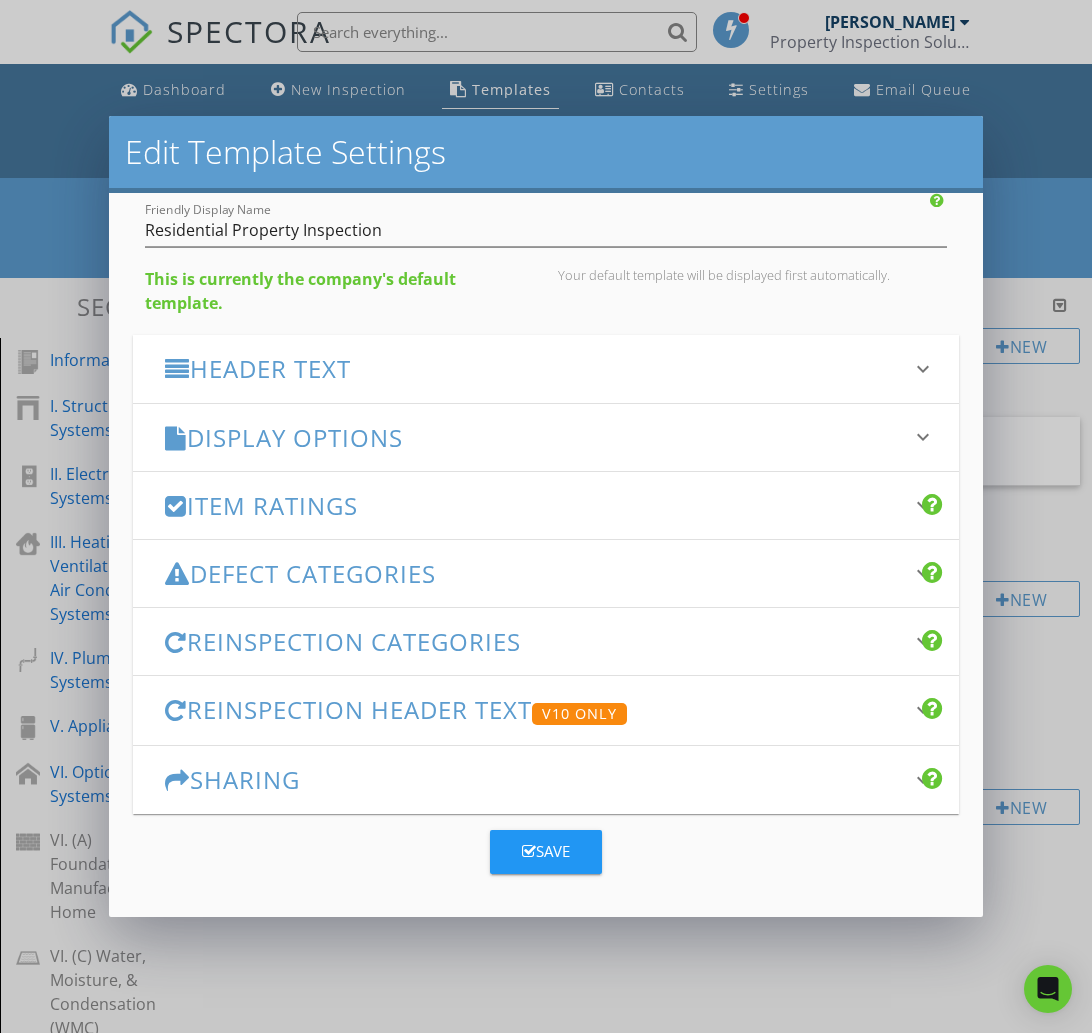 click on "Edit Template Settings   Changes to these settings only affect future reports.     Name TREC REI 7-6 - PIS 2026     Friendly Display Name Residential Property Inspection
This is currently the company's default template.
Your default template will be displayed first
automatically.
Header Text
keyboard_arrow_down   Full Report Header Text     Summary Header Text
Display Options
keyboard_arrow_down     check_box Display Category Counts Summary
What does this look like?
check_box Display 'Items Inspected' Count
With
vs
without
check_box Display Inspector Signature   Configure Signature
Where does this display?
check_box Display Standards of Practice
Set per-section by clicking the 'pencil' icon next to each
section.
What does this look like?
check_box     check_box" at bounding box center [546, 516] 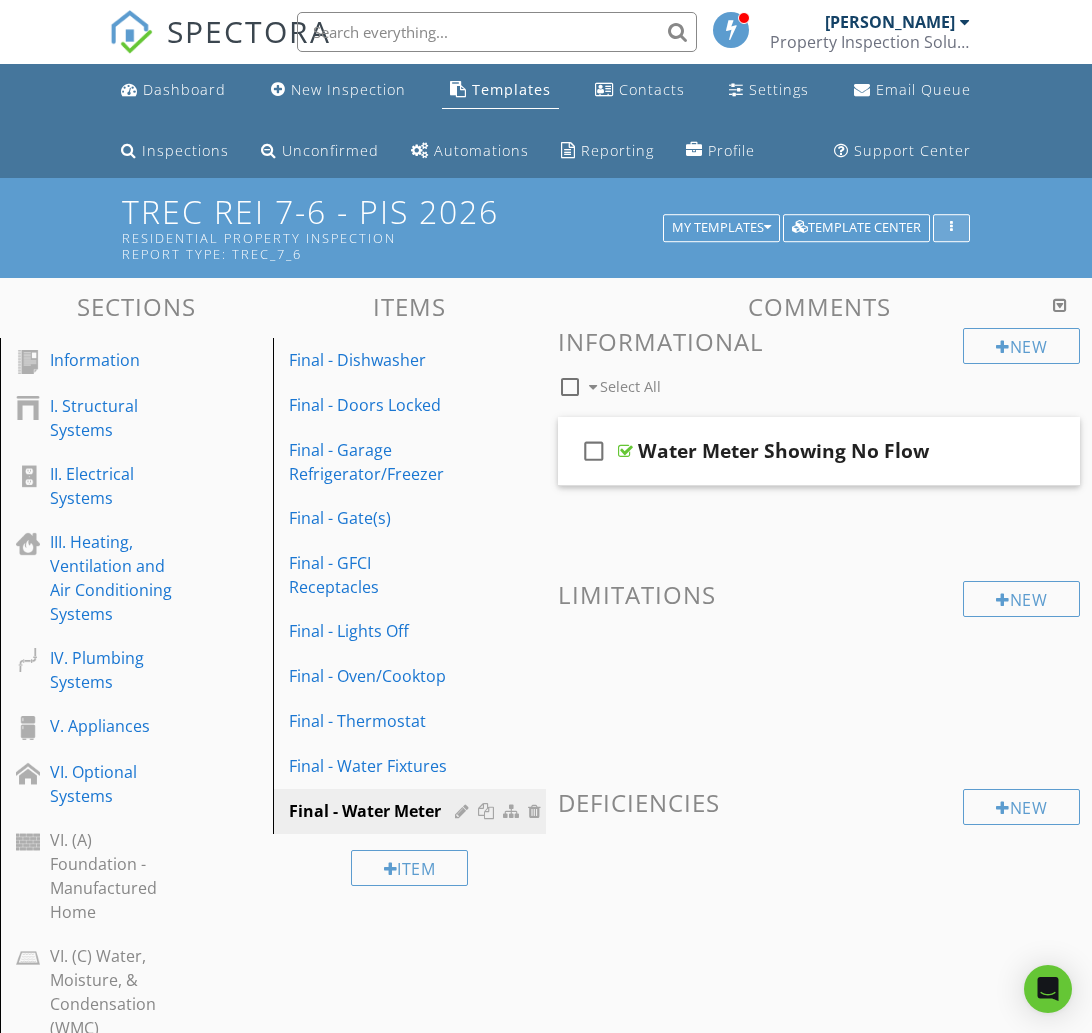 click at bounding box center [951, 228] 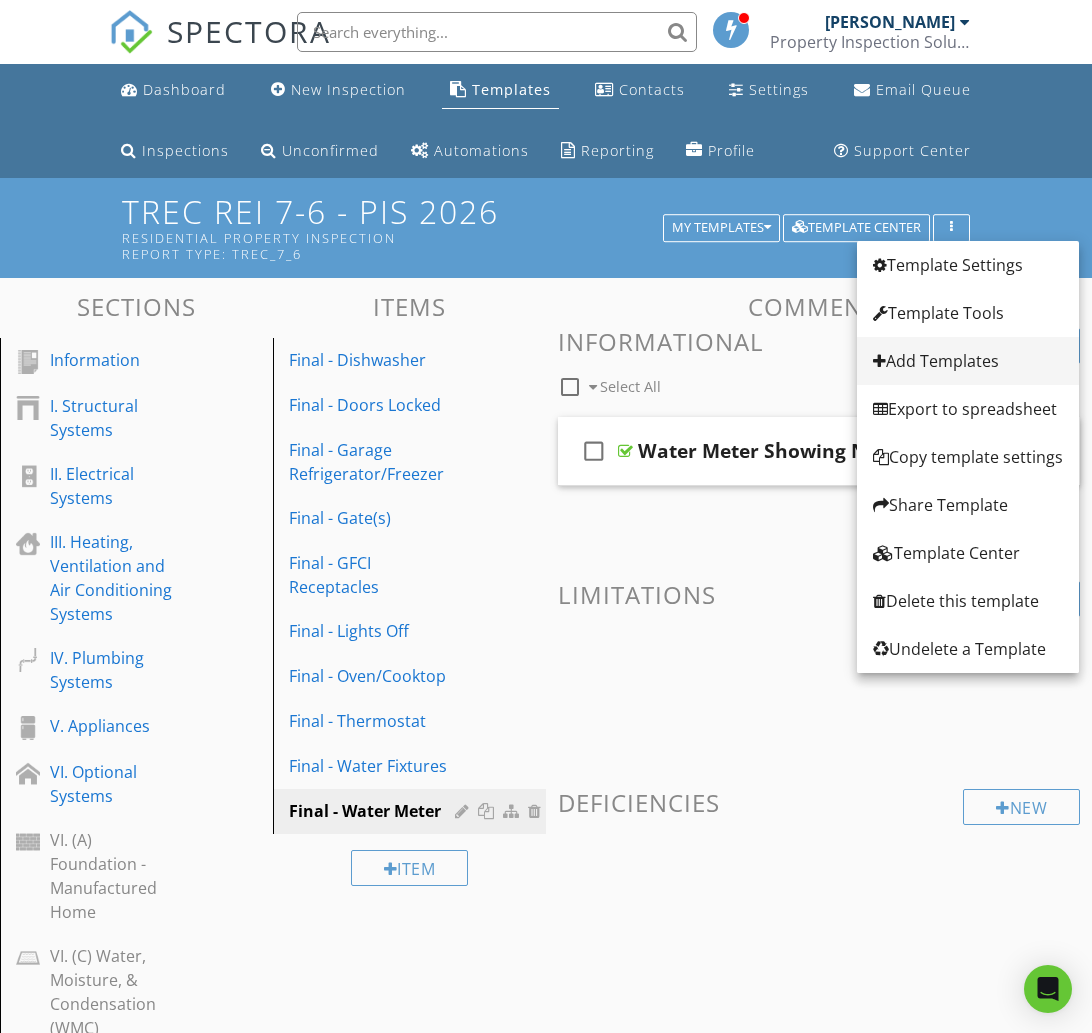 click on "Add Templates" at bounding box center (968, 361) 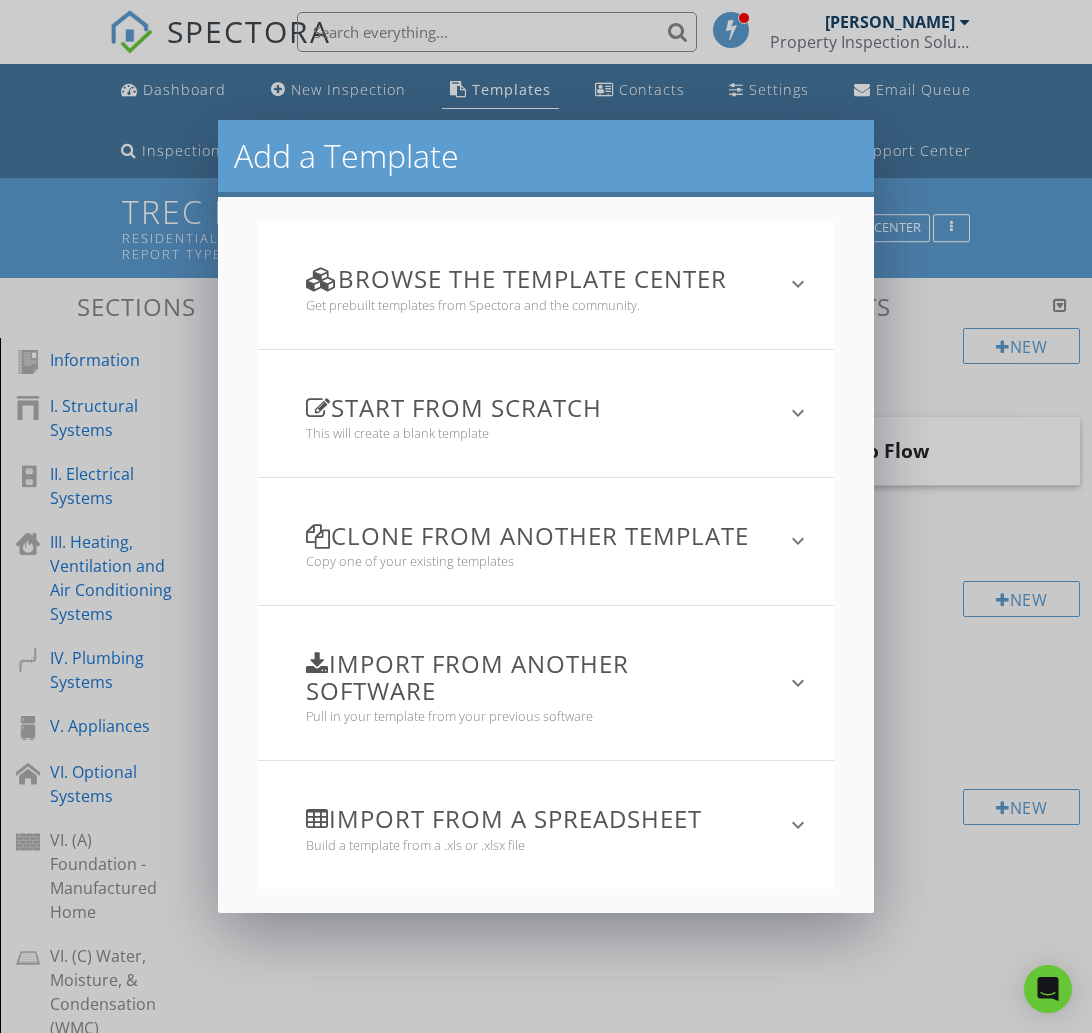 click on "Copy one of your existing templates" at bounding box center (534, 561) 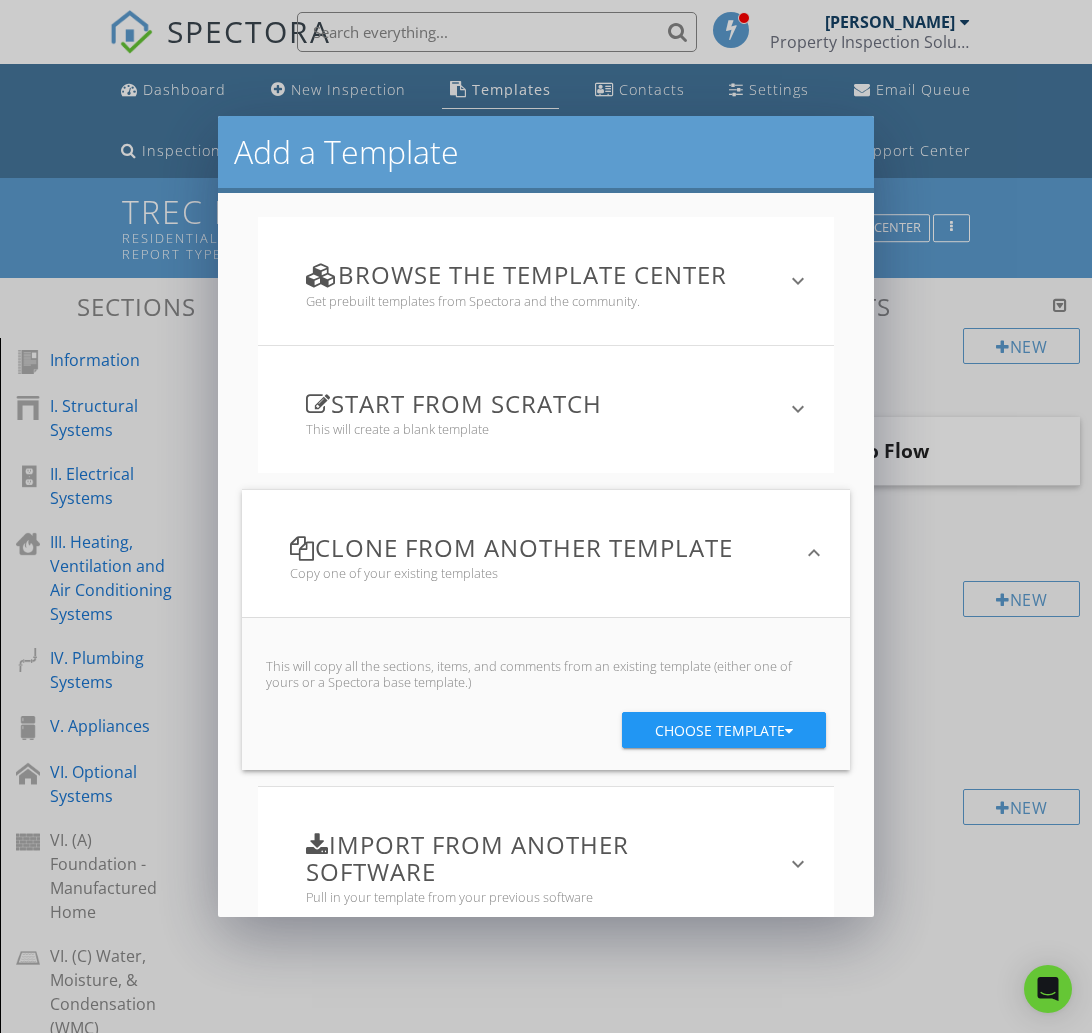 click on "Choose template" at bounding box center (724, 731) 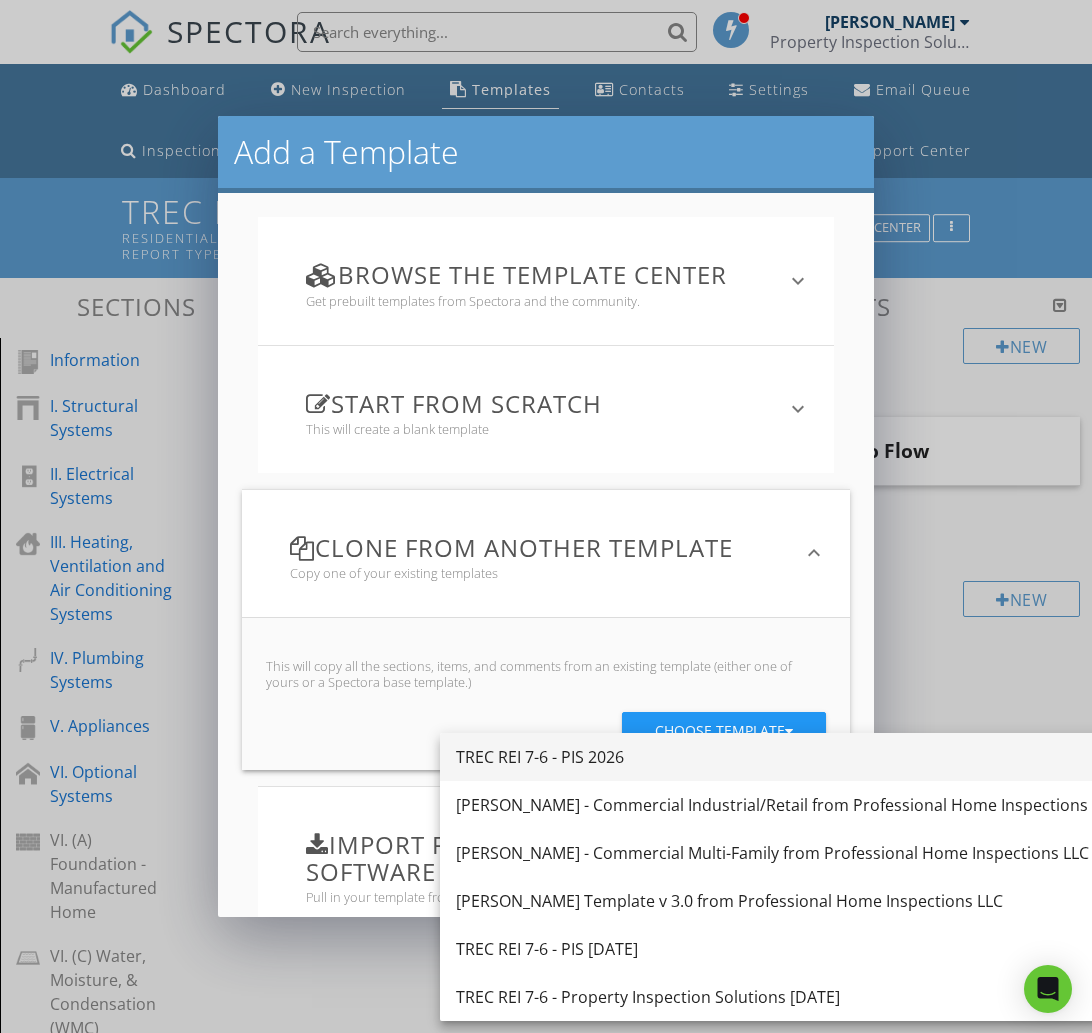 click on "TREC REI 7-6 - PIS 2026" at bounding box center (787, 757) 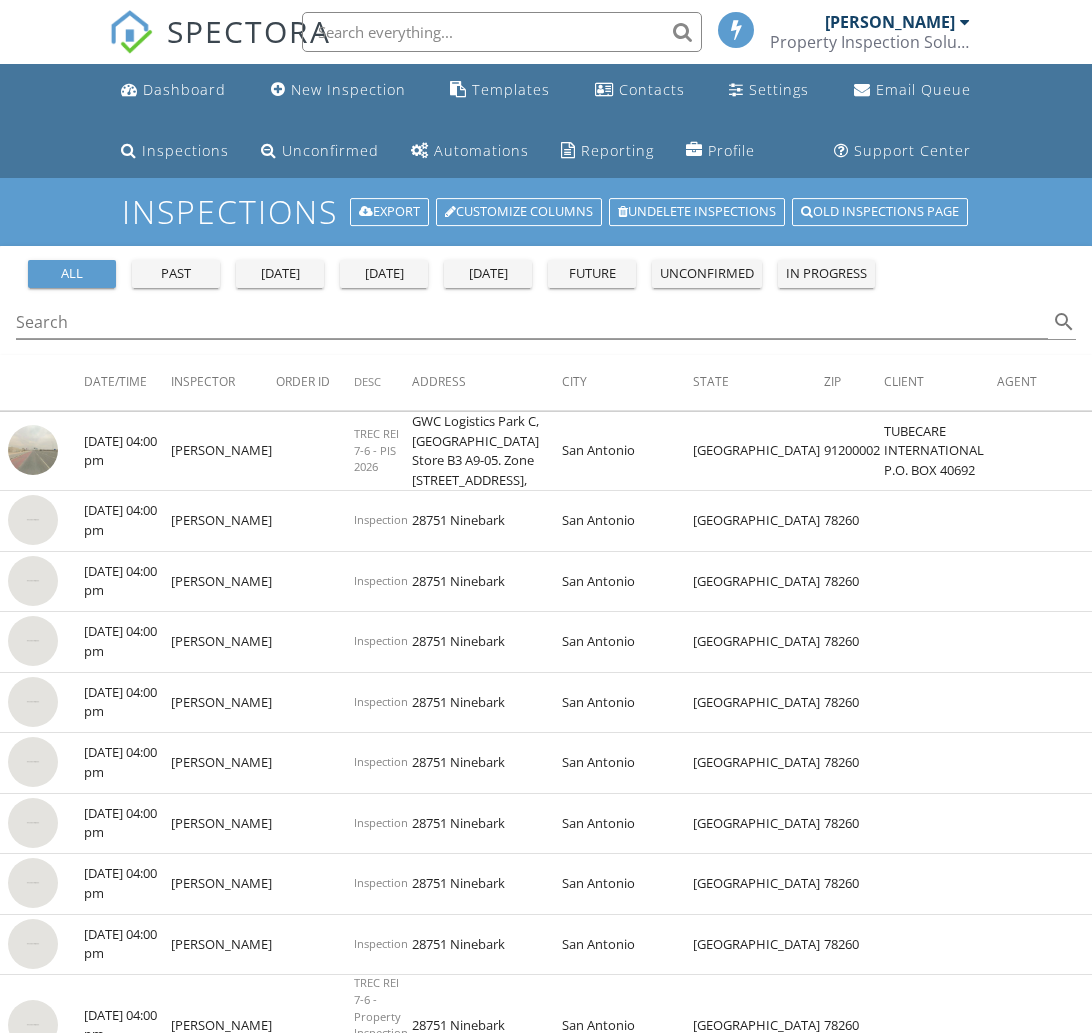 scroll, scrollTop: 0, scrollLeft: 0, axis: both 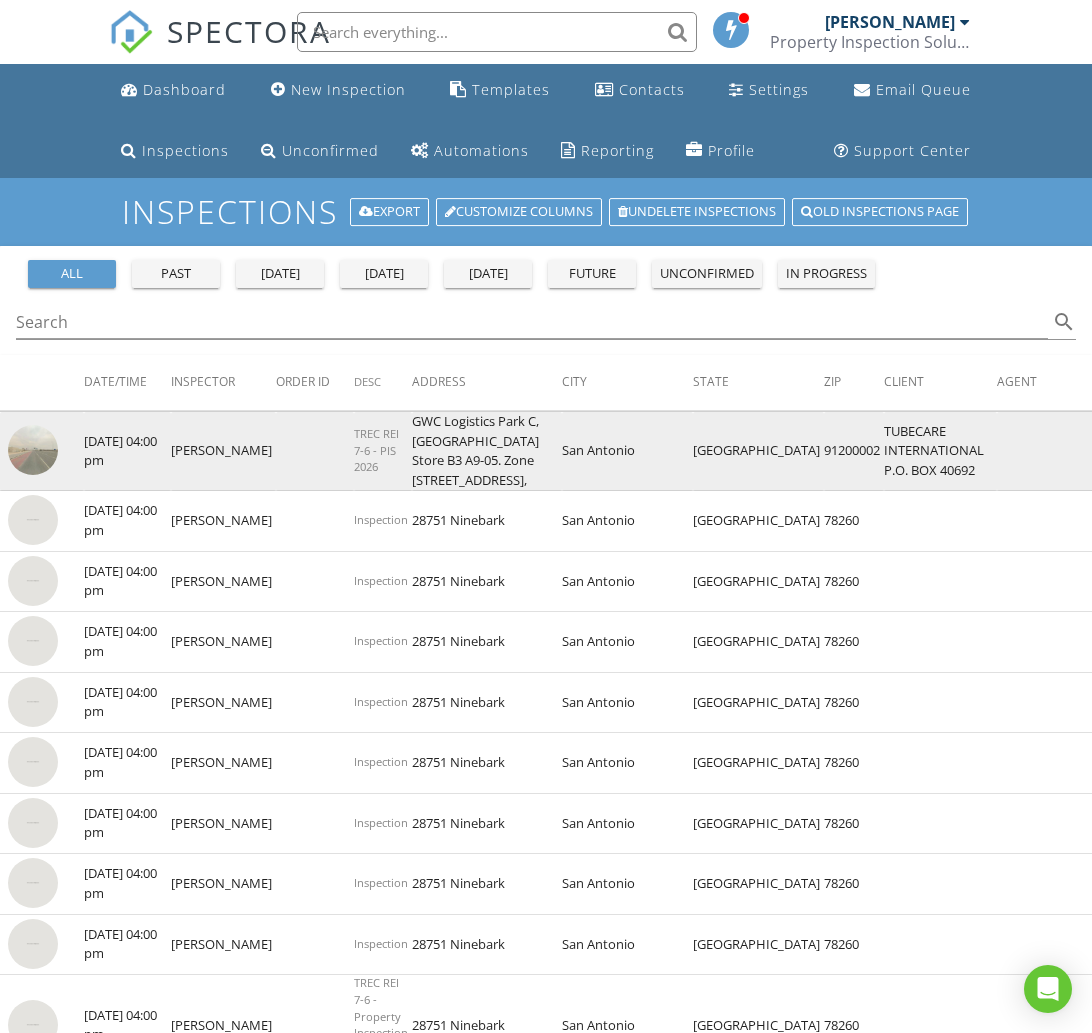 click at bounding box center [33, 450] 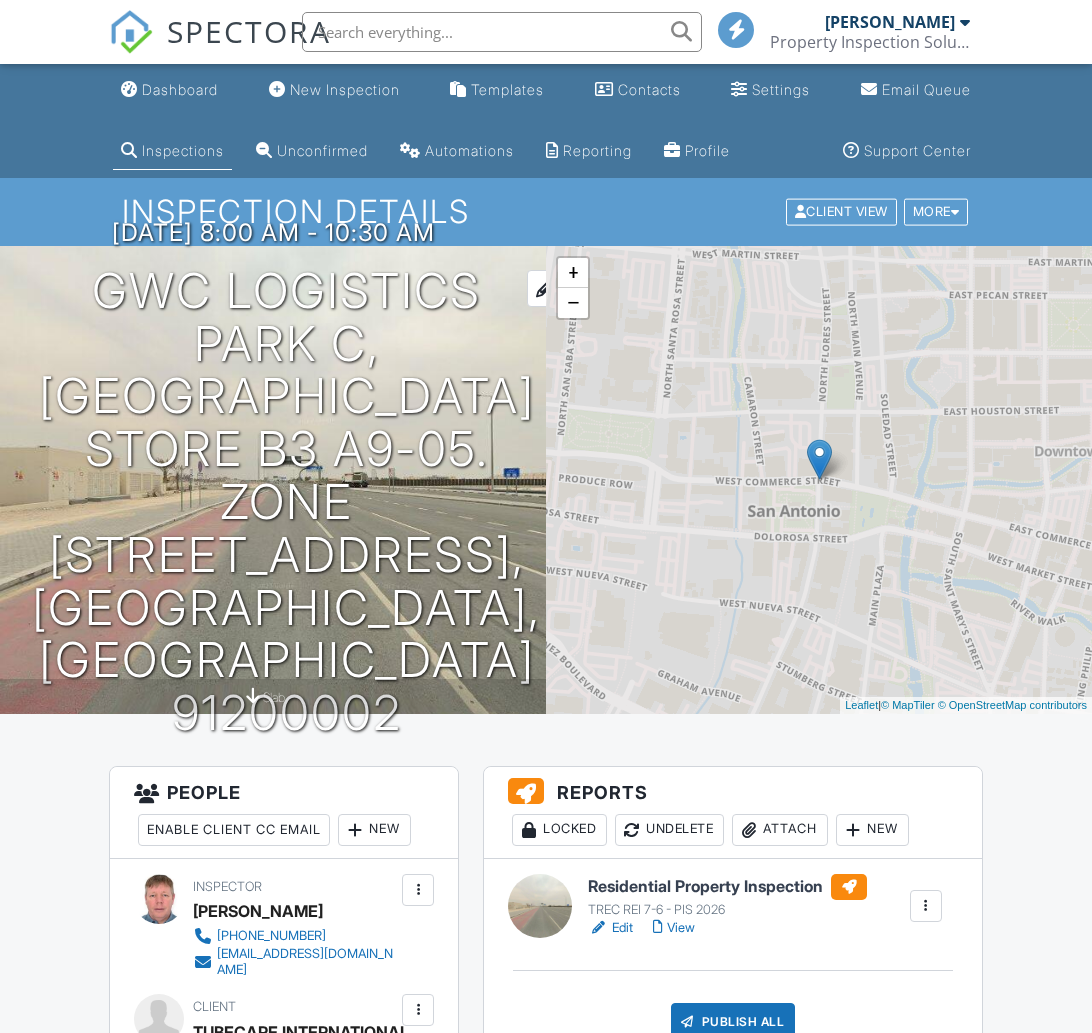 scroll, scrollTop: 0, scrollLeft: 0, axis: both 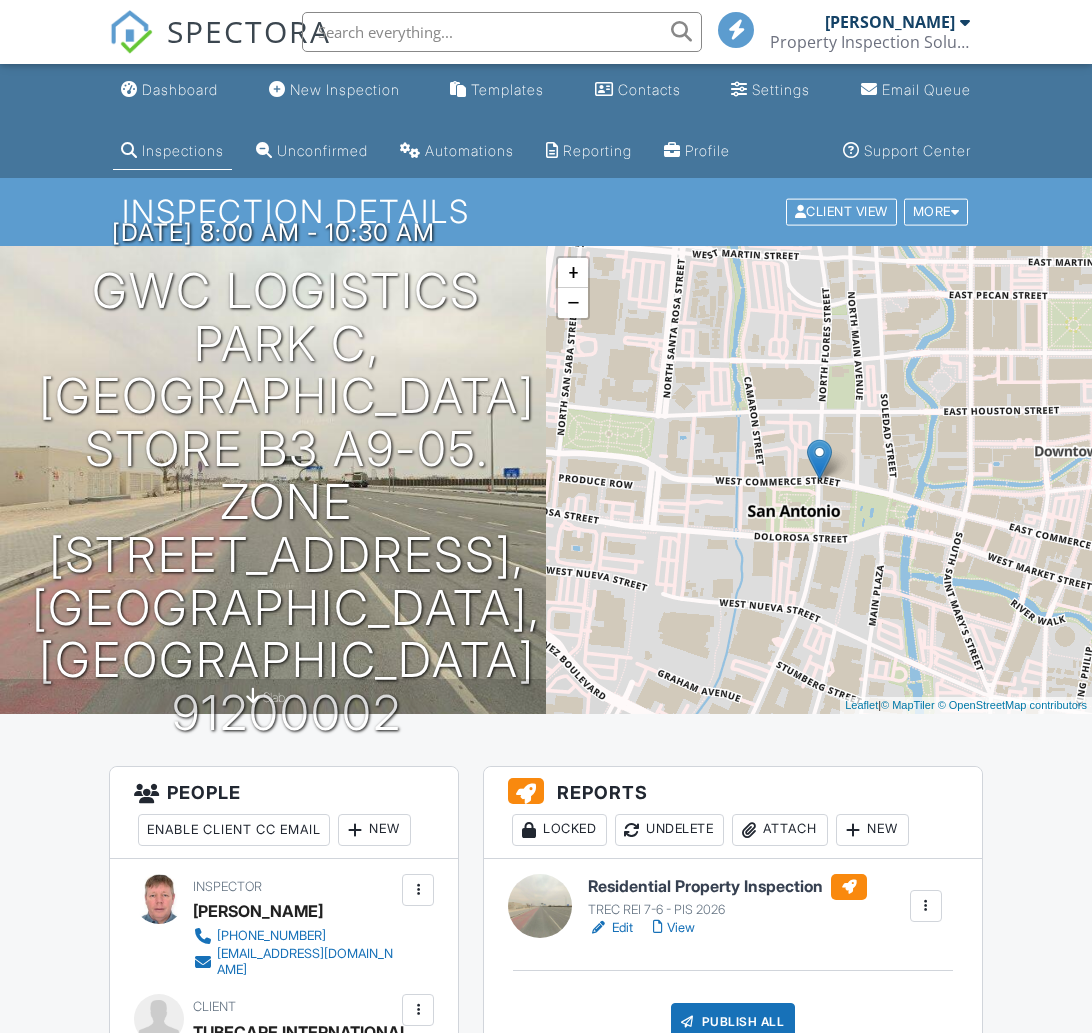 click at bounding box center (926, 906) 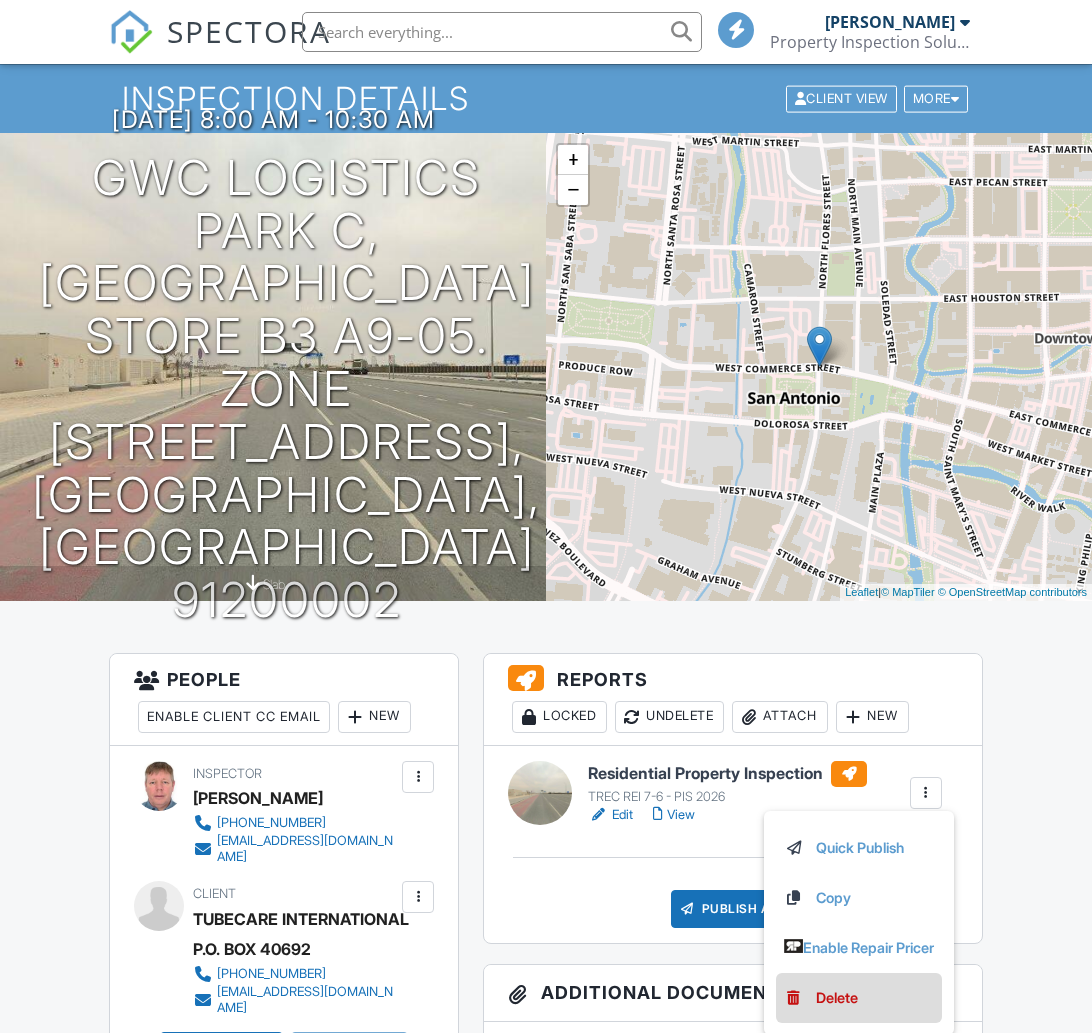 scroll, scrollTop: 128, scrollLeft: 0, axis: vertical 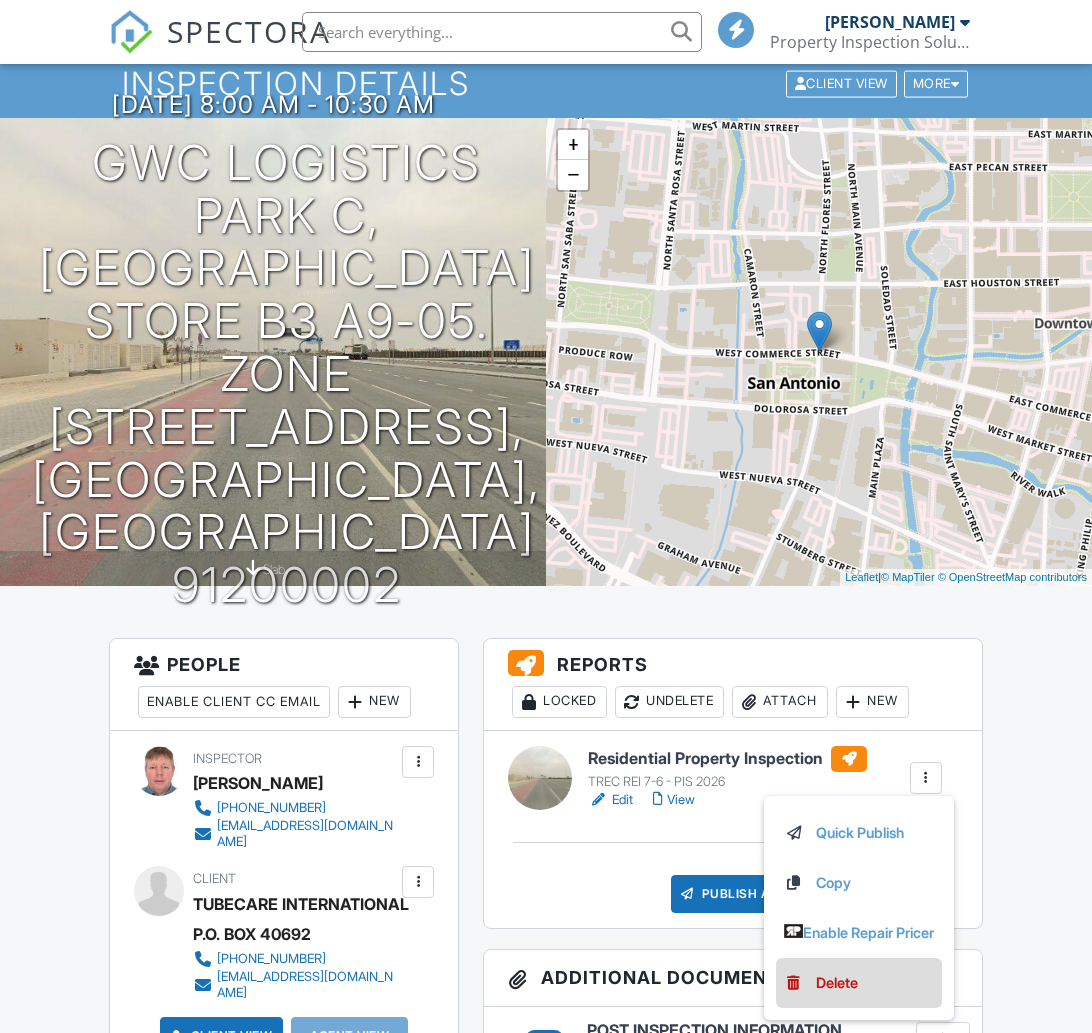 click on "Delete" at bounding box center [837, 983] 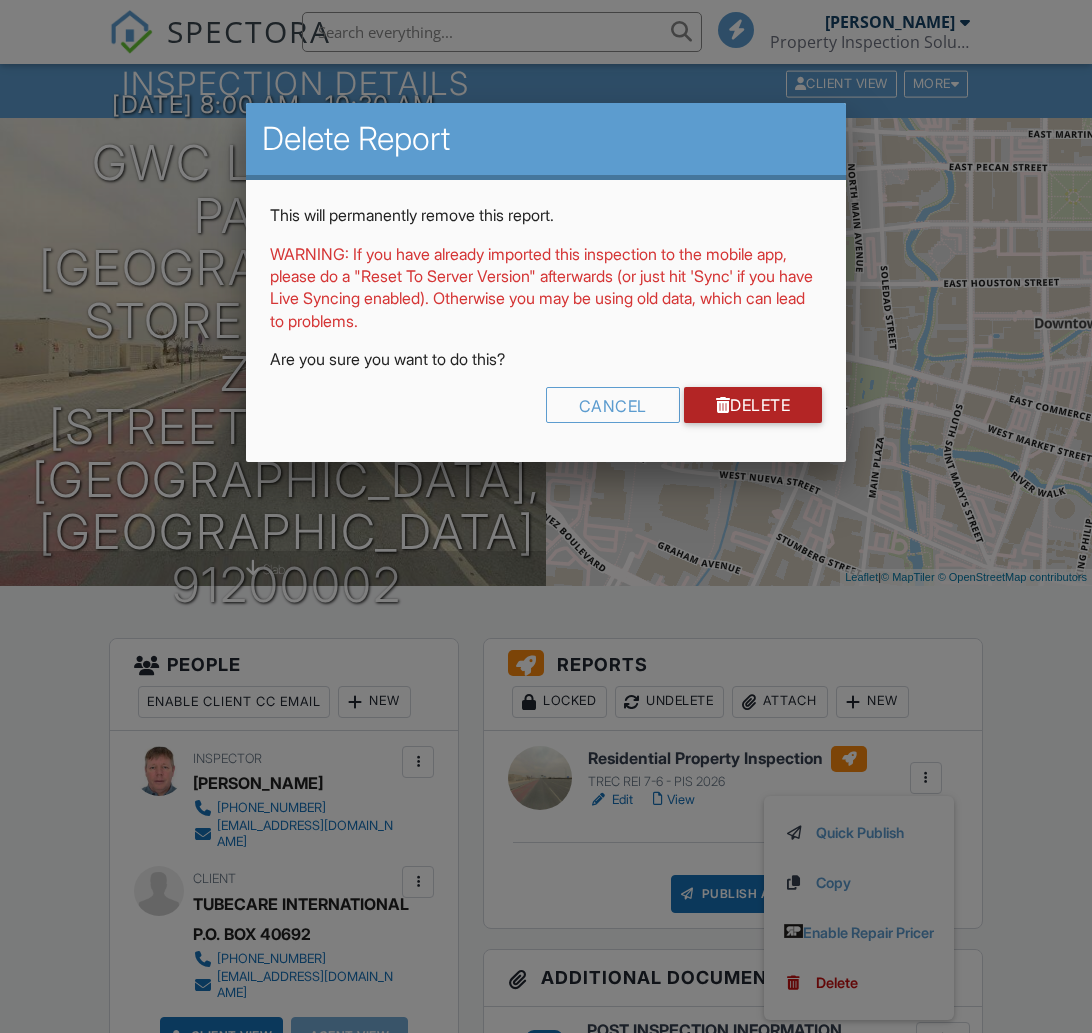 drag, startPoint x: 741, startPoint y: 408, endPoint x: 802, endPoint y: 559, distance: 162.85576 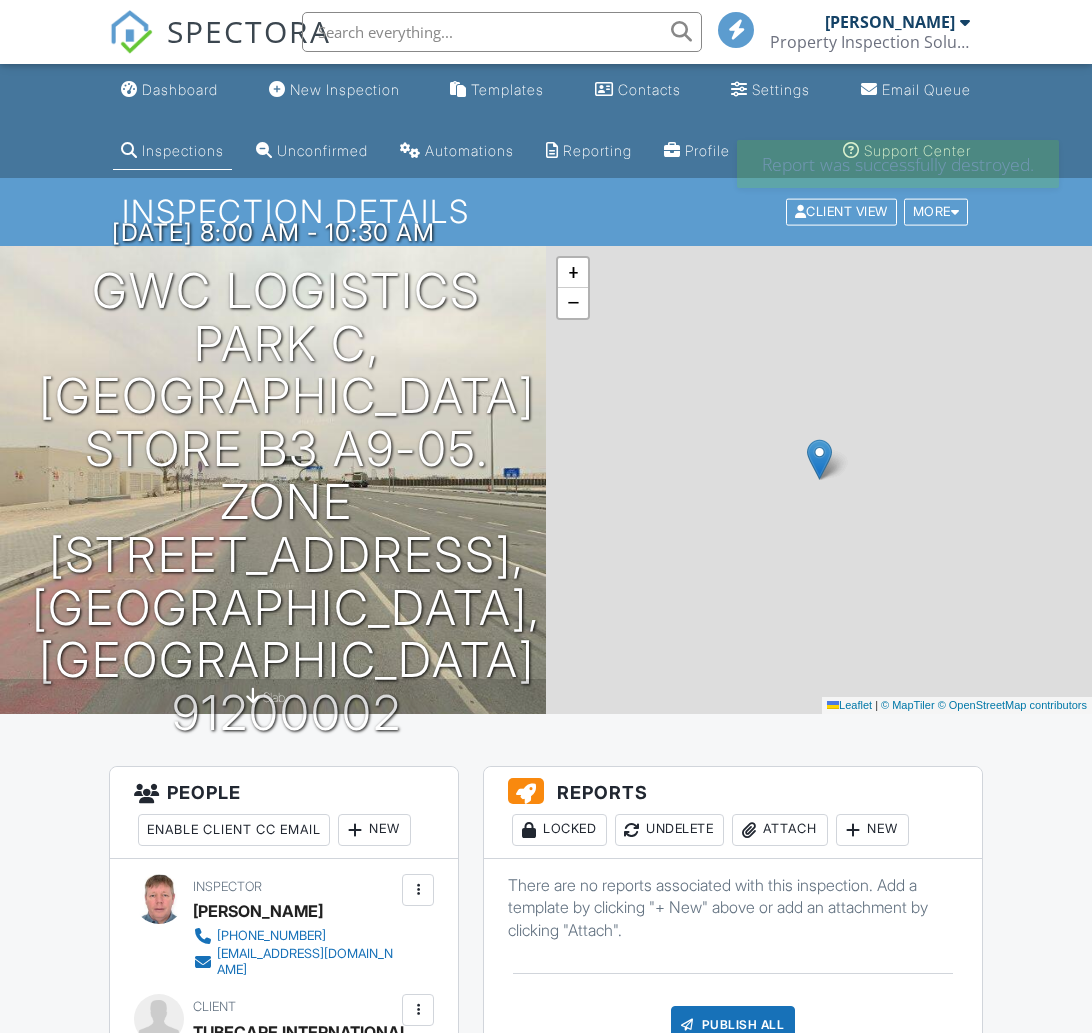 scroll, scrollTop: 0, scrollLeft: 0, axis: both 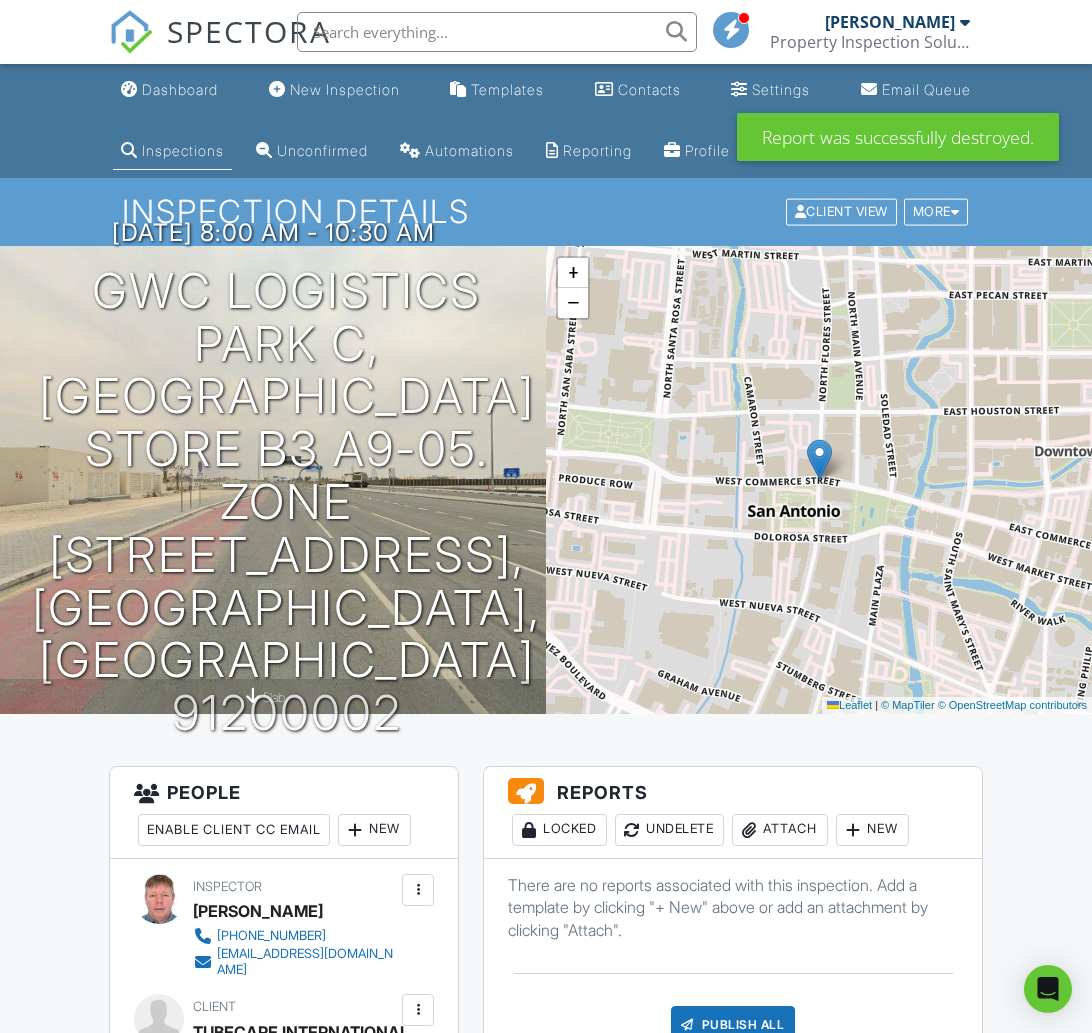 click at bounding box center [853, 830] 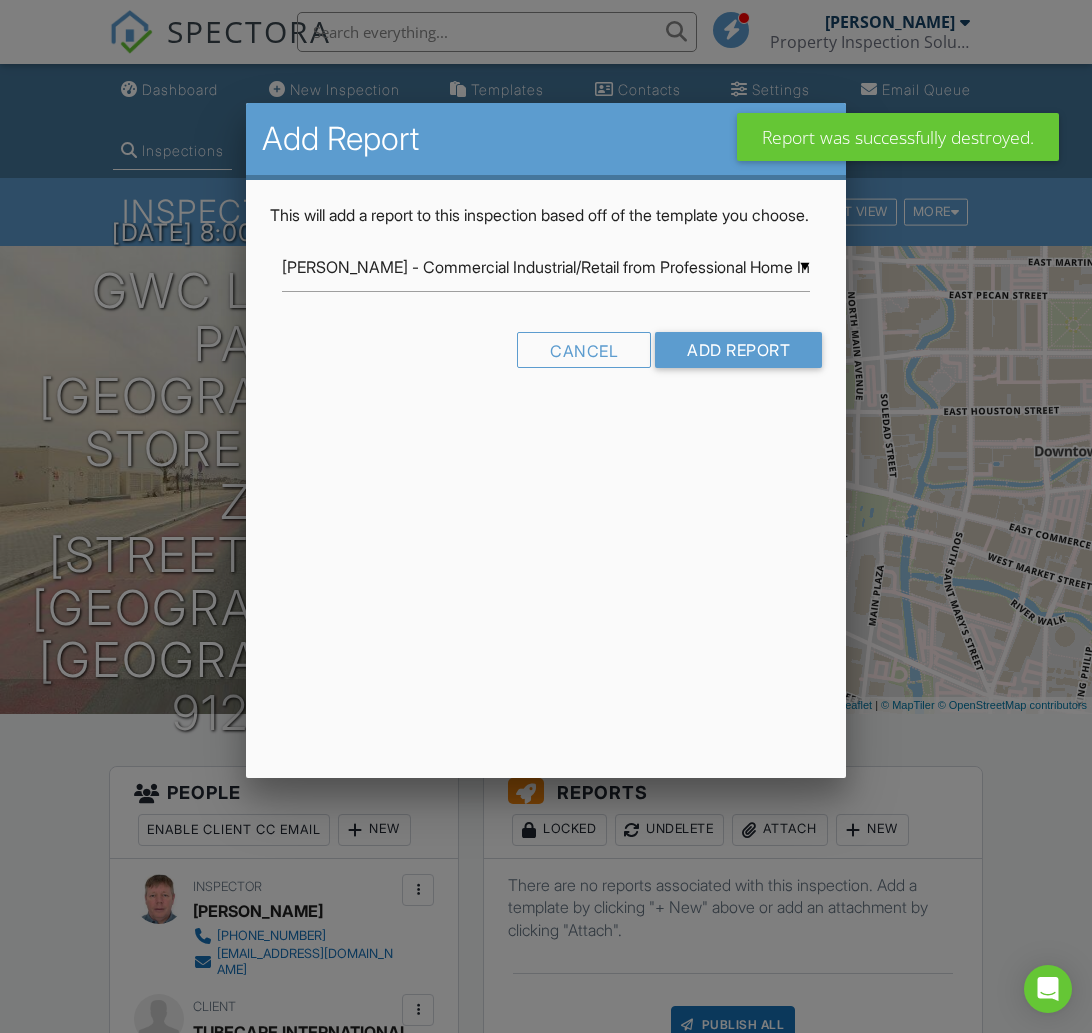 click on "▼ [PERSON_NAME] - Commercial Industrial/Retail from Professional Home Inspections LLC [PERSON_NAME] - Commercial Industrial/Retail from Professional Home Inspections LLC [PERSON_NAME] - Commercial Multi-Family from Professional Home Inspections LLC [PERSON_NAME] Template v 3.0 from Professional Home Inspections LLC TREC REI 7-6 - PIS 2026 TREC REI 7-6 - PIS 2026 - Copy TREC REI 7-6 - PIS 2026 - Copy TREC REI 7-6 - PIS [DATE] TREC REI 7-6 - Property Inspection Solutions [DATE] [PERSON_NAME] - Commercial Industrial/Retail from Professional Home Inspections LLC
[PERSON_NAME] - Commercial Multi-Family from Professional Home Inspections LLC
[PERSON_NAME] Template v 3.0 from Professional Home Inspections LLC
TREC REI 7-6 - PIS 2026
TREC REI 7-6 - PIS 2026 - Copy
TREC REI 7-6 - PIS 2026 - Copy
TREC REI 7-6 - PIS [DATE]
TREC REI 7-6 - Property Inspection Solutions [DATE]" at bounding box center [546, 267] 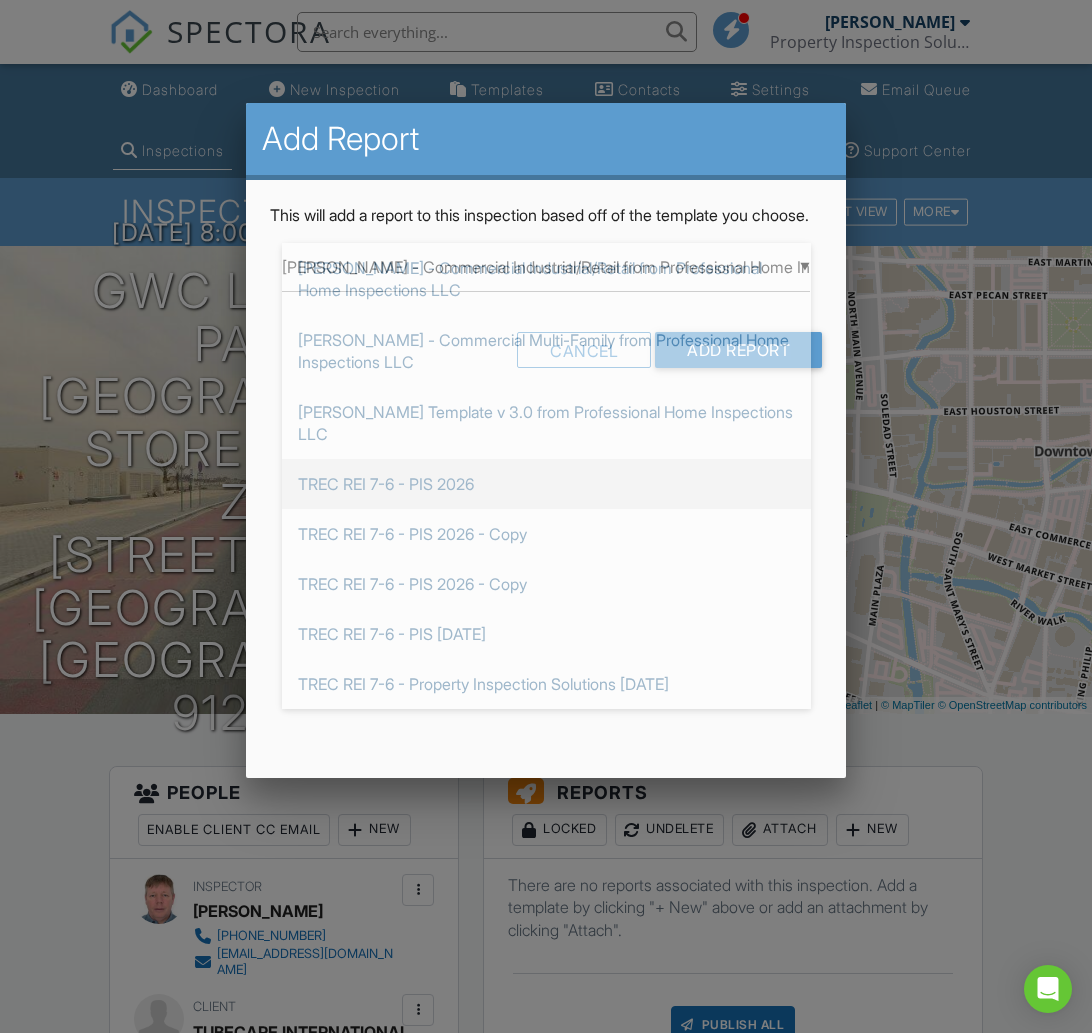 click on "TREC REI 7-6 - PIS 2026" at bounding box center (546, 484) 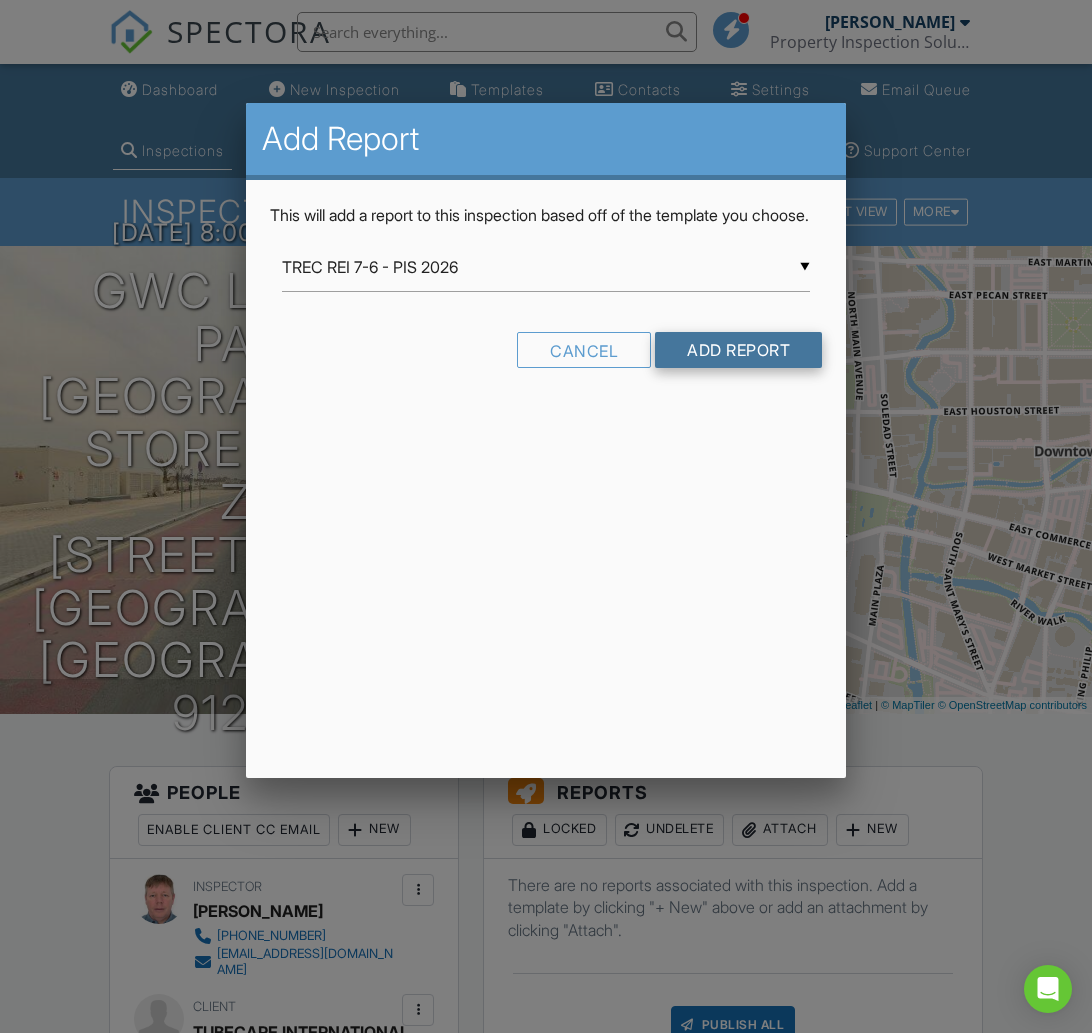 click on "Add Report" at bounding box center (738, 350) 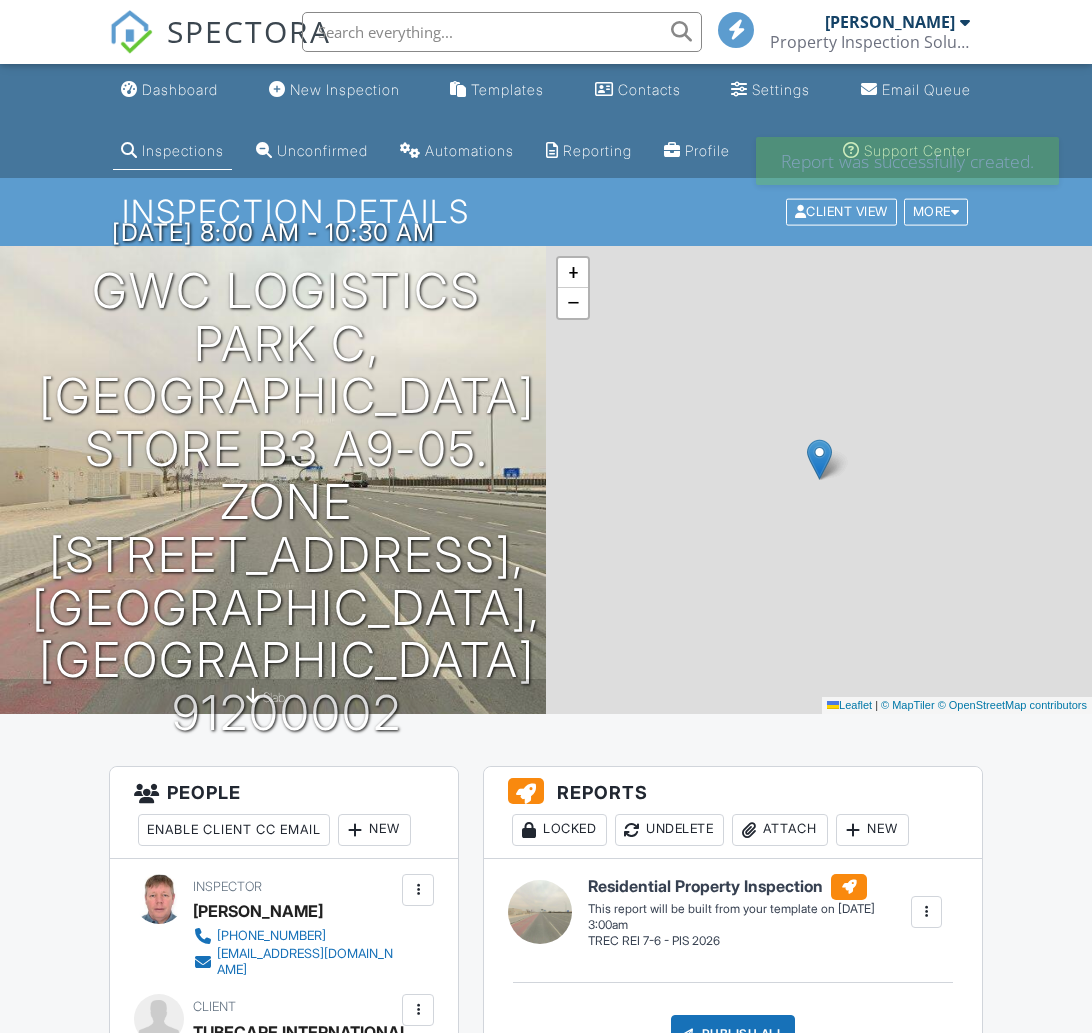 scroll, scrollTop: 0, scrollLeft: 0, axis: both 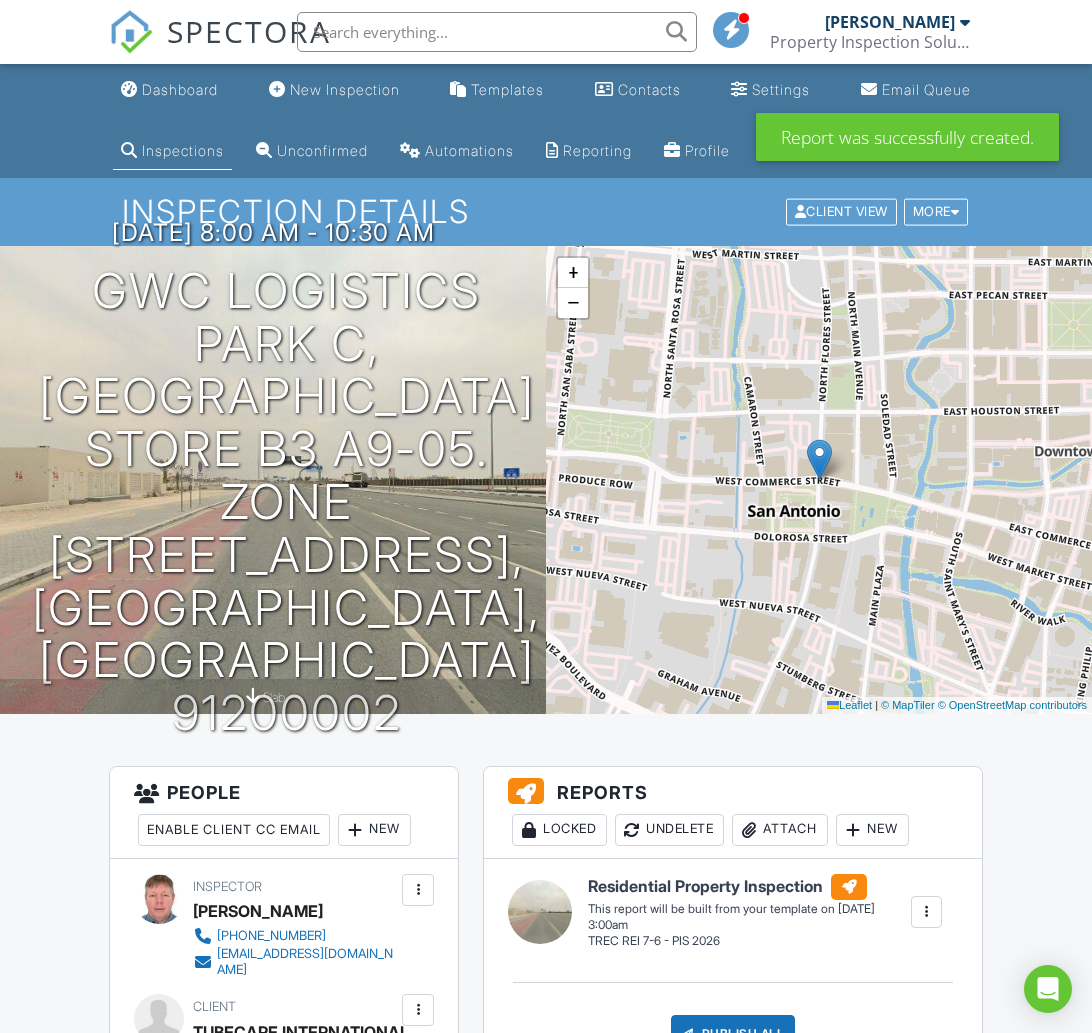 click at bounding box center [926, 912] 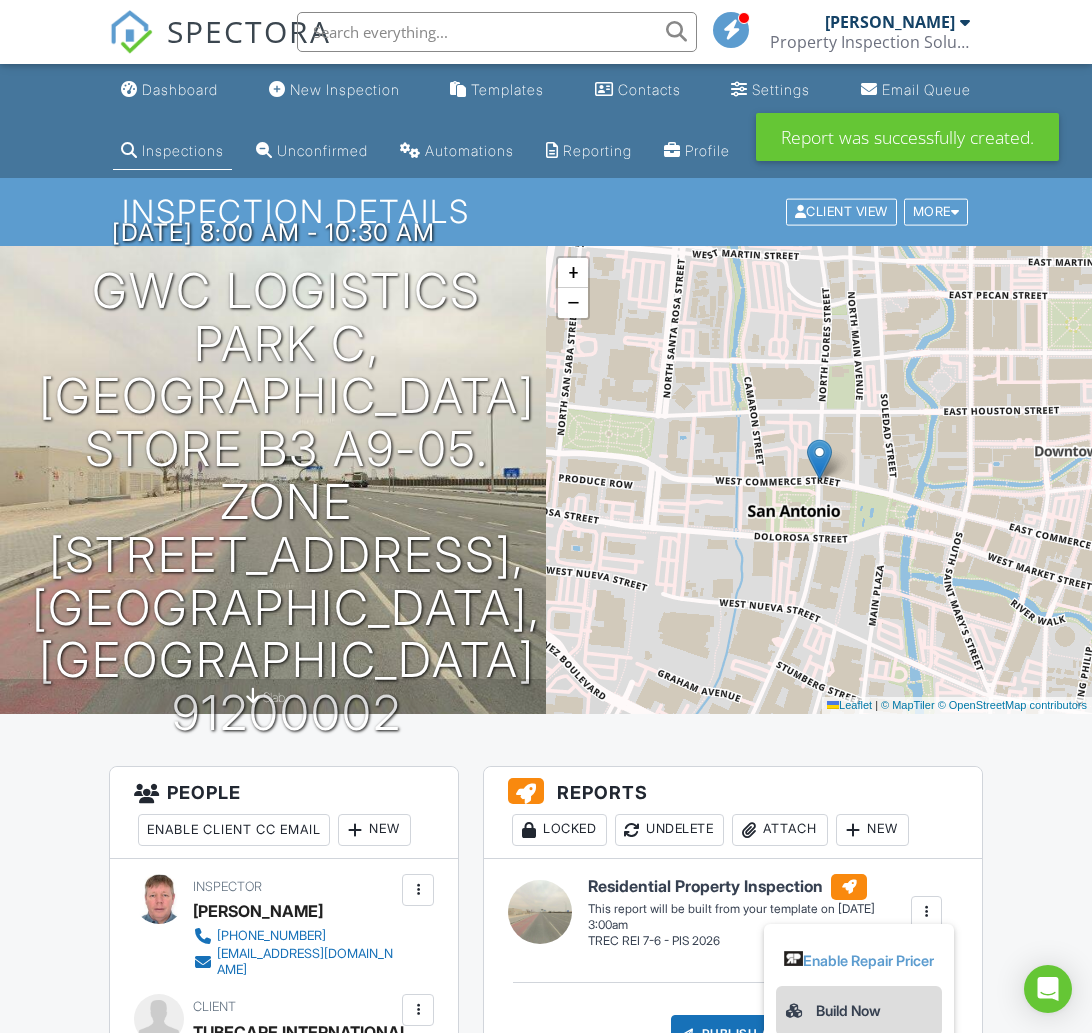 click on "Build Now" at bounding box center (859, 1011) 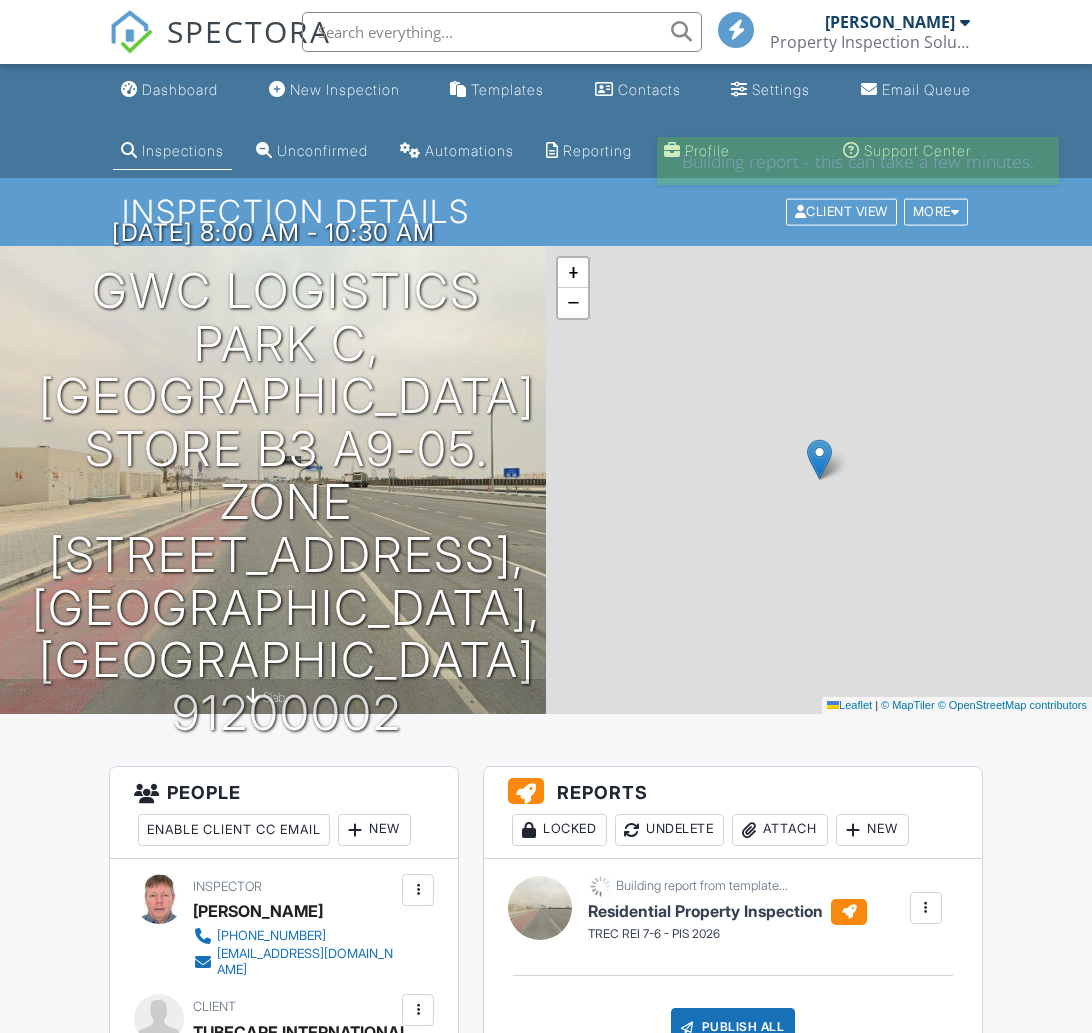 scroll, scrollTop: 0, scrollLeft: 0, axis: both 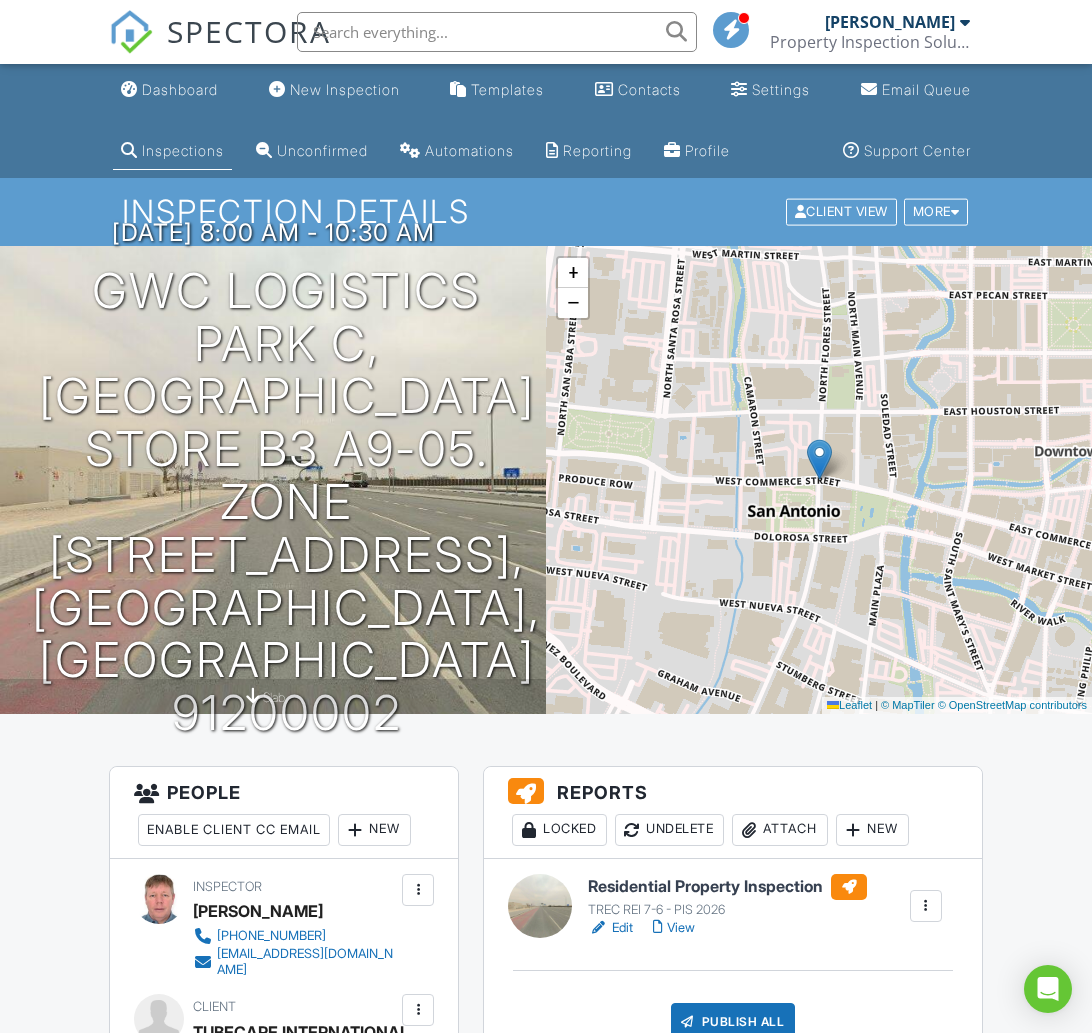 click on "Edit" at bounding box center (610, 928) 